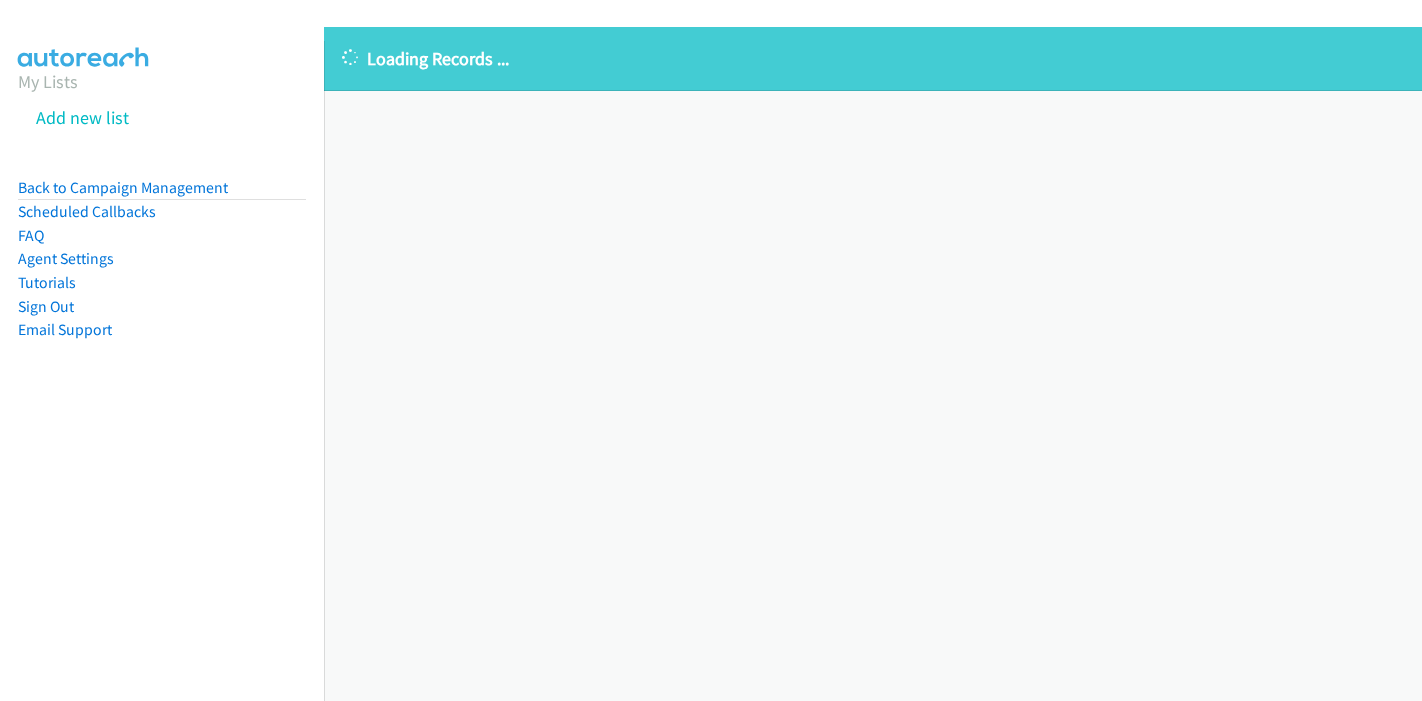 scroll, scrollTop: 0, scrollLeft: 0, axis: both 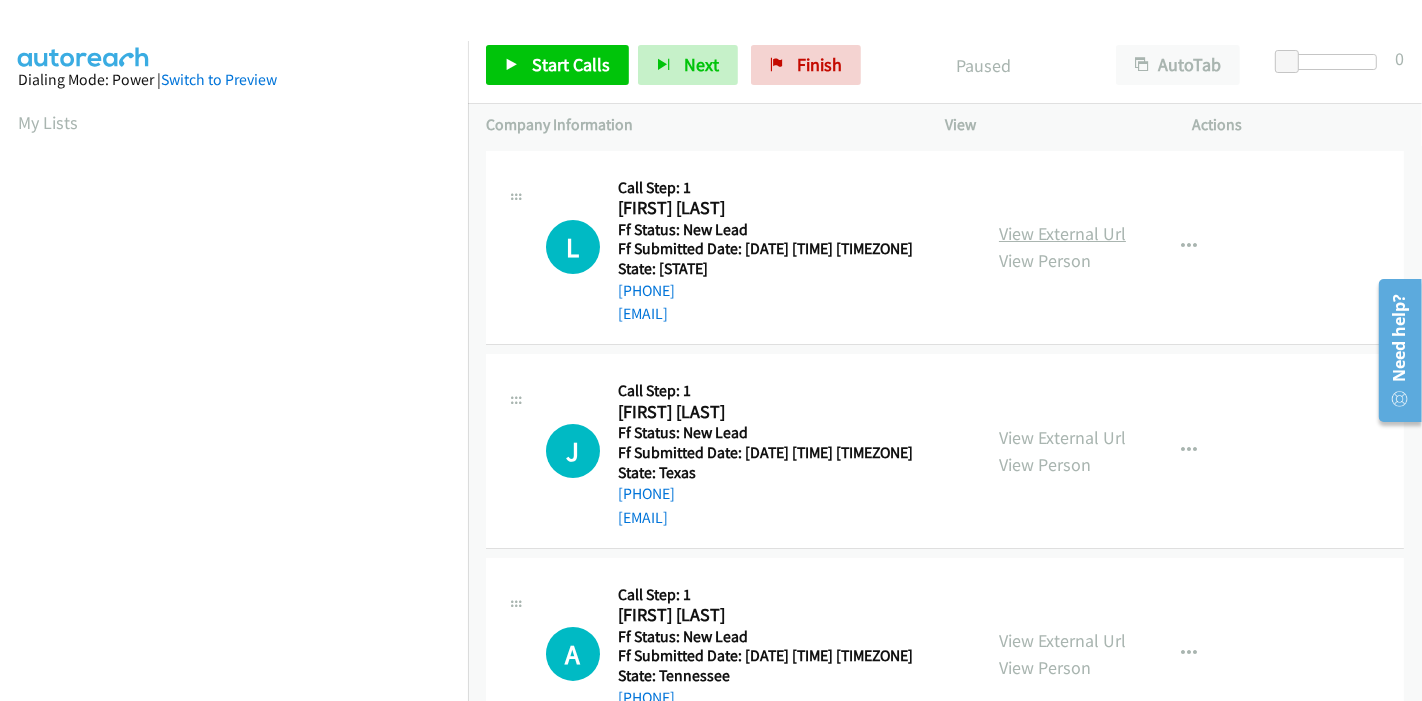 click on "View External Url" at bounding box center [1062, 233] 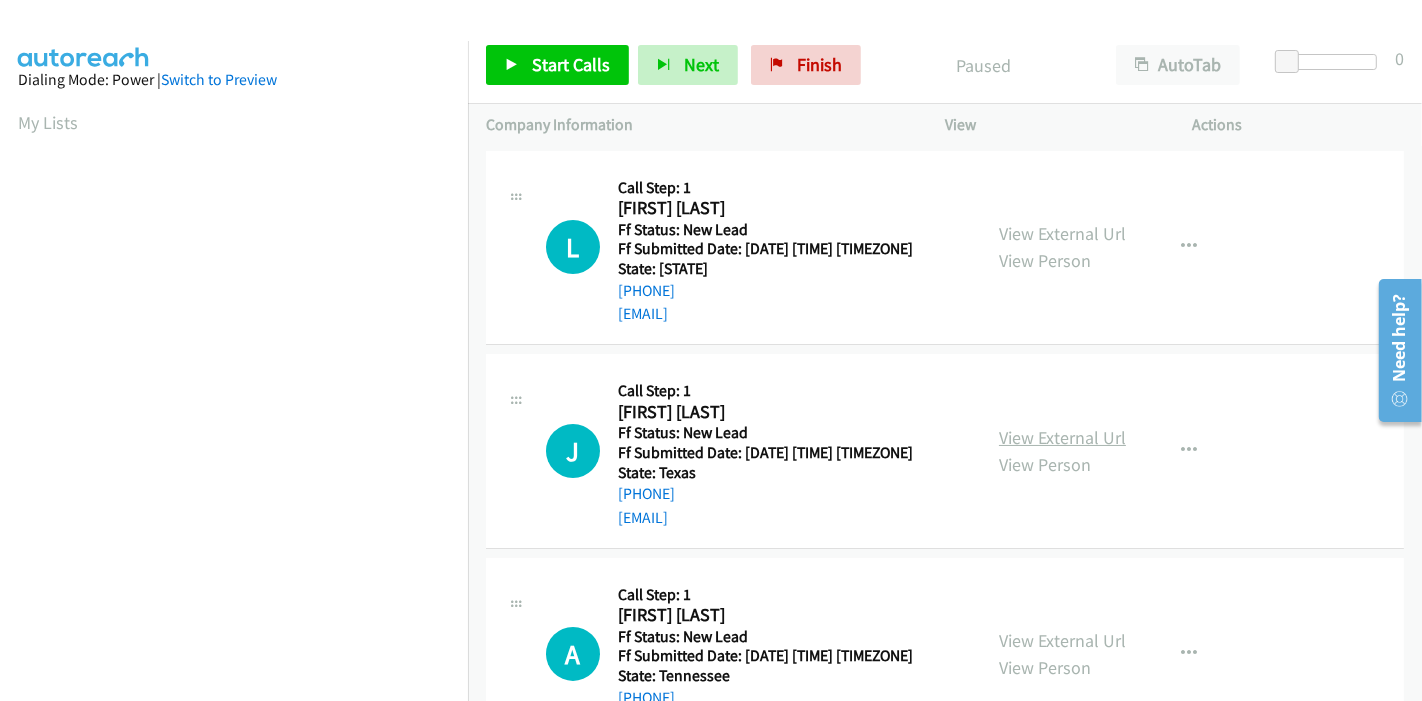 click on "View External Url" at bounding box center (1062, 437) 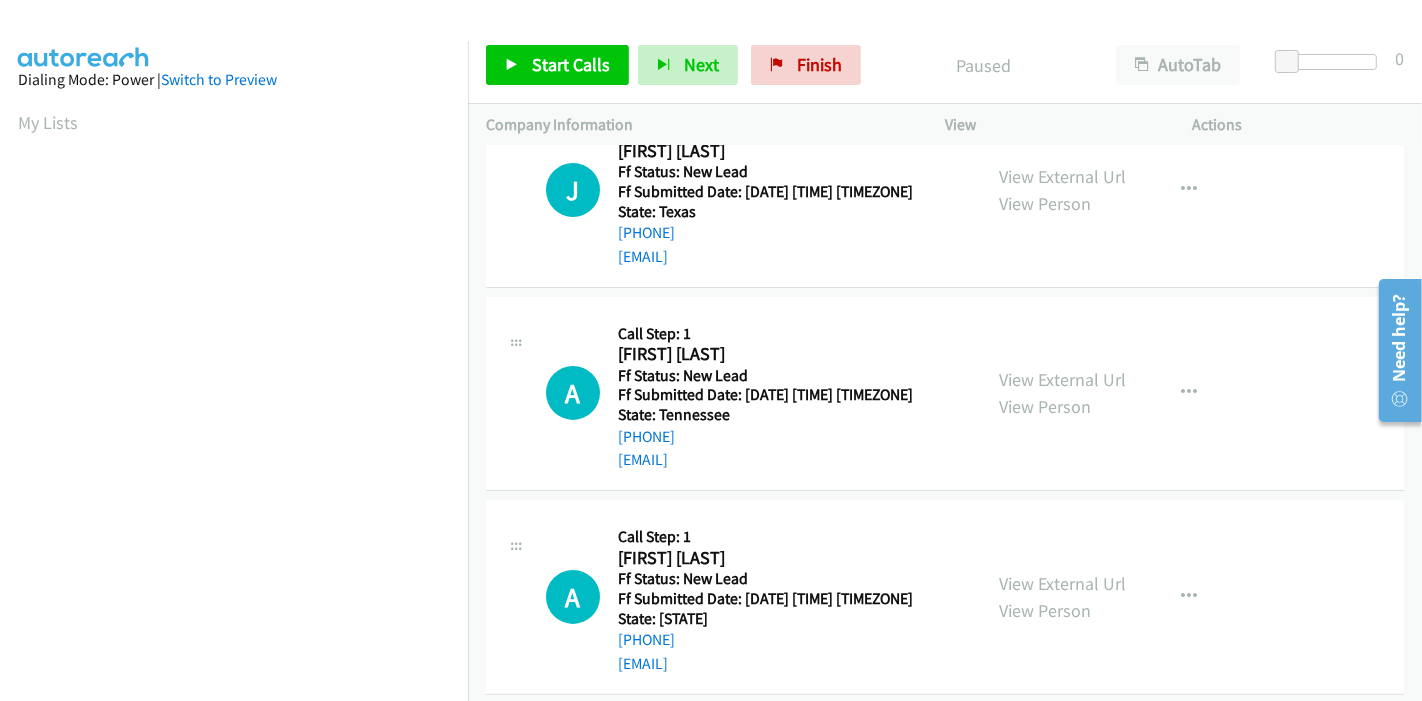 scroll, scrollTop: 333, scrollLeft: 0, axis: vertical 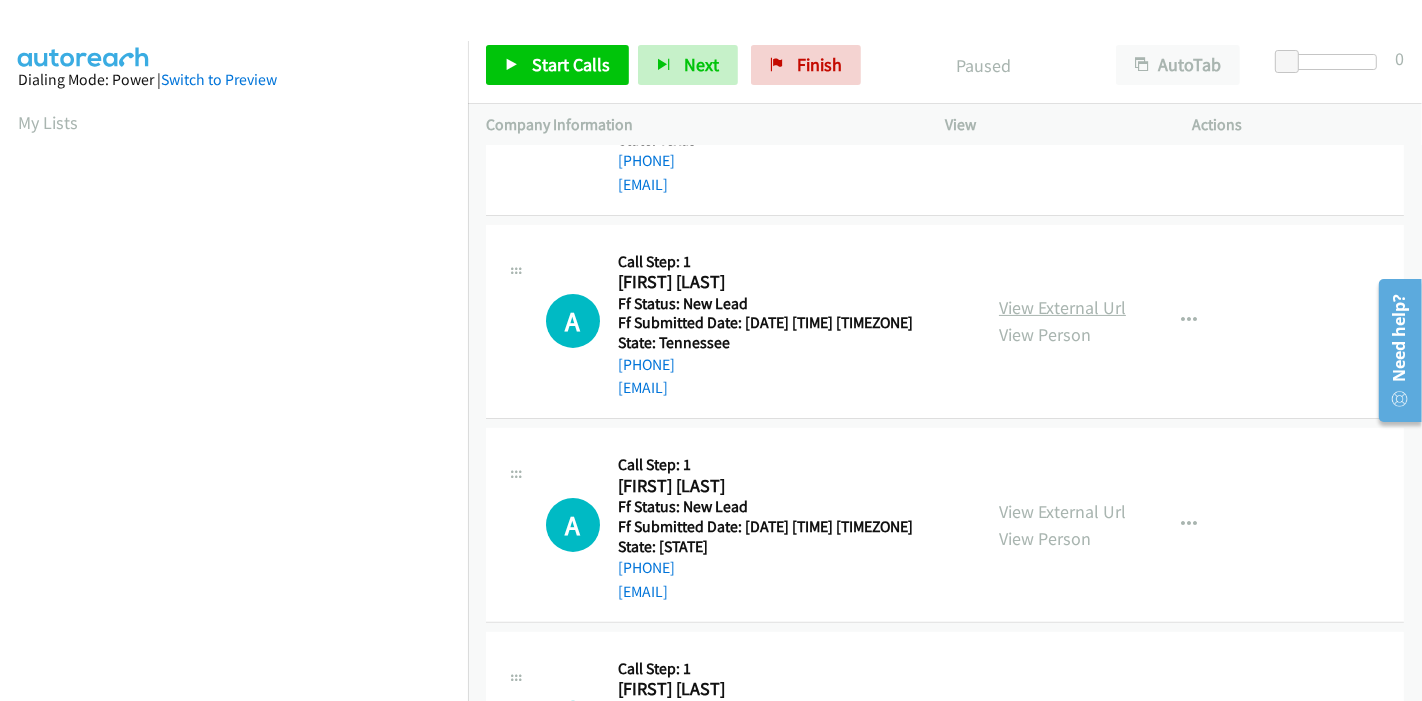click on "View External Url" at bounding box center (1062, 307) 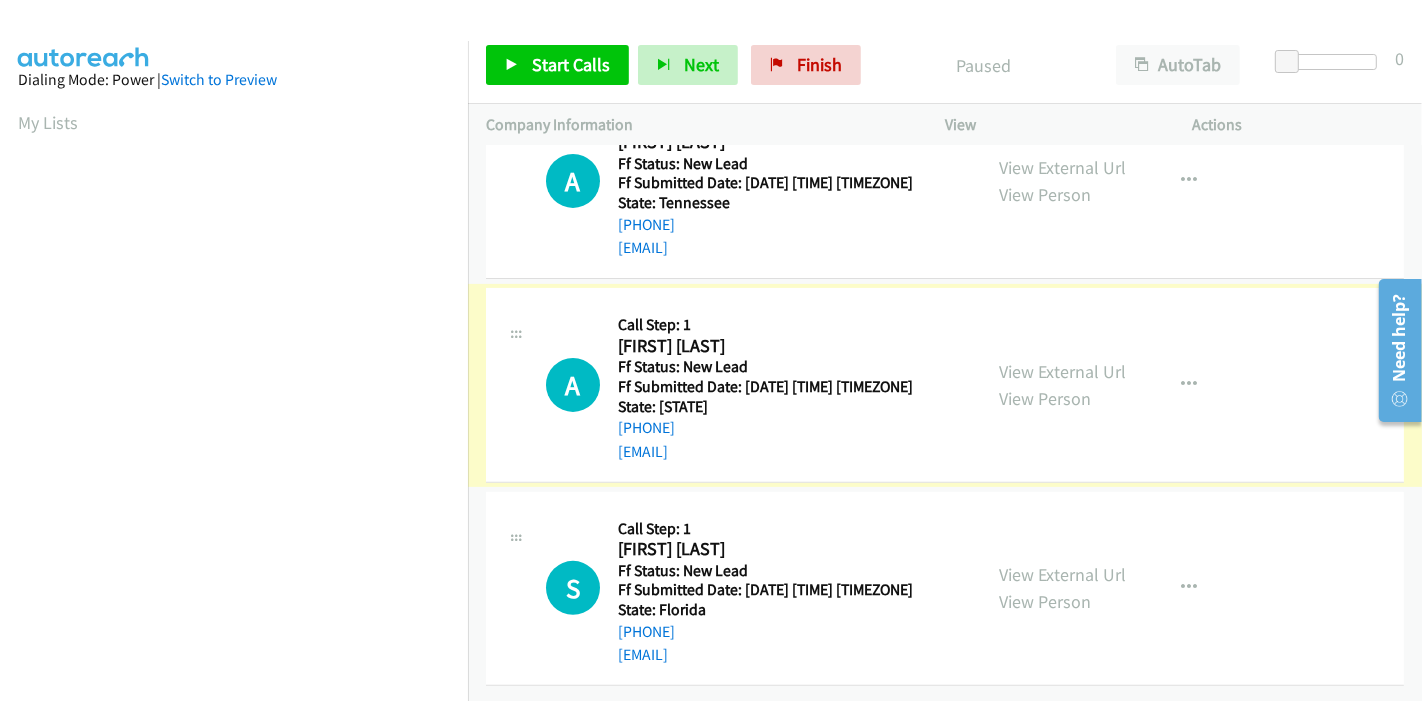 scroll, scrollTop: 487, scrollLeft: 0, axis: vertical 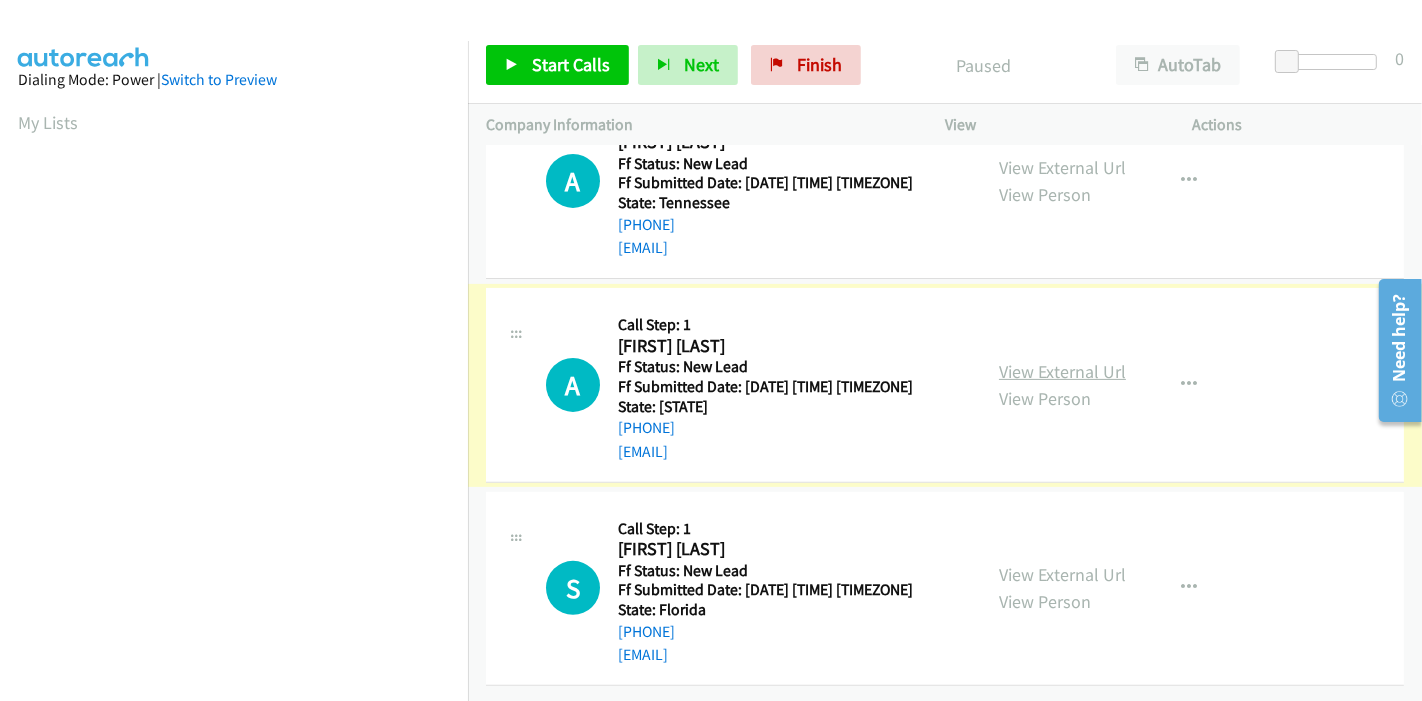 click on "View External Url" at bounding box center (1062, 371) 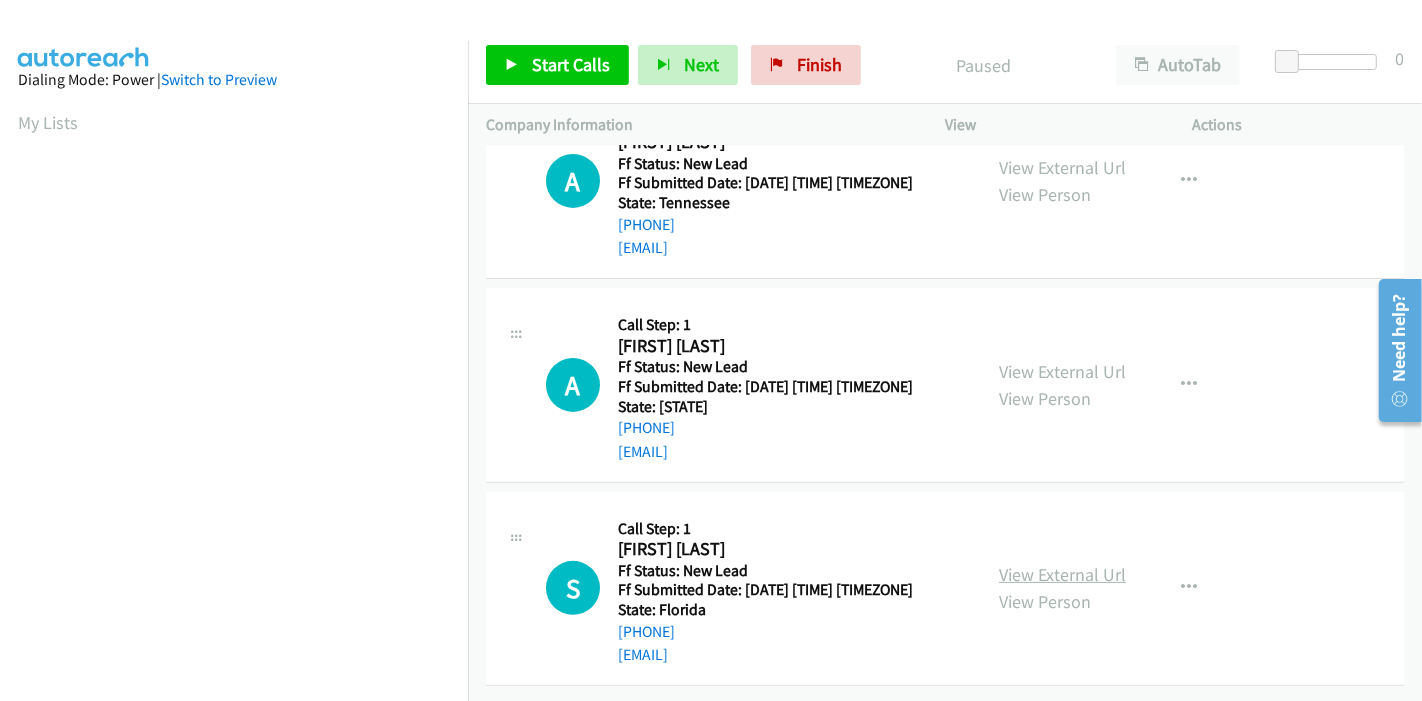 click on "View External Url" at bounding box center (1062, 574) 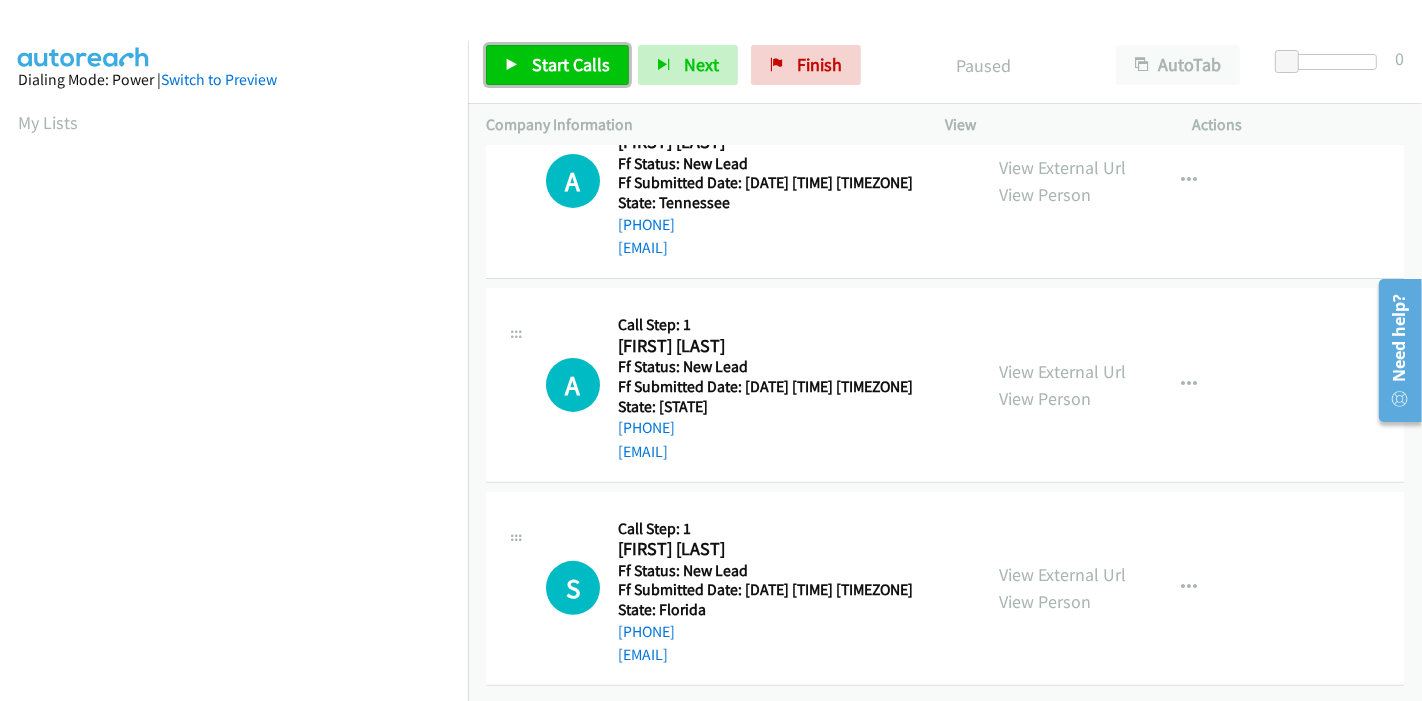 click on "Start Calls" at bounding box center (571, 64) 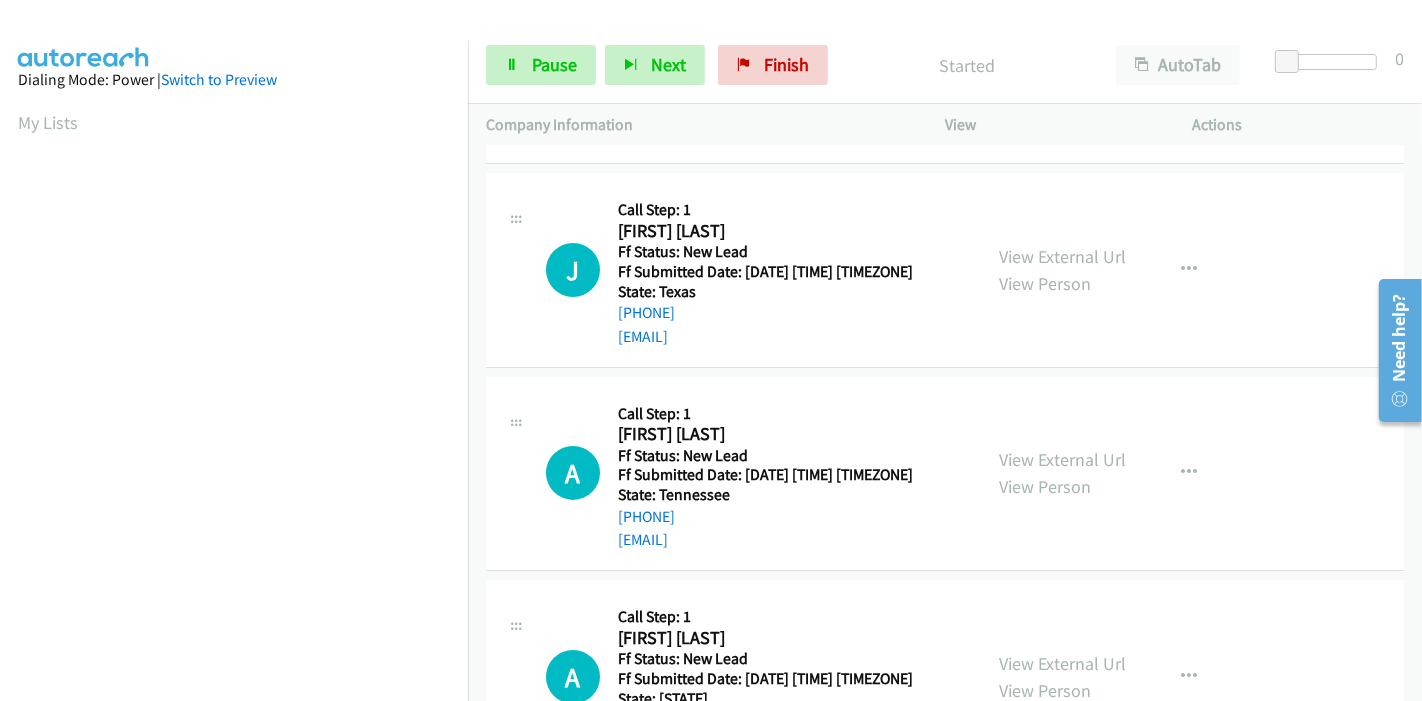scroll, scrollTop: 0, scrollLeft: 0, axis: both 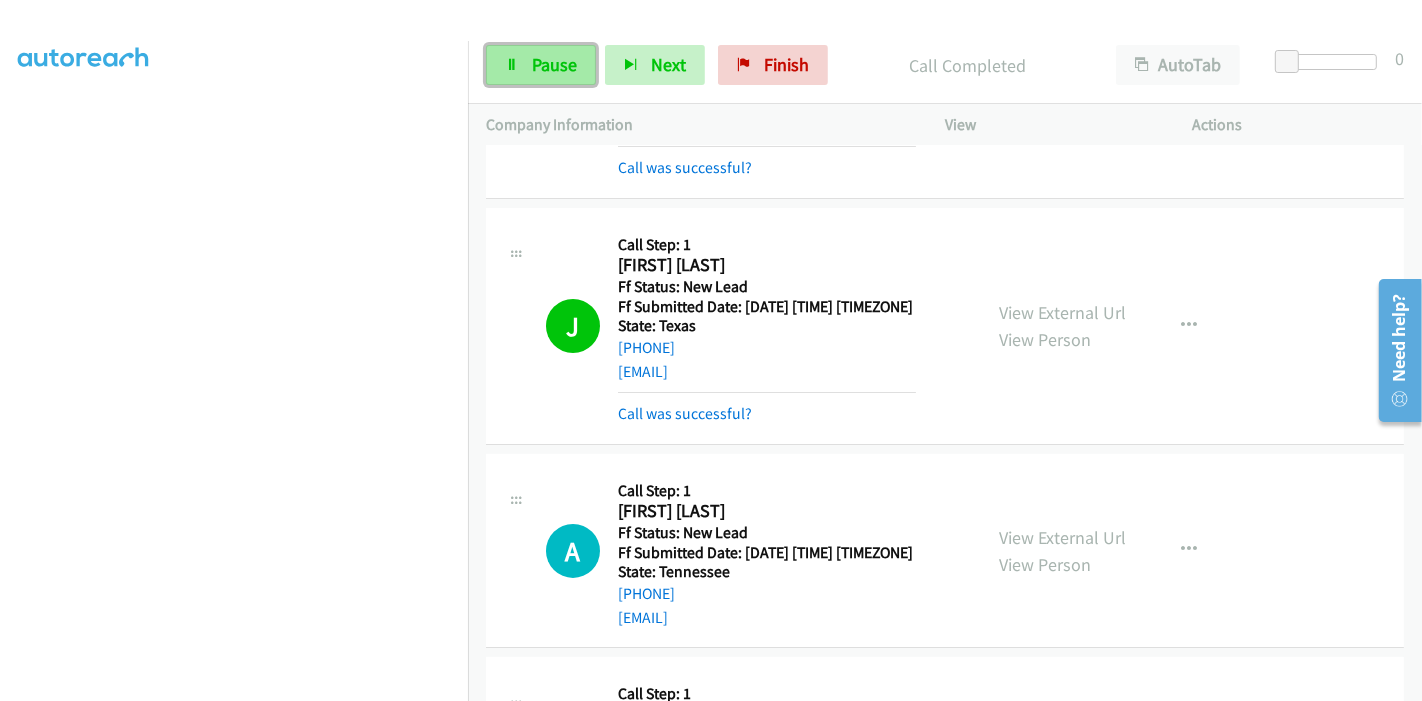 click on "Pause" at bounding box center (541, 65) 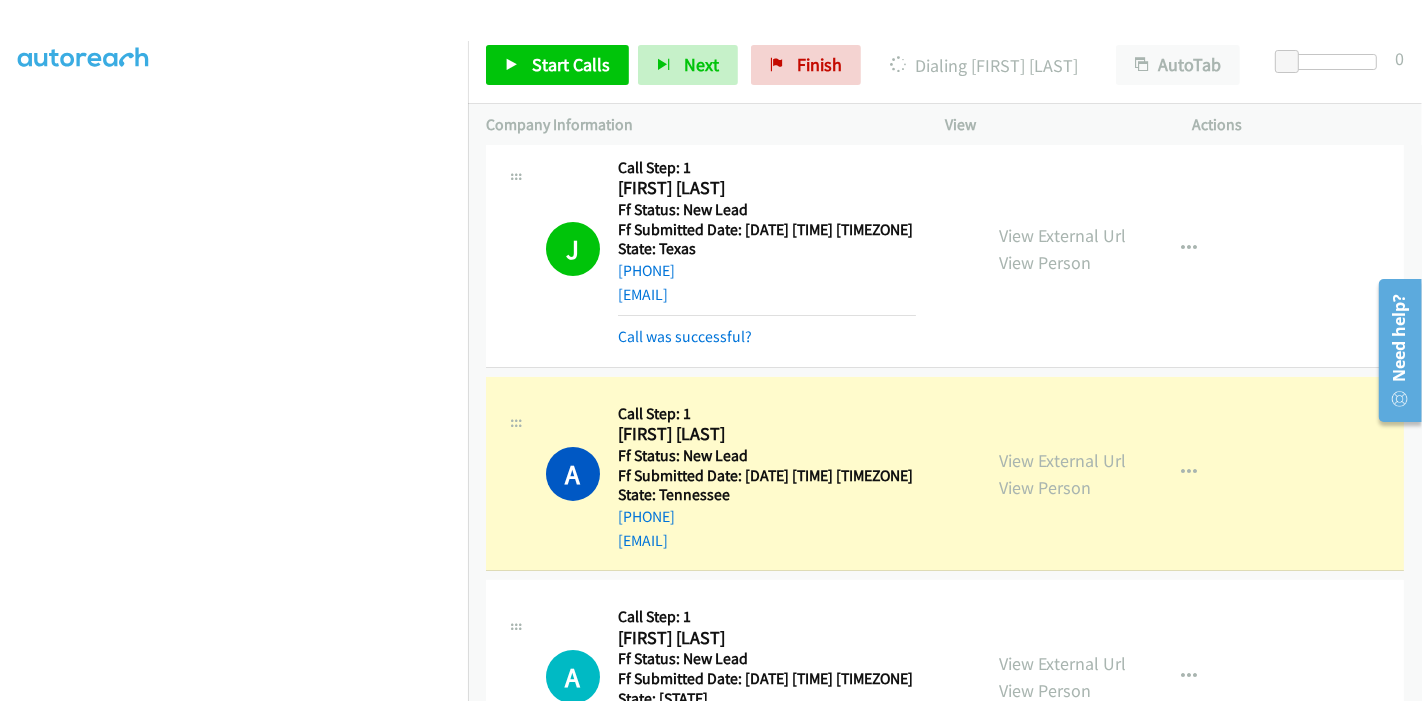 scroll, scrollTop: 300, scrollLeft: 0, axis: vertical 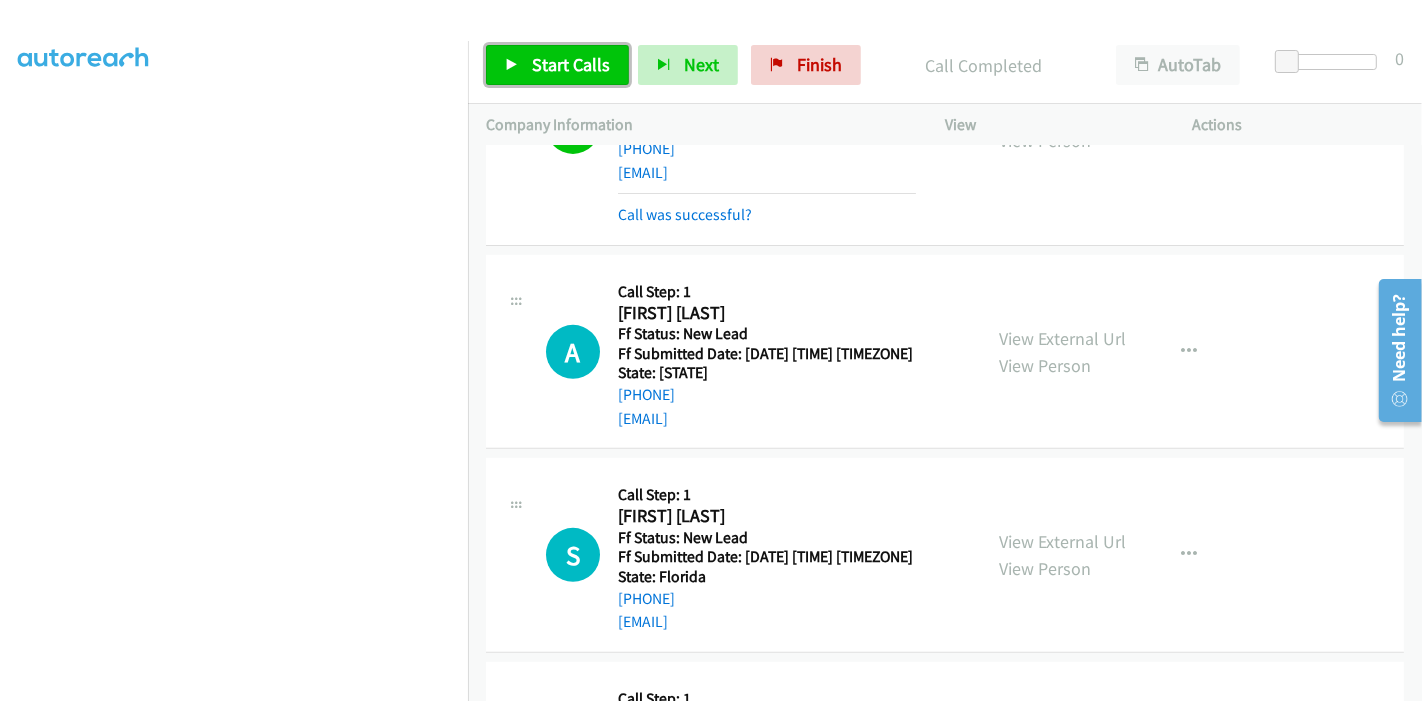 click on "Start Calls" at bounding box center (557, 65) 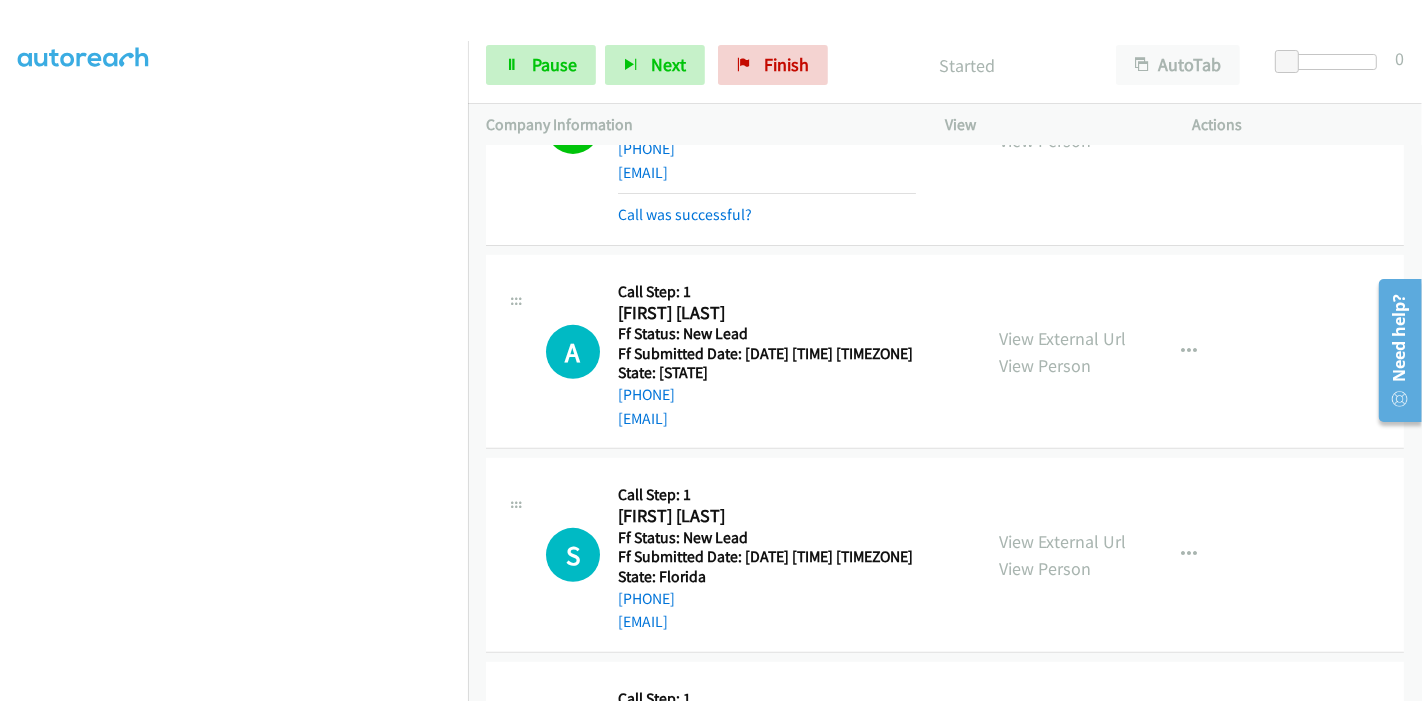 scroll, scrollTop: 522, scrollLeft: 0, axis: vertical 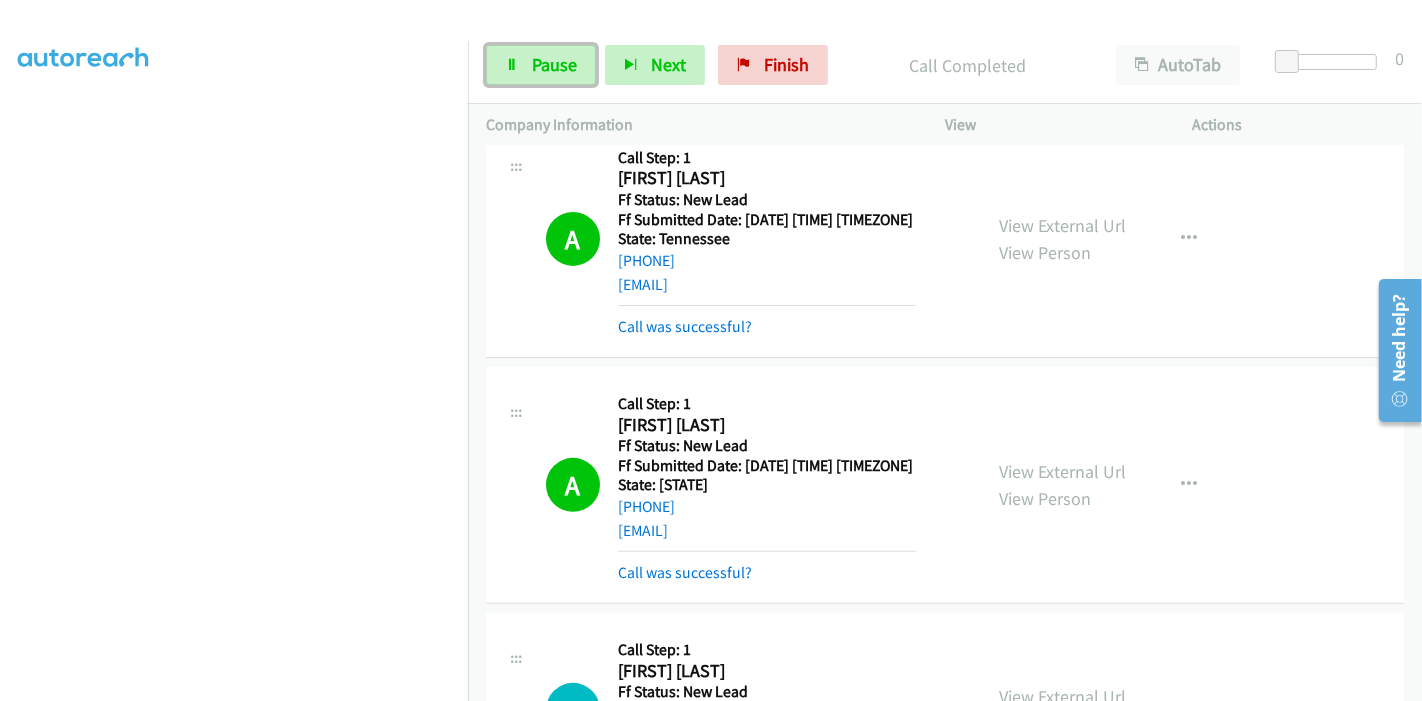 click at bounding box center (512, 66) 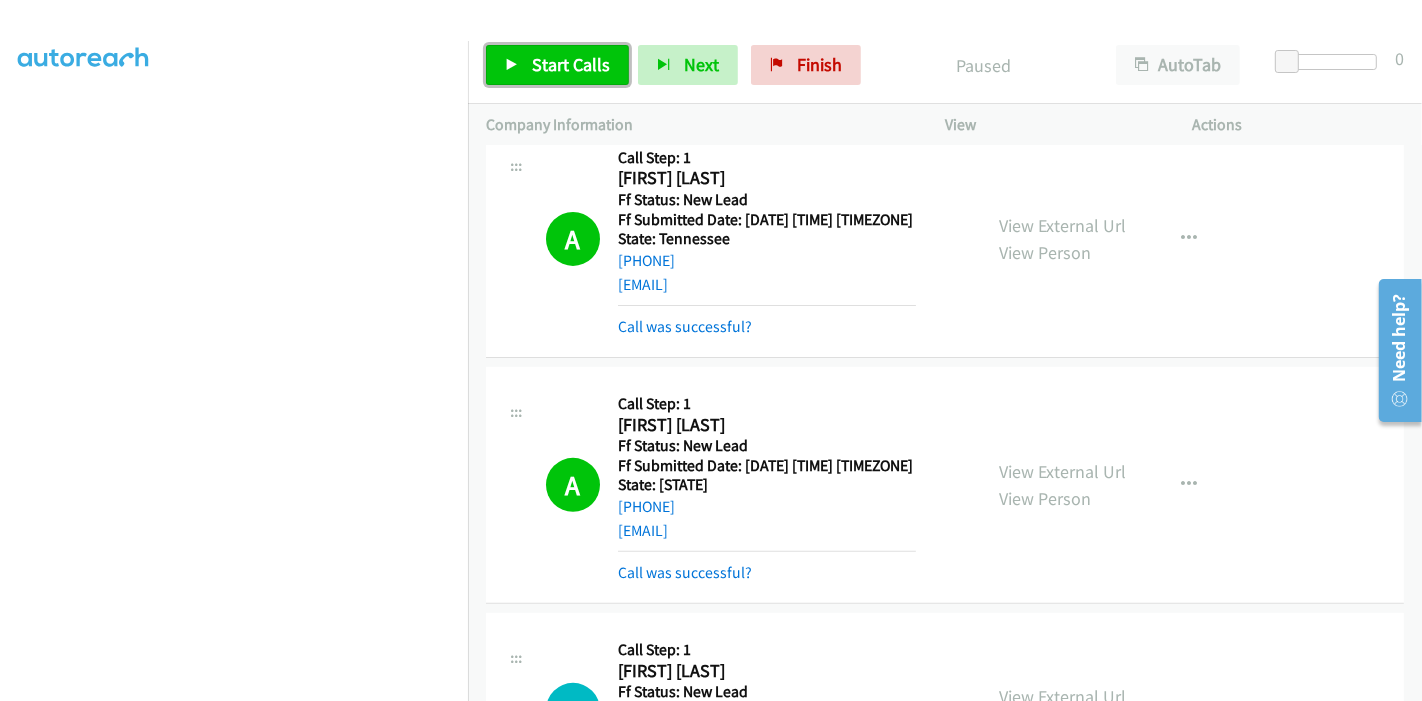 click on "Start Calls" at bounding box center (557, 65) 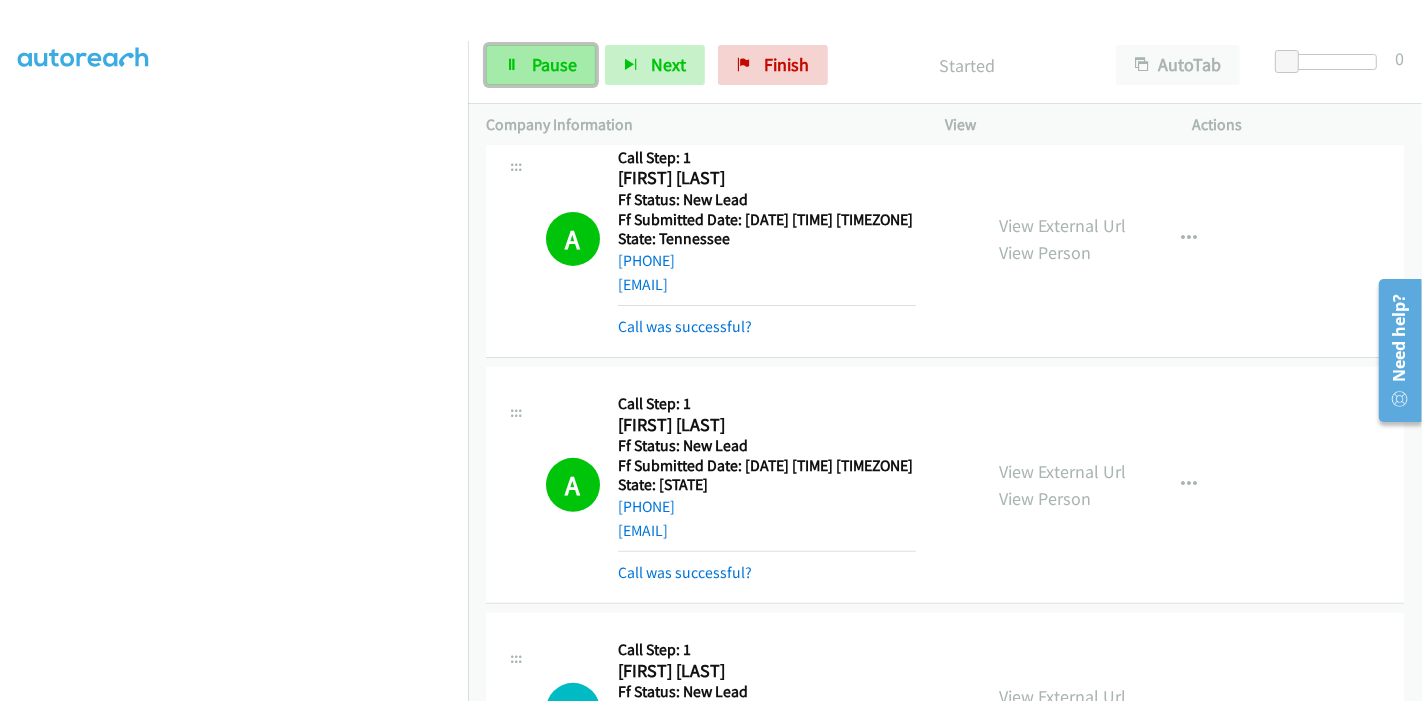 click on "Pause" at bounding box center [541, 65] 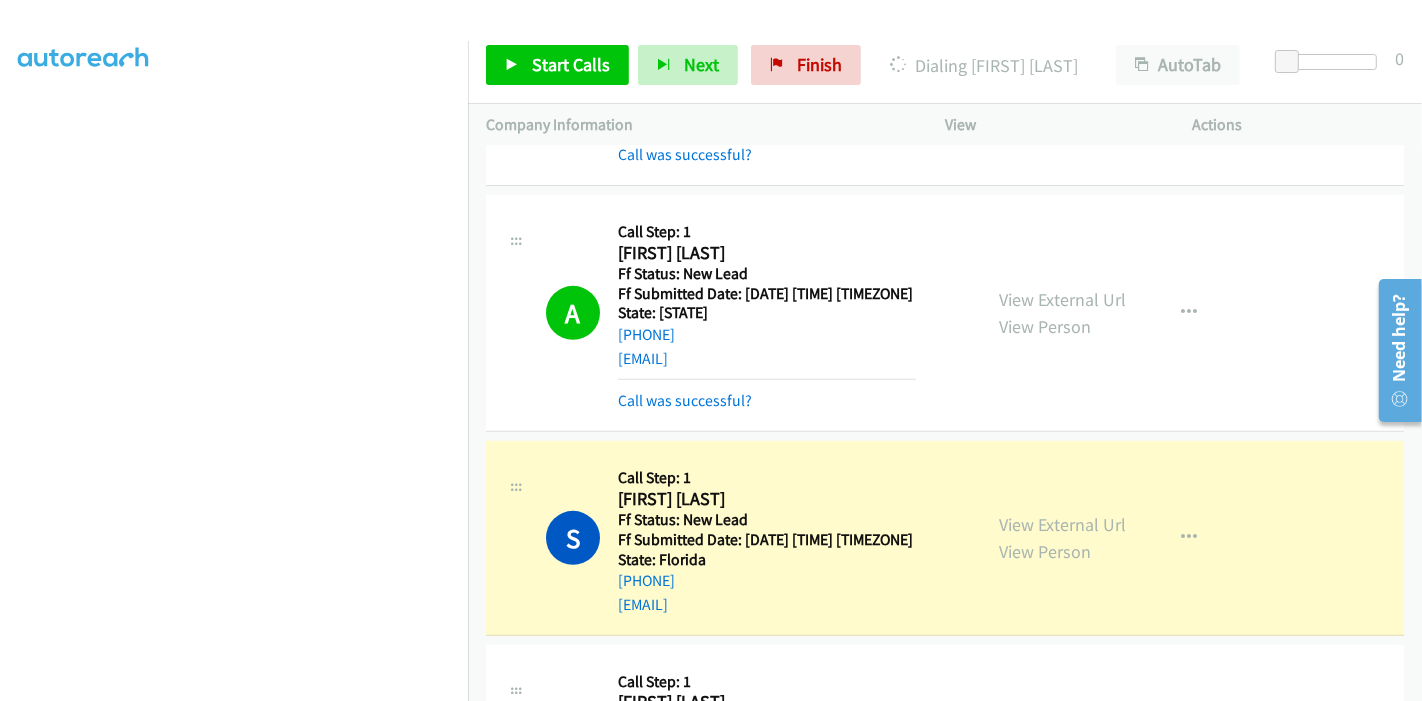 scroll, scrollTop: 745, scrollLeft: 0, axis: vertical 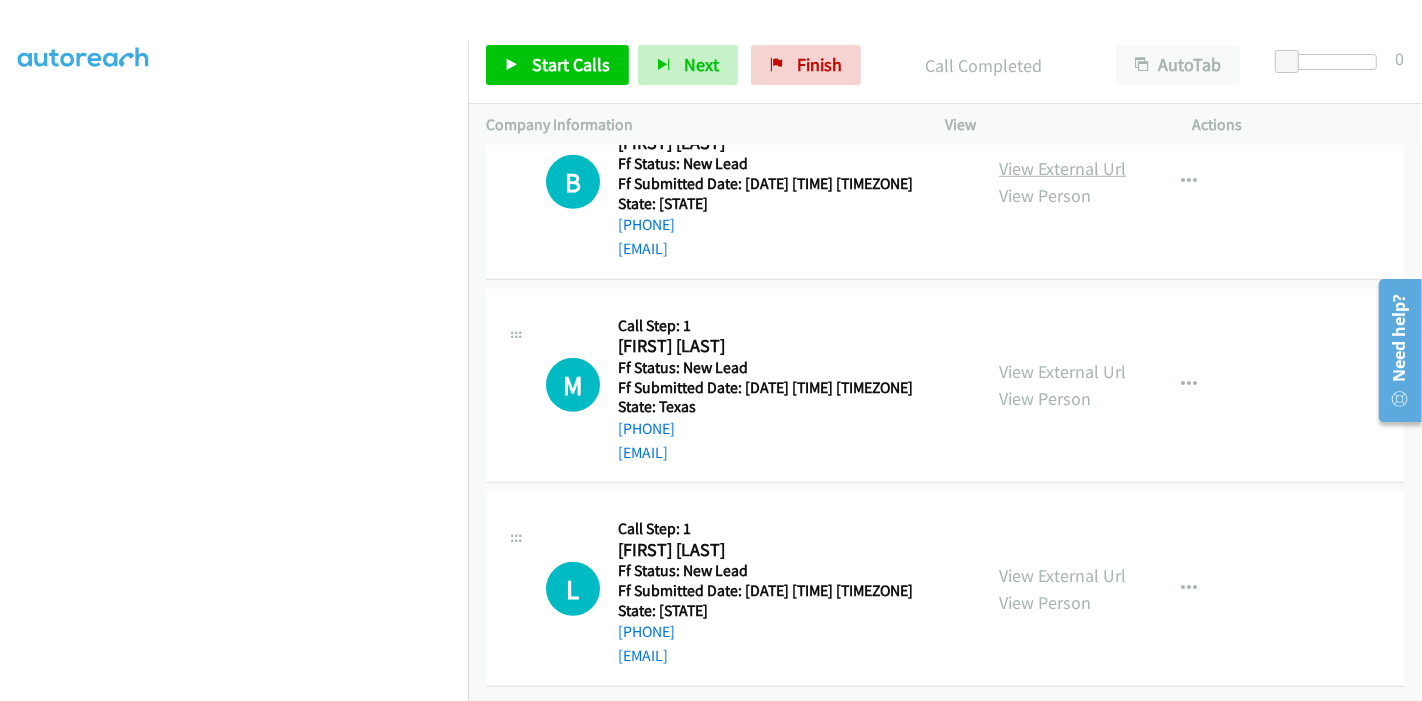 click on "View External Url" at bounding box center (1062, 168) 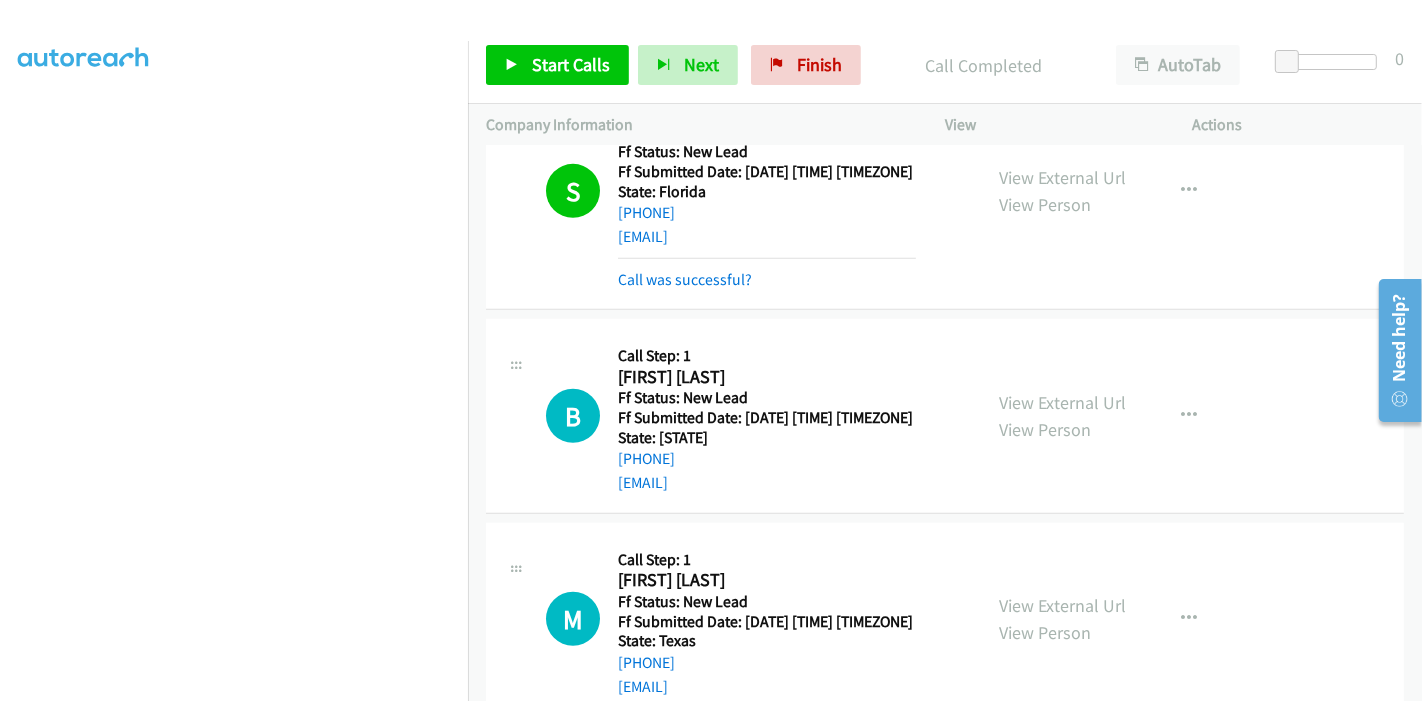 scroll, scrollTop: 1197, scrollLeft: 0, axis: vertical 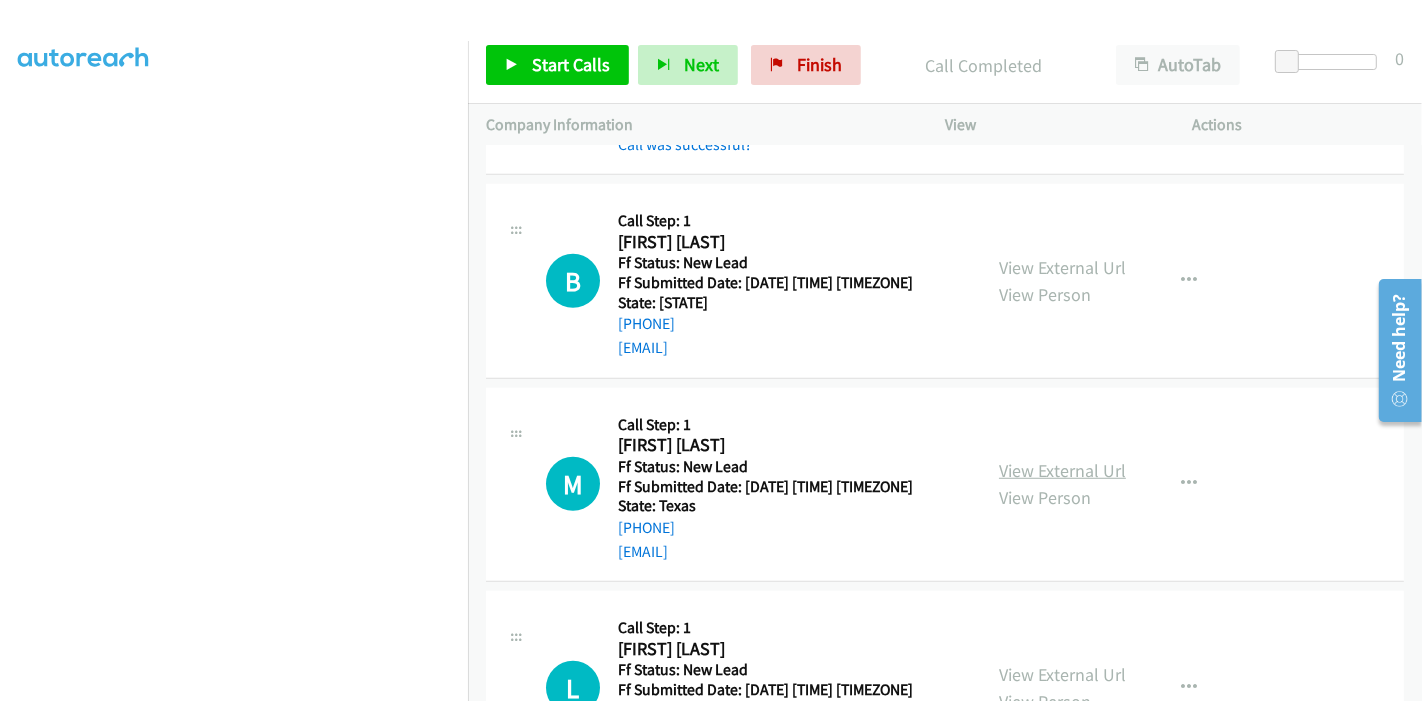 click on "View External Url" at bounding box center (1062, 470) 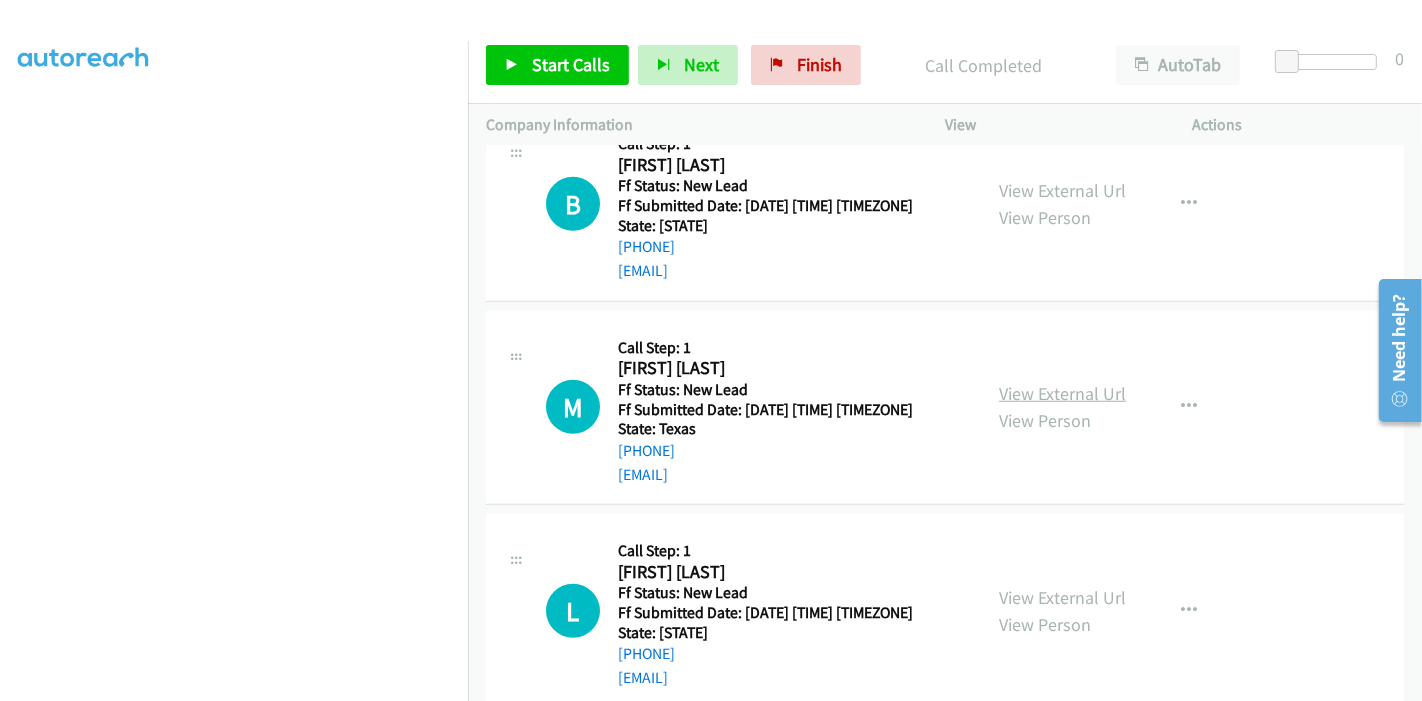 scroll, scrollTop: 1308, scrollLeft: 0, axis: vertical 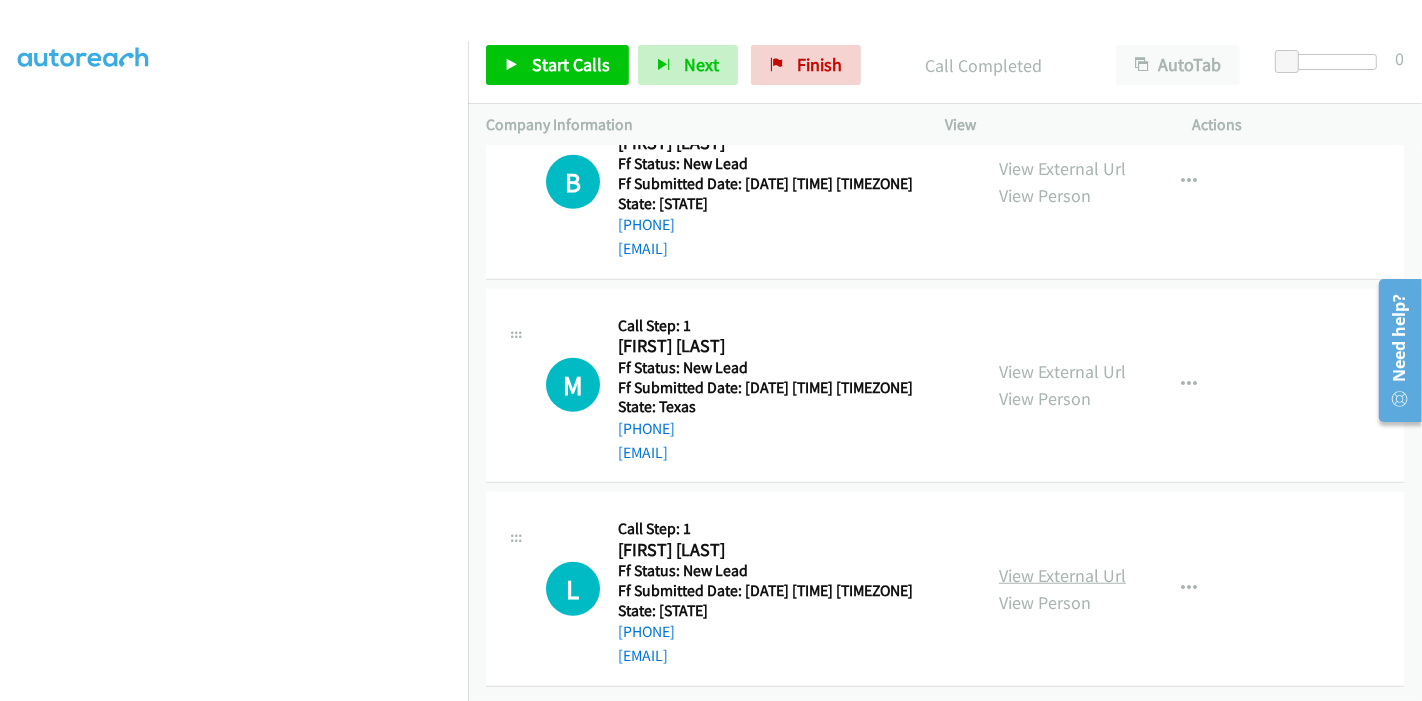 click on "View External Url" at bounding box center (1062, 575) 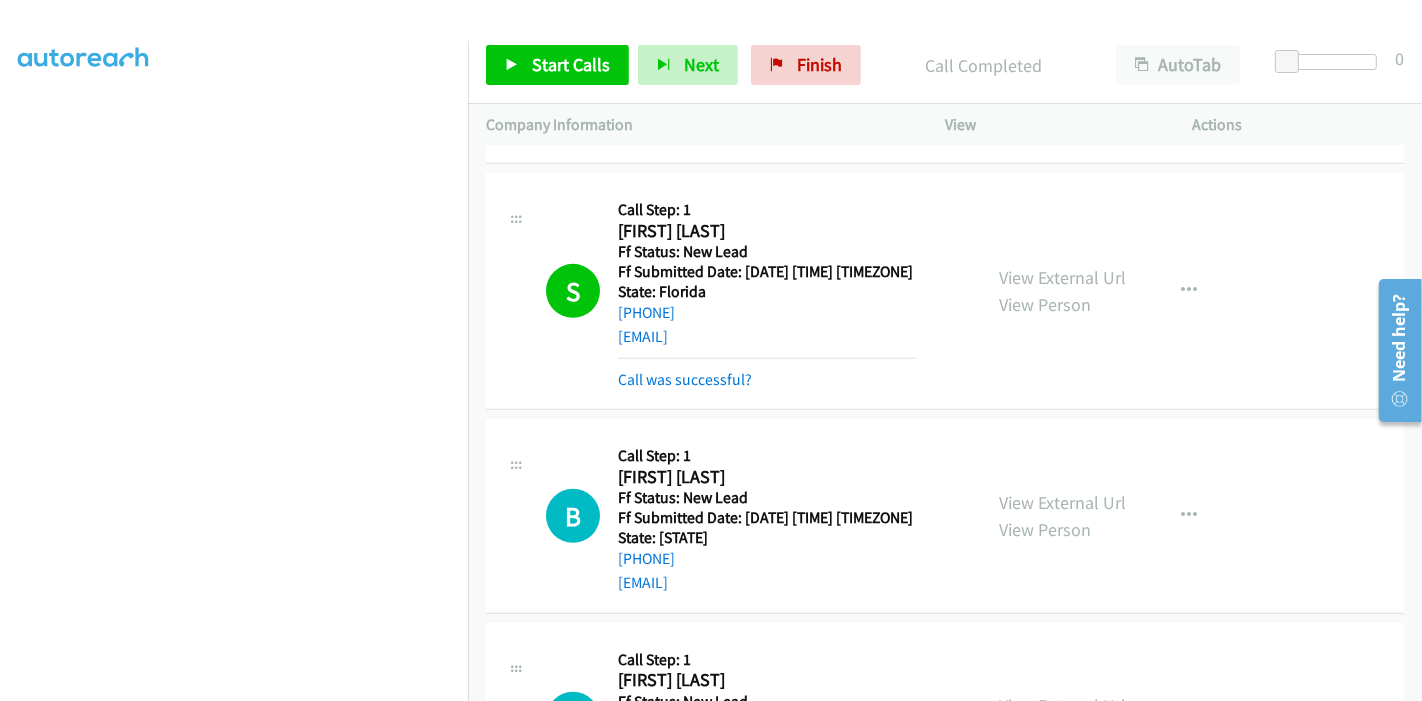 scroll, scrollTop: 1308, scrollLeft: 0, axis: vertical 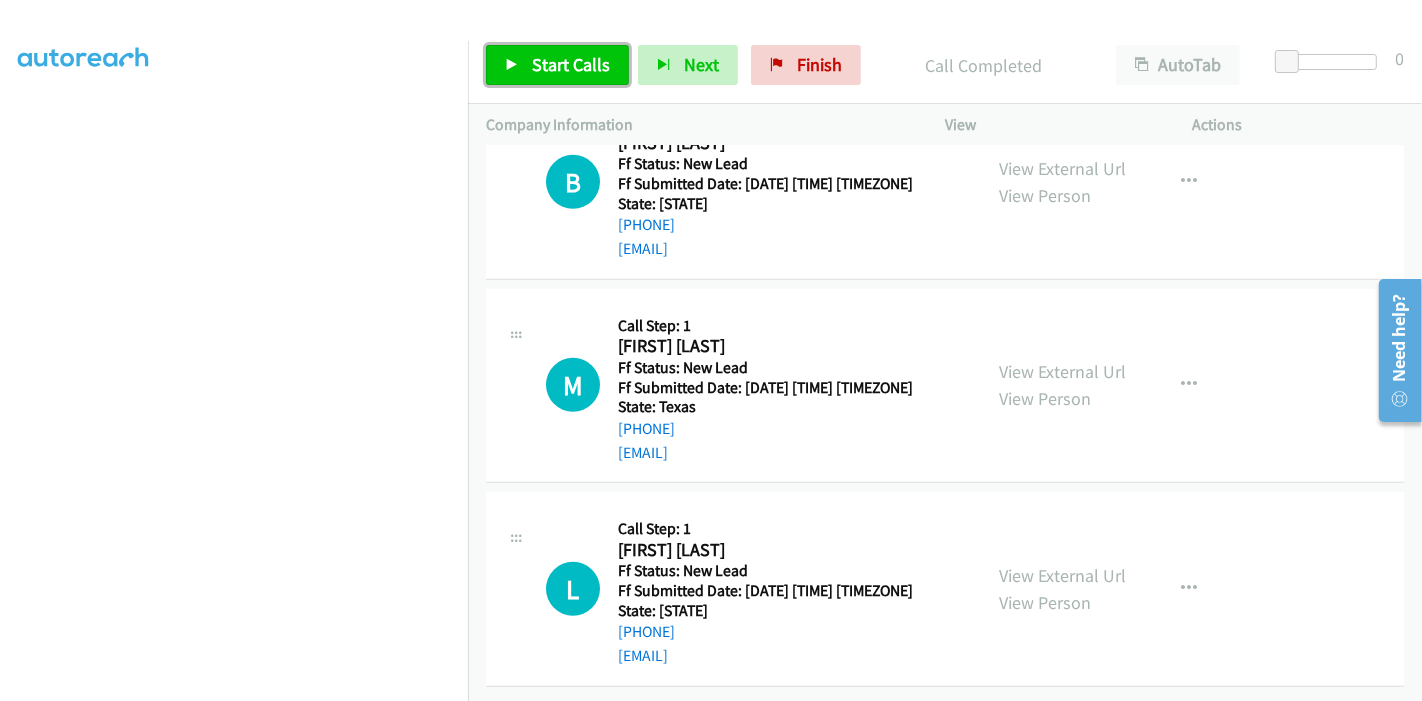 click on "Start Calls" at bounding box center [571, 64] 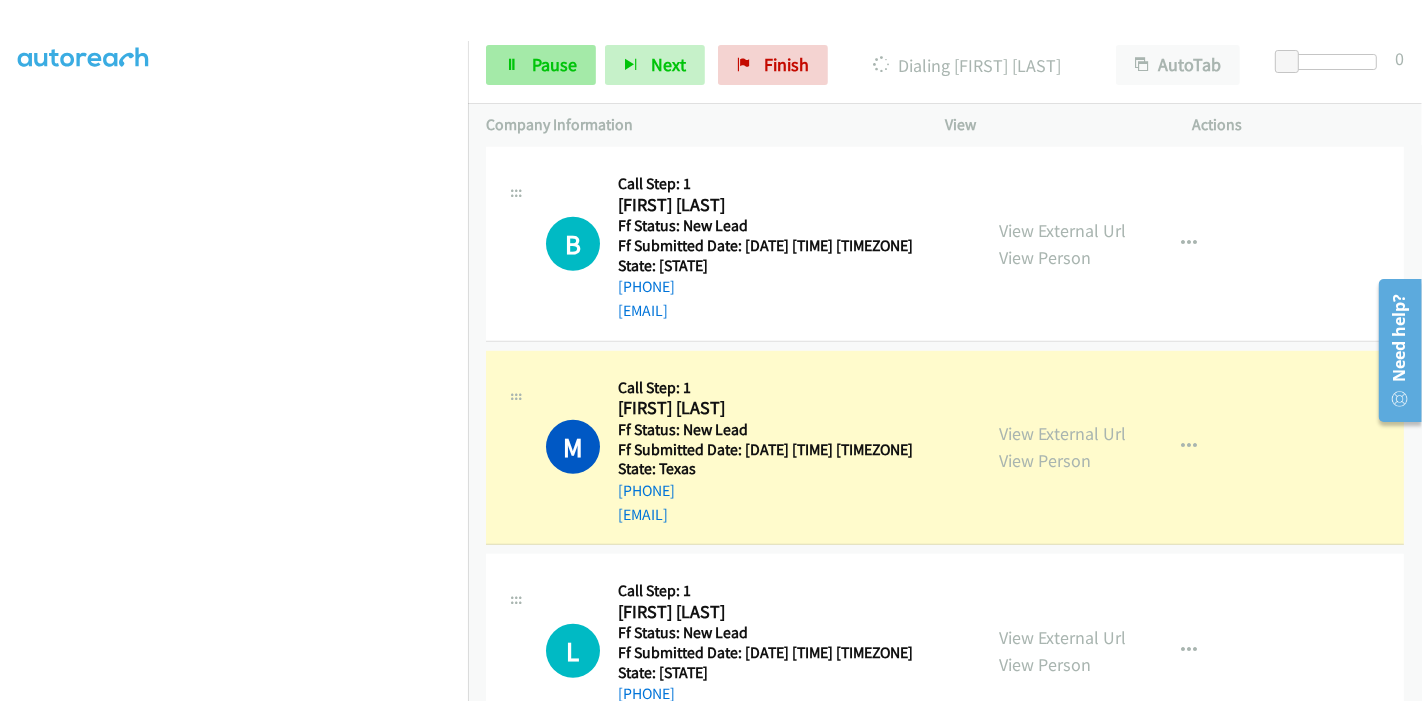 scroll, scrollTop: 1308, scrollLeft: 0, axis: vertical 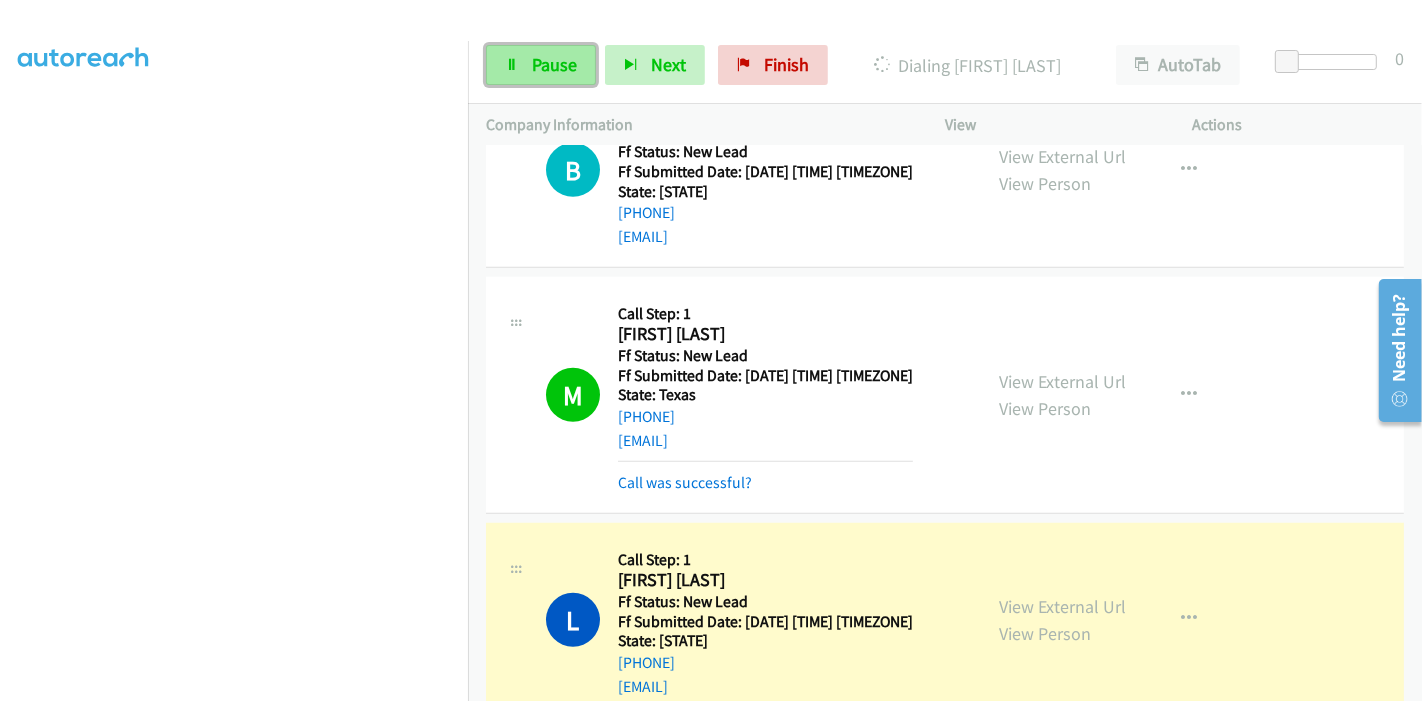 click on "Pause" at bounding box center [541, 65] 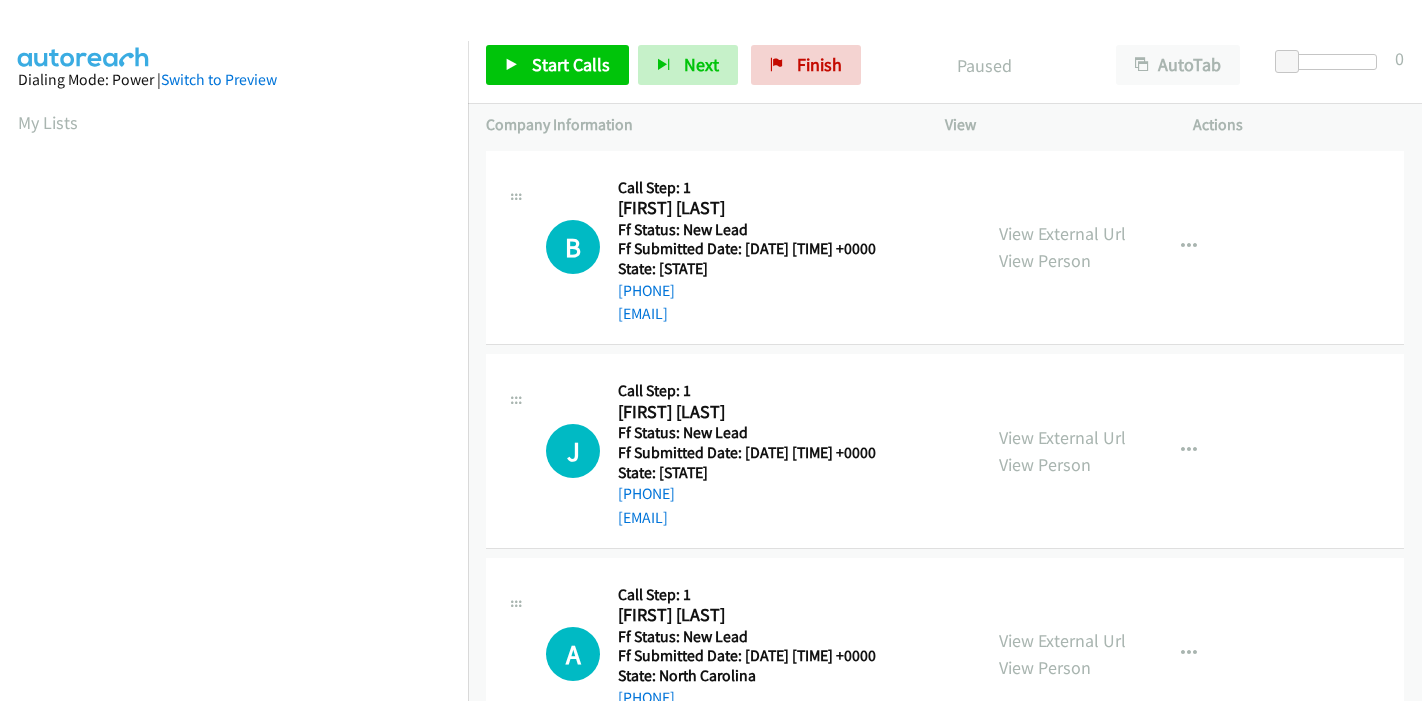 scroll, scrollTop: 0, scrollLeft: 0, axis: both 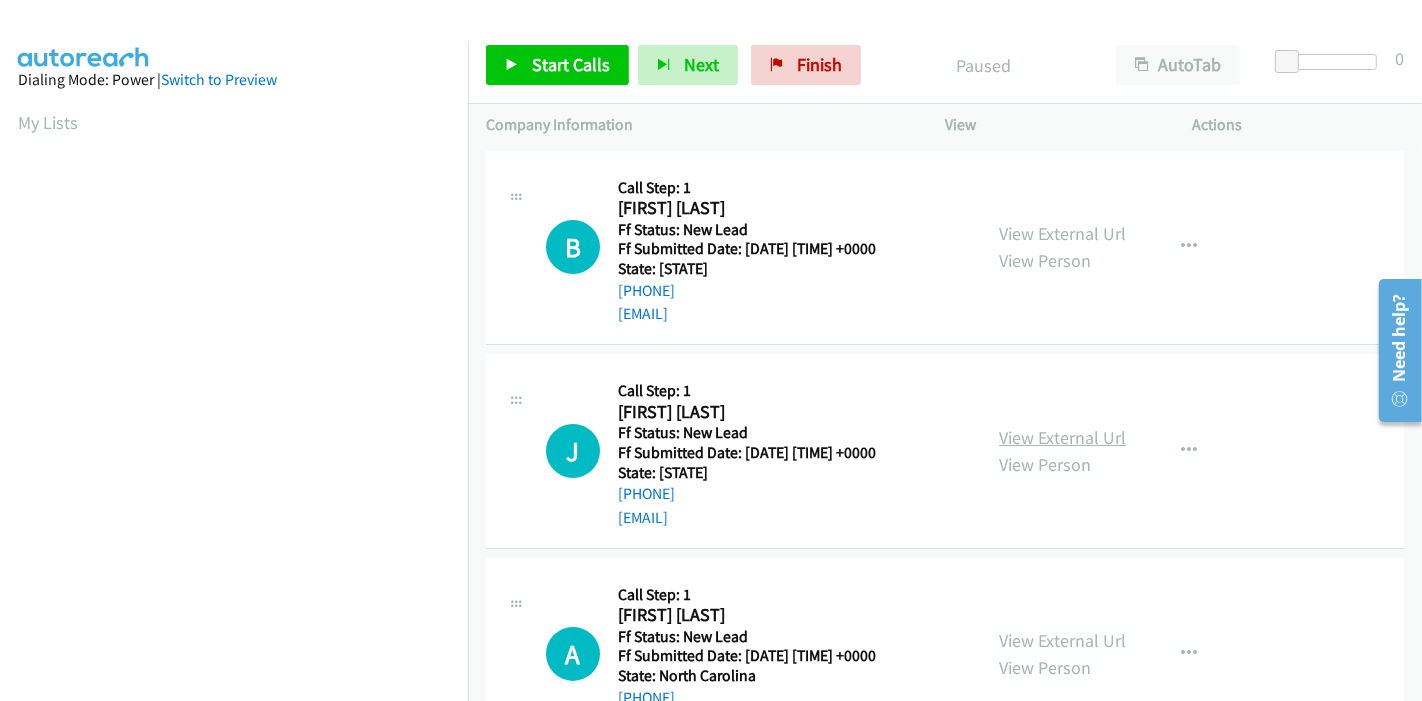 click on "View External Url" at bounding box center (1062, 437) 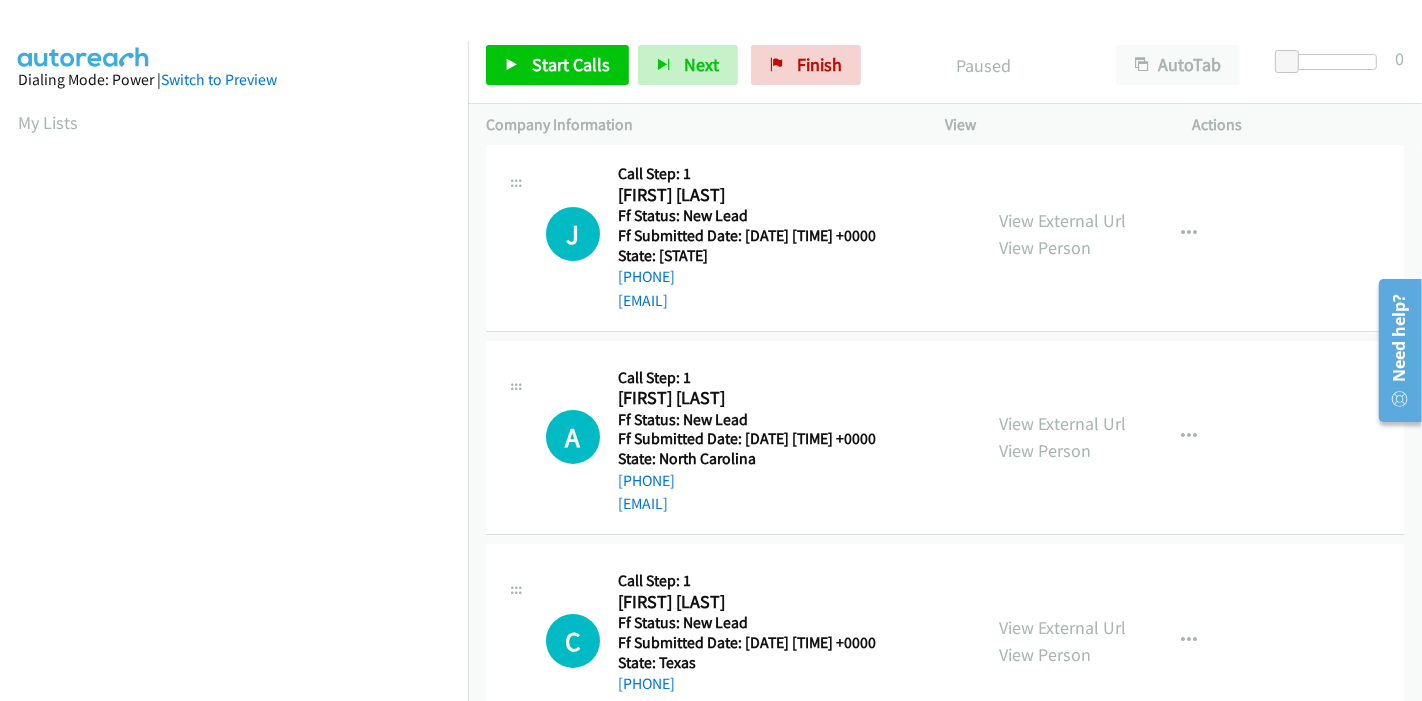 scroll, scrollTop: 222, scrollLeft: 0, axis: vertical 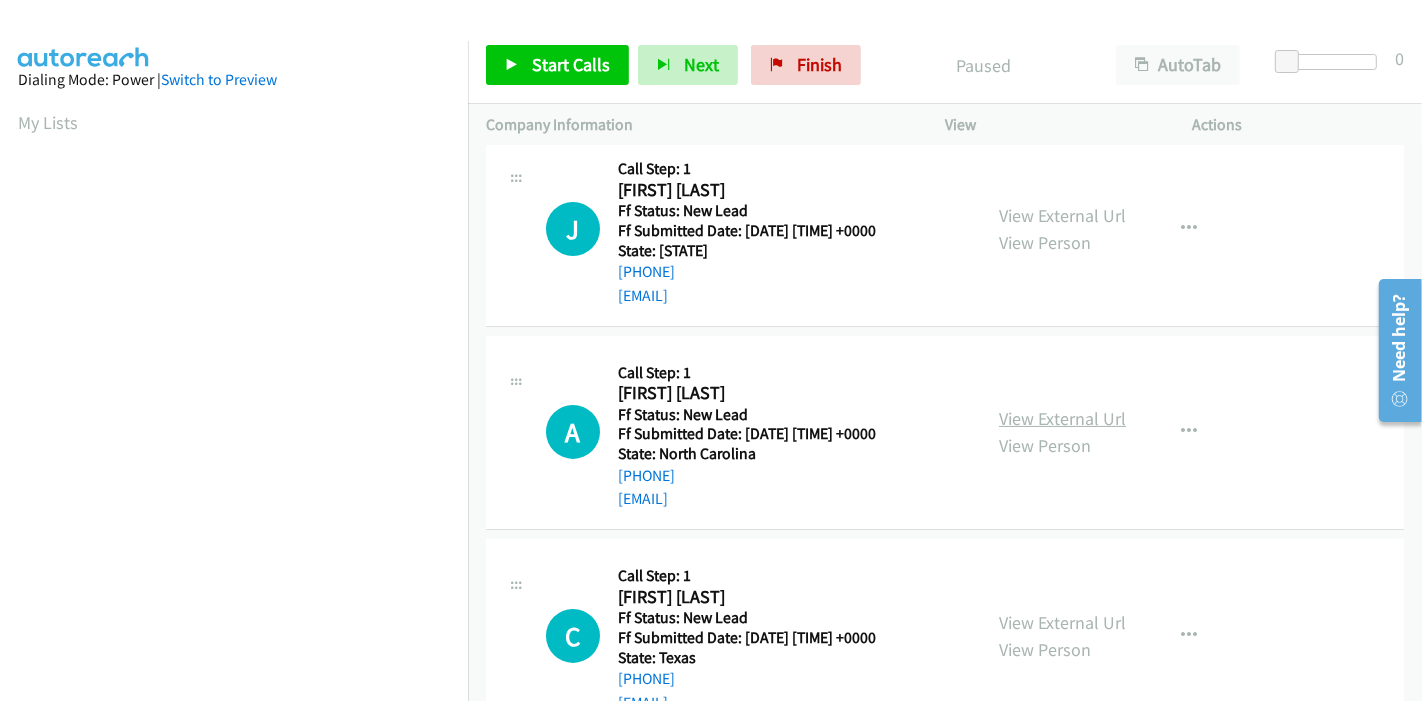 click on "View External Url" at bounding box center [1062, 418] 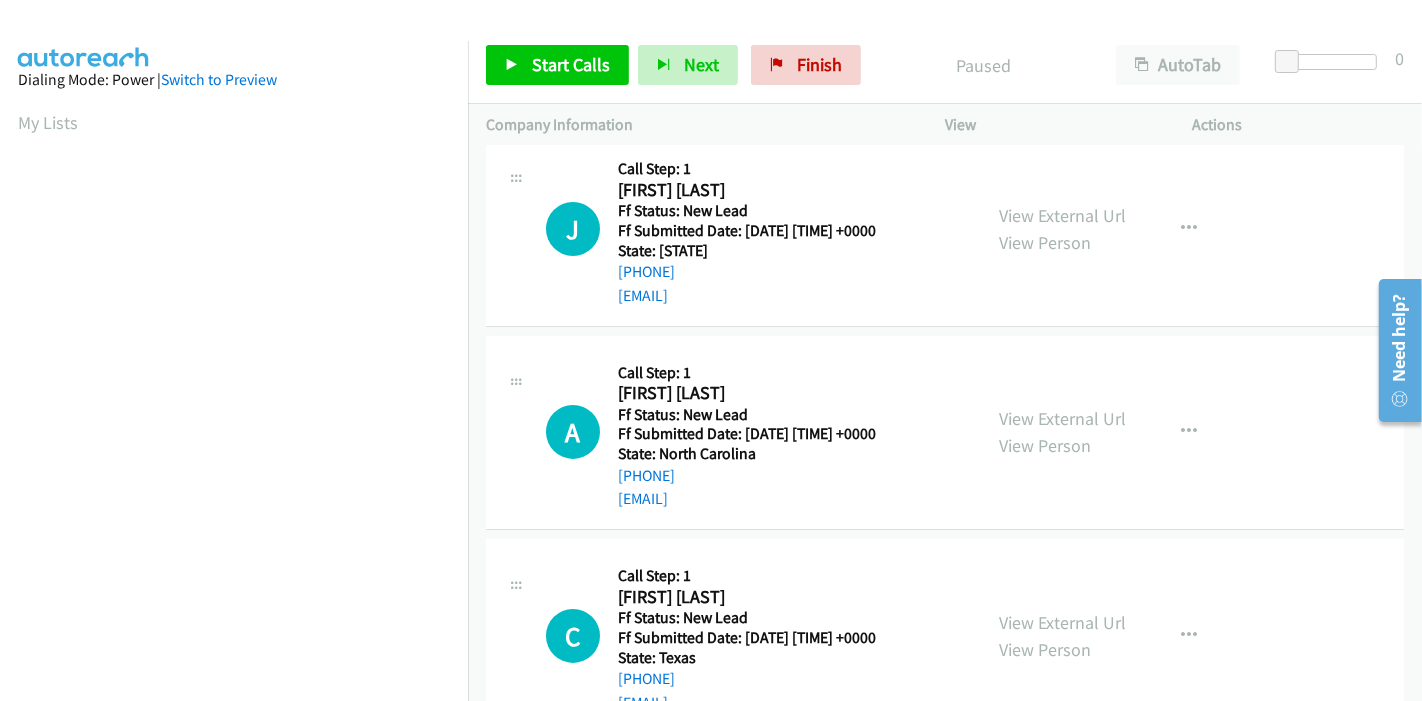 scroll, scrollTop: 284, scrollLeft: 0, axis: vertical 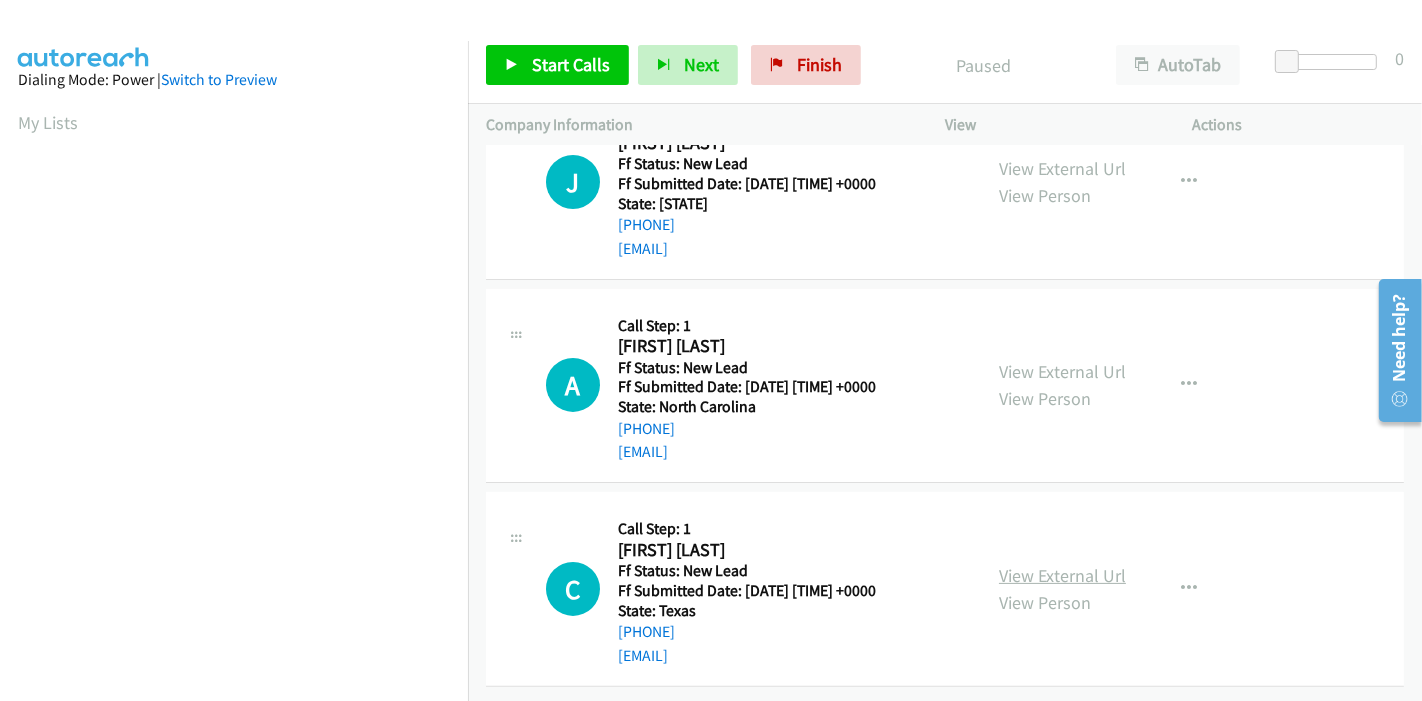 click on "View External Url" at bounding box center [1062, 575] 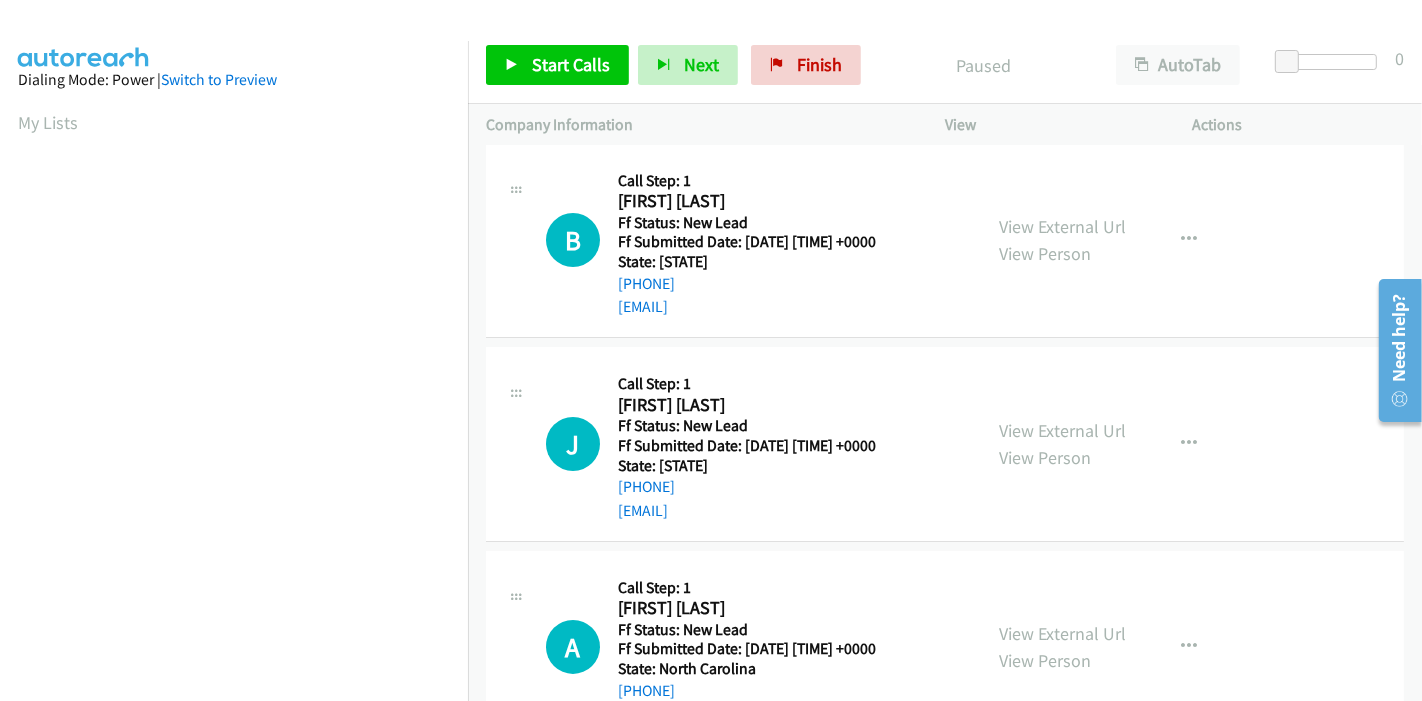 scroll, scrollTop: 0, scrollLeft: 0, axis: both 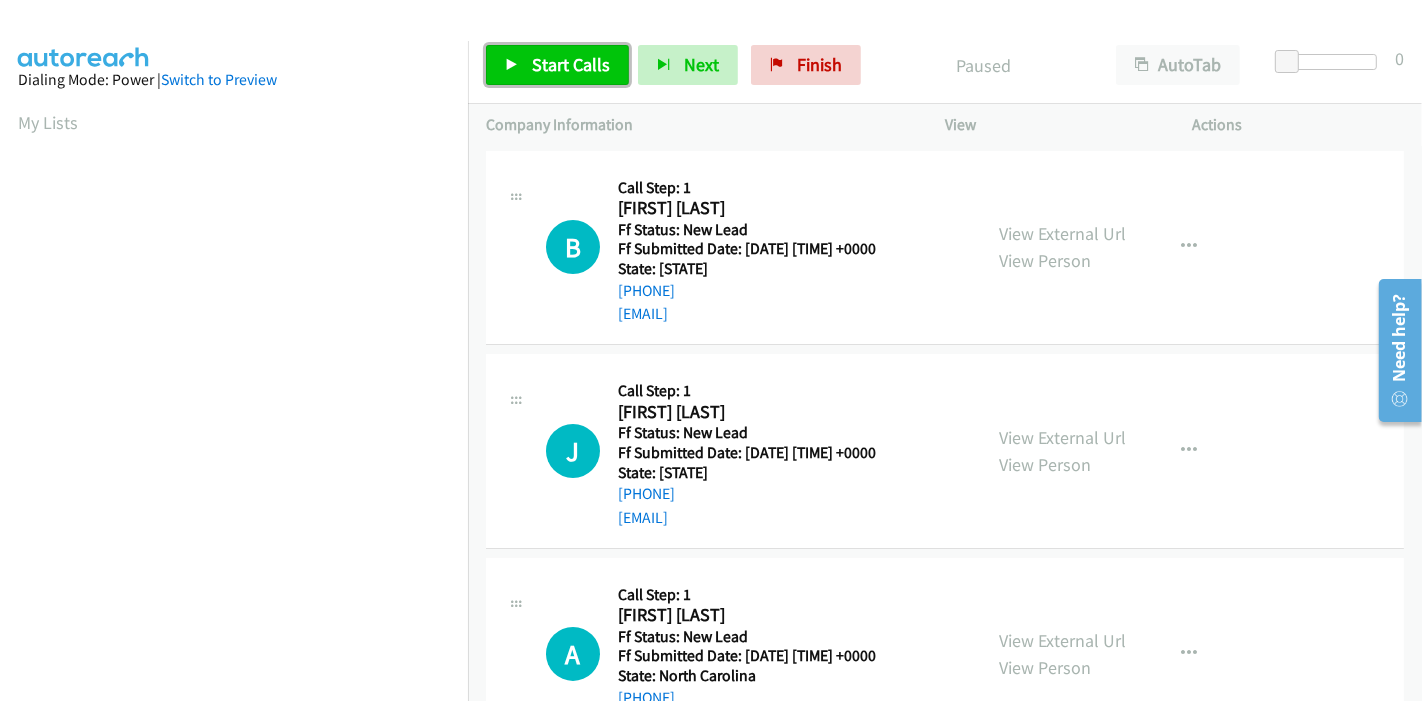 click on "Start Calls" at bounding box center (571, 64) 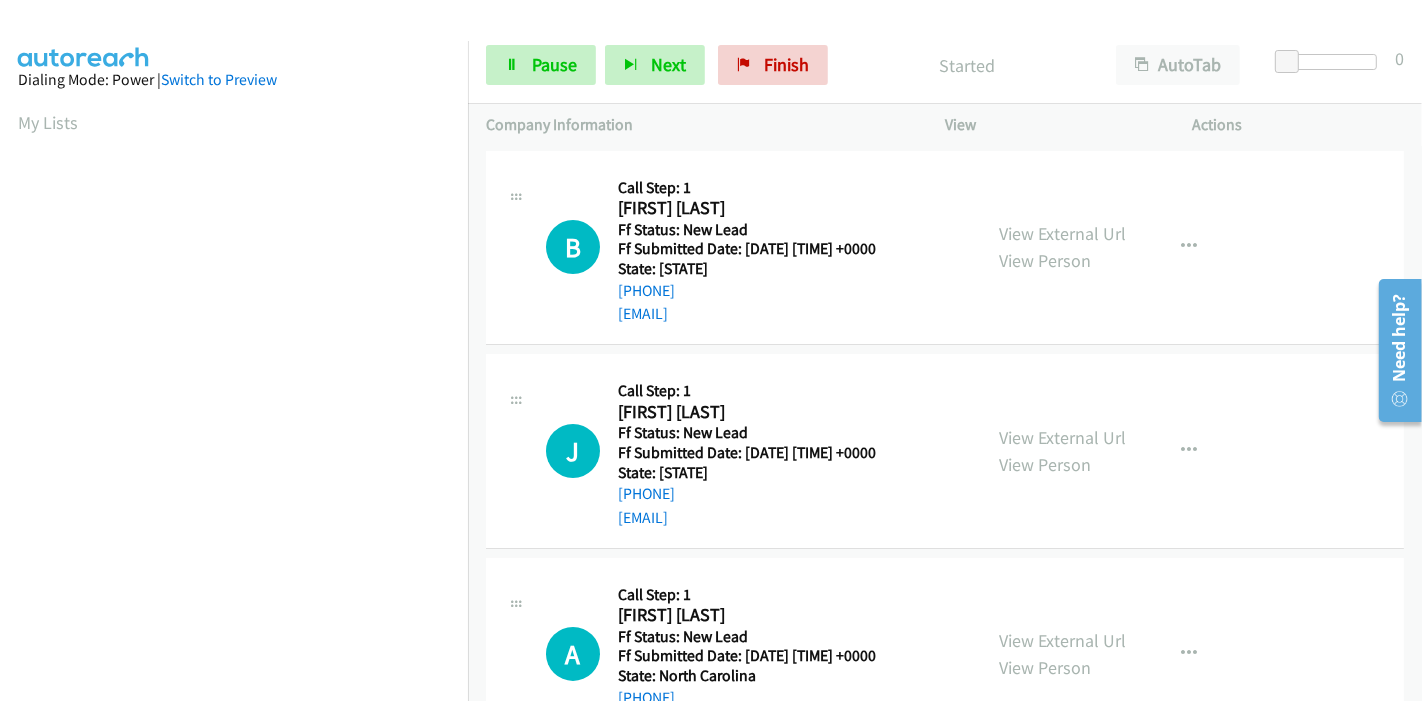 scroll, scrollTop: 422, scrollLeft: 0, axis: vertical 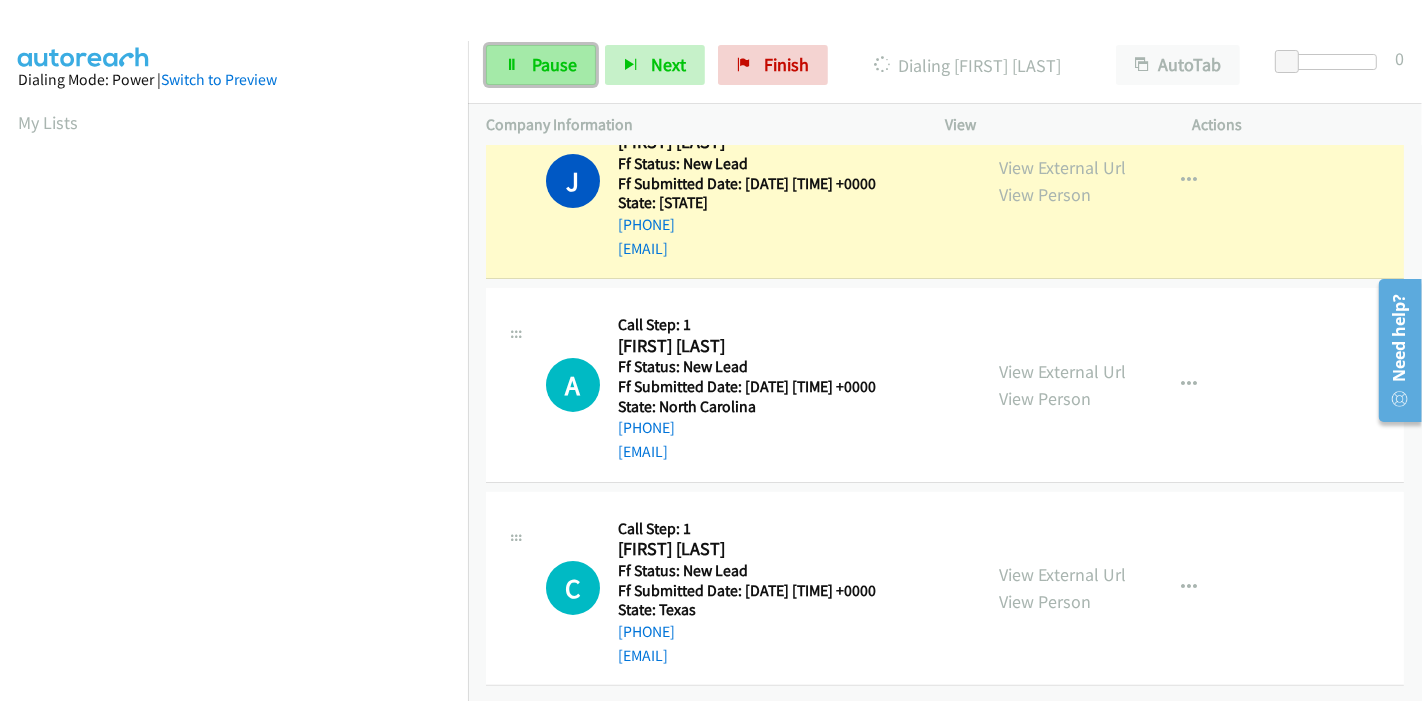 click on "Pause" at bounding box center (554, 64) 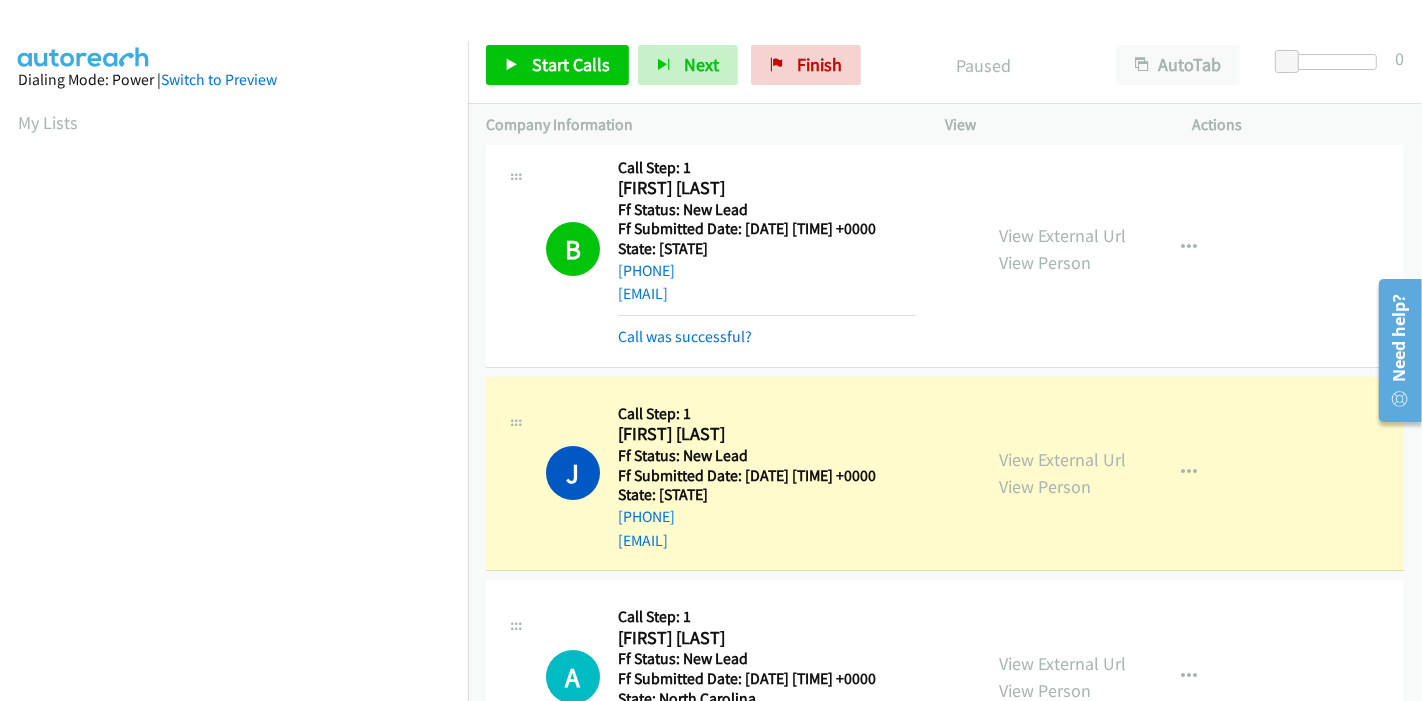 scroll, scrollTop: 0, scrollLeft: 0, axis: both 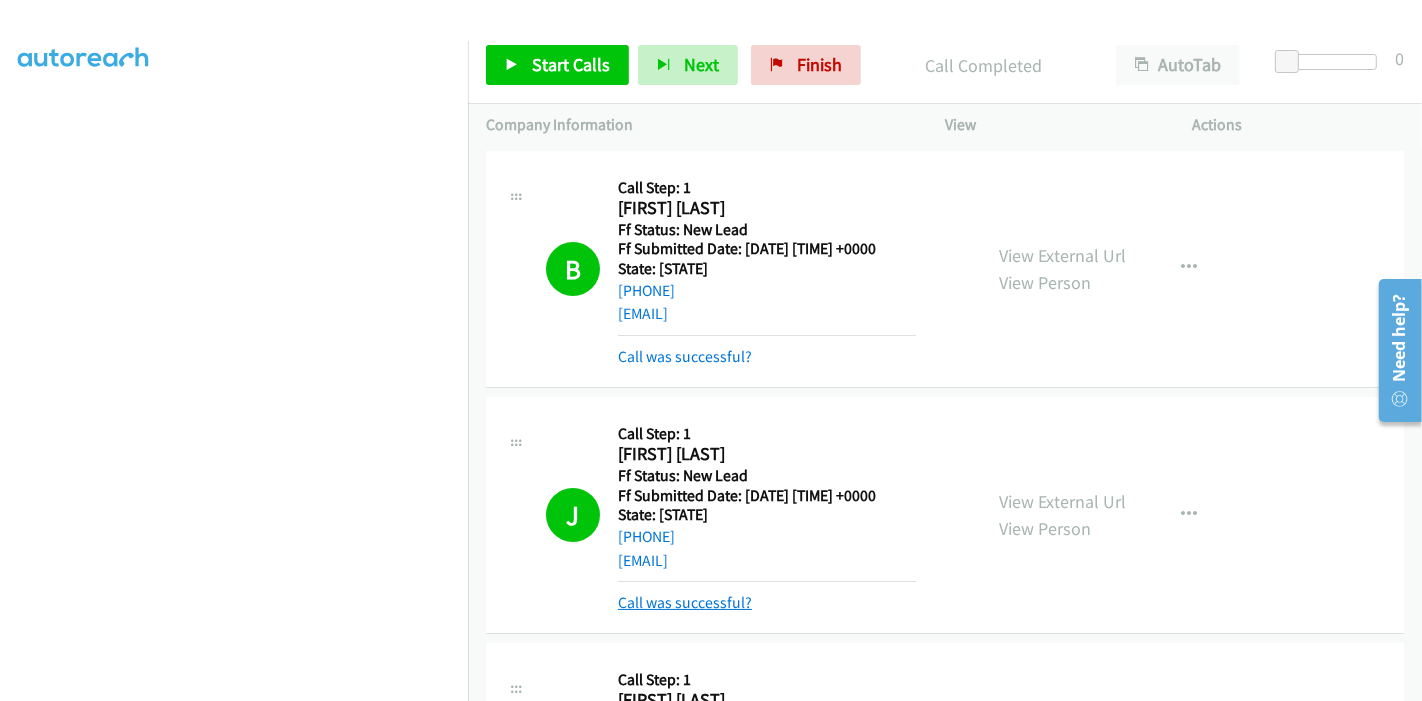 click on "Call was successful?" at bounding box center (685, 602) 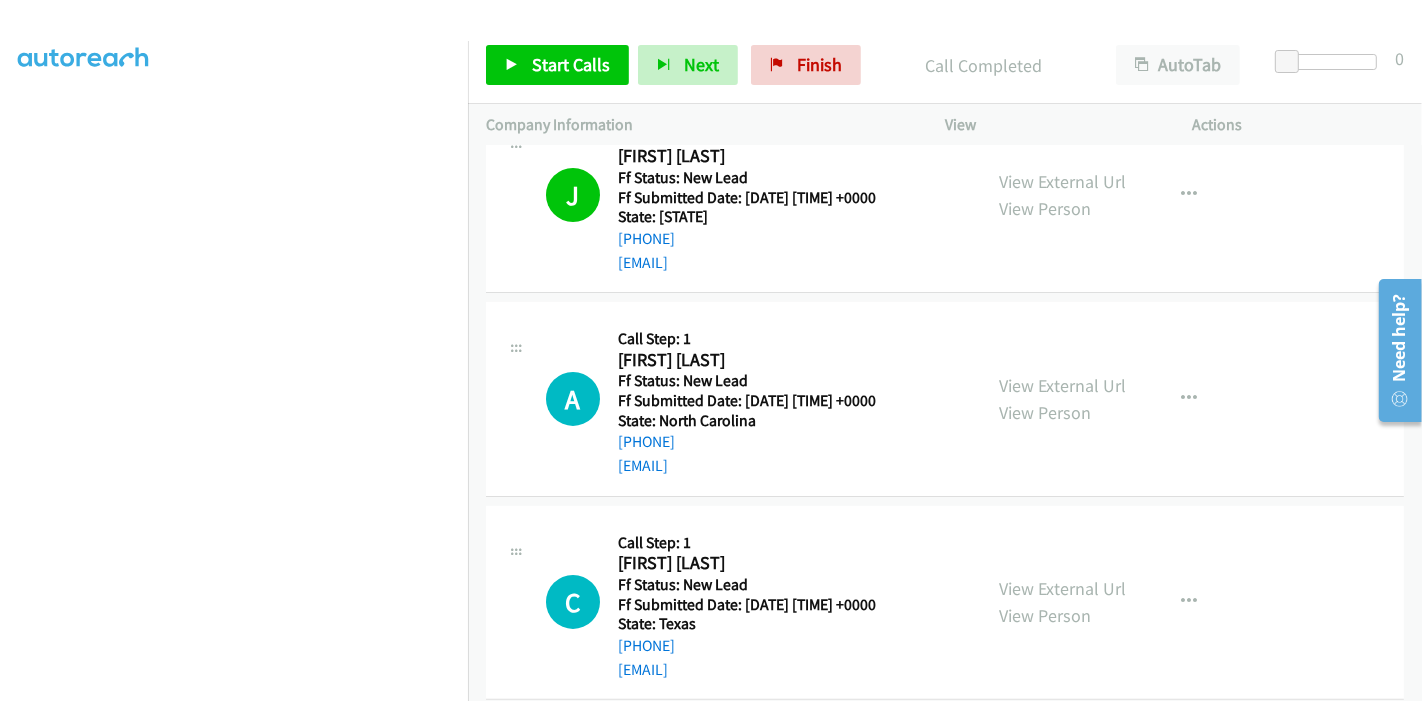 scroll, scrollTop: 333, scrollLeft: 0, axis: vertical 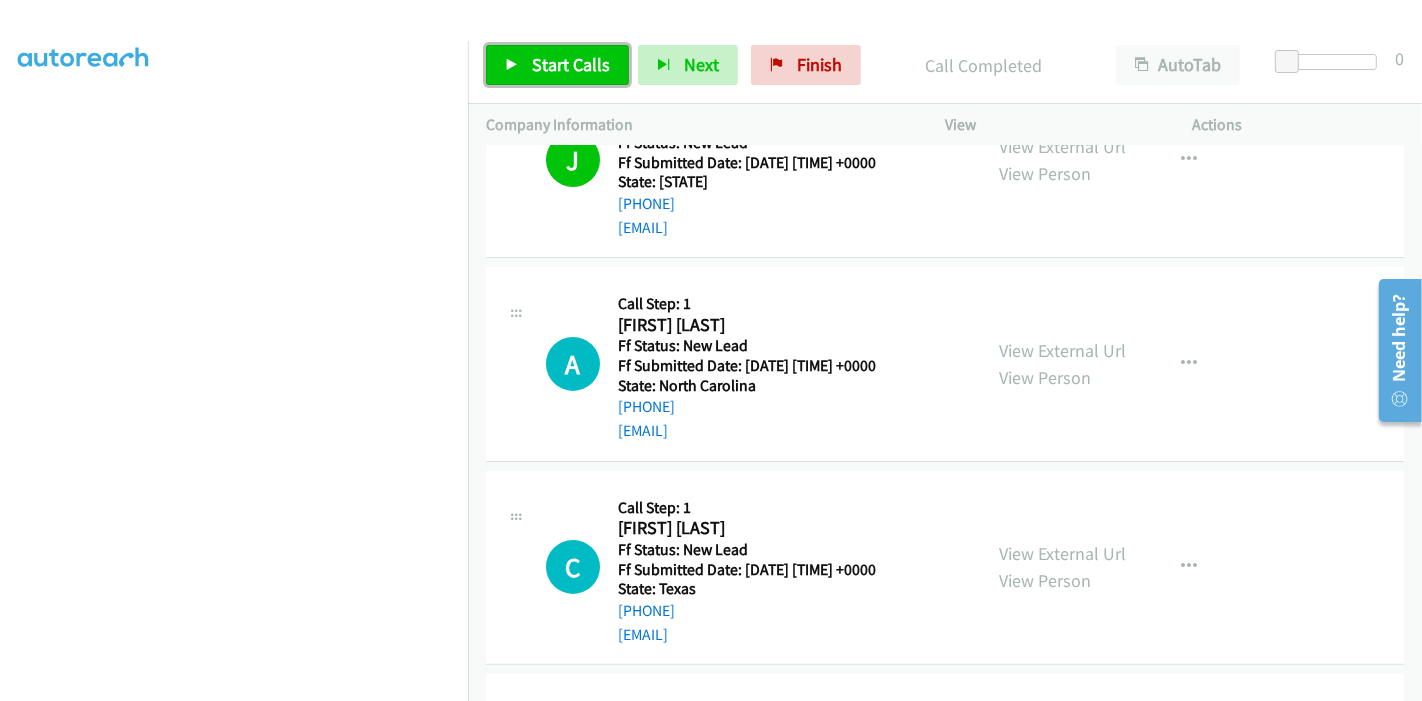 click on "Start Calls" at bounding box center (571, 64) 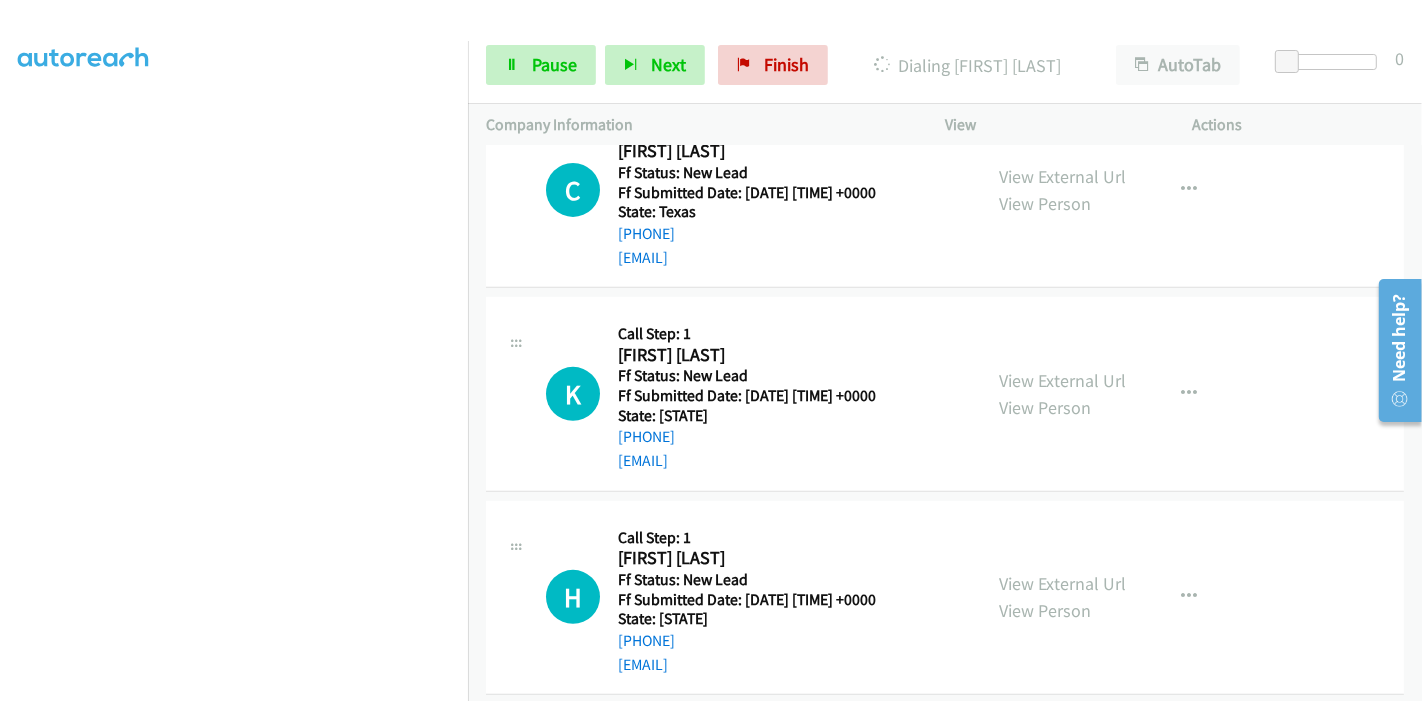 scroll, scrollTop: 888, scrollLeft: 0, axis: vertical 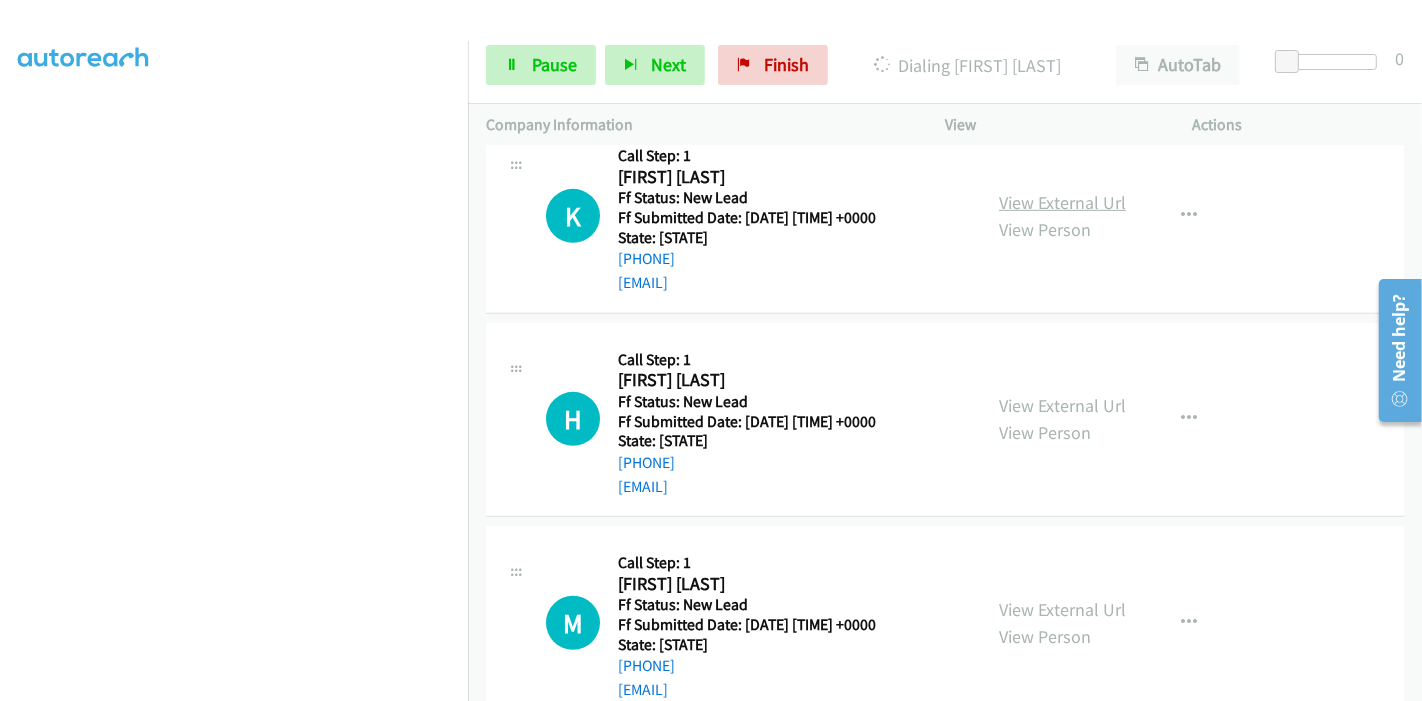 click on "View External Url" at bounding box center (1062, 202) 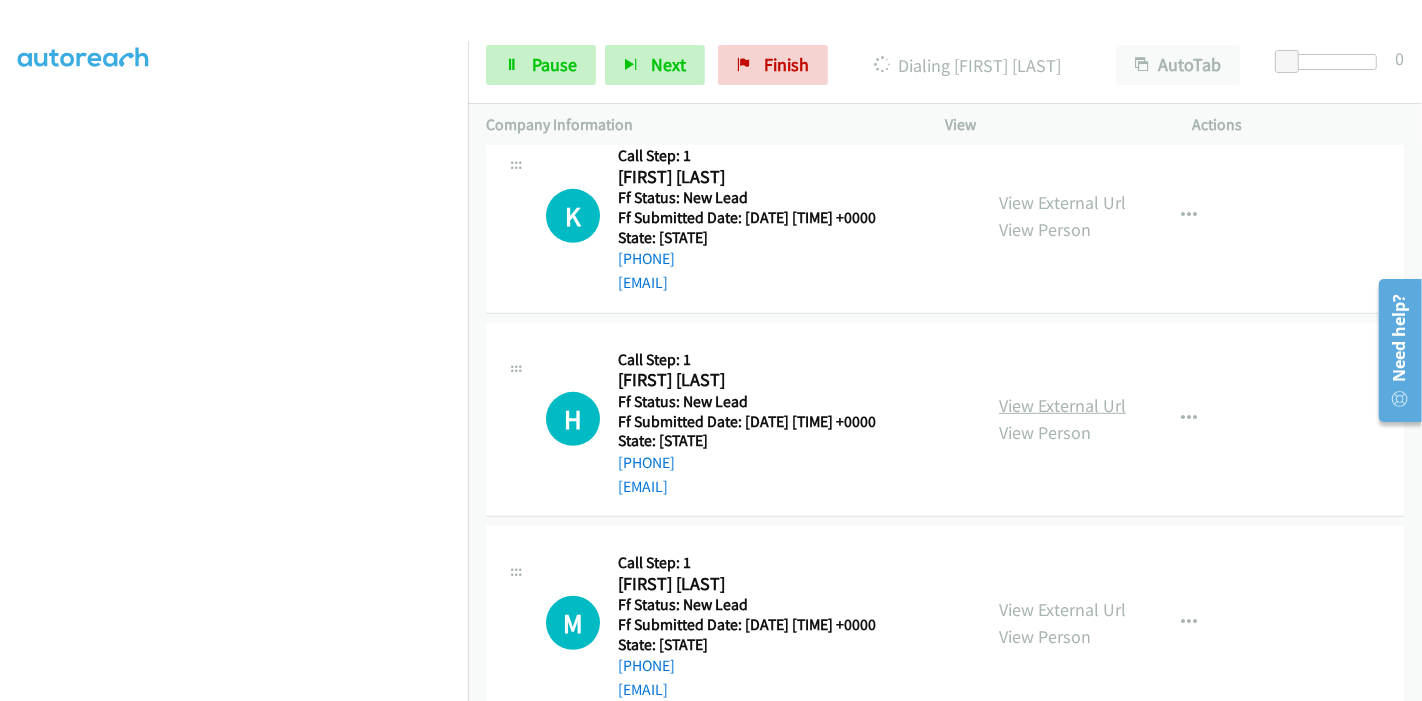 click on "View External Url" at bounding box center (1062, 405) 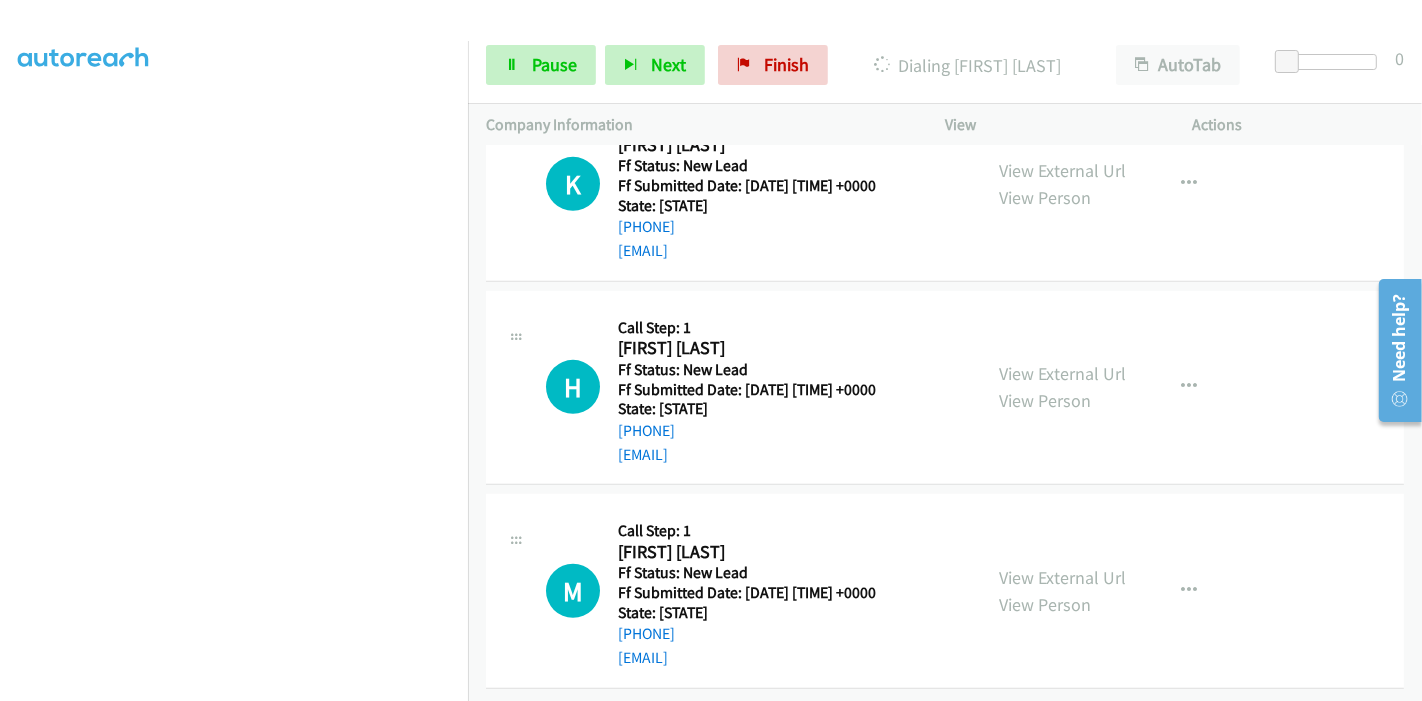 scroll, scrollTop: 936, scrollLeft: 0, axis: vertical 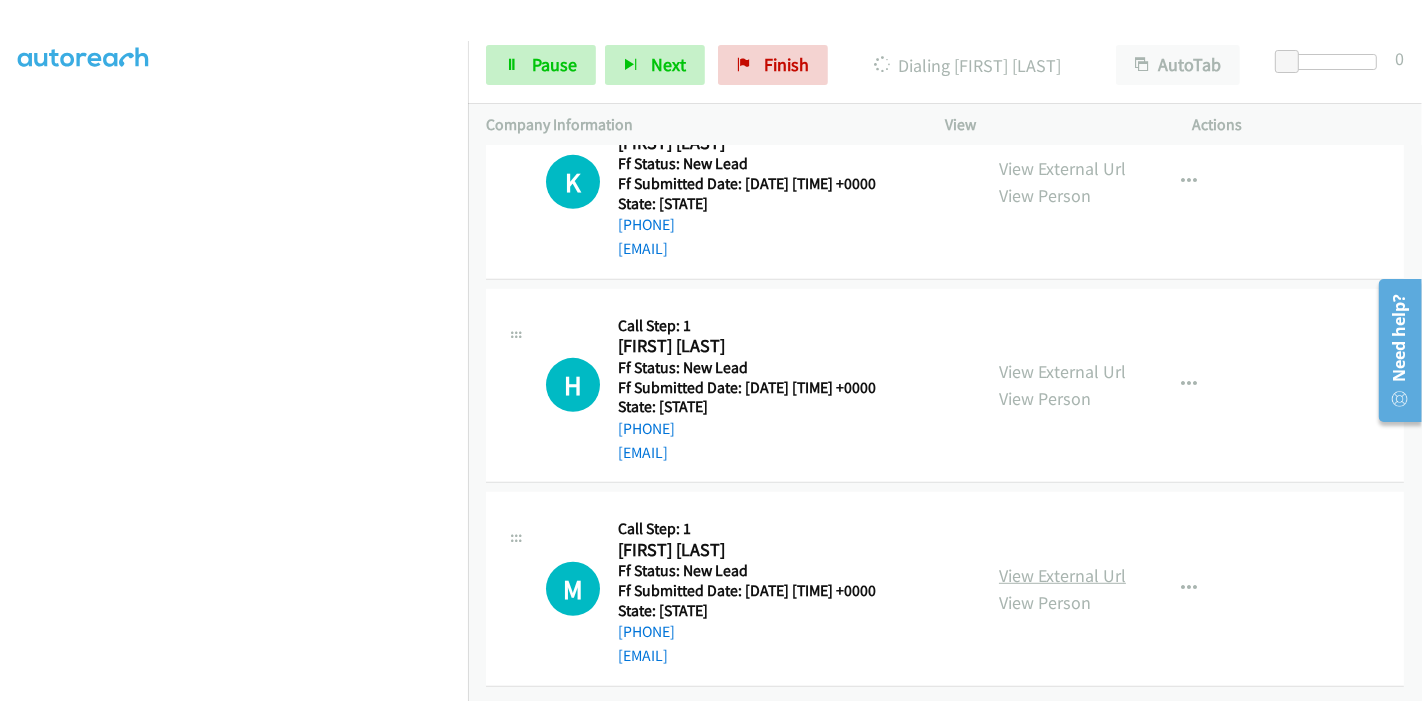 click on "View External Url" at bounding box center [1062, 575] 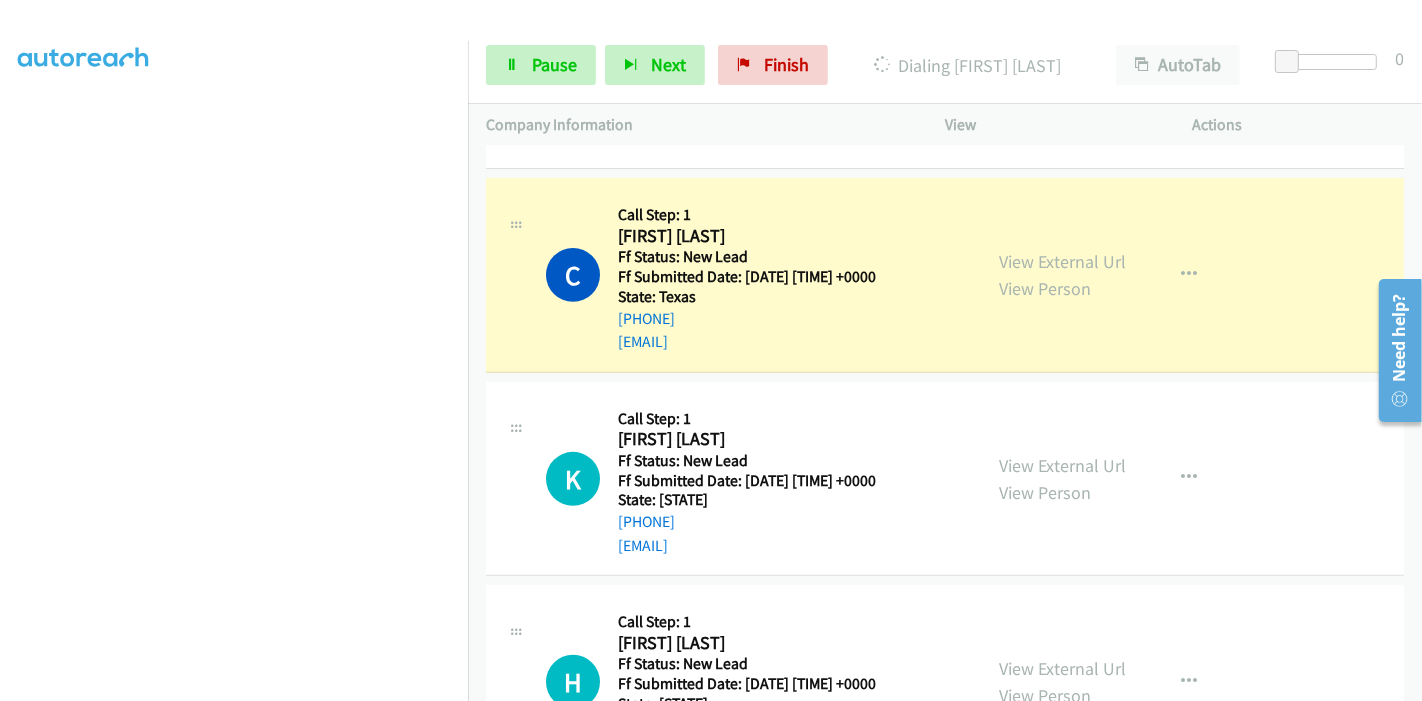 scroll, scrollTop: 714, scrollLeft: 0, axis: vertical 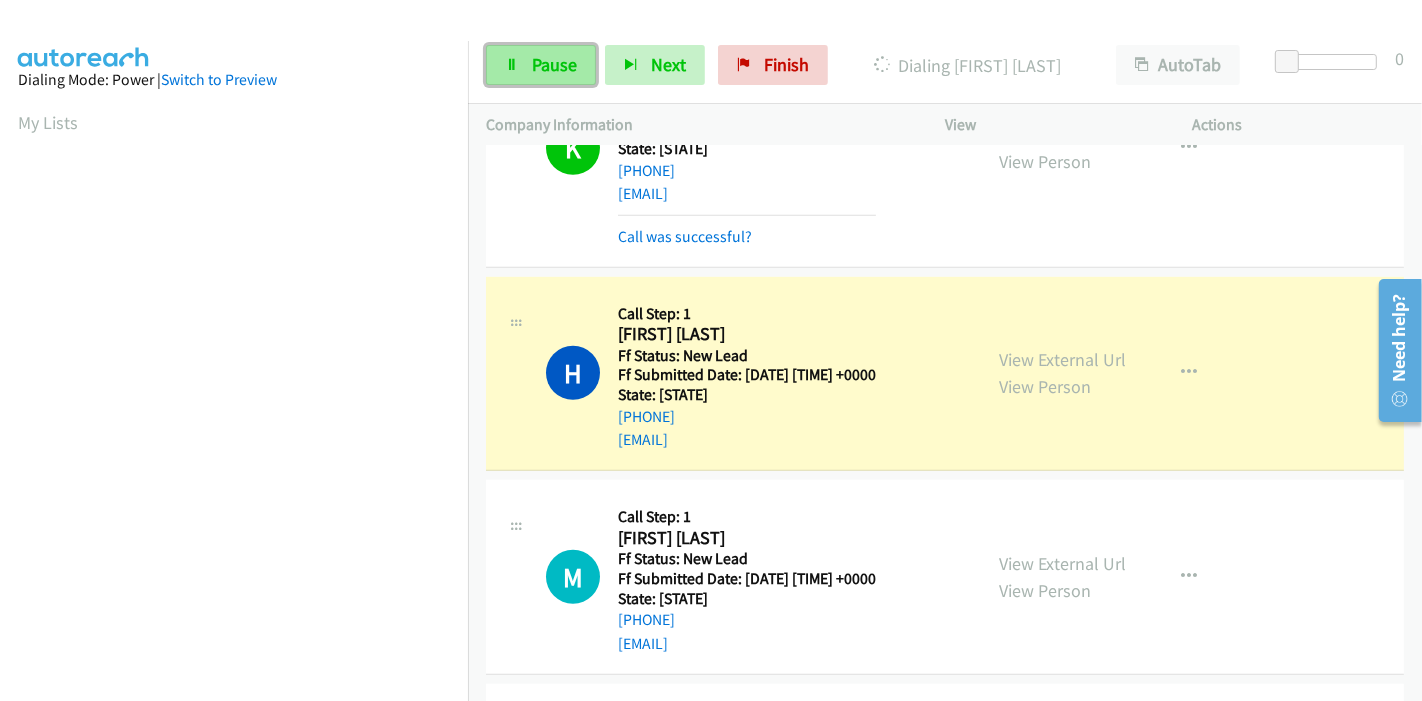 click on "Pause" at bounding box center (554, 64) 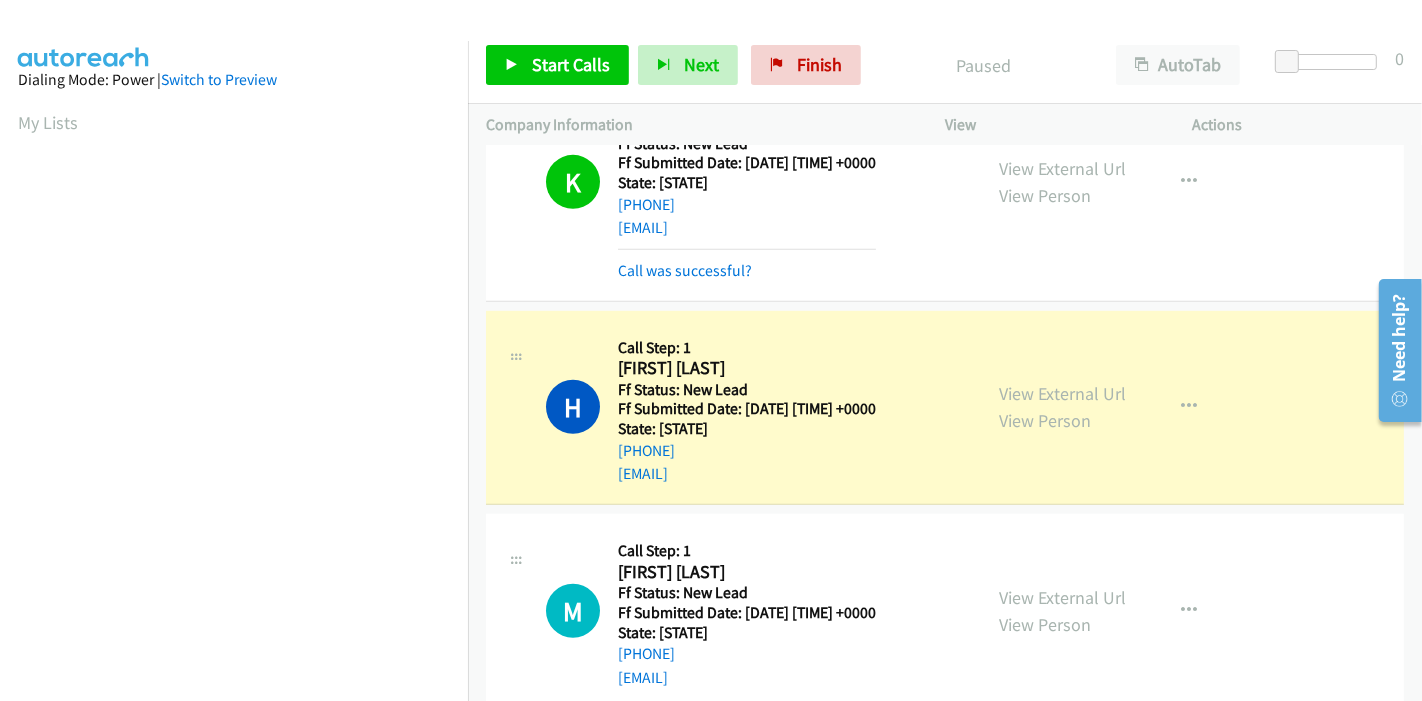 scroll, scrollTop: 1062, scrollLeft: 0, axis: vertical 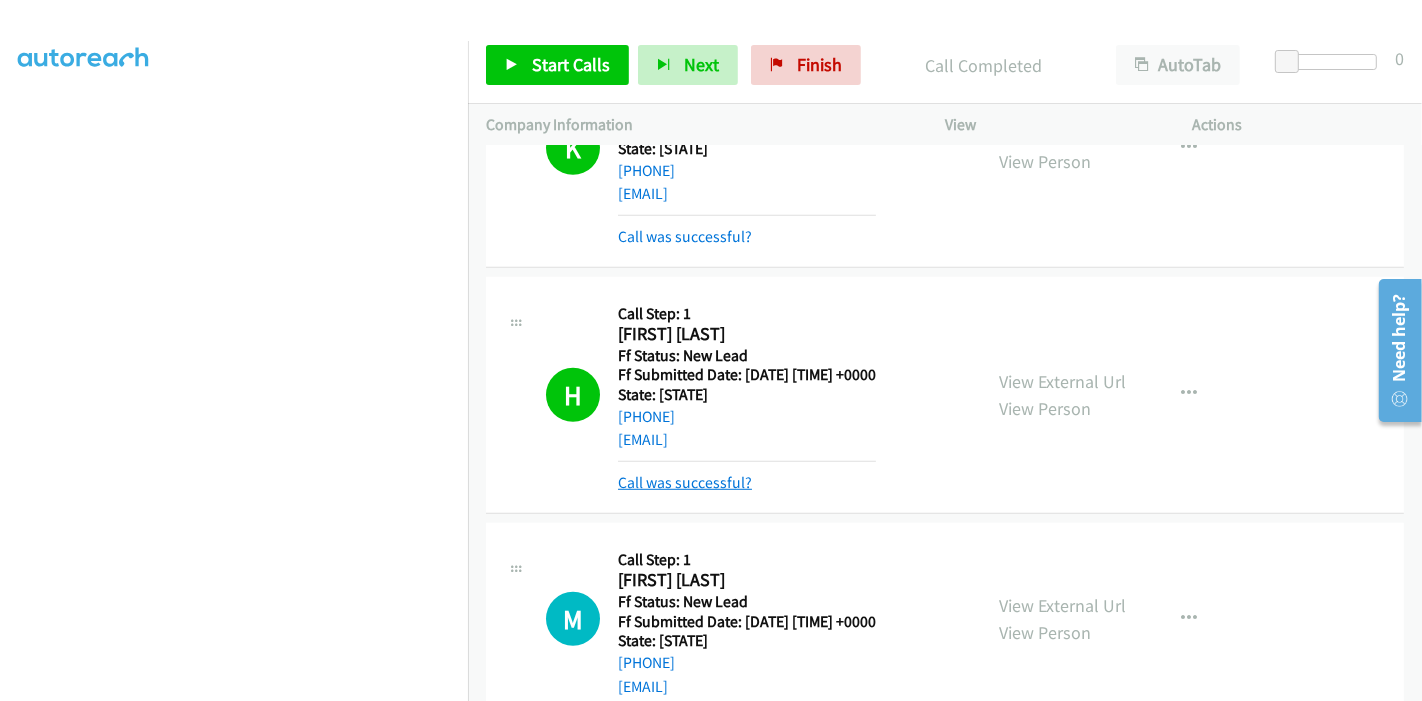 click on "Call was successful?" at bounding box center (685, 482) 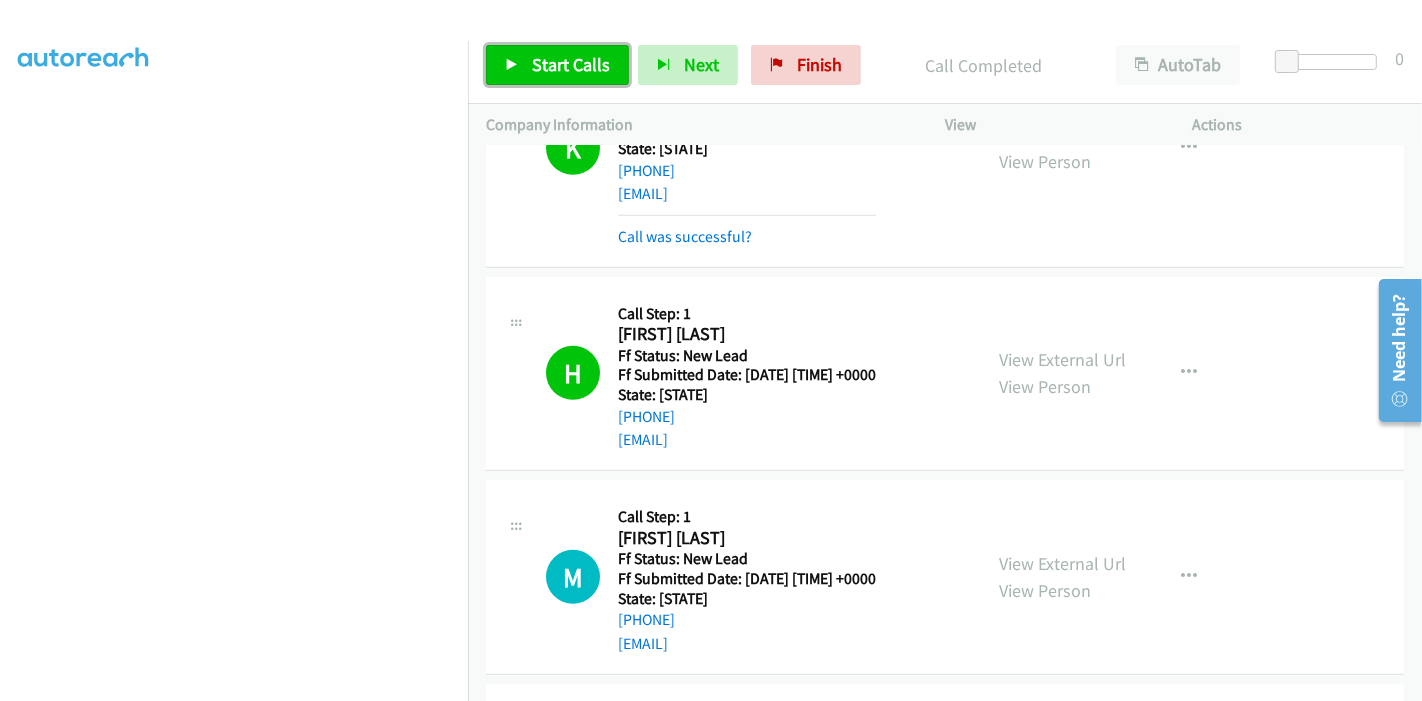 click on "Start Calls" at bounding box center [557, 65] 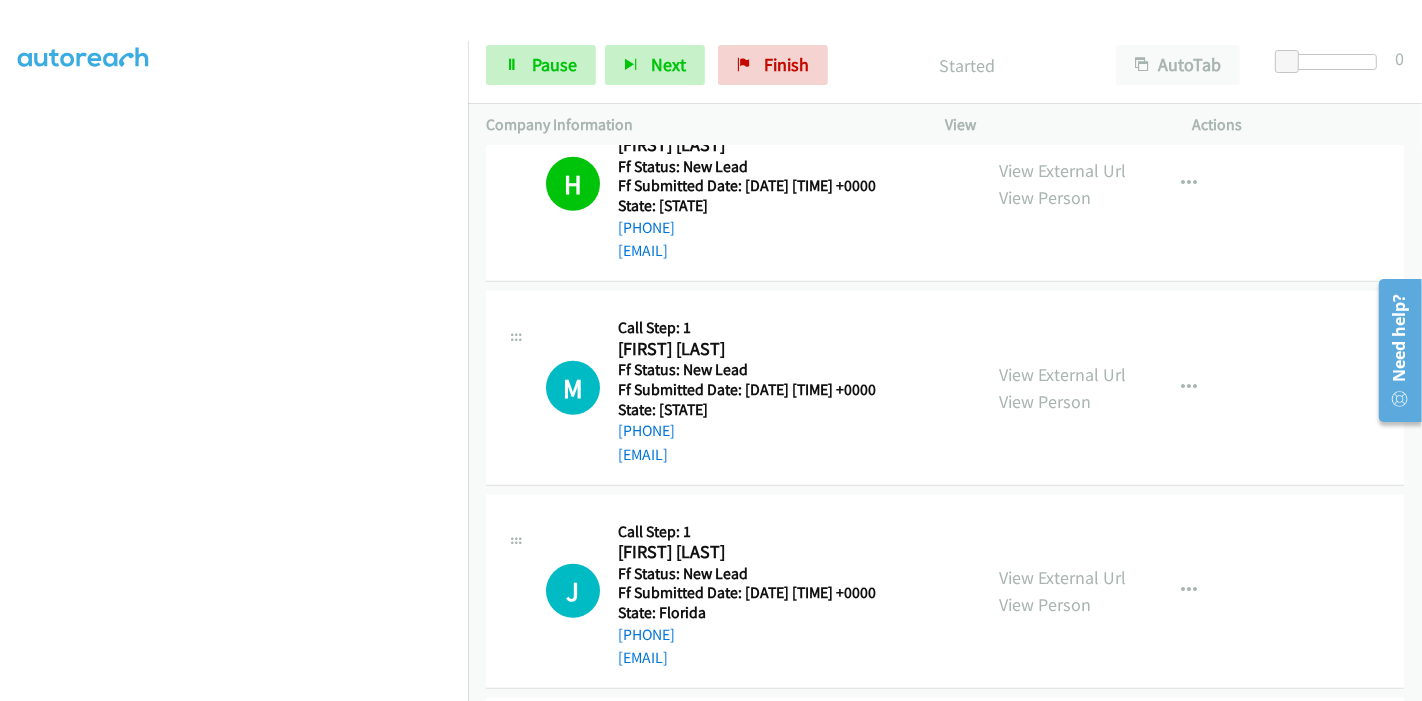 scroll, scrollTop: 1396, scrollLeft: 0, axis: vertical 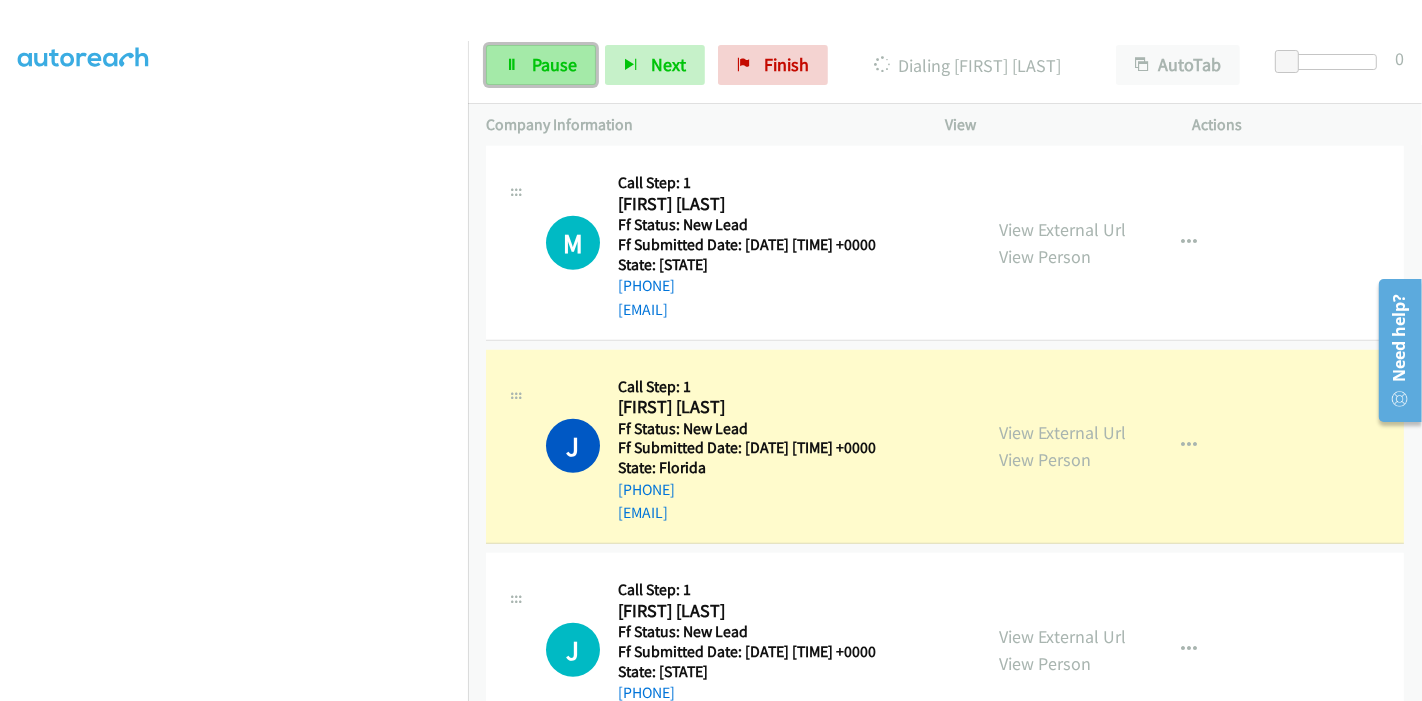 click at bounding box center [512, 66] 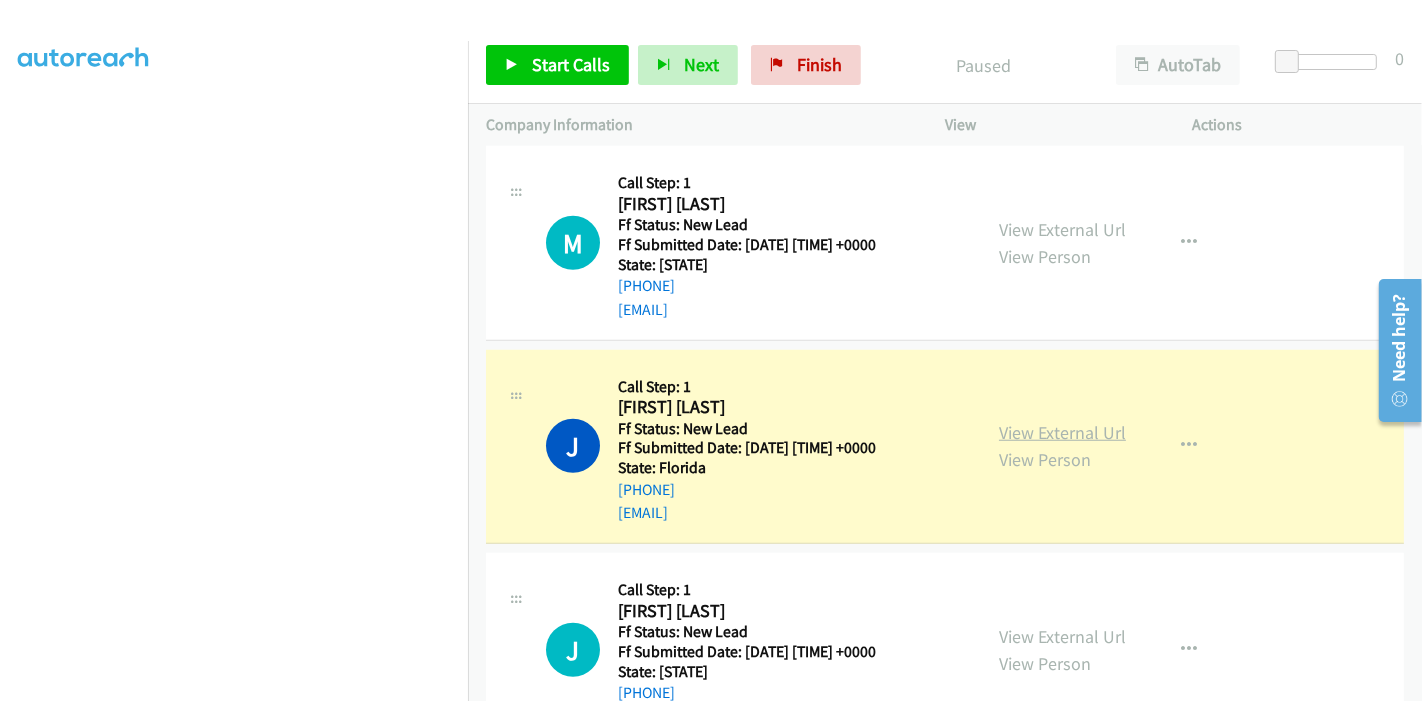 click on "View External Url" at bounding box center [1062, 432] 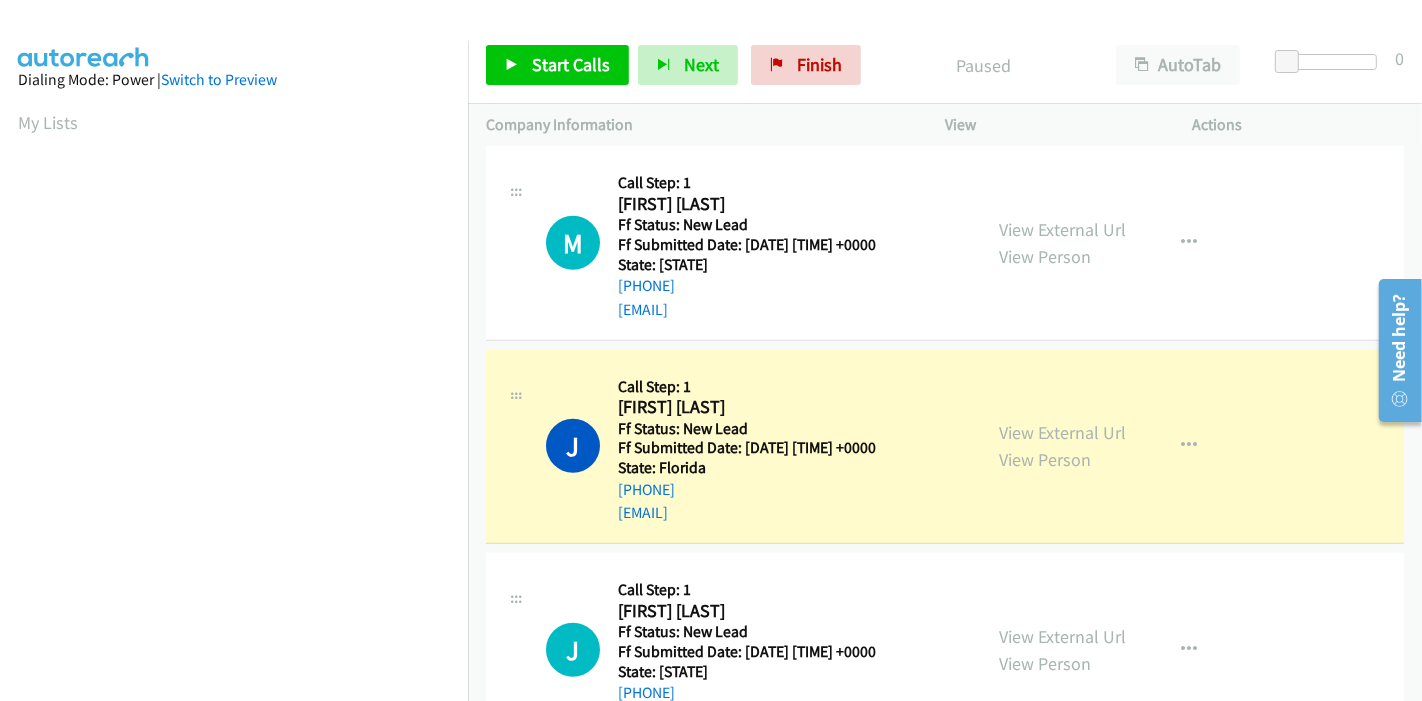 scroll, scrollTop: 111, scrollLeft: 0, axis: vertical 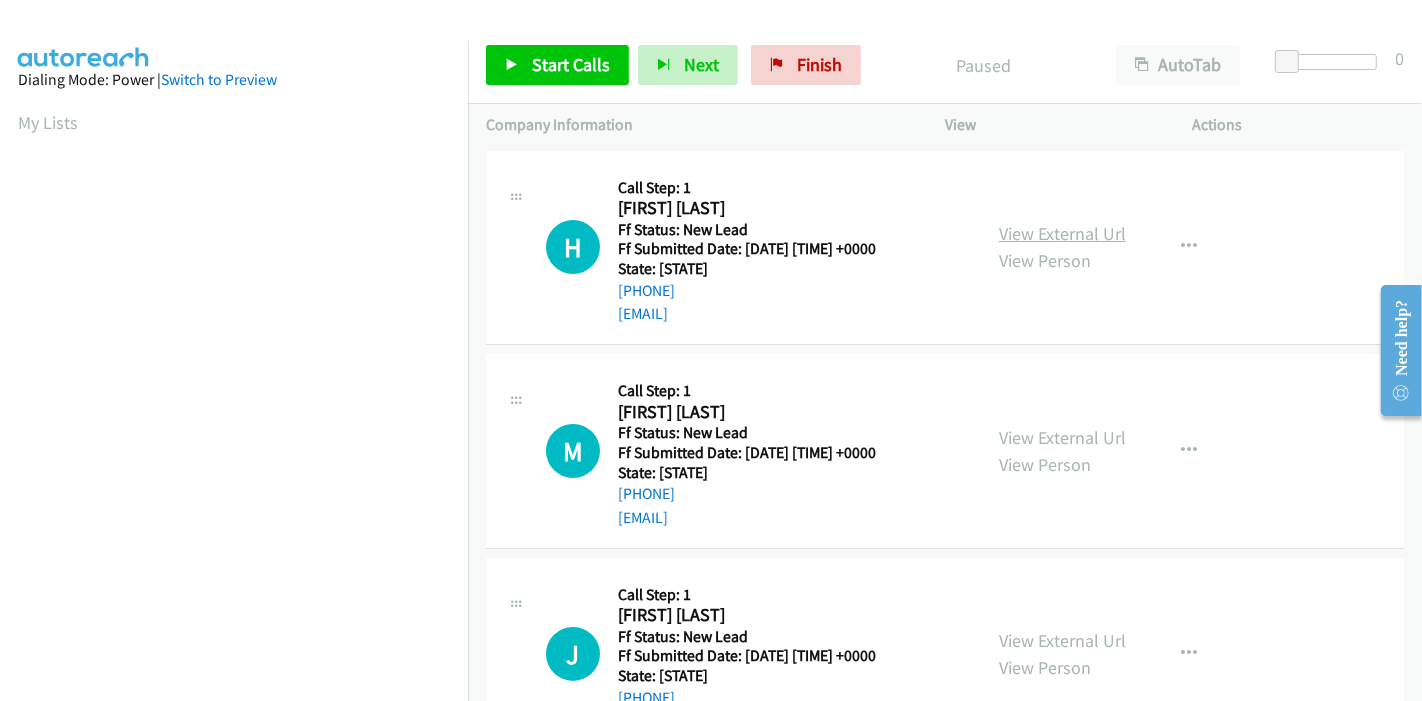 click on "View External Url" at bounding box center (1062, 233) 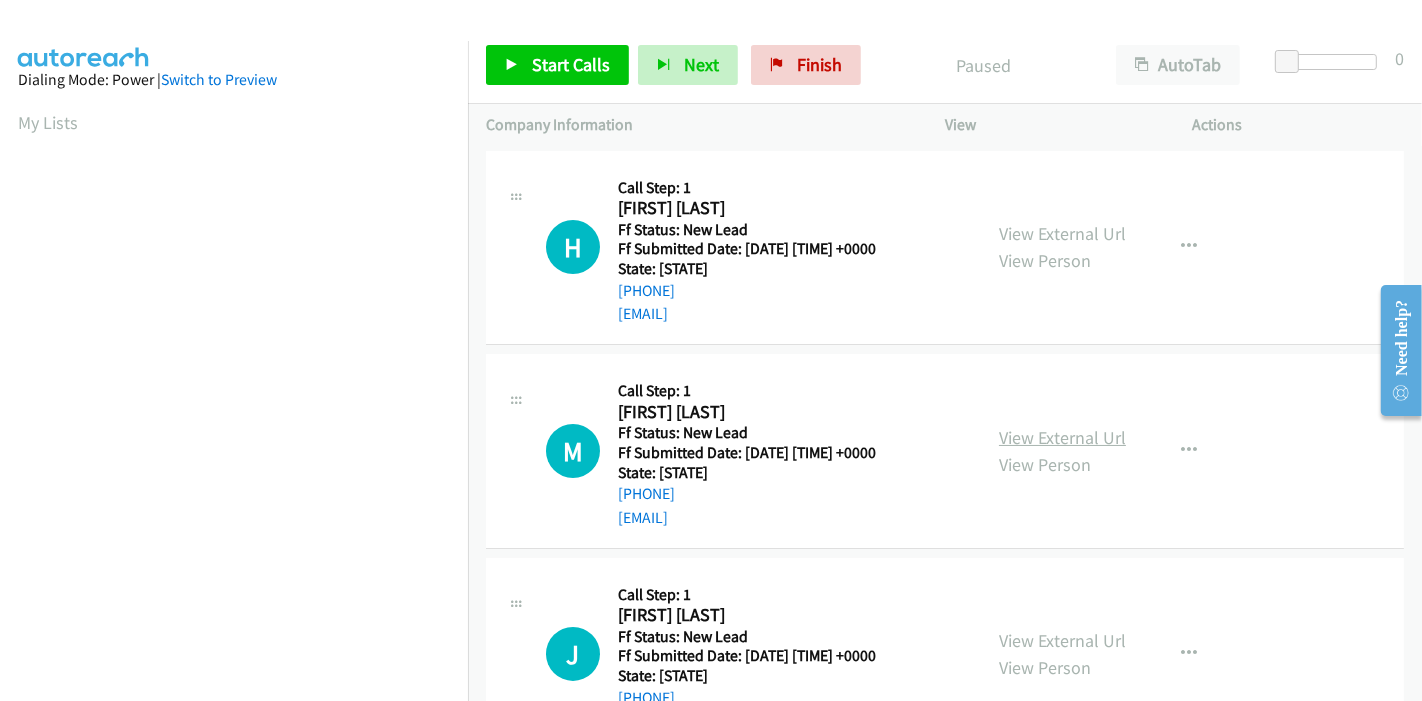 click on "View External Url" at bounding box center [1062, 437] 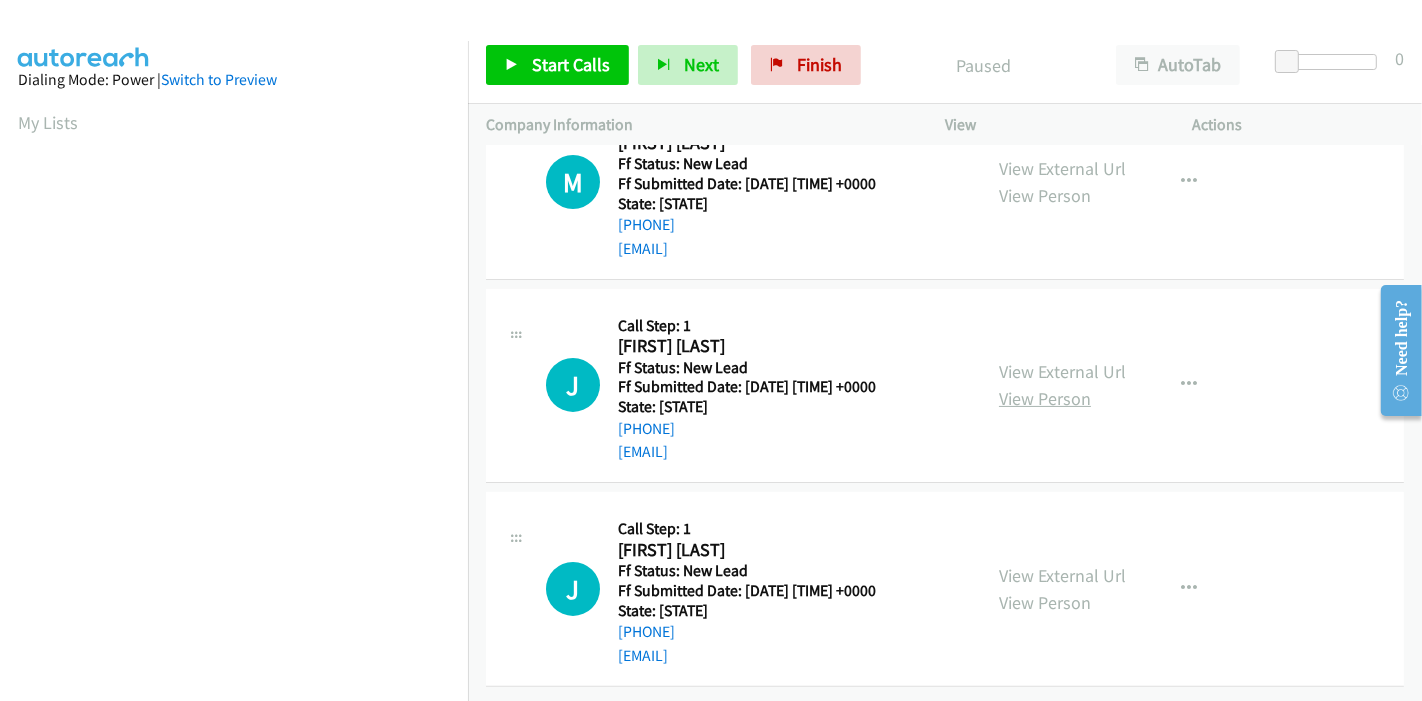 scroll, scrollTop: 284, scrollLeft: 0, axis: vertical 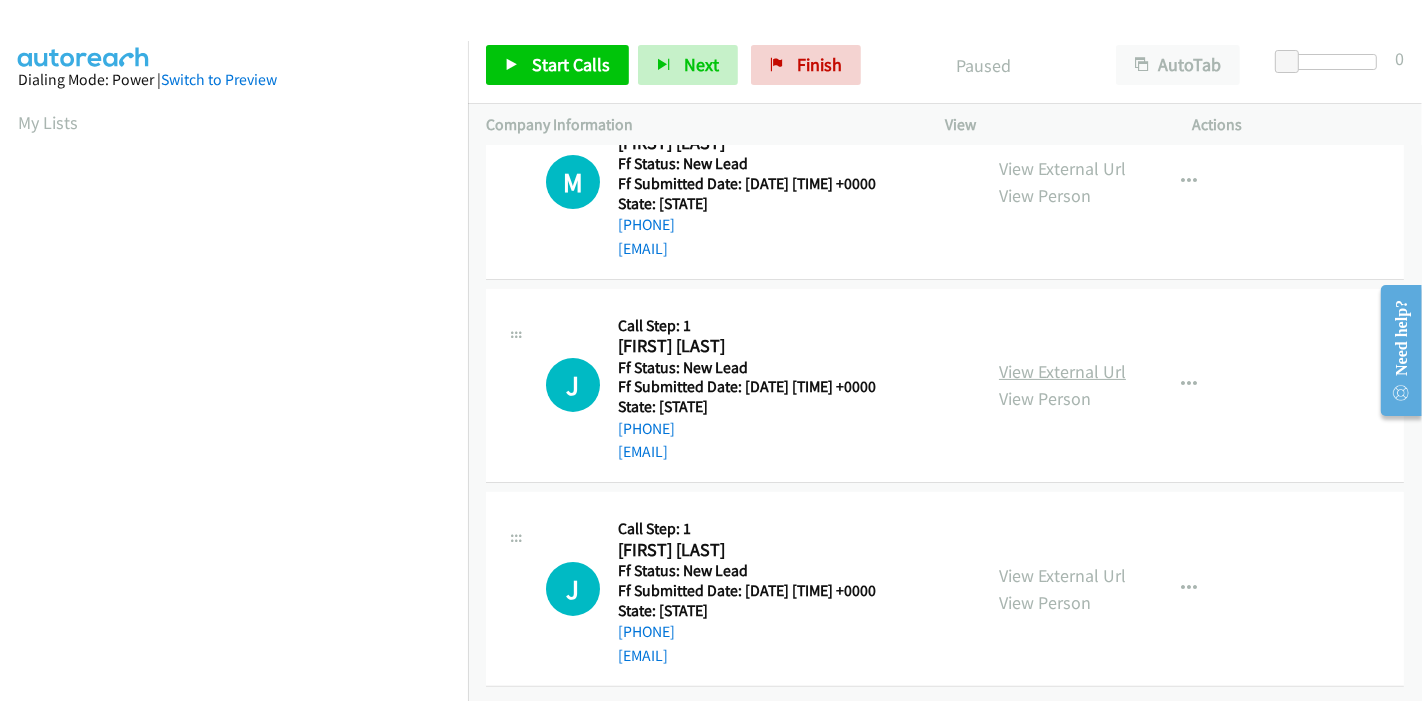 click on "View External Url" at bounding box center [1062, 371] 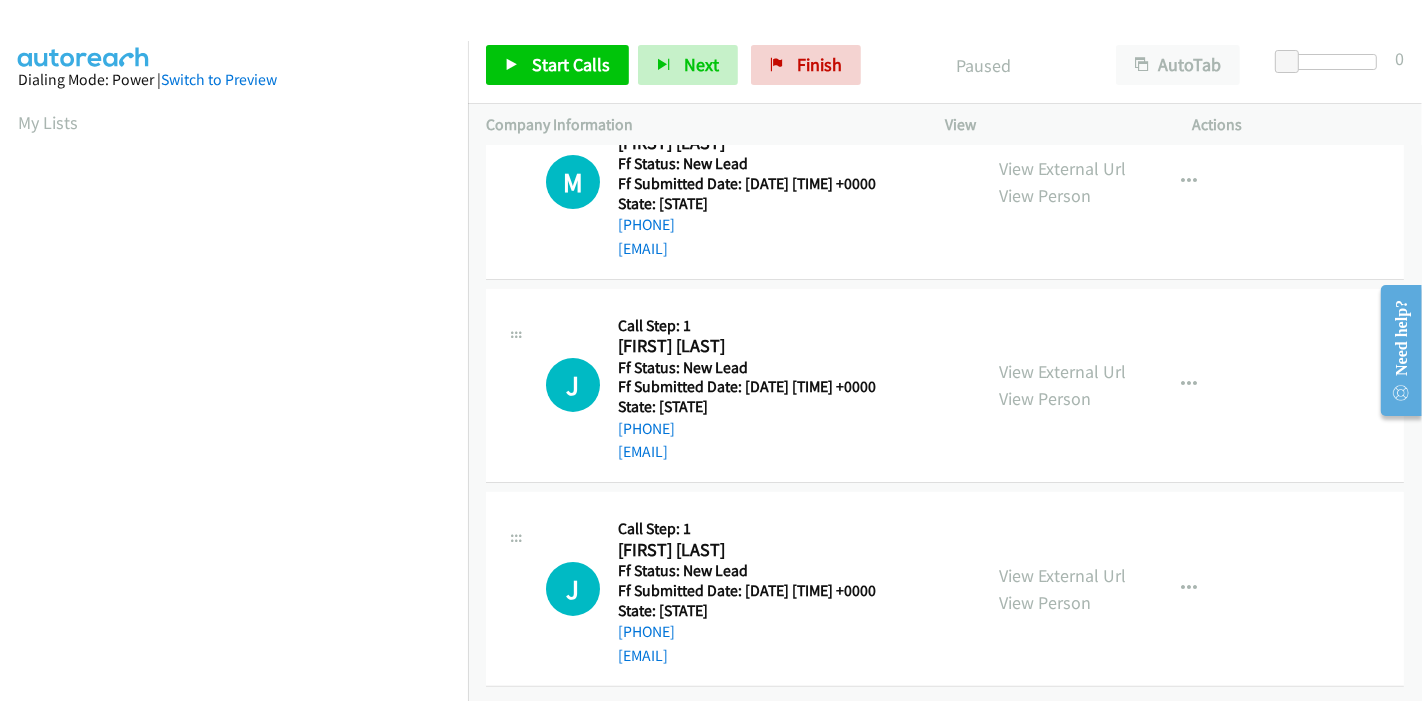 scroll, scrollTop: 284, scrollLeft: 0, axis: vertical 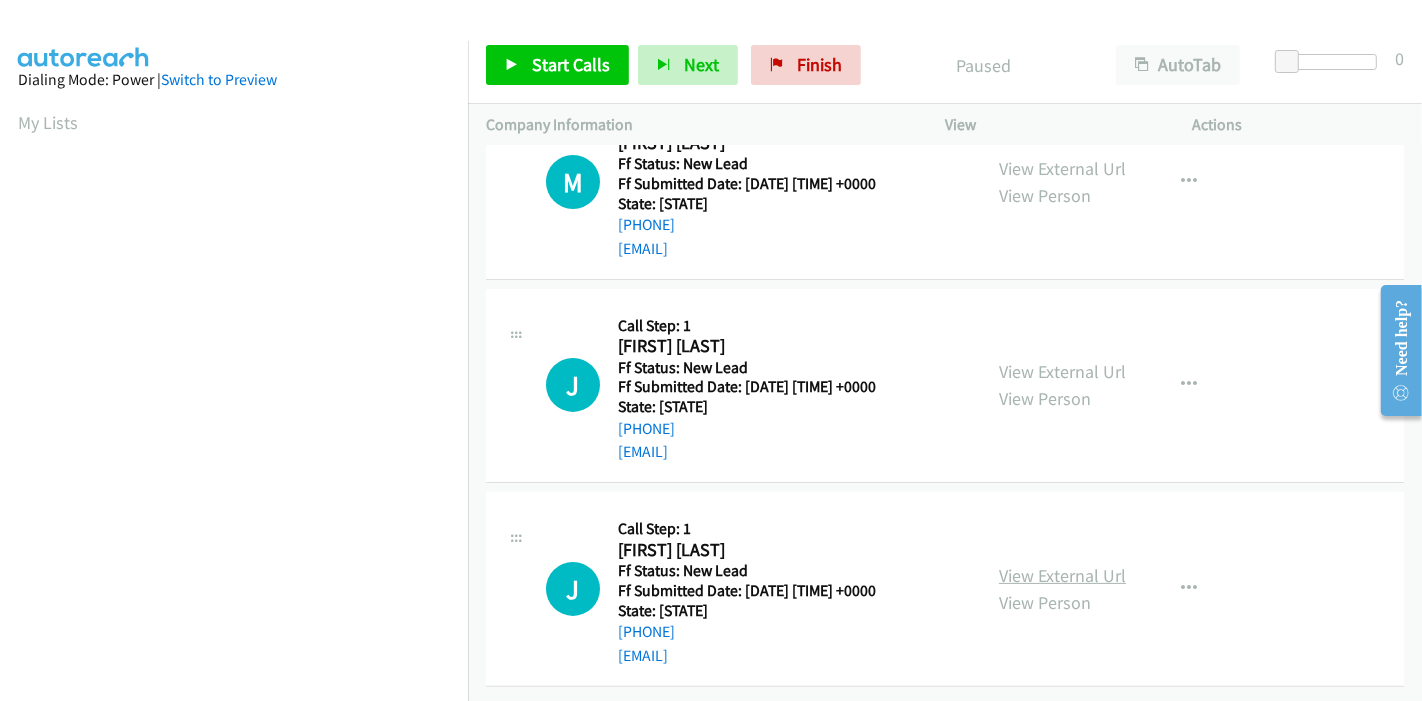 click on "View External Url" at bounding box center (1062, 575) 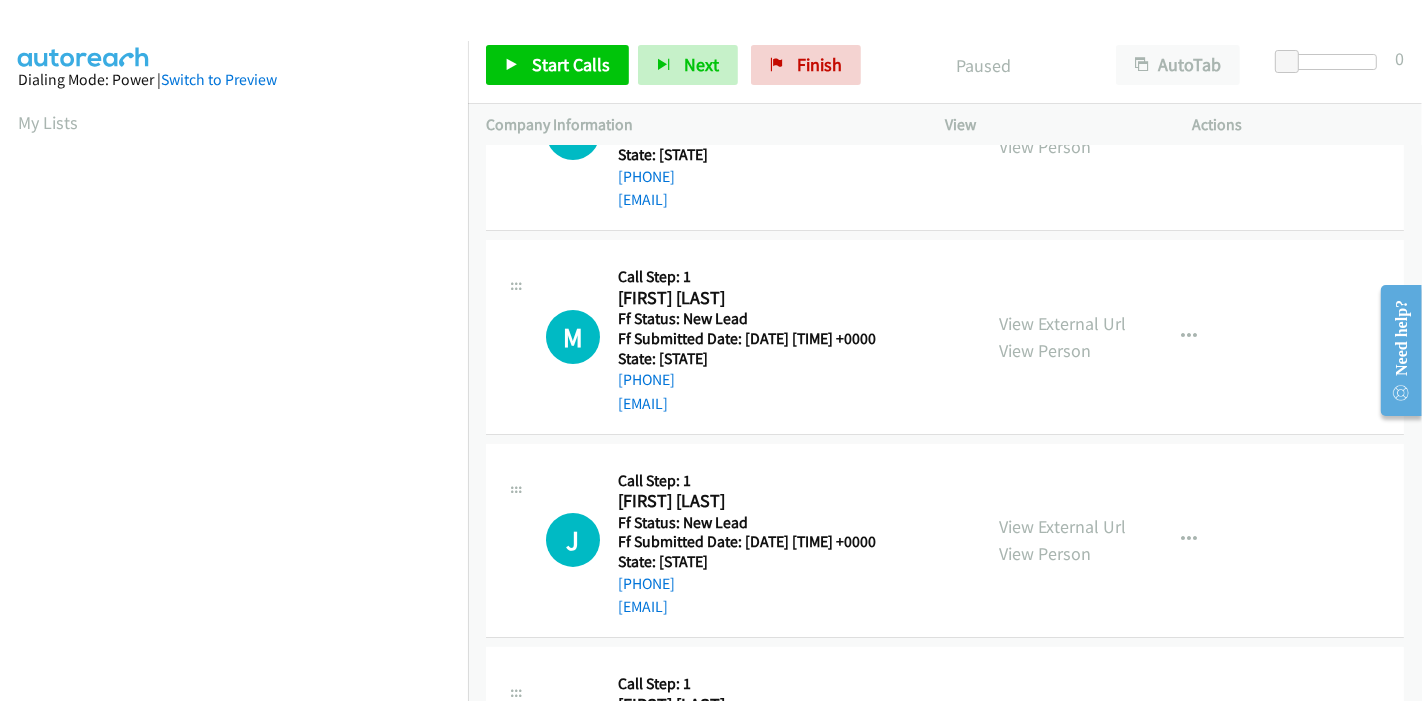 scroll, scrollTop: 0, scrollLeft: 0, axis: both 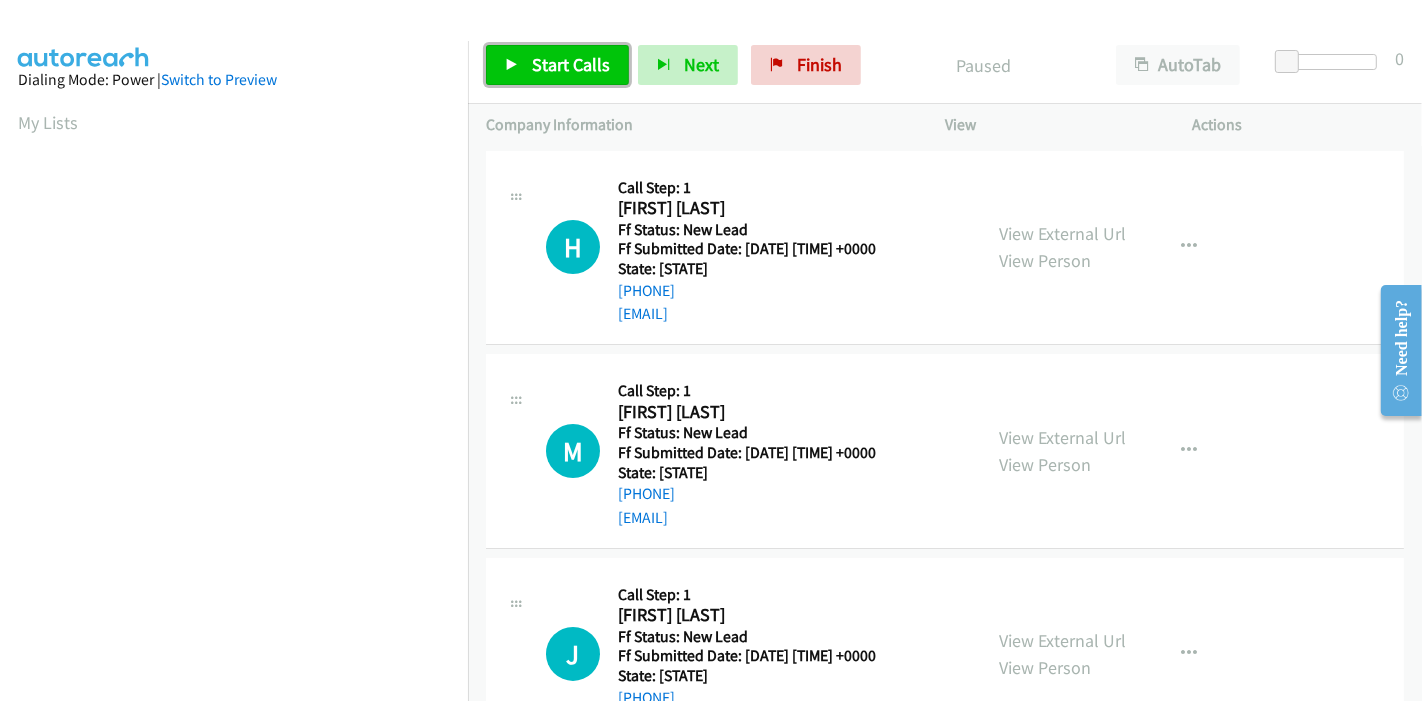 click on "Start Calls" at bounding box center [571, 64] 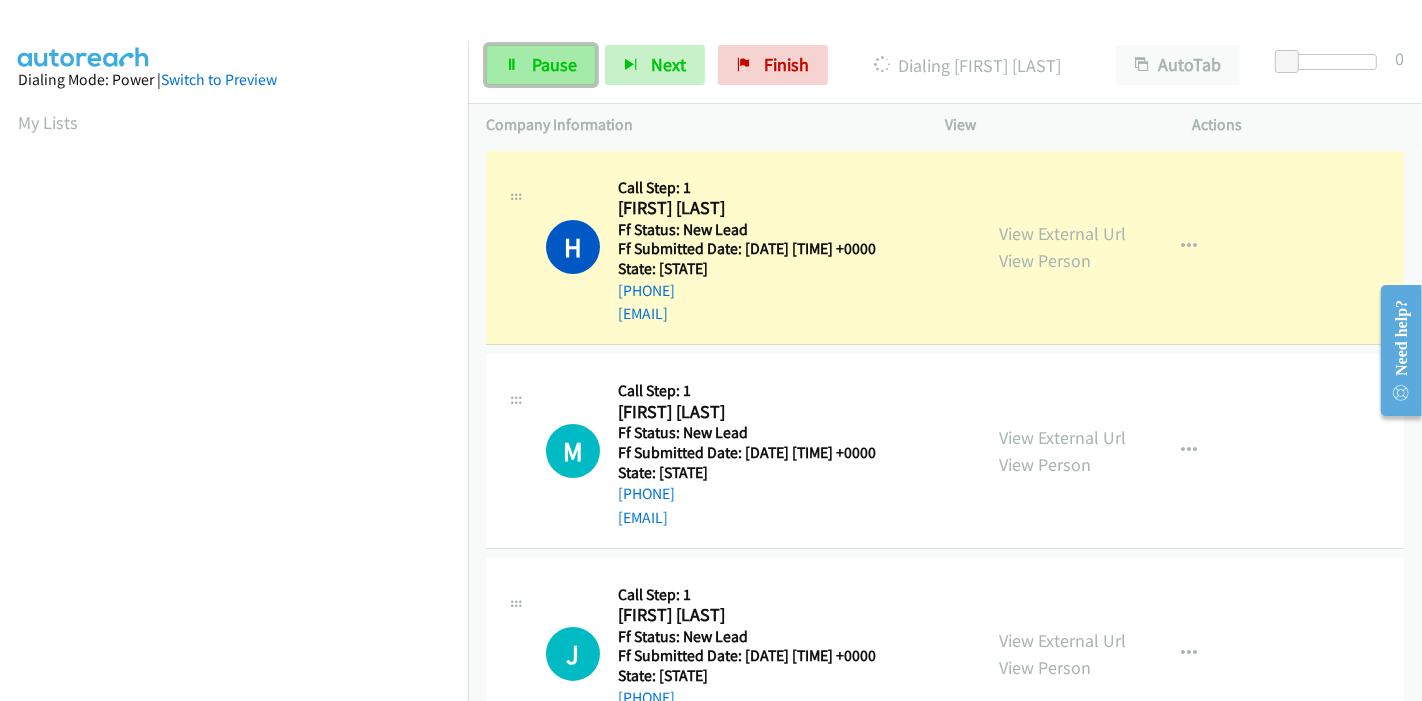 click on "Pause" at bounding box center [541, 65] 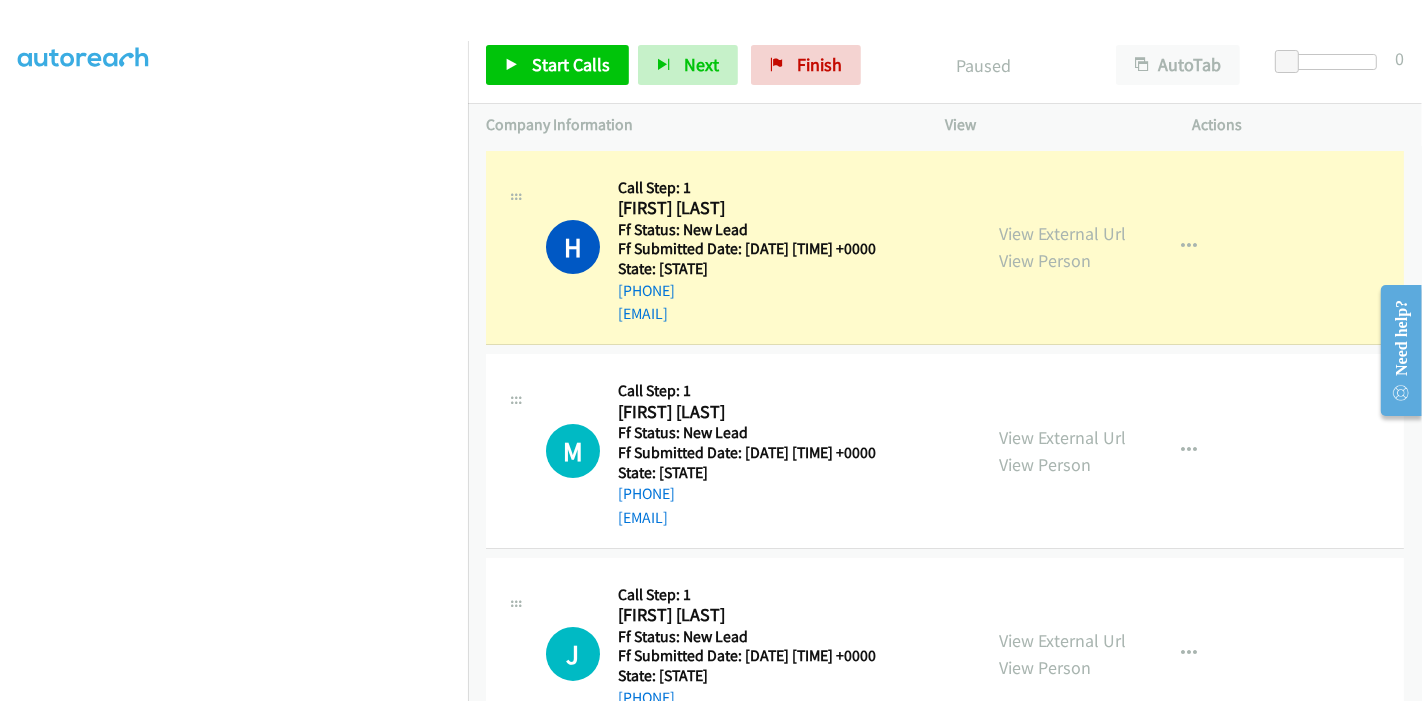 scroll, scrollTop: 422, scrollLeft: 0, axis: vertical 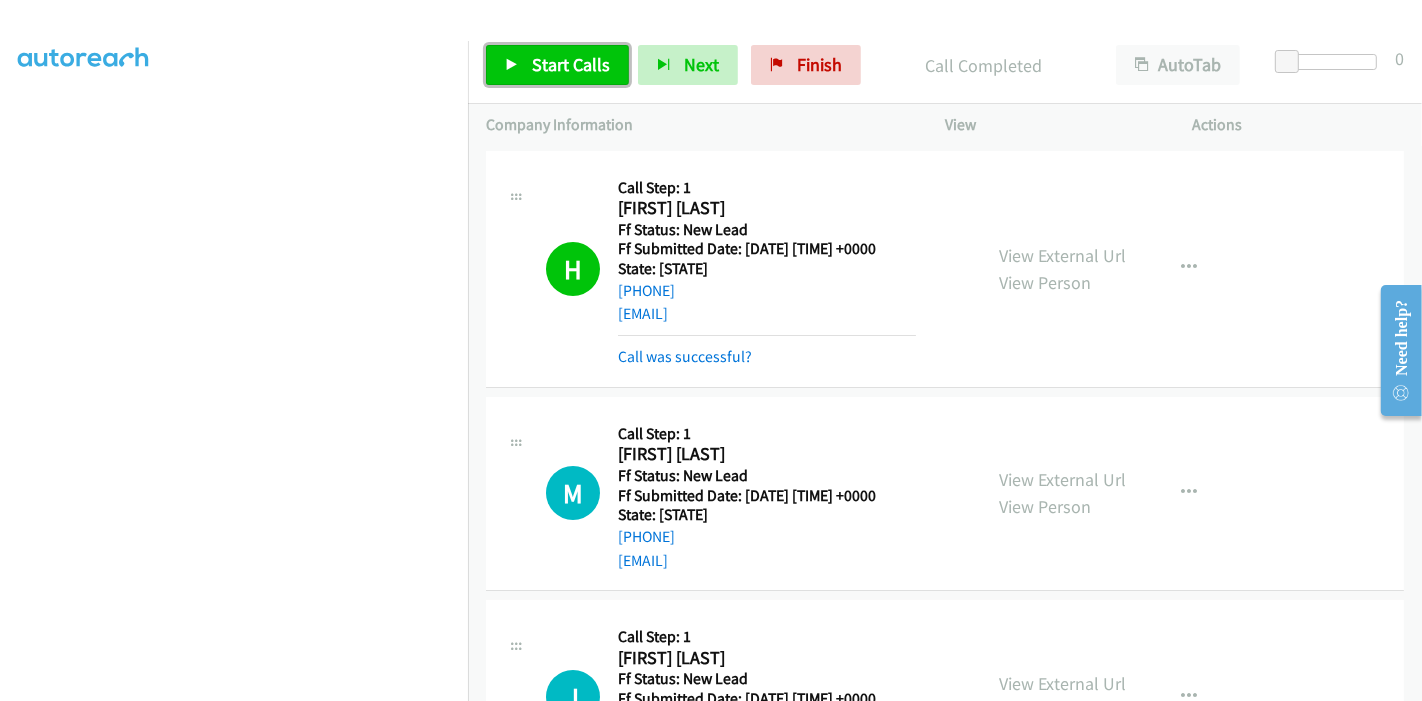 click on "Start Calls" at bounding box center (571, 64) 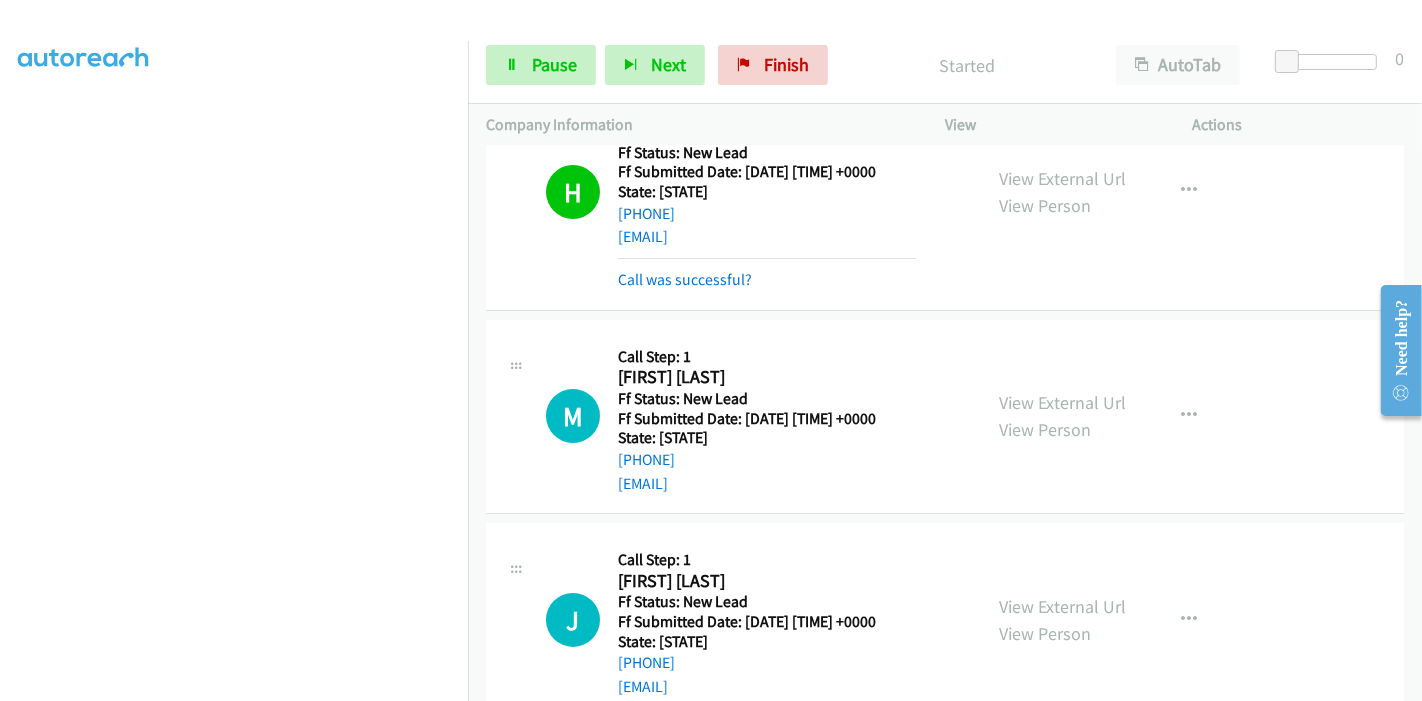 scroll, scrollTop: 111, scrollLeft: 0, axis: vertical 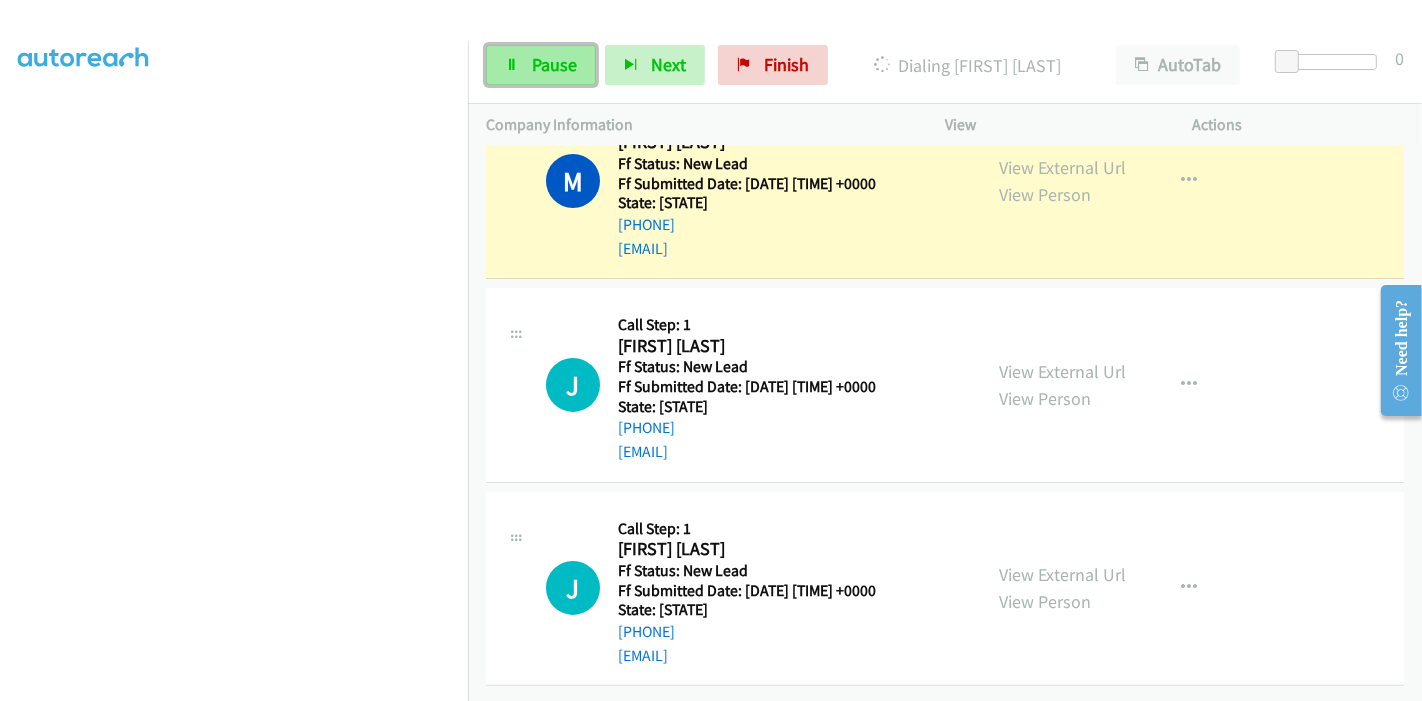 click at bounding box center (512, 66) 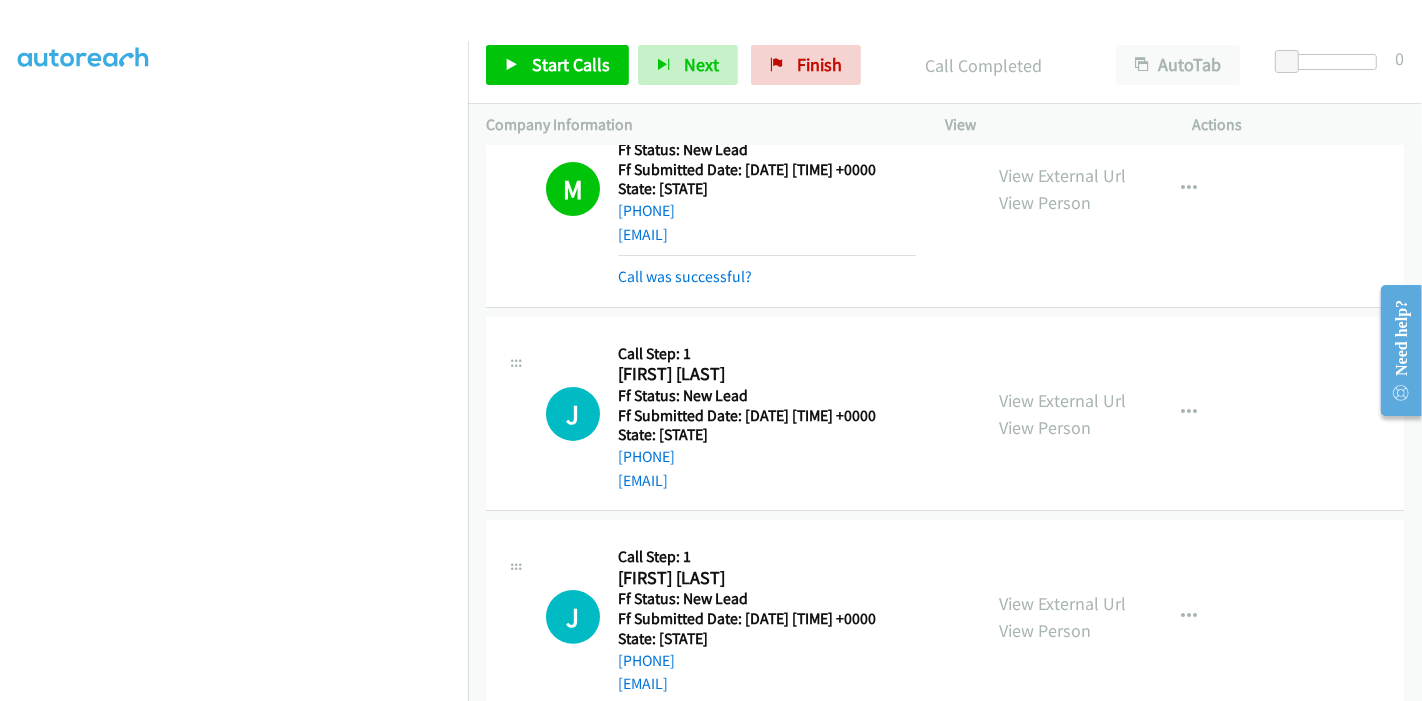 scroll, scrollTop: 347, scrollLeft: 0, axis: vertical 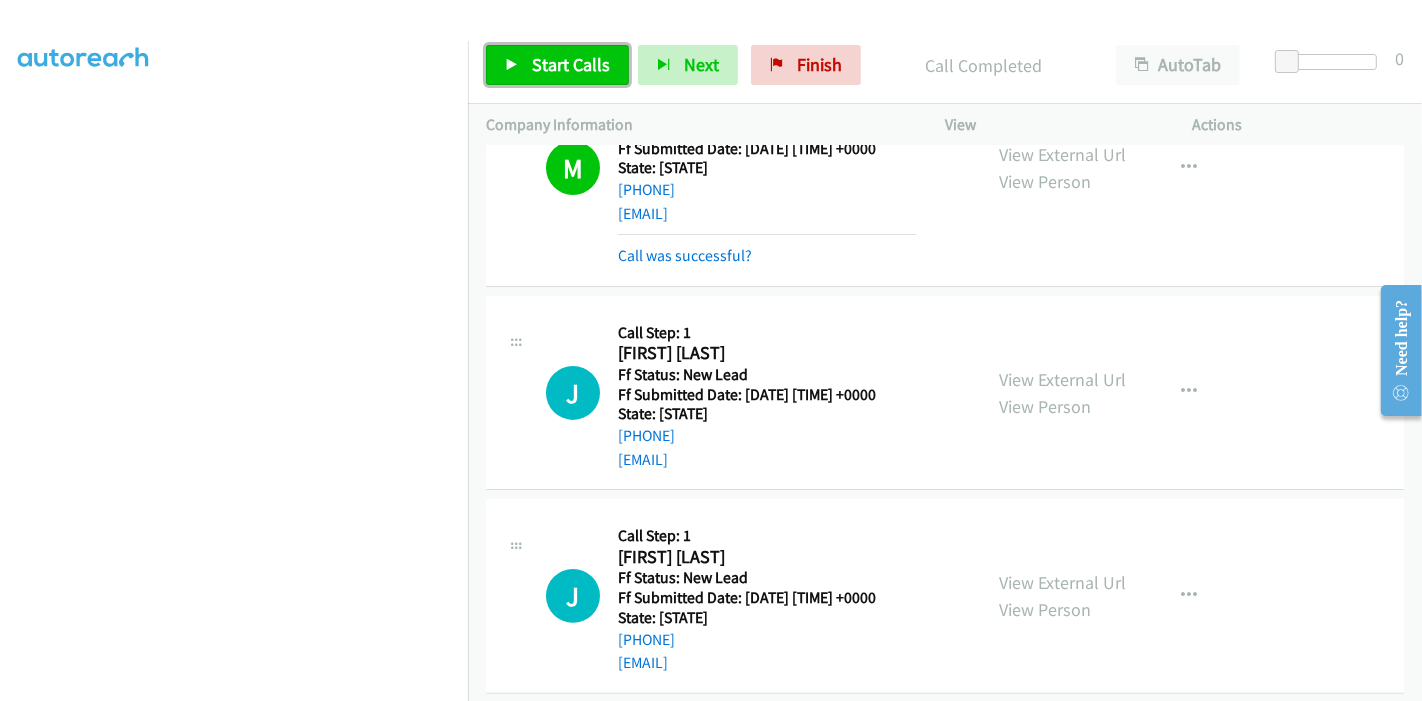 click on "Start Calls" at bounding box center (557, 65) 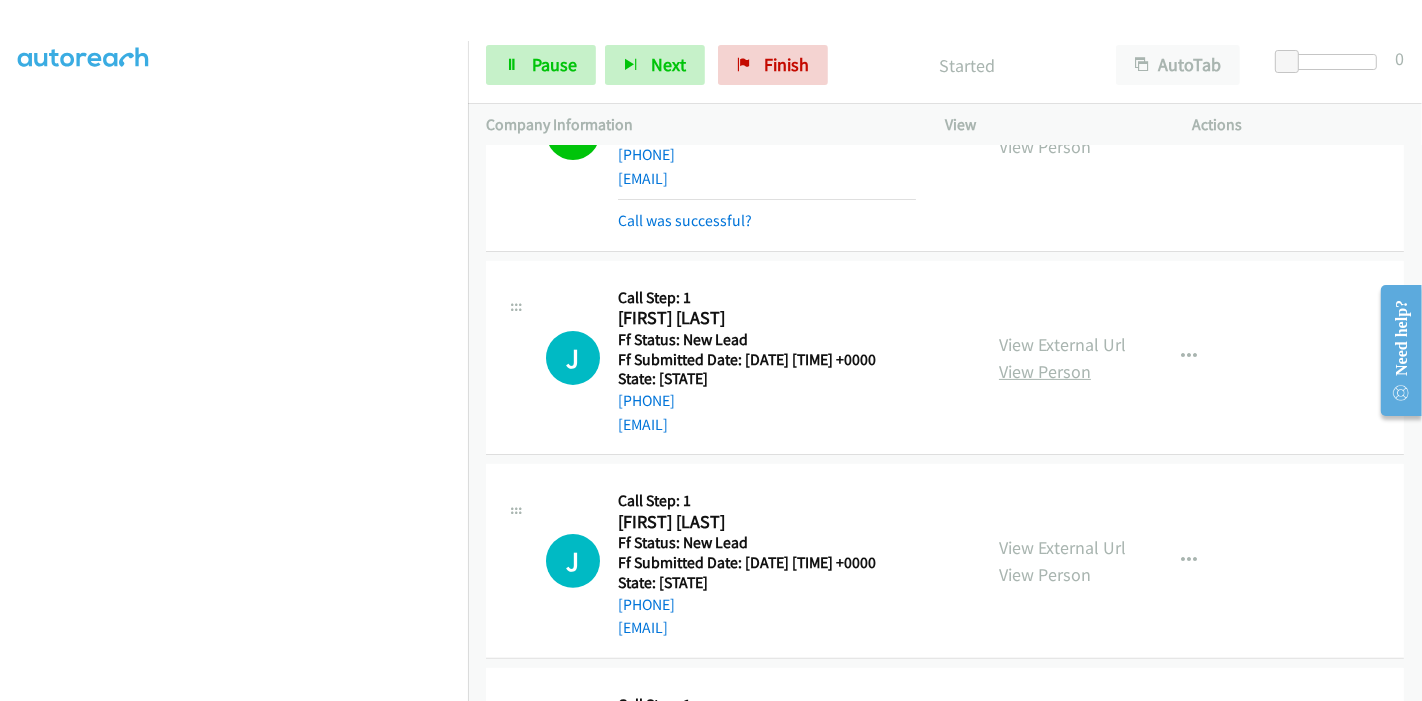 scroll, scrollTop: 347, scrollLeft: 0, axis: vertical 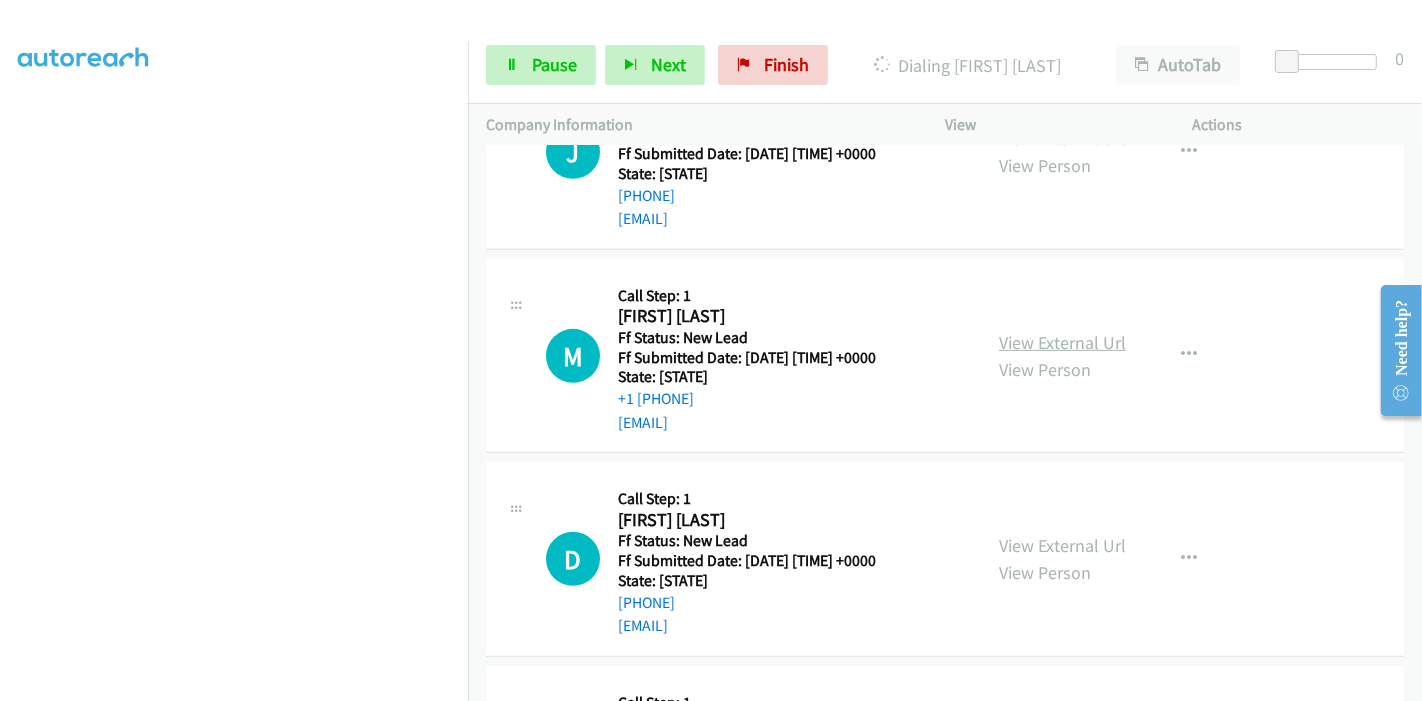 click on "View External Url" at bounding box center (1062, 342) 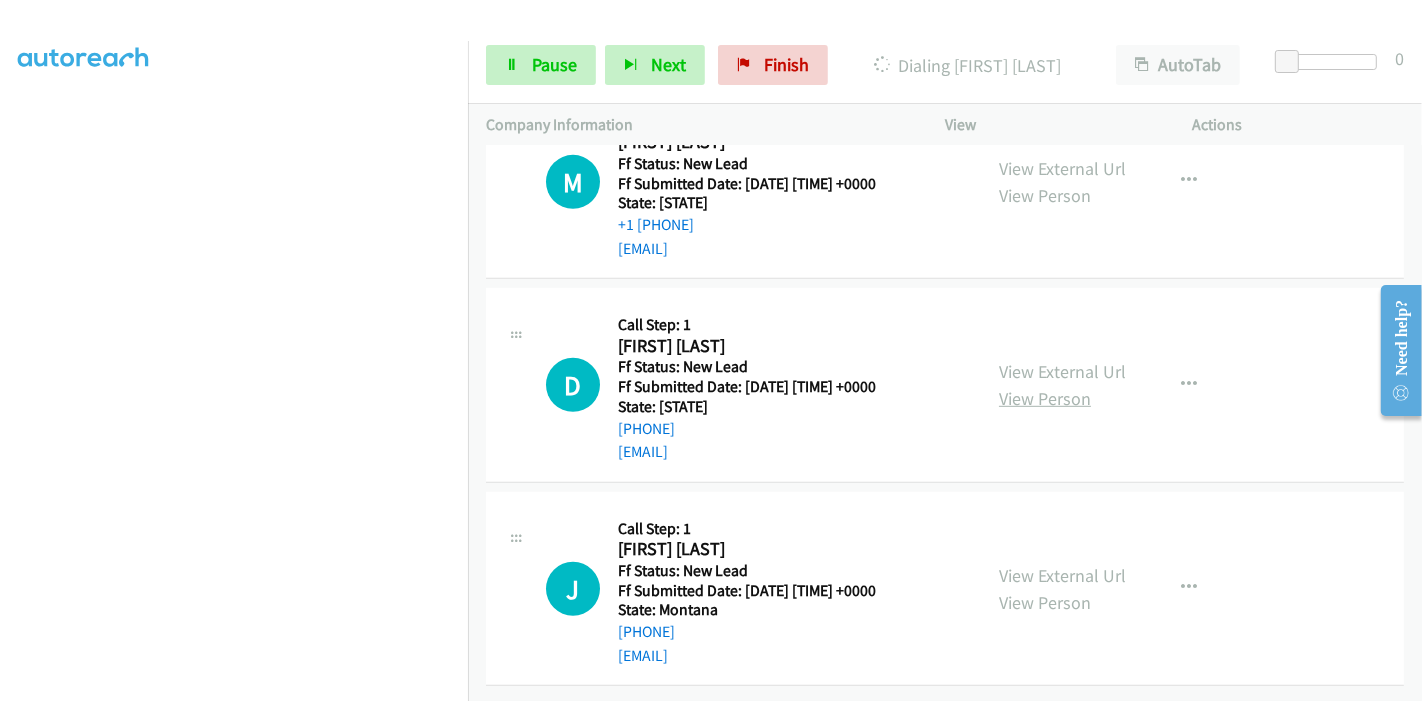 scroll, scrollTop: 978, scrollLeft: 0, axis: vertical 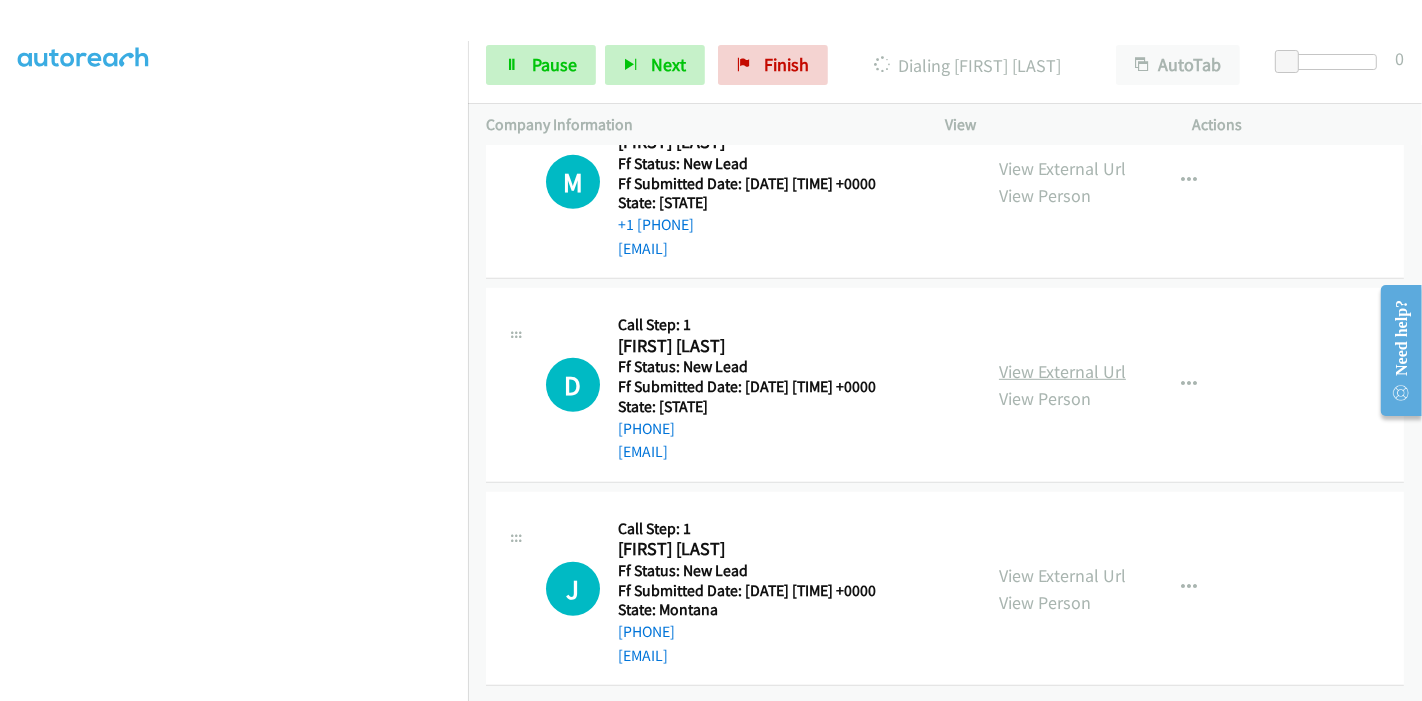 click on "View External Url" at bounding box center (1062, 371) 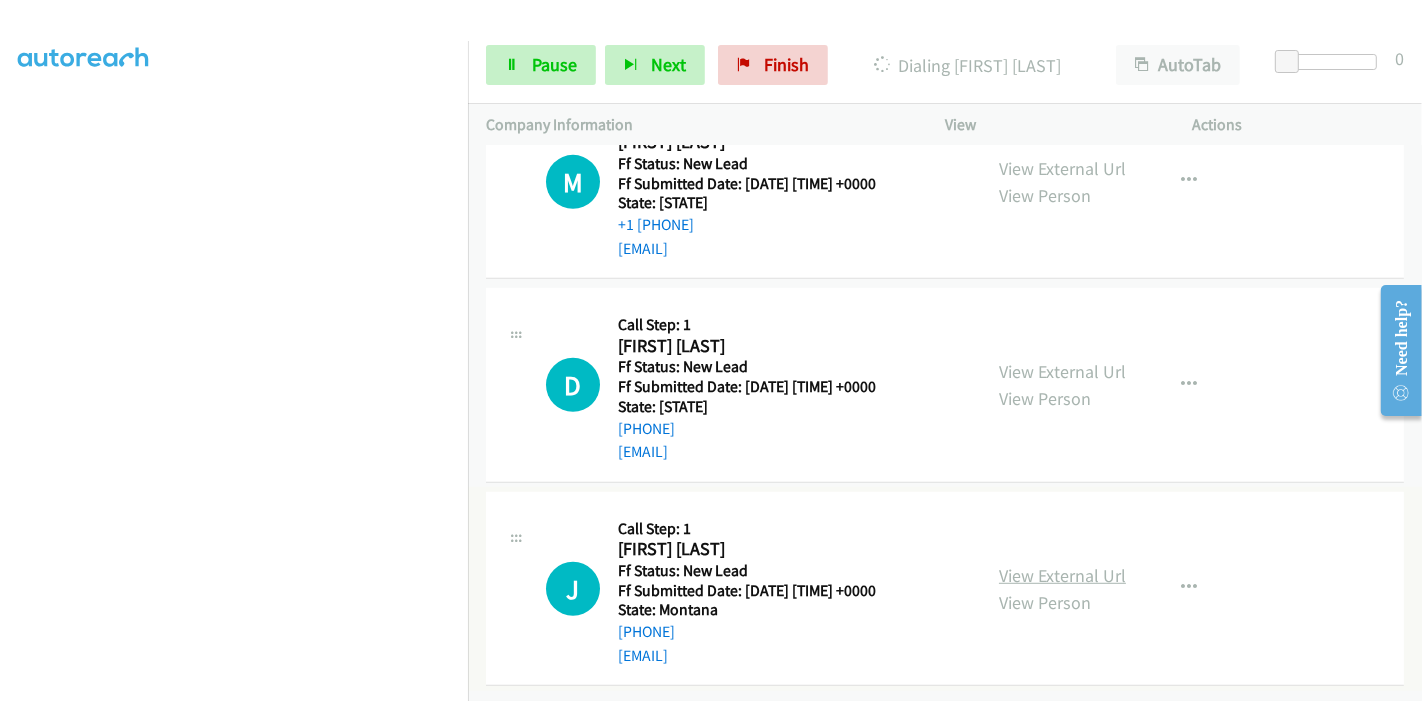 click on "View External Url" at bounding box center [1062, 575] 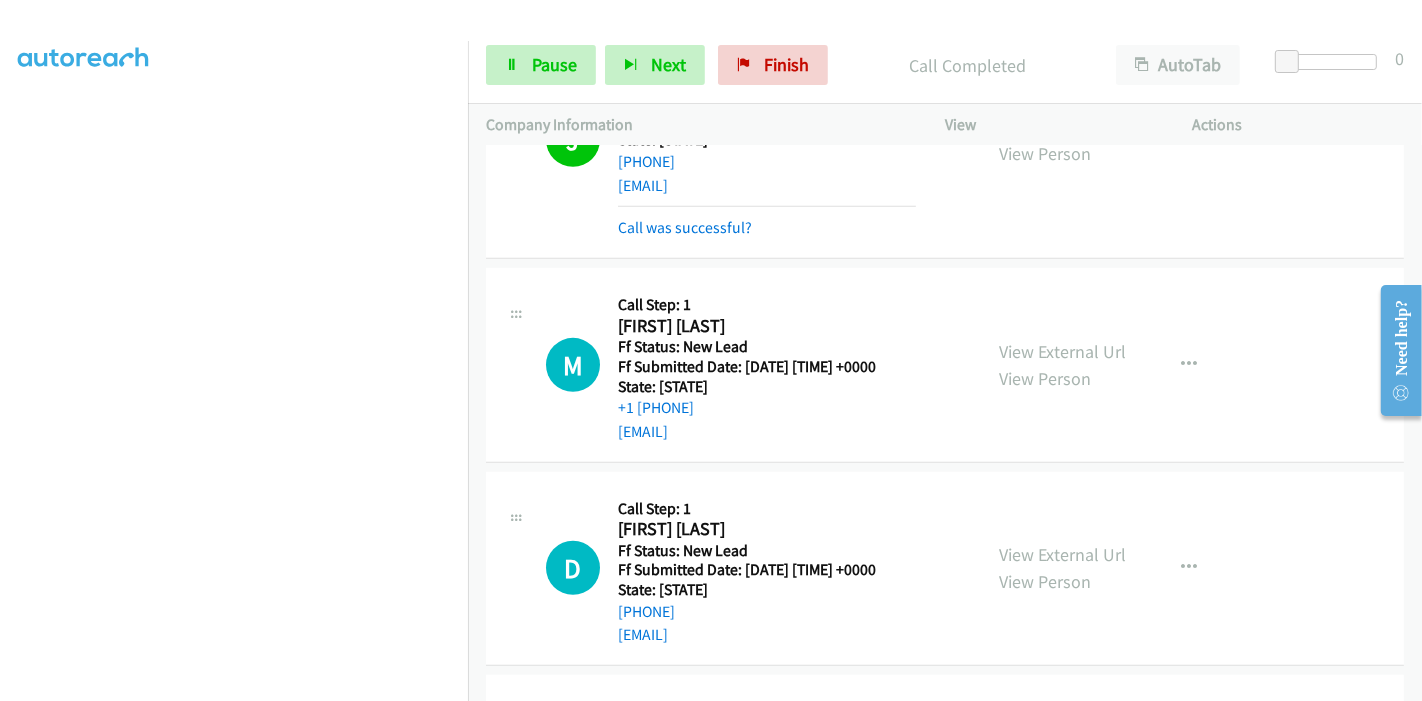 scroll, scrollTop: 645, scrollLeft: 0, axis: vertical 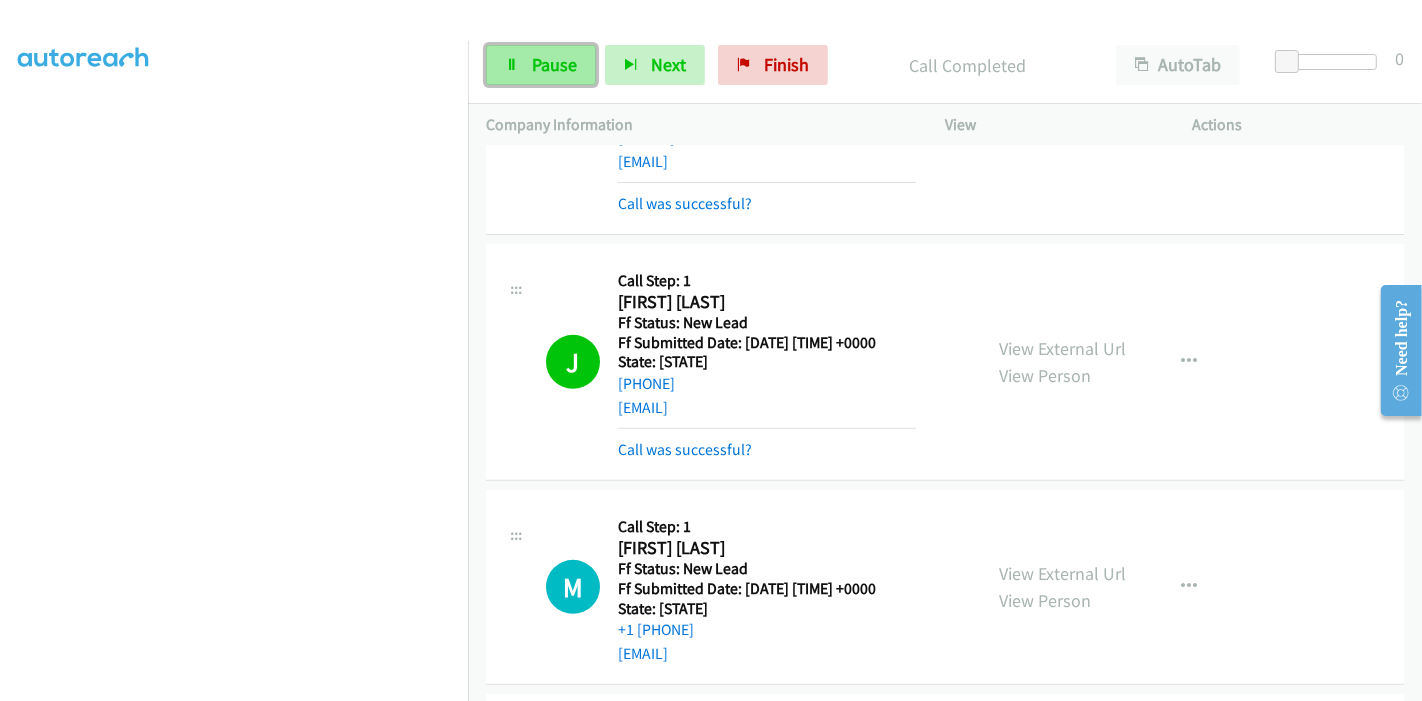 click on "Pause" at bounding box center (541, 65) 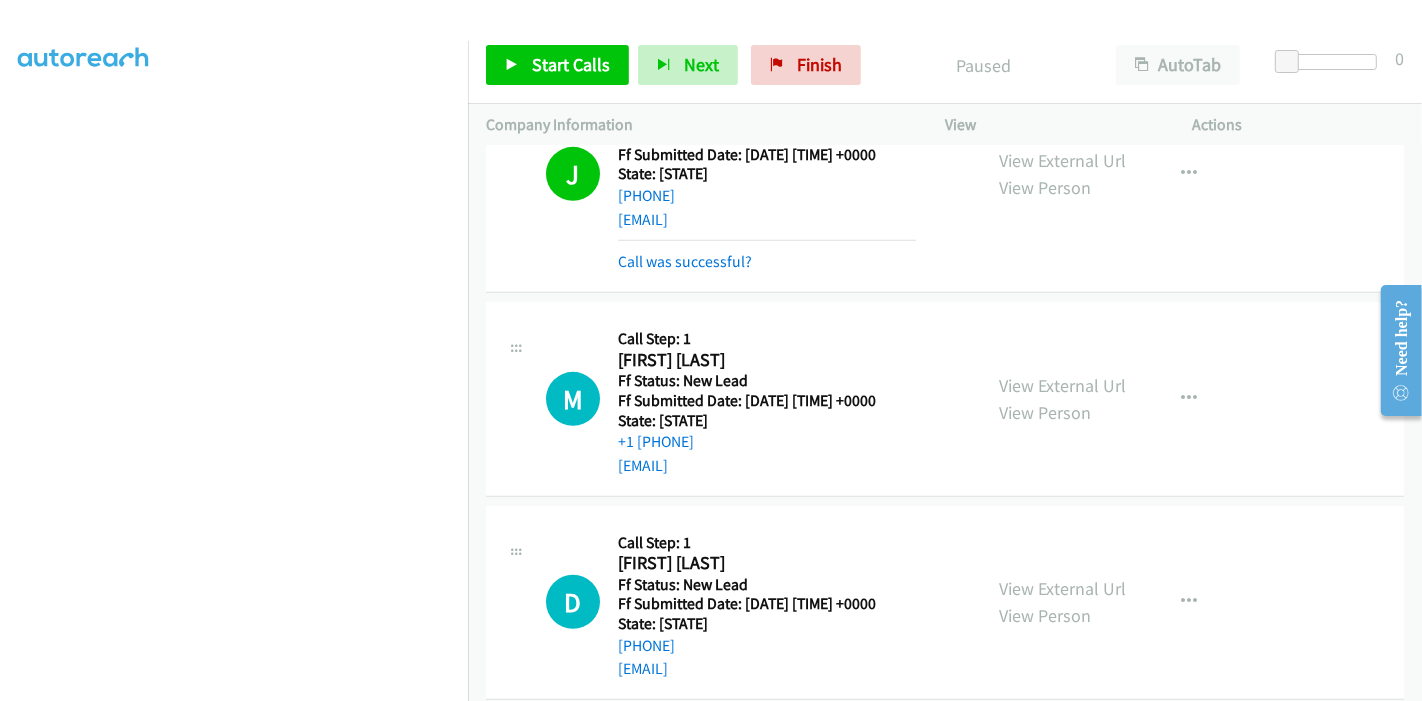 scroll, scrollTop: 867, scrollLeft: 0, axis: vertical 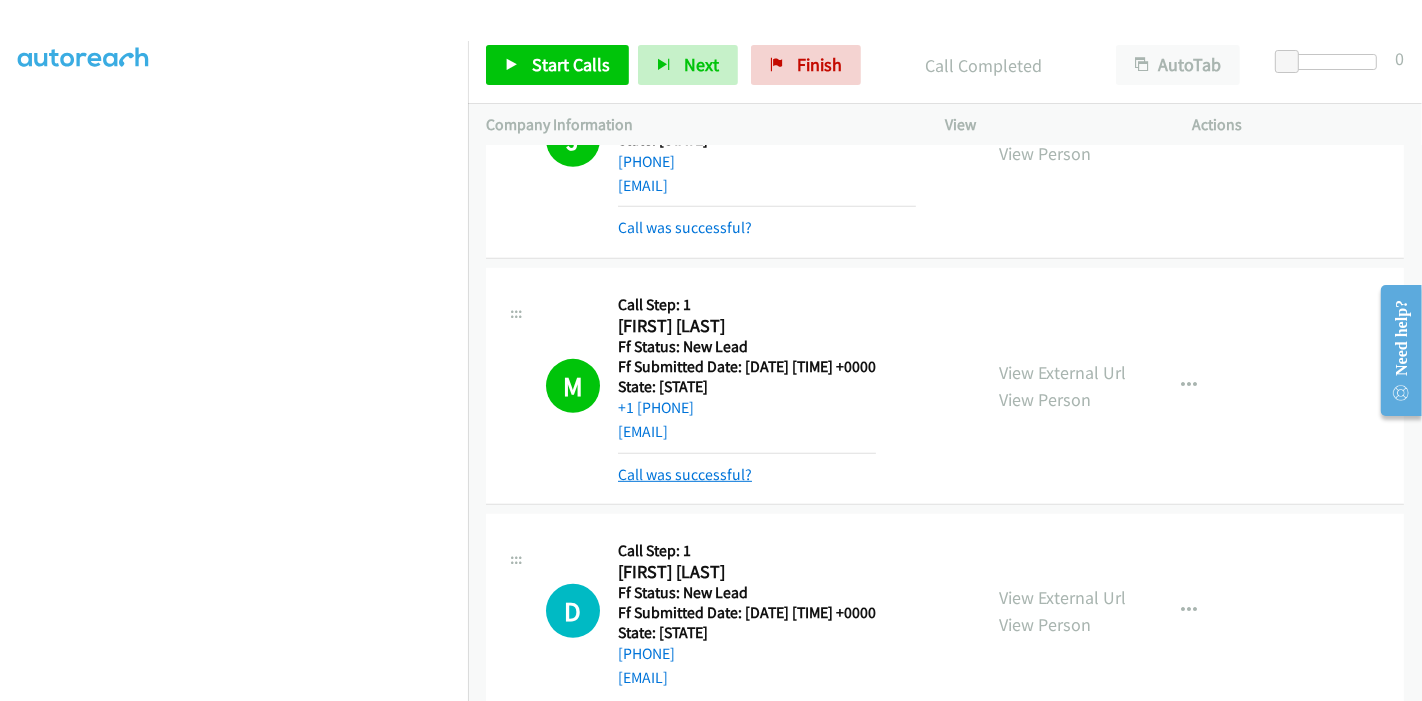 click on "Call was successful?" at bounding box center [685, 474] 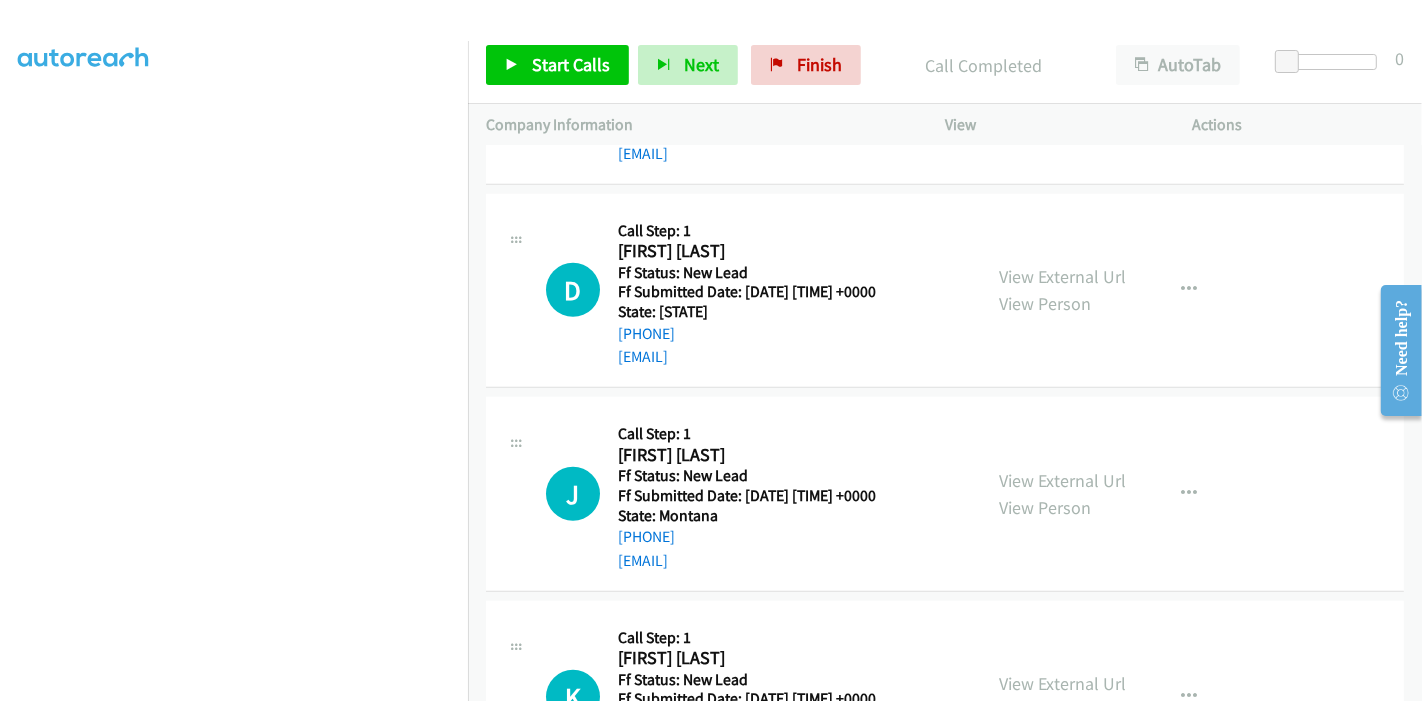 scroll, scrollTop: 1200, scrollLeft: 0, axis: vertical 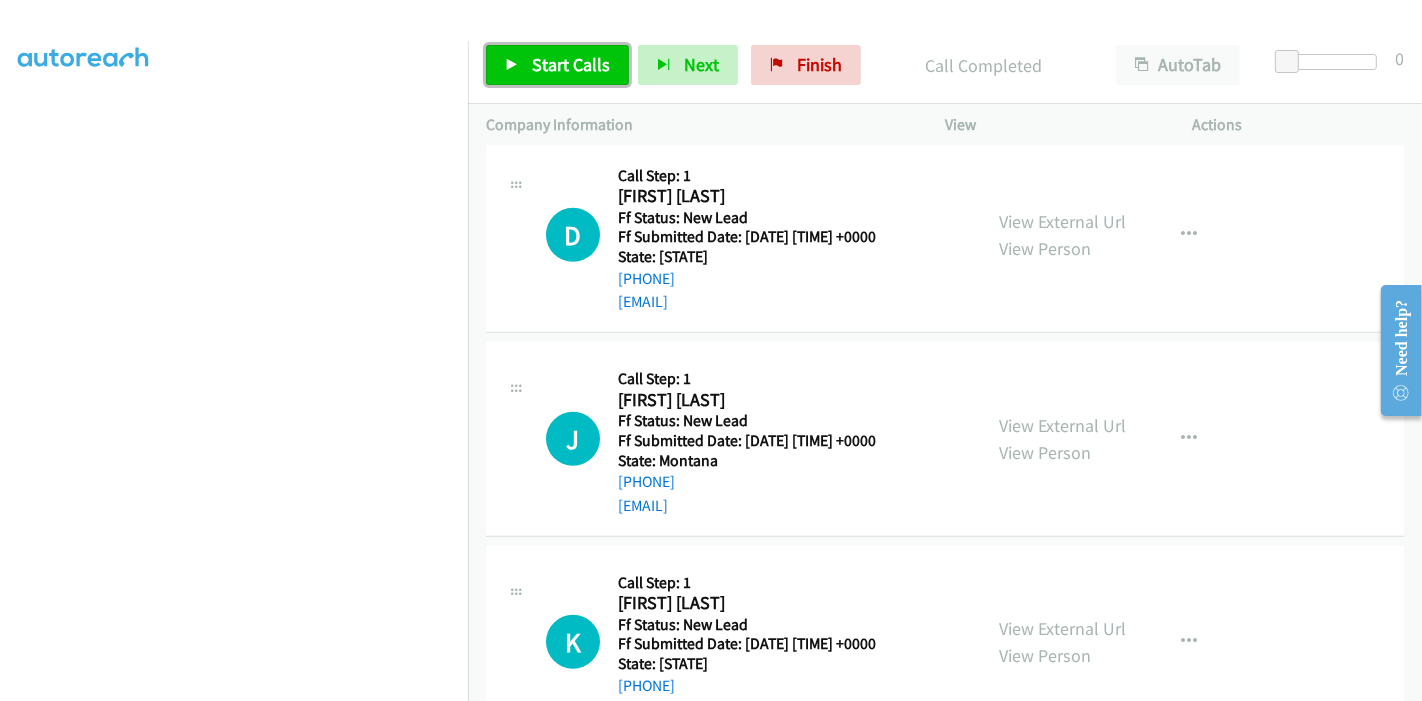 click on "Start Calls" at bounding box center (557, 65) 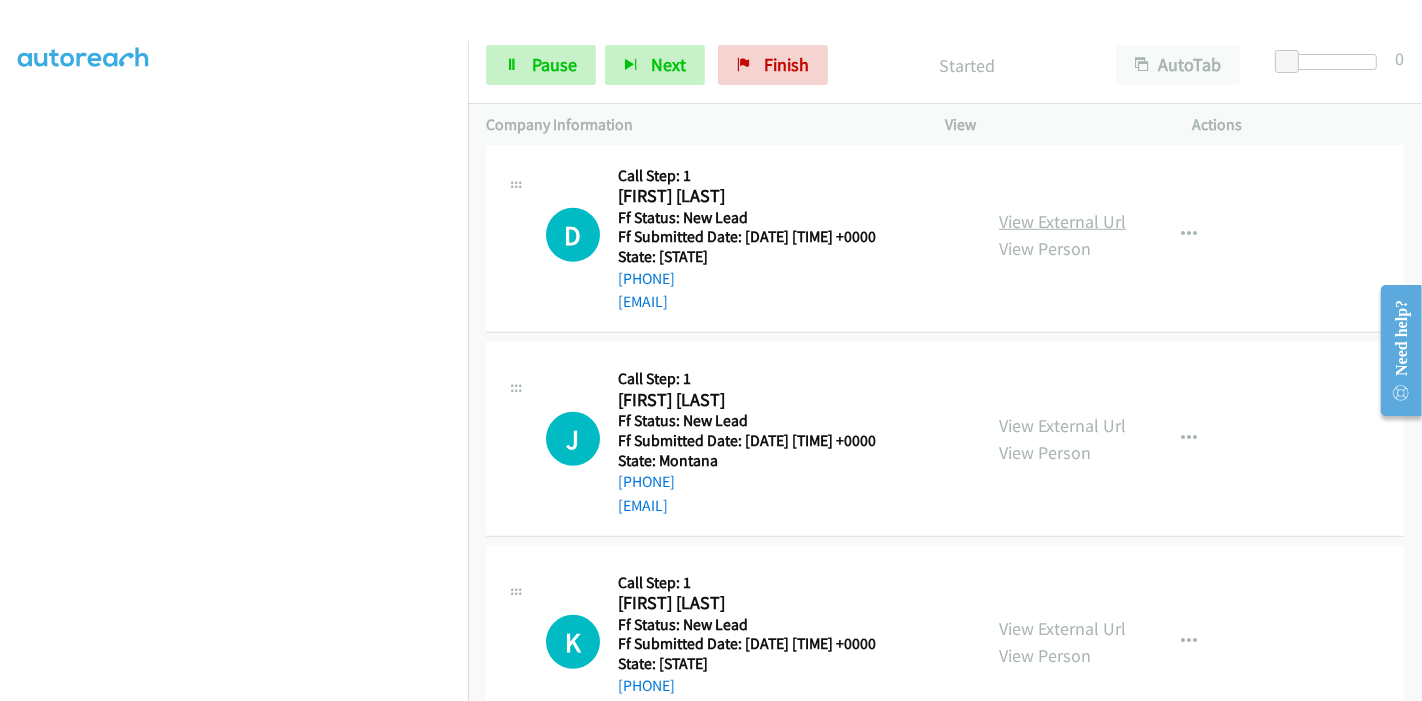 scroll, scrollTop: 1089, scrollLeft: 0, axis: vertical 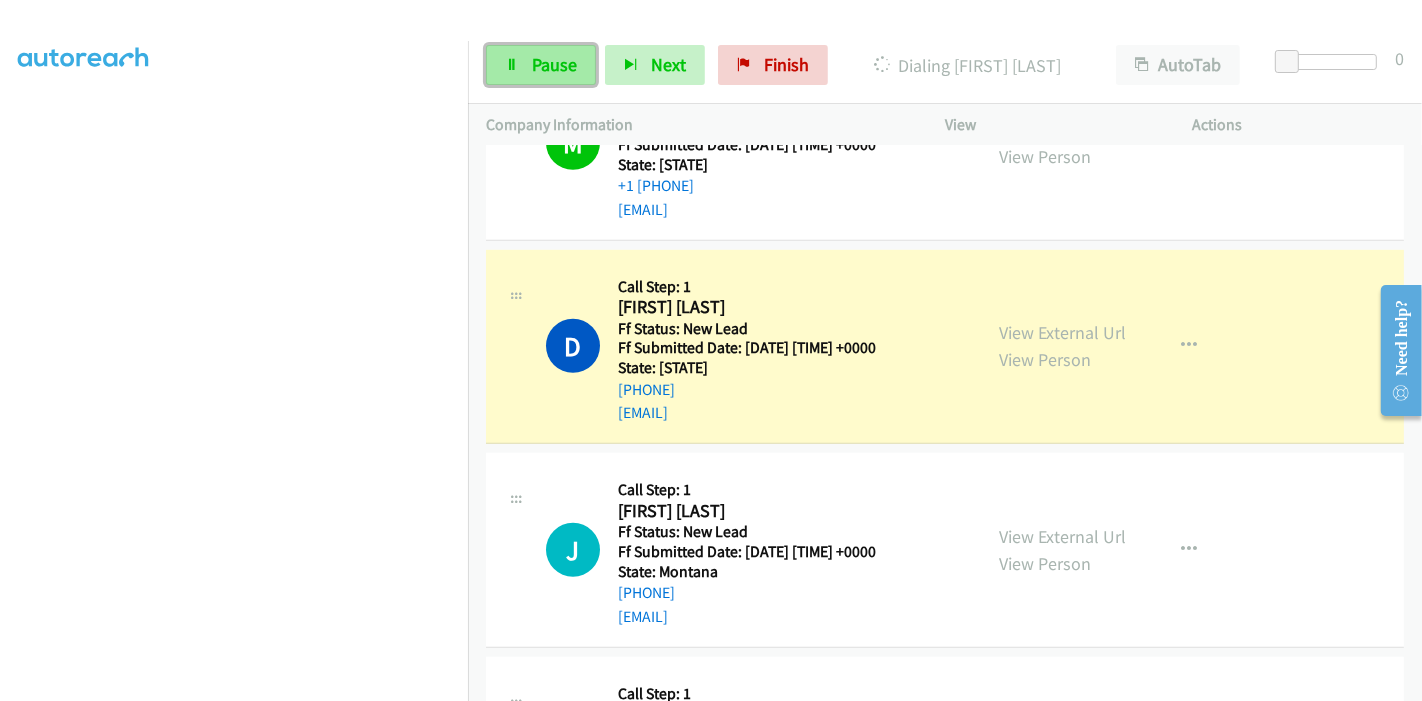 click on "Pause" at bounding box center [554, 64] 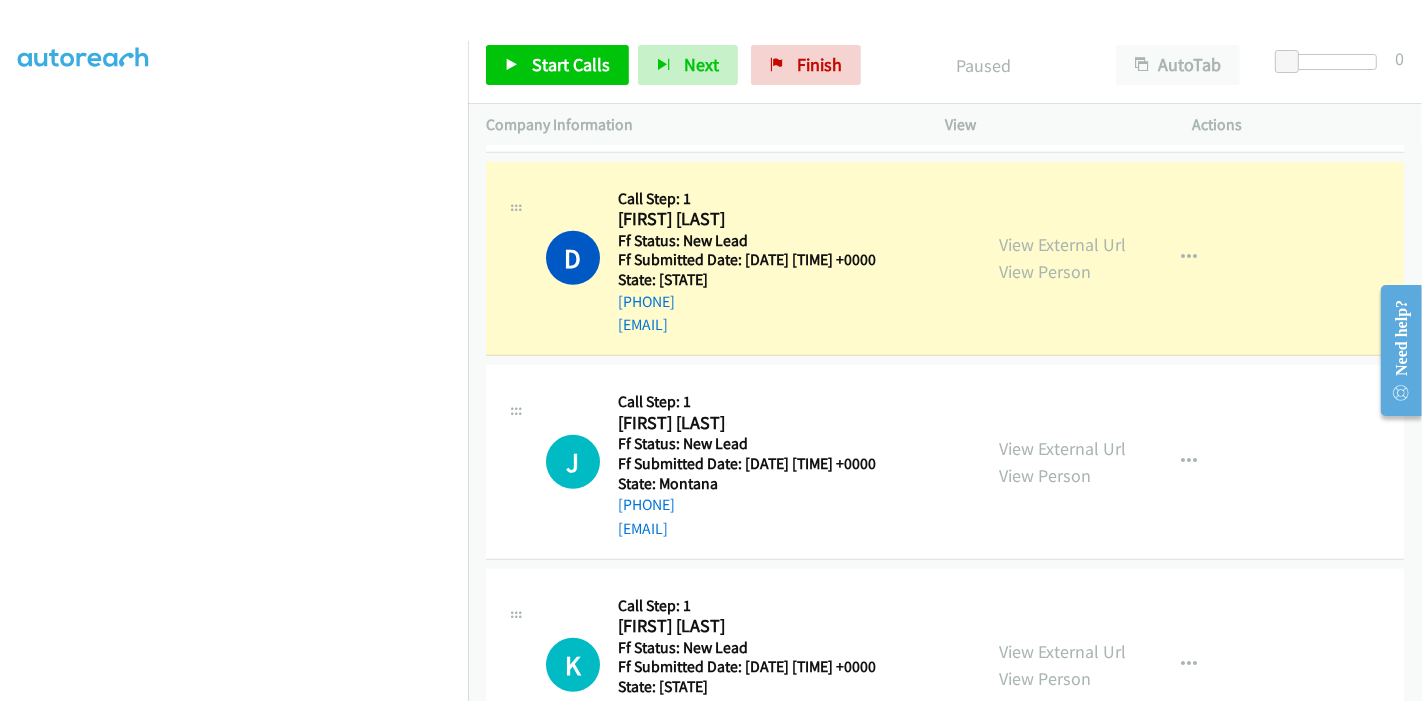 scroll, scrollTop: 1311, scrollLeft: 0, axis: vertical 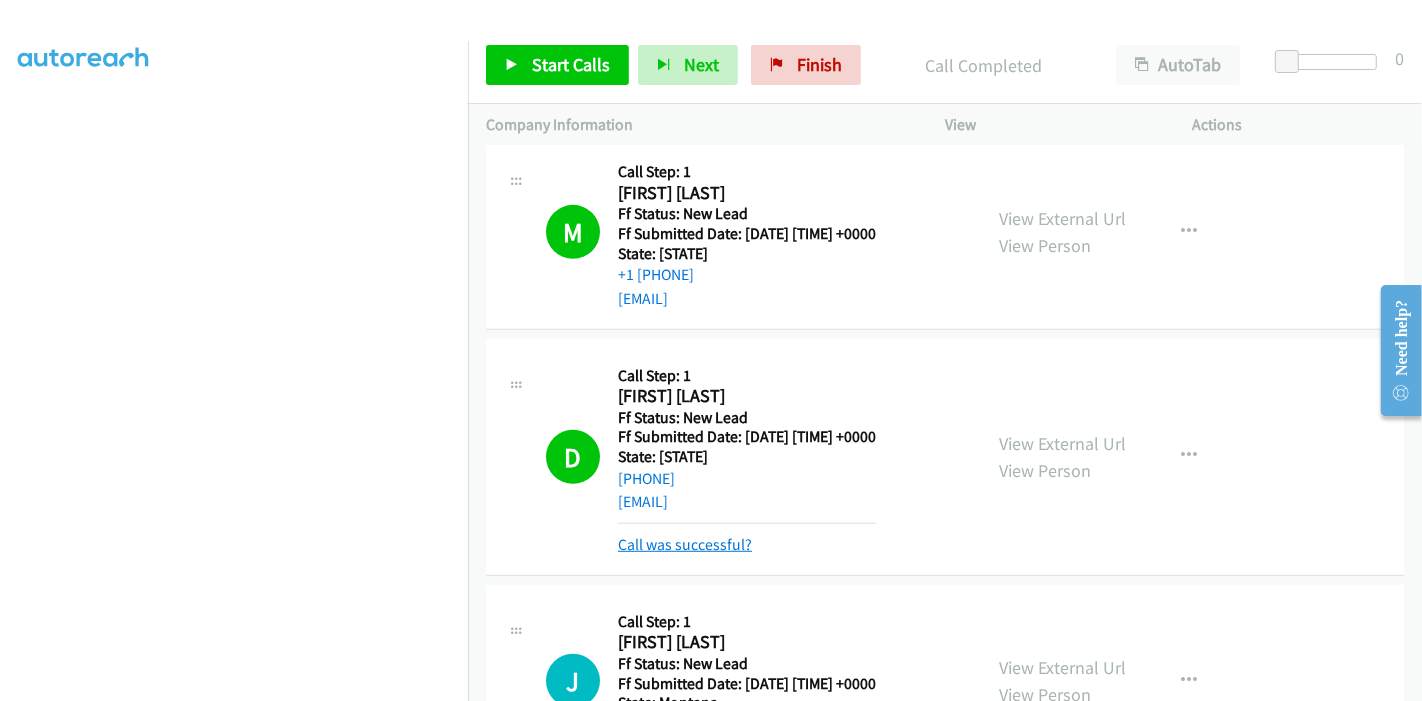 click on "Call was successful?" at bounding box center (685, 544) 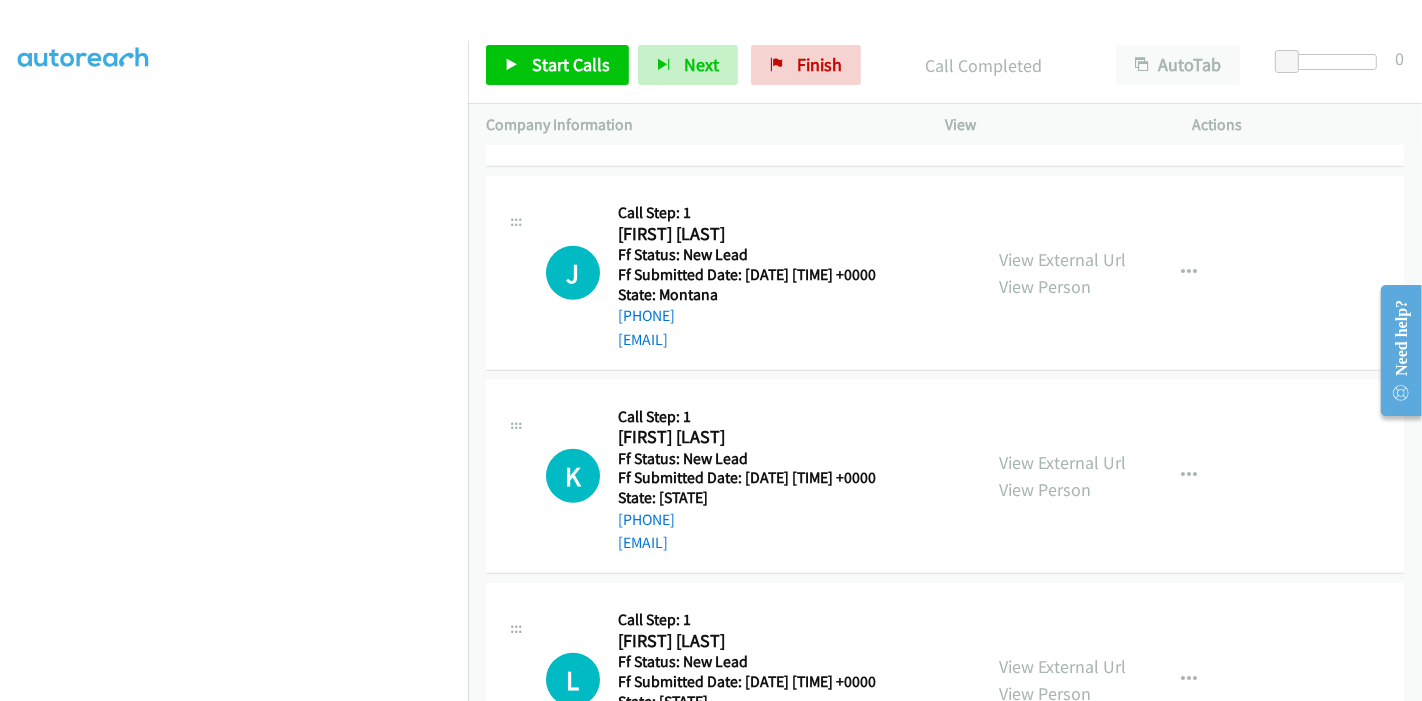 scroll, scrollTop: 1333, scrollLeft: 0, axis: vertical 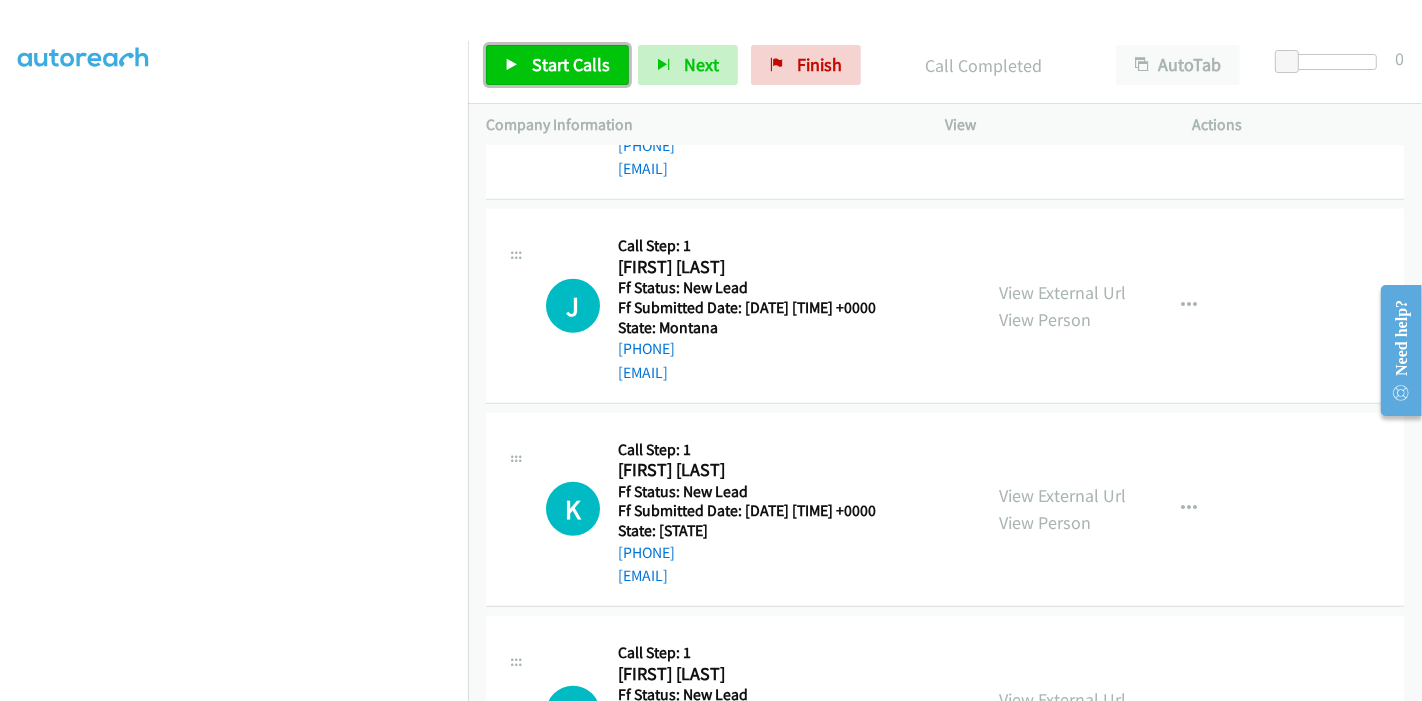 click on "Start Calls" at bounding box center [571, 64] 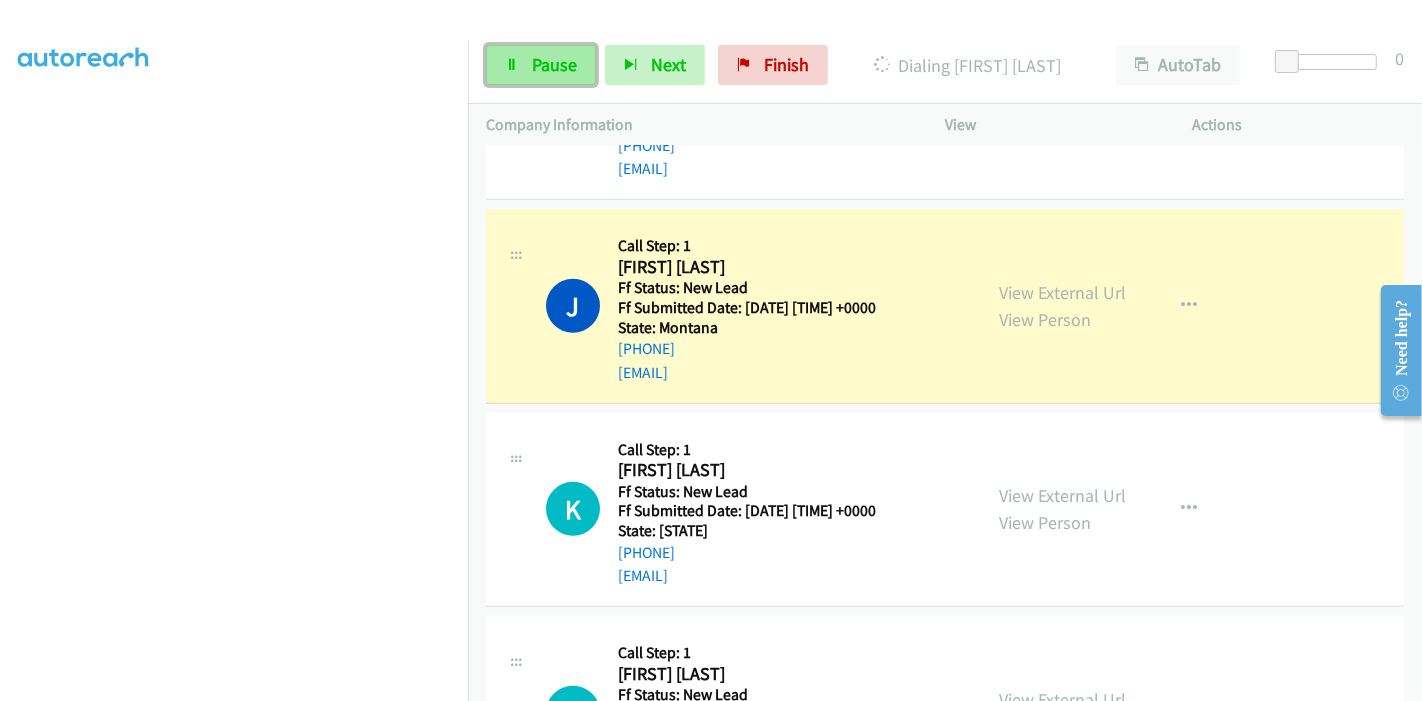 click on "Pause" at bounding box center (541, 65) 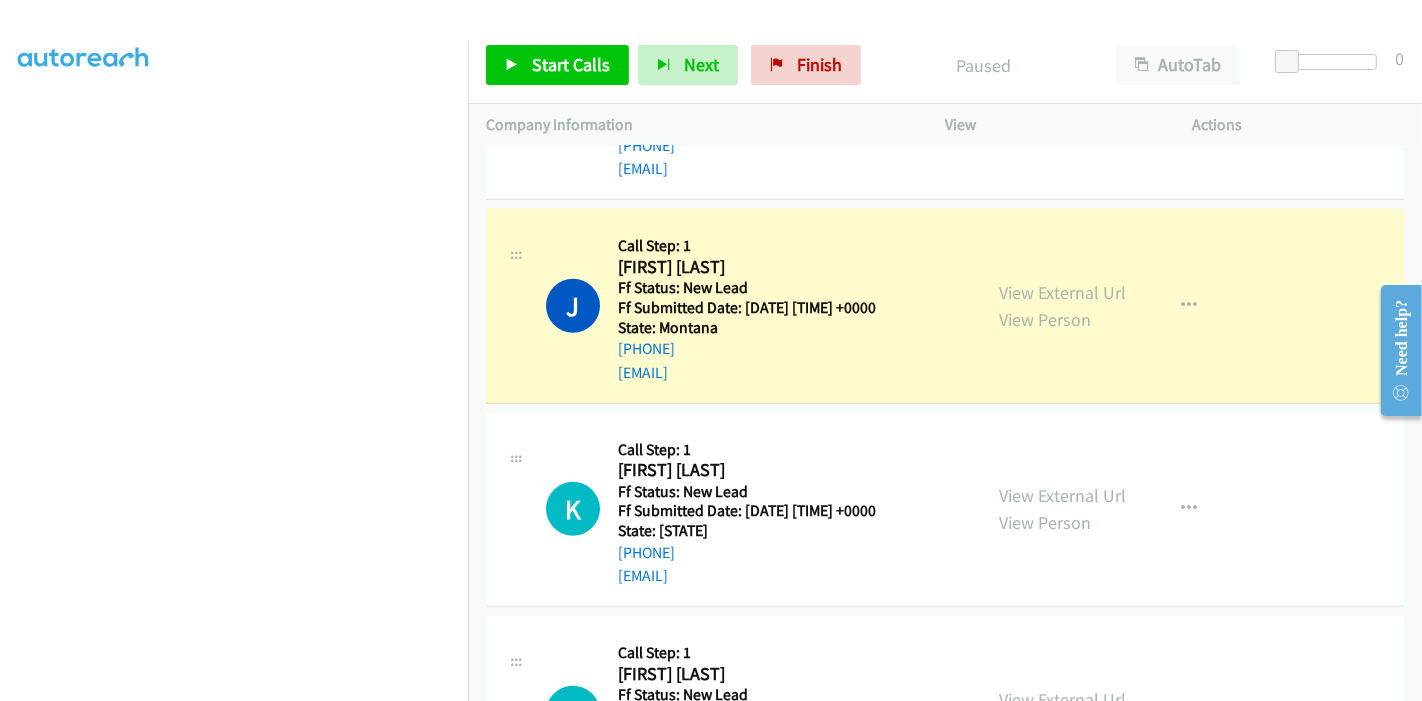 scroll, scrollTop: 1111, scrollLeft: 0, axis: vertical 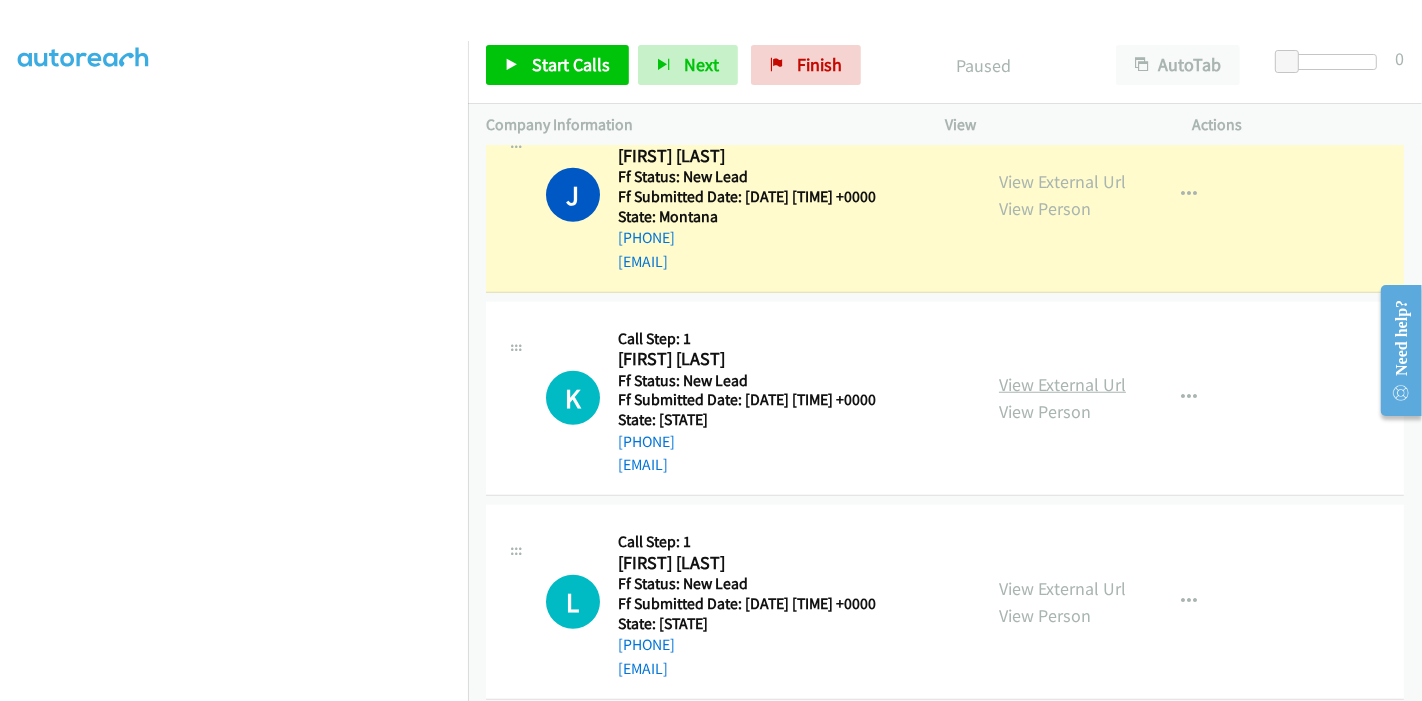 click on "View External Url" at bounding box center [1062, 384] 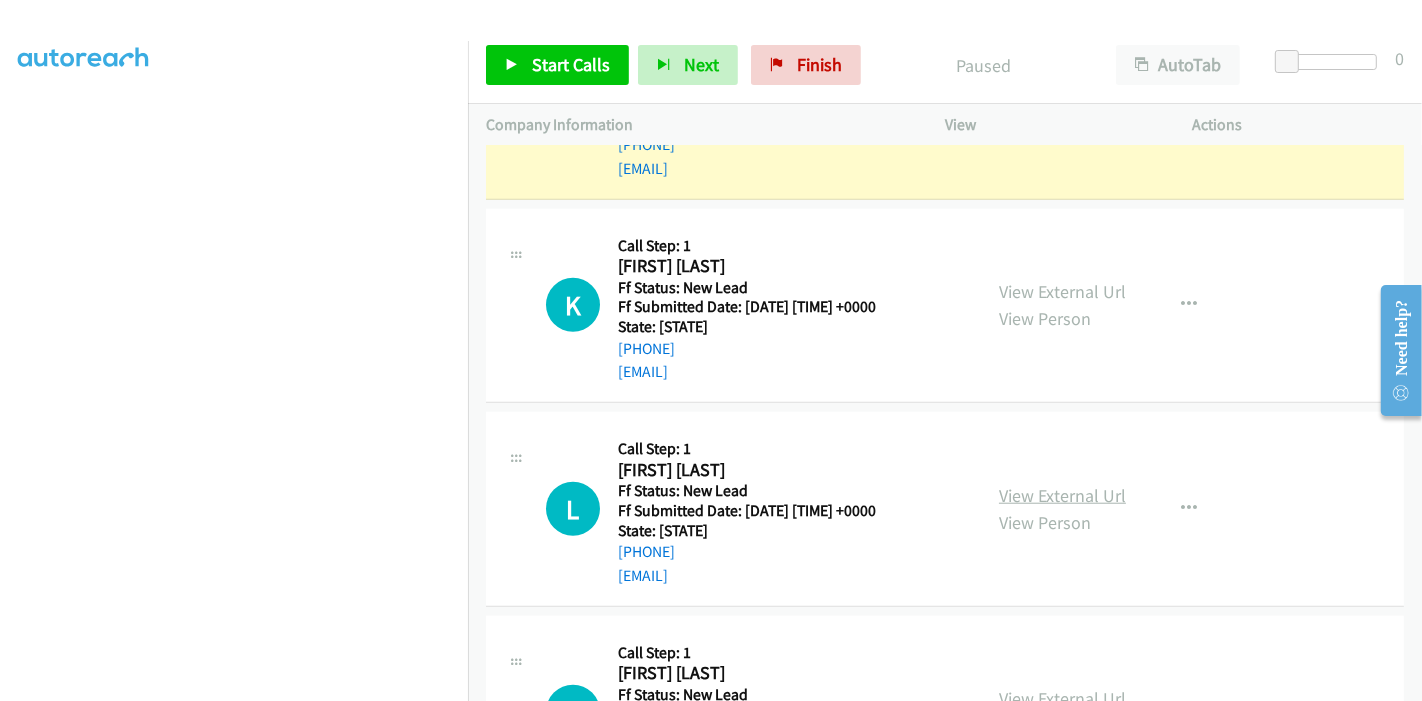 scroll, scrollTop: 1666, scrollLeft: 0, axis: vertical 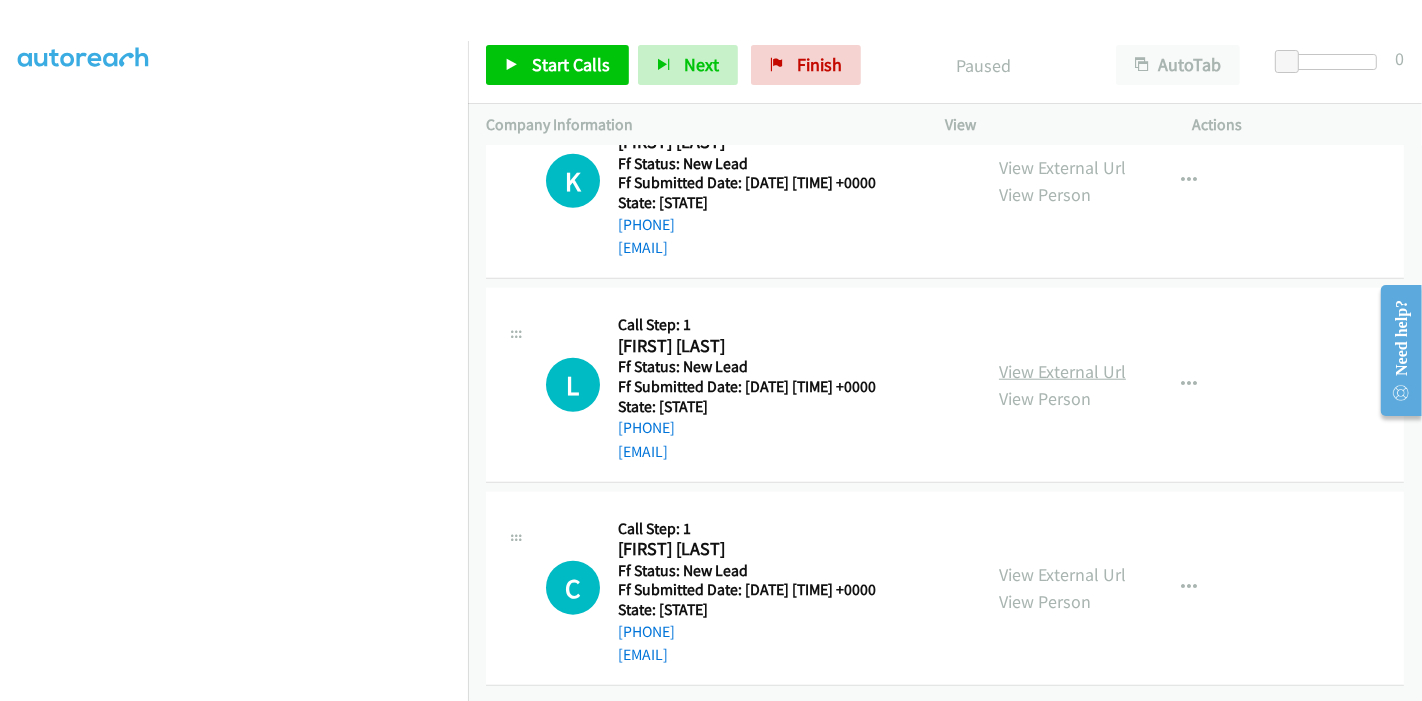 click on "View External Url" at bounding box center (1062, 371) 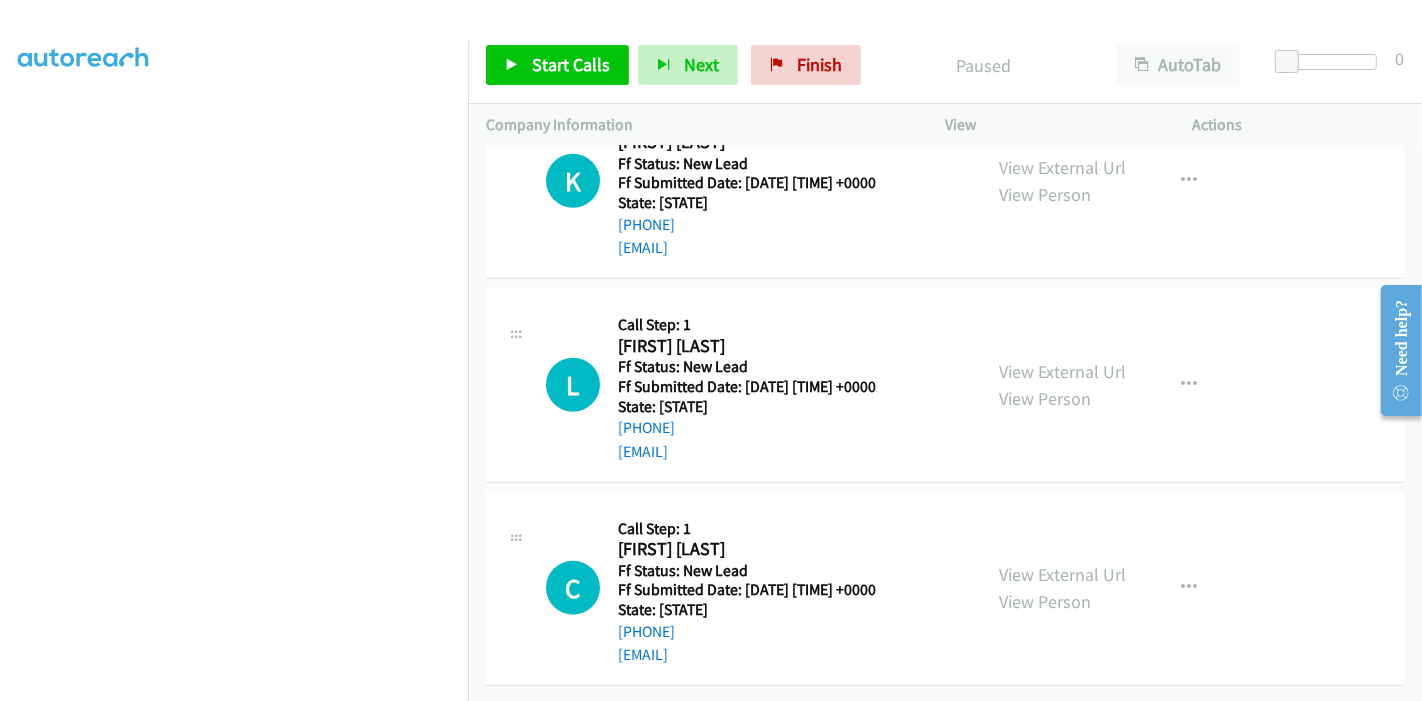 scroll, scrollTop: 1672, scrollLeft: 0, axis: vertical 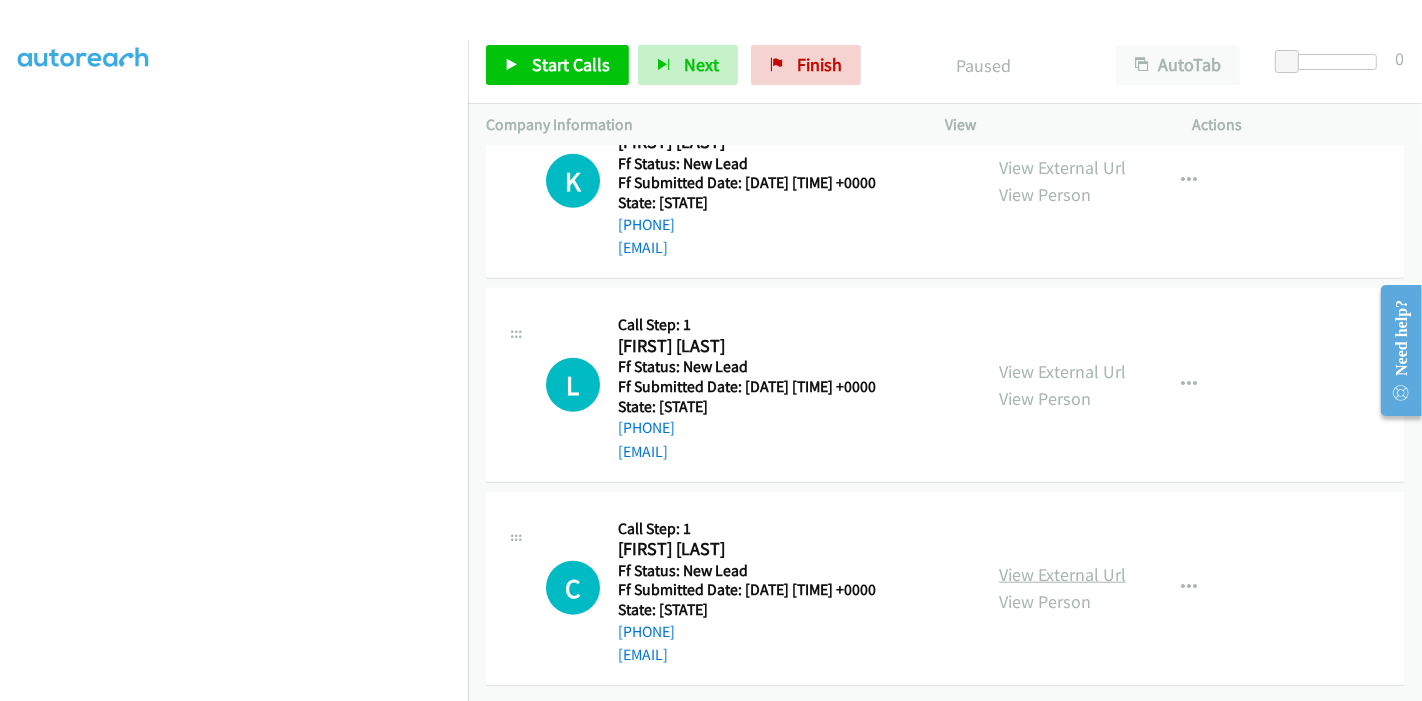 click on "View External Url" at bounding box center (1062, 574) 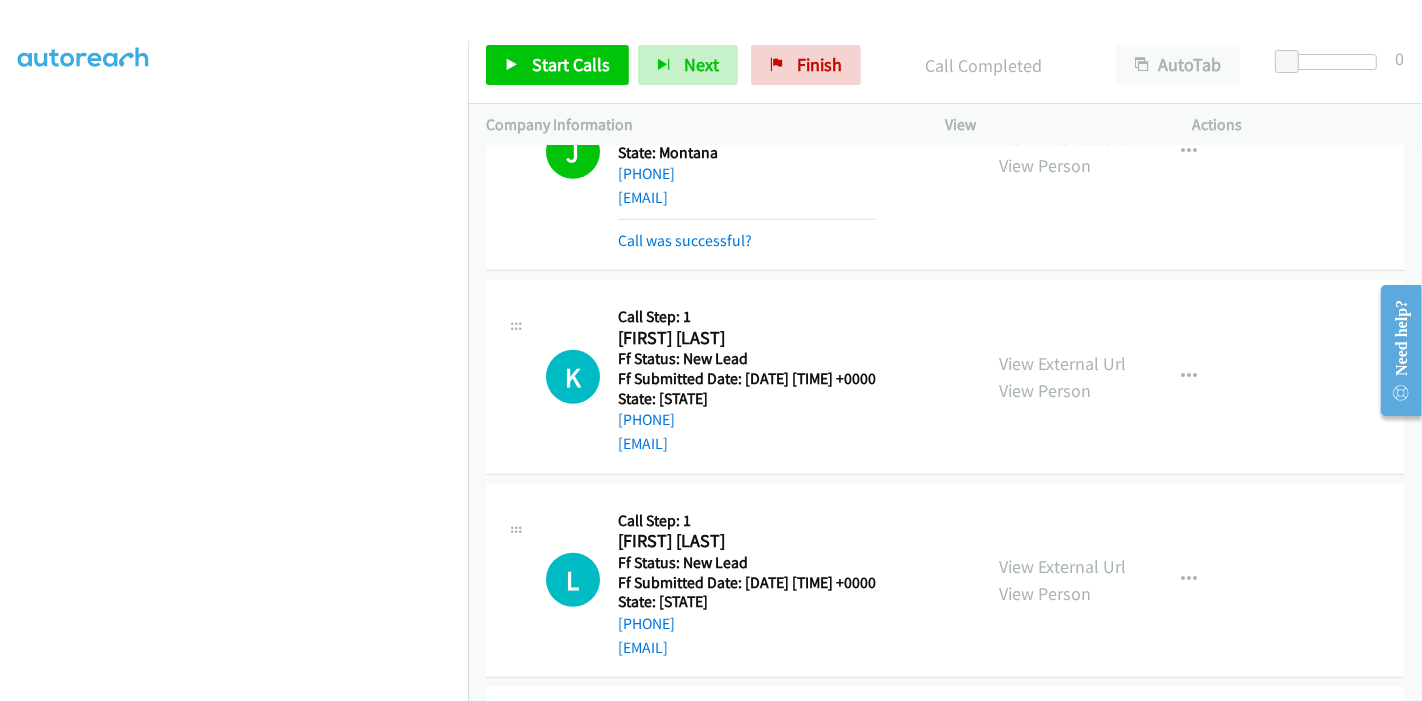 scroll, scrollTop: 1382, scrollLeft: 0, axis: vertical 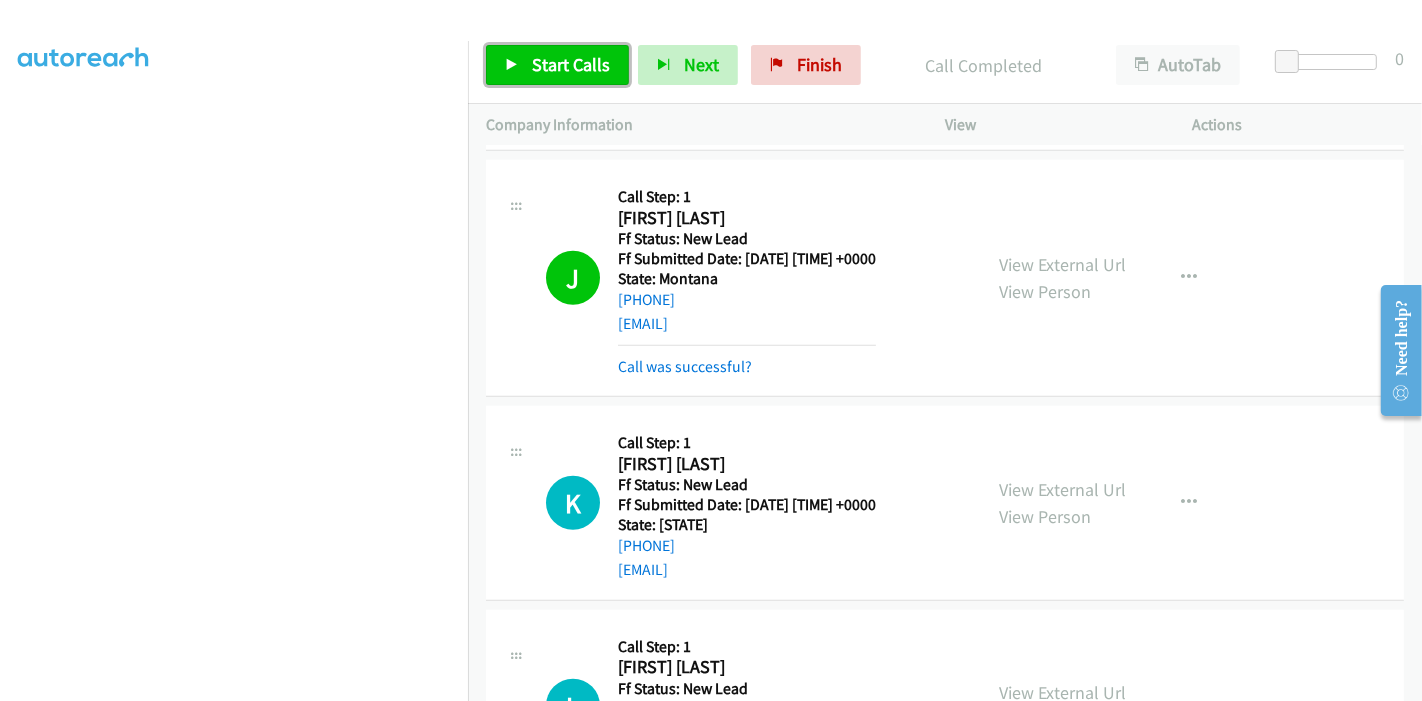 click on "Start Calls" at bounding box center (571, 64) 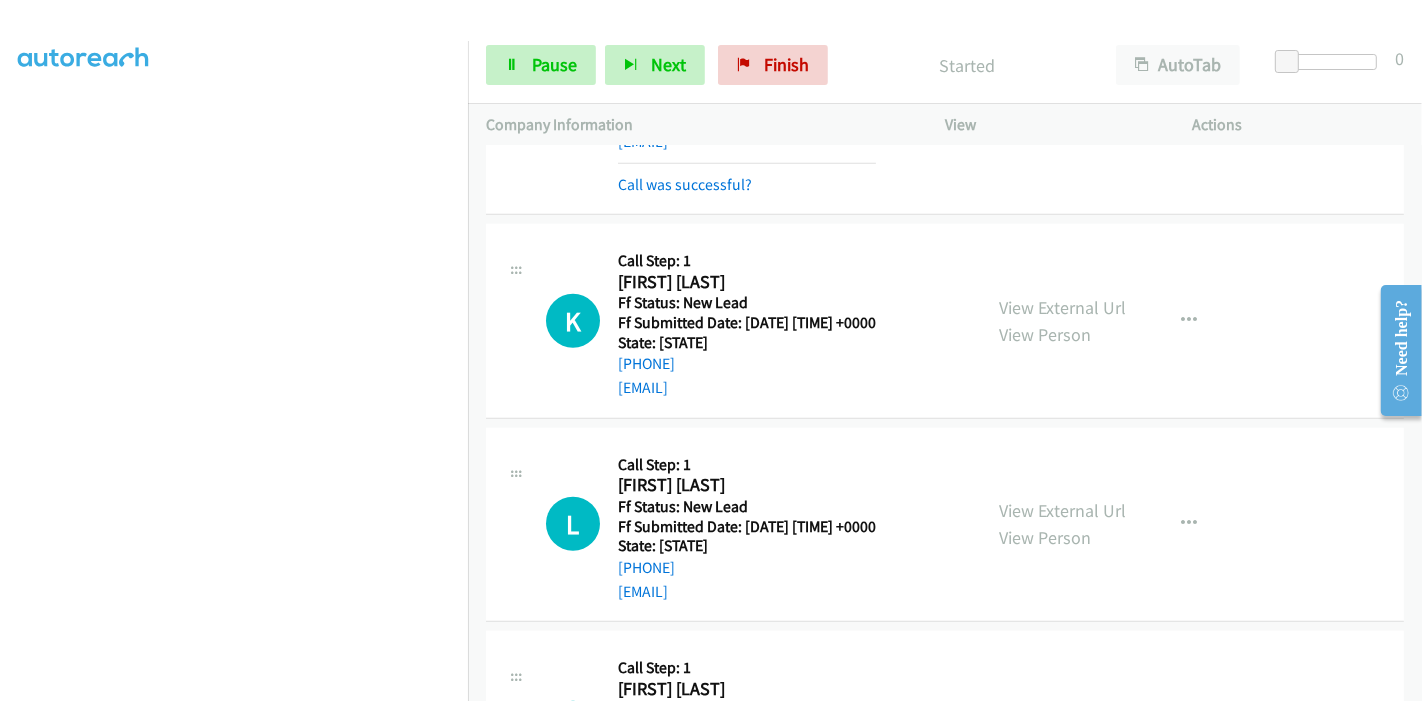 scroll, scrollTop: 1604, scrollLeft: 0, axis: vertical 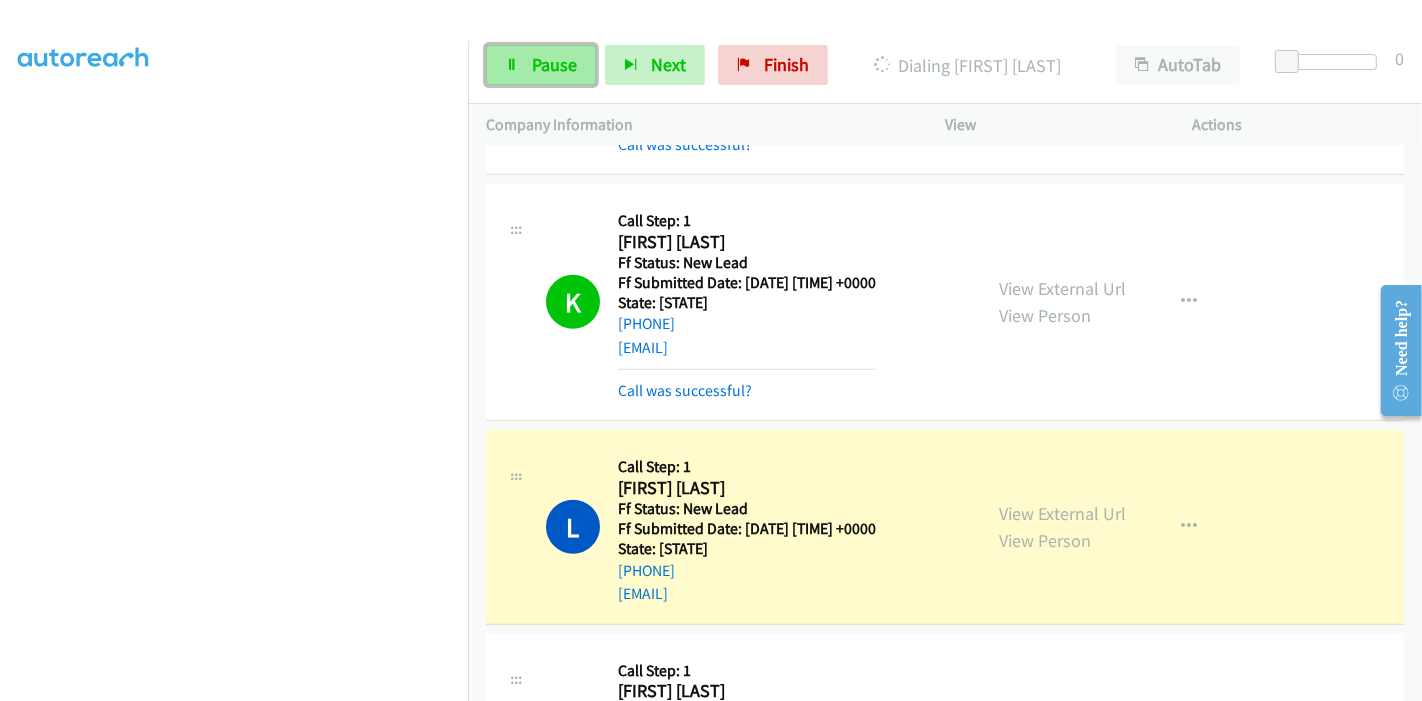 click on "Pause" at bounding box center (541, 65) 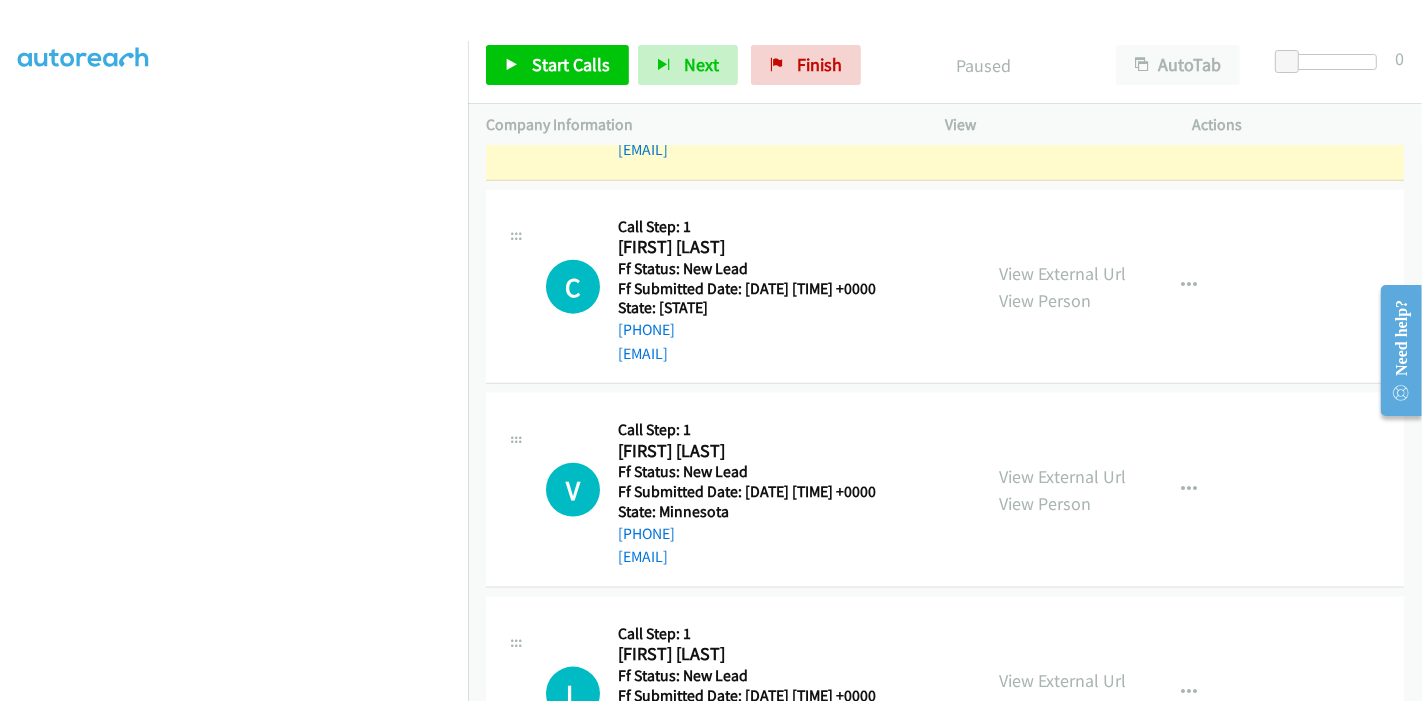 scroll, scrollTop: 1826, scrollLeft: 0, axis: vertical 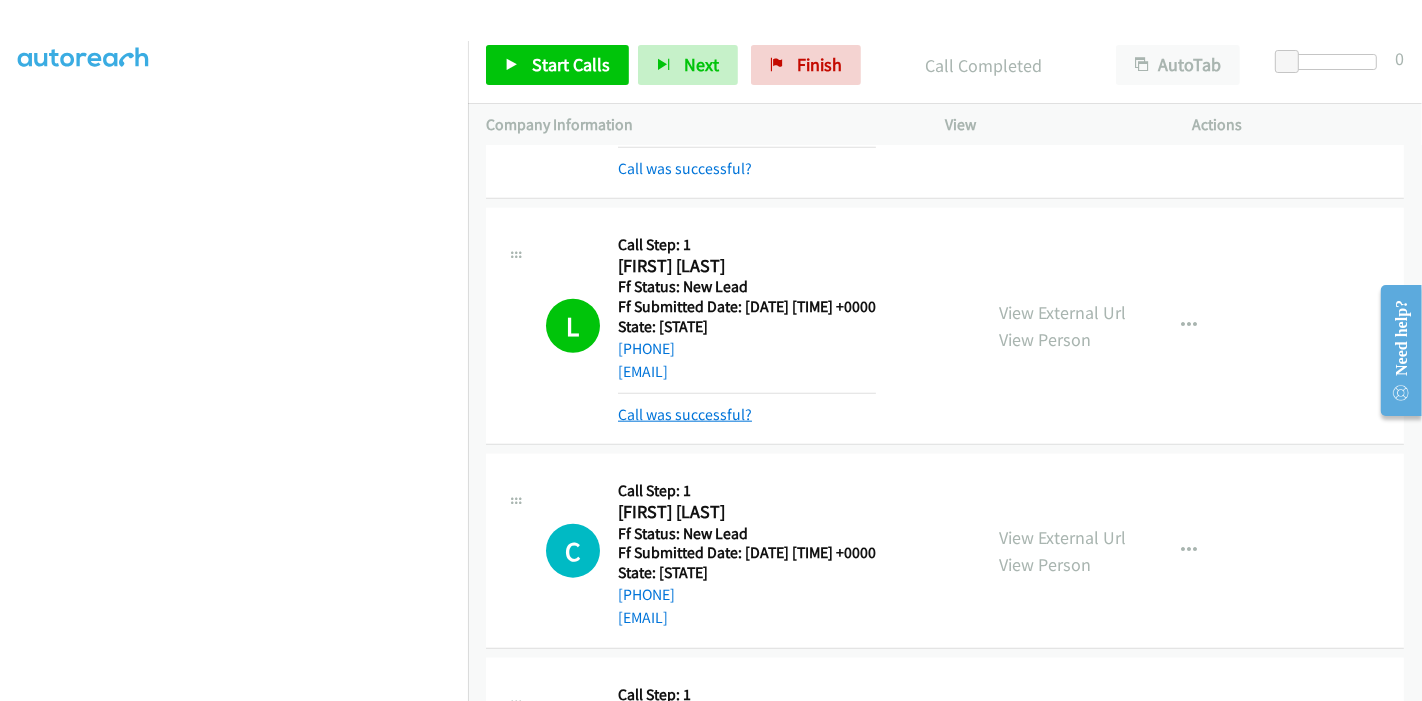 click on "Call was successful?" at bounding box center (685, 414) 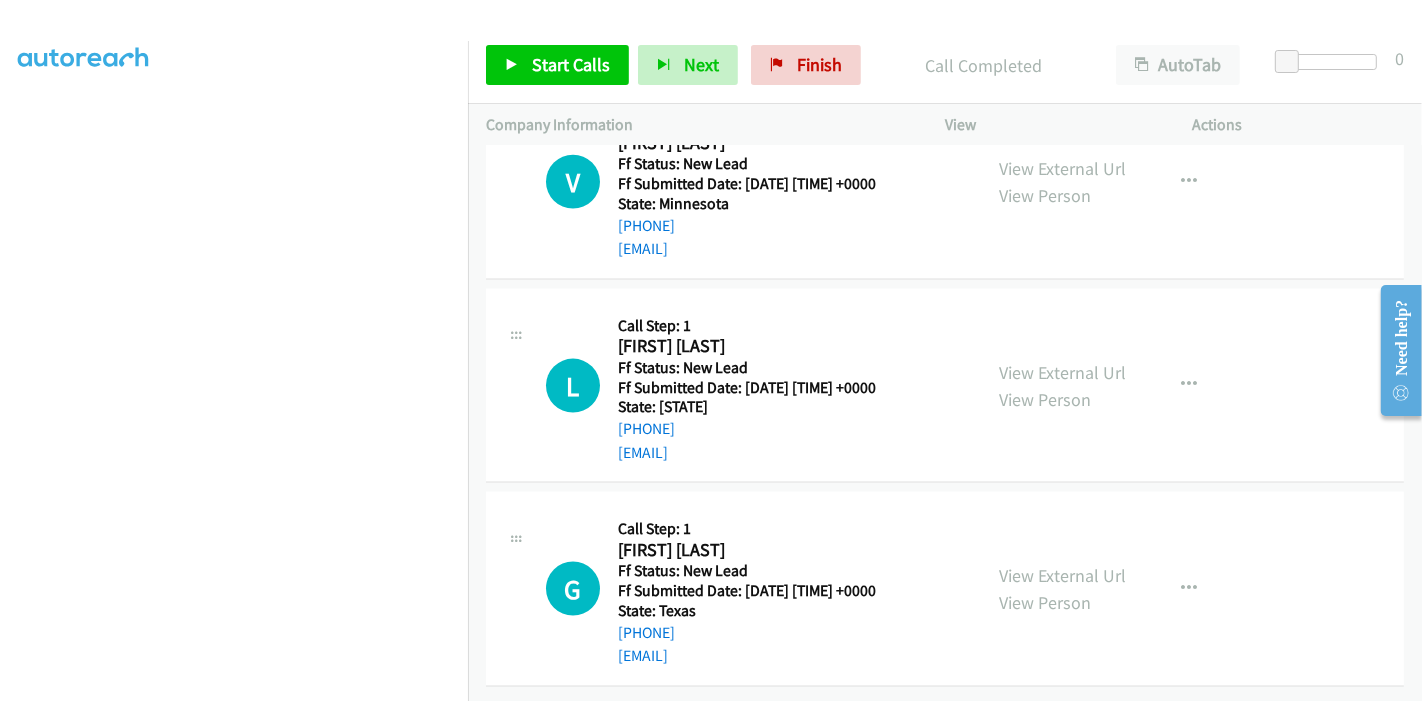 scroll, scrollTop: 2367, scrollLeft: 0, axis: vertical 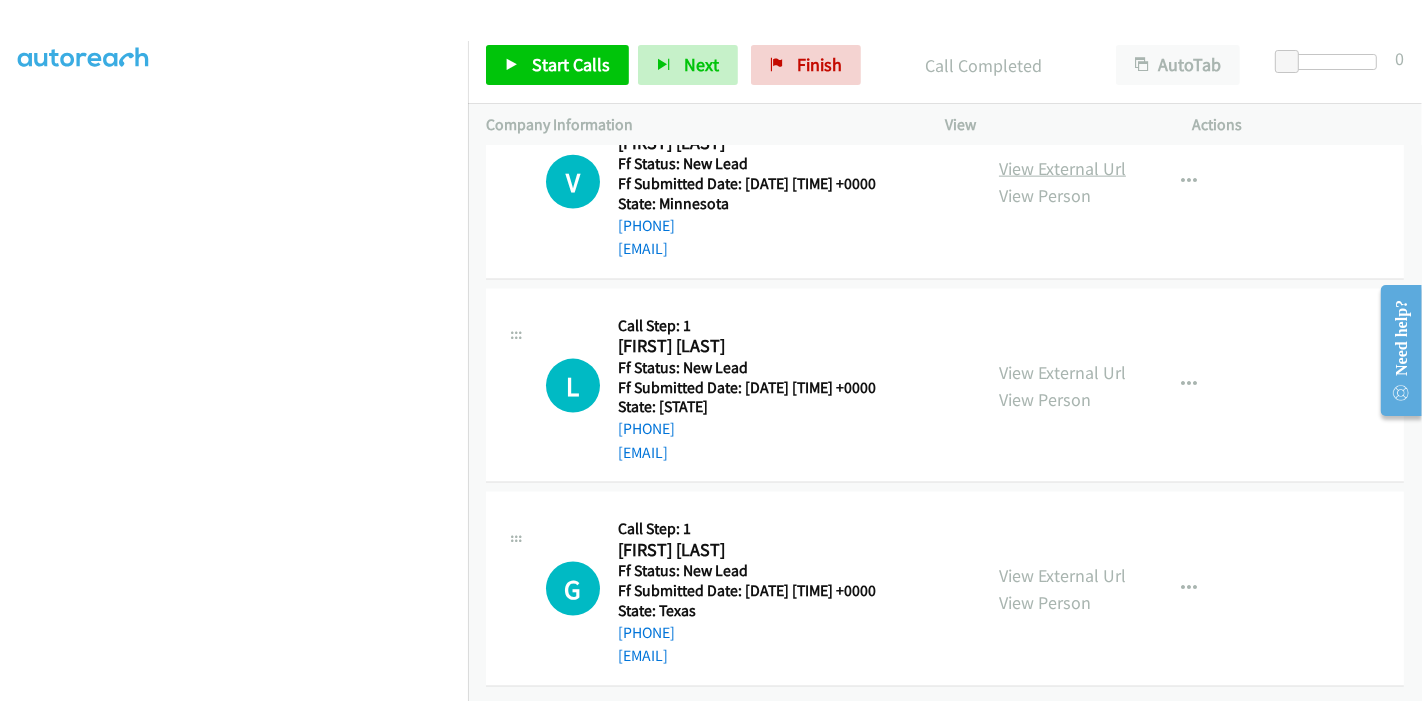 click on "View External Url" at bounding box center (1062, 168) 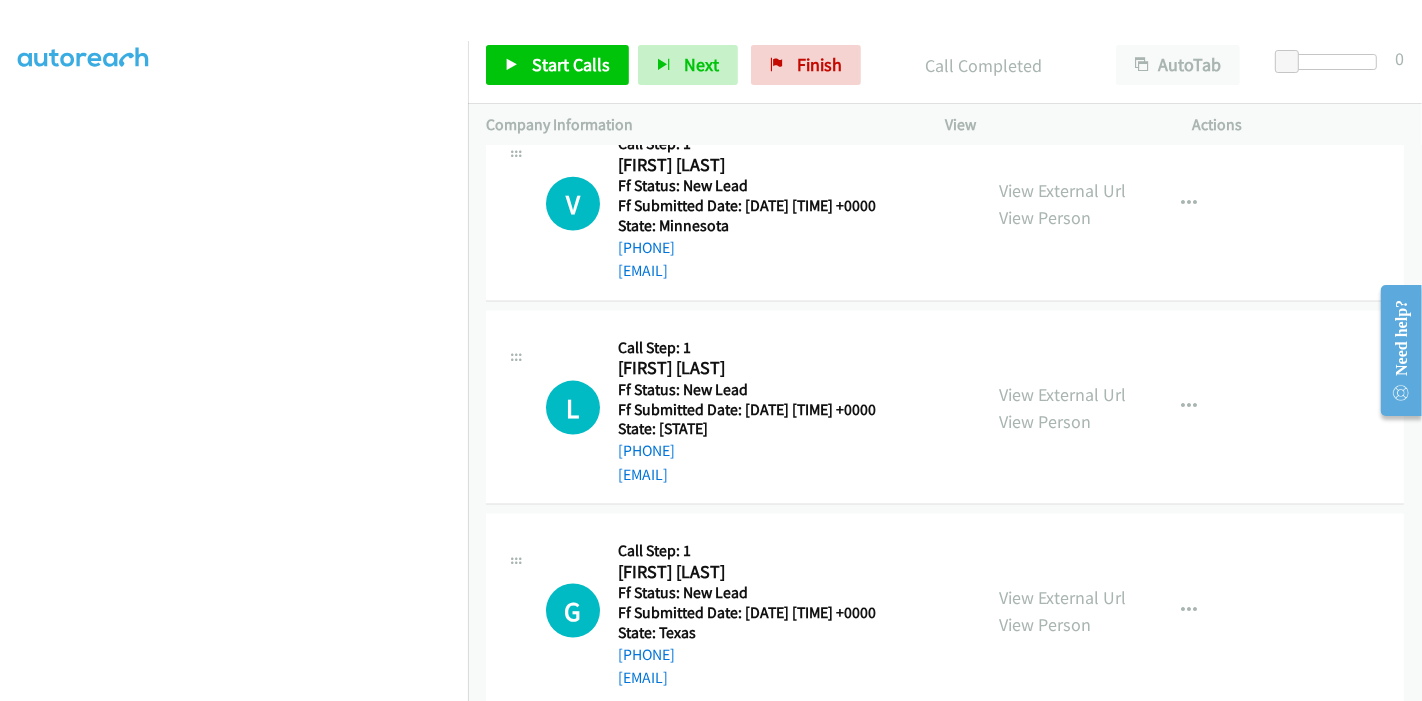 scroll, scrollTop: 2367, scrollLeft: 0, axis: vertical 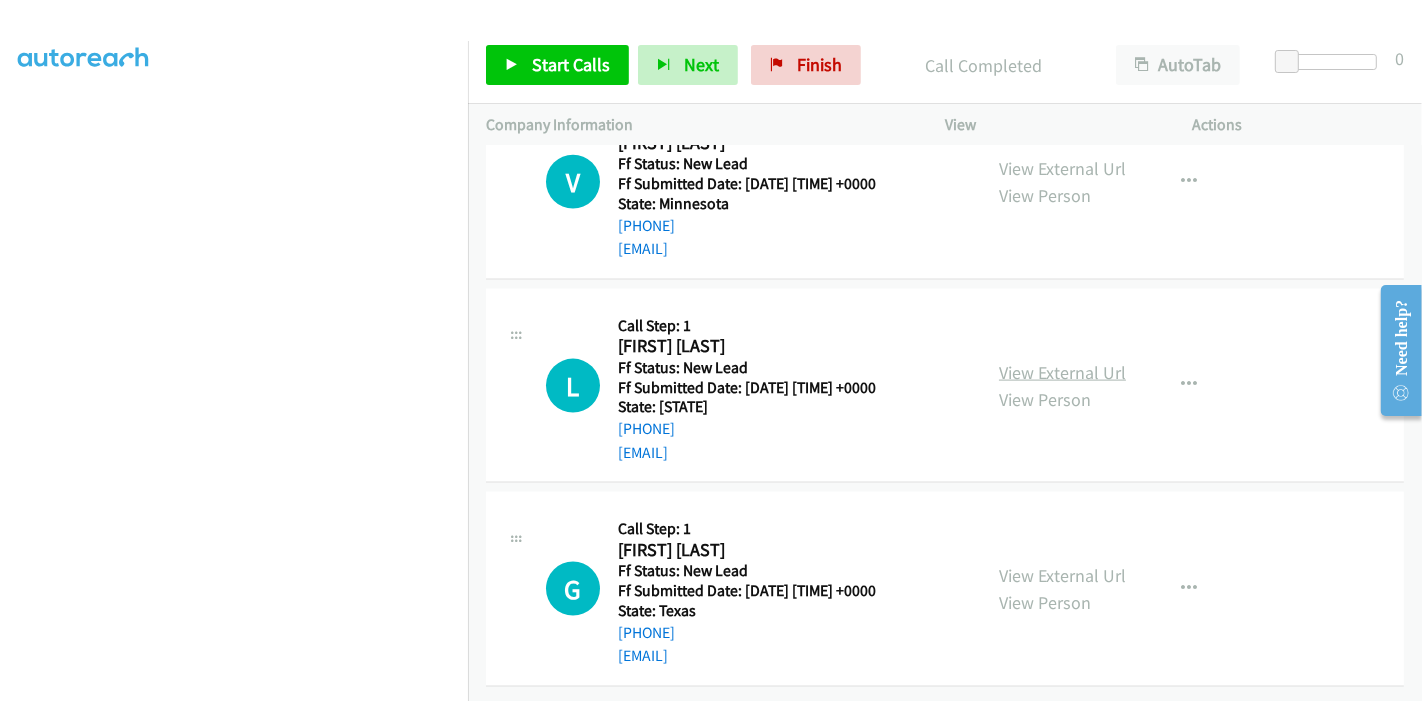 click on "View External Url" at bounding box center (1062, 372) 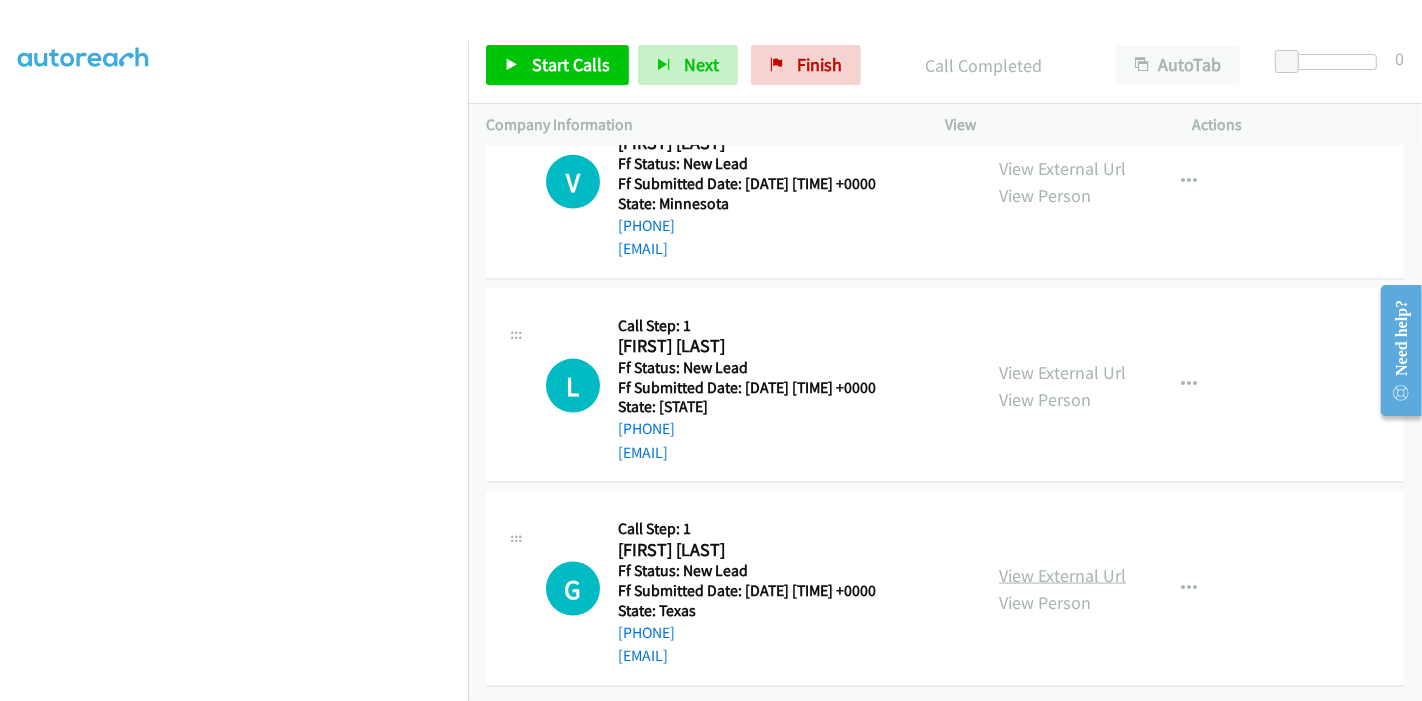 click on "View External Url" at bounding box center [1062, 575] 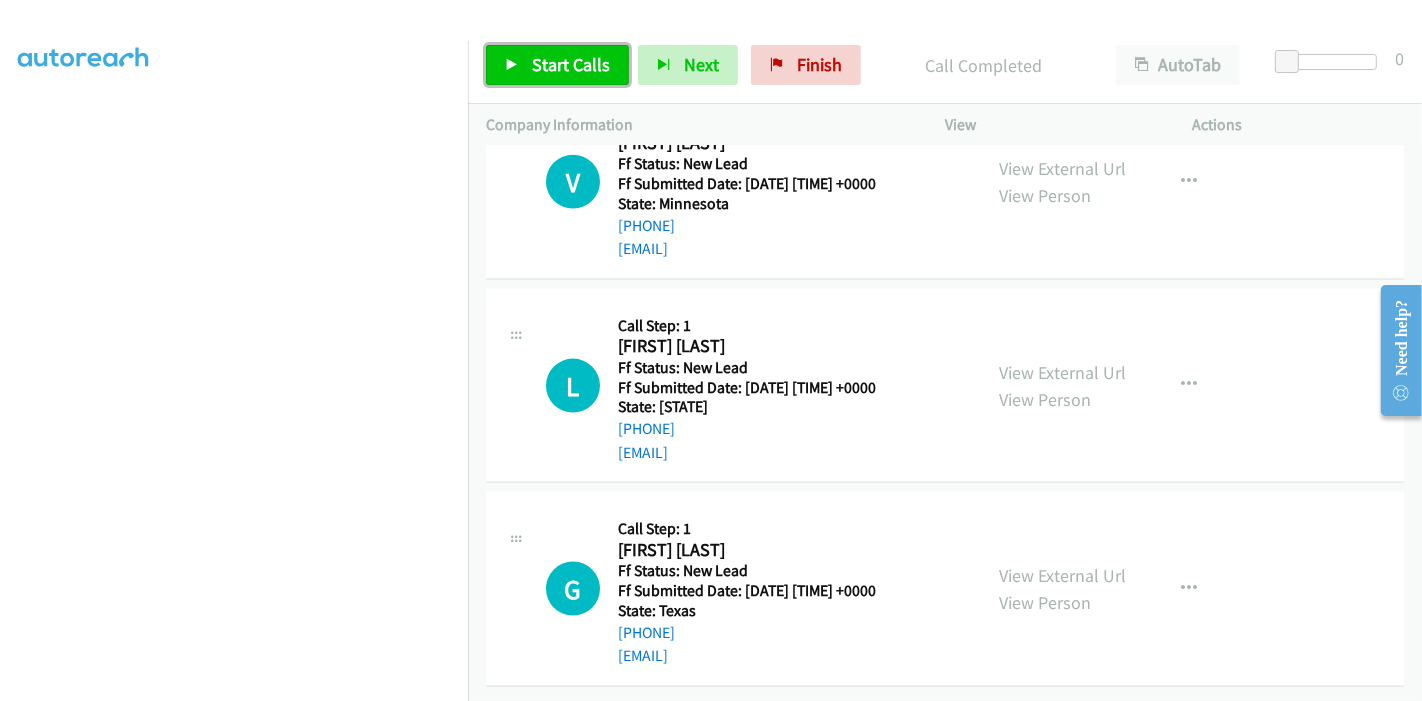 click on "Start Calls" at bounding box center [571, 64] 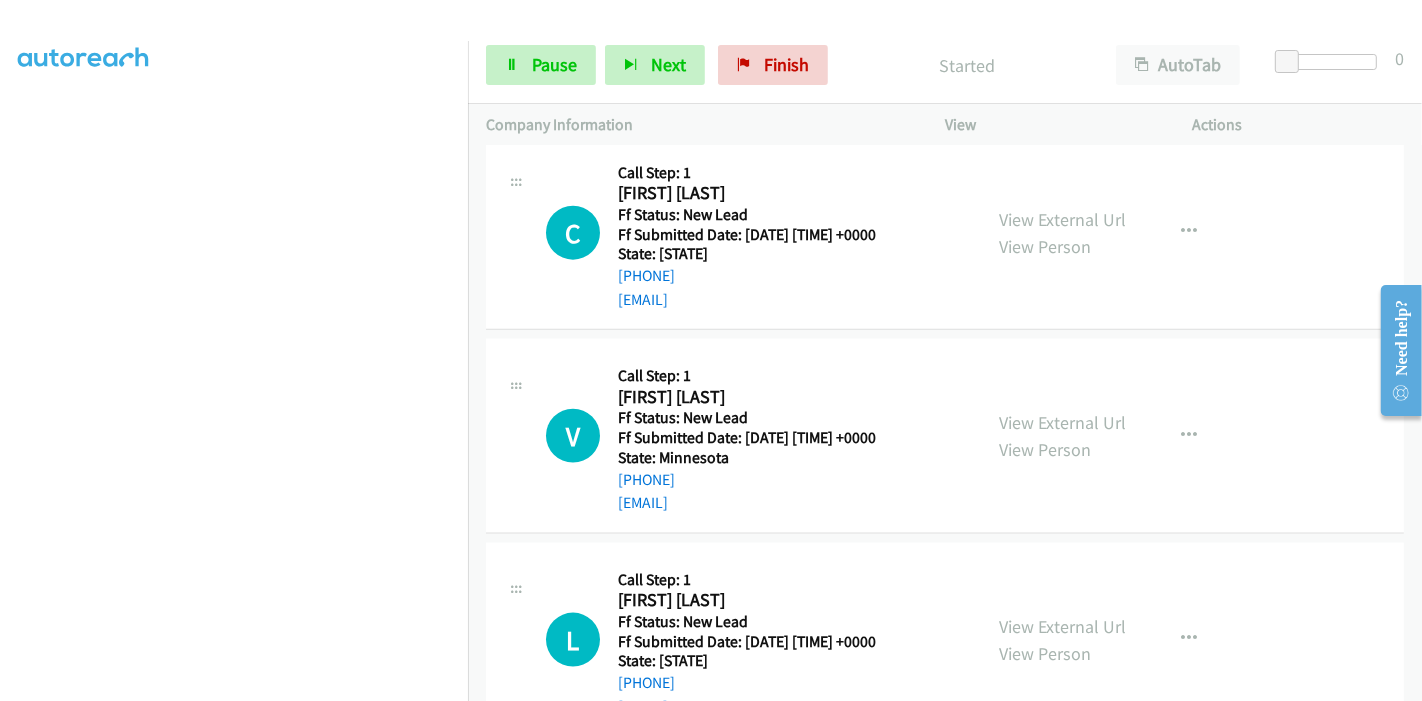 scroll, scrollTop: 2034, scrollLeft: 0, axis: vertical 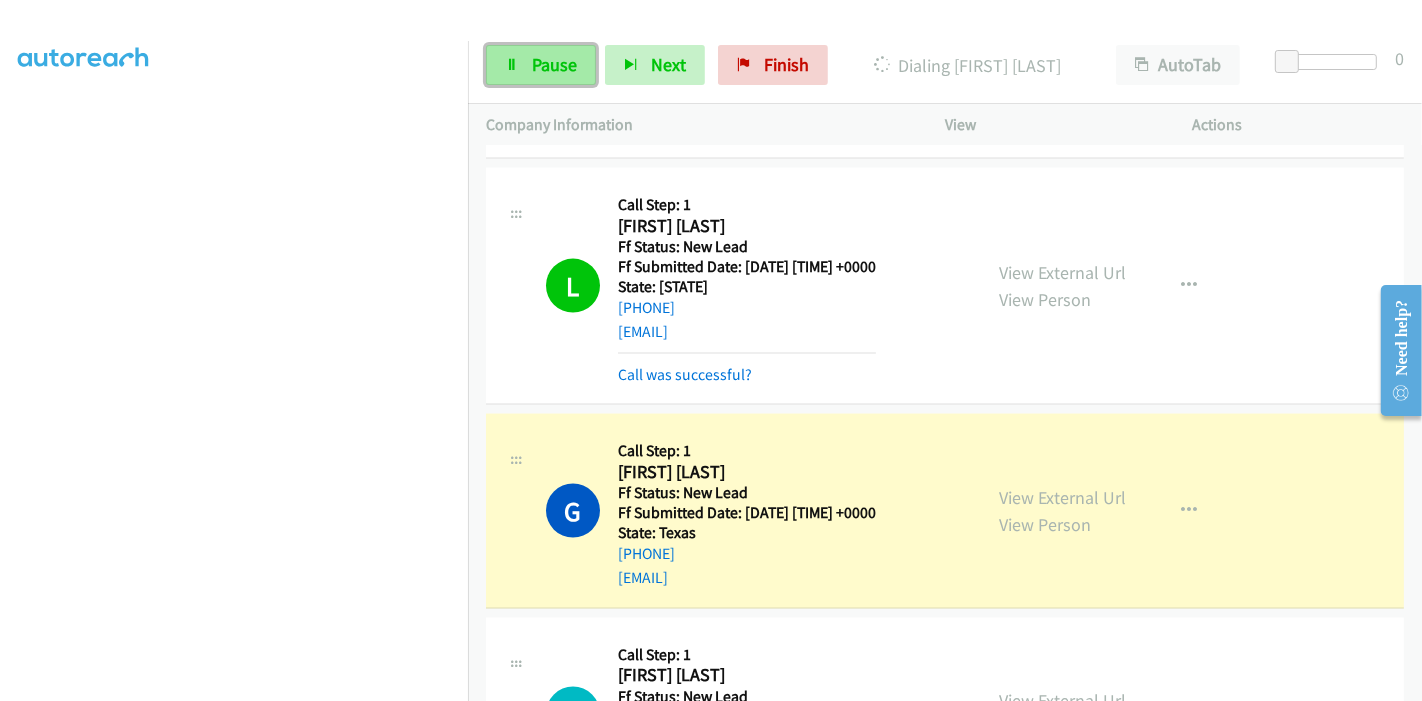 click on "Pause" at bounding box center (554, 64) 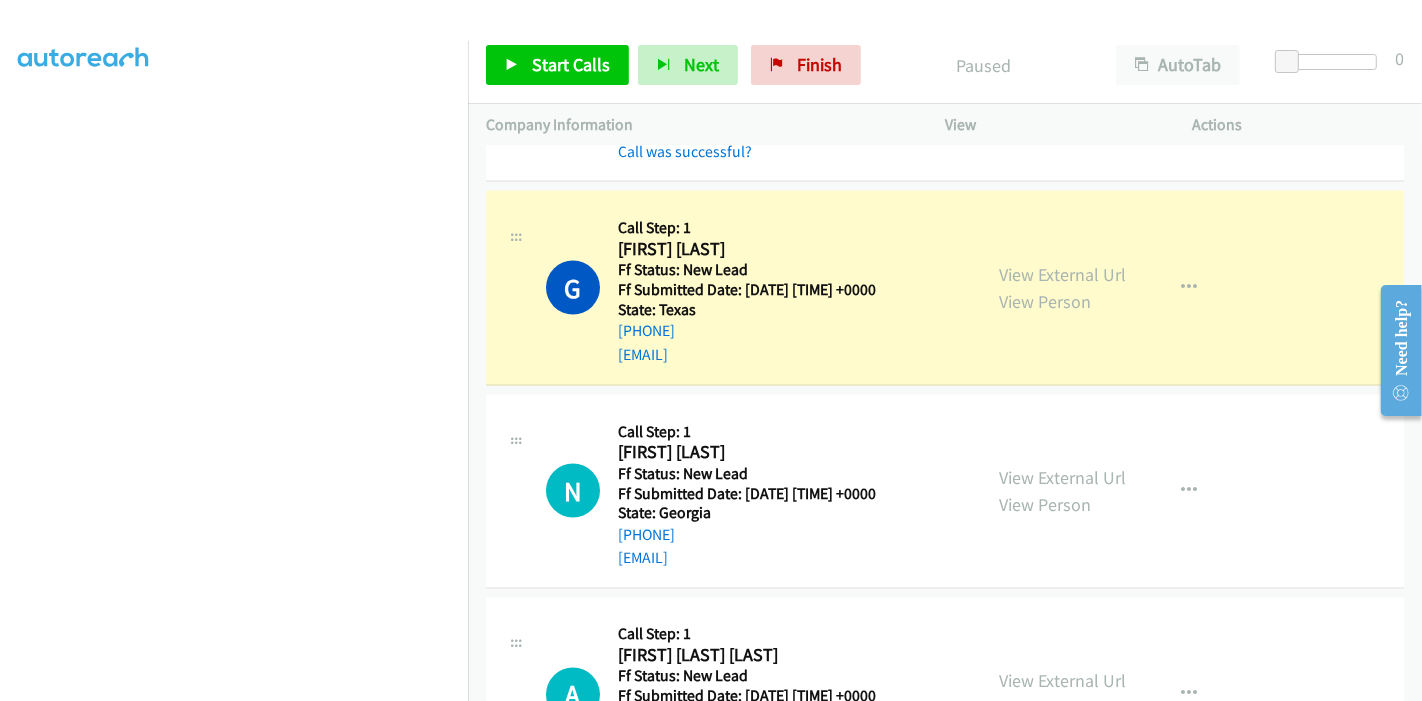 scroll, scrollTop: 2896, scrollLeft: 0, axis: vertical 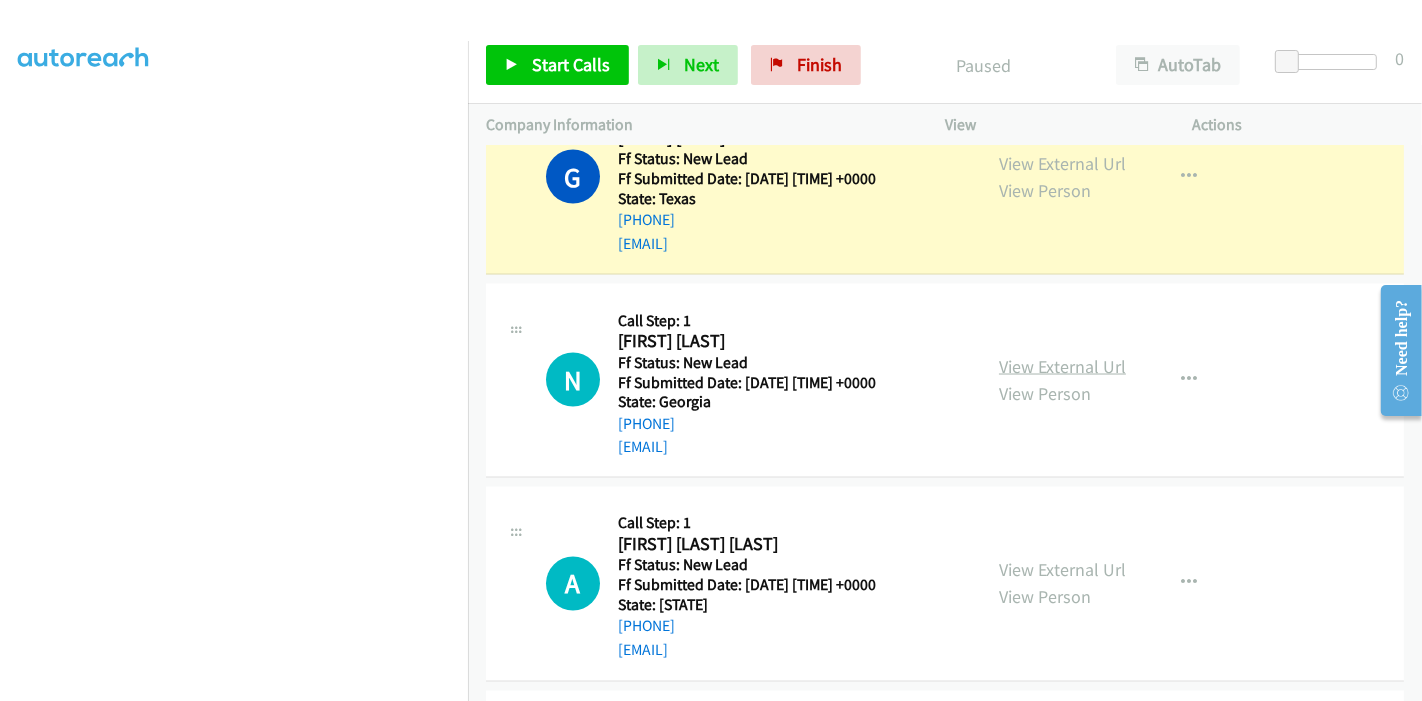 click on "View External Url" at bounding box center [1062, 366] 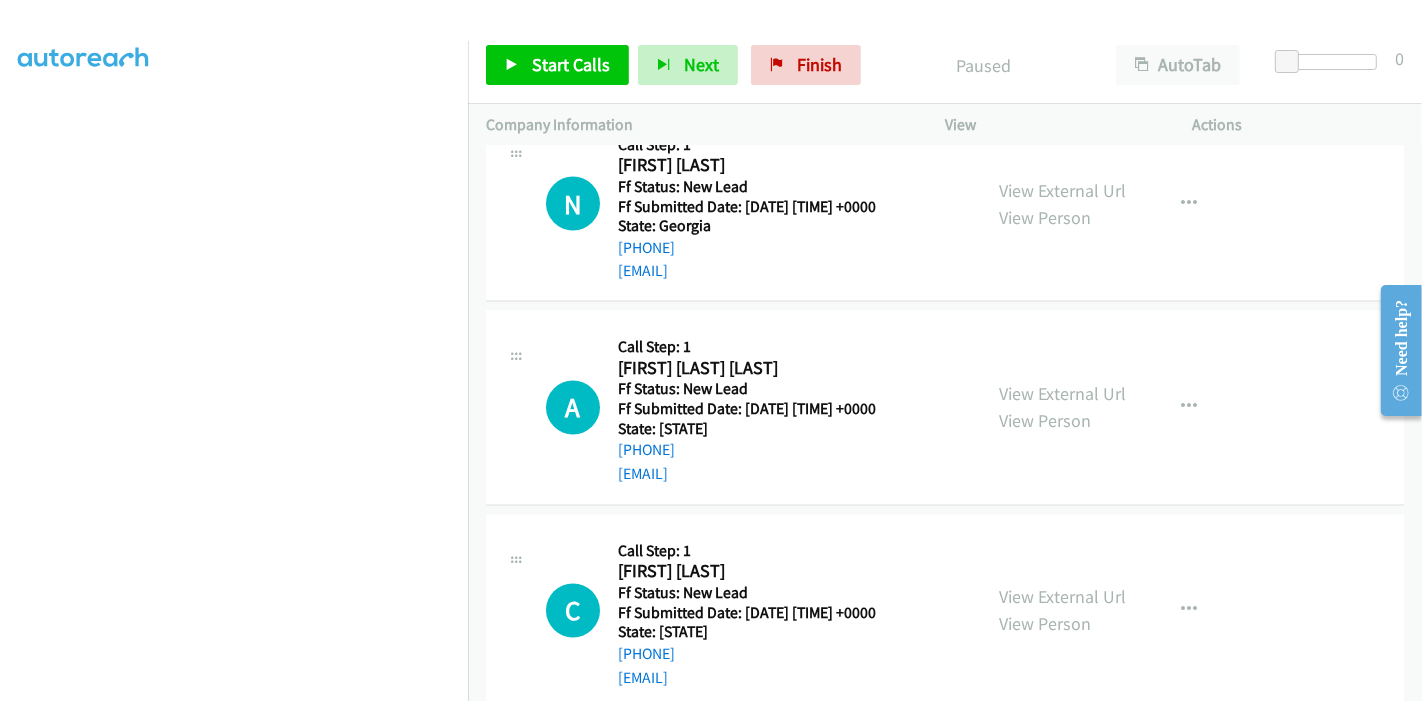 scroll, scrollTop: 3103, scrollLeft: 0, axis: vertical 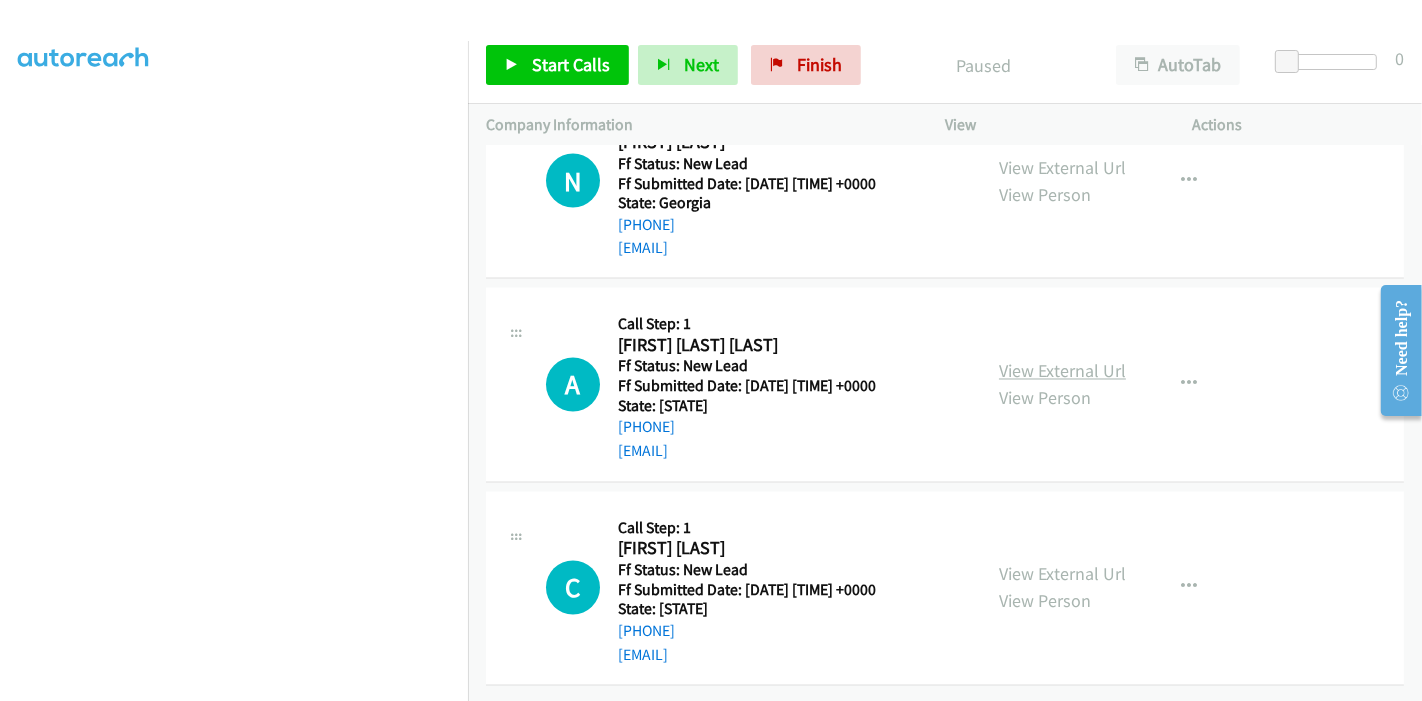 click on "View External Url" at bounding box center [1062, 371] 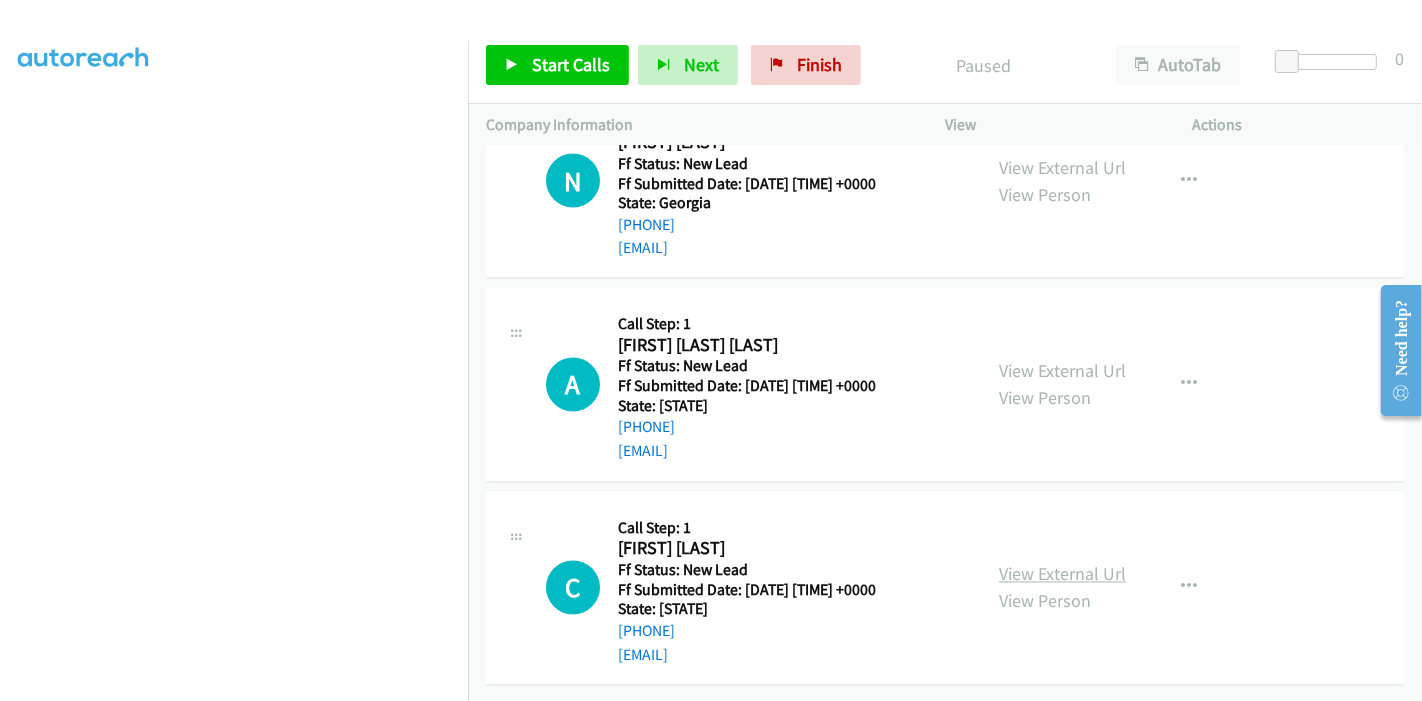 click on "View External Url" at bounding box center [1062, 574] 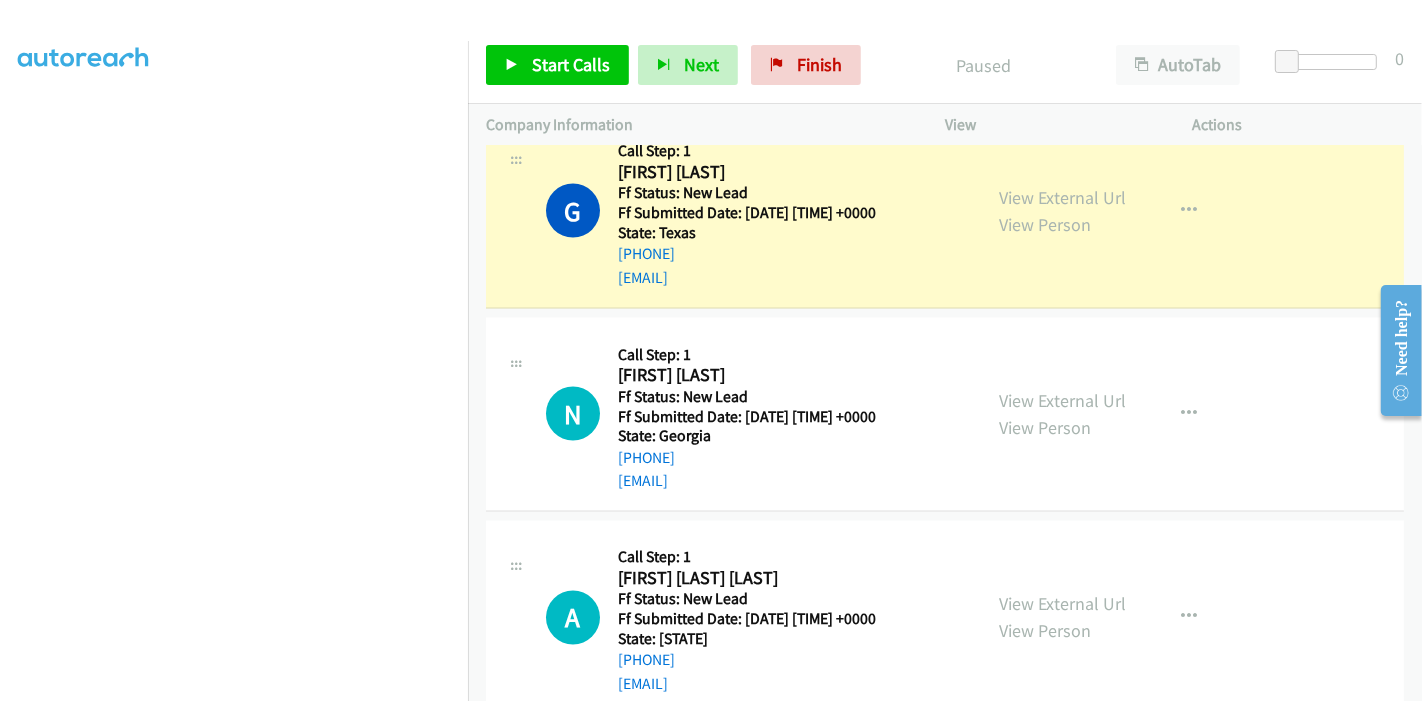scroll, scrollTop: 2881, scrollLeft: 0, axis: vertical 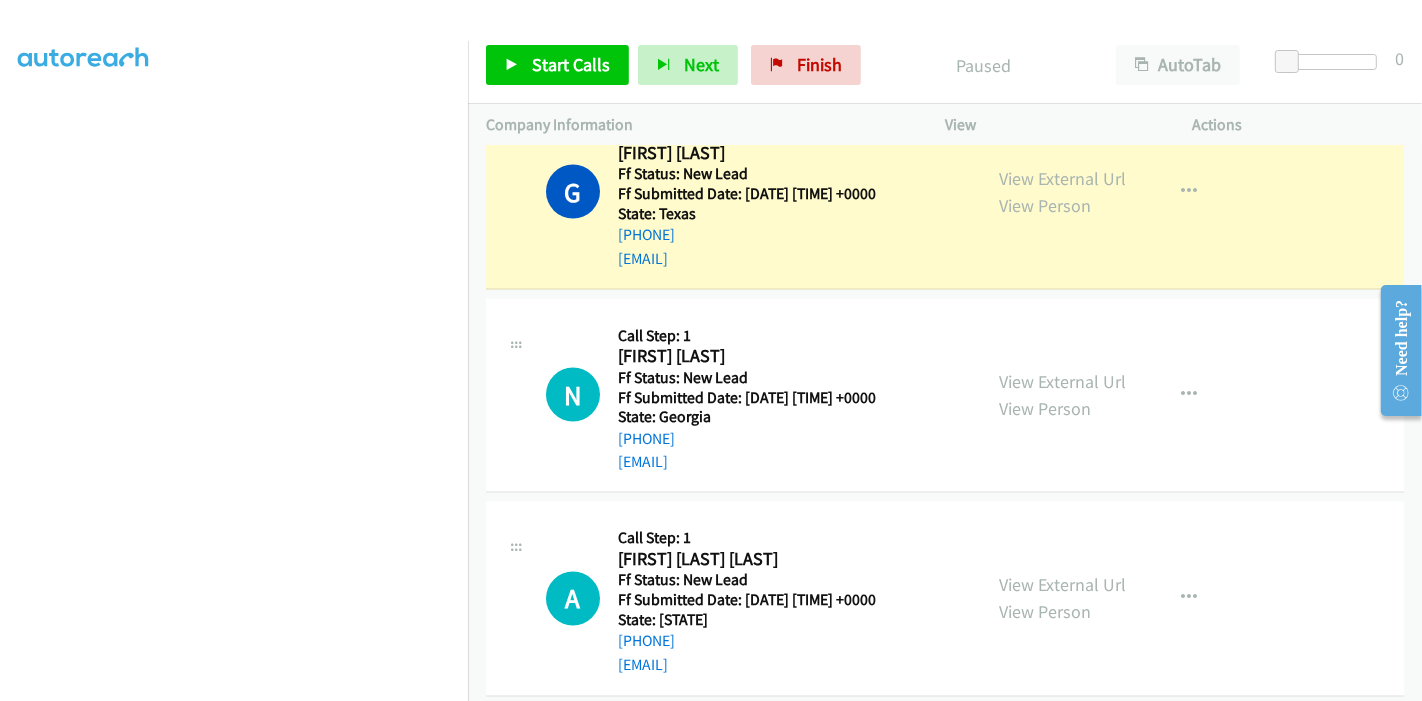 click at bounding box center (234, 226) 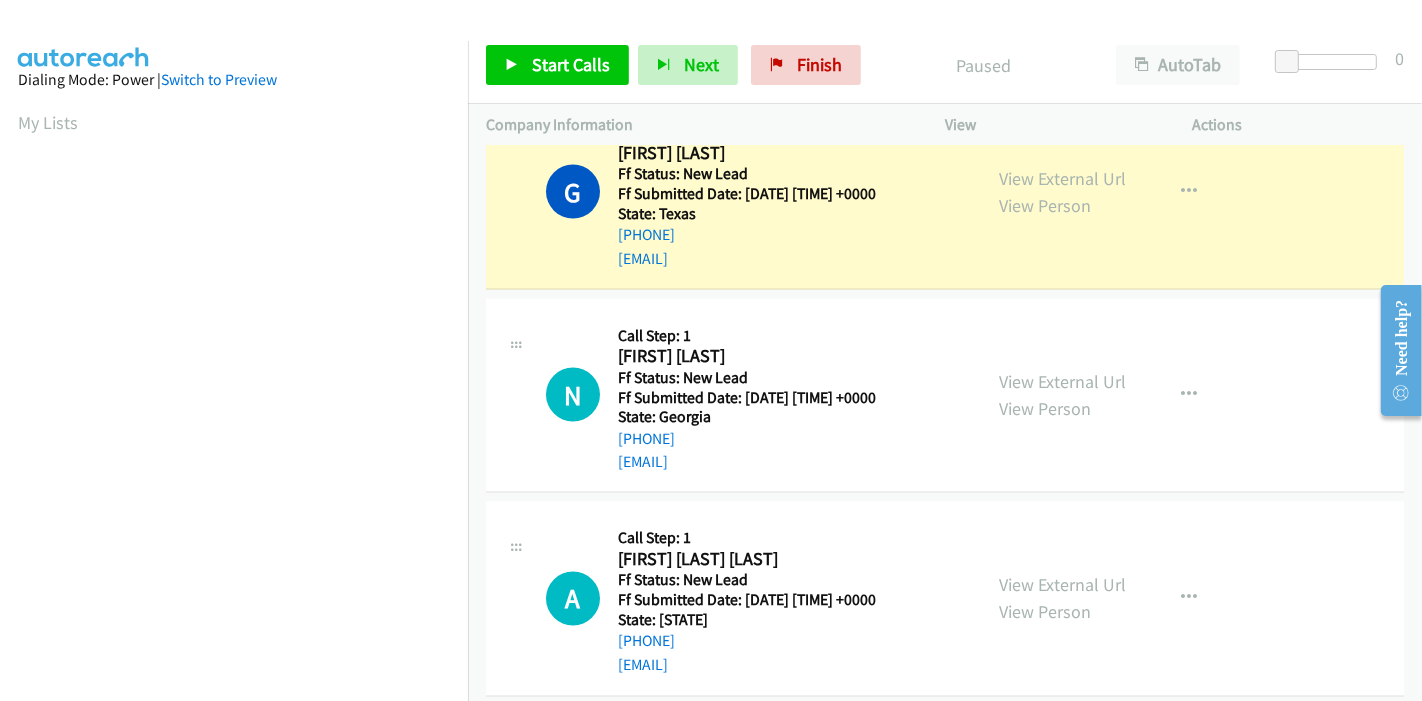 scroll, scrollTop: 422, scrollLeft: 0, axis: vertical 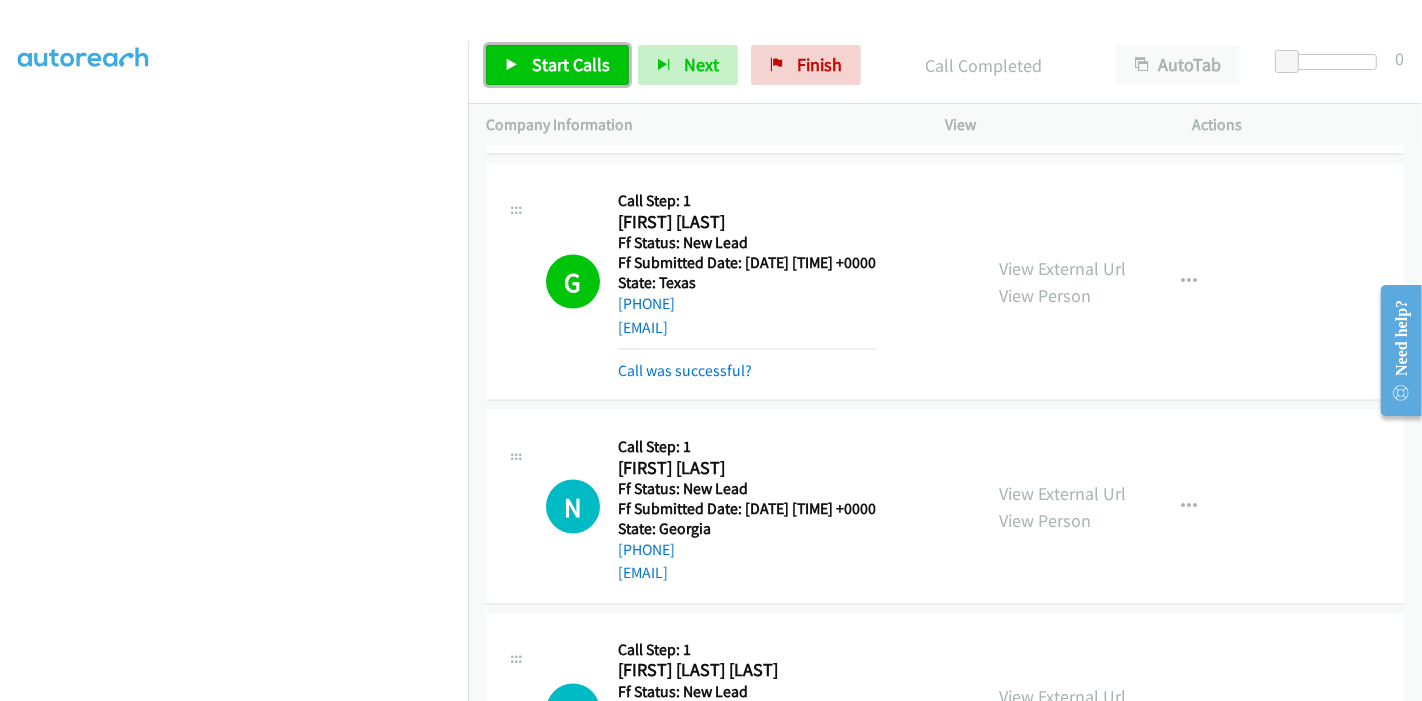 click on "Start Calls" at bounding box center (571, 64) 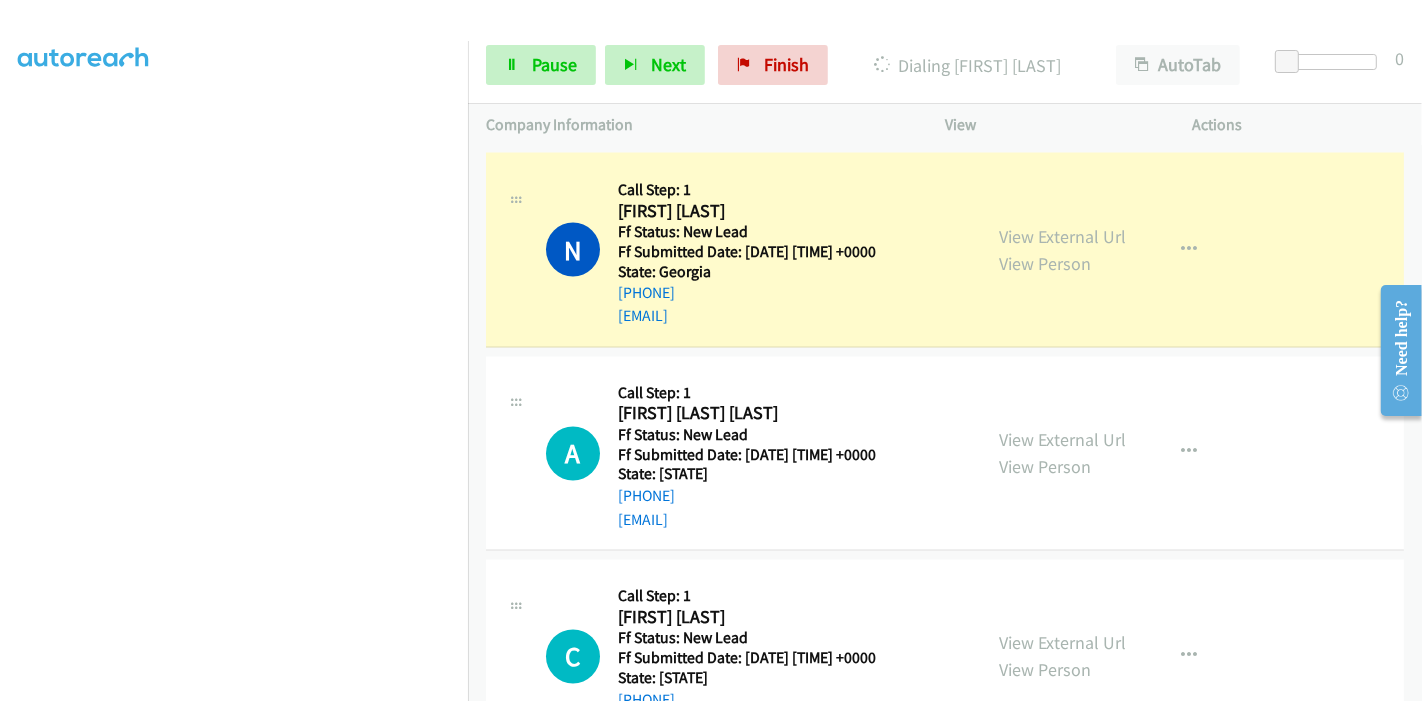 scroll, scrollTop: 3034, scrollLeft: 0, axis: vertical 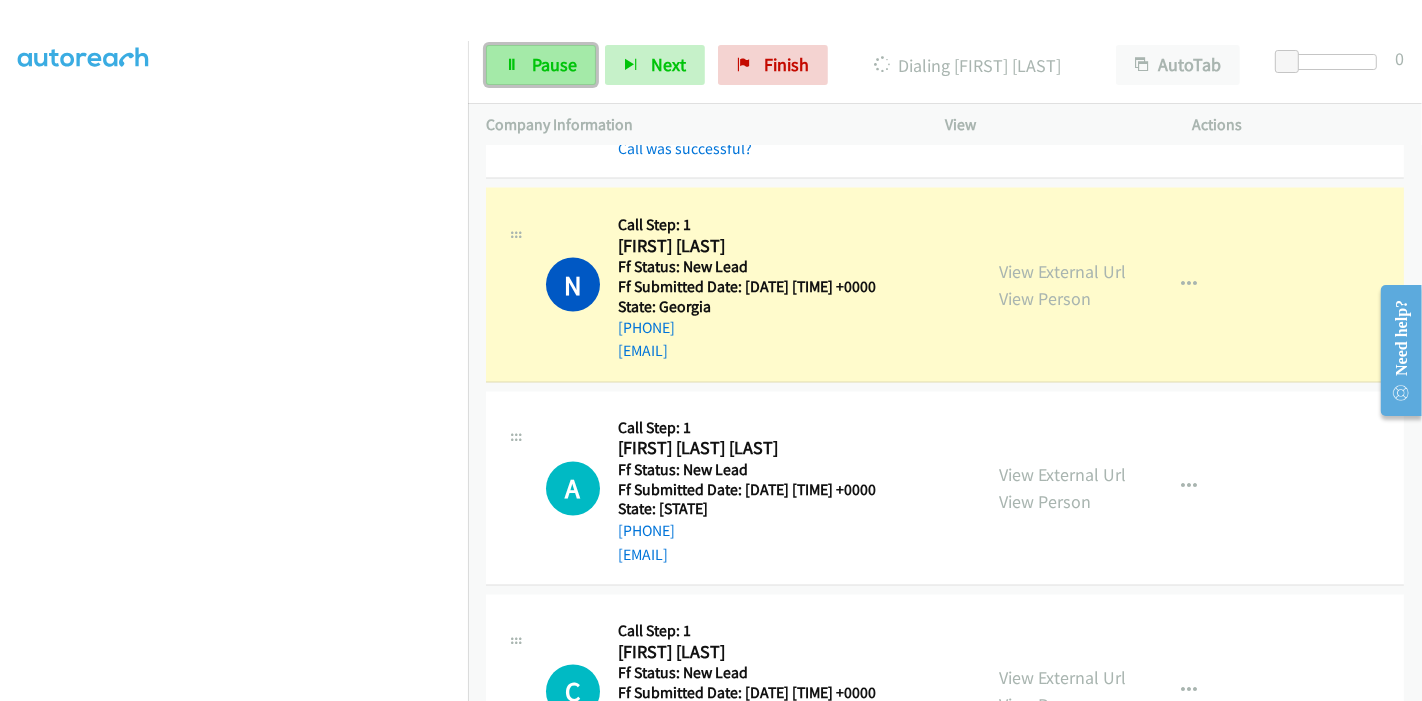 click on "Pause" at bounding box center (554, 64) 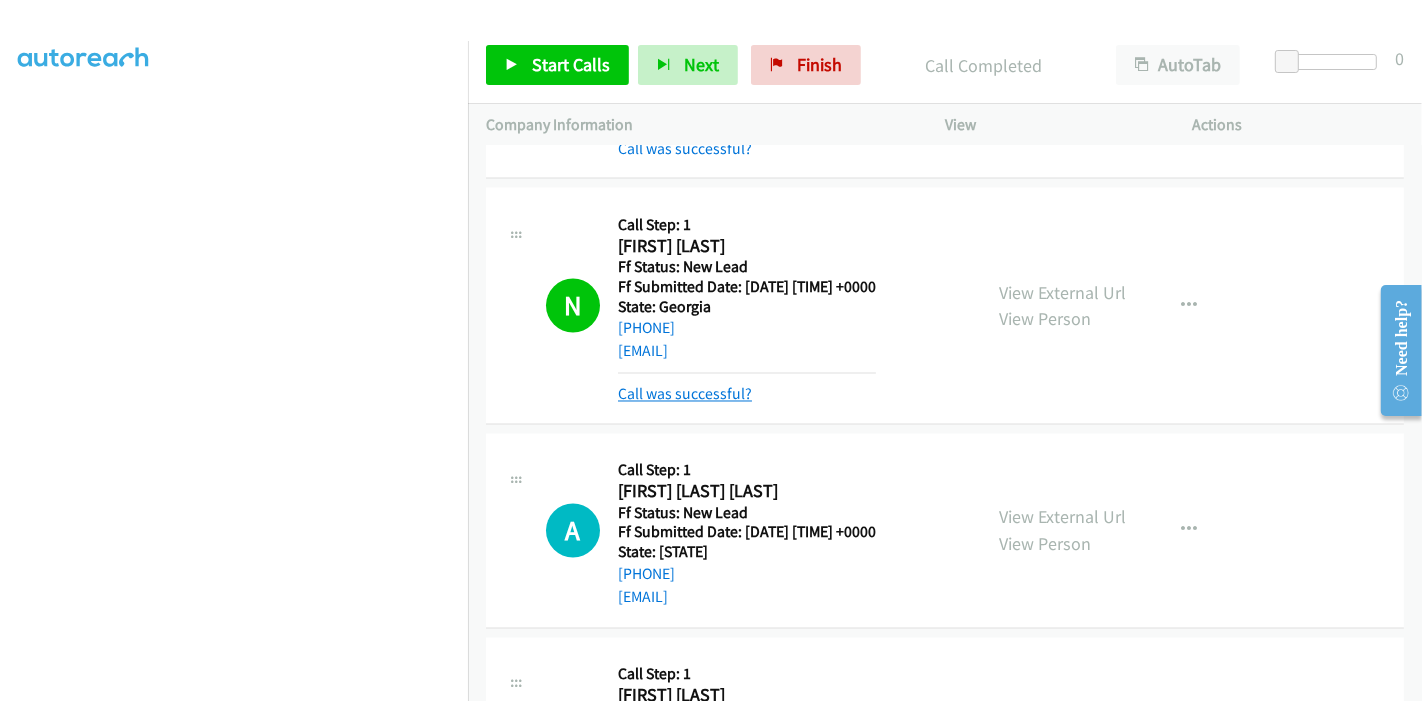 click on "Call was successful?" at bounding box center (685, 394) 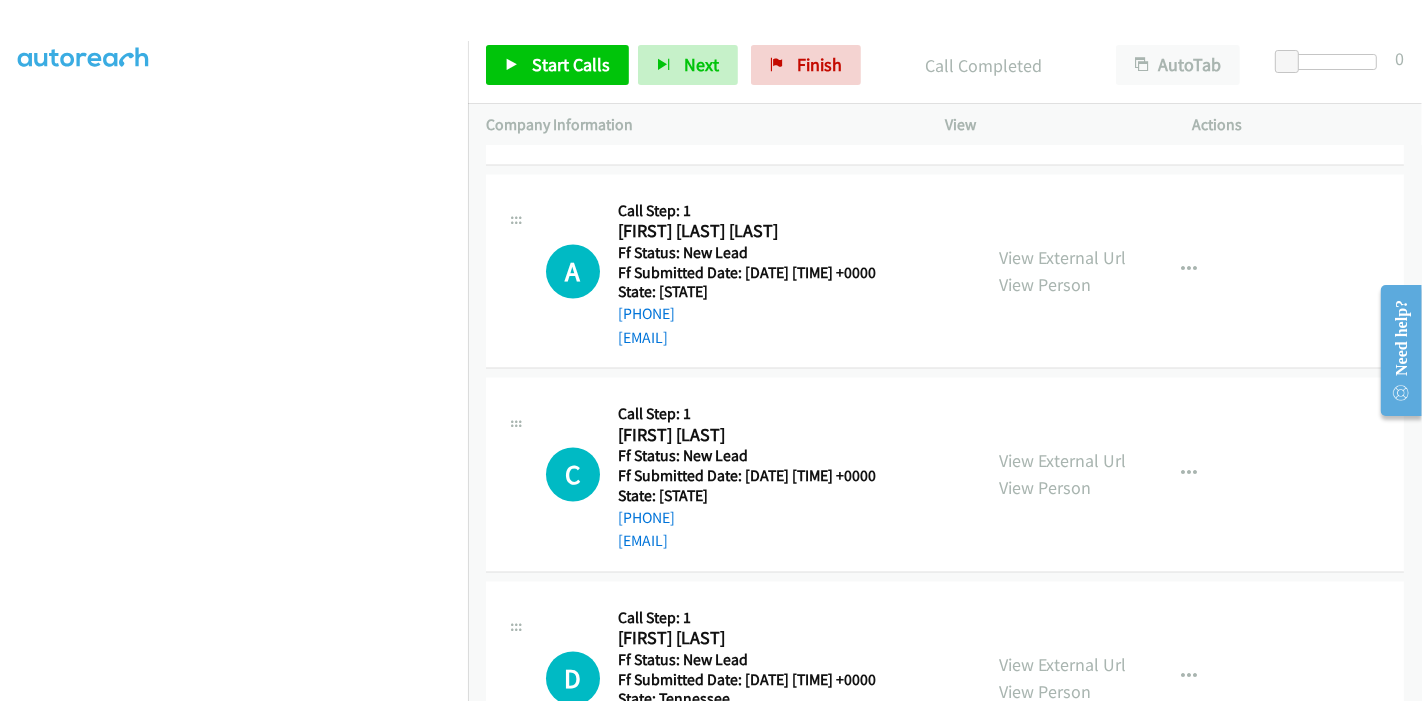 scroll, scrollTop: 3257, scrollLeft: 0, axis: vertical 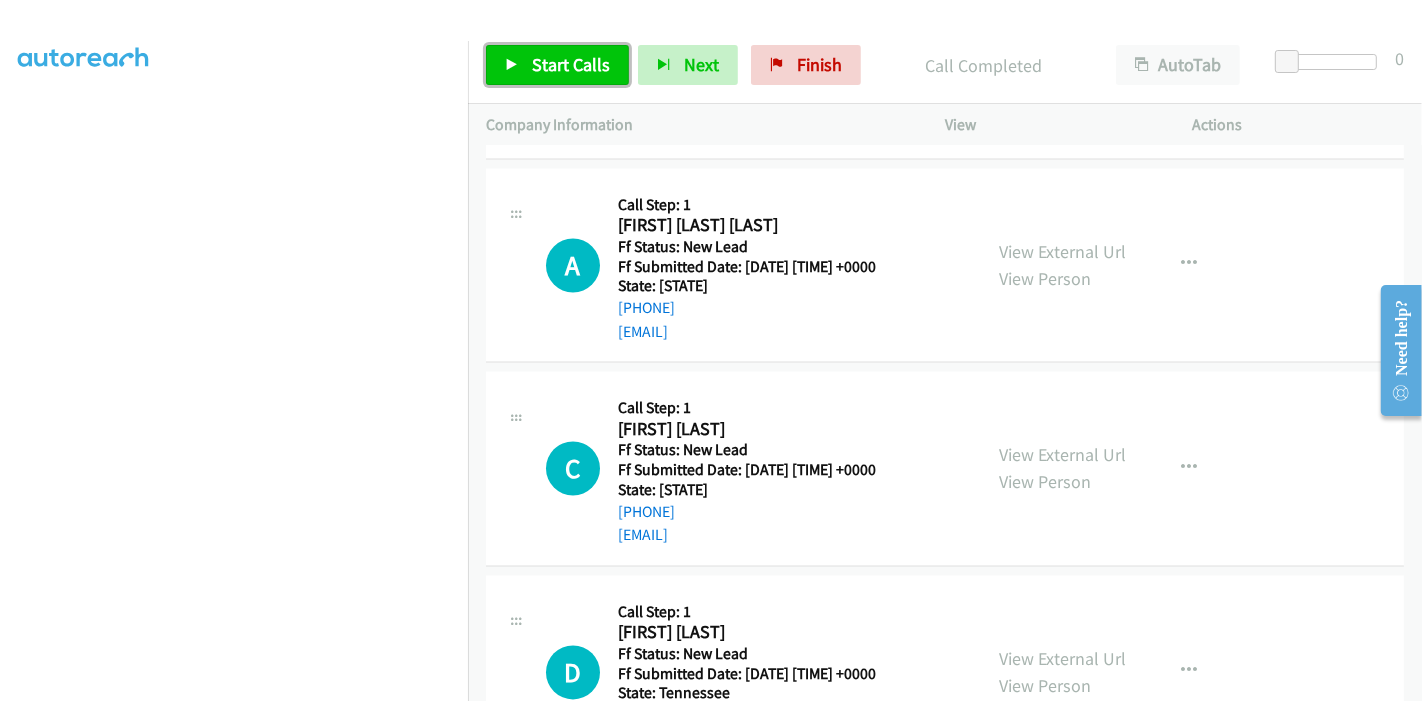 click on "Start Calls" at bounding box center [571, 64] 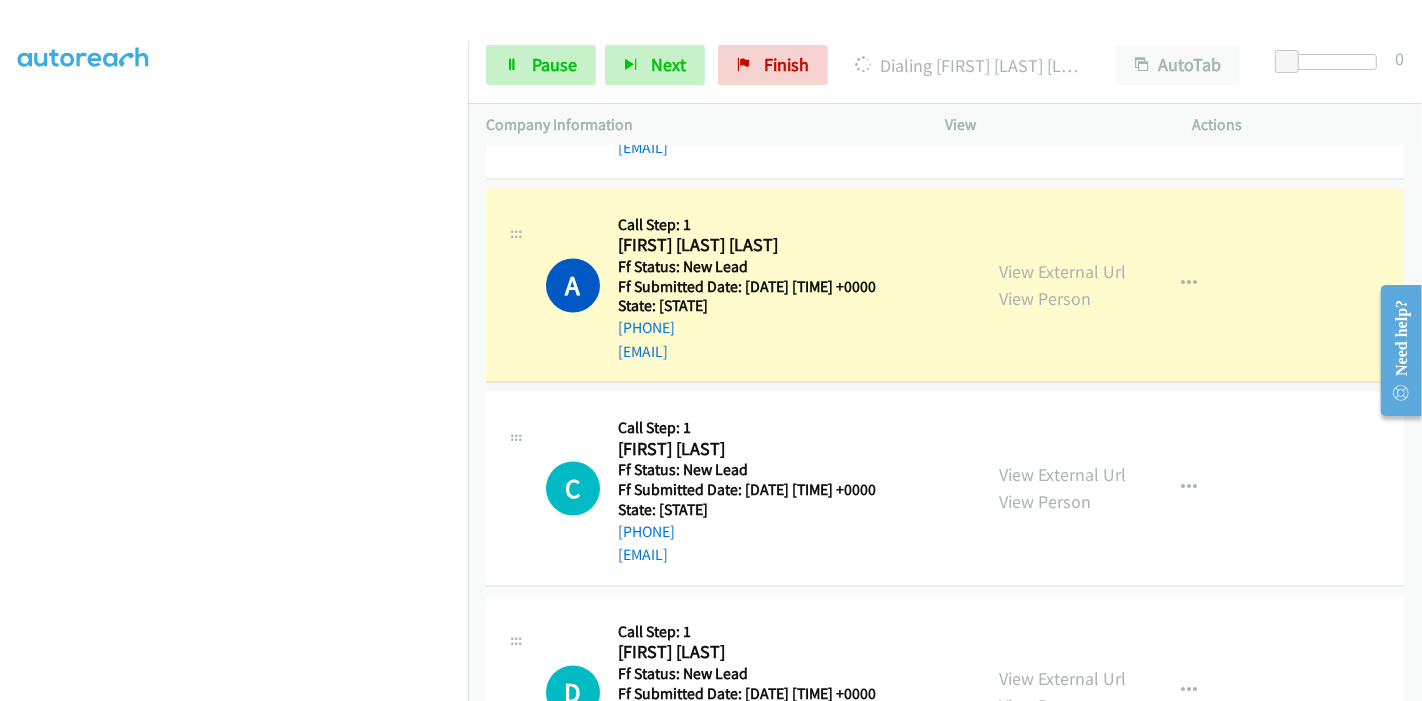 scroll, scrollTop: 3200, scrollLeft: 0, axis: vertical 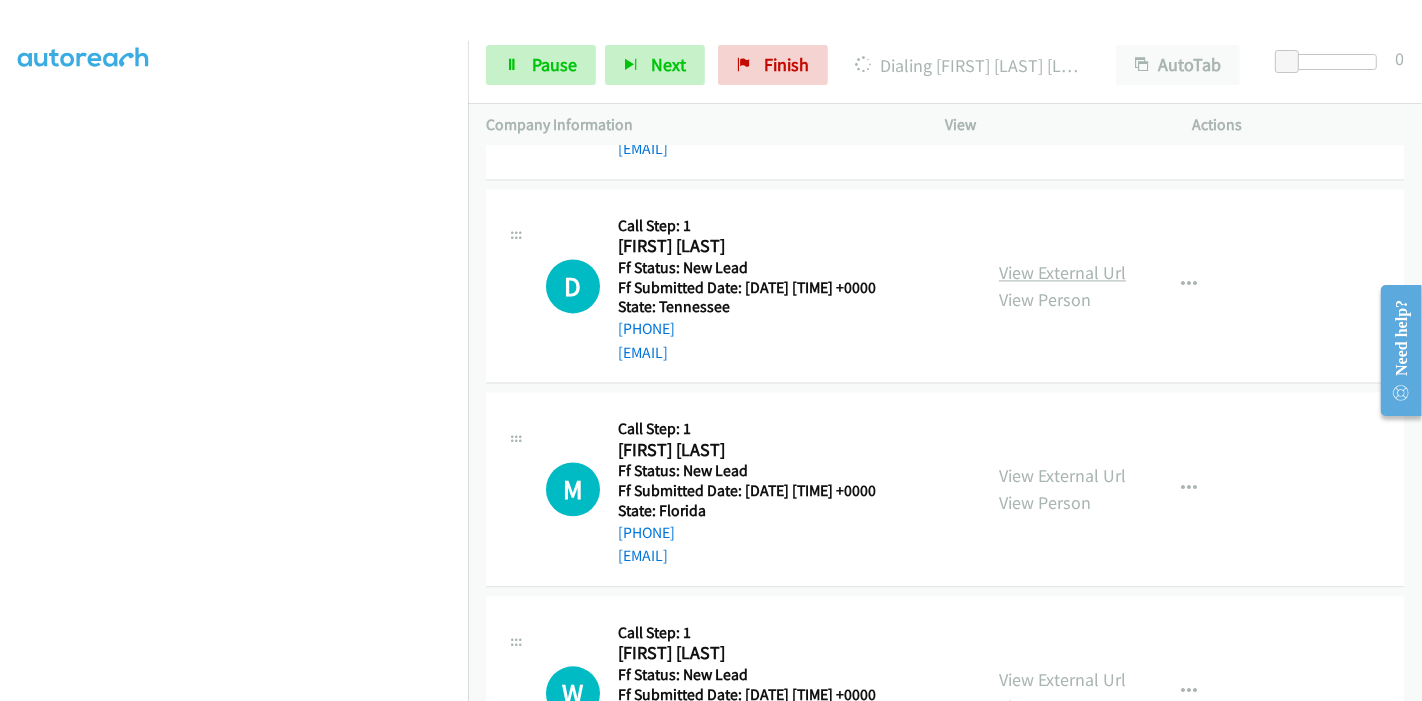 click on "View External Url" at bounding box center [1062, 272] 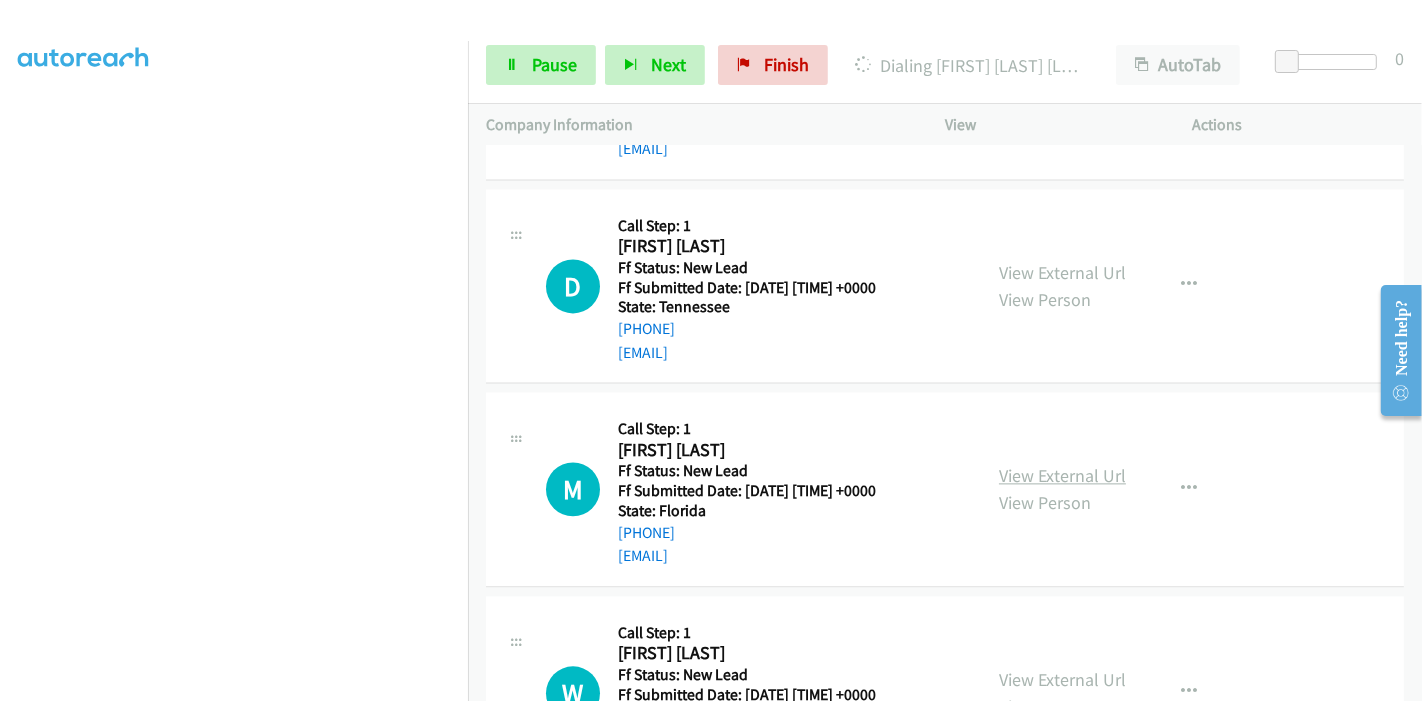 click on "View External Url" at bounding box center (1062, 475) 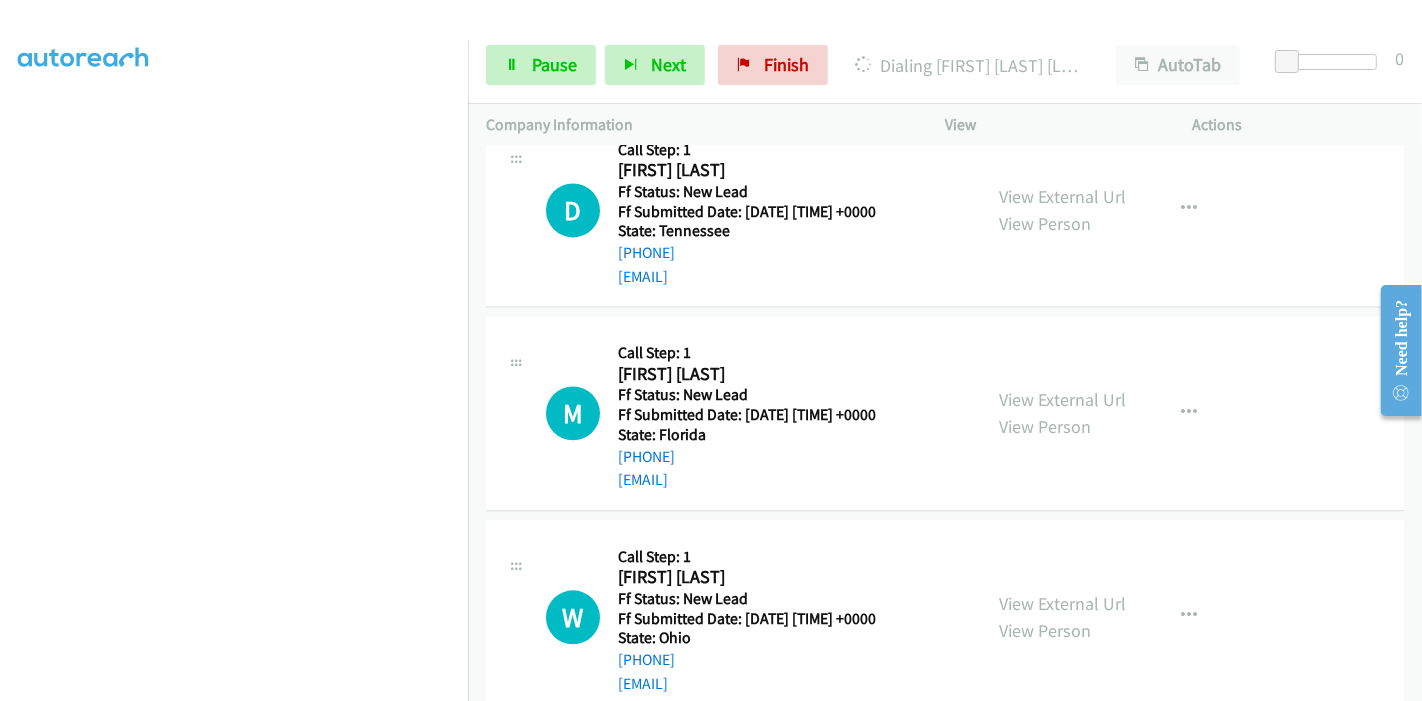 scroll, scrollTop: 3755, scrollLeft: 0, axis: vertical 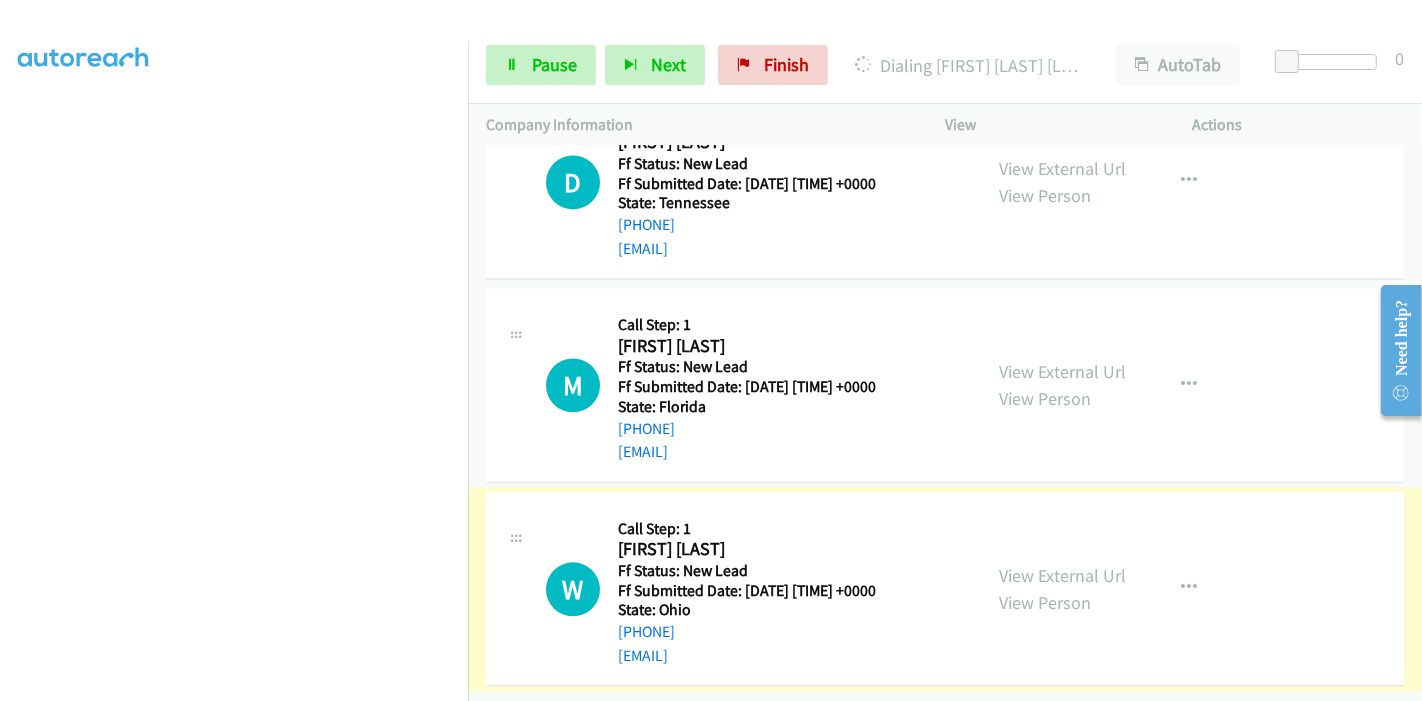click on "View External Url" at bounding box center [1062, 575] 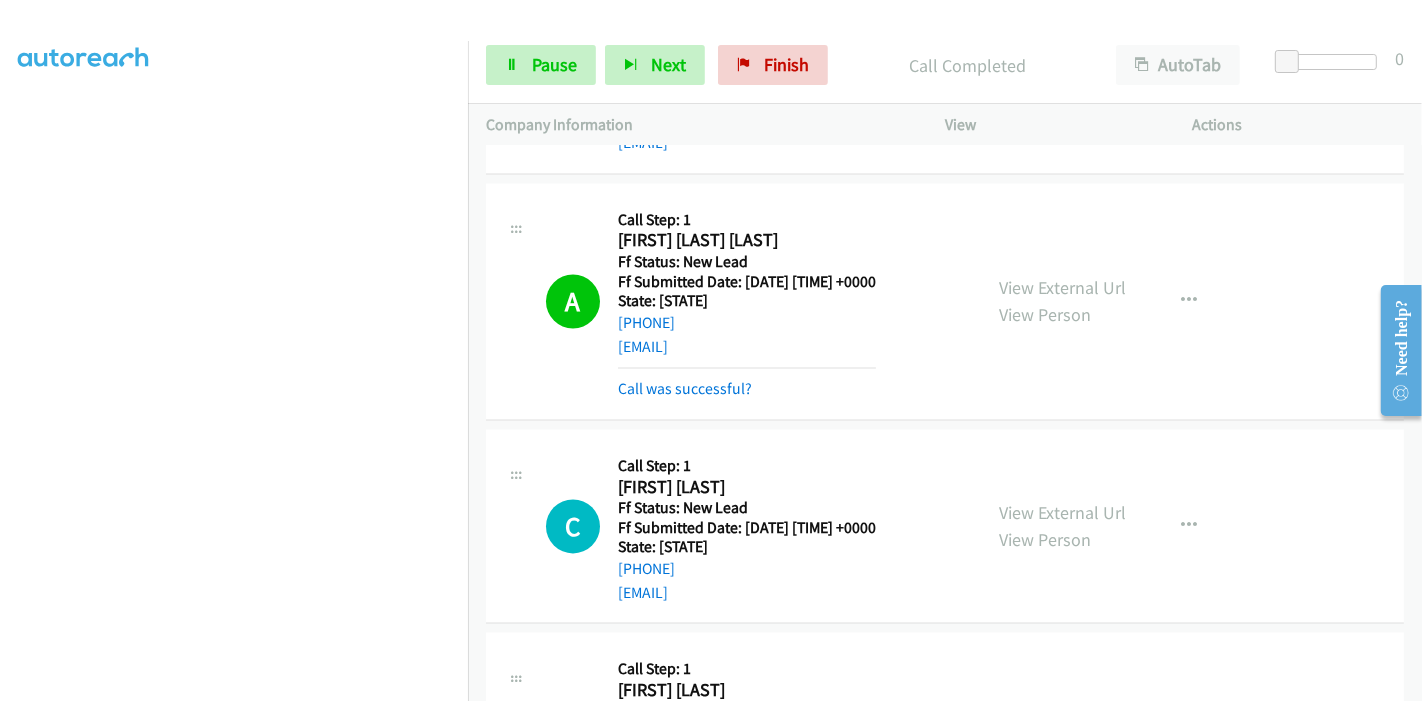 scroll, scrollTop: 3353, scrollLeft: 0, axis: vertical 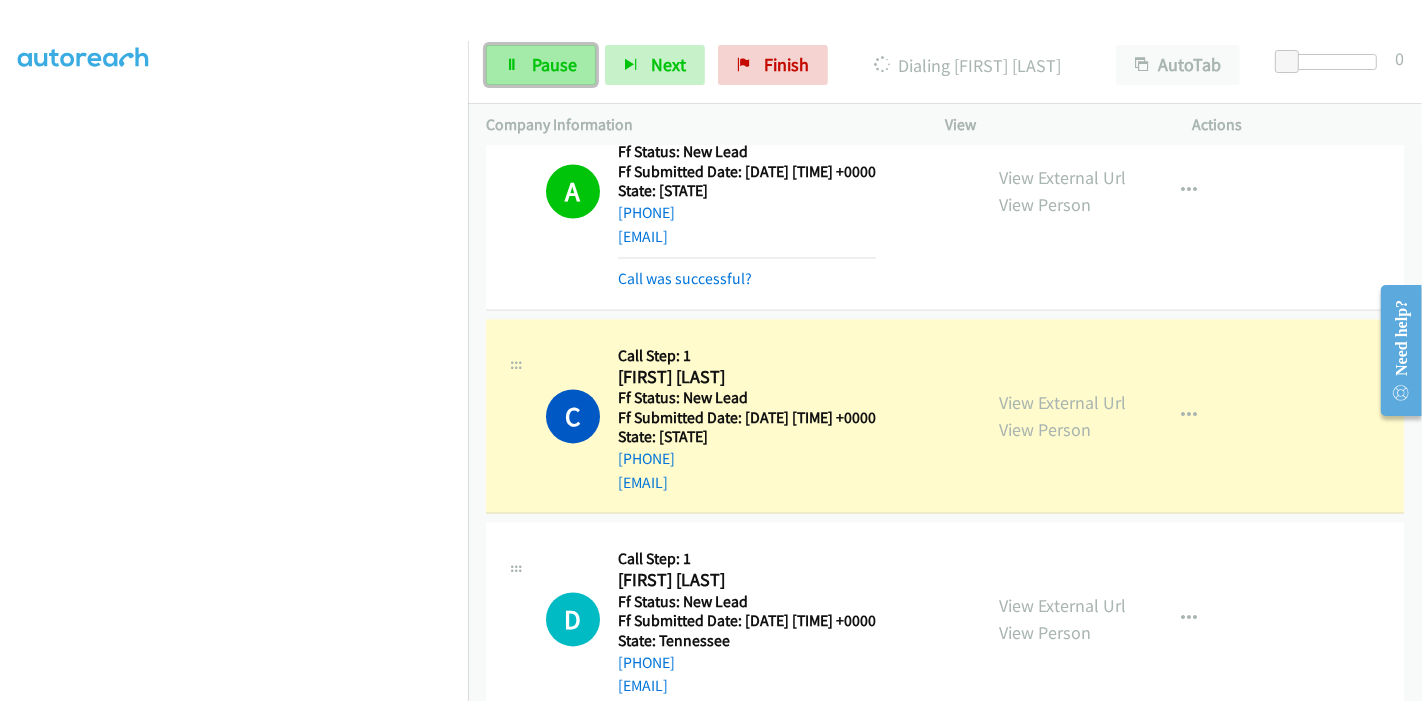 click on "Pause" at bounding box center [554, 64] 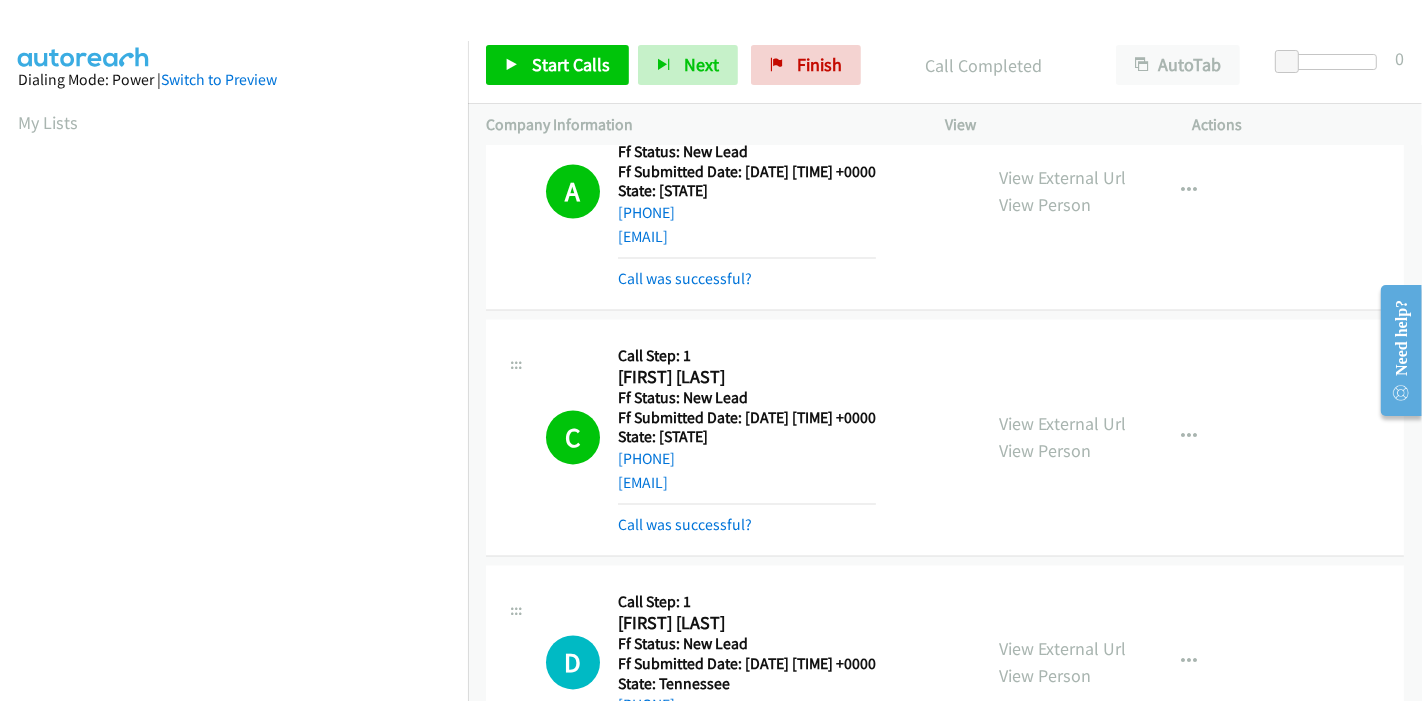 scroll, scrollTop: 422, scrollLeft: 0, axis: vertical 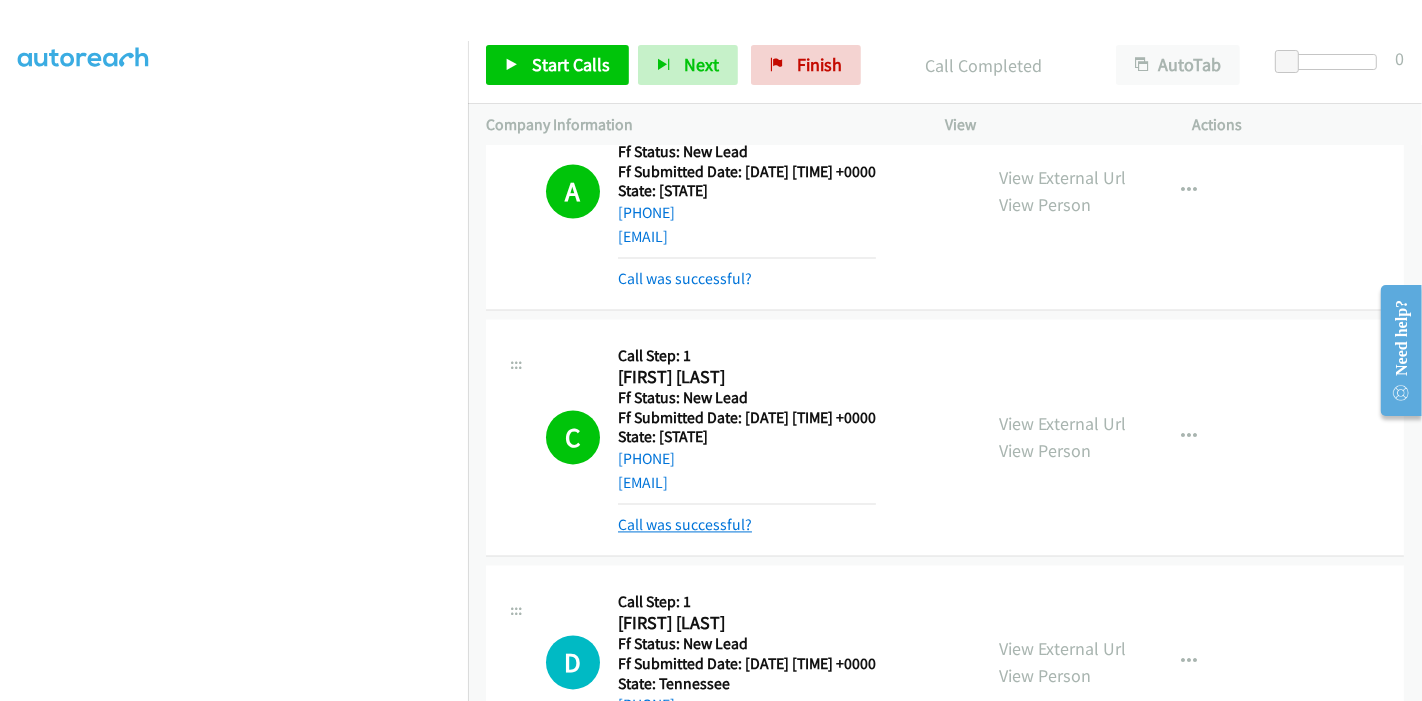 click on "Call was successful?" at bounding box center [685, 524] 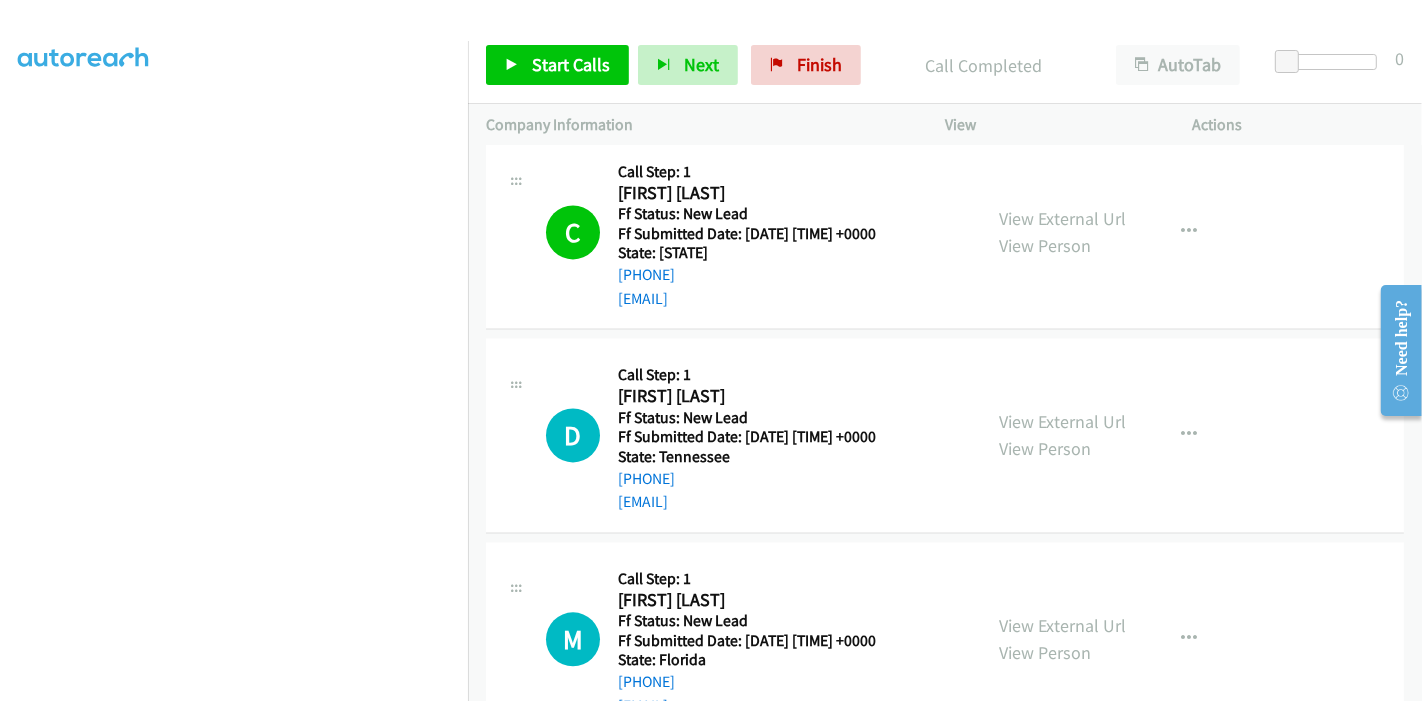 scroll, scrollTop: 3648, scrollLeft: 0, axis: vertical 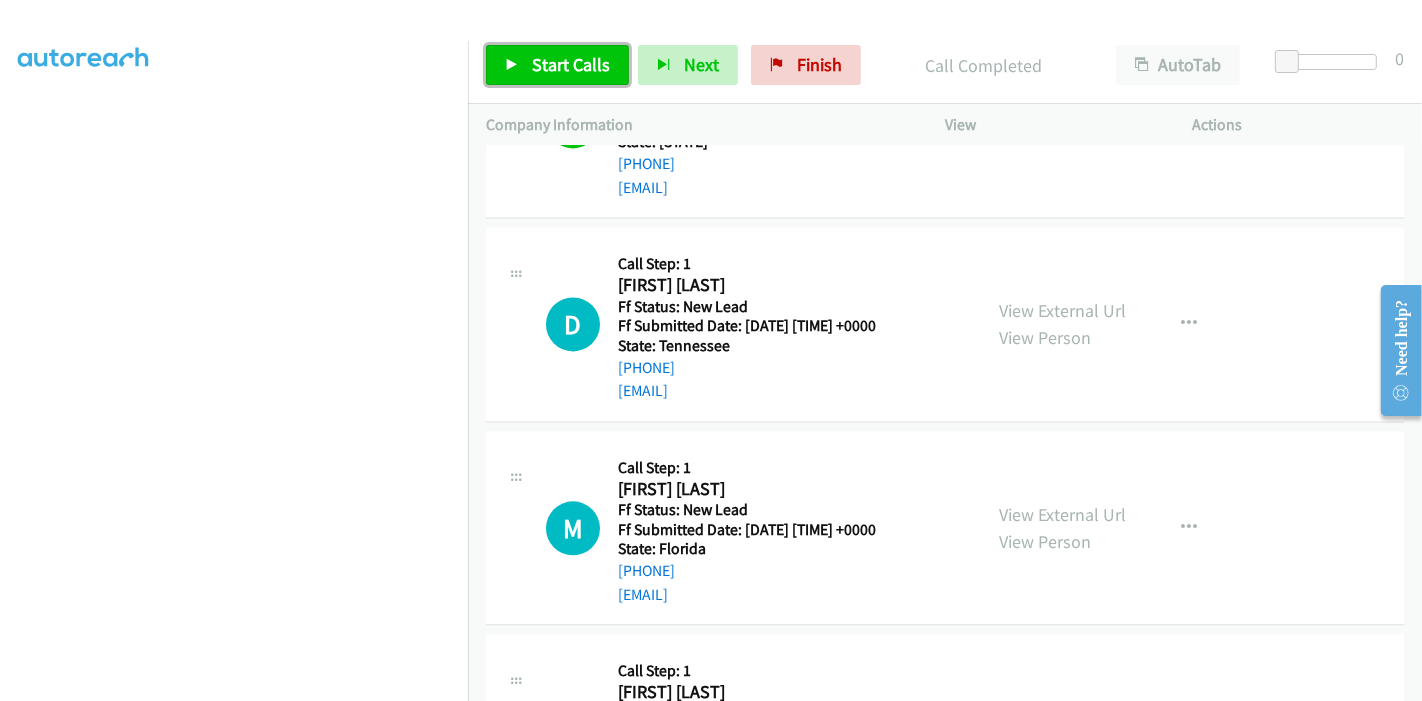 click on "Start Calls" at bounding box center [571, 64] 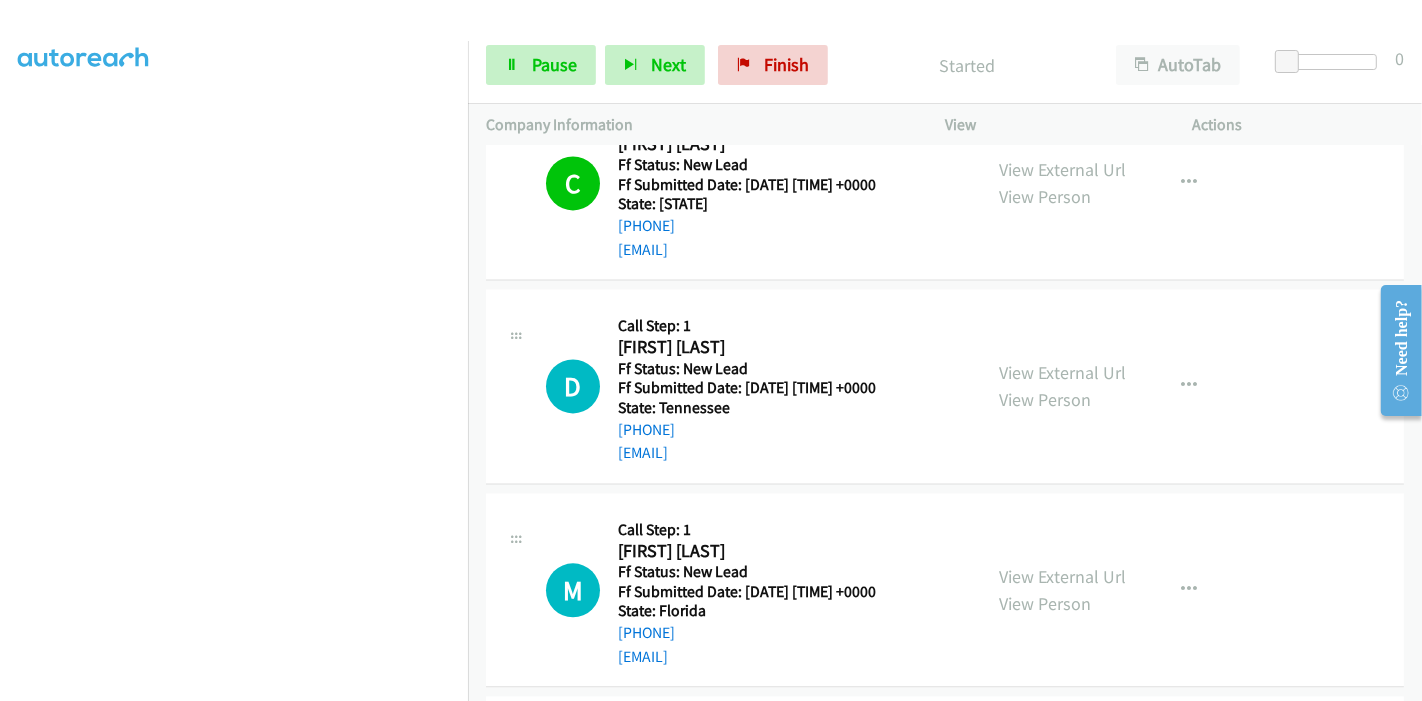 scroll, scrollTop: 3648, scrollLeft: 0, axis: vertical 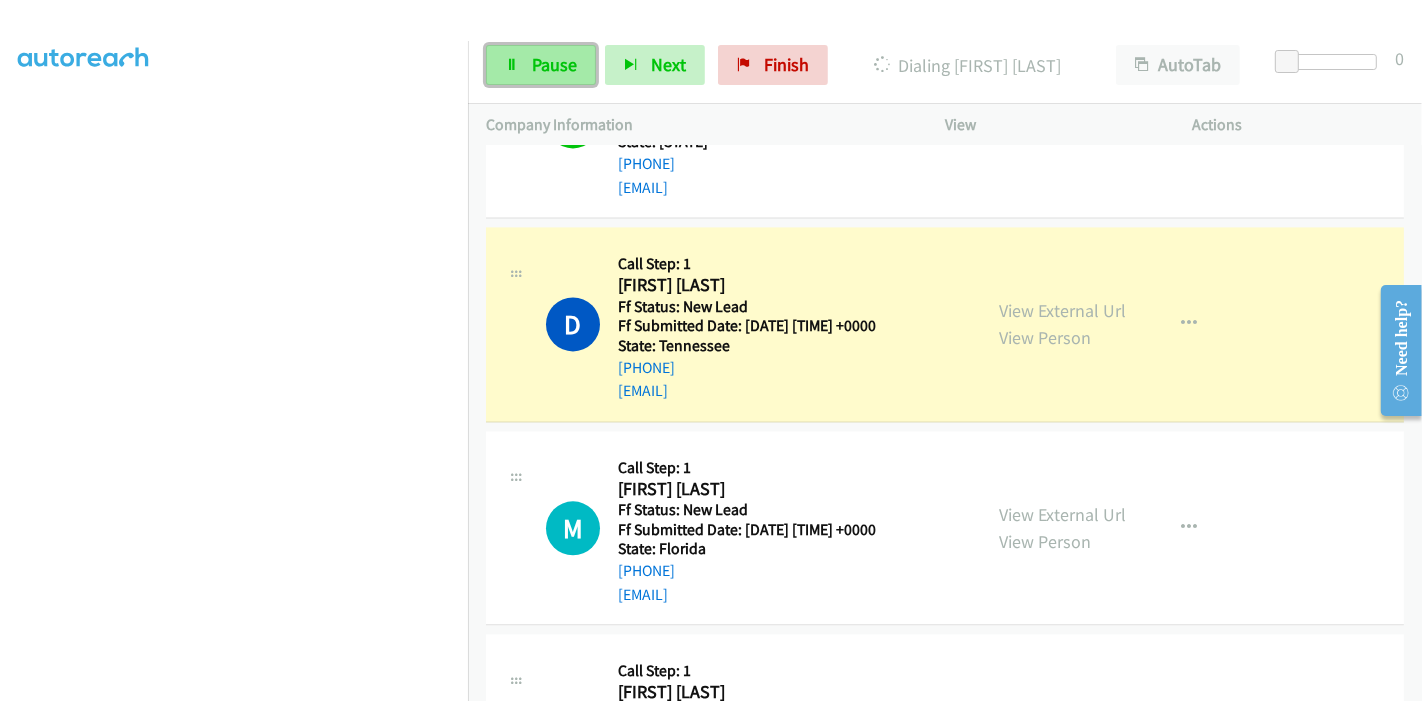 click on "Pause" at bounding box center (554, 64) 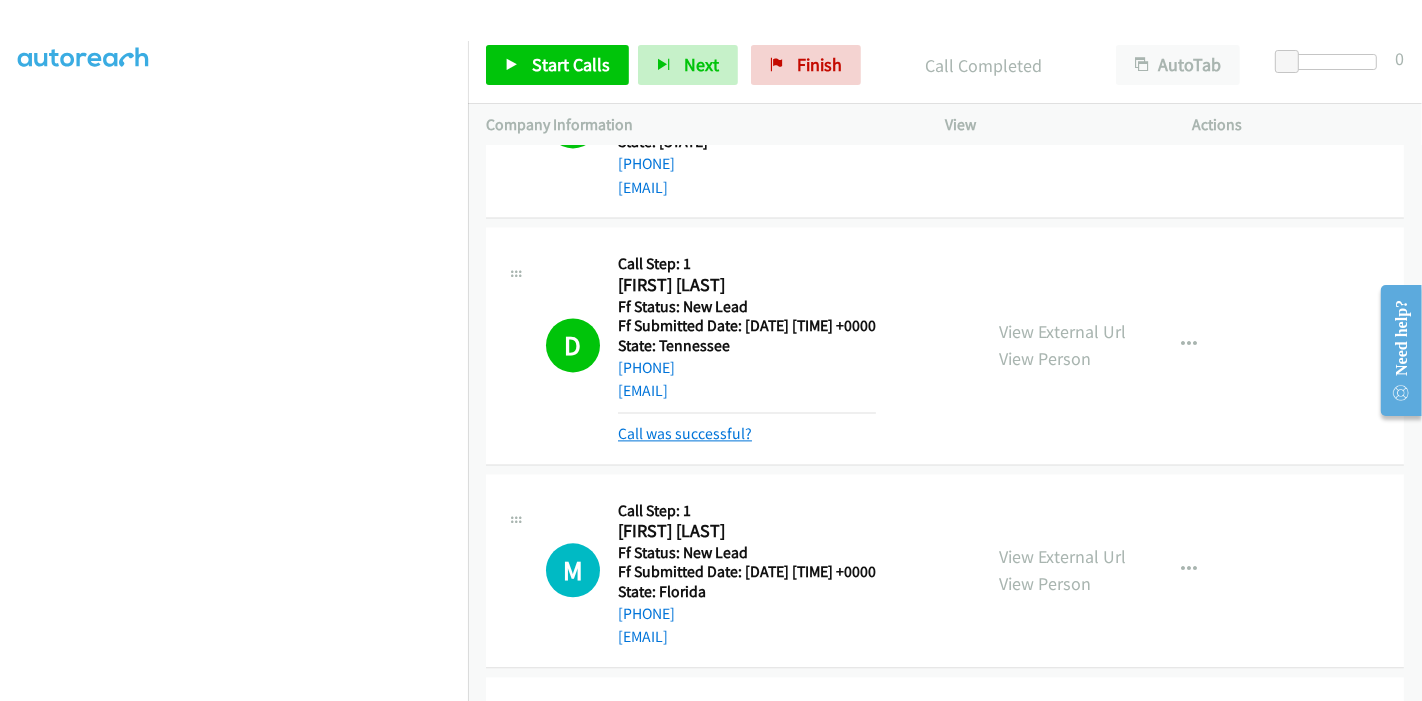 click on "Call was successful?" at bounding box center (685, 433) 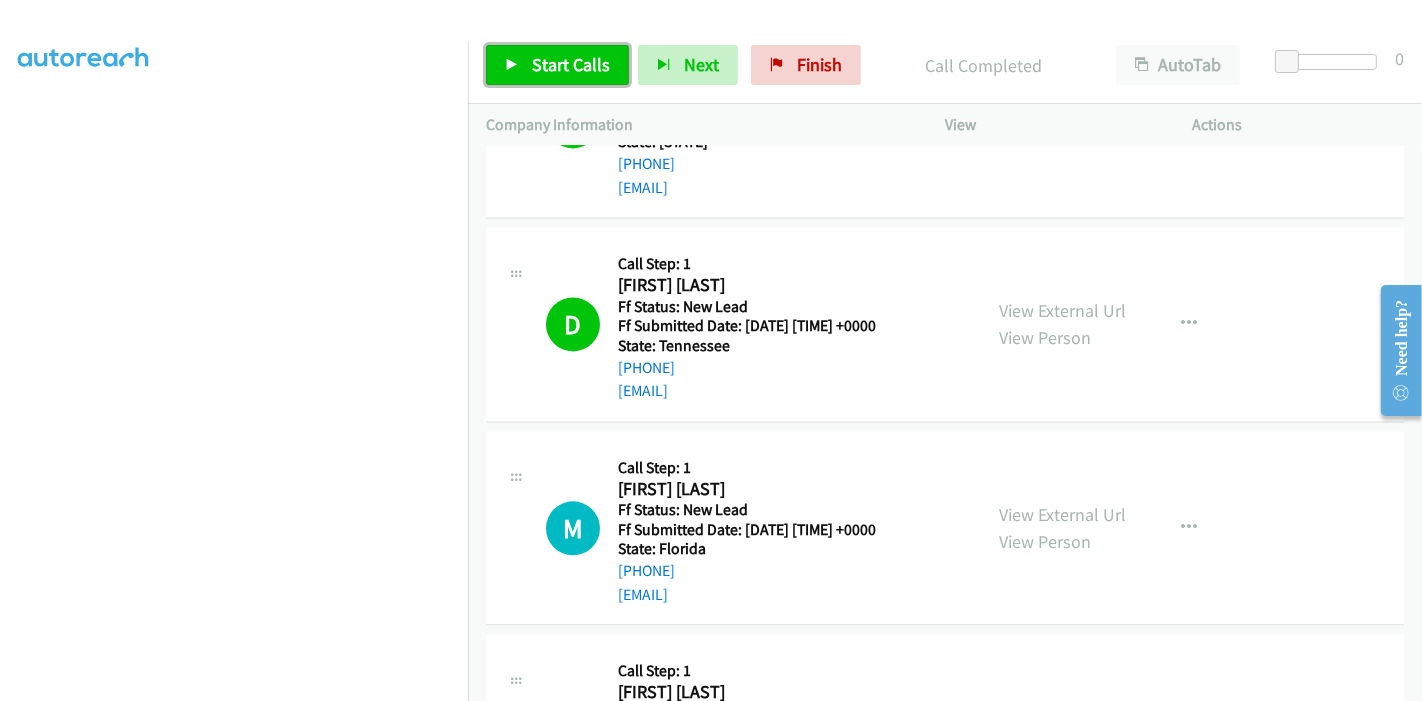 click on "Start Calls" at bounding box center (557, 65) 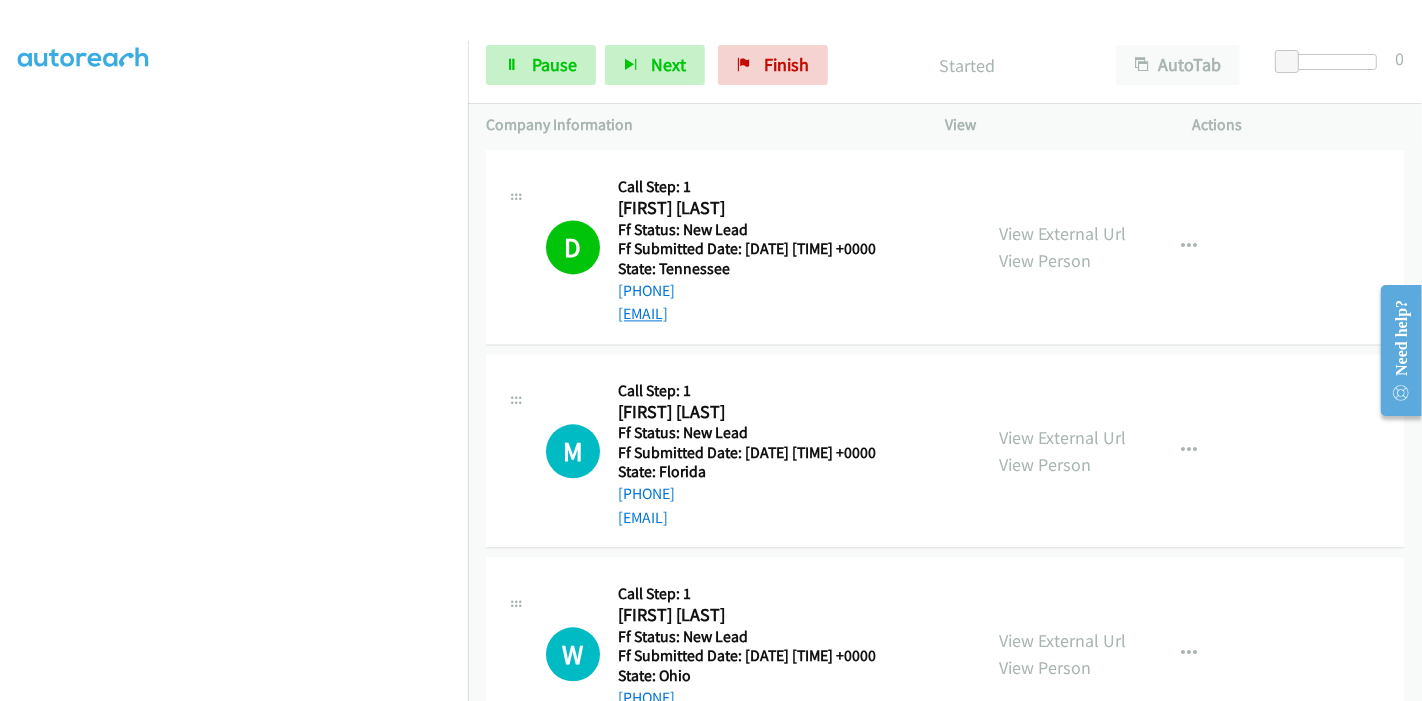 scroll, scrollTop: 3760, scrollLeft: 0, axis: vertical 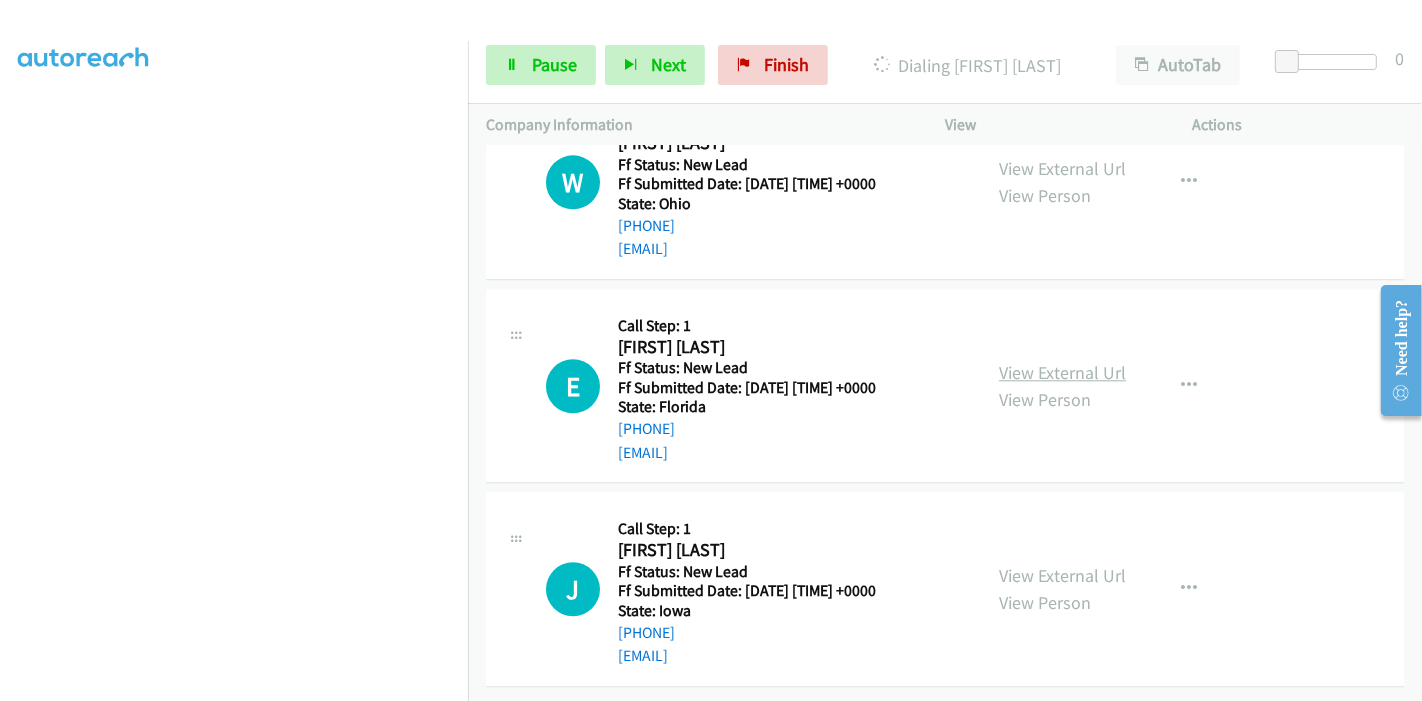 click on "View External Url" at bounding box center (1062, 372) 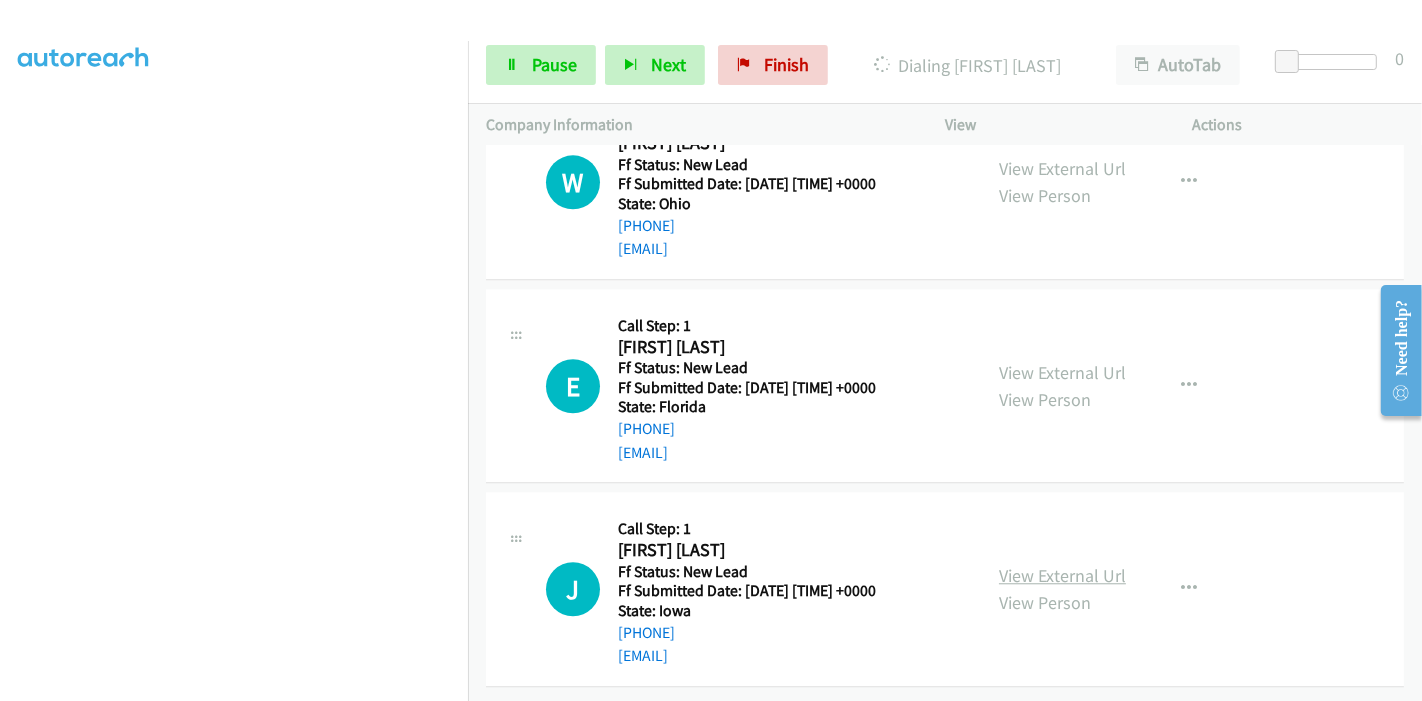 click on "View External Url" at bounding box center [1062, 575] 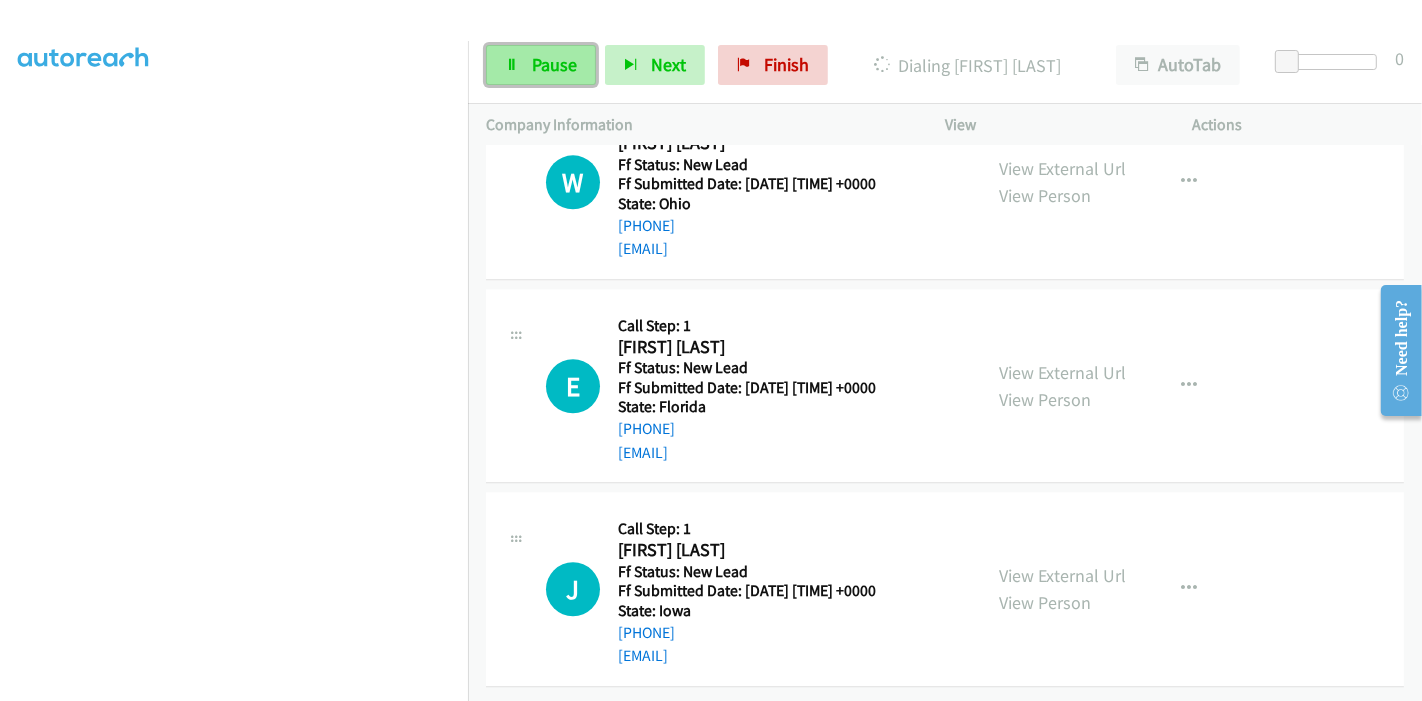 click on "Pause" at bounding box center [541, 65] 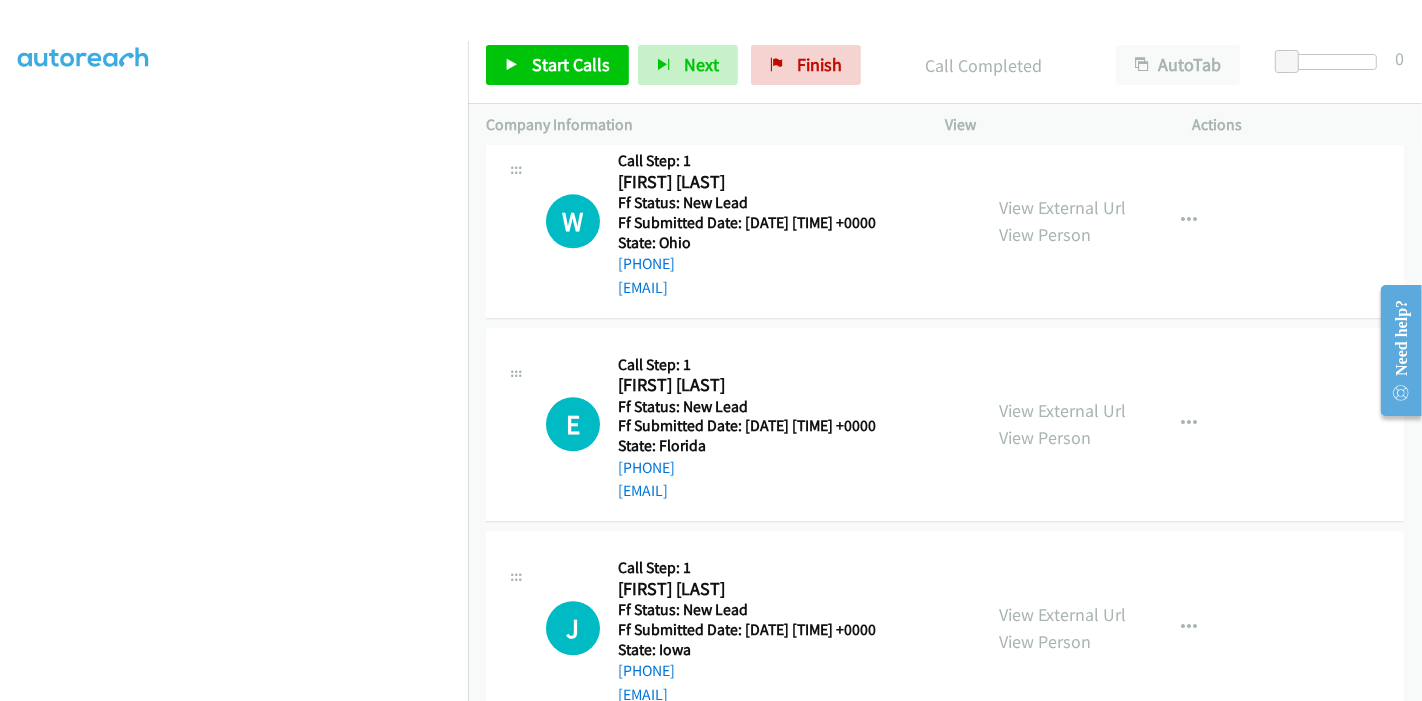 scroll, scrollTop: 4204, scrollLeft: 0, axis: vertical 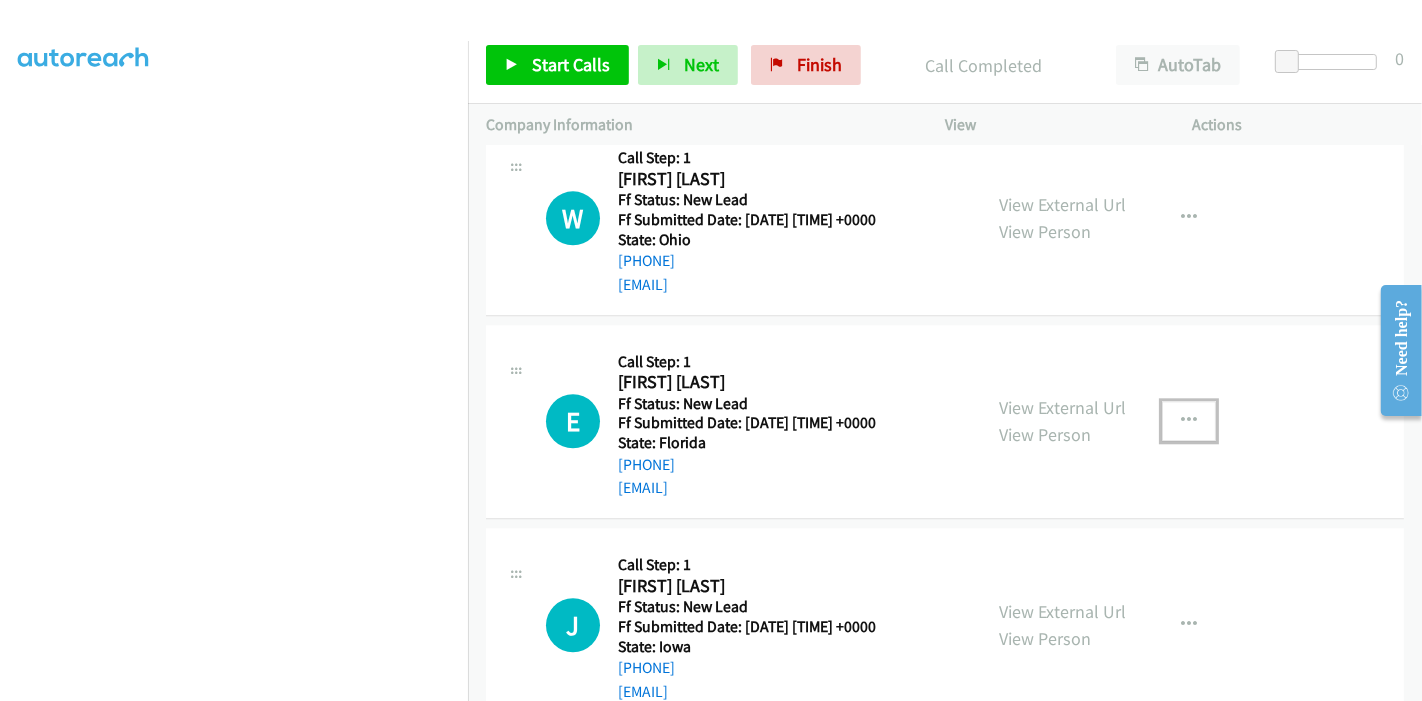 click at bounding box center [1189, 421] 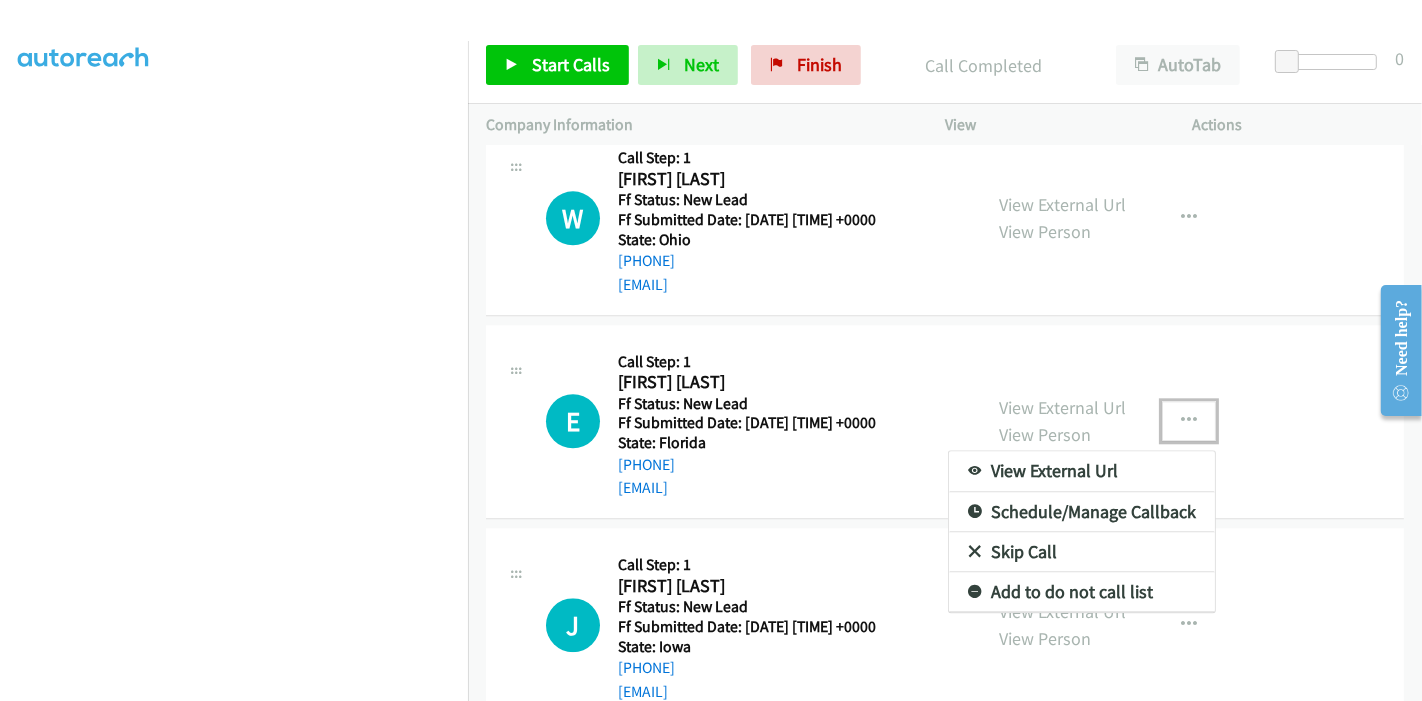 click on "Skip Call" at bounding box center (1082, 552) 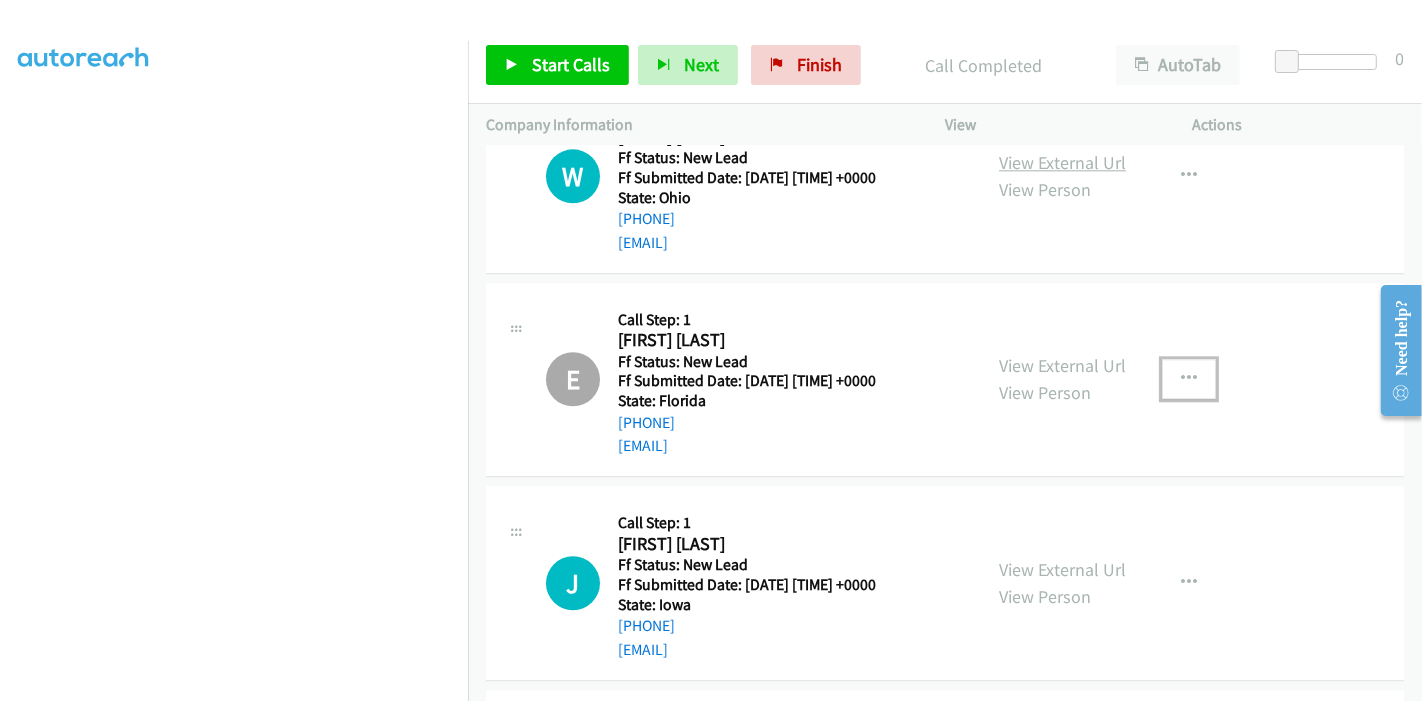 scroll, scrollTop: 4024, scrollLeft: 0, axis: vertical 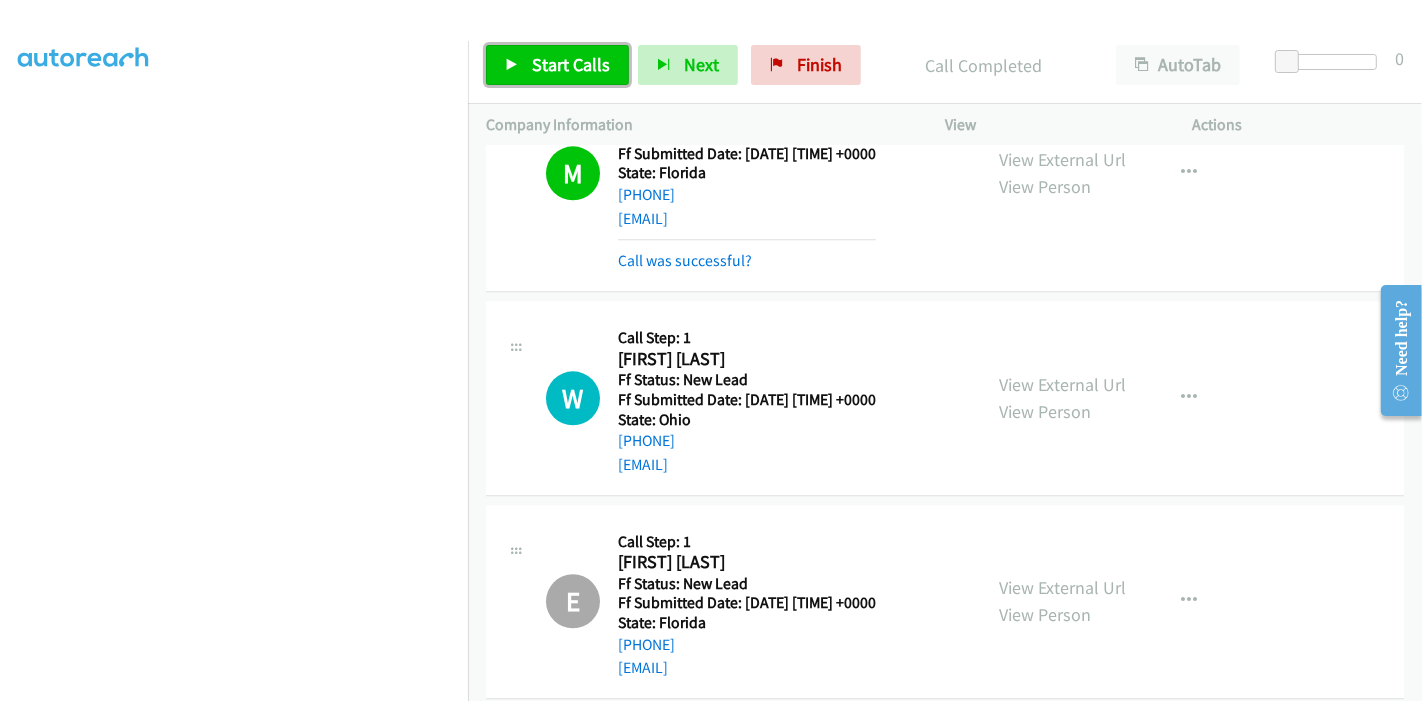 click on "Start Calls" at bounding box center (571, 64) 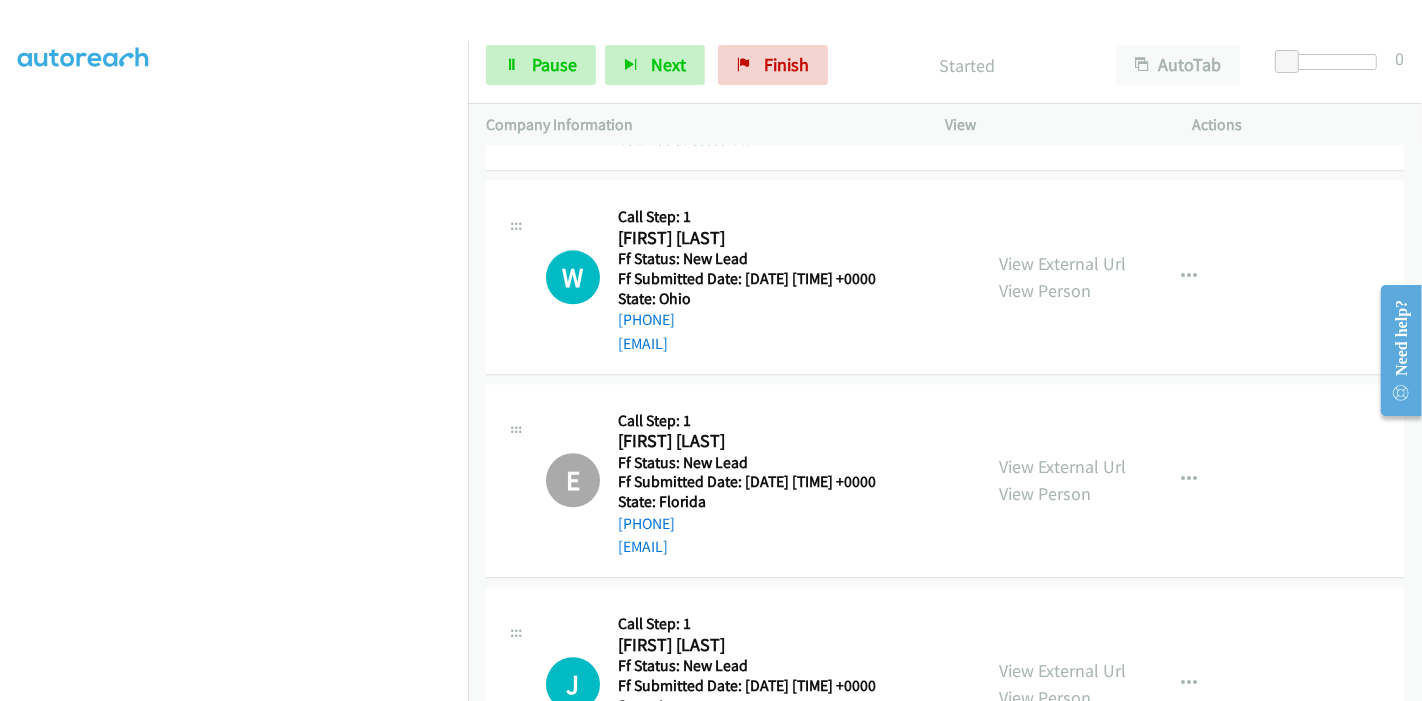 scroll, scrollTop: 4135, scrollLeft: 0, axis: vertical 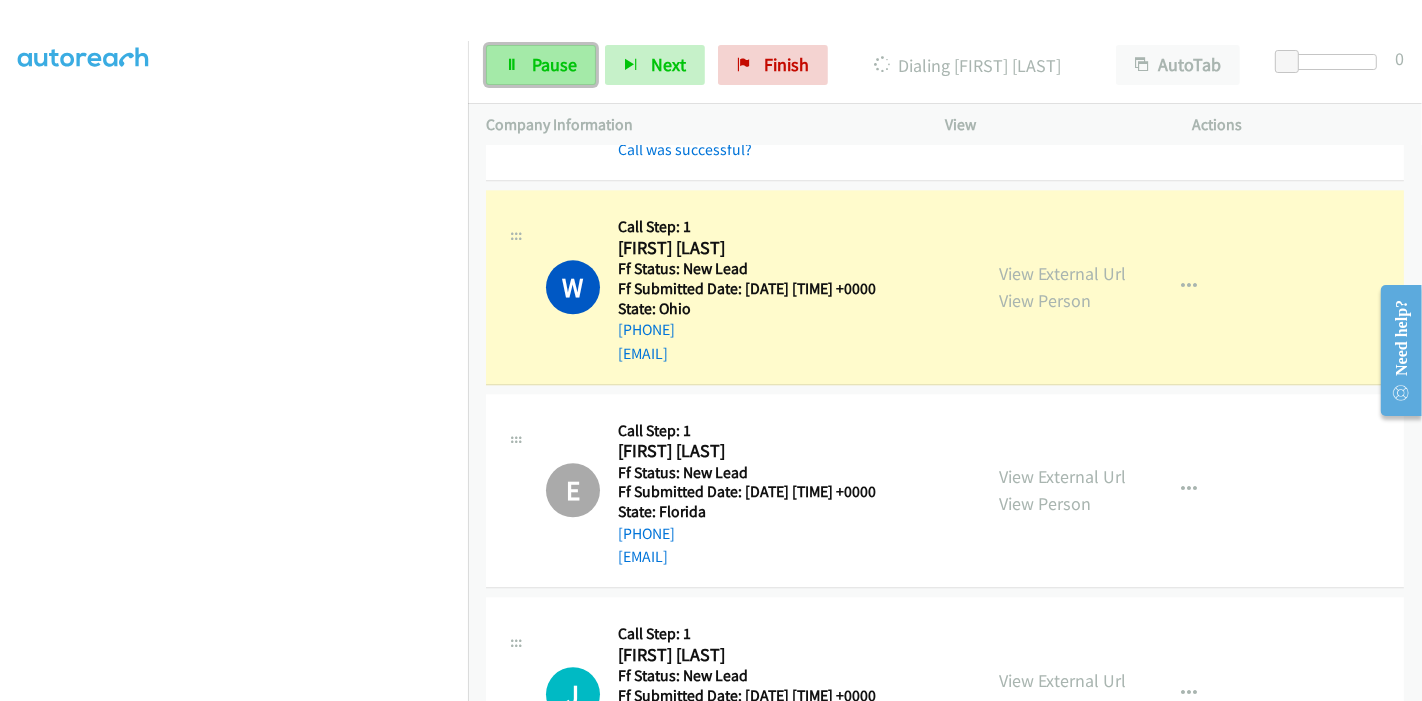 click on "Pause" at bounding box center (554, 64) 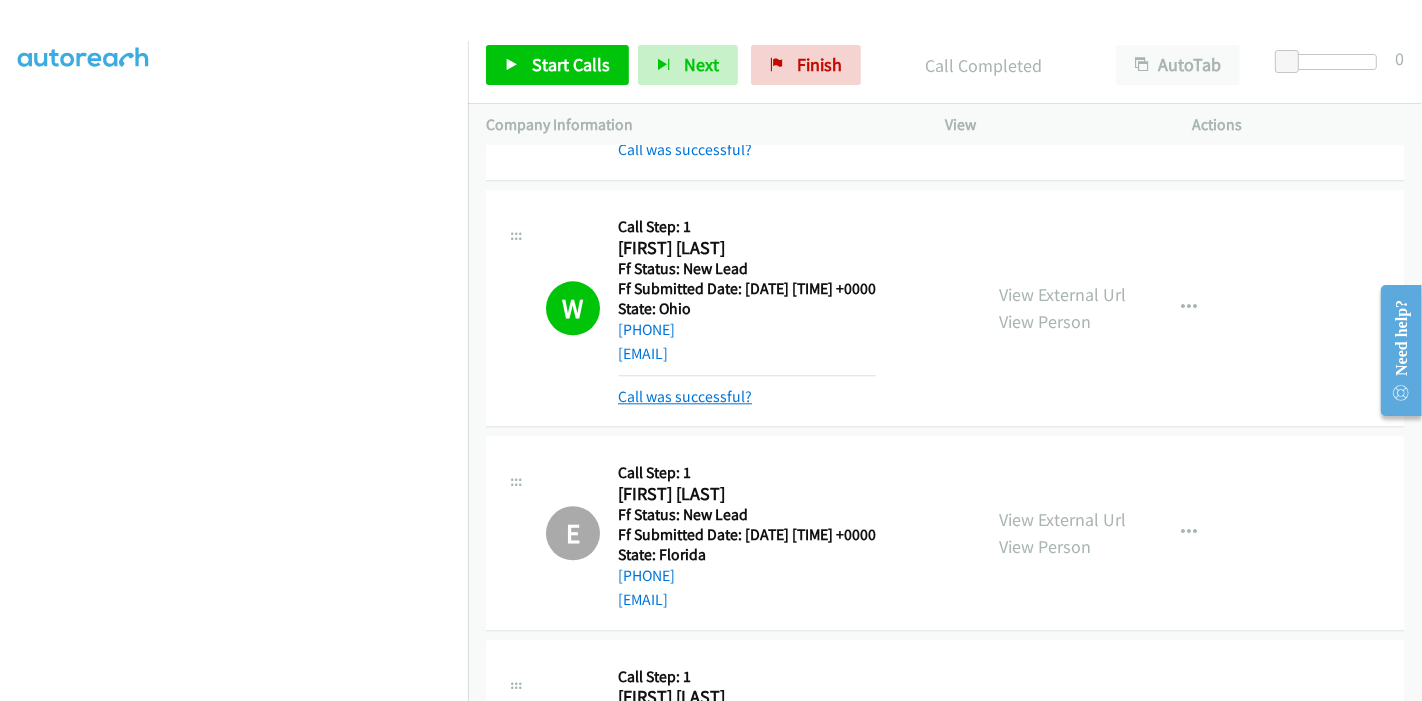 click on "Call was successful?" at bounding box center (685, 396) 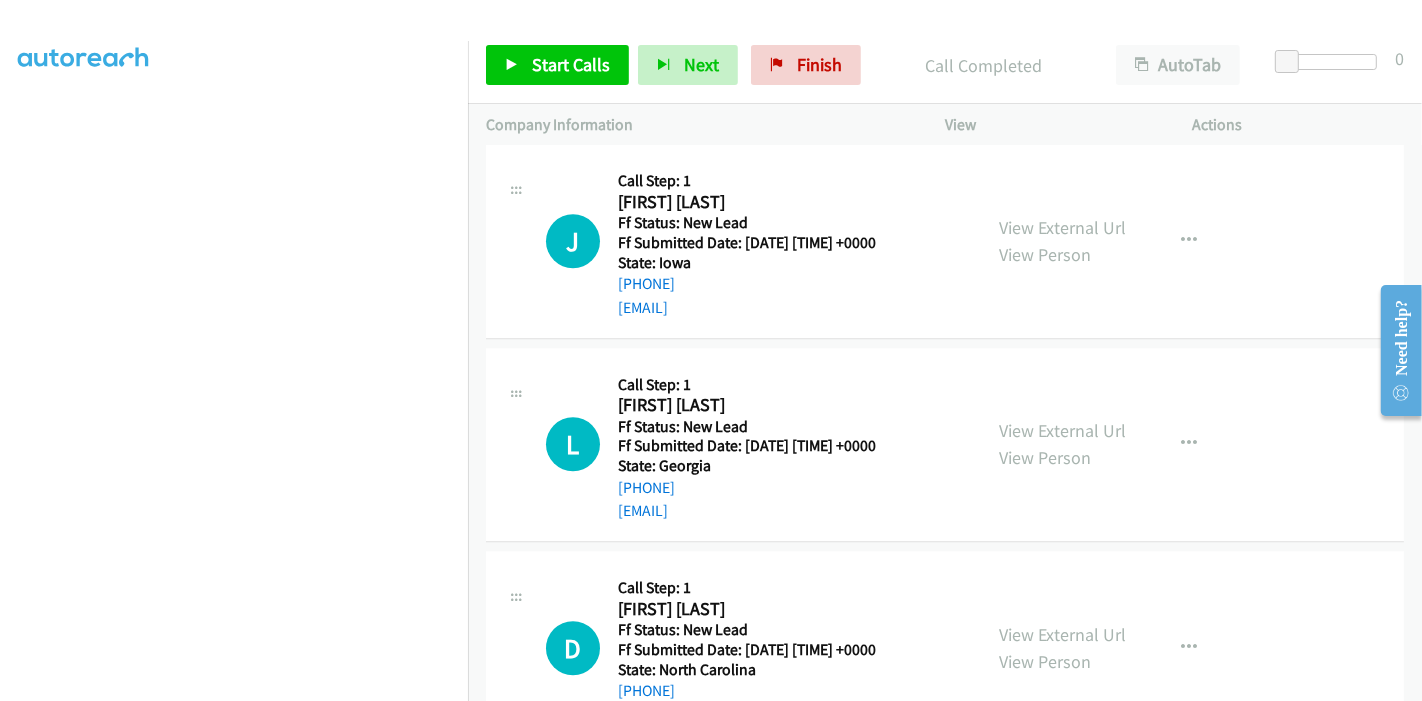 scroll, scrollTop: 4745, scrollLeft: 0, axis: vertical 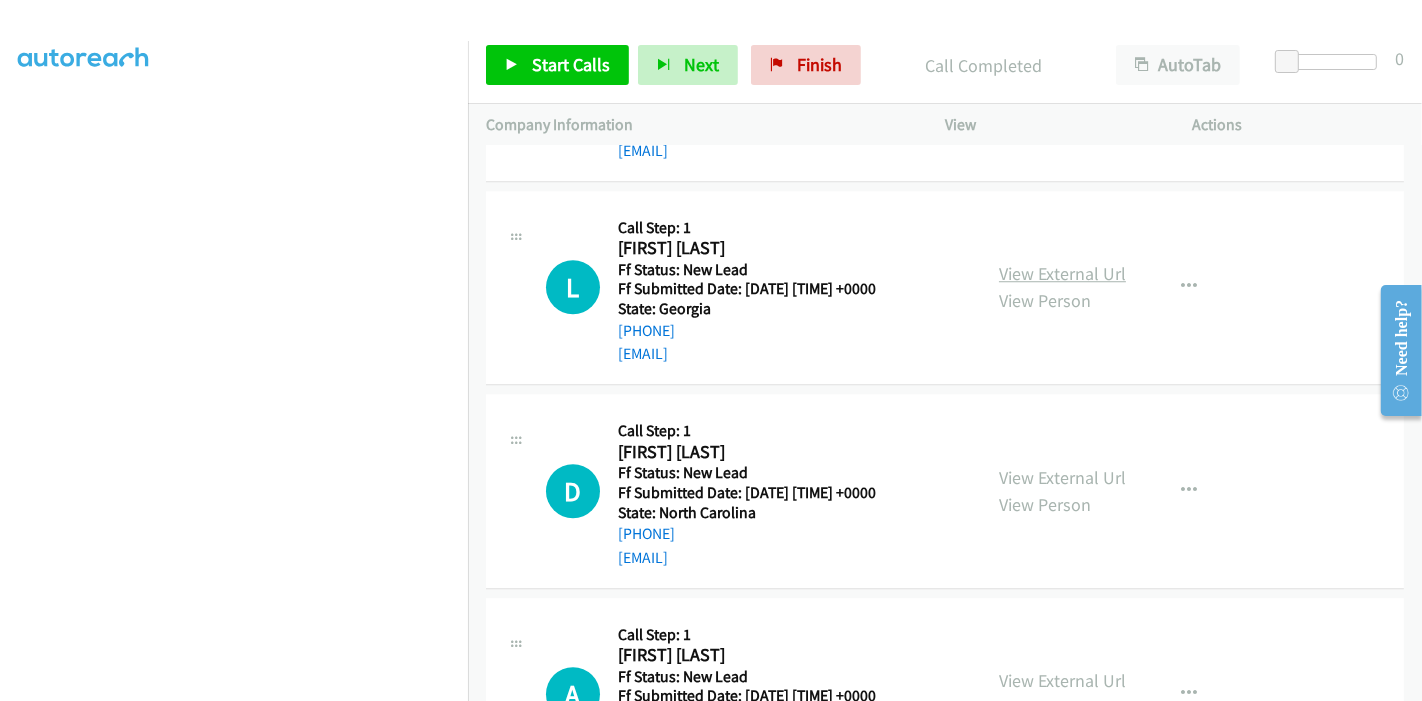 click on "View External Url" at bounding box center (1062, 273) 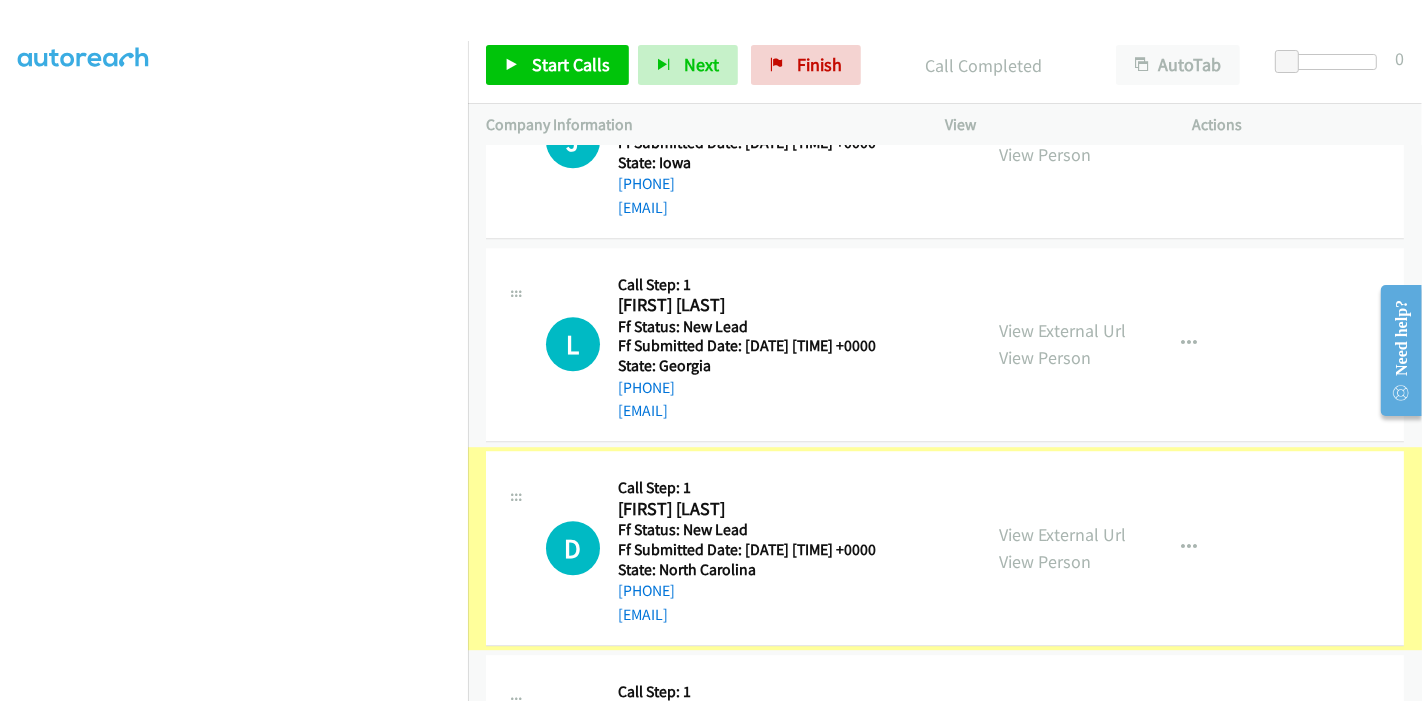 scroll, scrollTop: 4745, scrollLeft: 0, axis: vertical 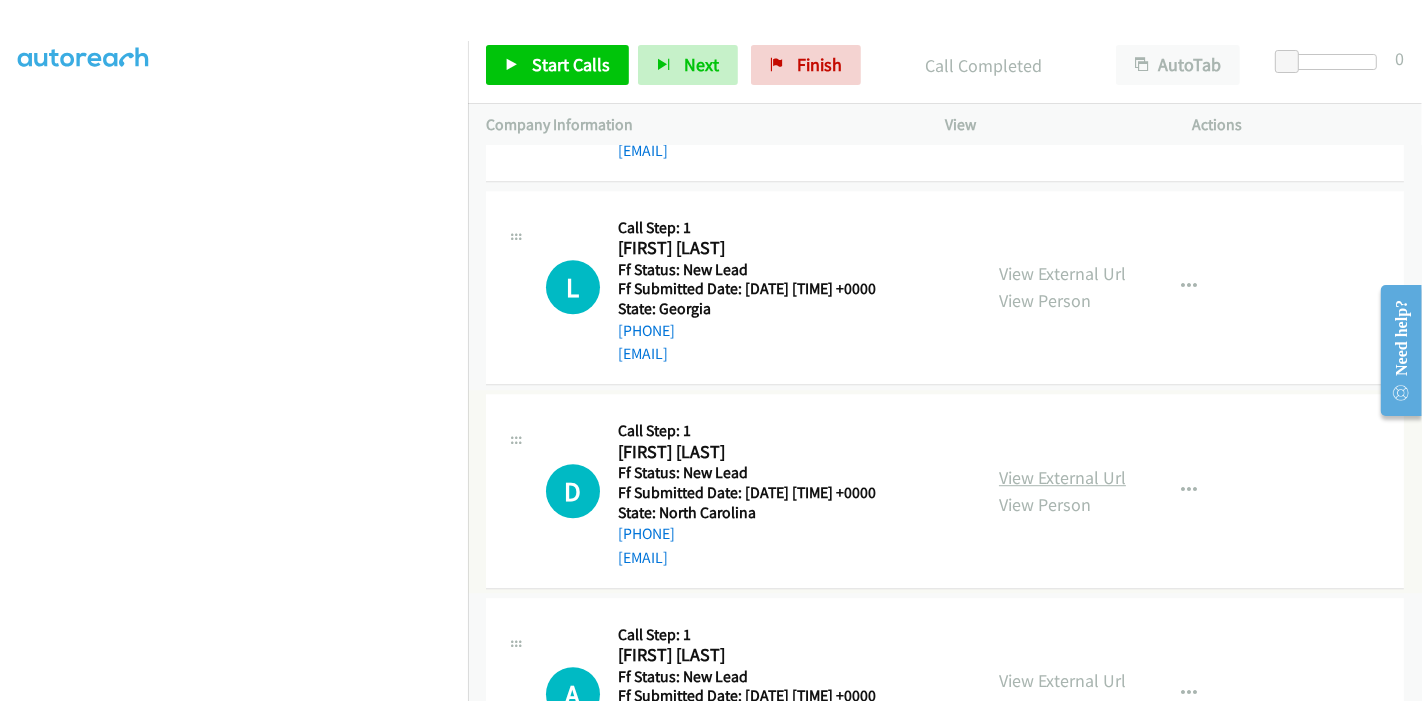 click on "View External Url" at bounding box center (1062, 477) 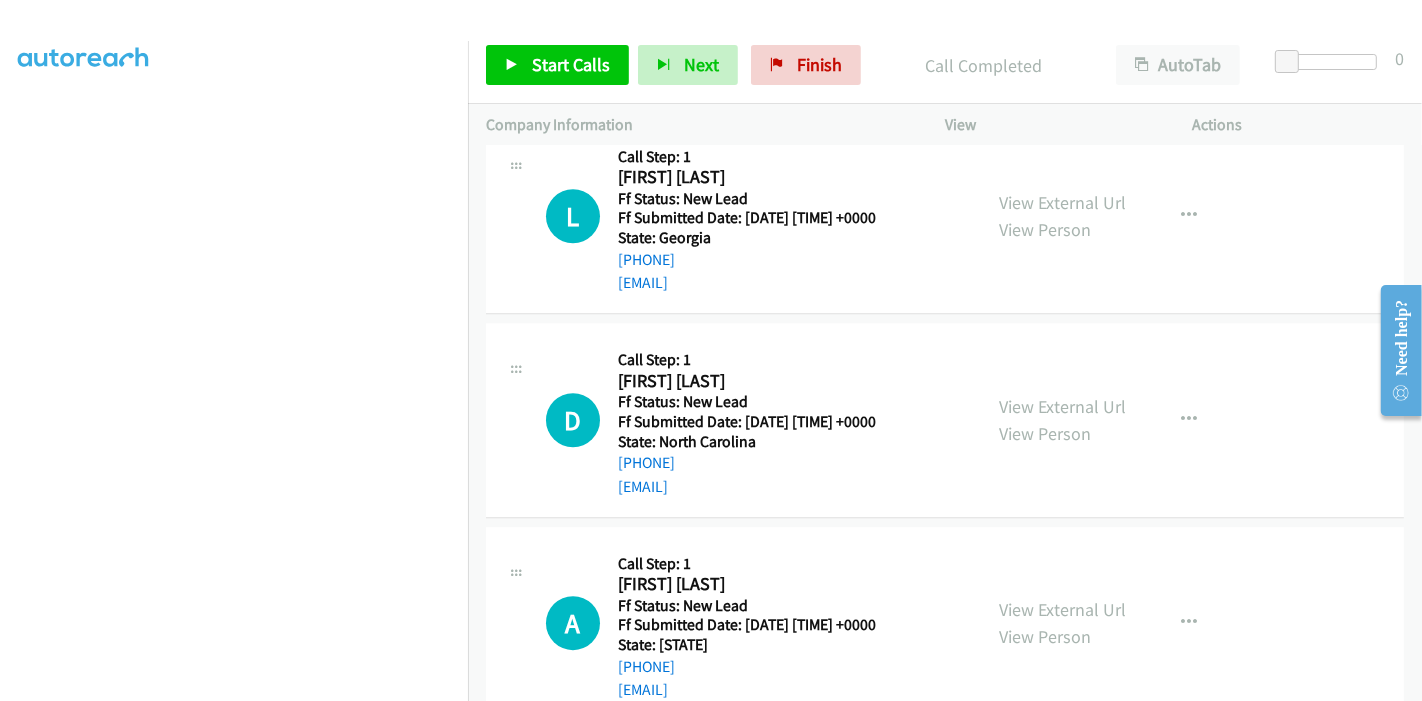 scroll, scrollTop: 4856, scrollLeft: 0, axis: vertical 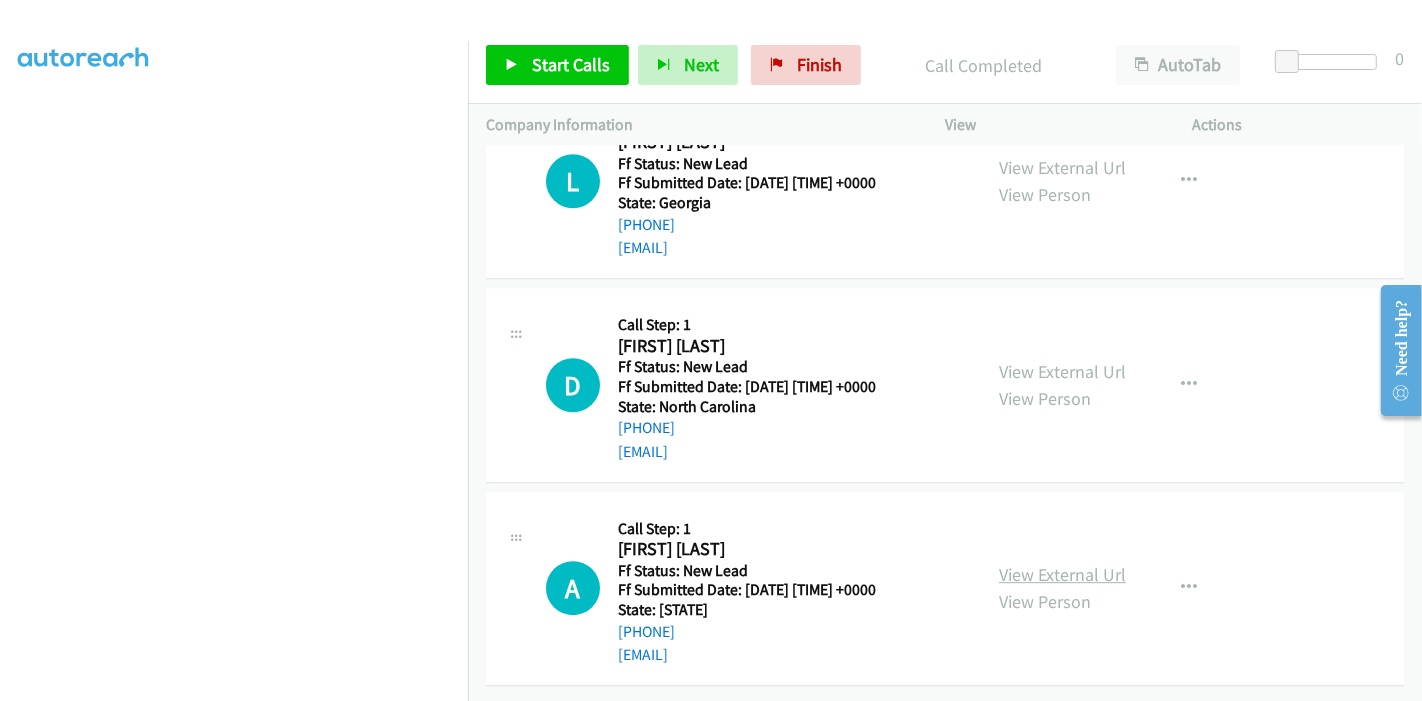 click on "View External Url" at bounding box center [1062, 574] 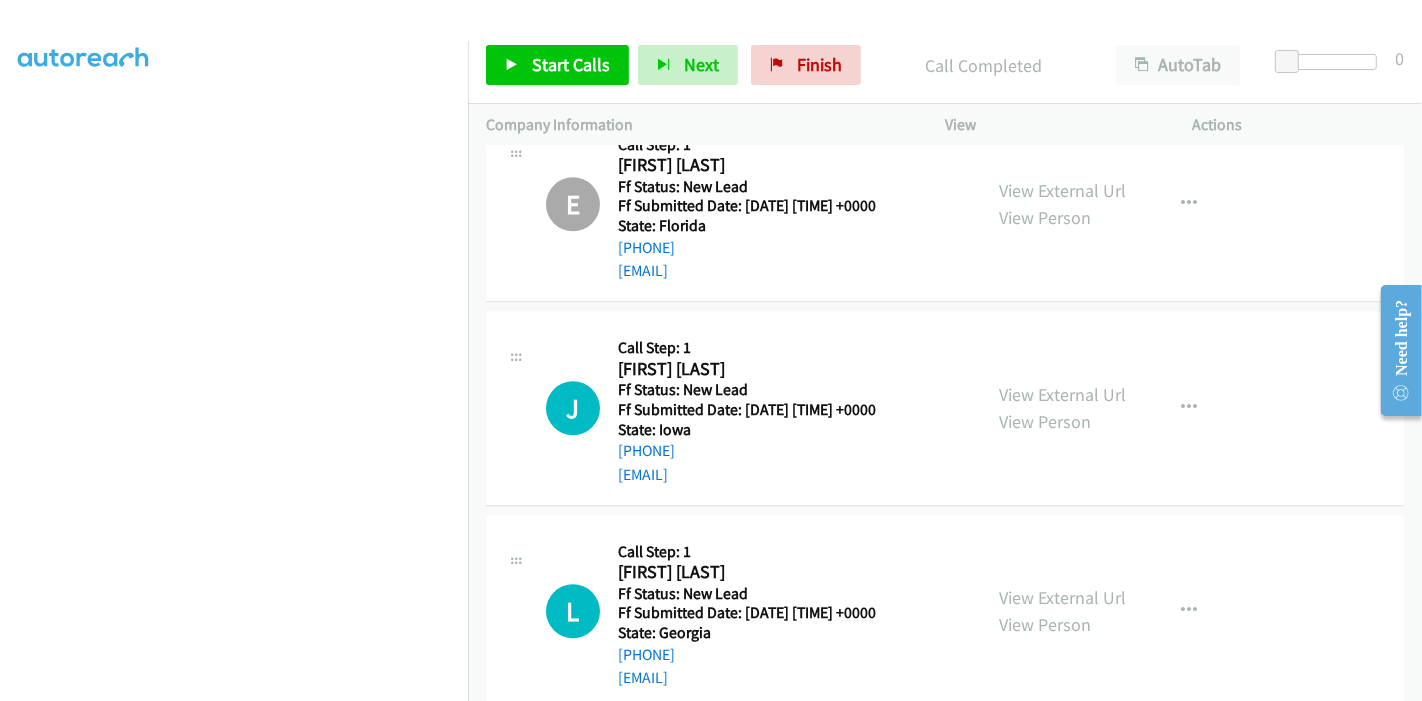 scroll, scrollTop: 4411, scrollLeft: 0, axis: vertical 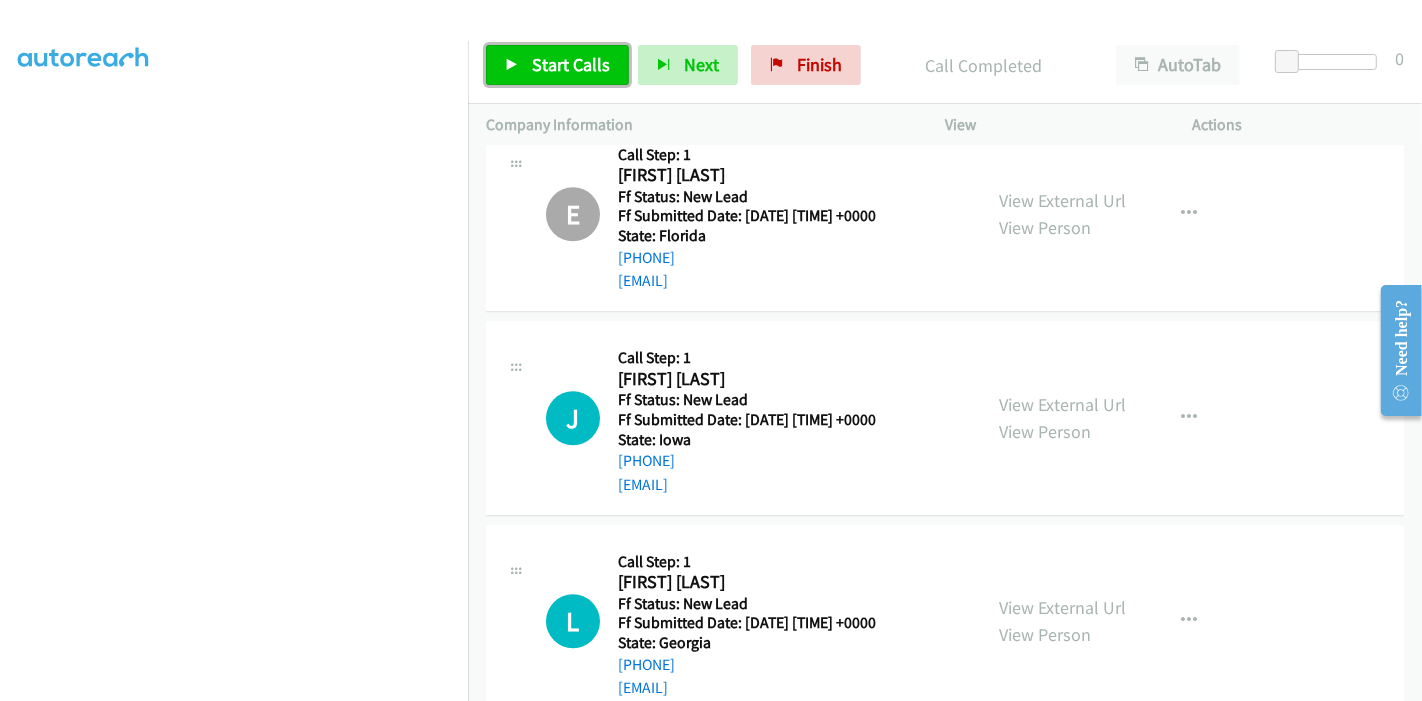 click at bounding box center [512, 66] 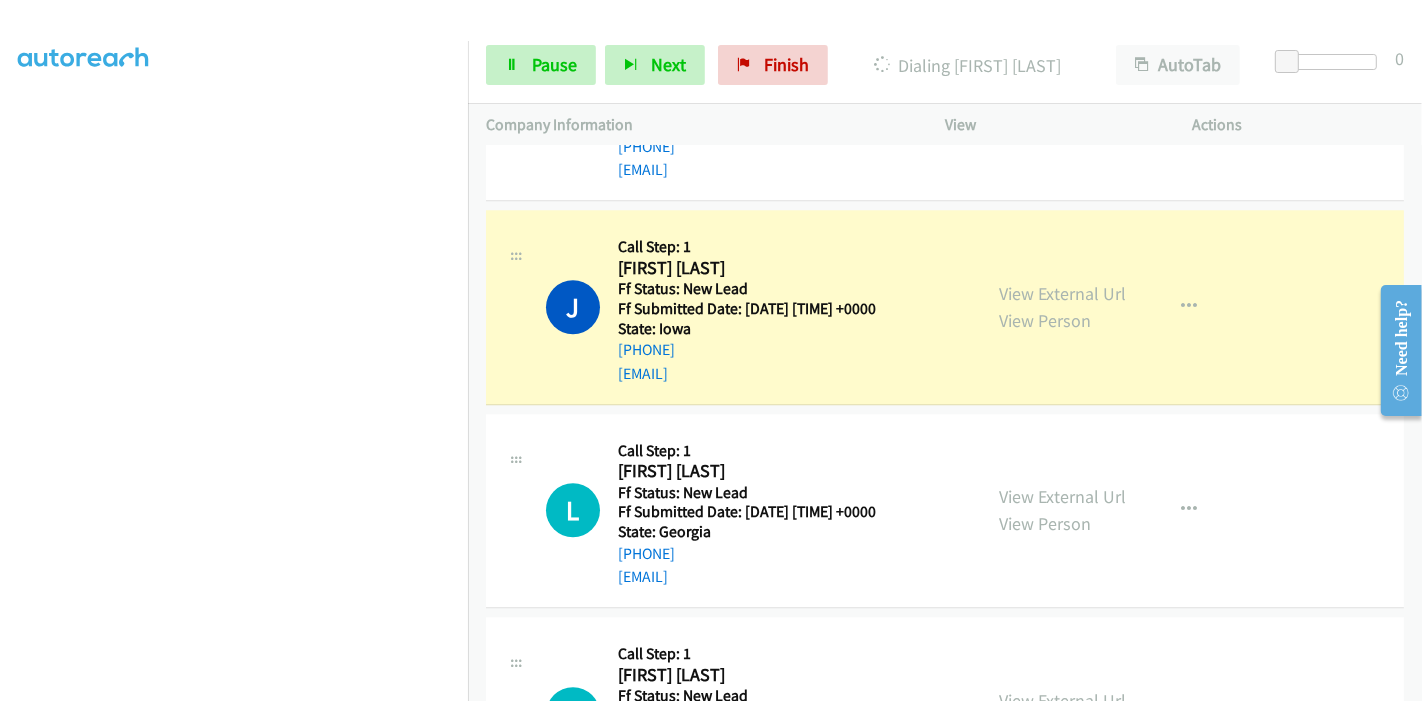 scroll, scrollTop: 4856, scrollLeft: 0, axis: vertical 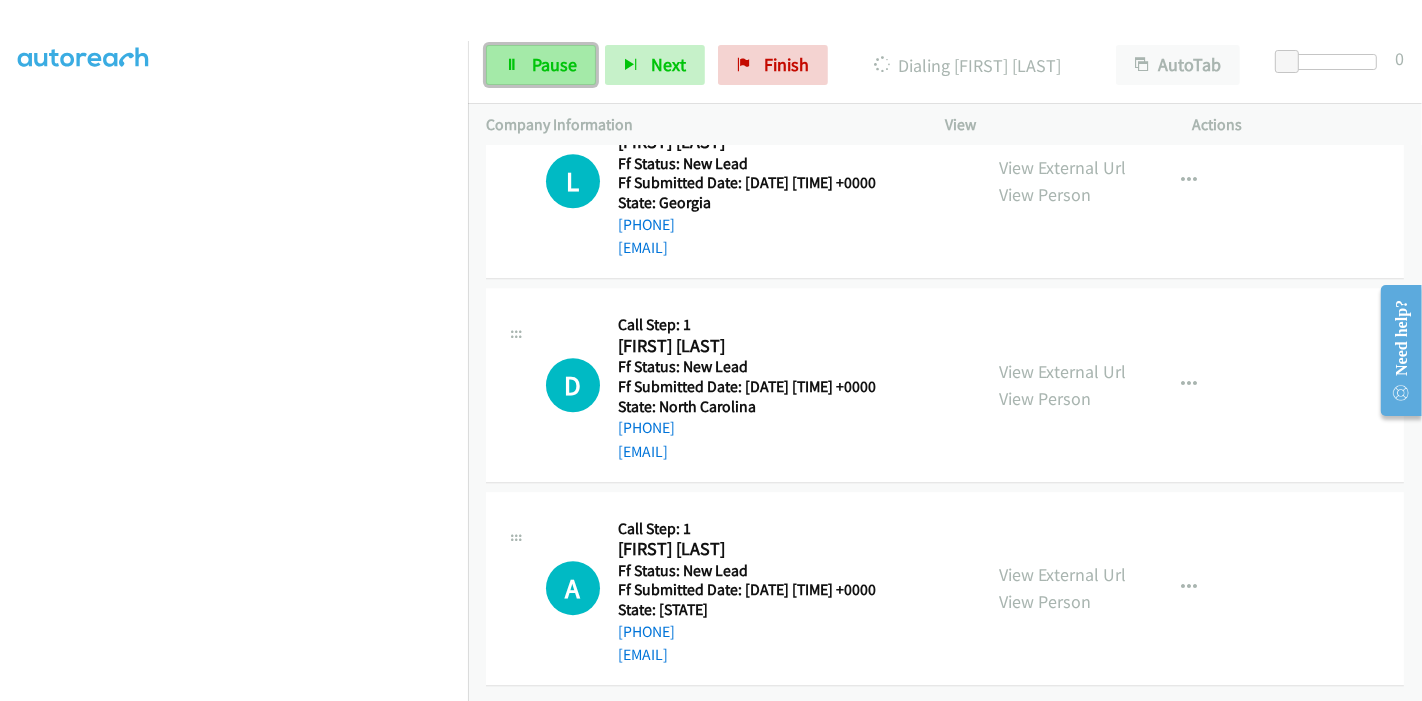 click on "Pause" at bounding box center [541, 65] 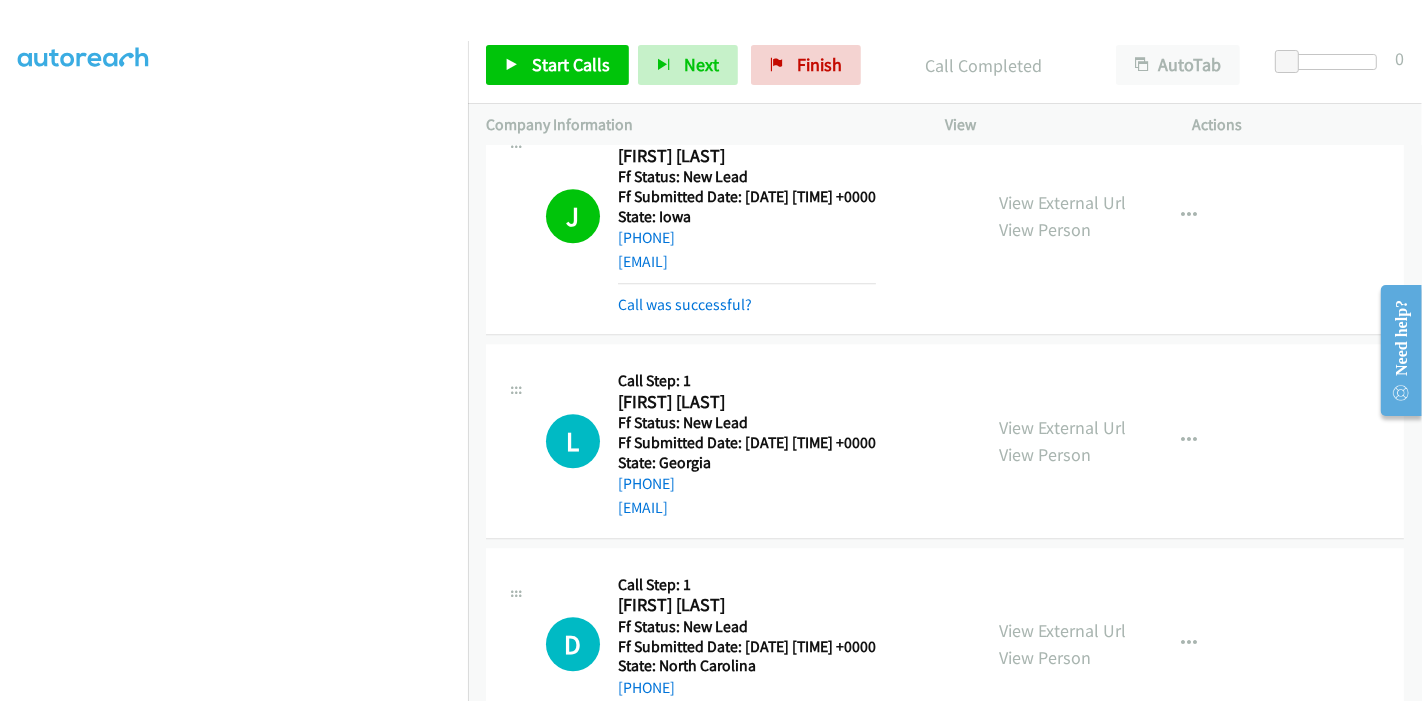 scroll, scrollTop: 4522, scrollLeft: 0, axis: vertical 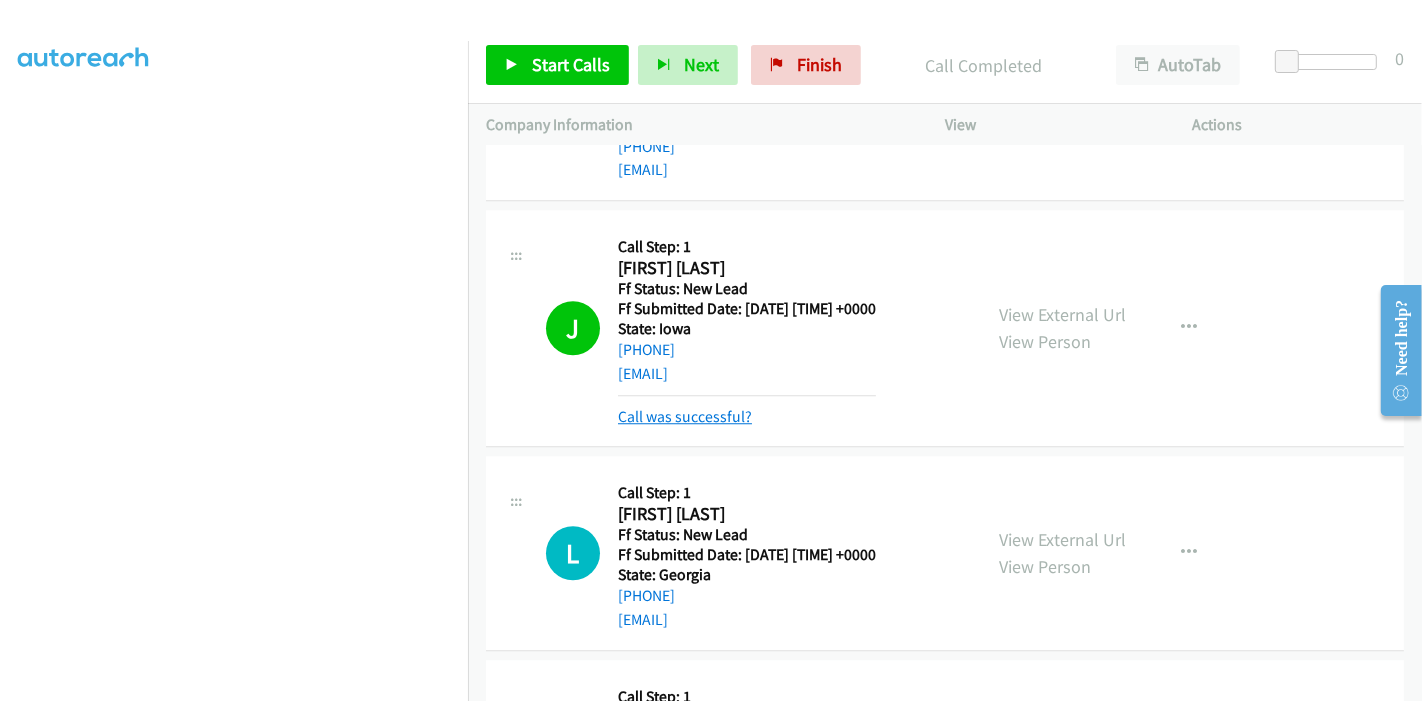 click on "Call was successful?" at bounding box center (685, 416) 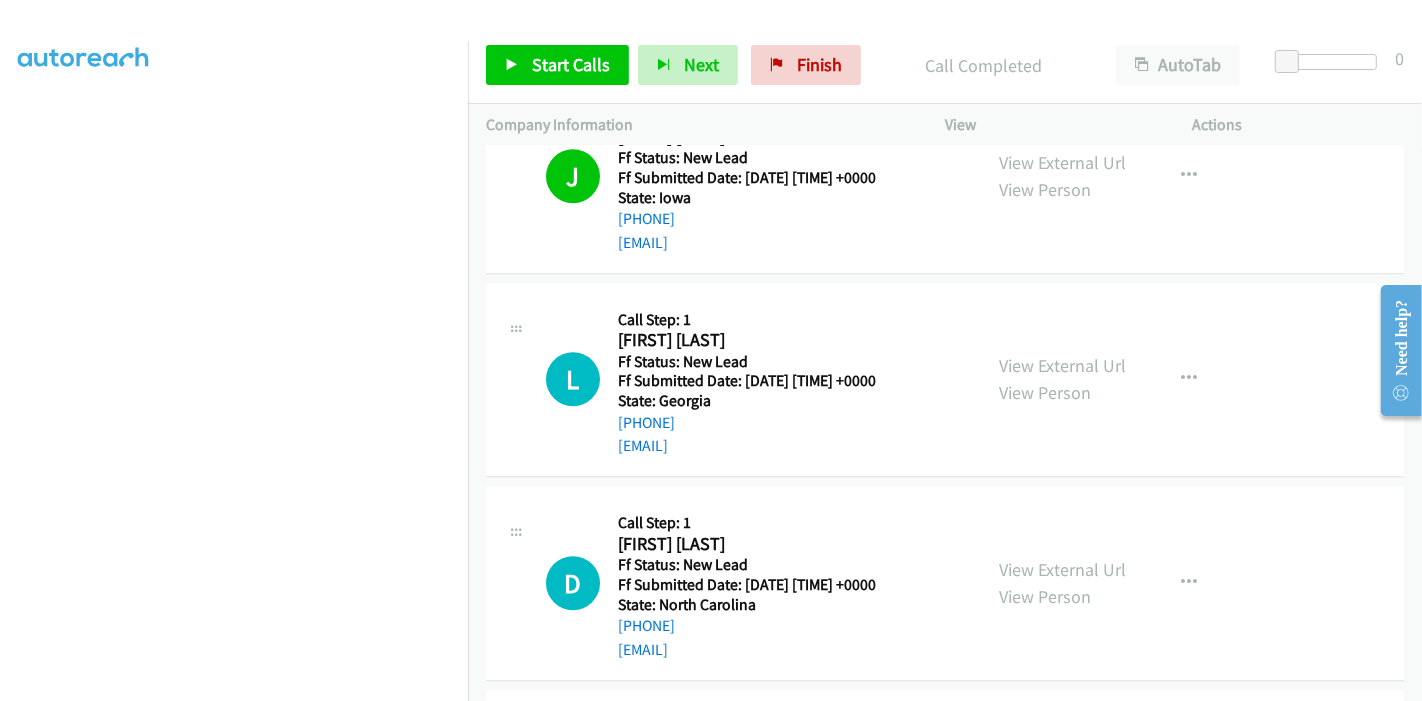 scroll, scrollTop: 4634, scrollLeft: 0, axis: vertical 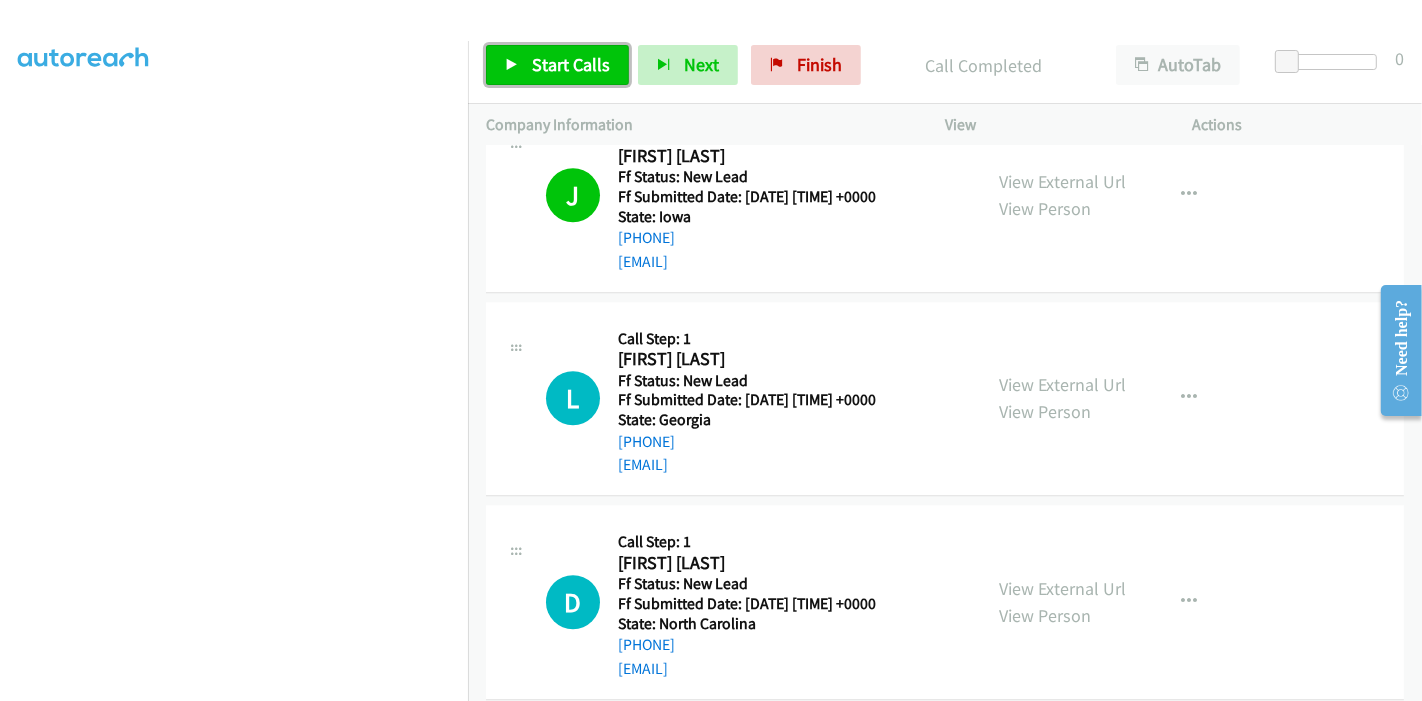 click on "Start Calls" at bounding box center (571, 64) 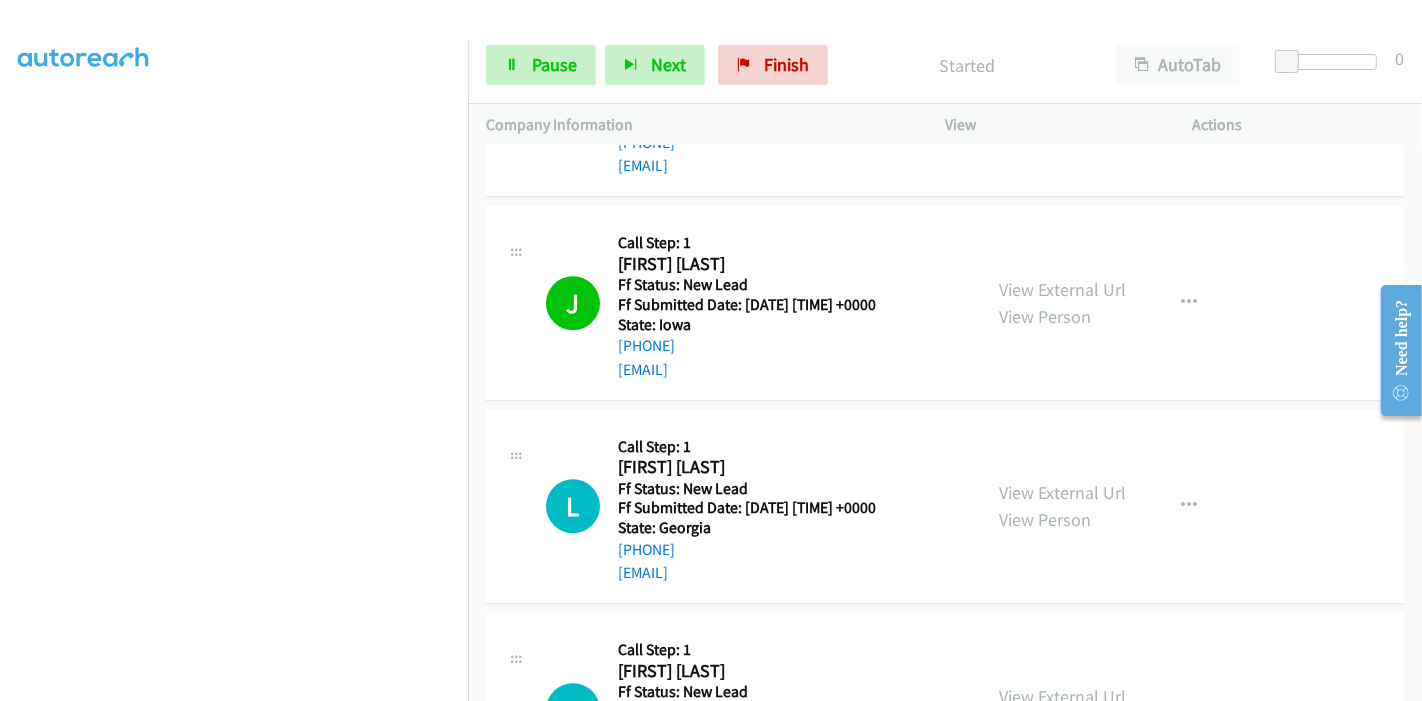 scroll, scrollTop: 4634, scrollLeft: 0, axis: vertical 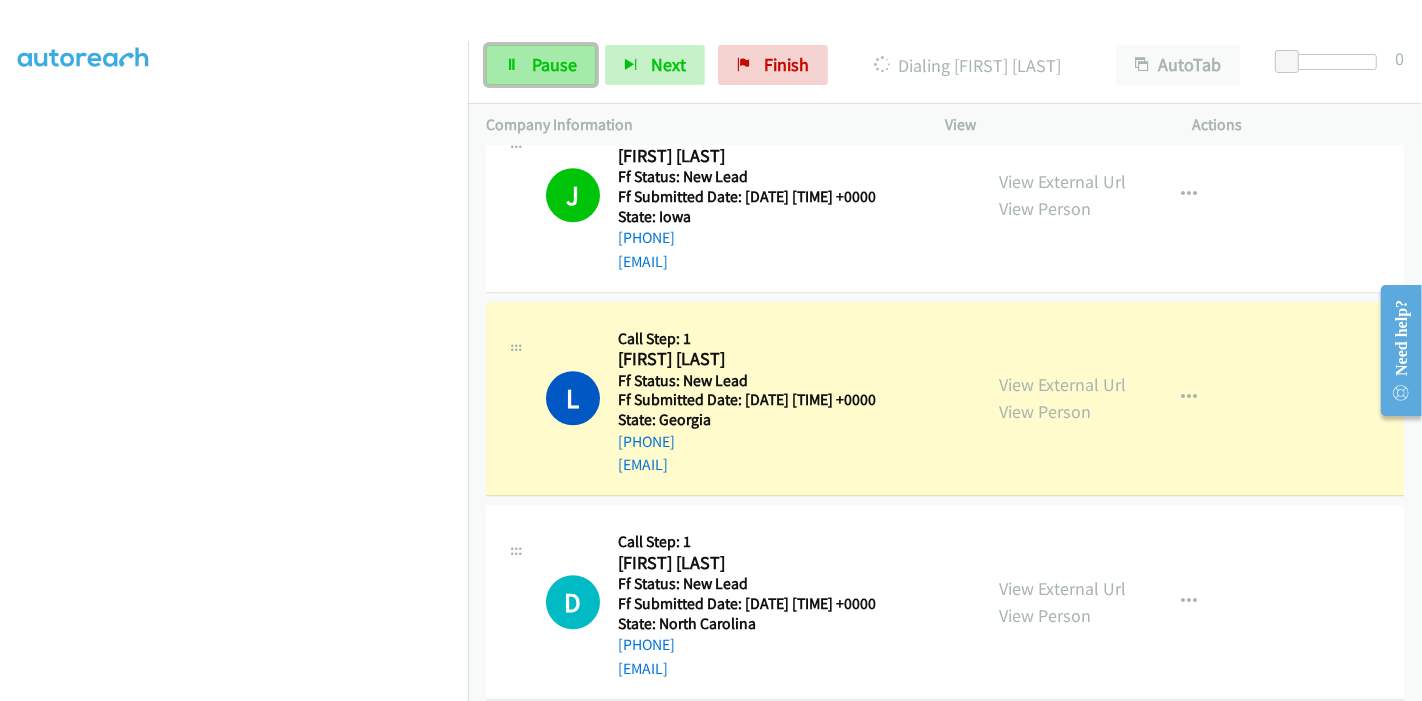 click on "Pause" at bounding box center [541, 65] 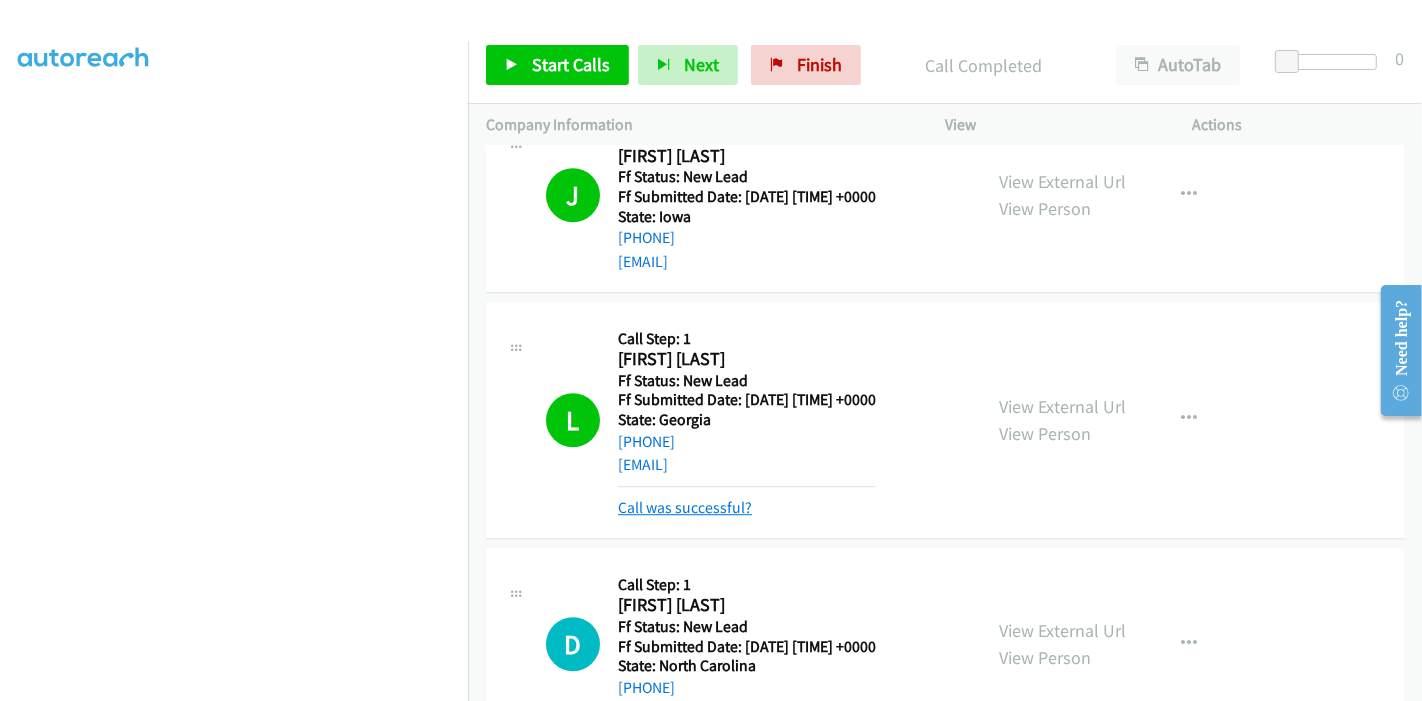 click on "Call was successful?" at bounding box center [685, 507] 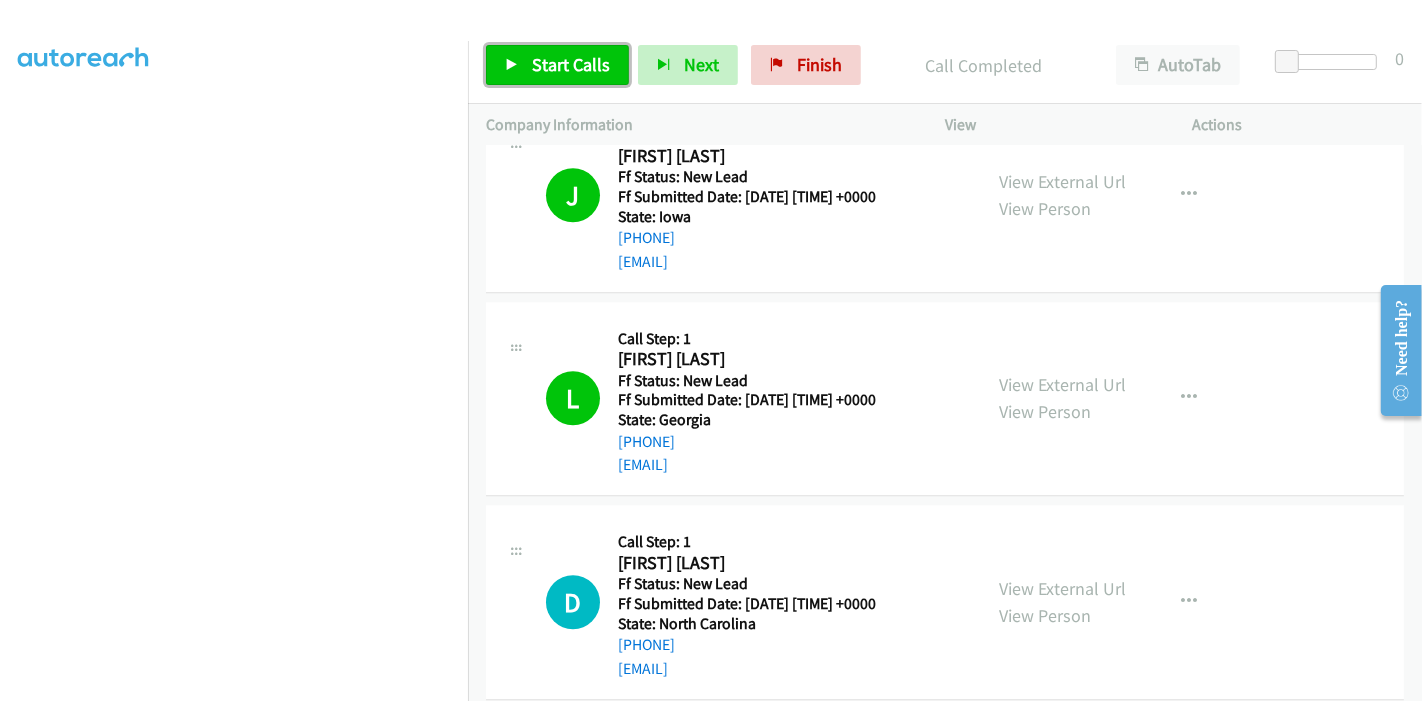 click on "Start Calls" at bounding box center [571, 64] 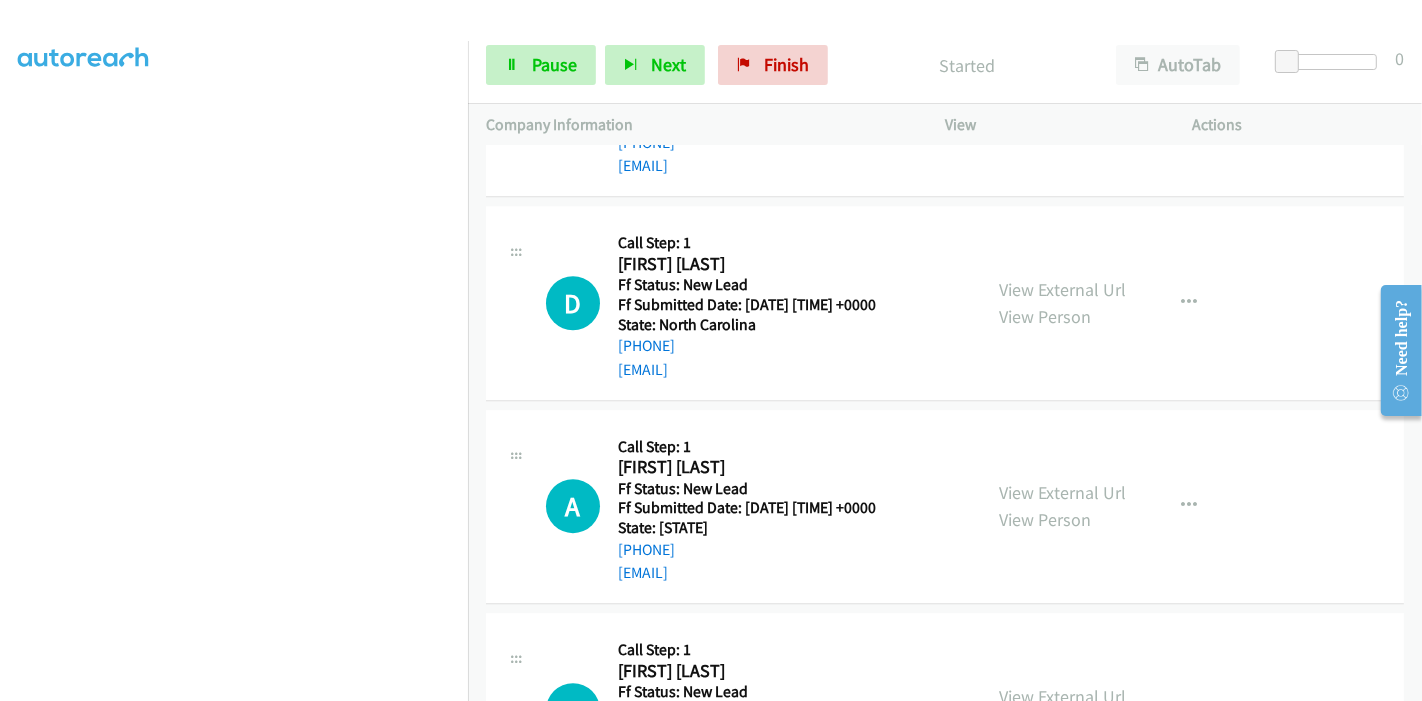 scroll, scrollTop: 4967, scrollLeft: 0, axis: vertical 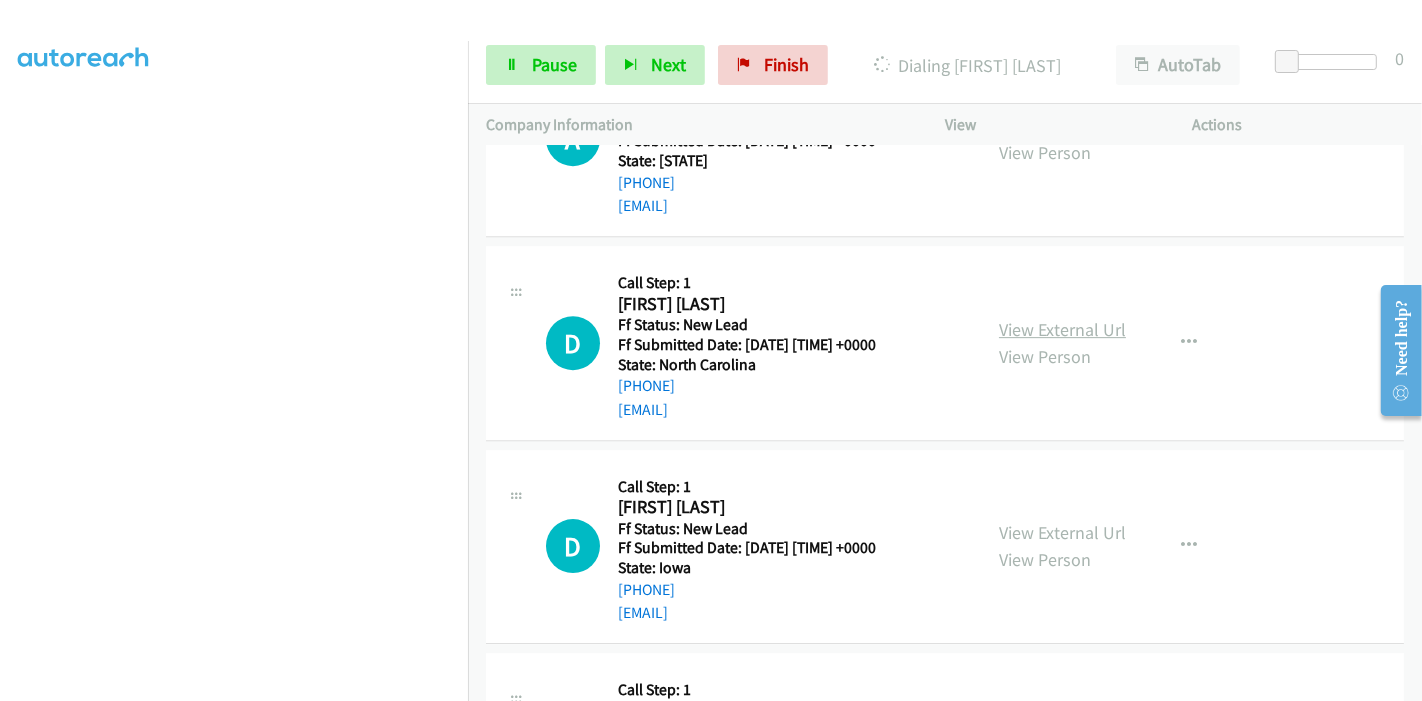 click on "View External Url" at bounding box center (1062, 329) 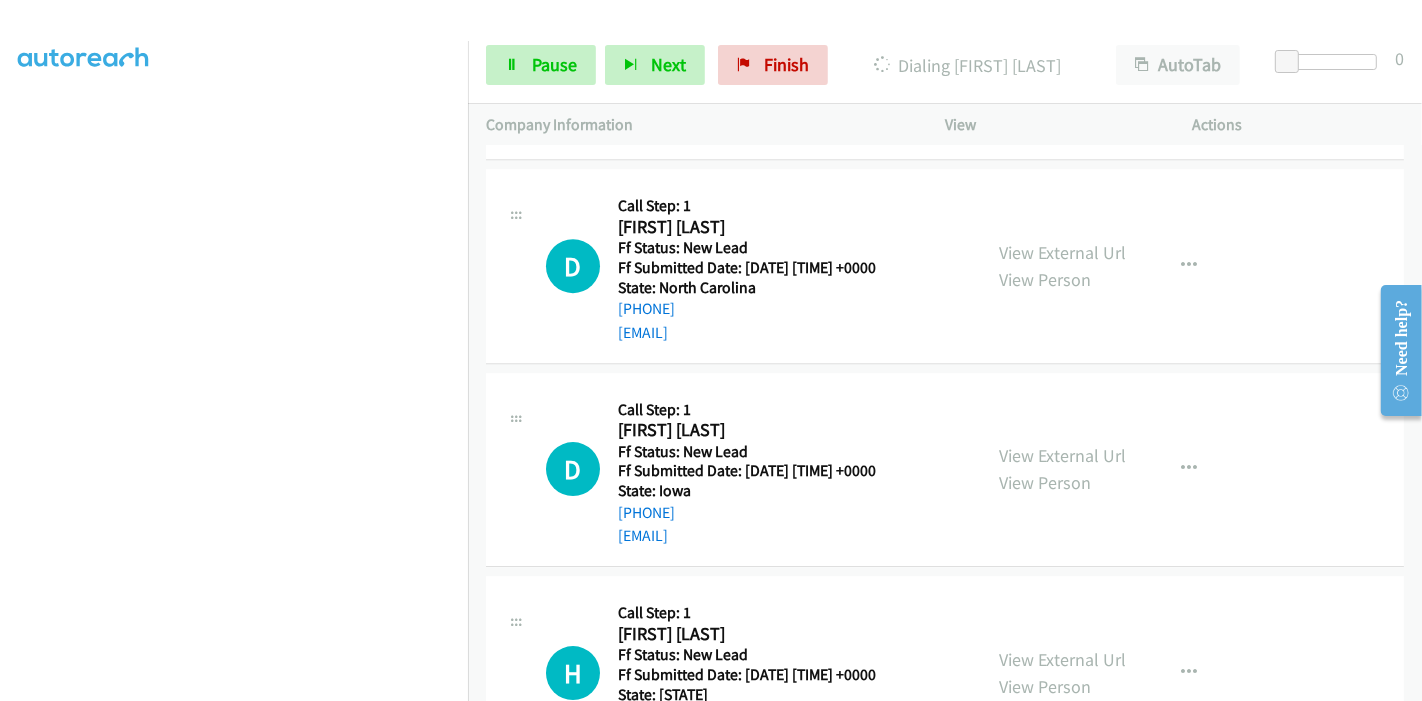 scroll, scrollTop: 5411, scrollLeft: 0, axis: vertical 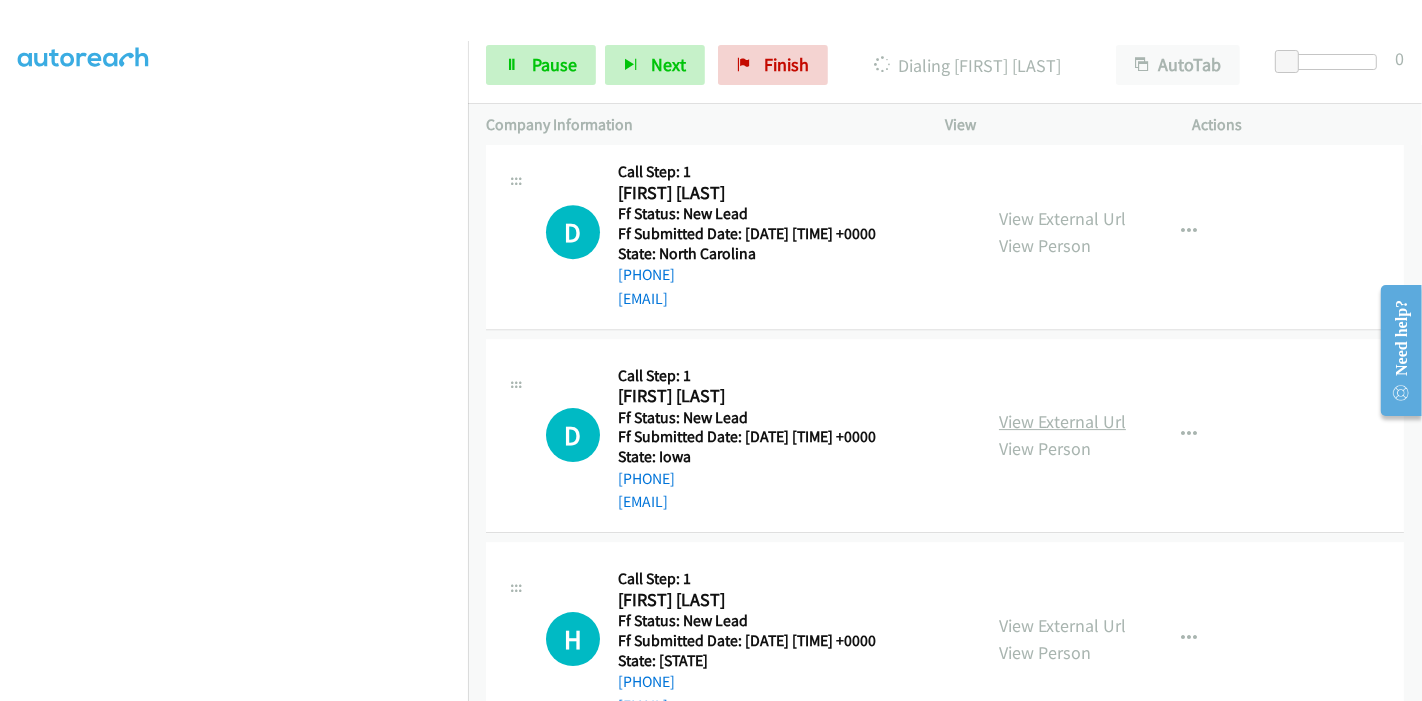 click on "View External Url" at bounding box center [1062, 421] 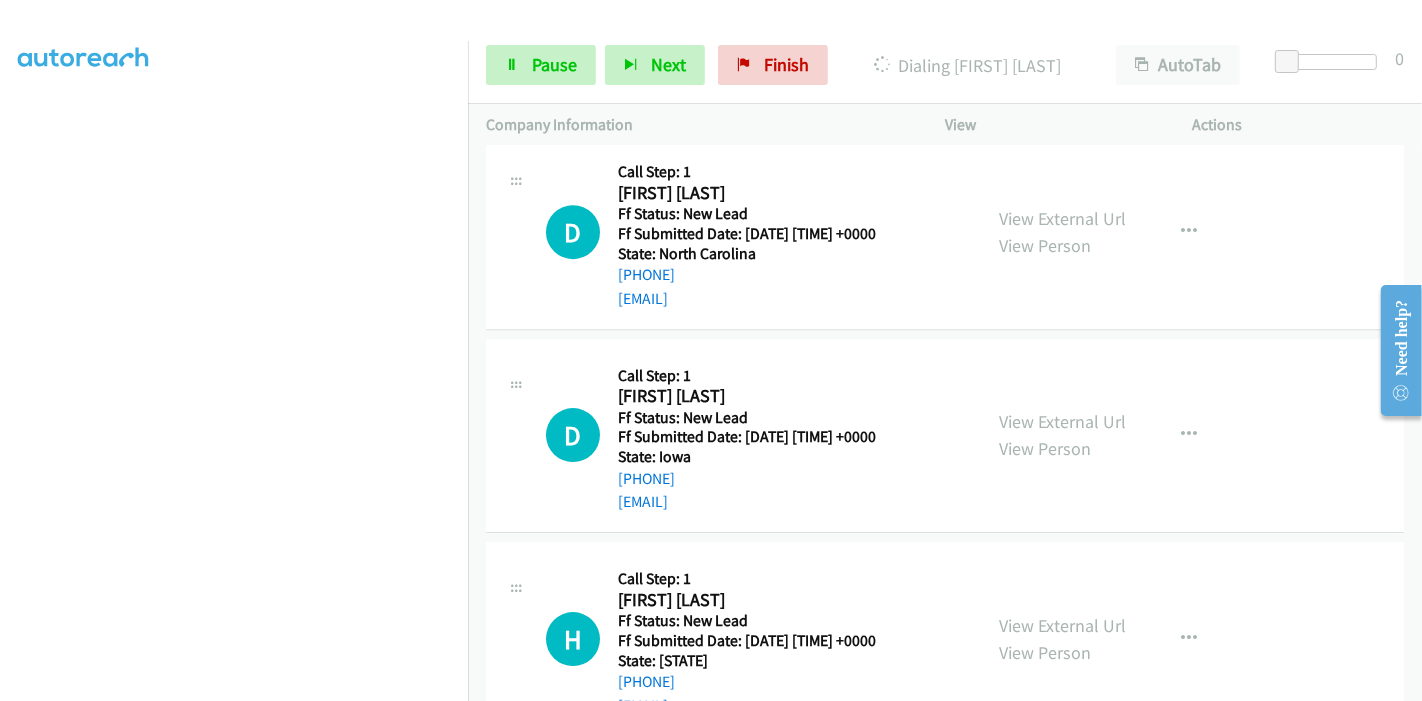 scroll, scrollTop: 5465, scrollLeft: 0, axis: vertical 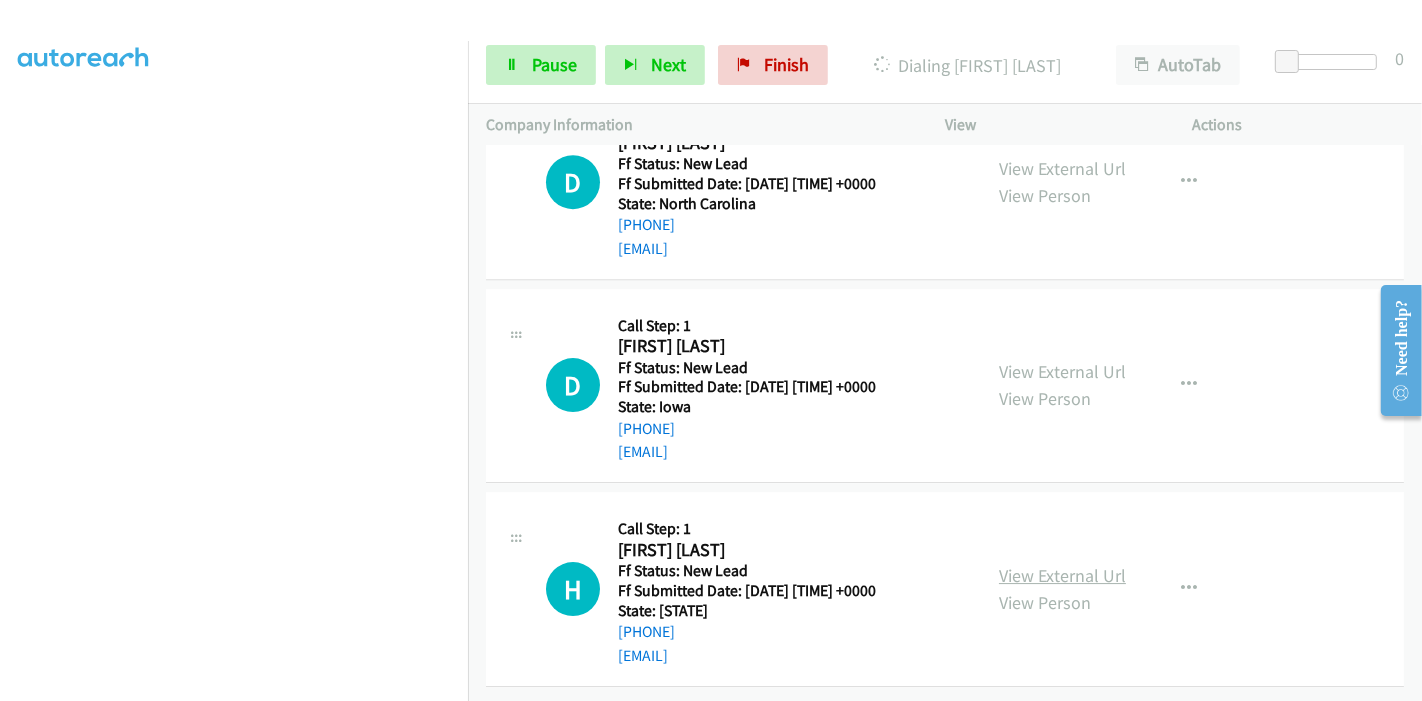 click on "View External Url" at bounding box center [1062, 575] 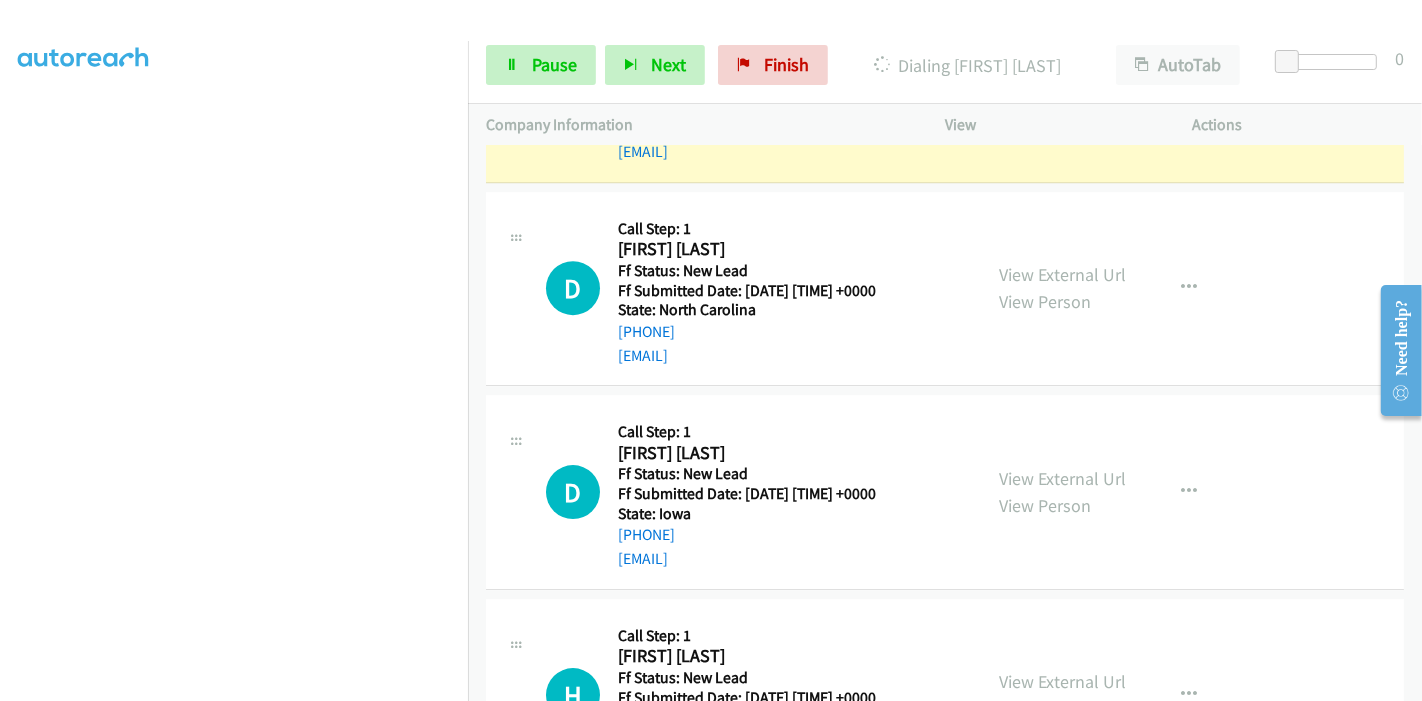 scroll, scrollTop: 5508, scrollLeft: 0, axis: vertical 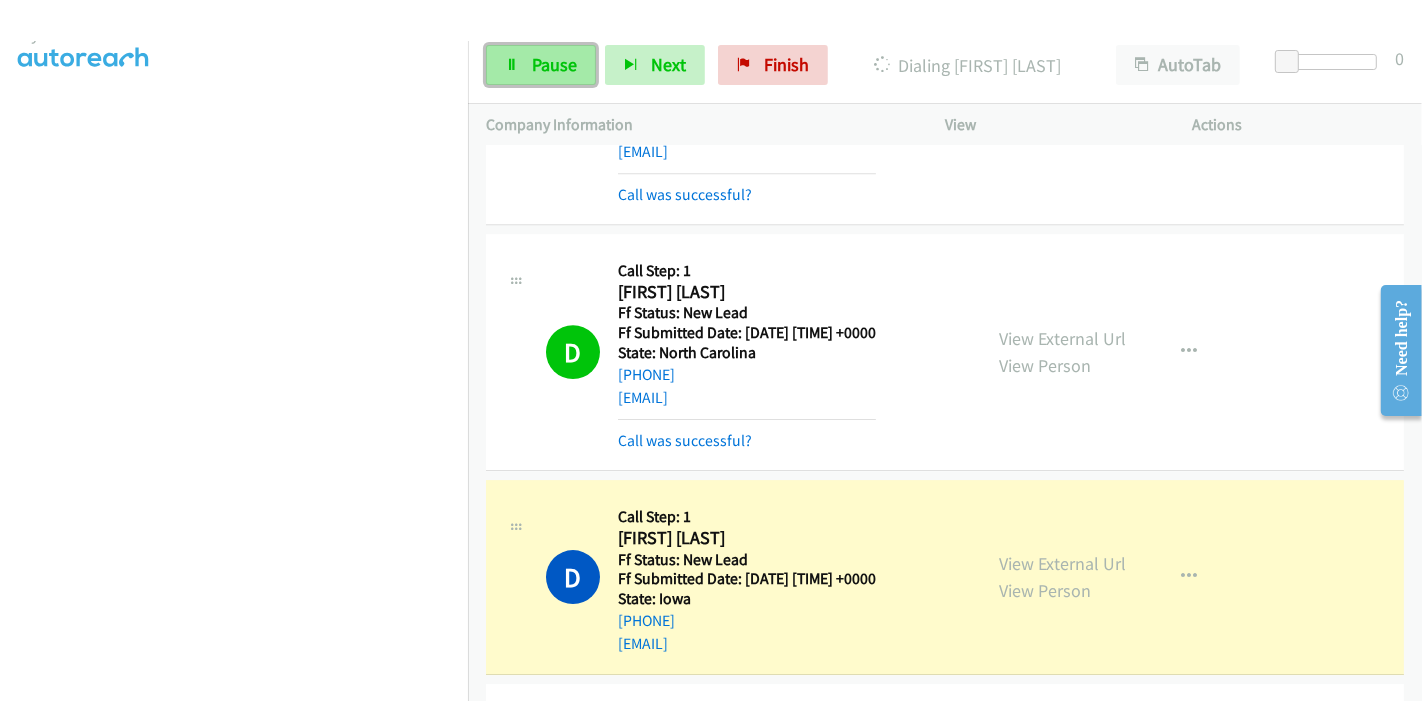 click on "Pause" at bounding box center [554, 64] 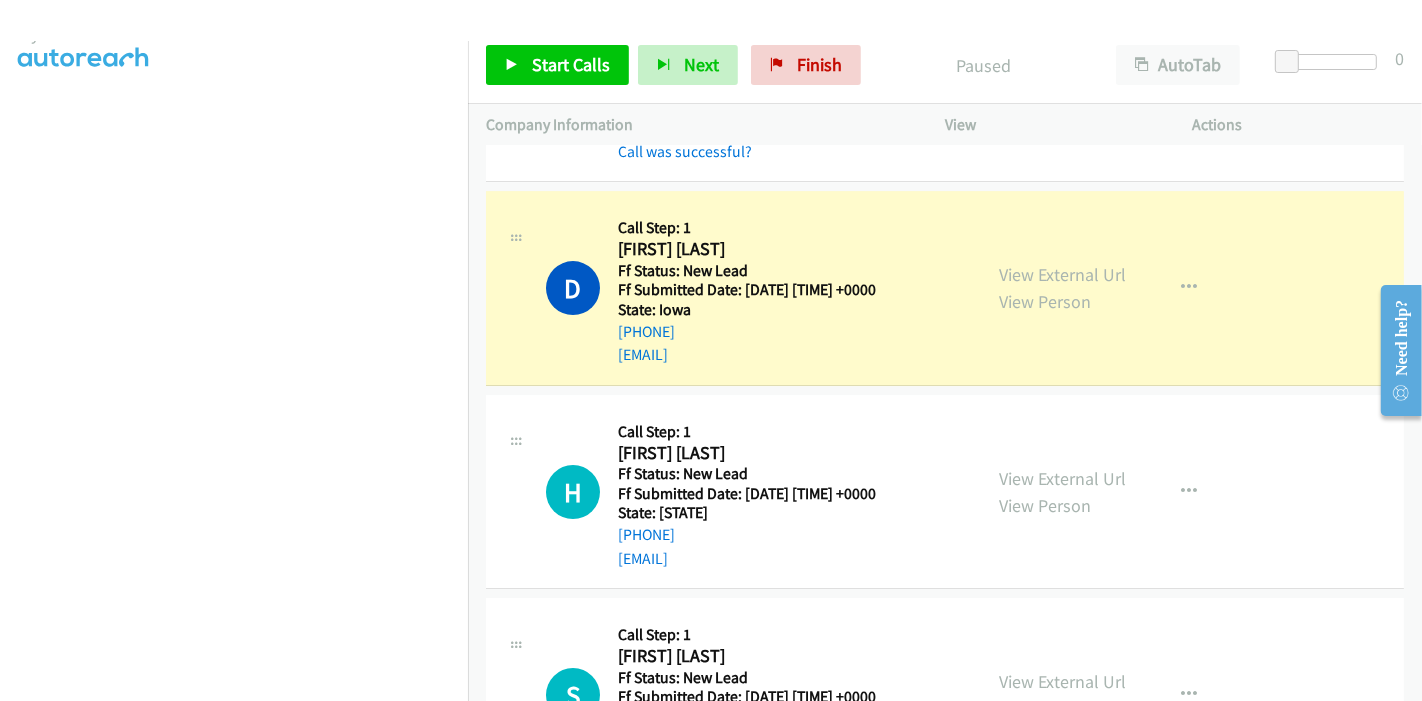 scroll, scrollTop: 5730, scrollLeft: 0, axis: vertical 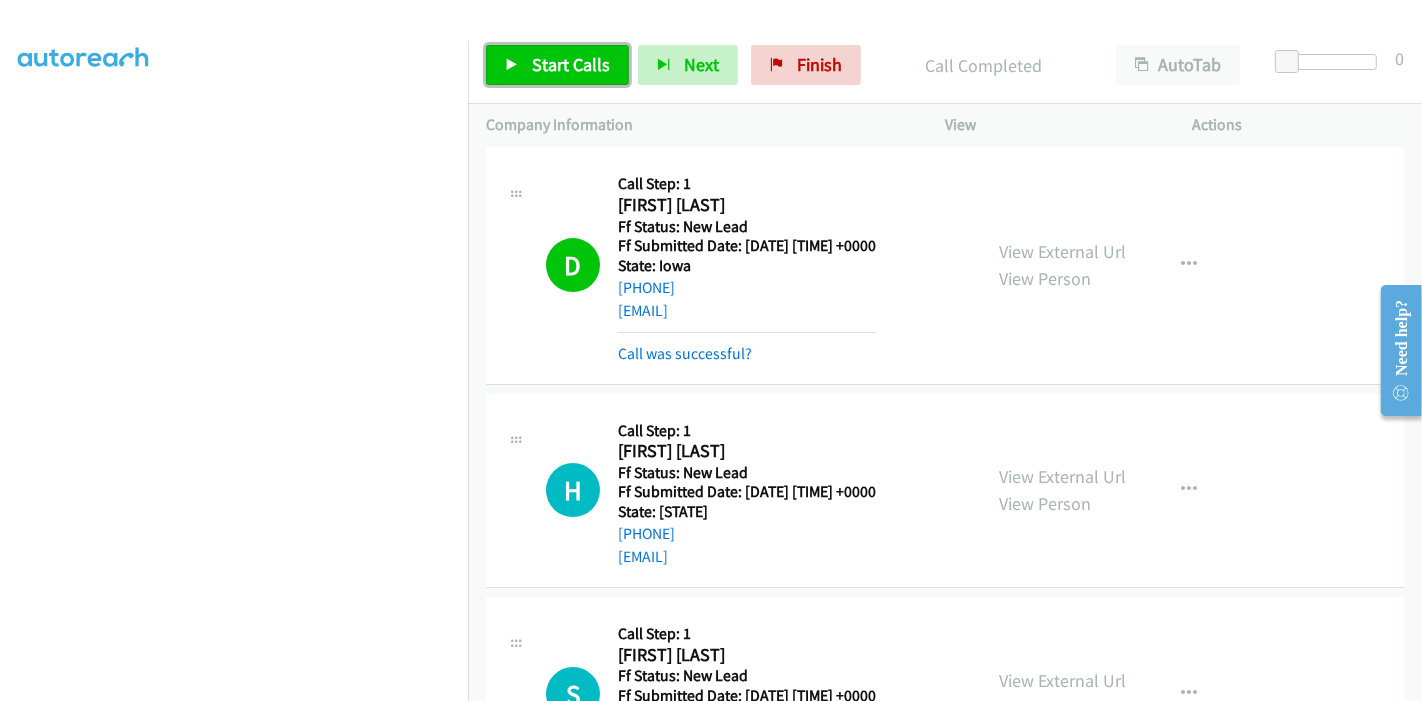 click on "Start Calls" at bounding box center [571, 64] 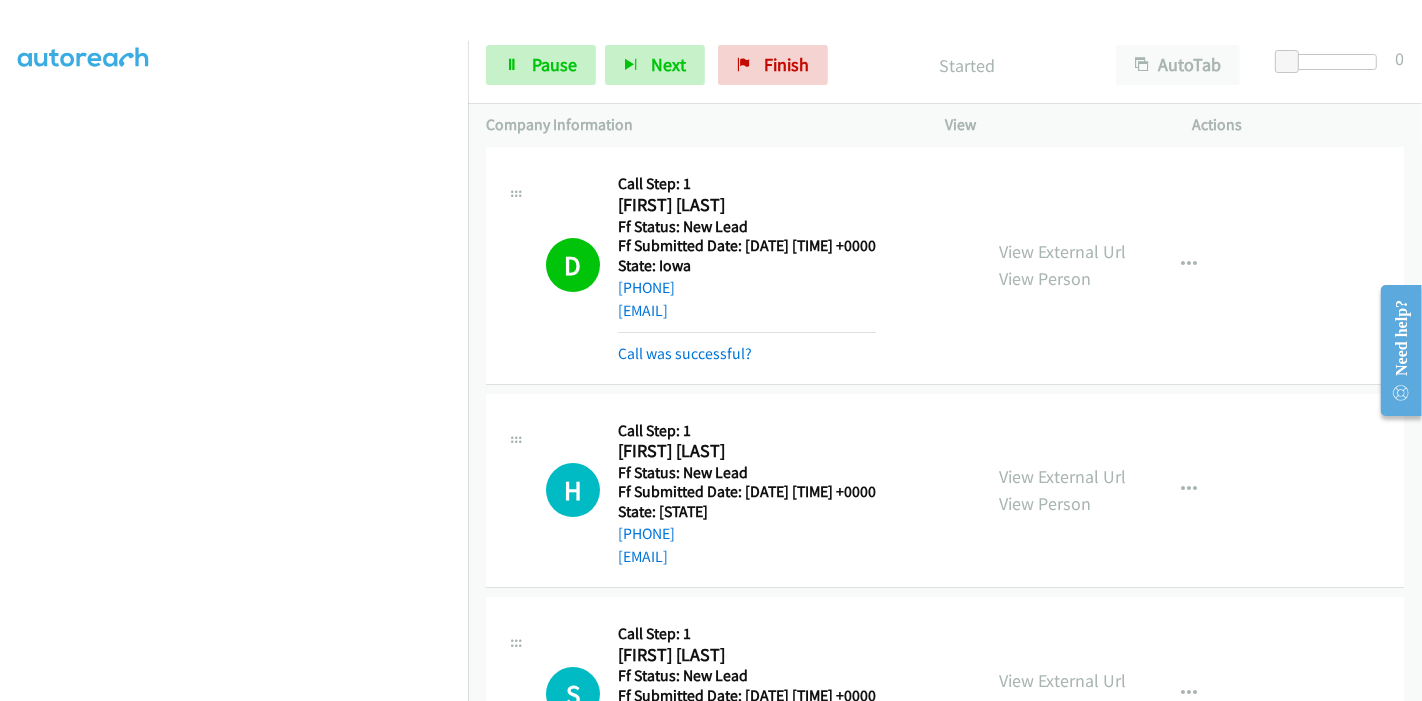scroll, scrollTop: 311, scrollLeft: 0, axis: vertical 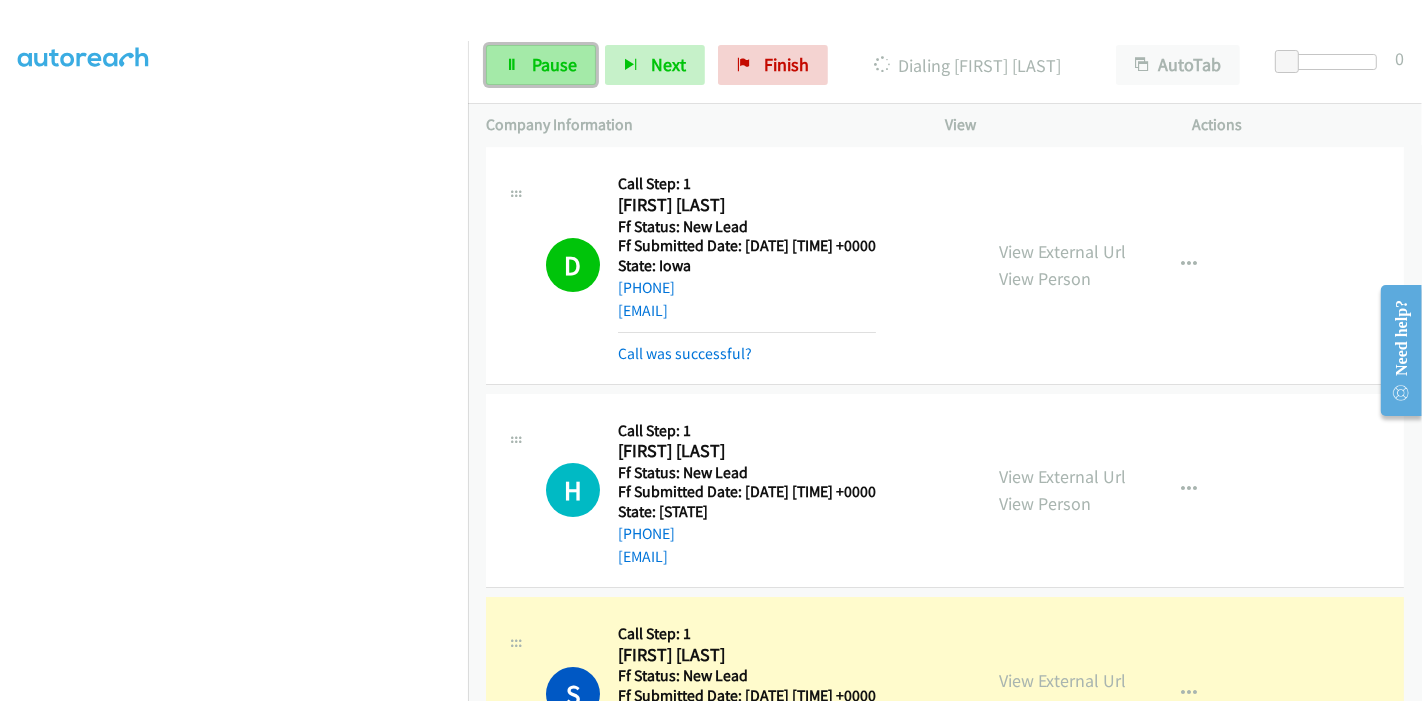 click on "Pause" at bounding box center [554, 64] 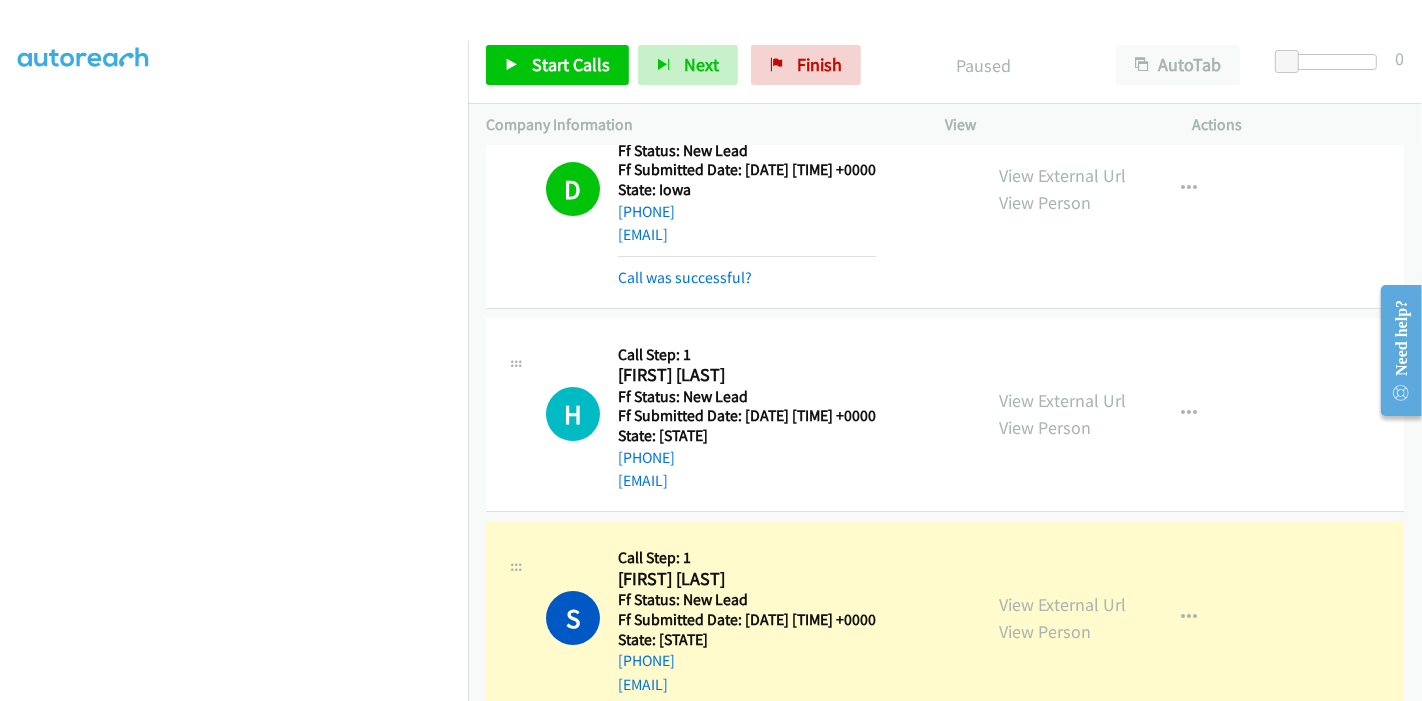 scroll, scrollTop: 5841, scrollLeft: 0, axis: vertical 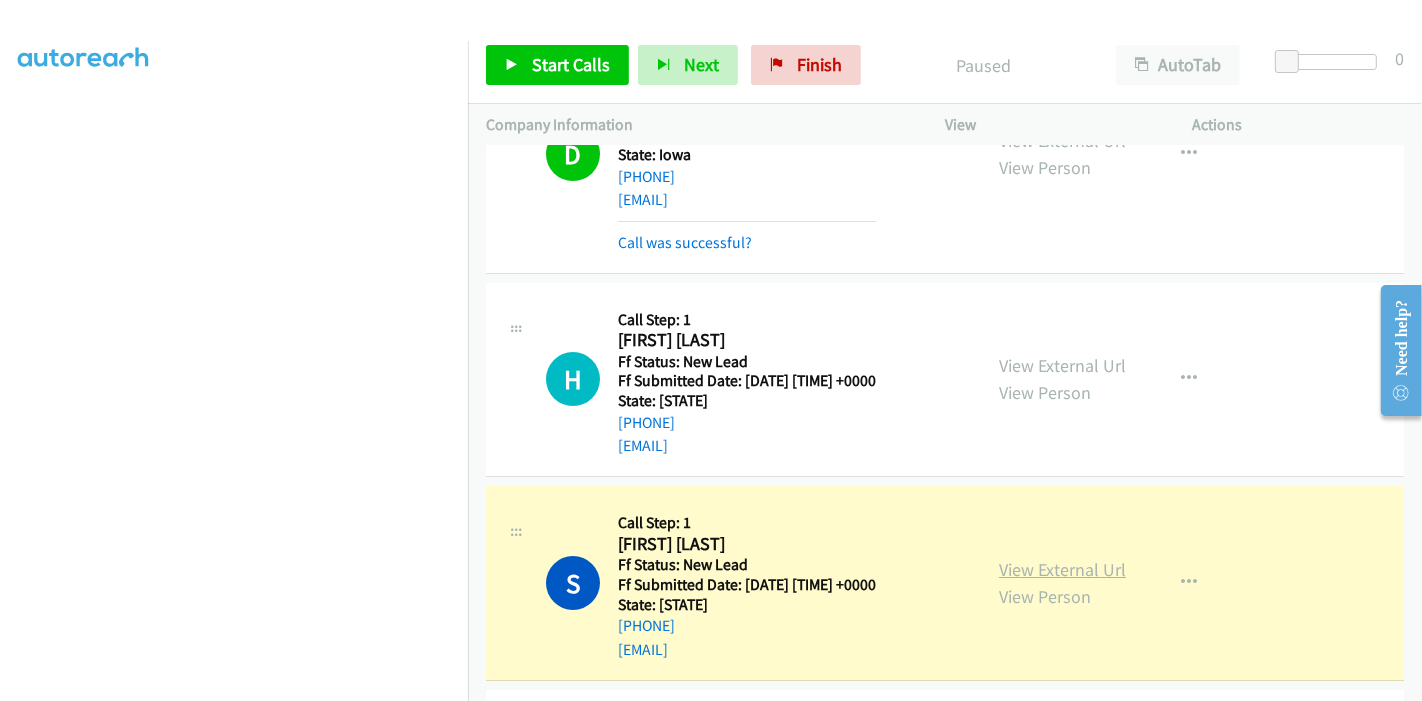 click on "View External Url" at bounding box center (1062, 569) 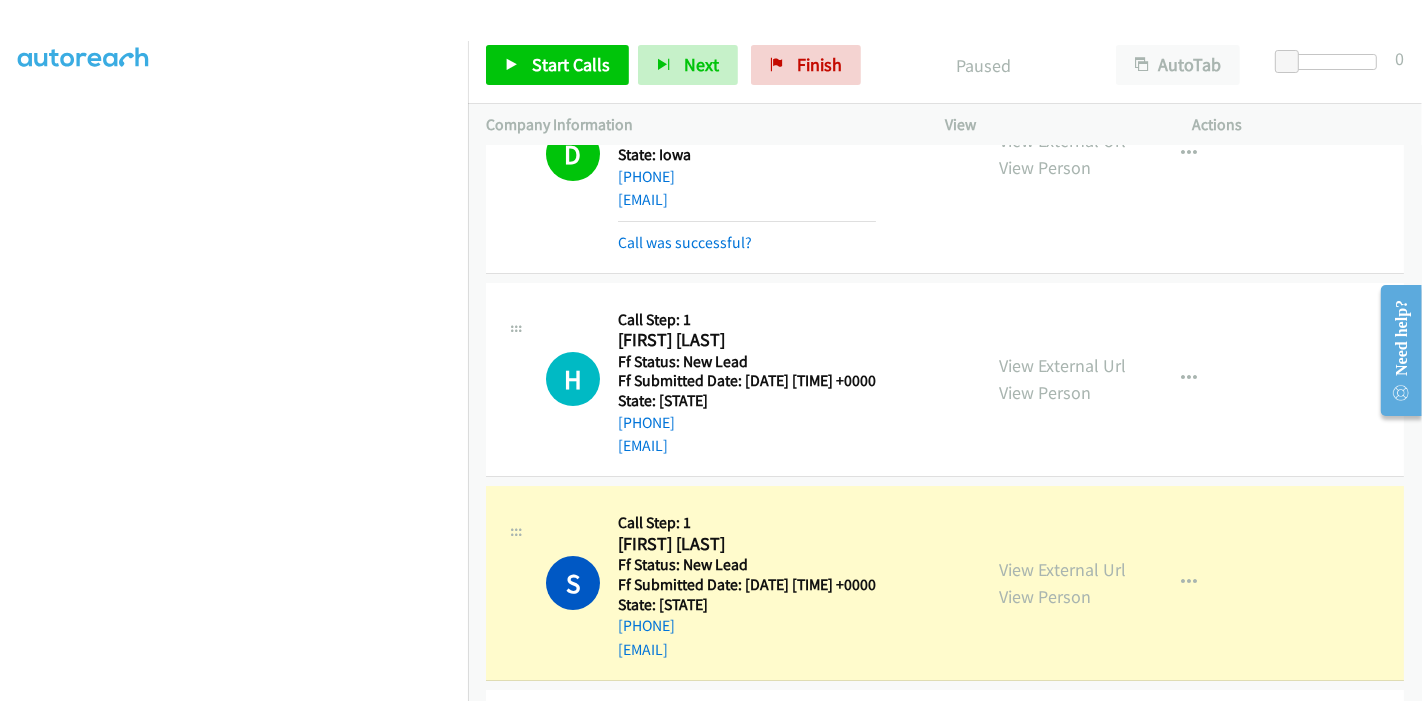 scroll, scrollTop: 422, scrollLeft: 0, axis: vertical 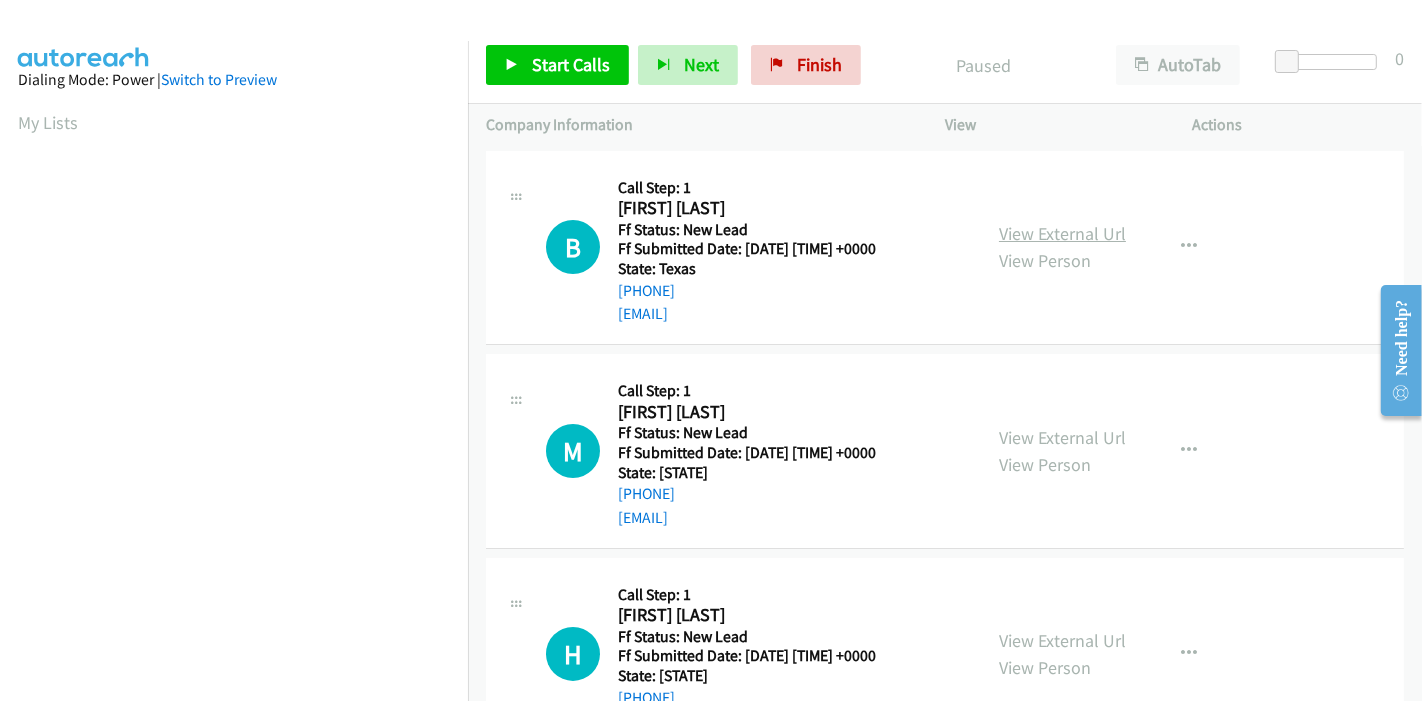 click on "View External Url" at bounding box center [1062, 233] 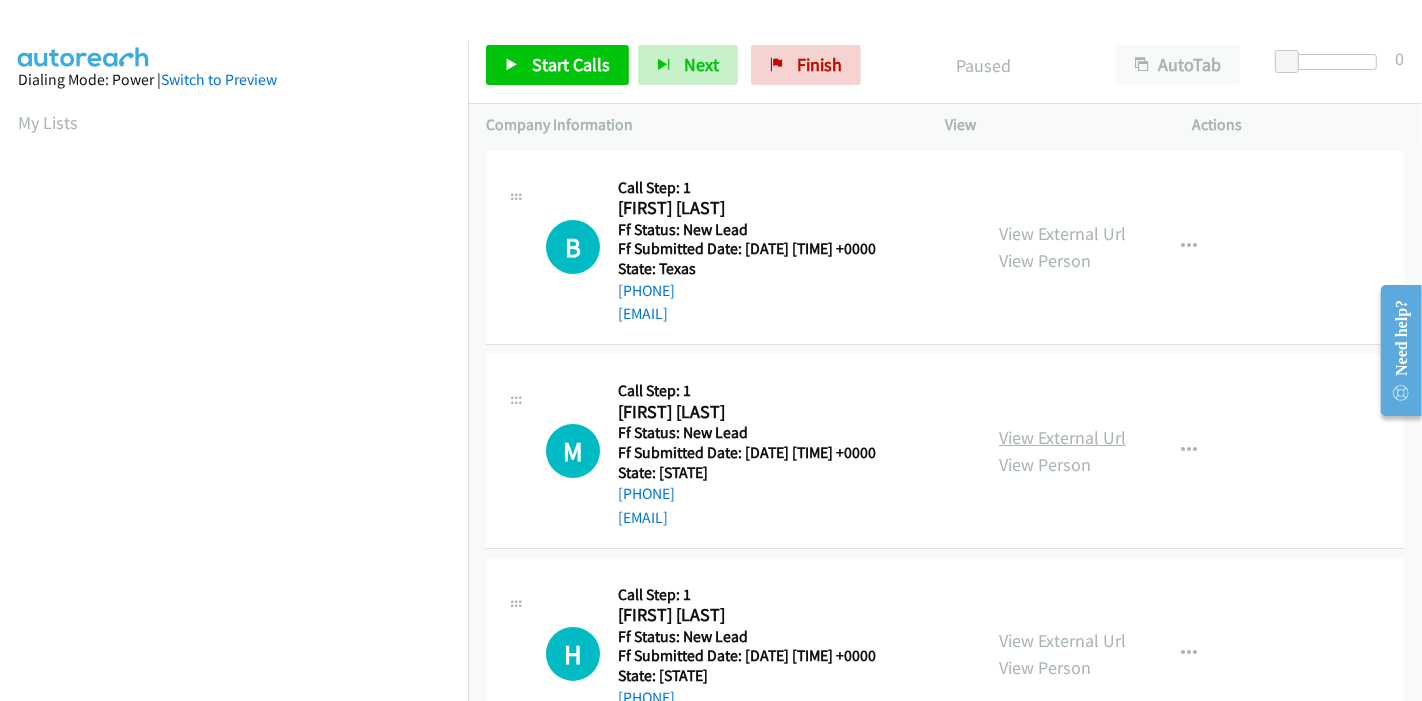 click on "View External Url" at bounding box center (1062, 437) 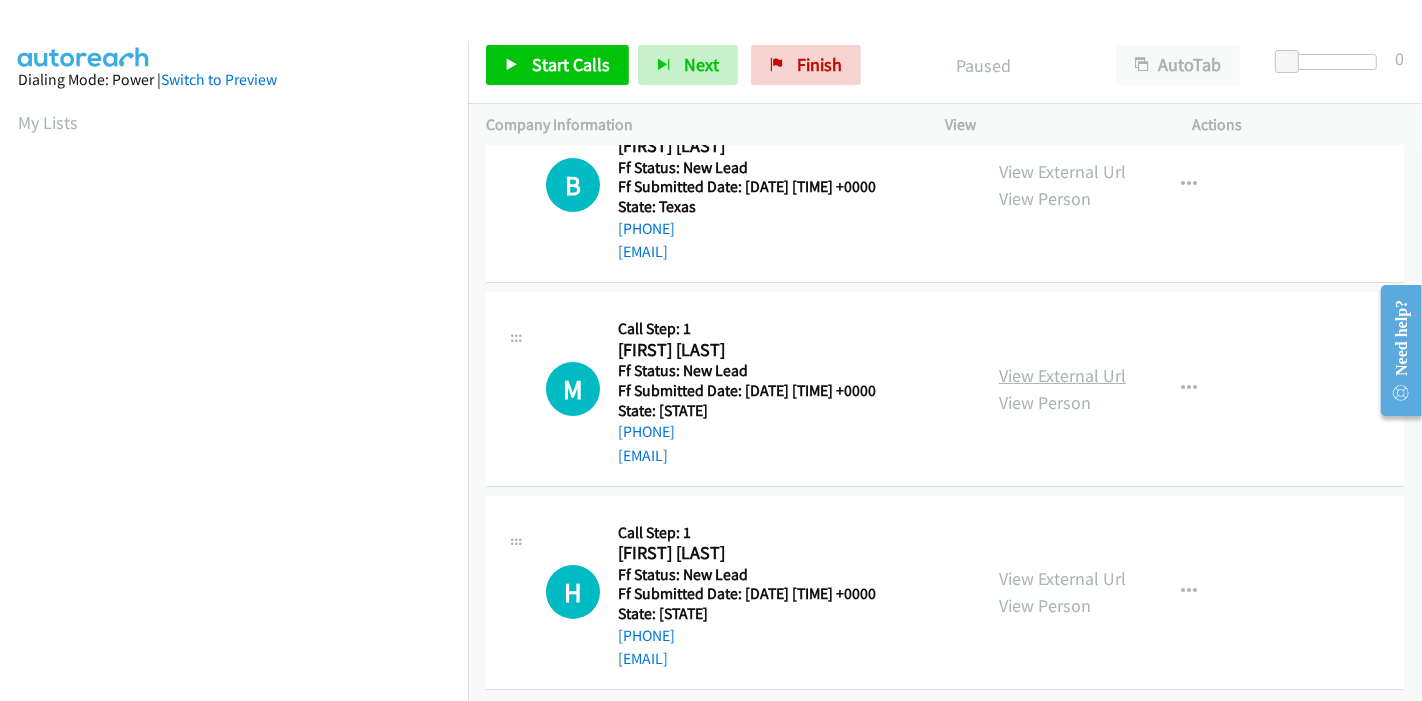 scroll, scrollTop: 80, scrollLeft: 0, axis: vertical 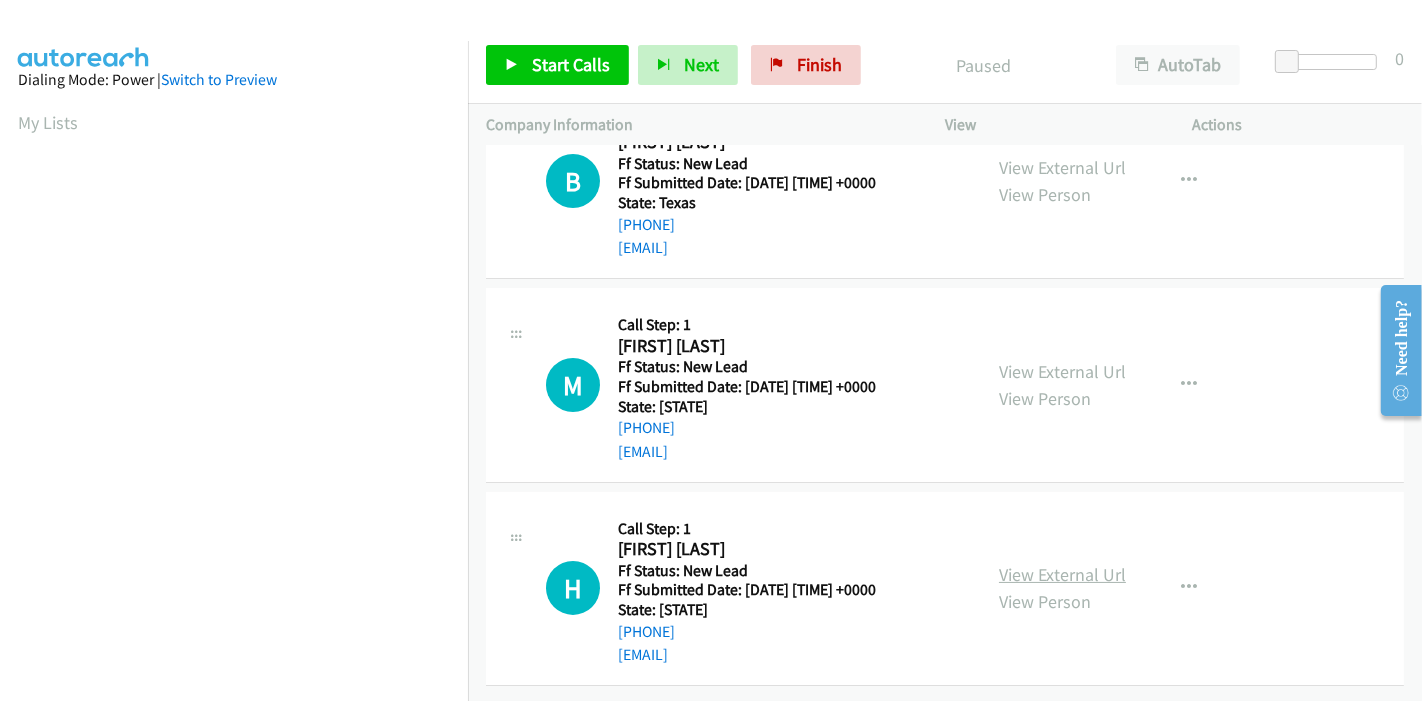 click on "View External Url" at bounding box center (1062, 574) 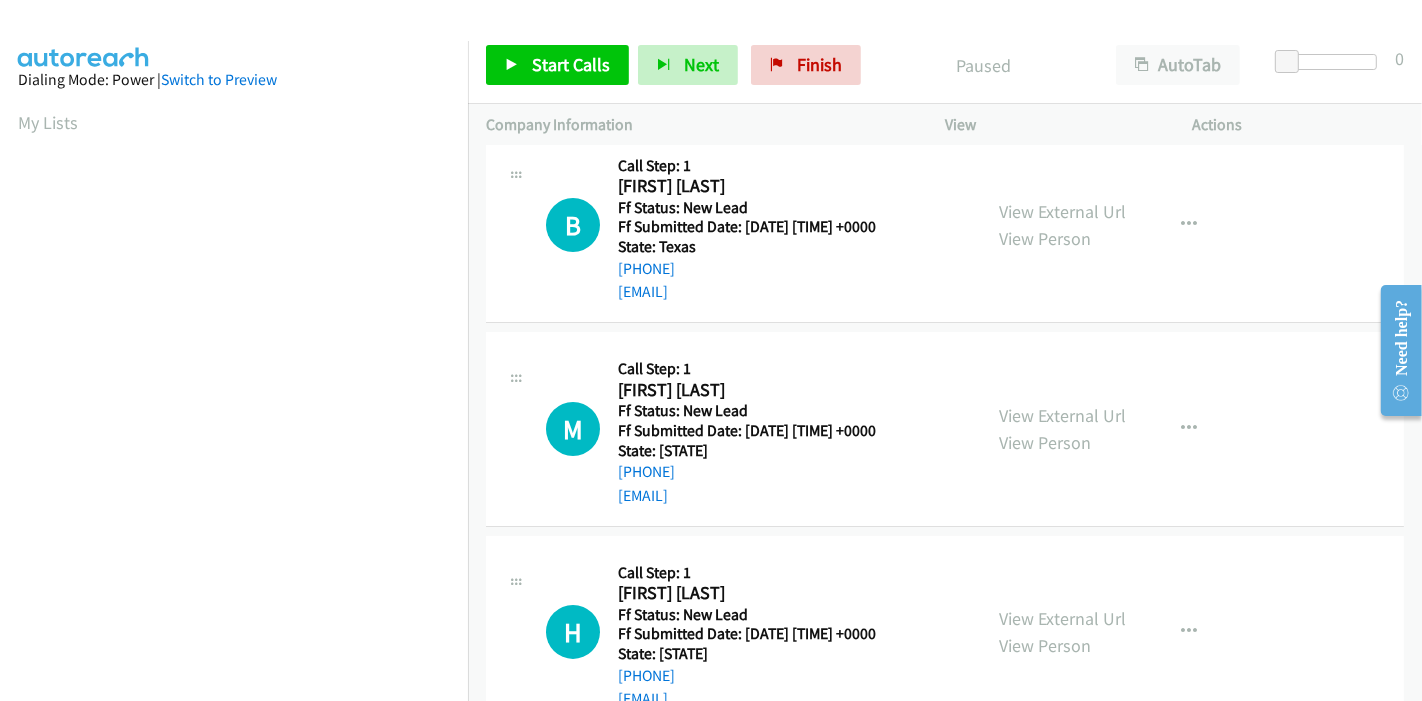 scroll, scrollTop: 0, scrollLeft: 0, axis: both 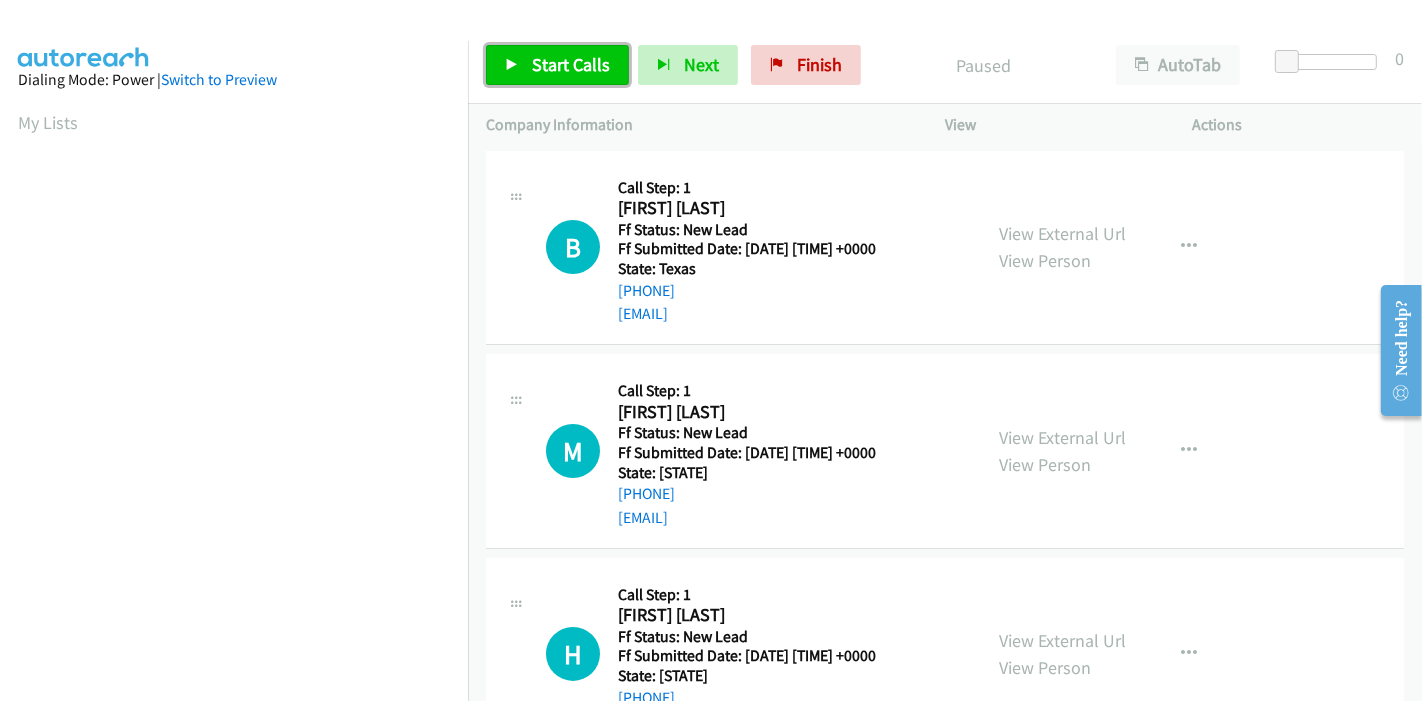 click on "Start Calls" at bounding box center (571, 64) 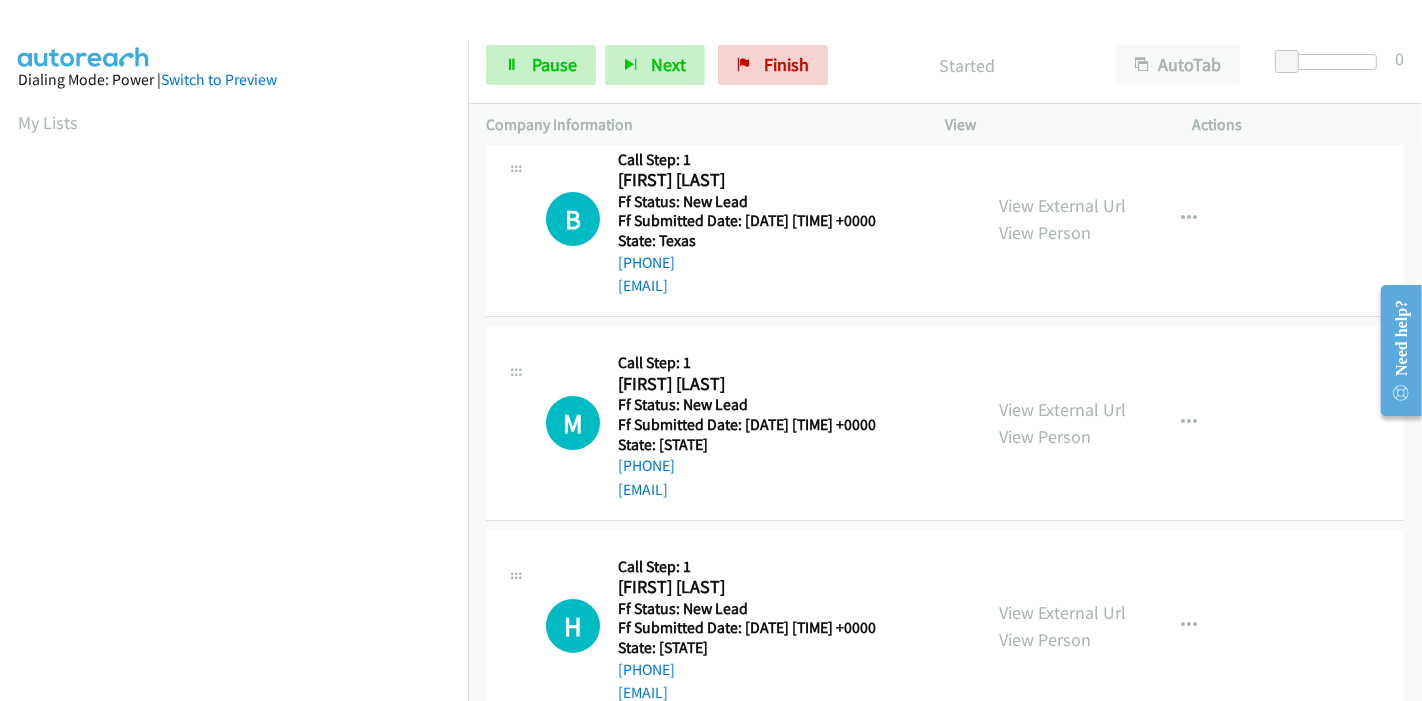 scroll, scrollTop: 0, scrollLeft: 0, axis: both 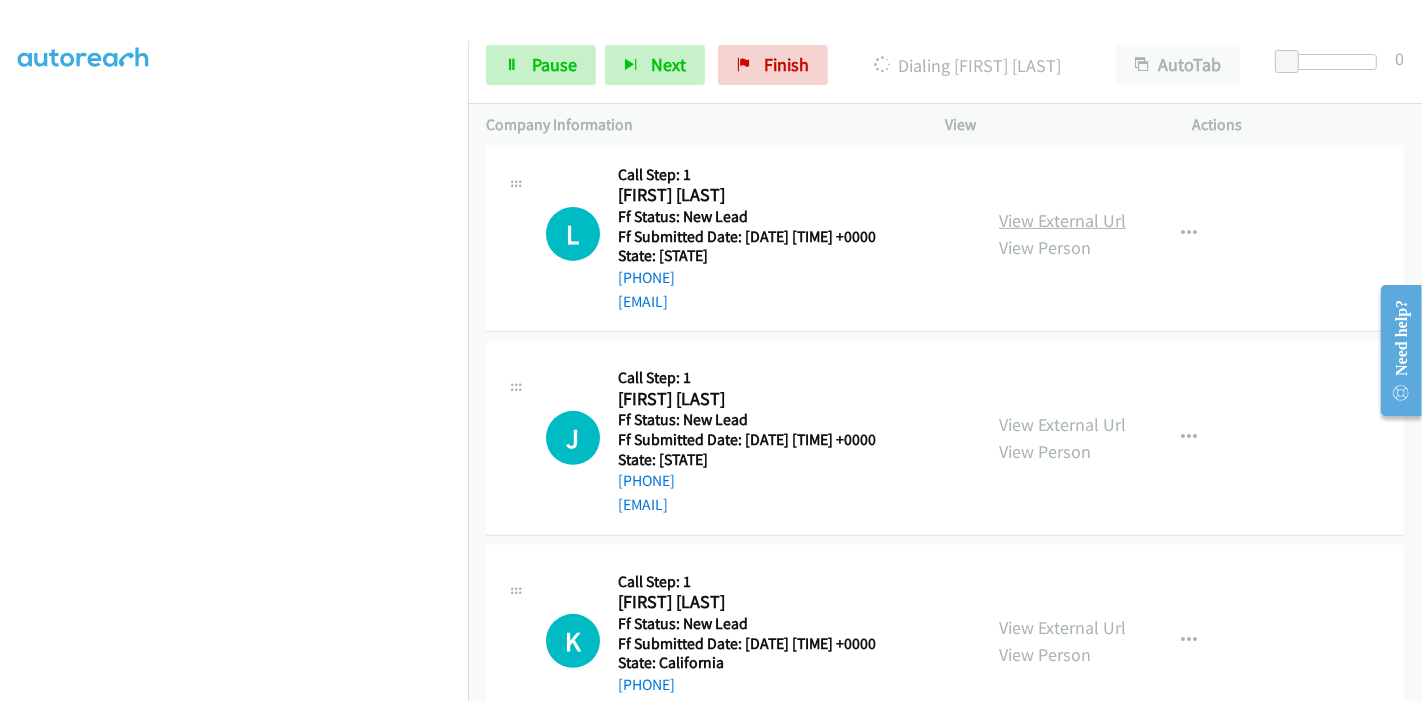click on "View External Url" at bounding box center [1062, 220] 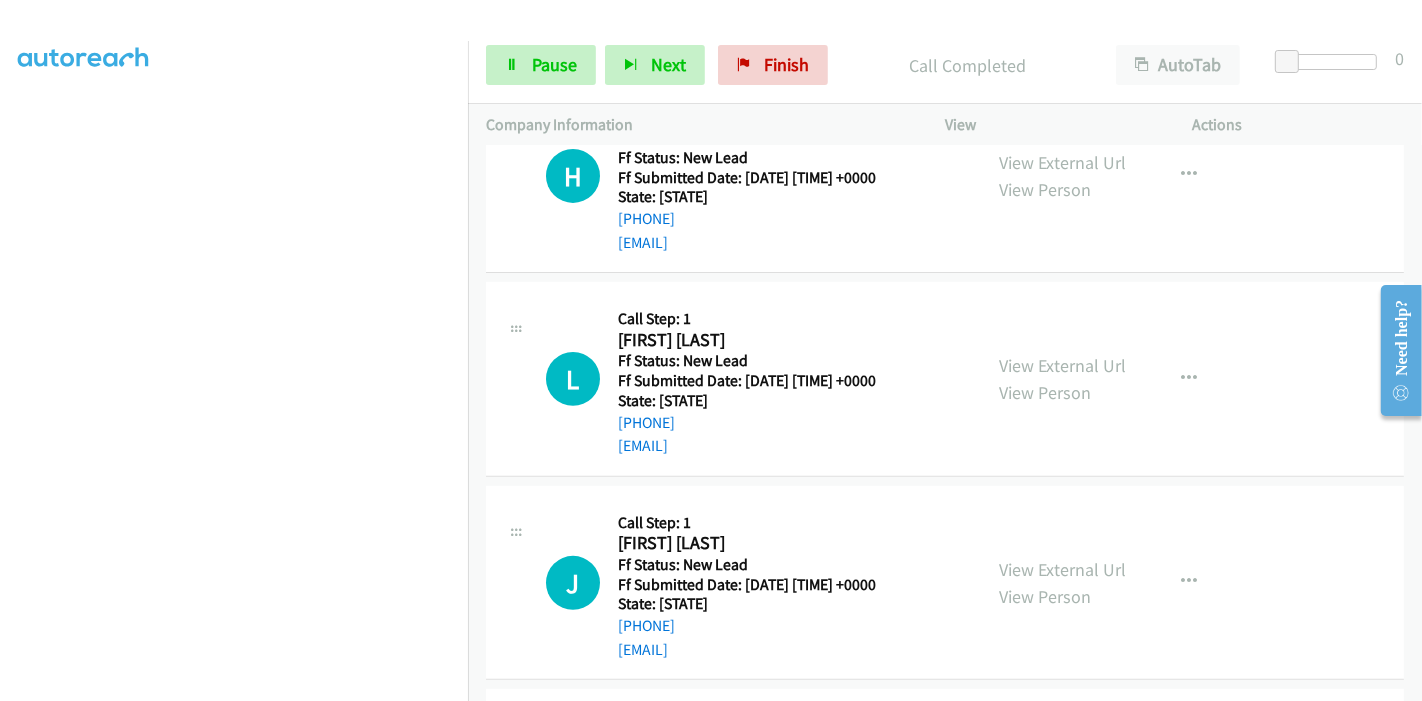 scroll, scrollTop: 598, scrollLeft: 0, axis: vertical 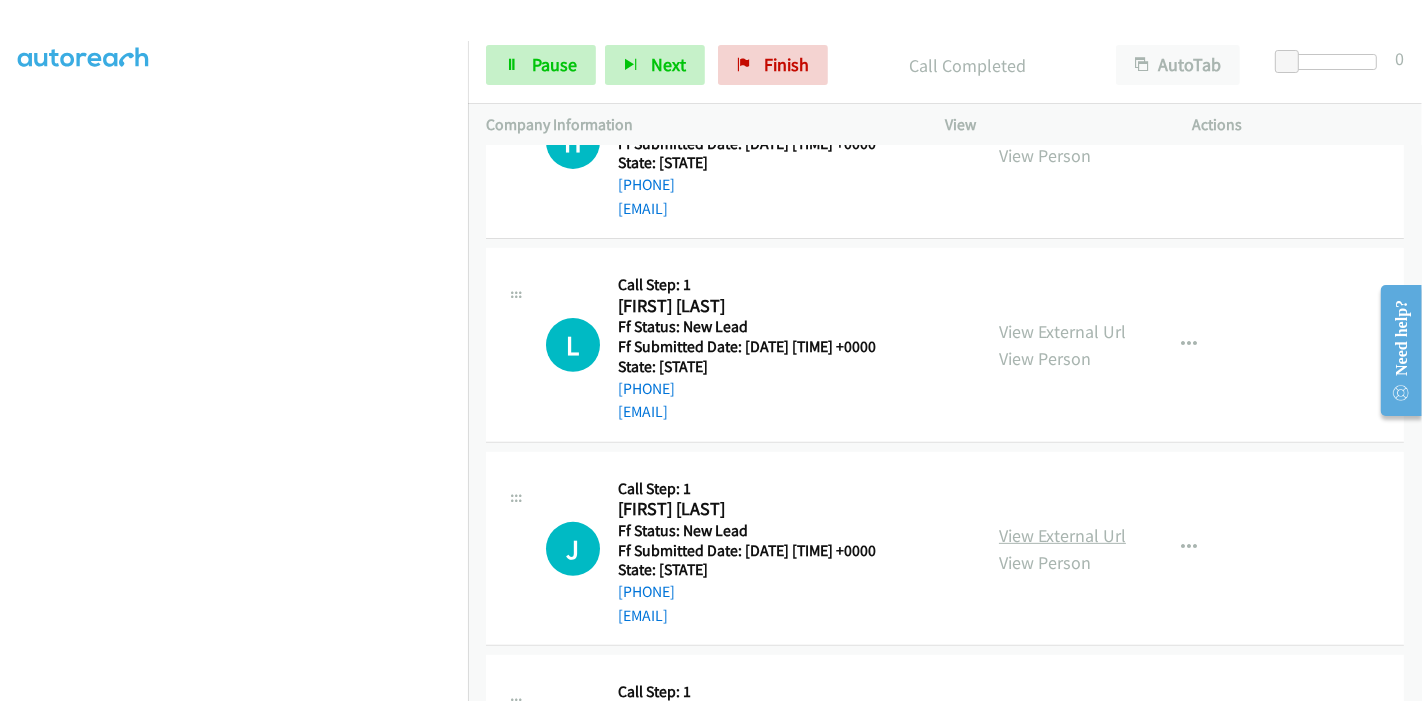 click on "View External Url" at bounding box center [1062, 535] 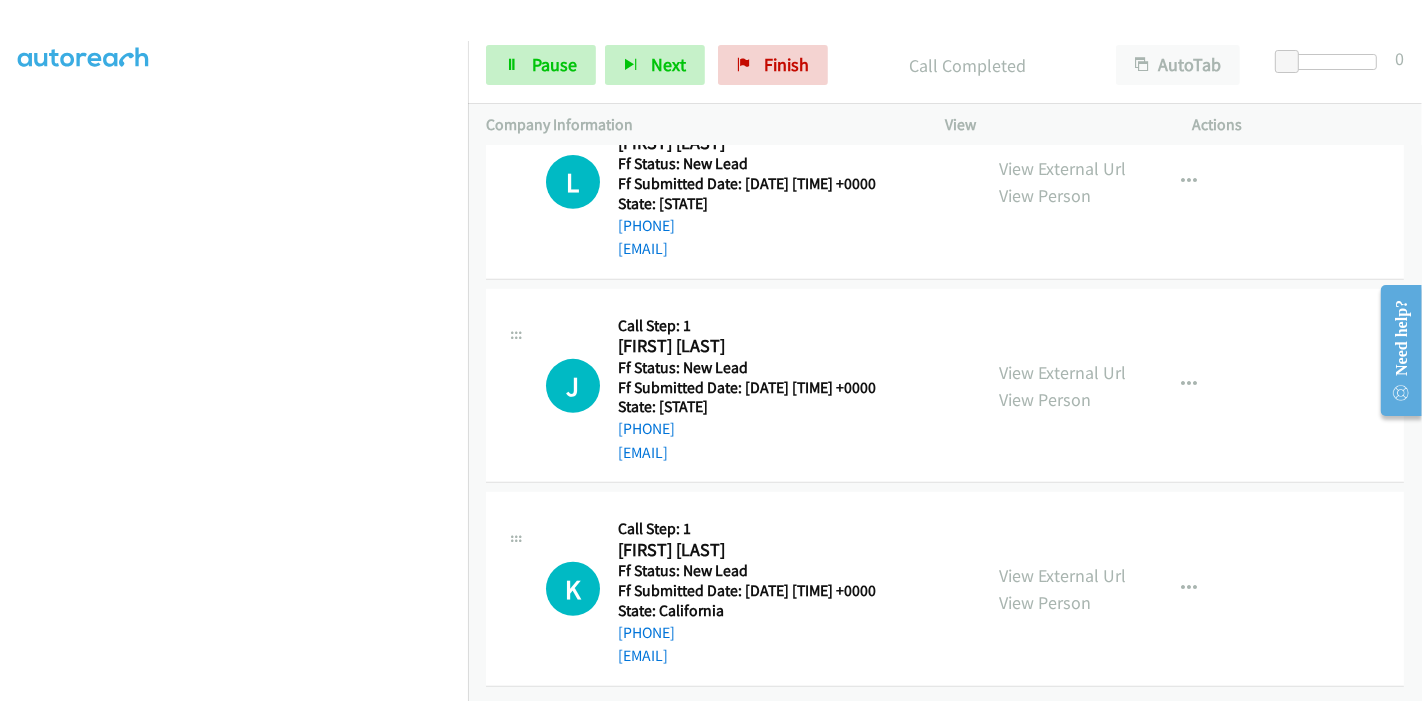 scroll, scrollTop: 775, scrollLeft: 0, axis: vertical 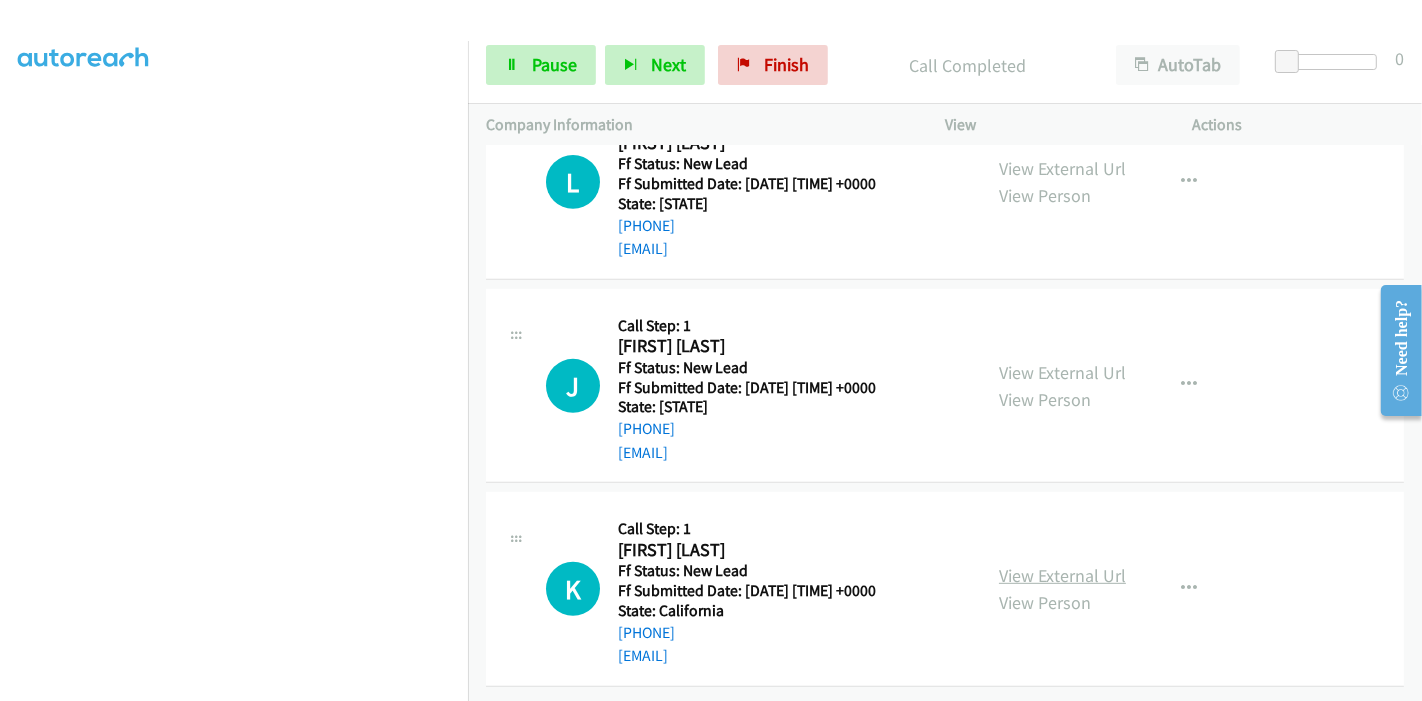 click on "View External Url" at bounding box center [1062, 575] 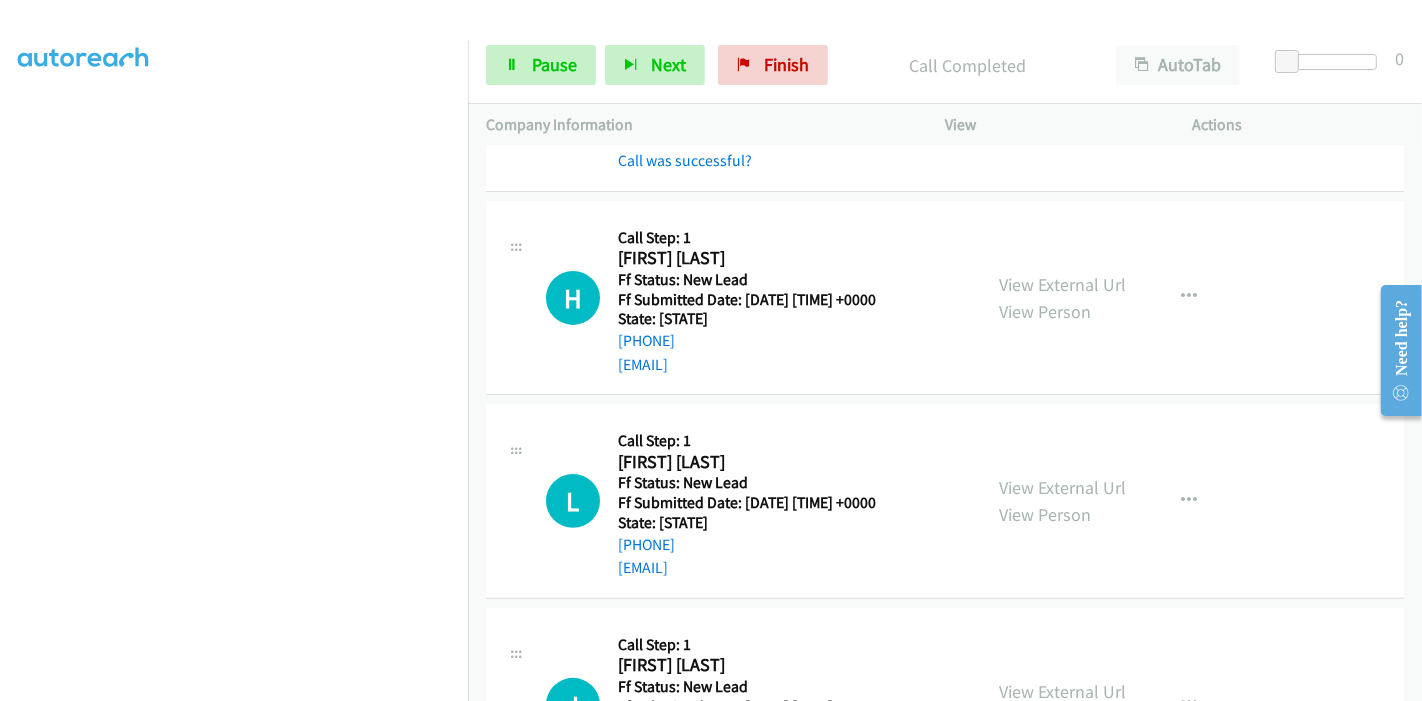 scroll, scrollTop: 331, scrollLeft: 0, axis: vertical 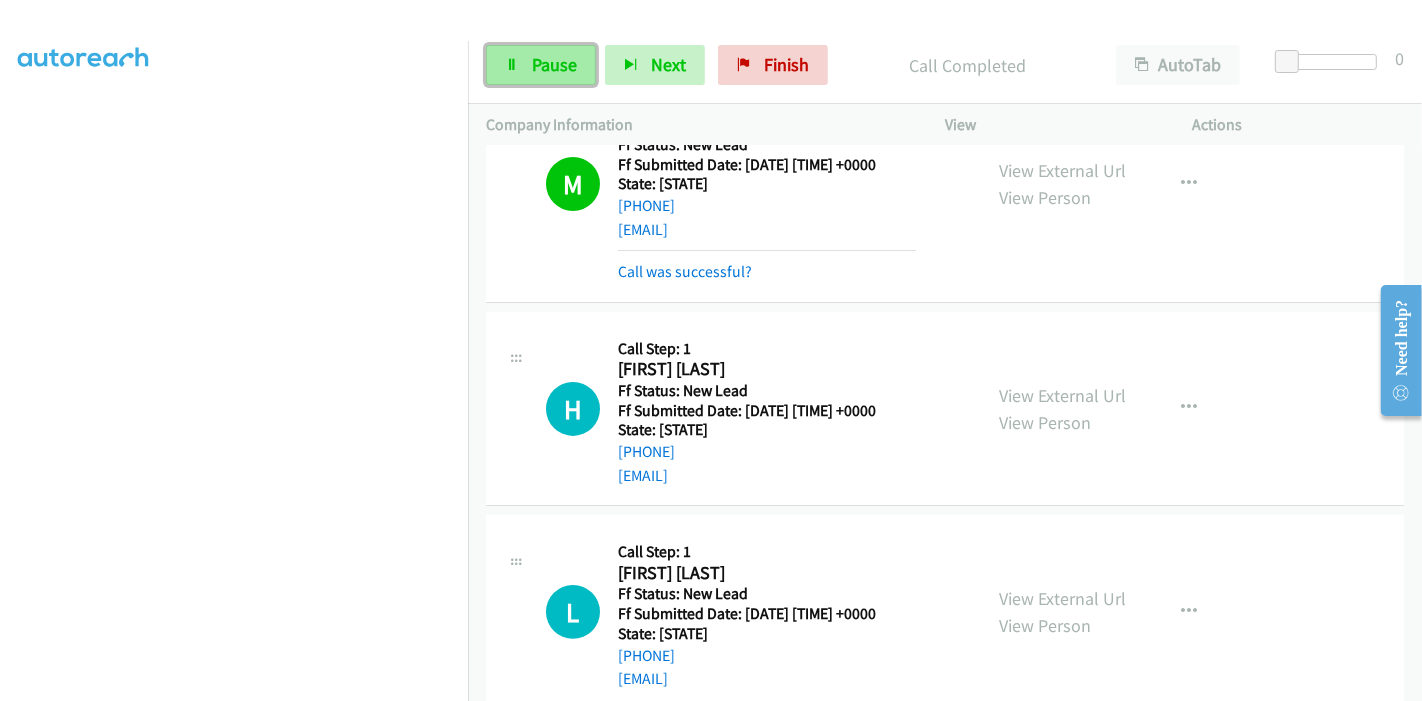 click on "Pause" at bounding box center [554, 64] 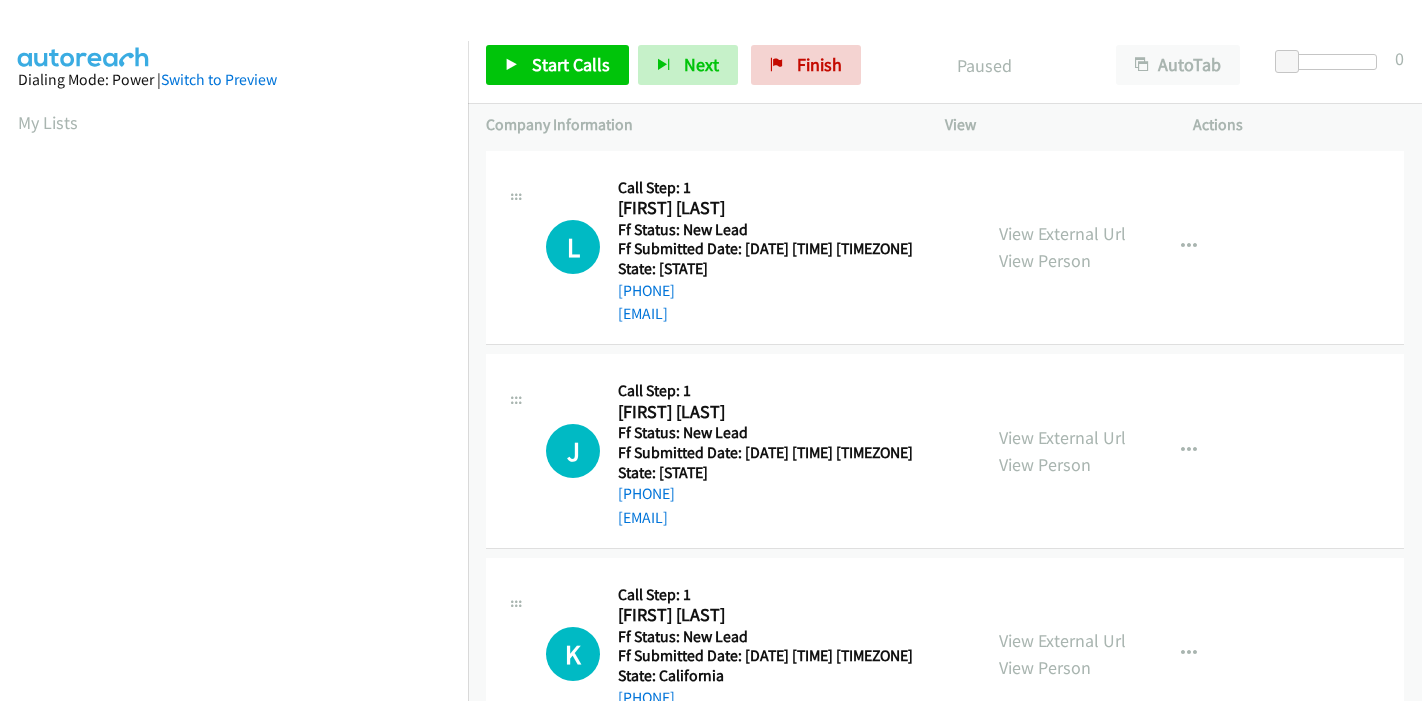 scroll, scrollTop: 0, scrollLeft: 0, axis: both 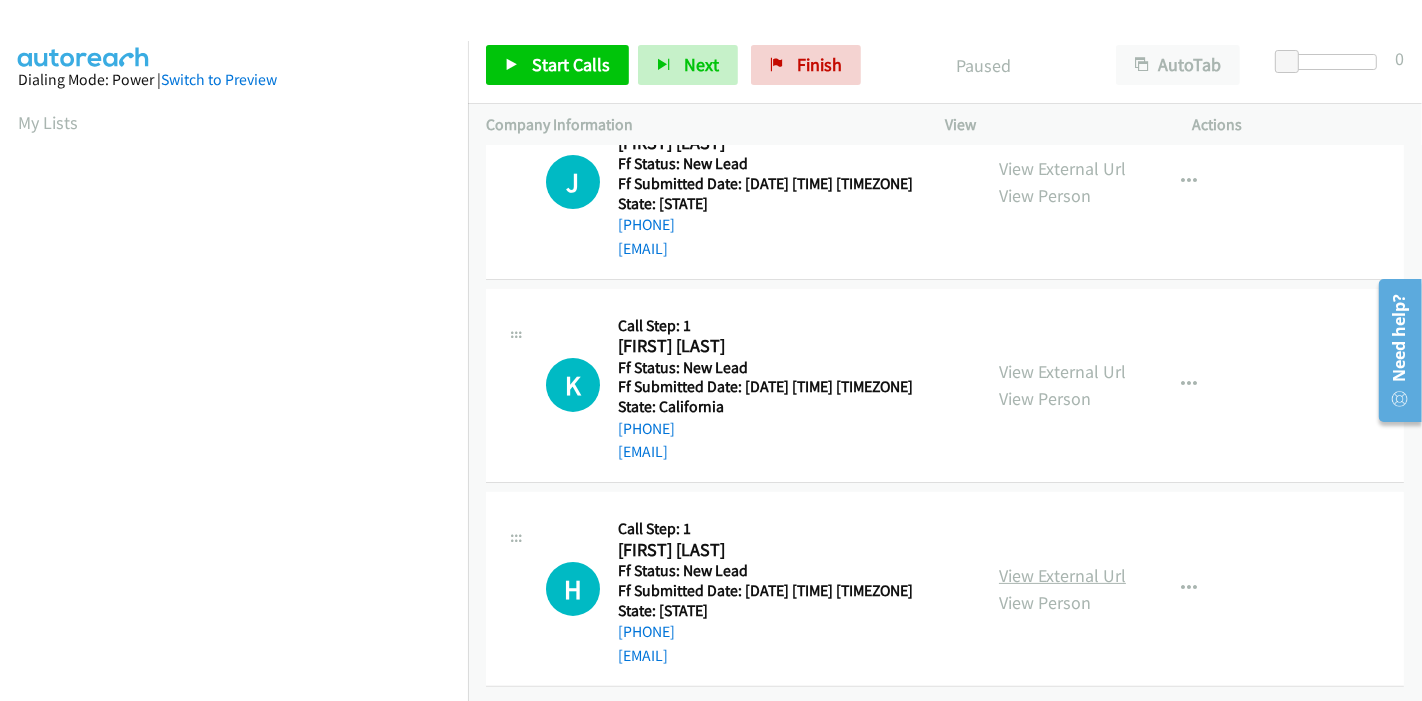 click on "View External Url" at bounding box center [1062, 575] 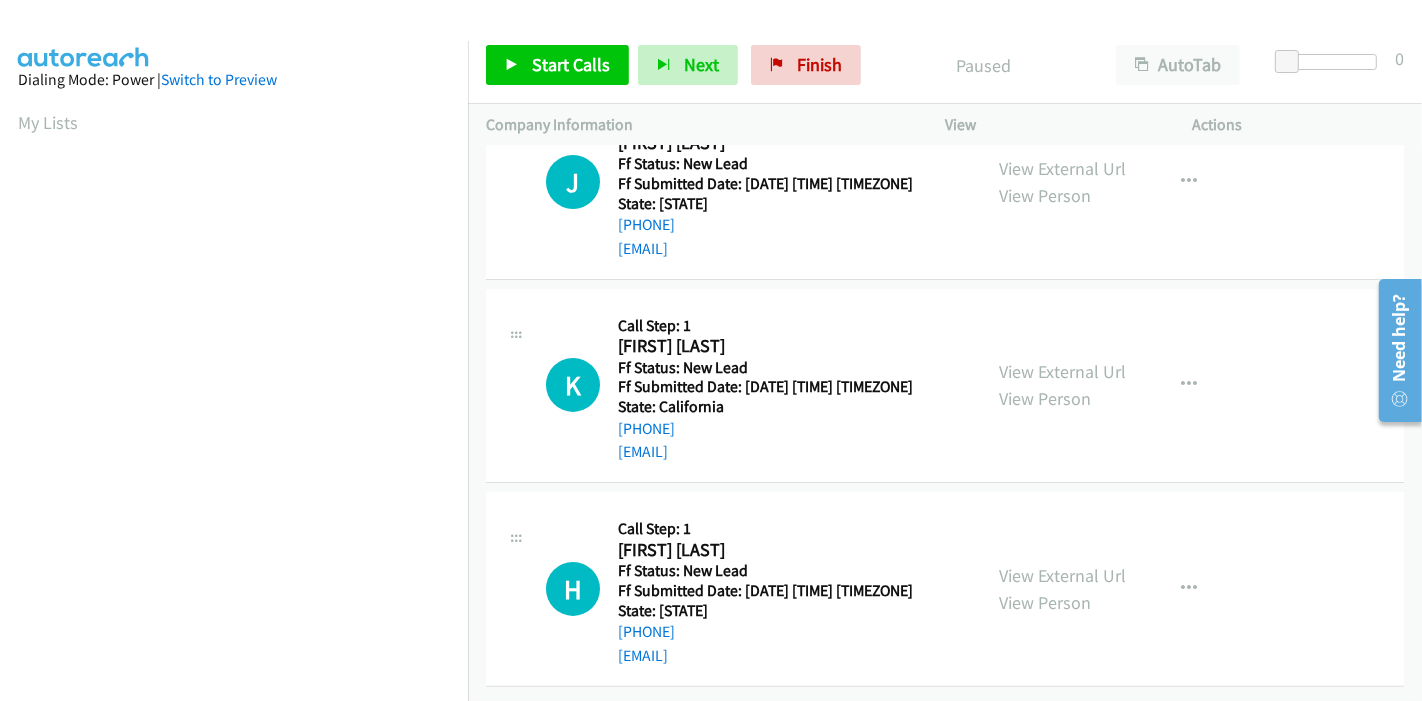 scroll, scrollTop: 0, scrollLeft: 0, axis: both 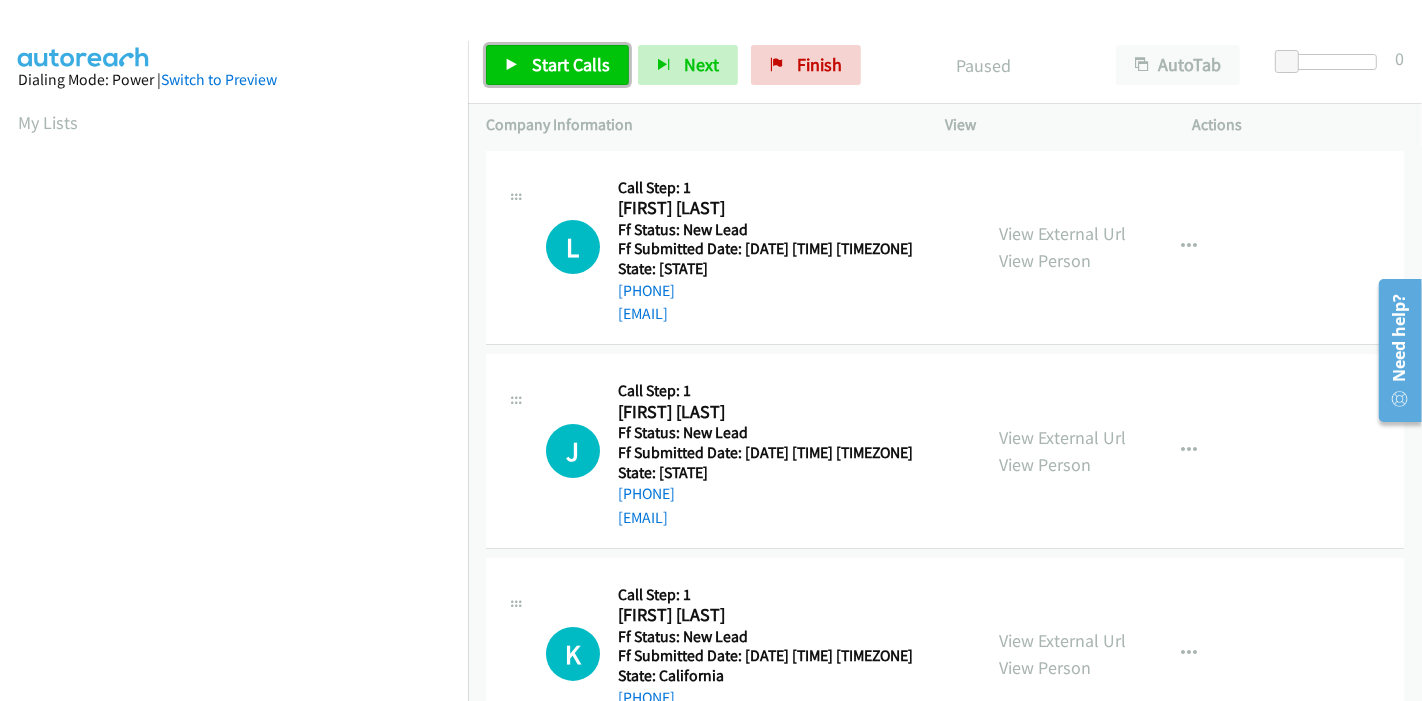 click on "Start Calls" at bounding box center (571, 64) 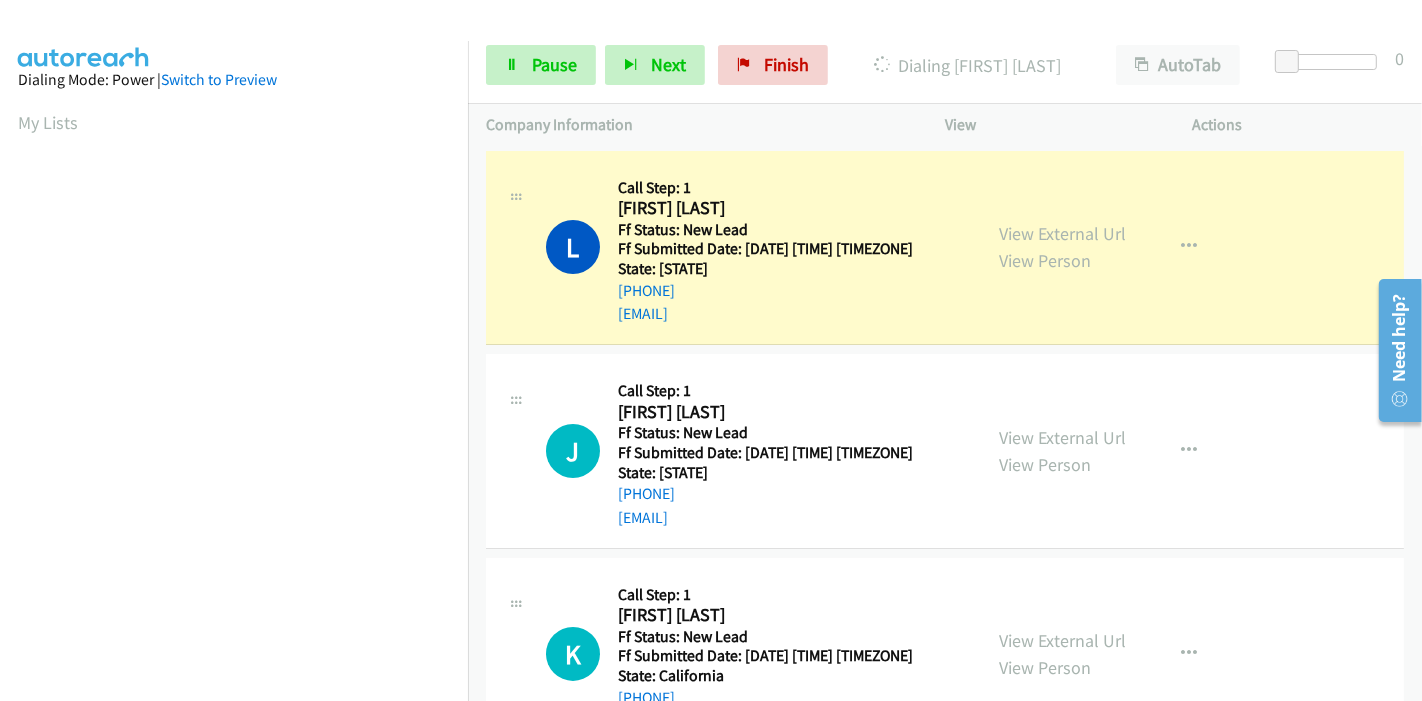 scroll, scrollTop: 422, scrollLeft: 0, axis: vertical 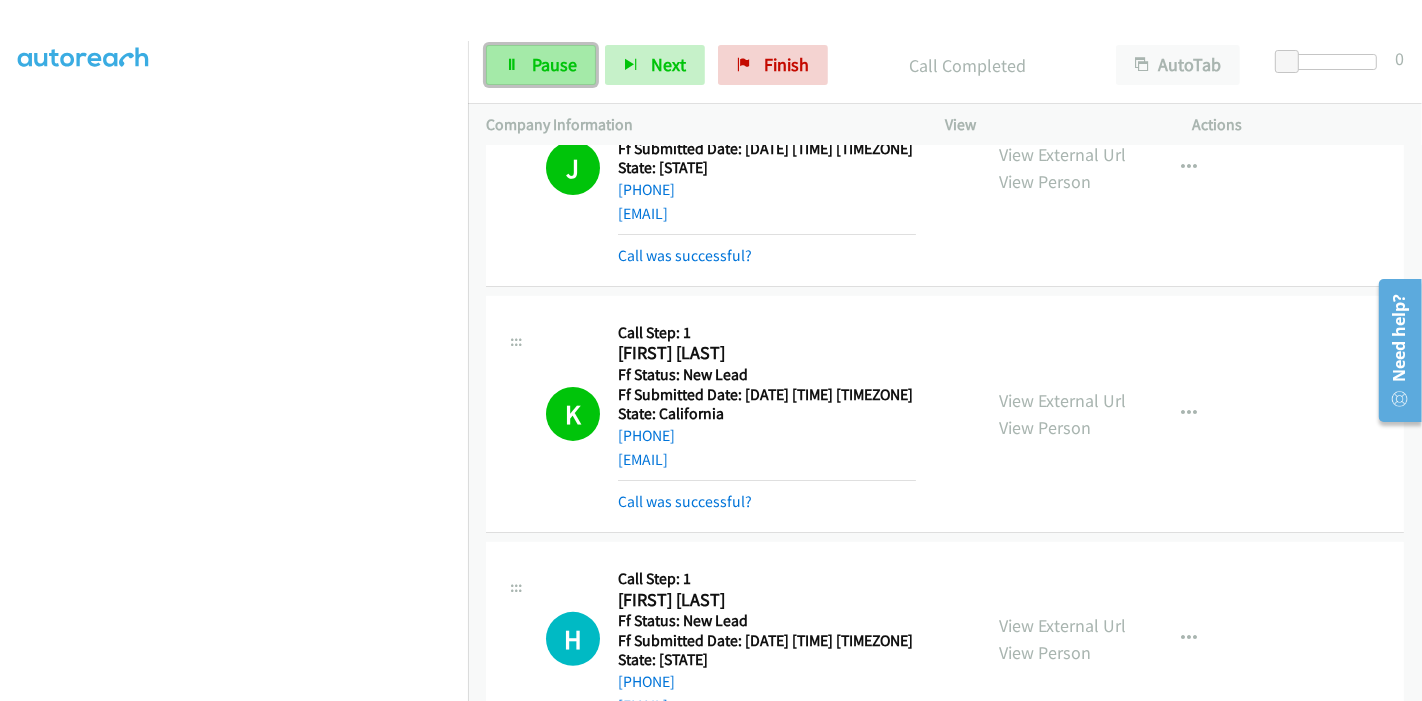 click on "Pause" at bounding box center [554, 64] 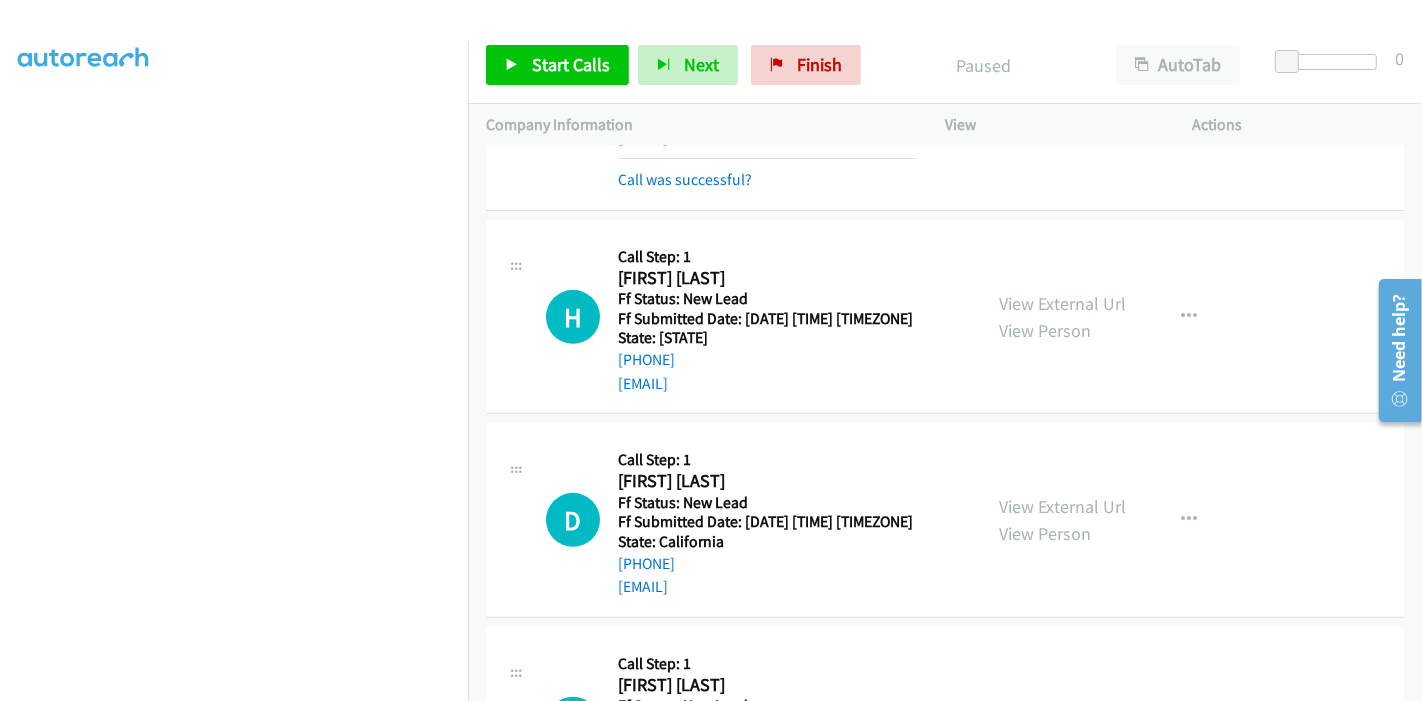 scroll, scrollTop: 680, scrollLeft: 0, axis: vertical 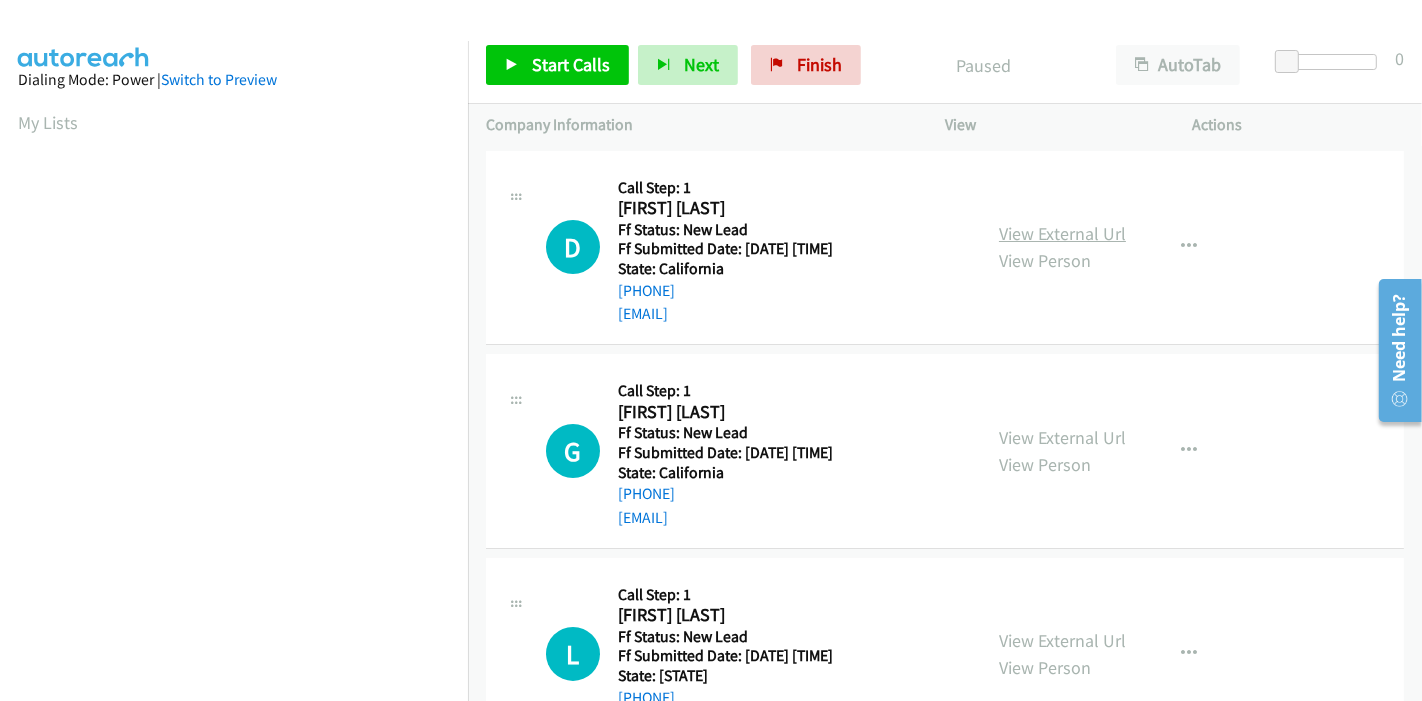 click on "View External Url" at bounding box center [1062, 233] 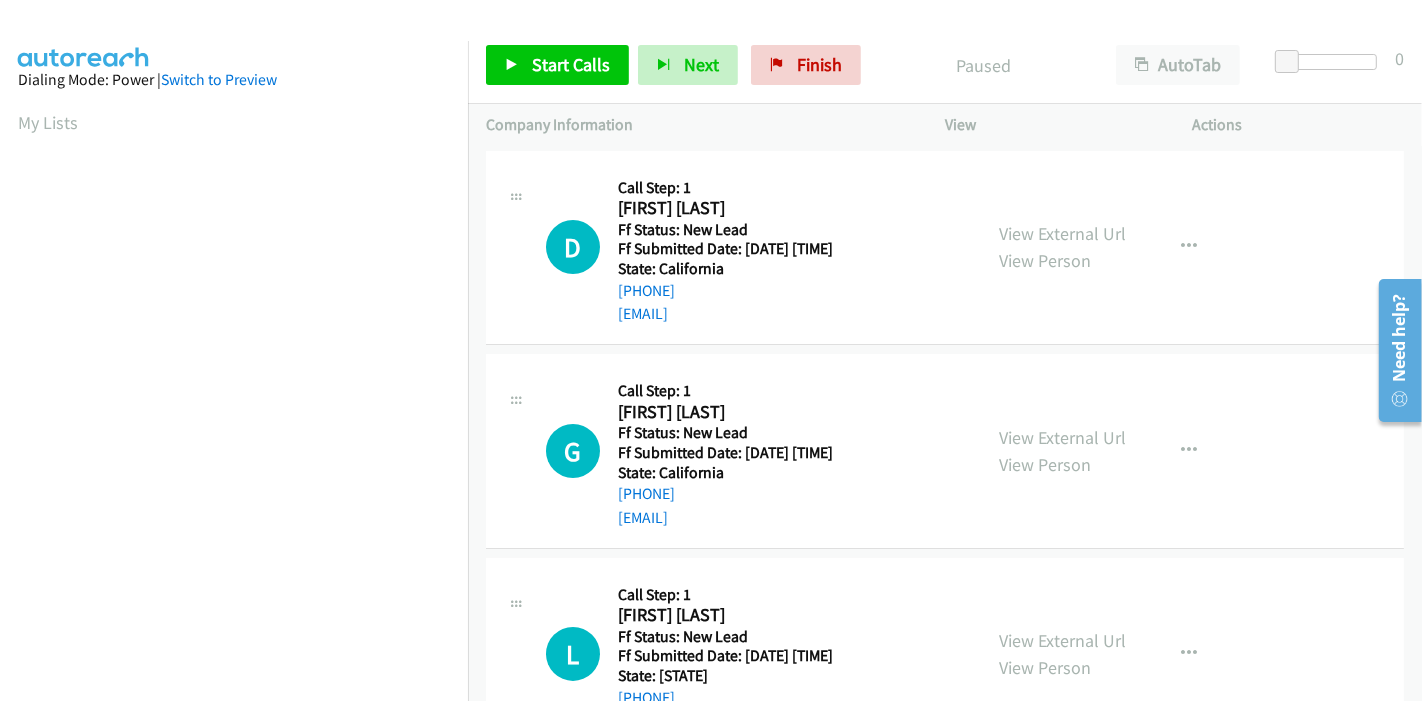 click on "View External Url
View Person" at bounding box center (1062, 451) 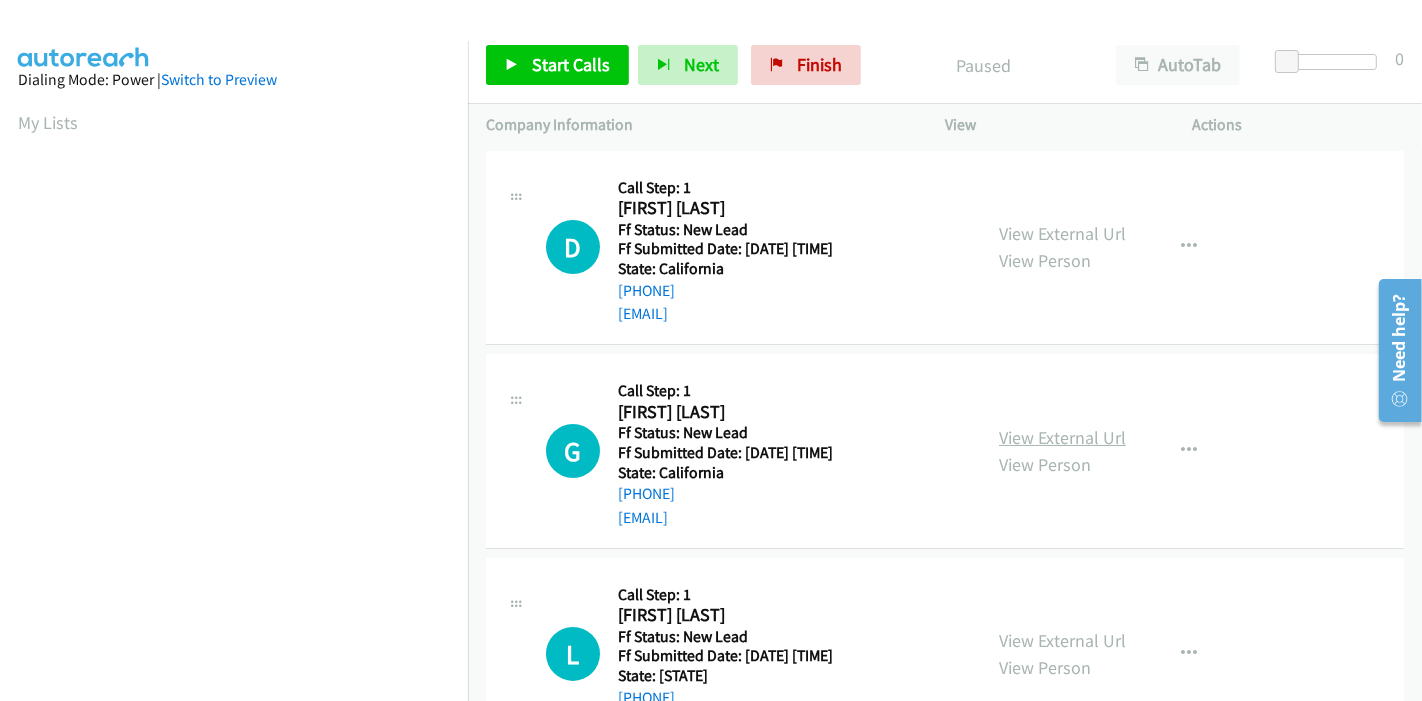 click on "View External Url" at bounding box center [1062, 437] 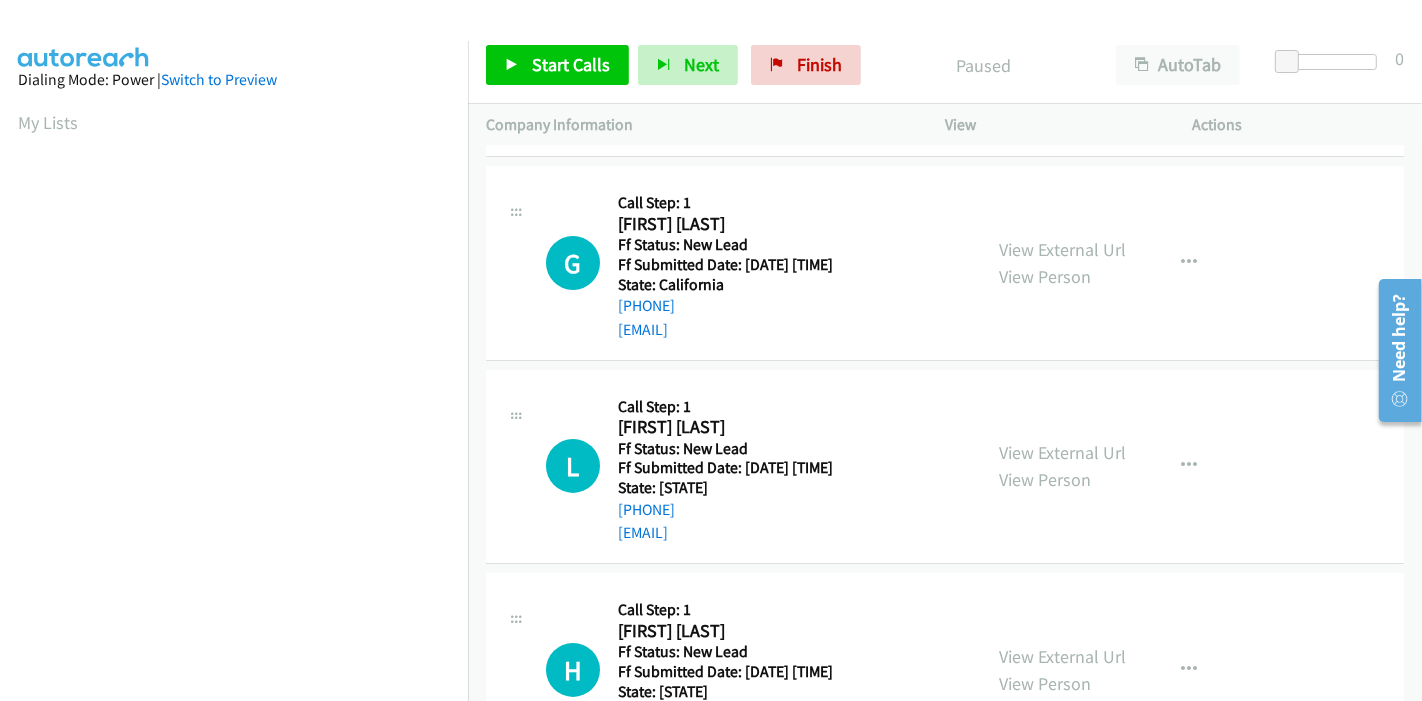 scroll, scrollTop: 222, scrollLeft: 0, axis: vertical 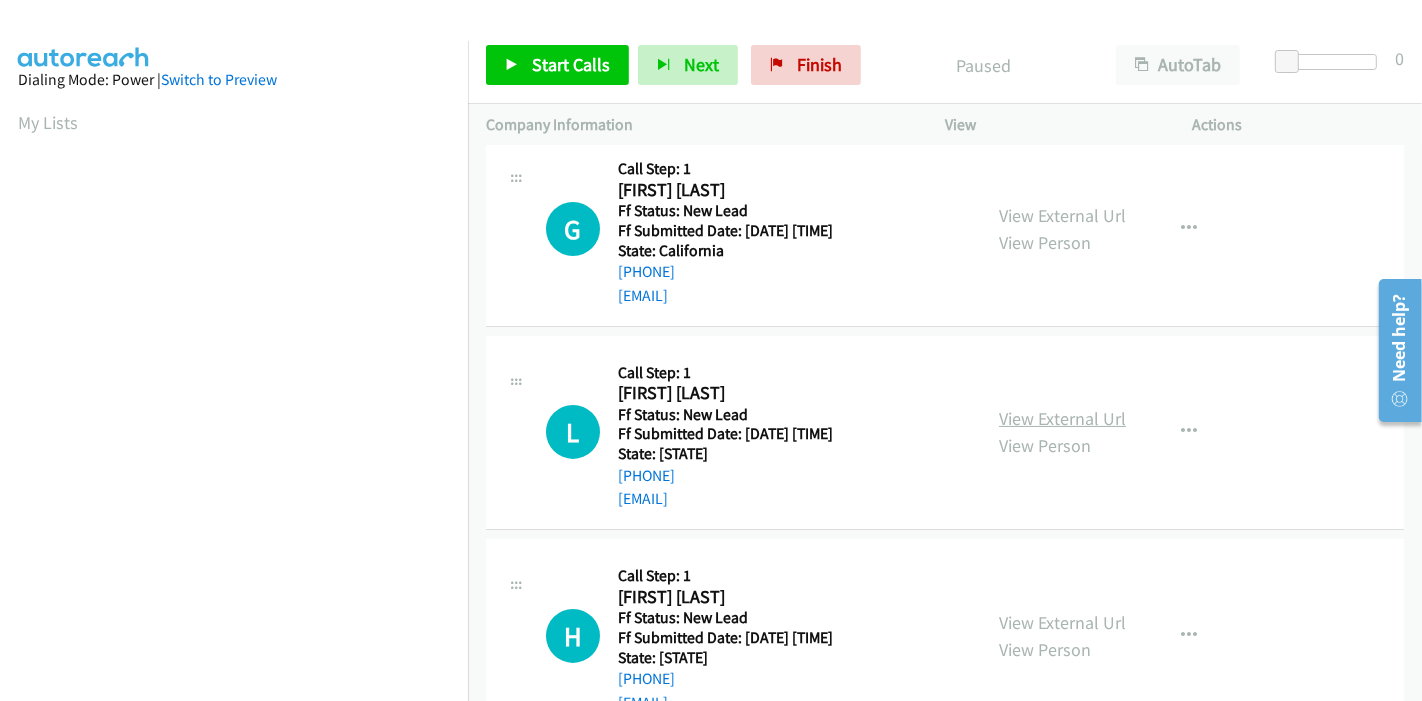 click on "View External Url" at bounding box center [1062, 418] 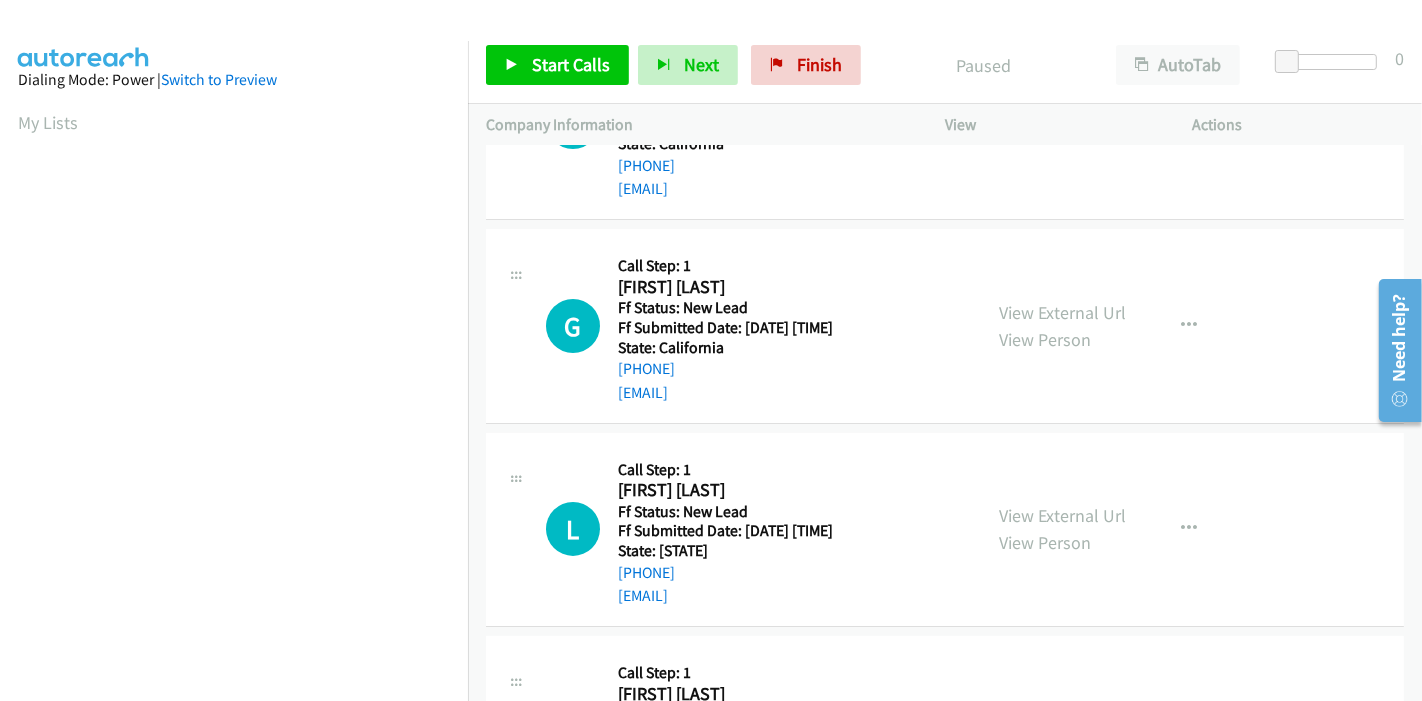scroll, scrollTop: 0, scrollLeft: 0, axis: both 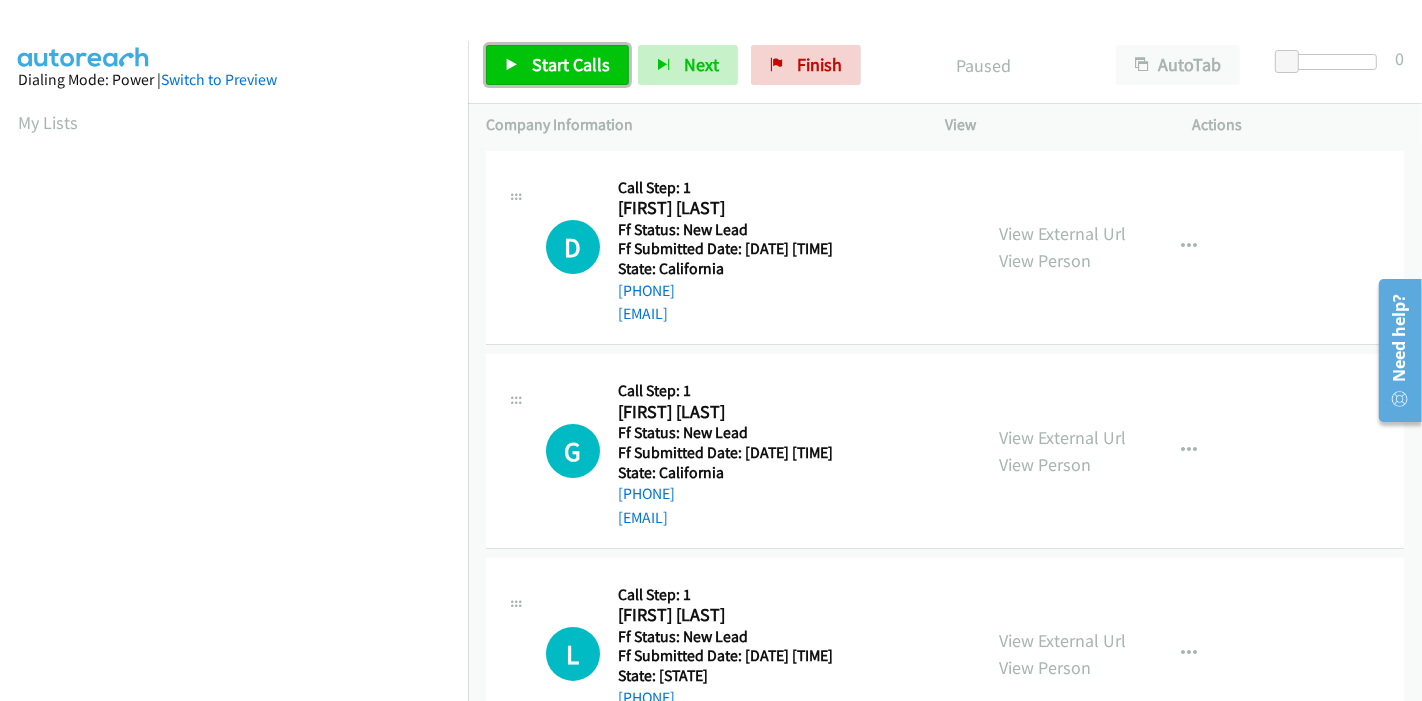 click on "Start Calls" at bounding box center [571, 64] 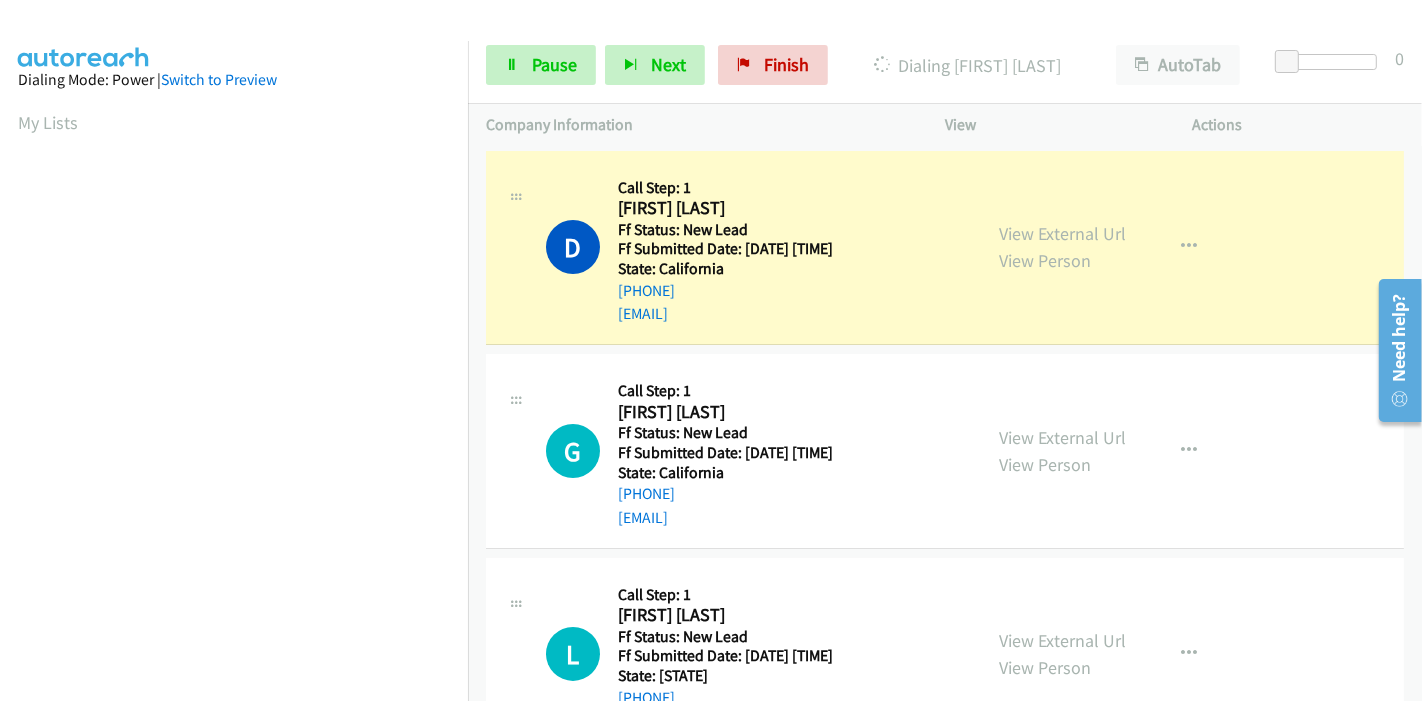 scroll, scrollTop: 333, scrollLeft: 0, axis: vertical 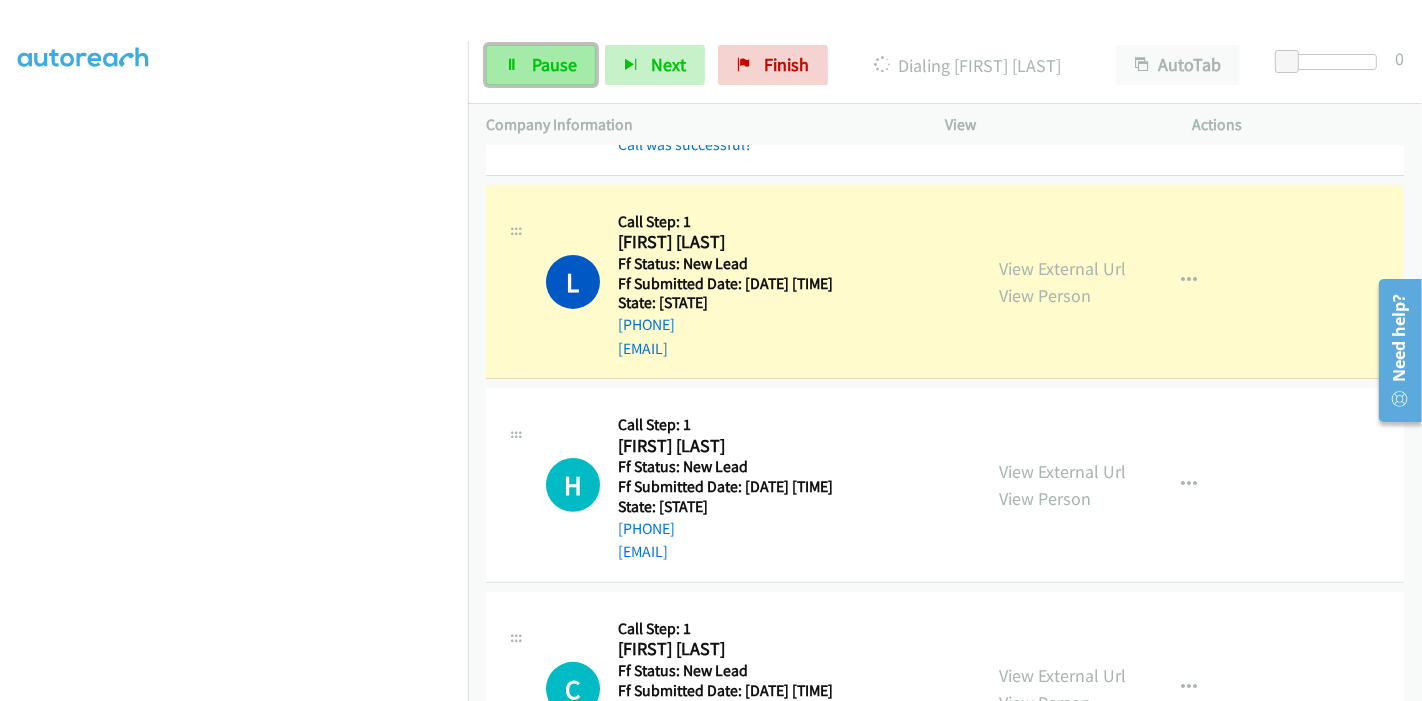 click on "Pause" at bounding box center (554, 64) 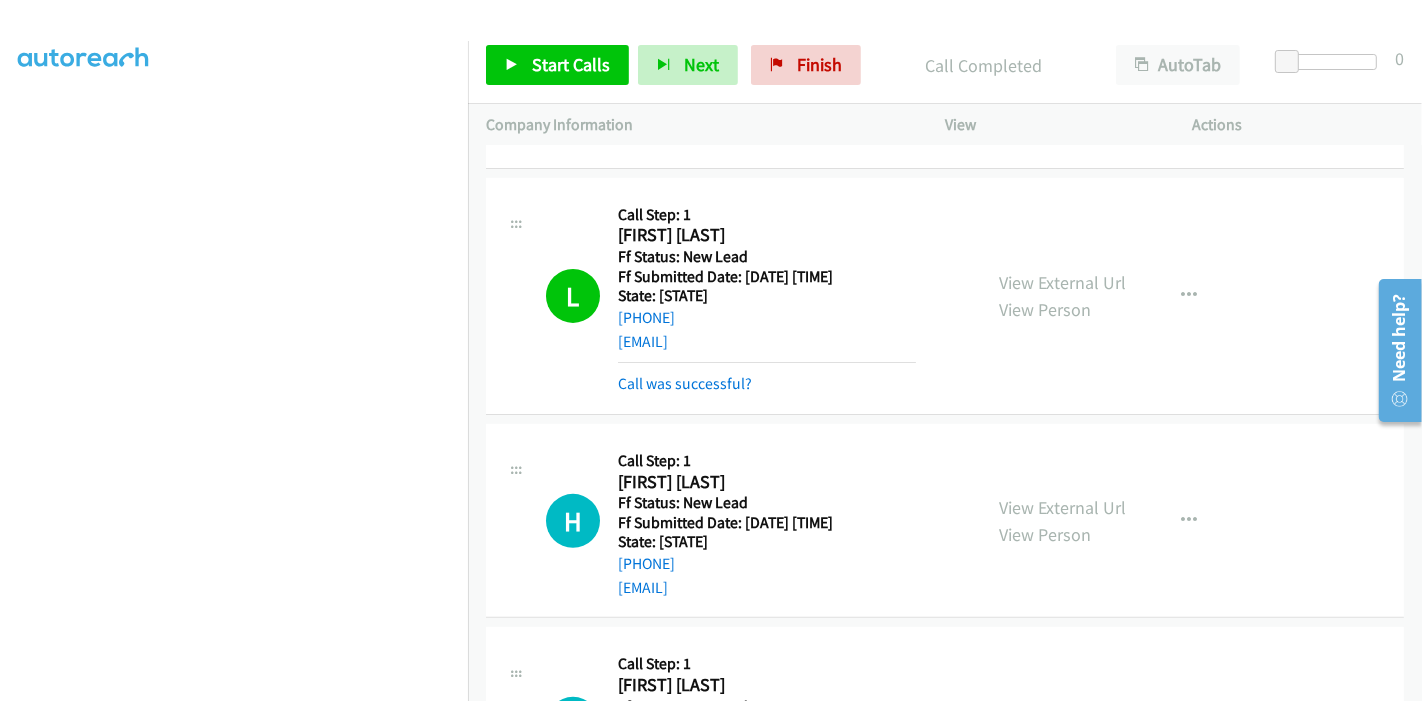 scroll, scrollTop: 687, scrollLeft: 0, axis: vertical 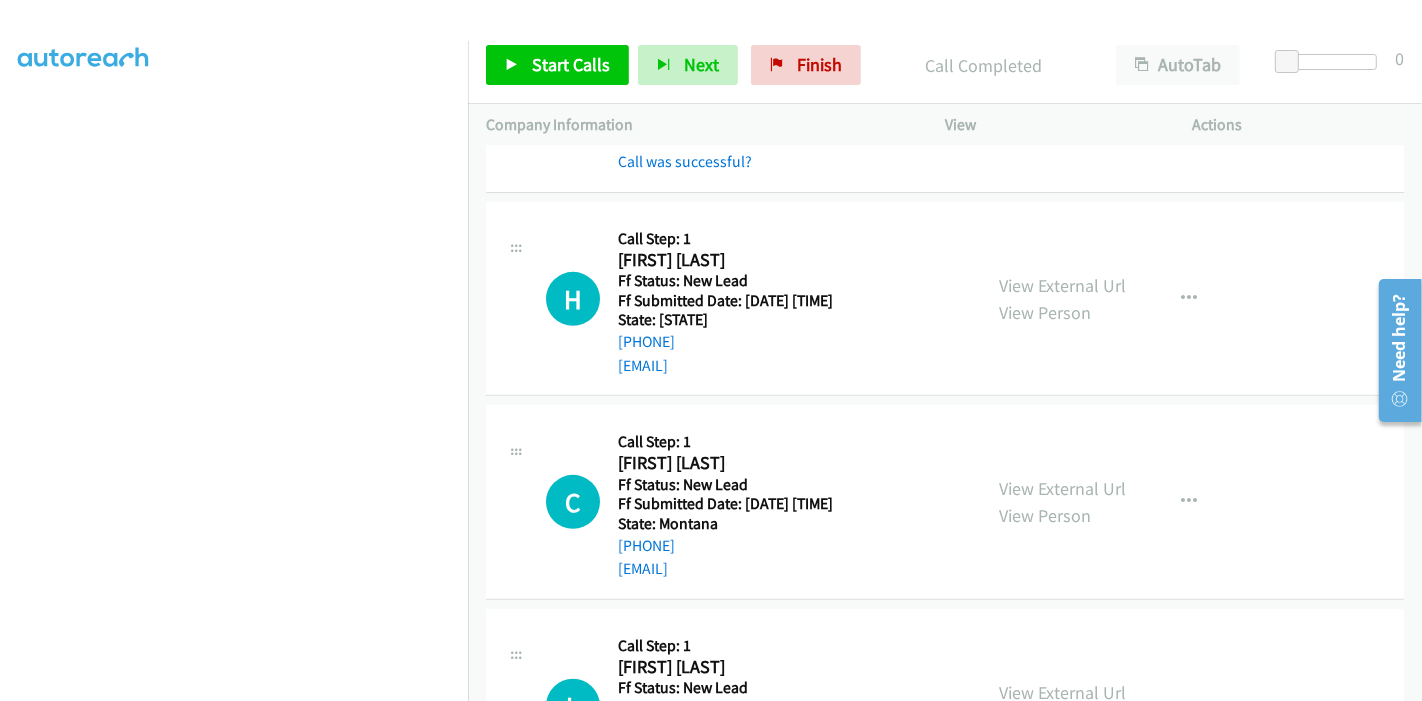 click on "View External Url
View Person" at bounding box center (1062, 299) 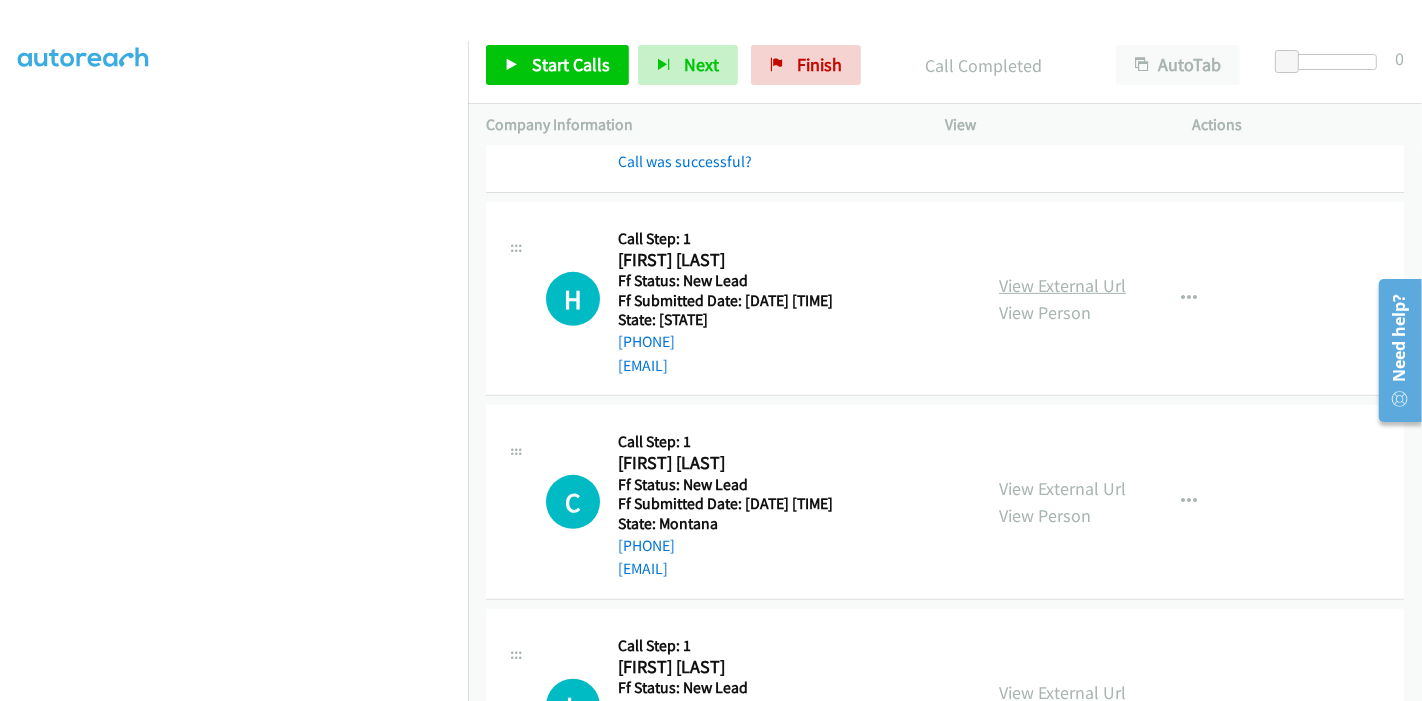 click on "View External Url" at bounding box center (1062, 285) 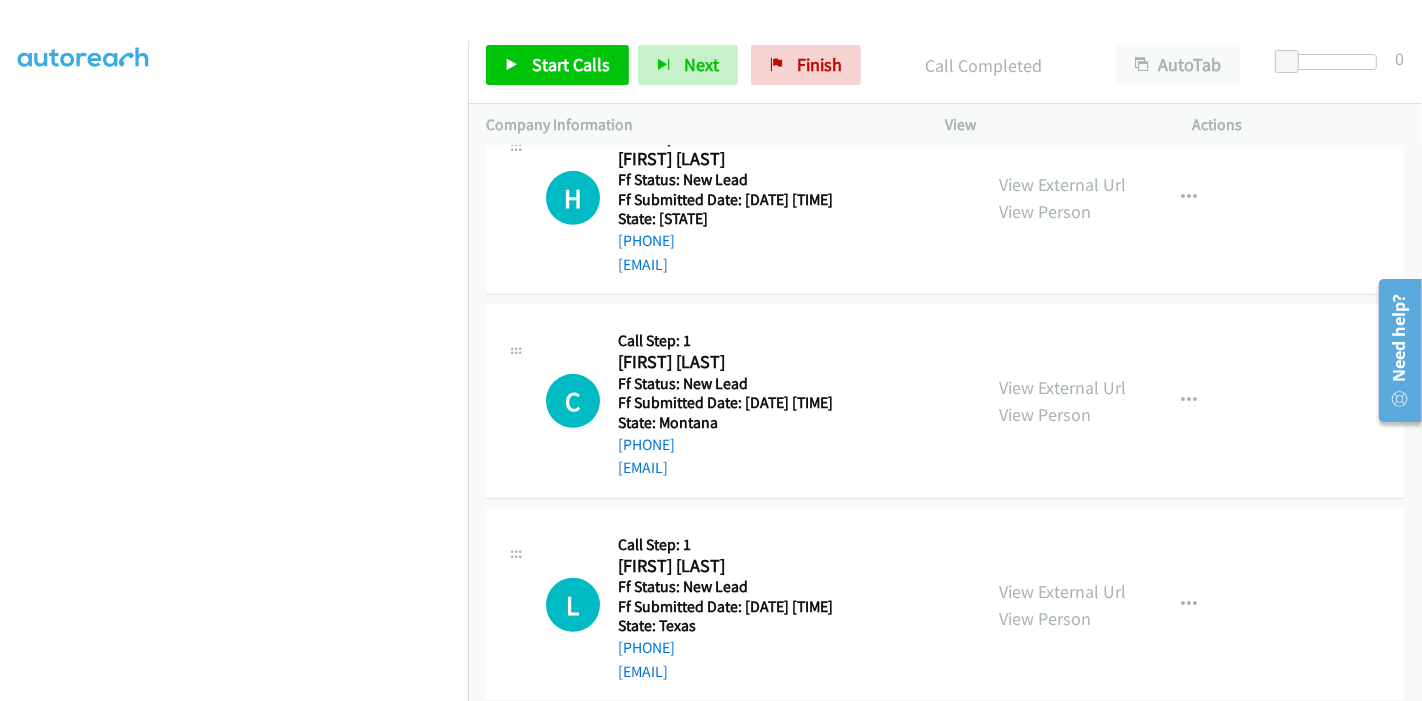 scroll, scrollTop: 909, scrollLeft: 0, axis: vertical 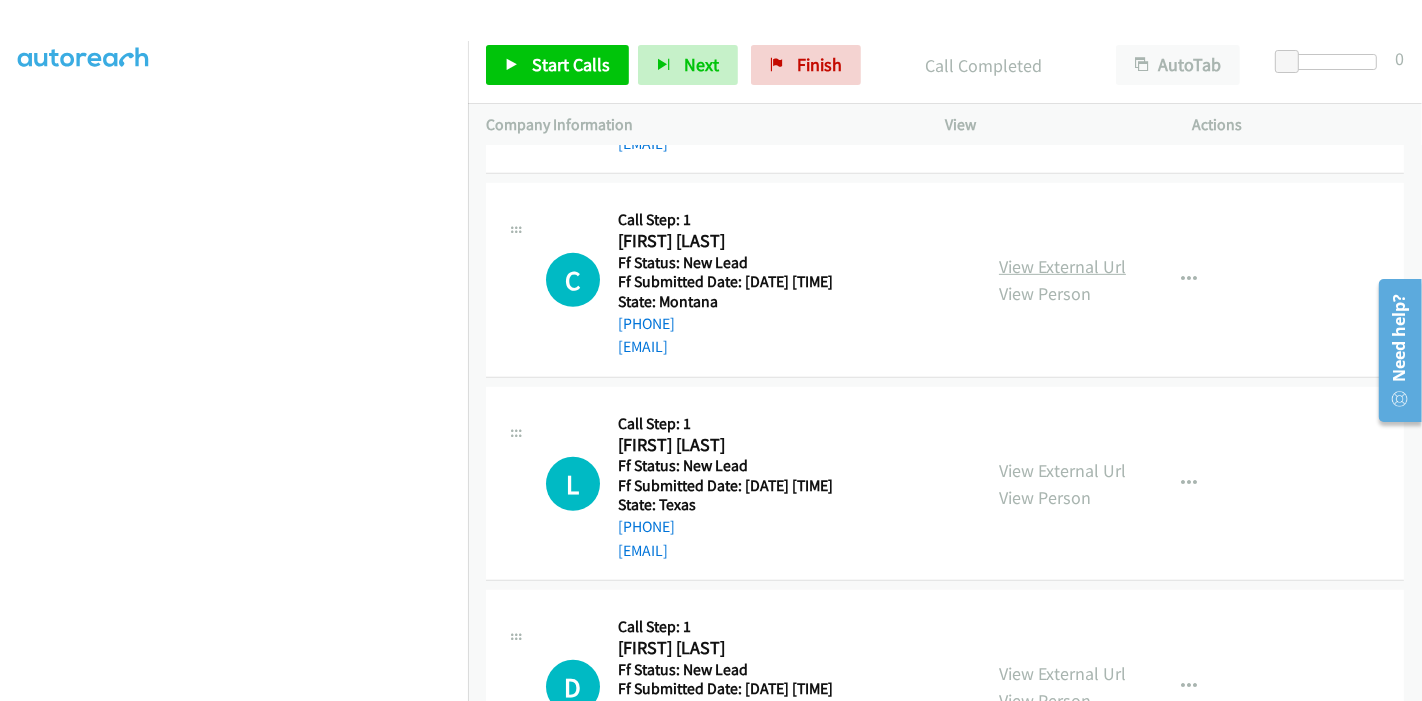 click on "View External Url" at bounding box center [1062, 266] 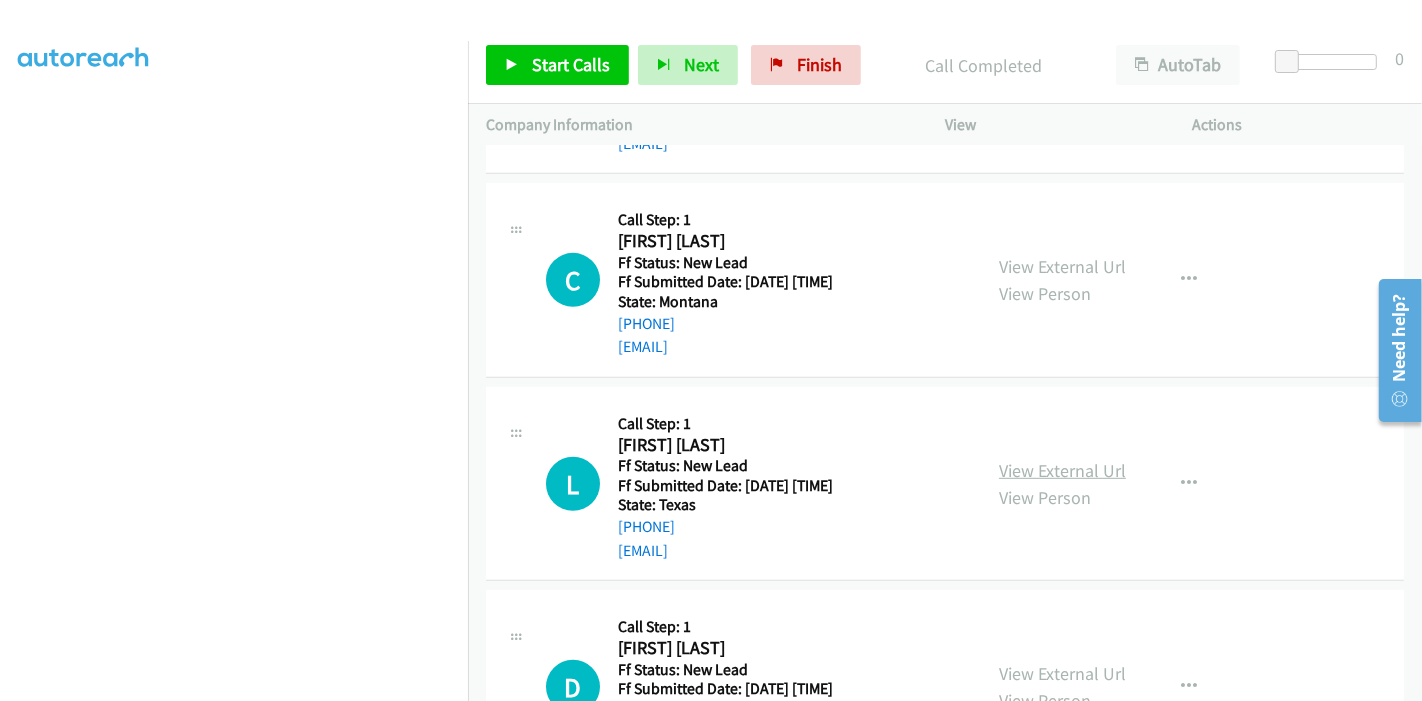 click on "View External Url" at bounding box center [1062, 470] 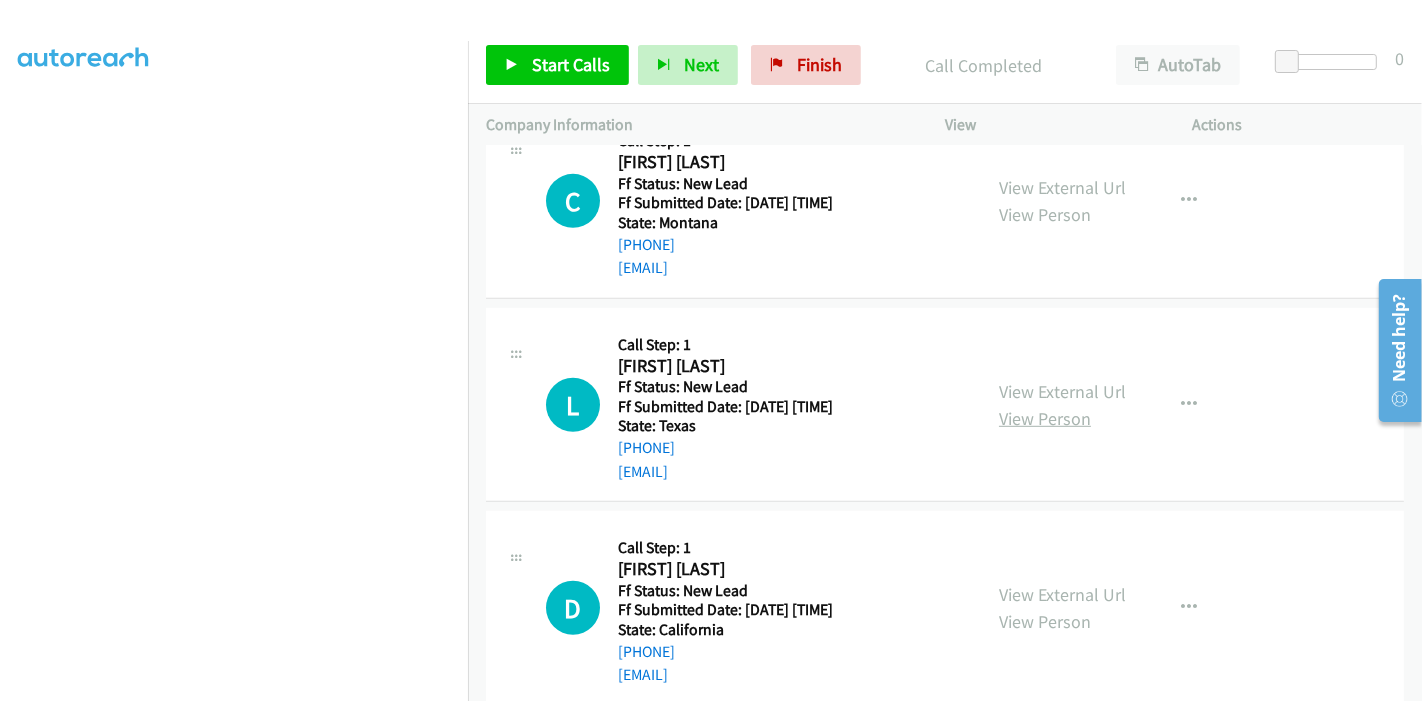 scroll, scrollTop: 1020, scrollLeft: 0, axis: vertical 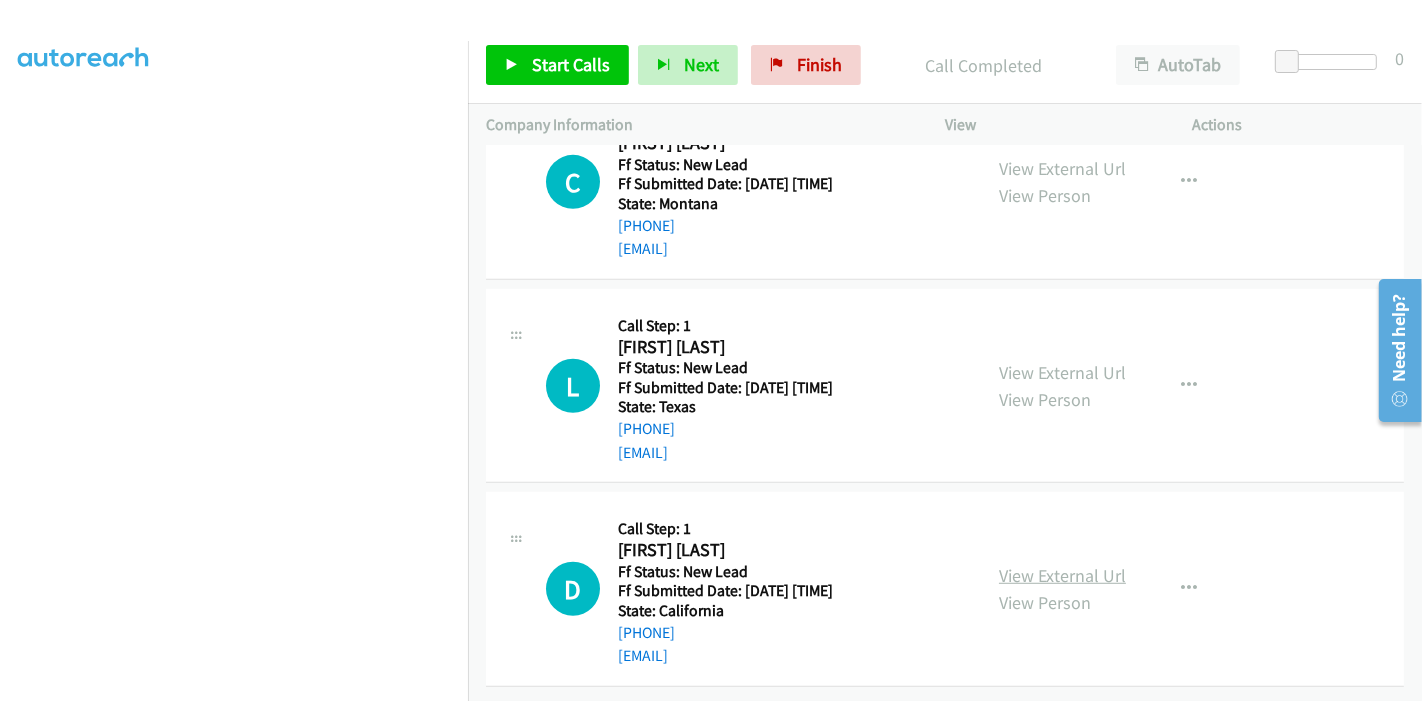 click on "View External Url" at bounding box center (1062, 575) 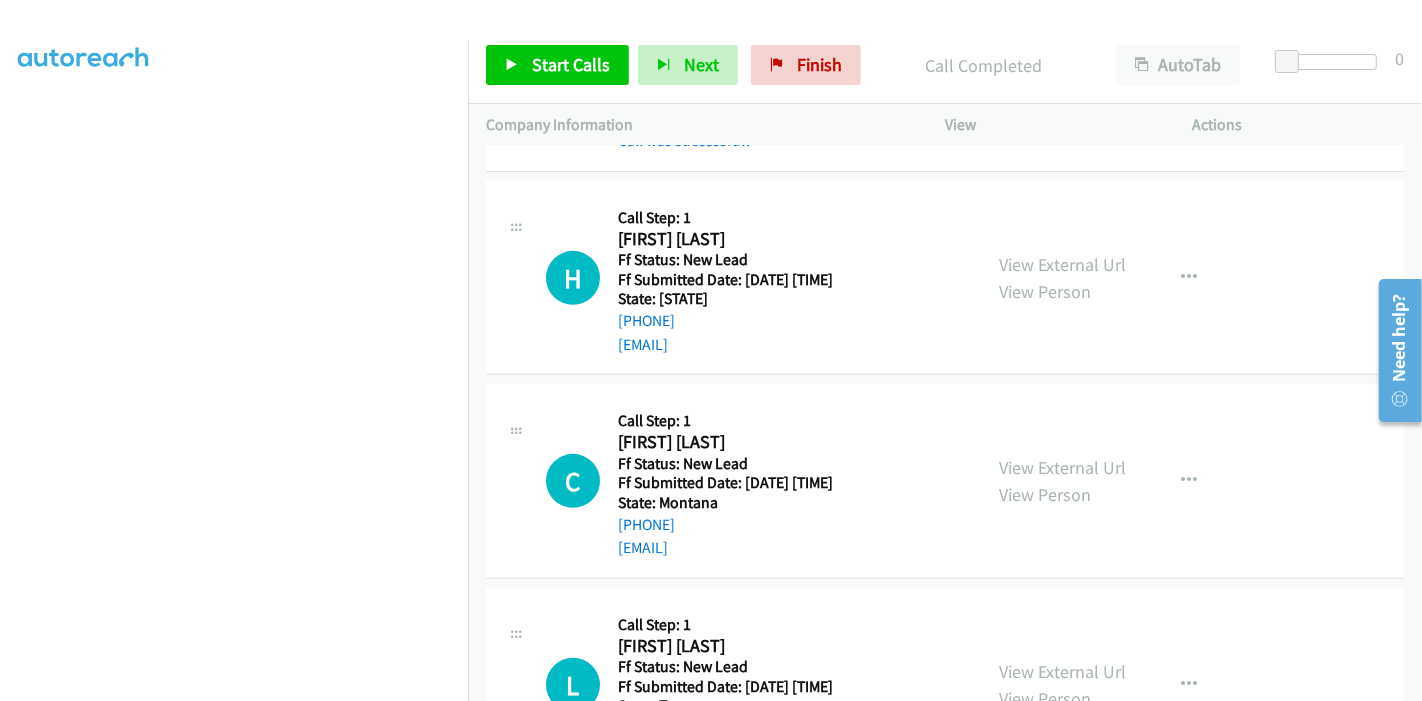 scroll, scrollTop: 465, scrollLeft: 0, axis: vertical 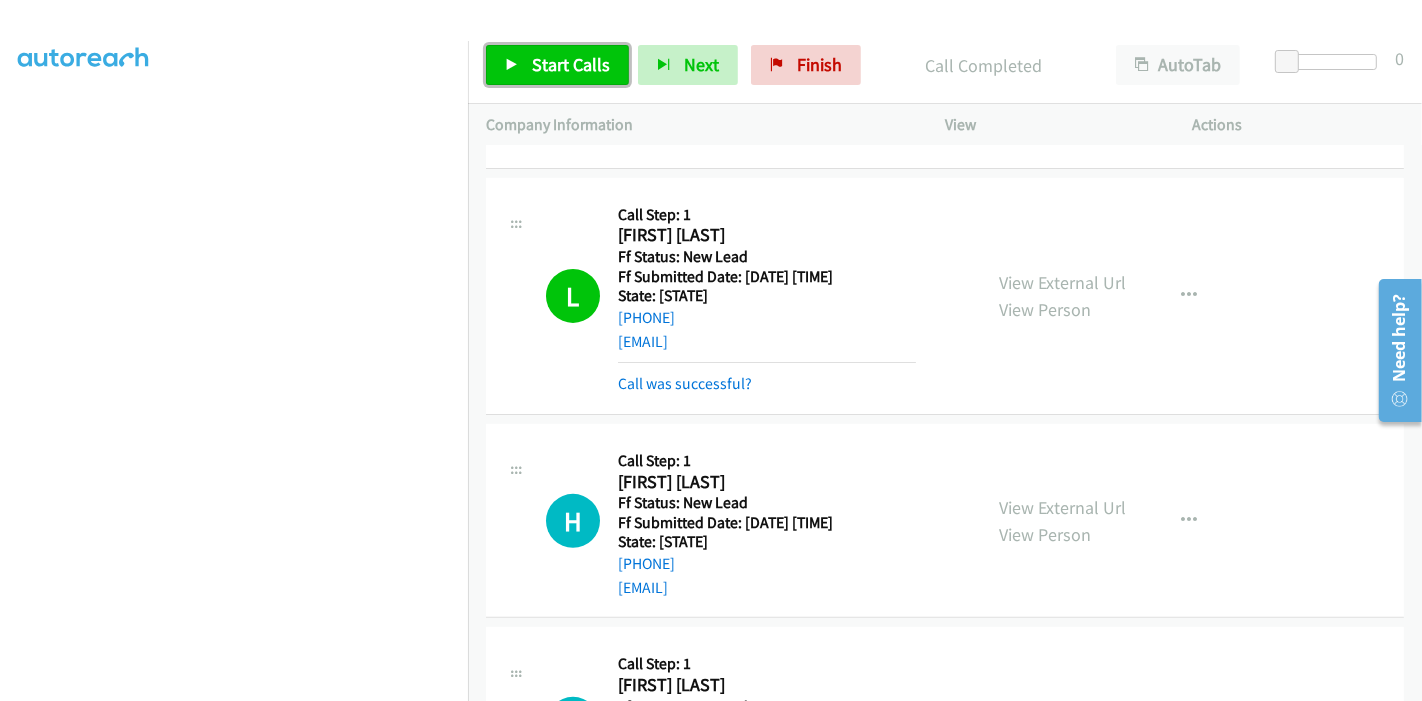 click on "Start Calls" at bounding box center (557, 65) 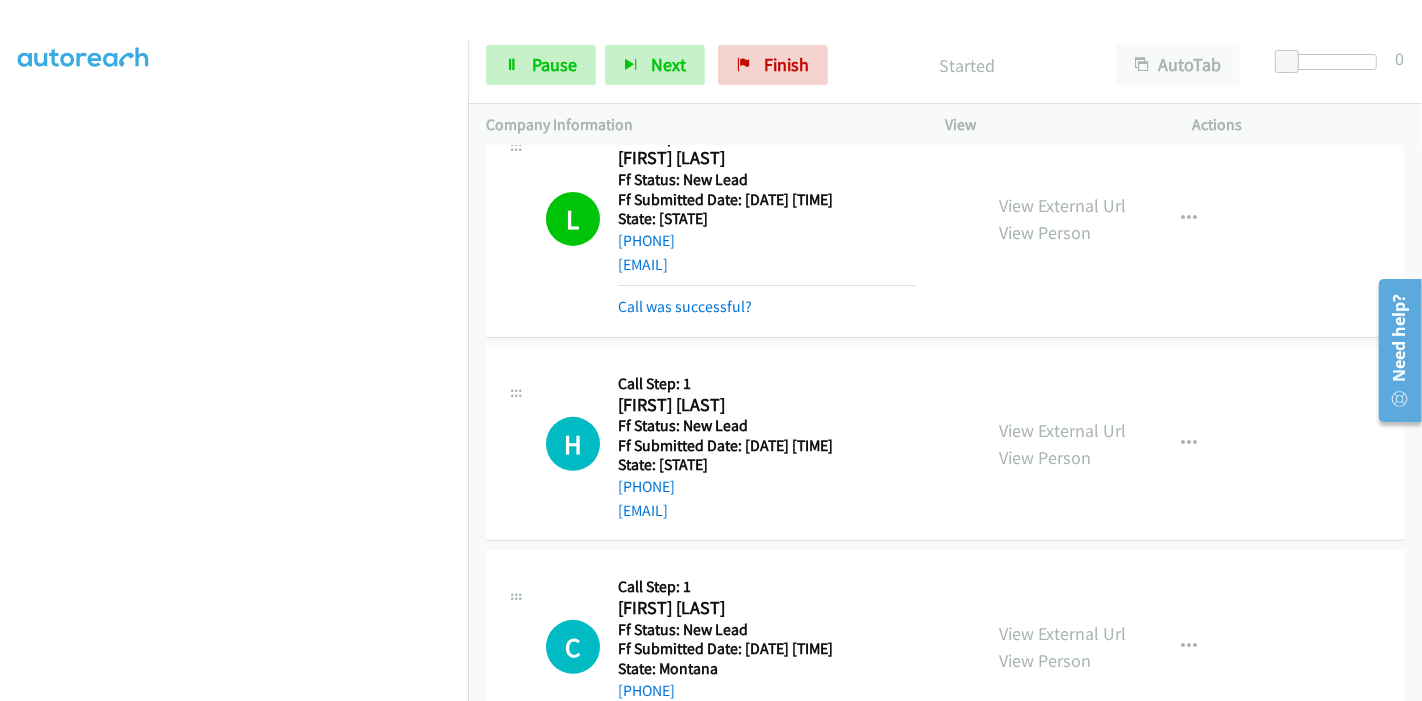 scroll, scrollTop: 576, scrollLeft: 0, axis: vertical 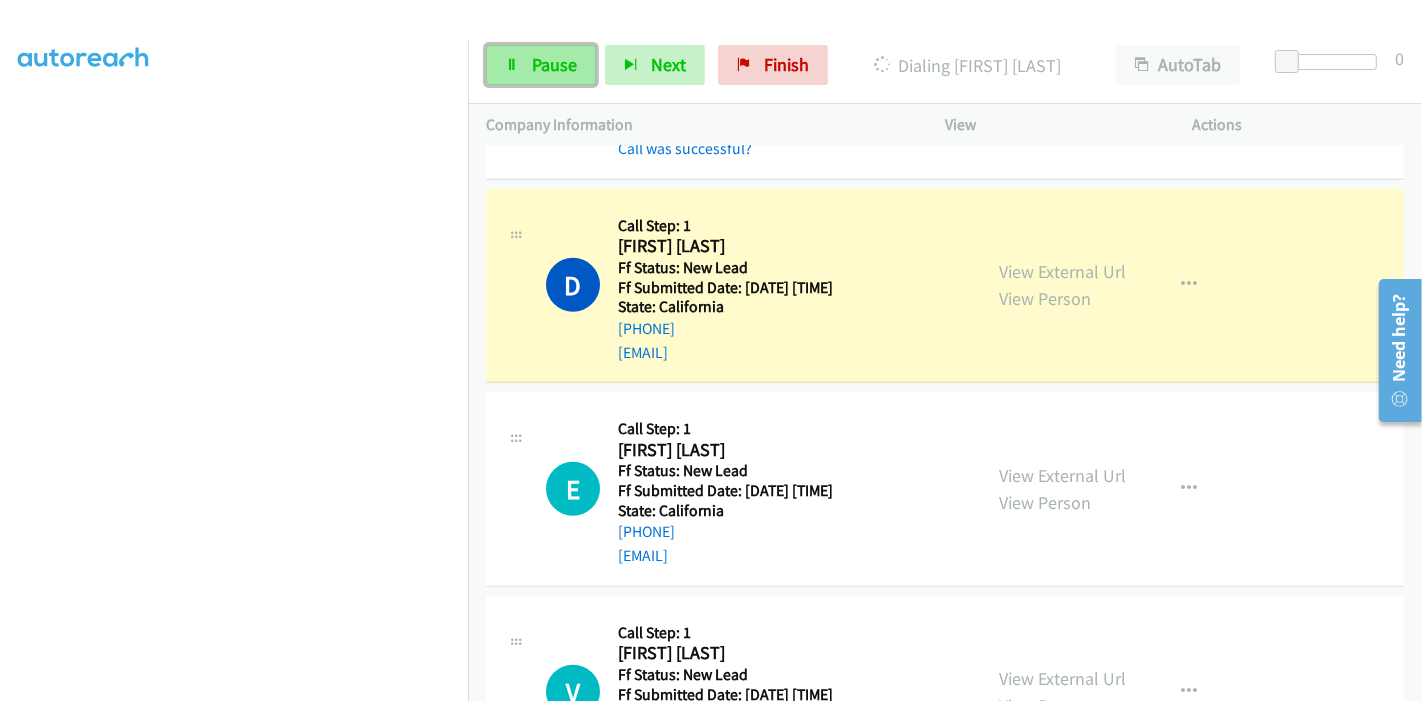 click on "Pause" at bounding box center (541, 65) 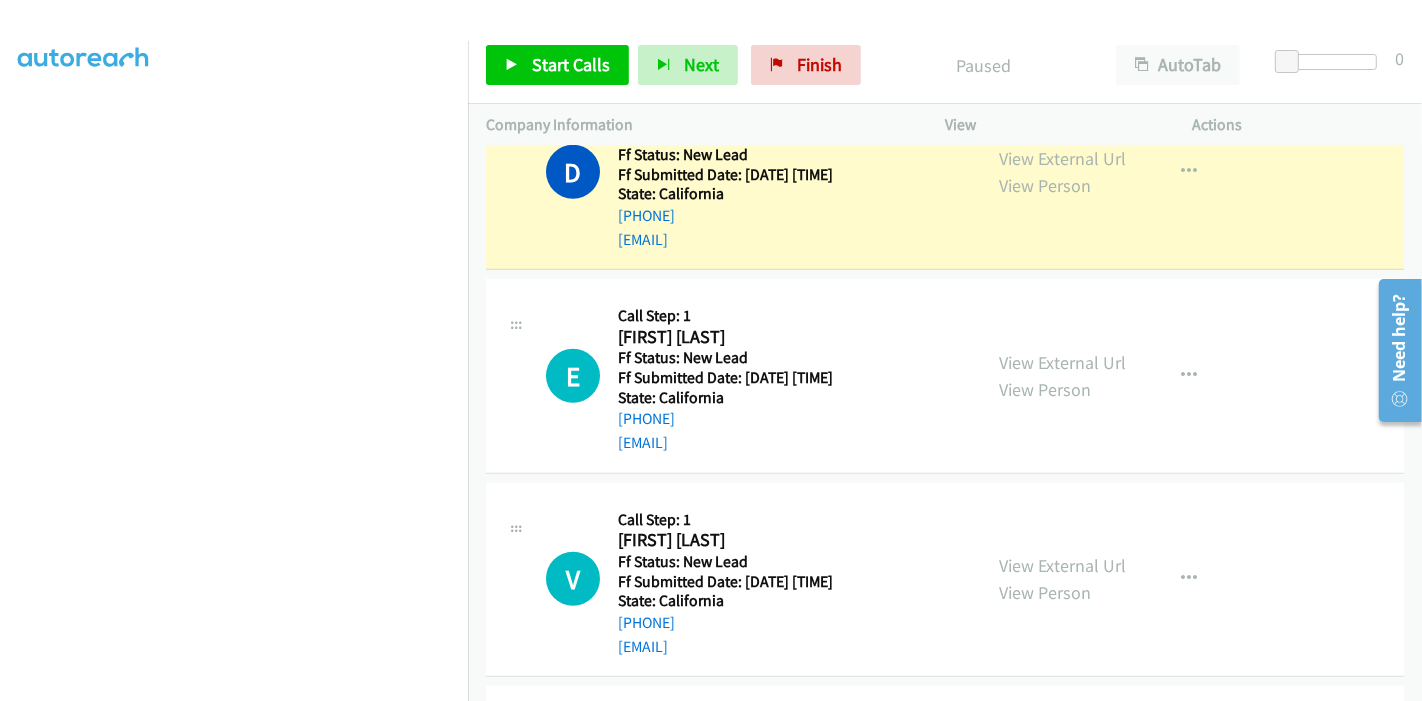 scroll, scrollTop: 1618, scrollLeft: 0, axis: vertical 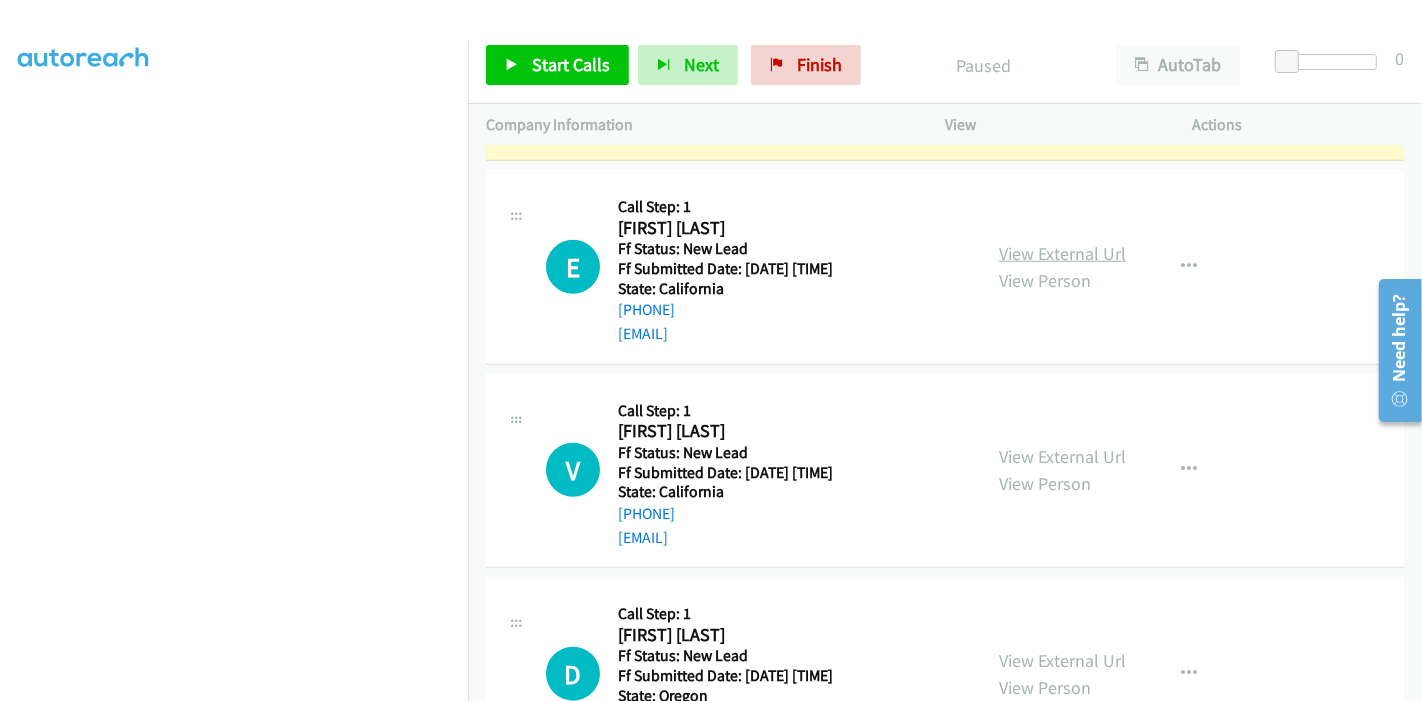 click on "View External Url" at bounding box center [1062, 253] 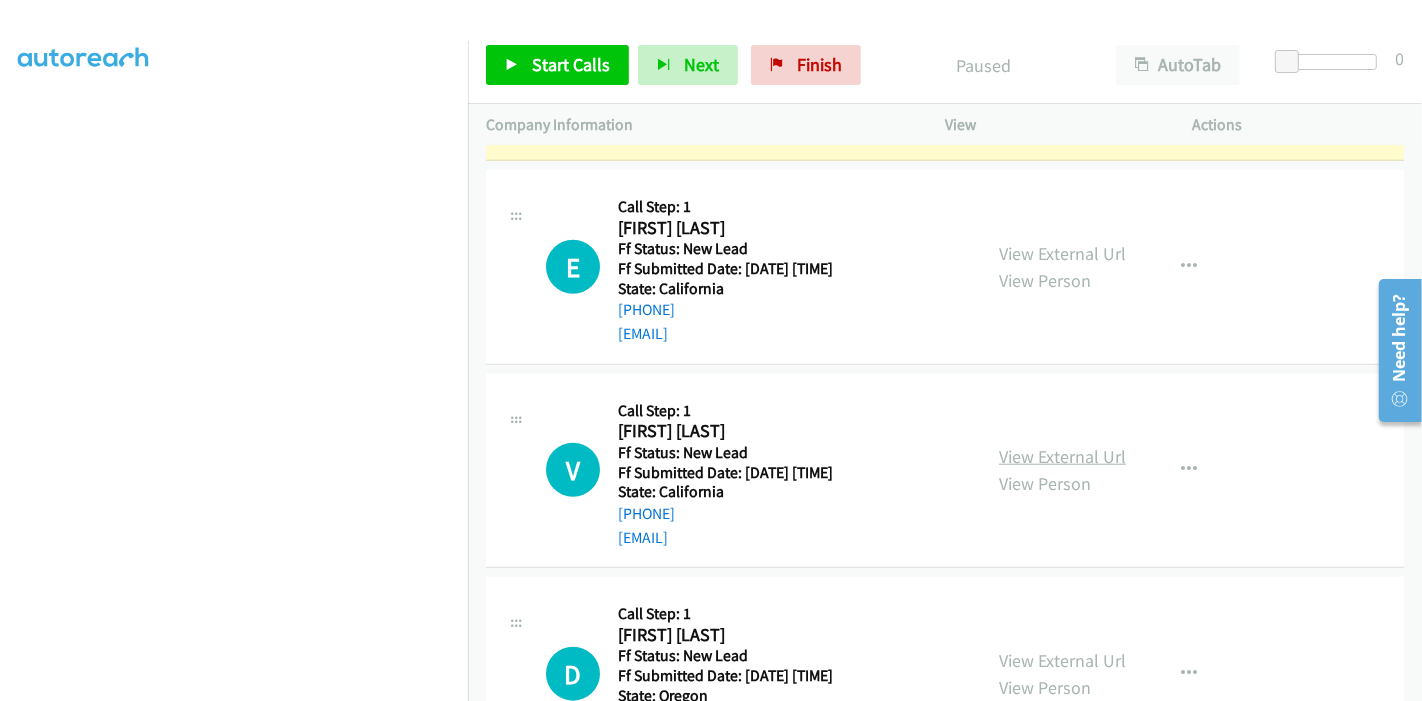 click on "View External Url" at bounding box center (1062, 456) 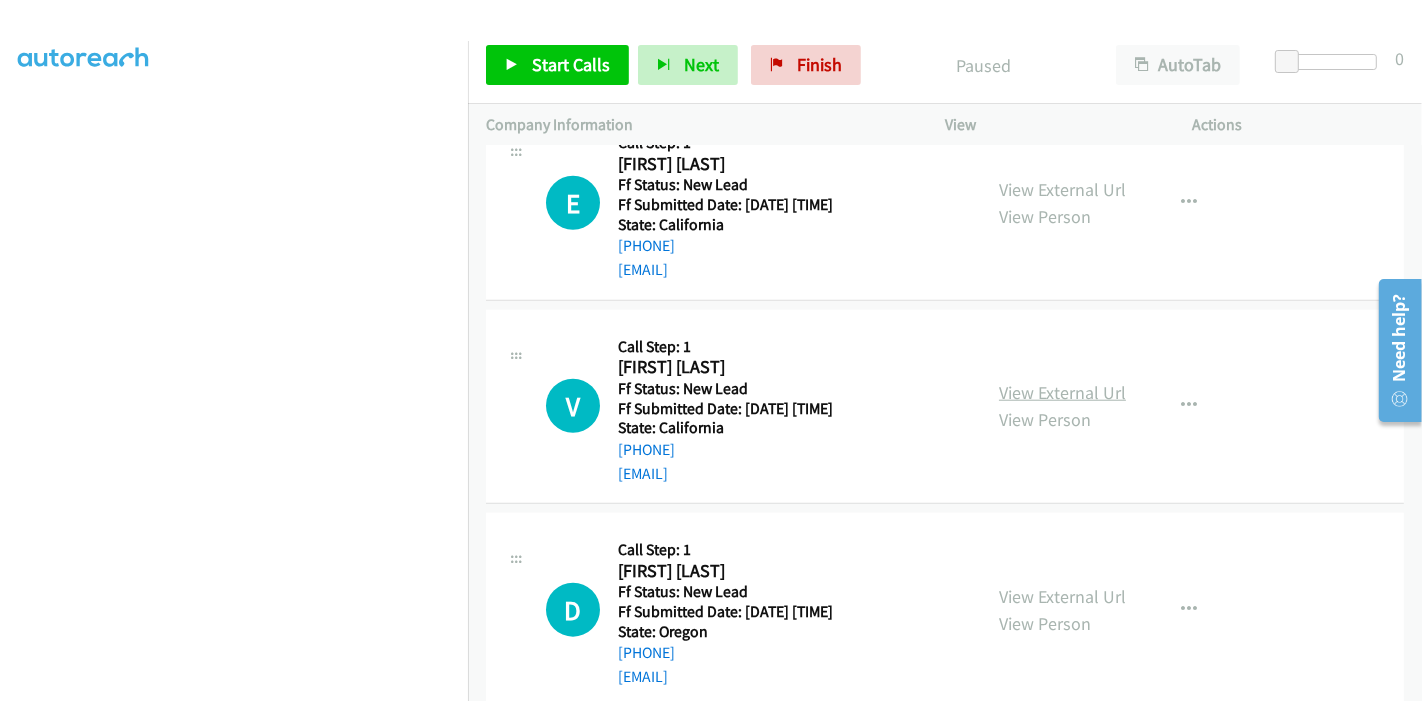 scroll, scrollTop: 1714, scrollLeft: 0, axis: vertical 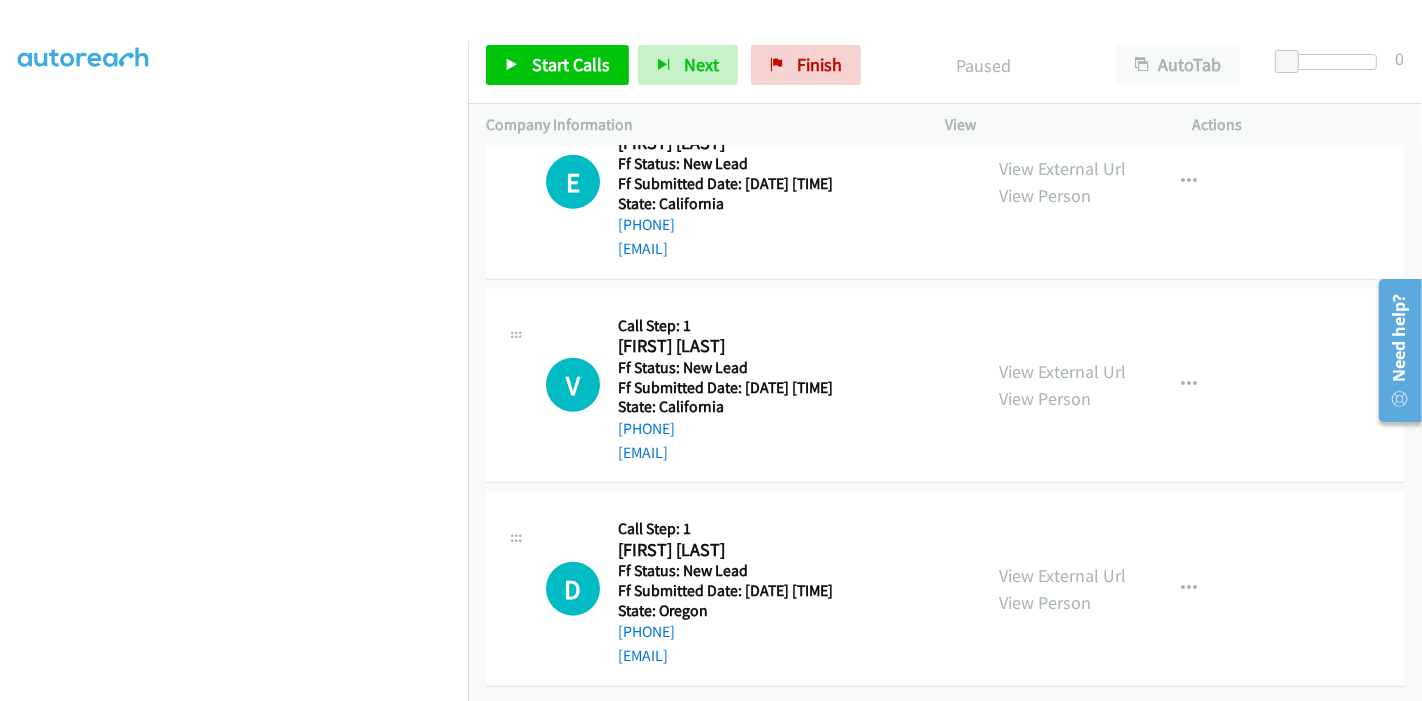 click on "View External Url
View Person
View External Url
Email
Schedule/Manage Callback
Skip Call
Add to do not call list" at bounding box center [1114, 589] 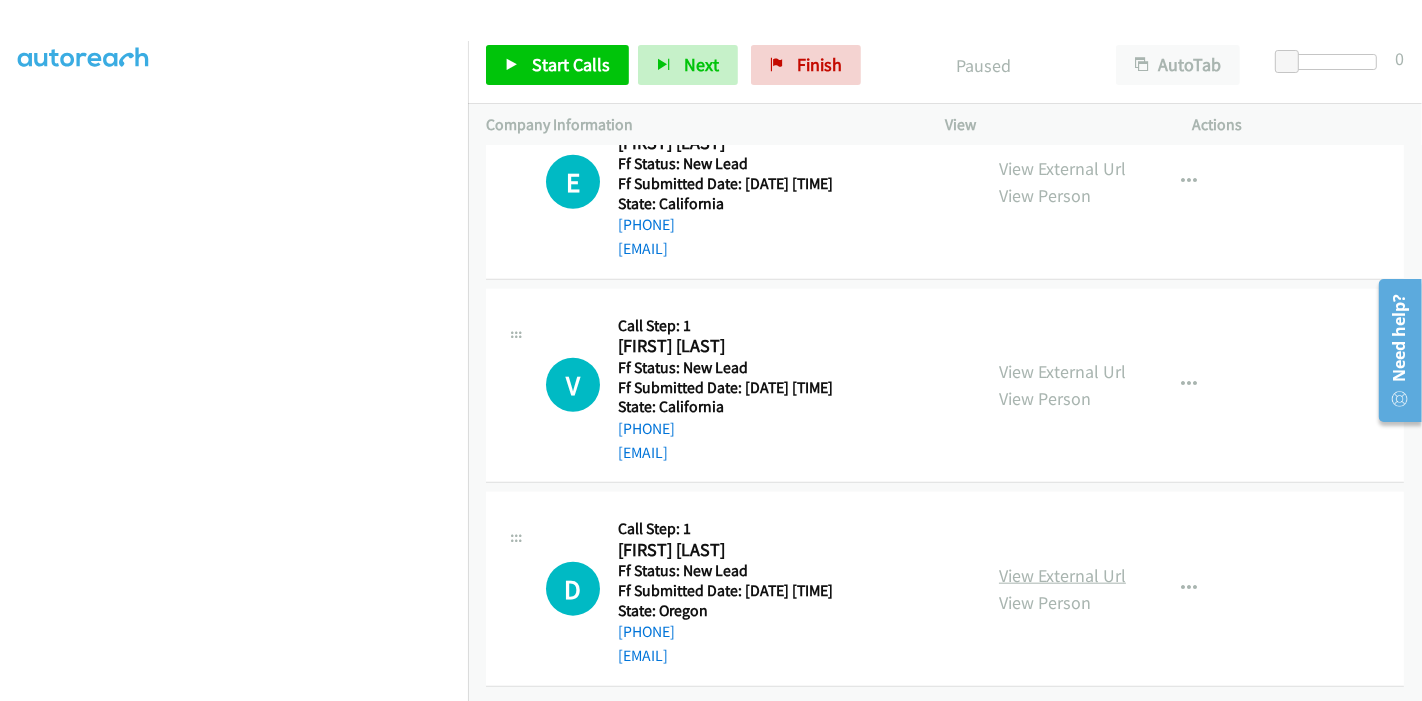 click on "View External Url" at bounding box center (1062, 575) 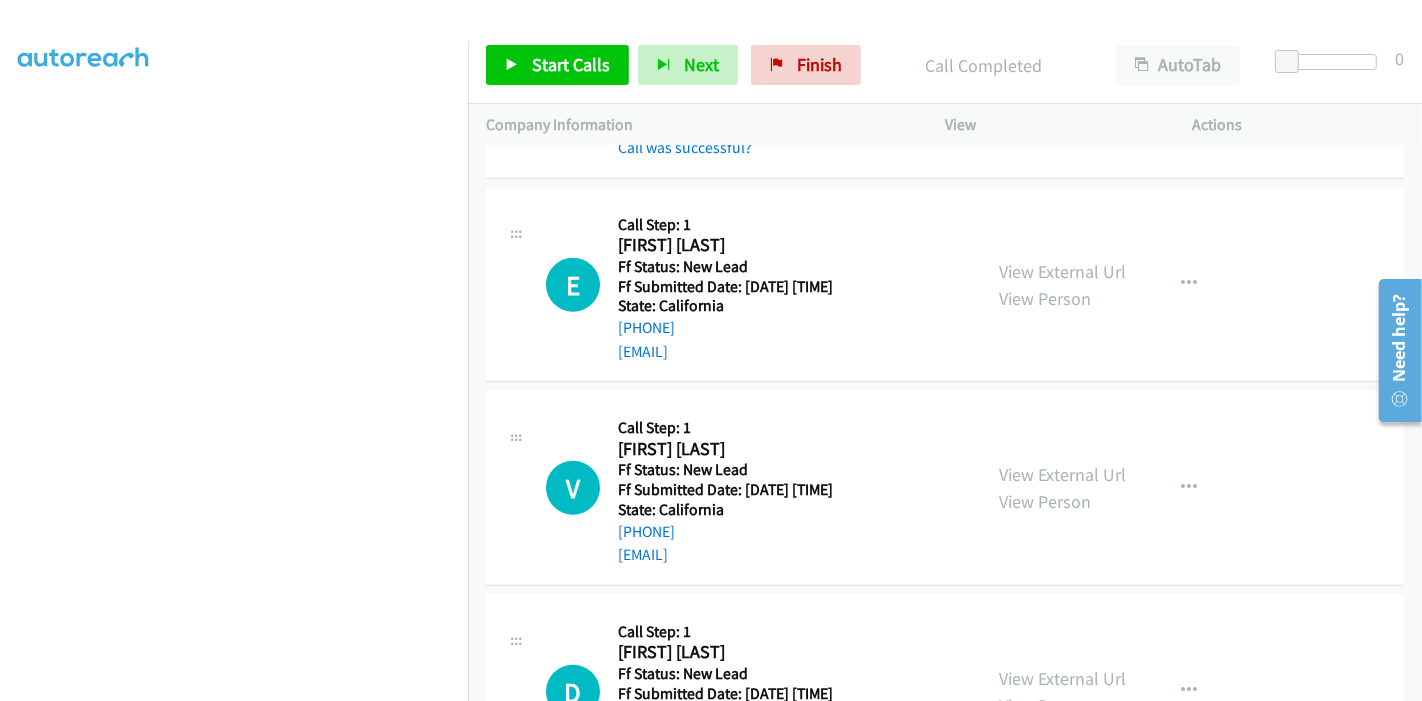 scroll, scrollTop: 1757, scrollLeft: 0, axis: vertical 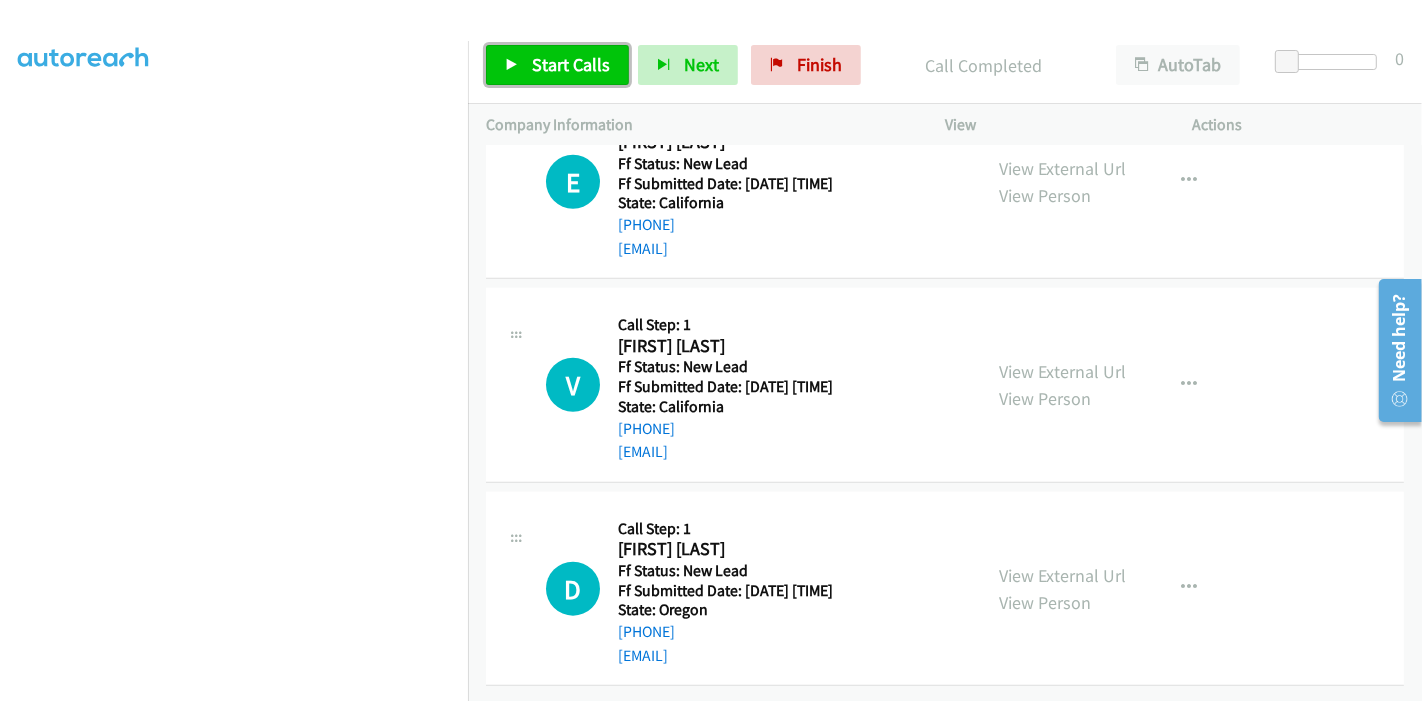 click on "Start Calls" at bounding box center (557, 65) 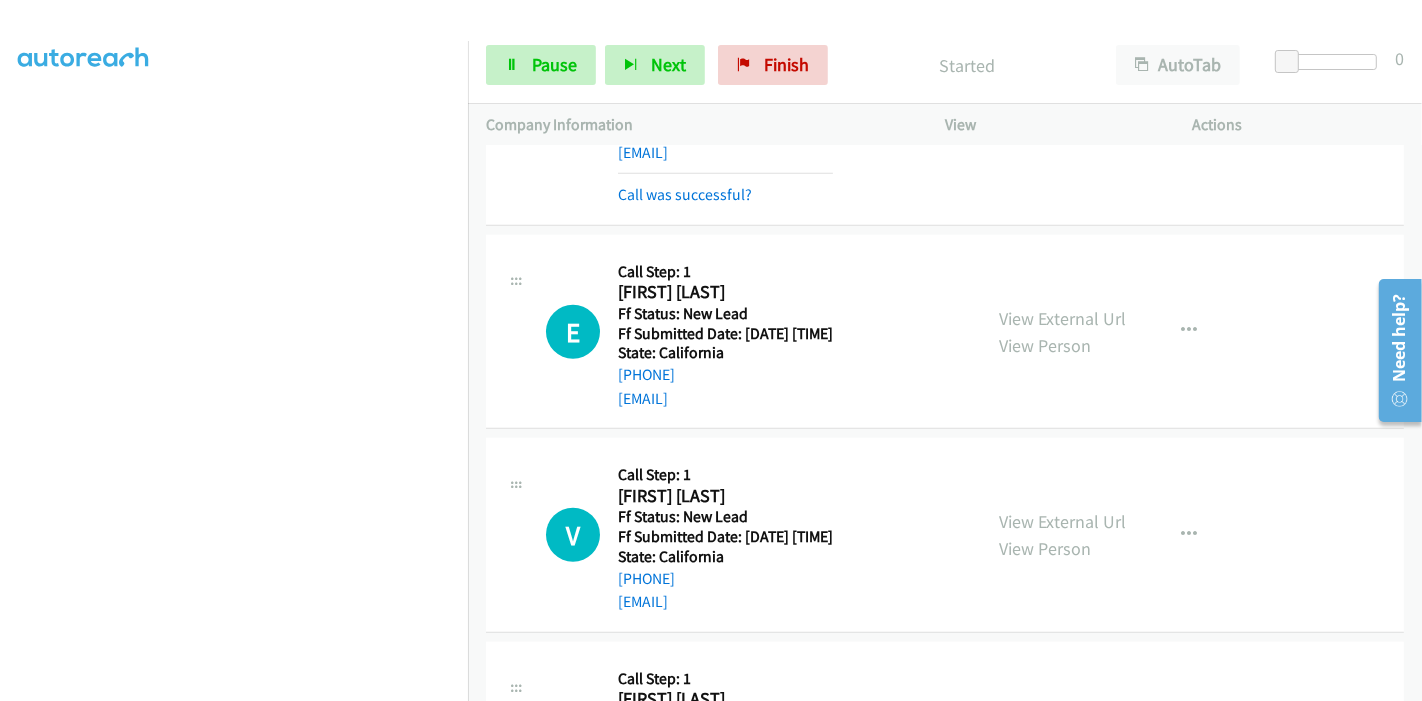 scroll, scrollTop: 1646, scrollLeft: 0, axis: vertical 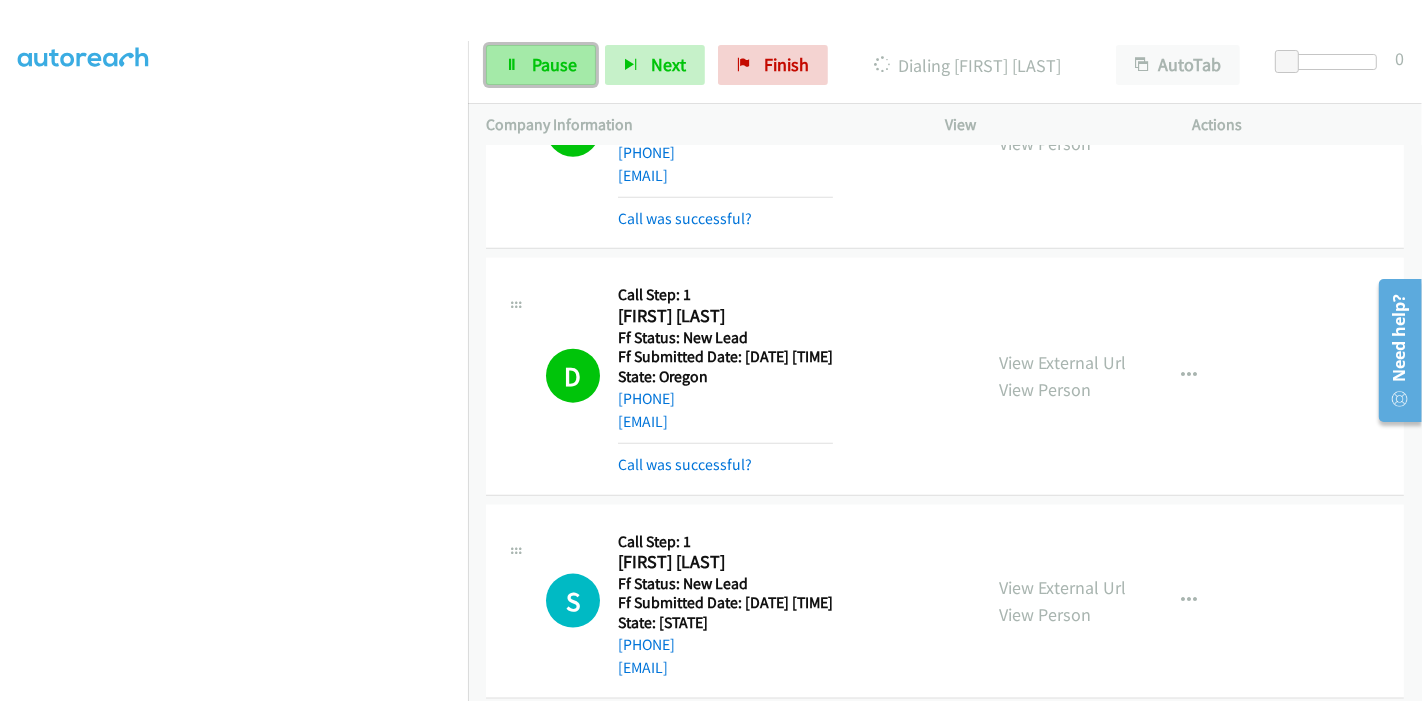 click on "Pause" at bounding box center [554, 64] 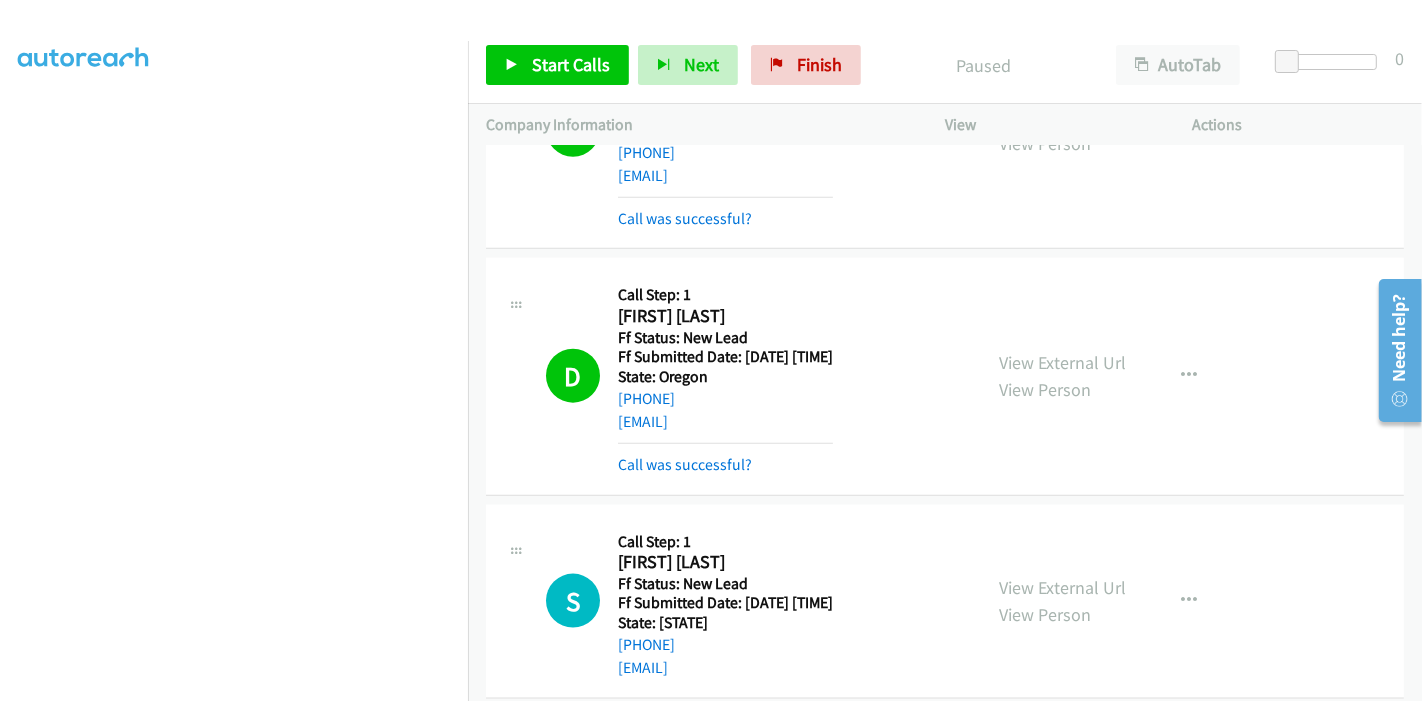 scroll, scrollTop: 311, scrollLeft: 0, axis: vertical 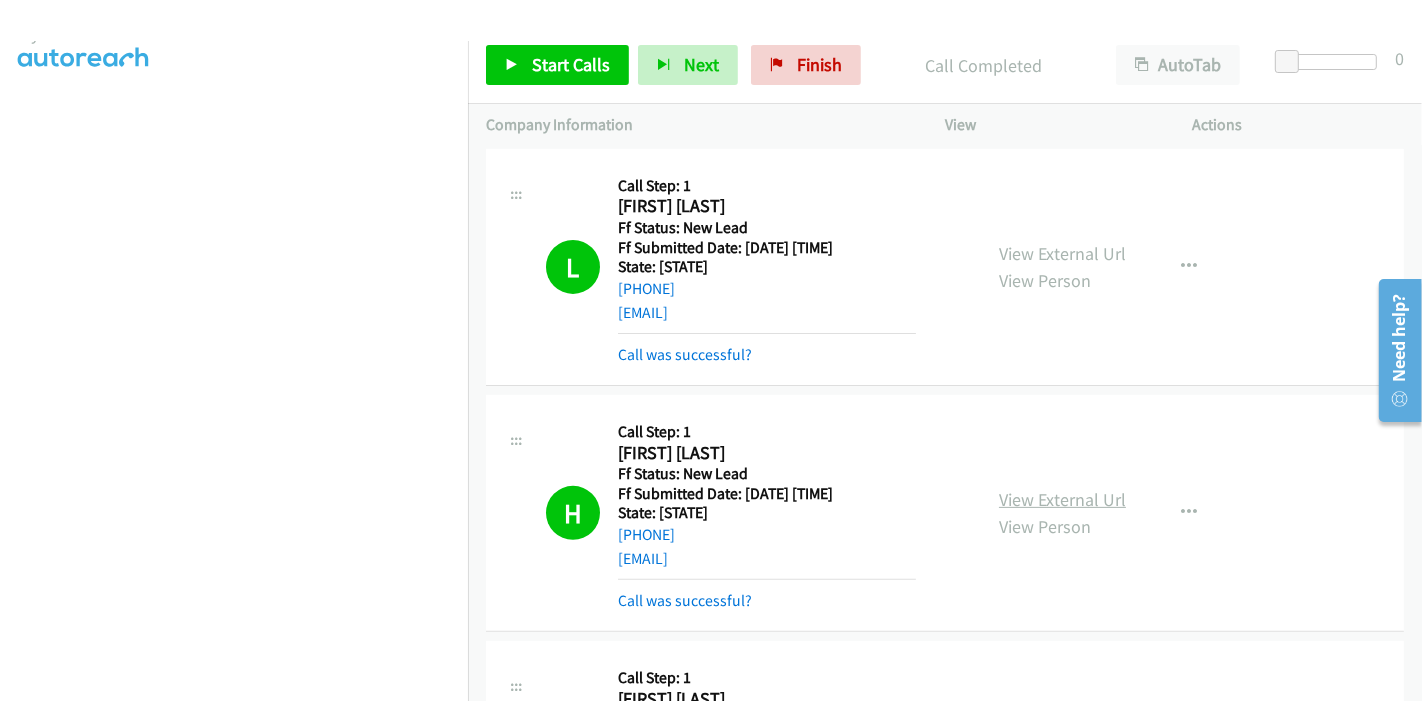 click on "View External Url" at bounding box center (1062, 499) 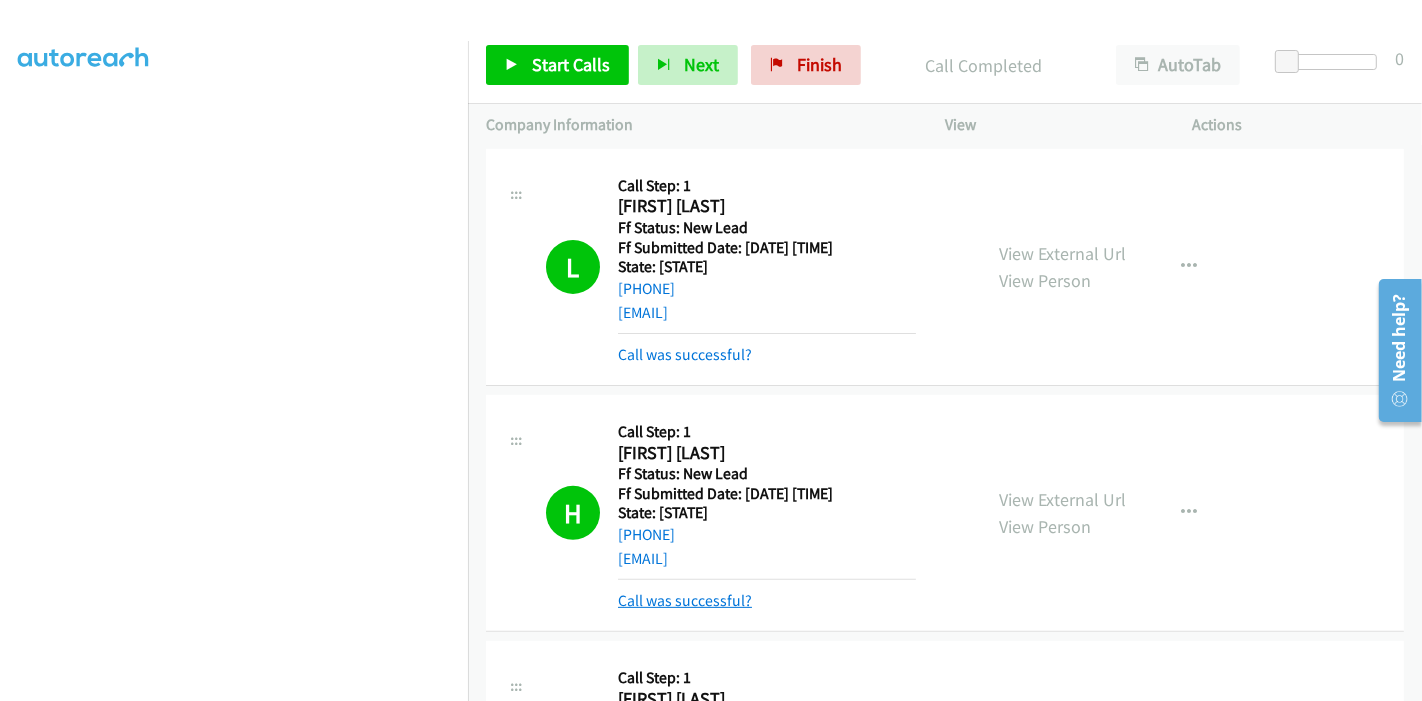 click on "Call was successful?" at bounding box center [685, 600] 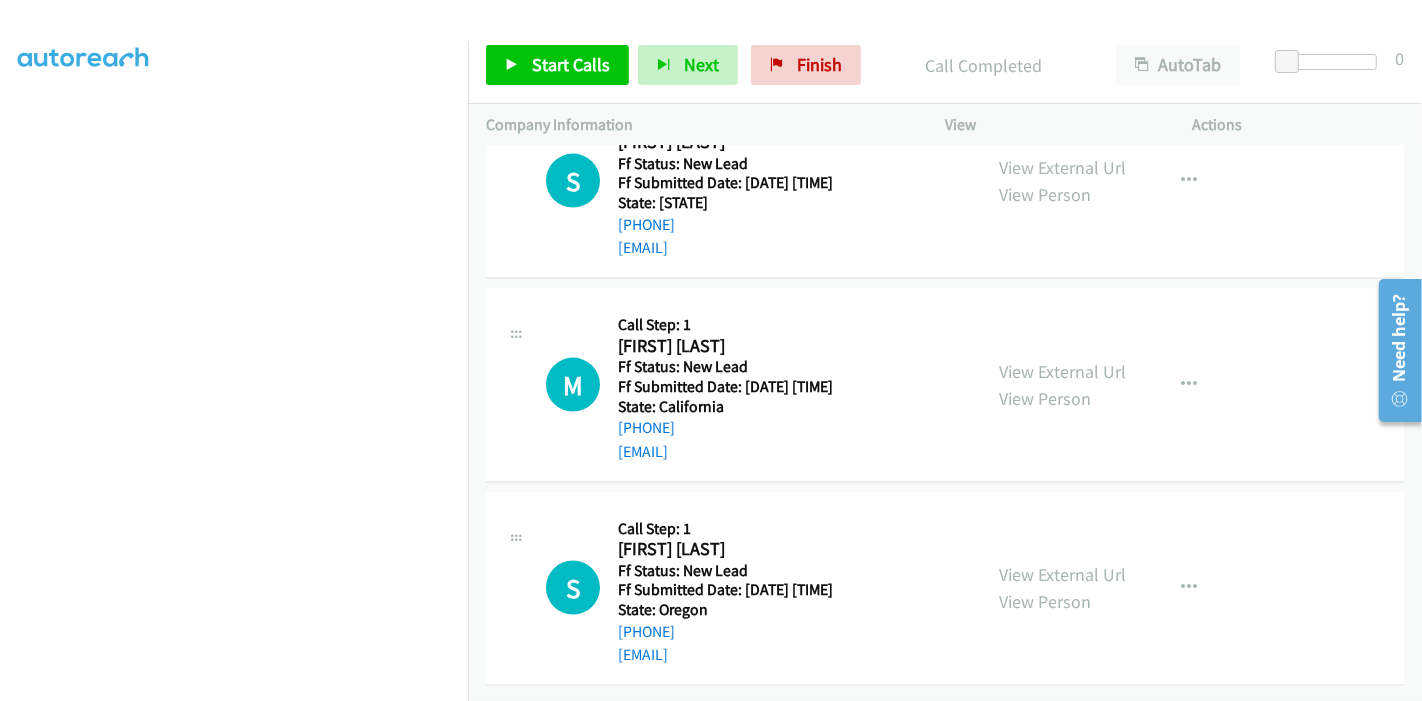 scroll, scrollTop: 1896, scrollLeft: 0, axis: vertical 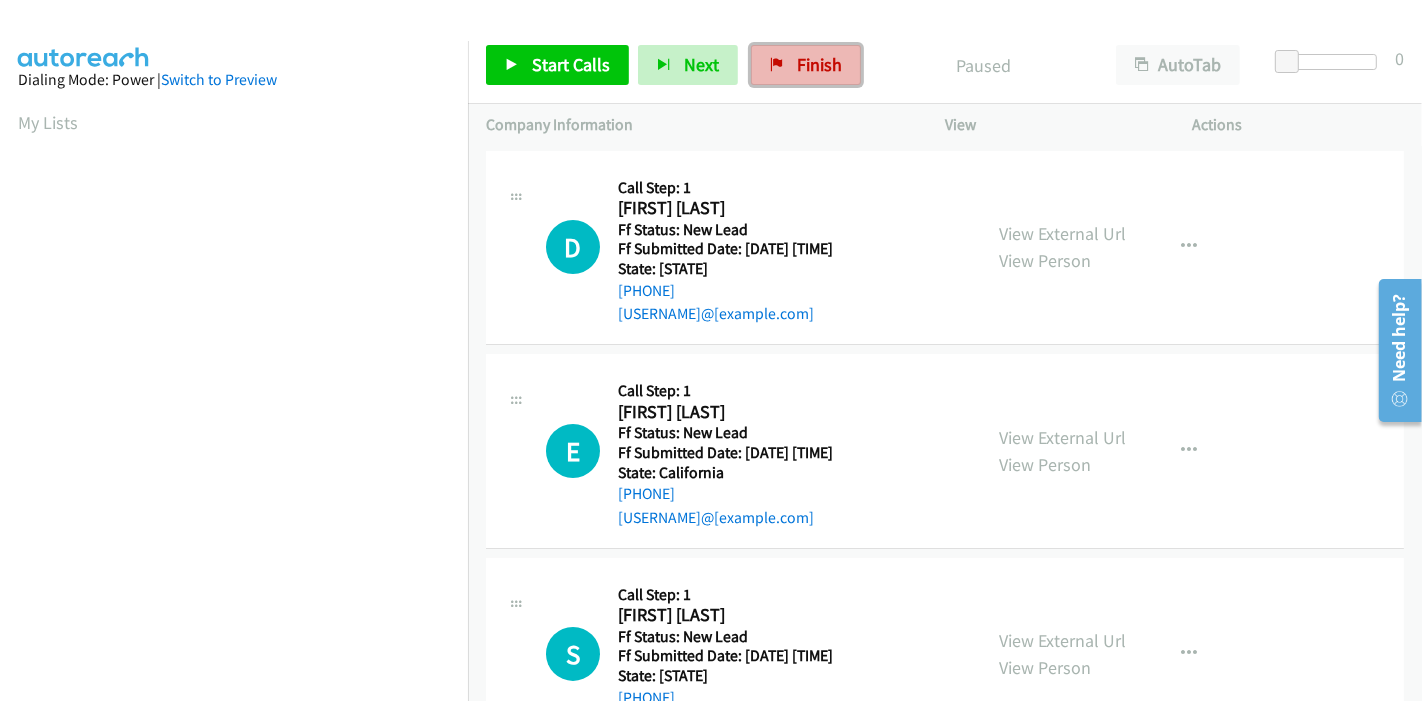click on "Finish" at bounding box center (819, 64) 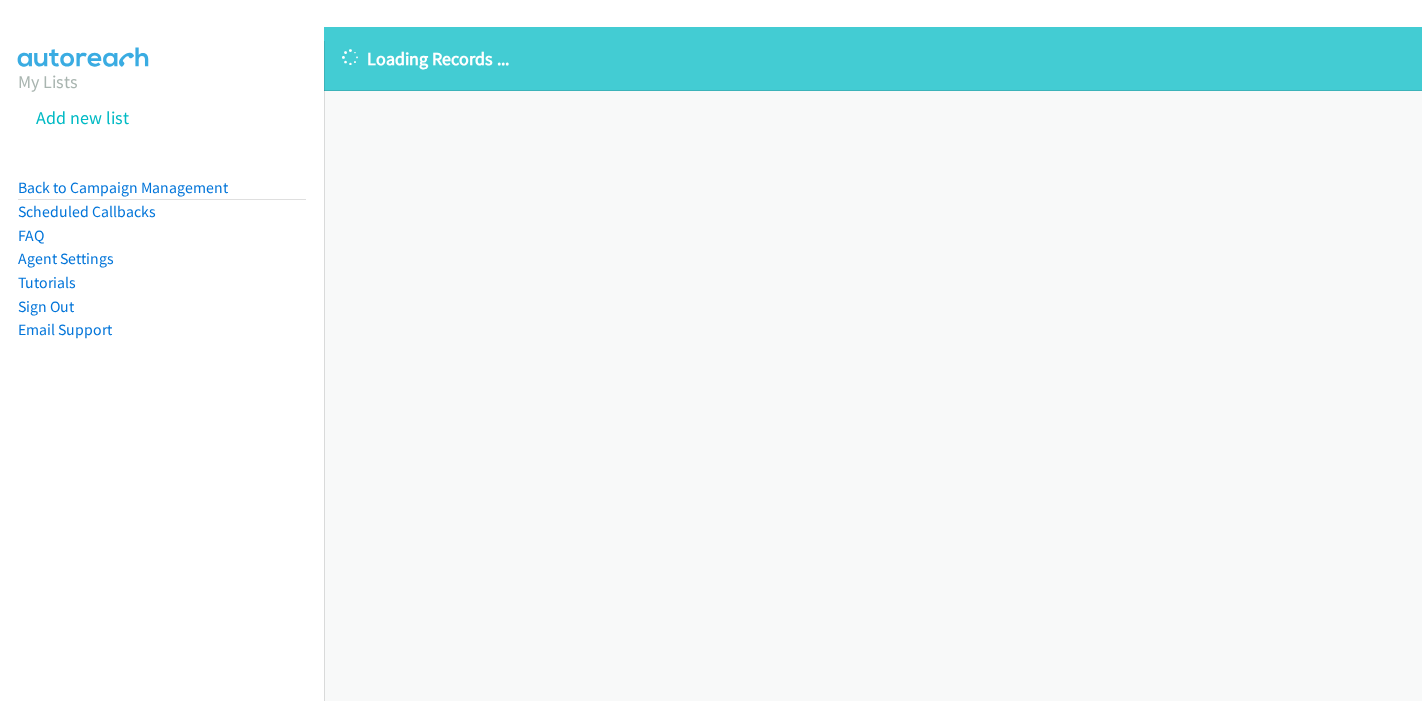 scroll, scrollTop: 0, scrollLeft: 0, axis: both 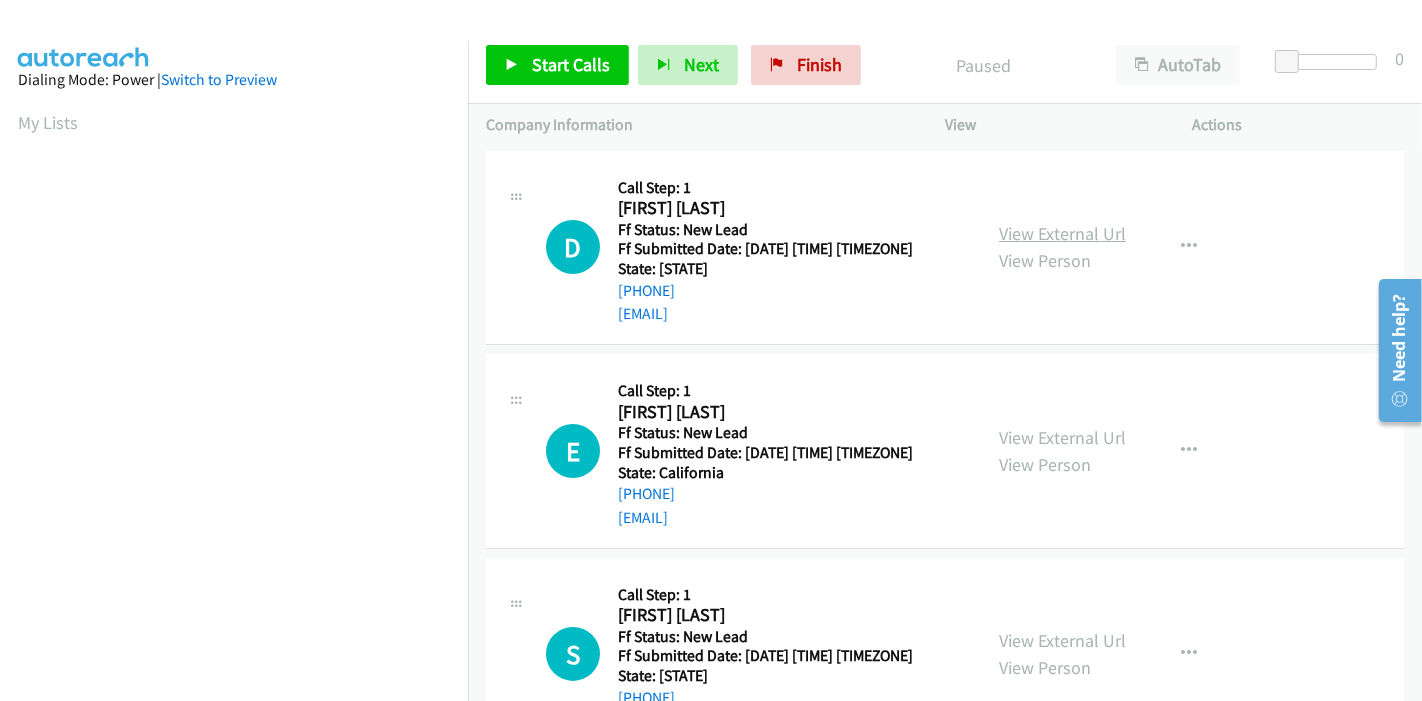 click on "View External Url" at bounding box center [1062, 233] 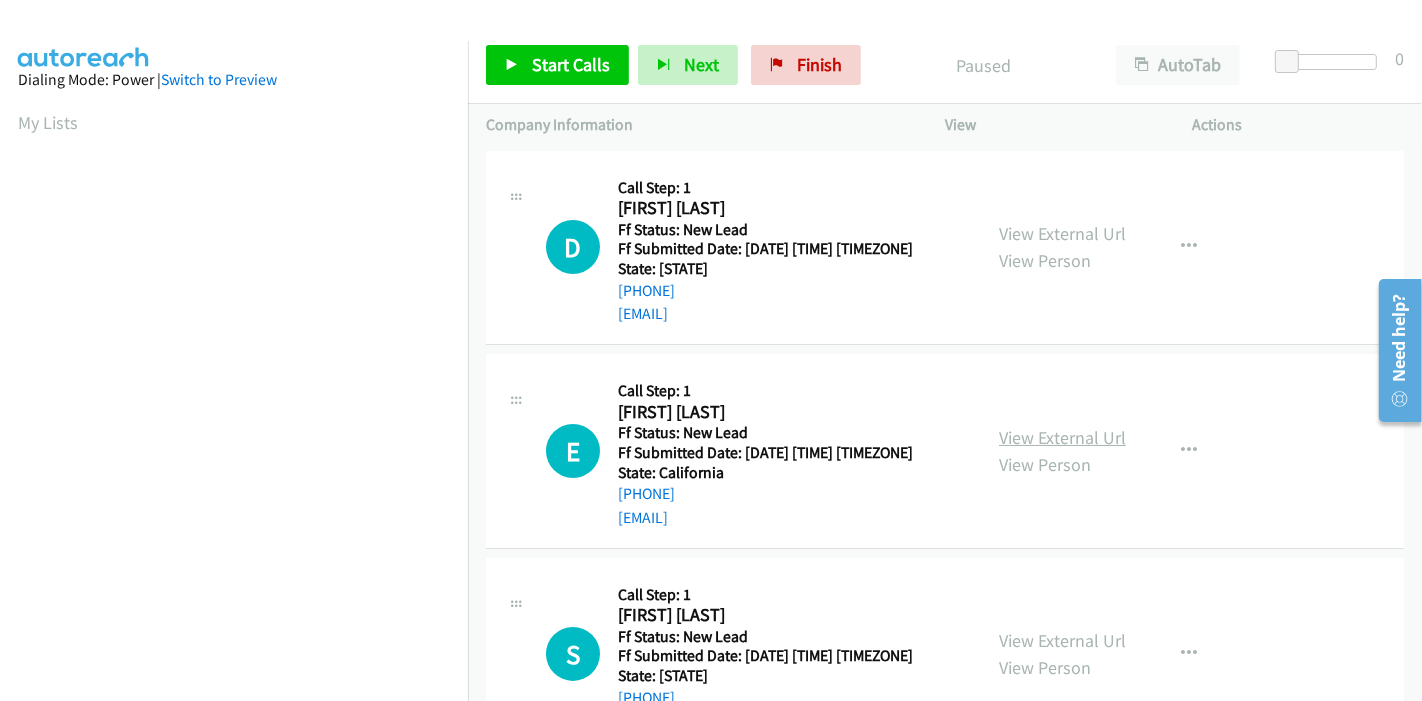 click on "View External Url" at bounding box center (1062, 437) 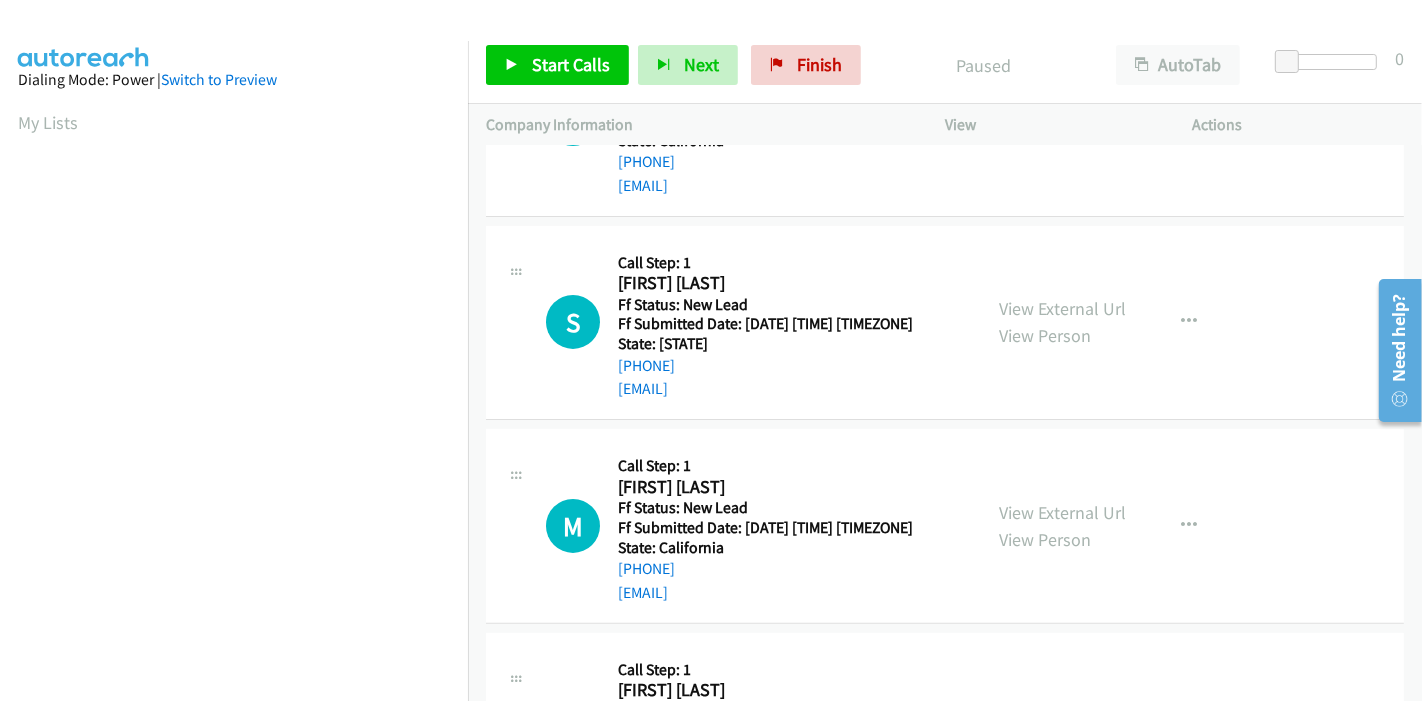 scroll, scrollTop: 333, scrollLeft: 0, axis: vertical 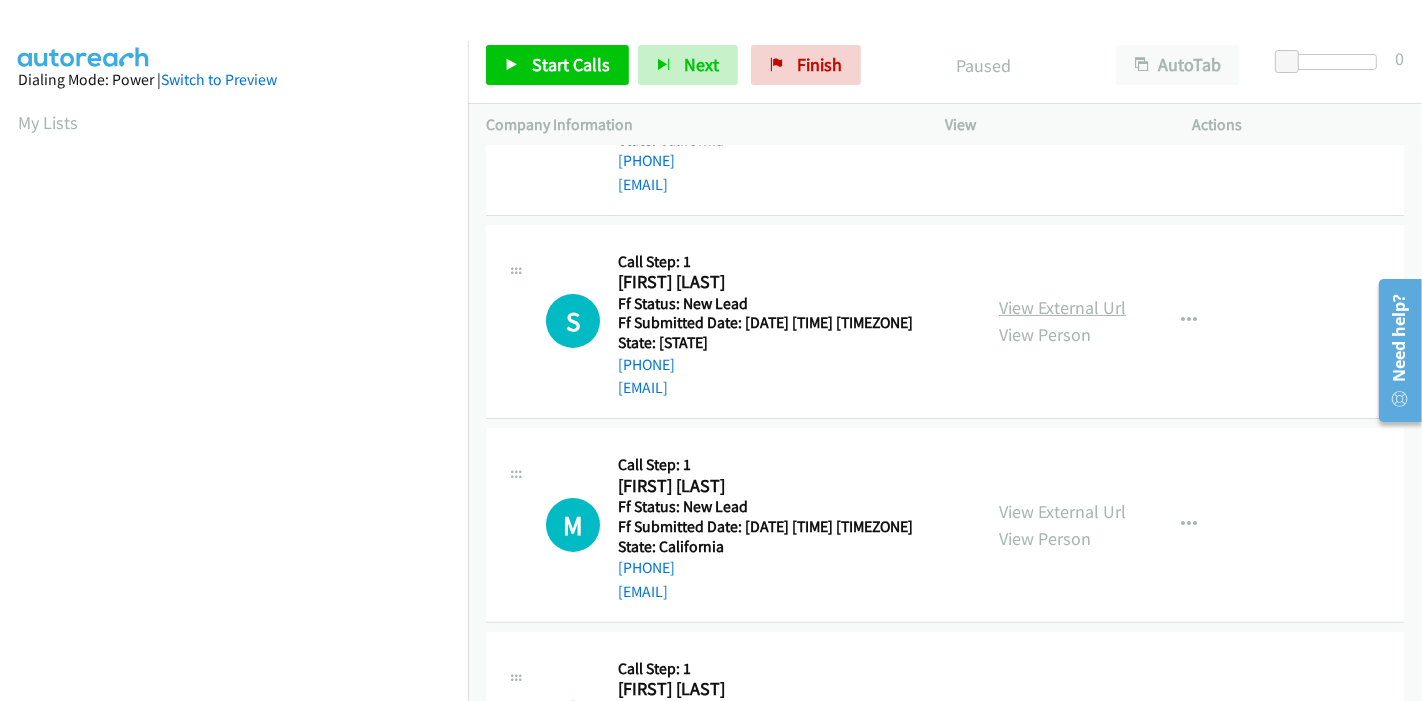 click on "View External Url" at bounding box center (1062, 307) 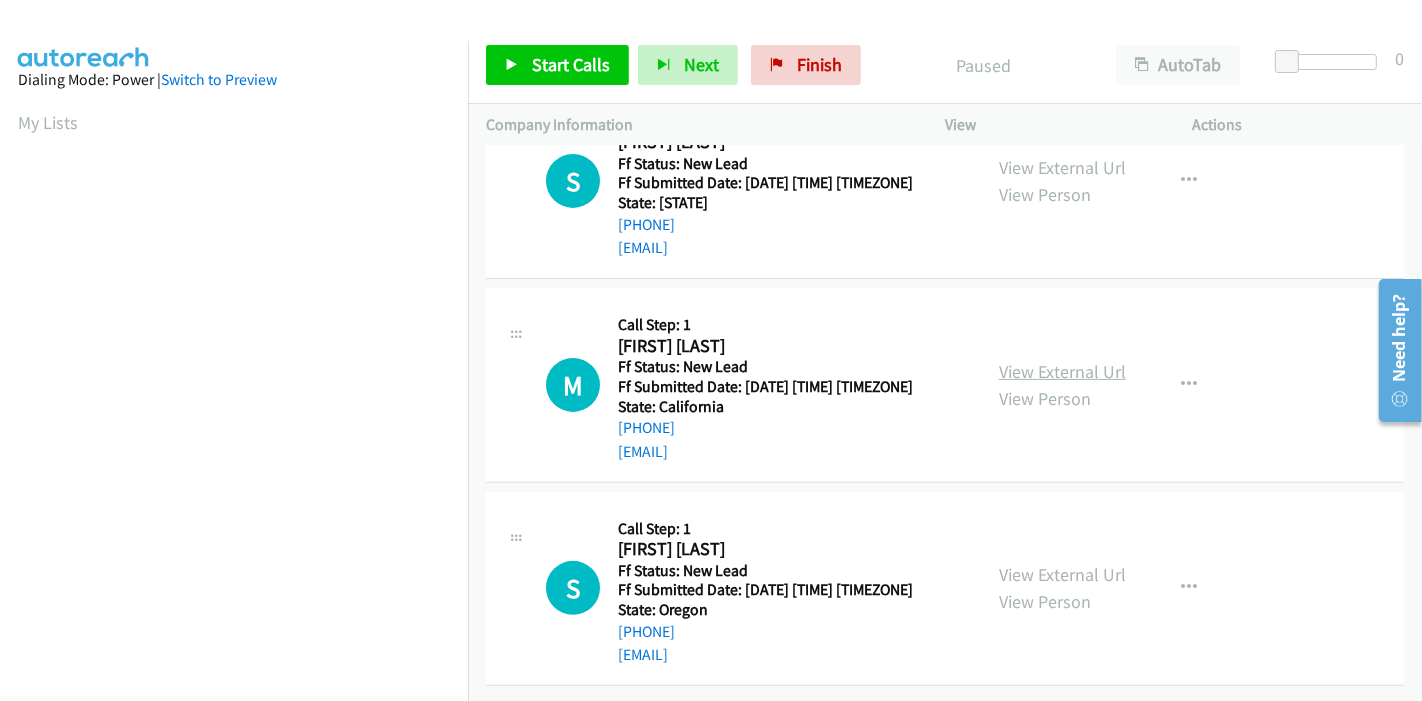 scroll, scrollTop: 487, scrollLeft: 0, axis: vertical 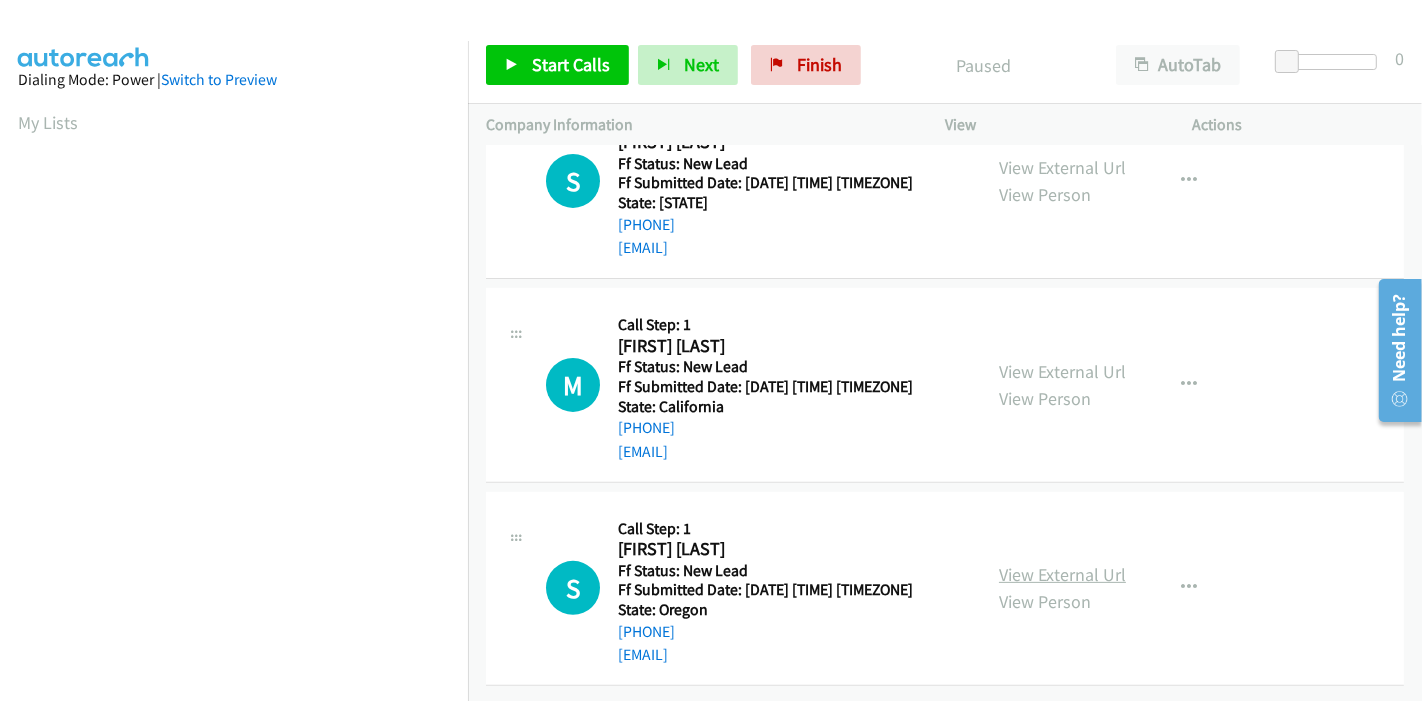 click on "View External Url" at bounding box center (1062, 574) 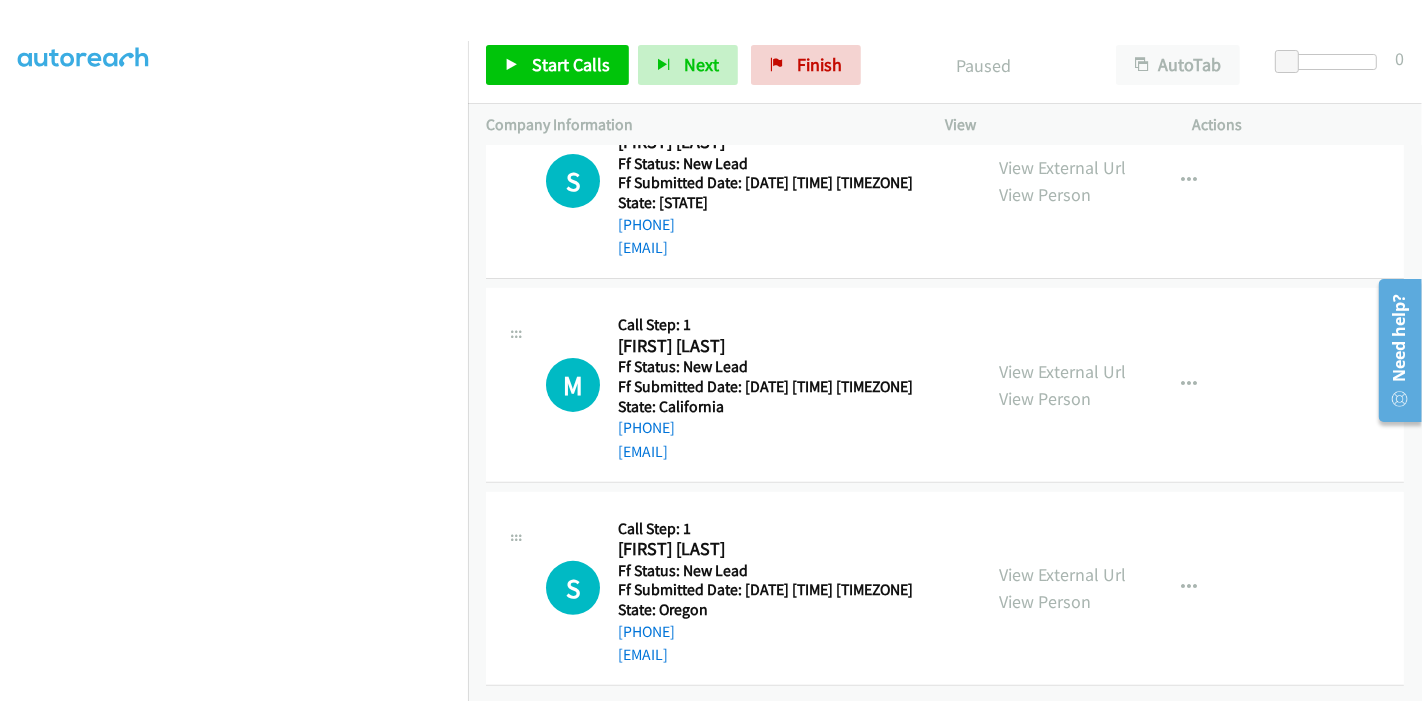 scroll, scrollTop: 0, scrollLeft: 0, axis: both 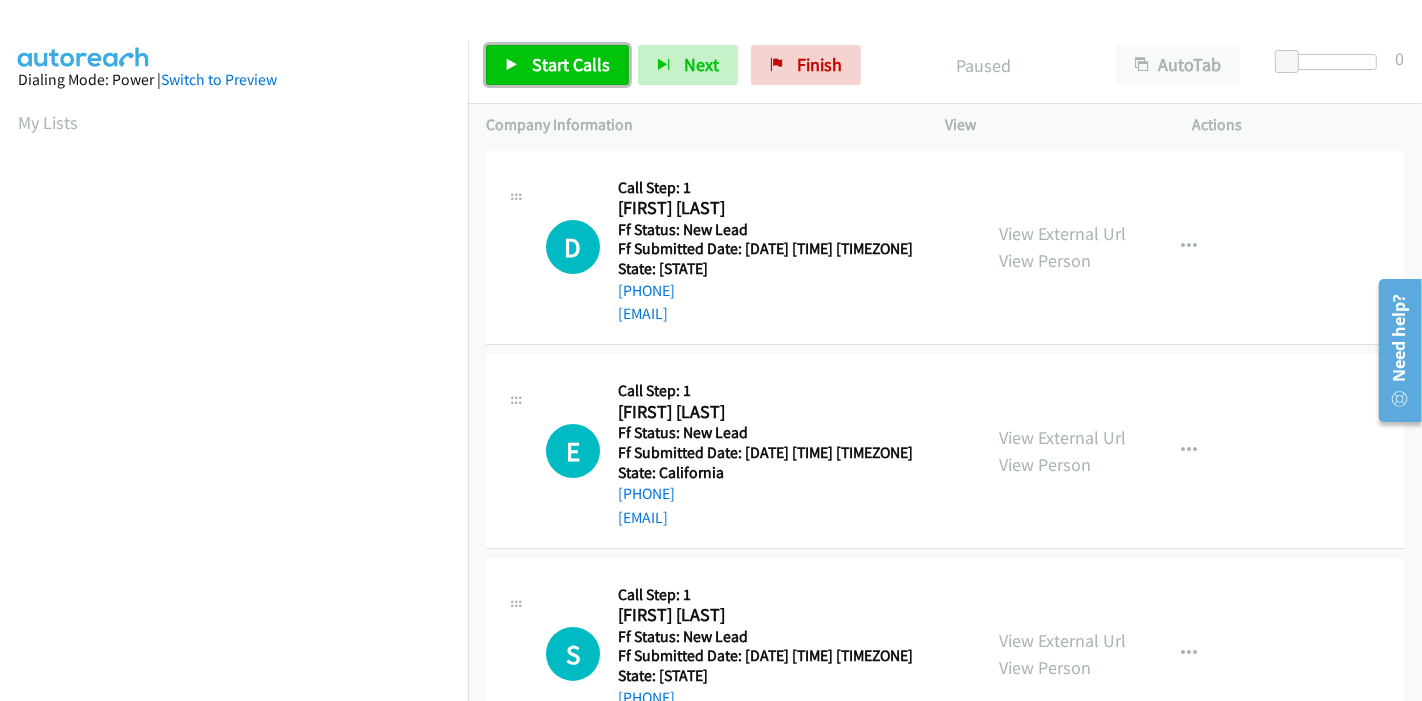 click on "Start Calls" at bounding box center [557, 65] 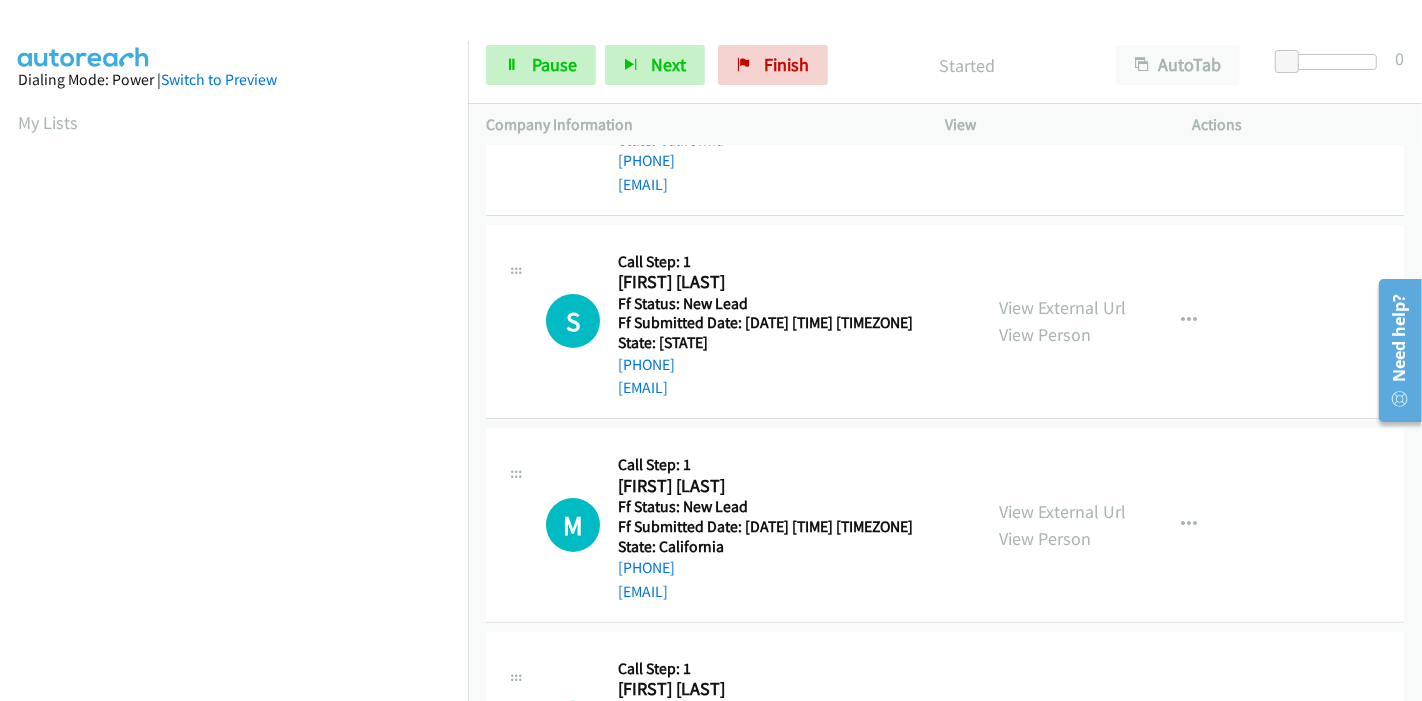 scroll, scrollTop: 0, scrollLeft: 0, axis: both 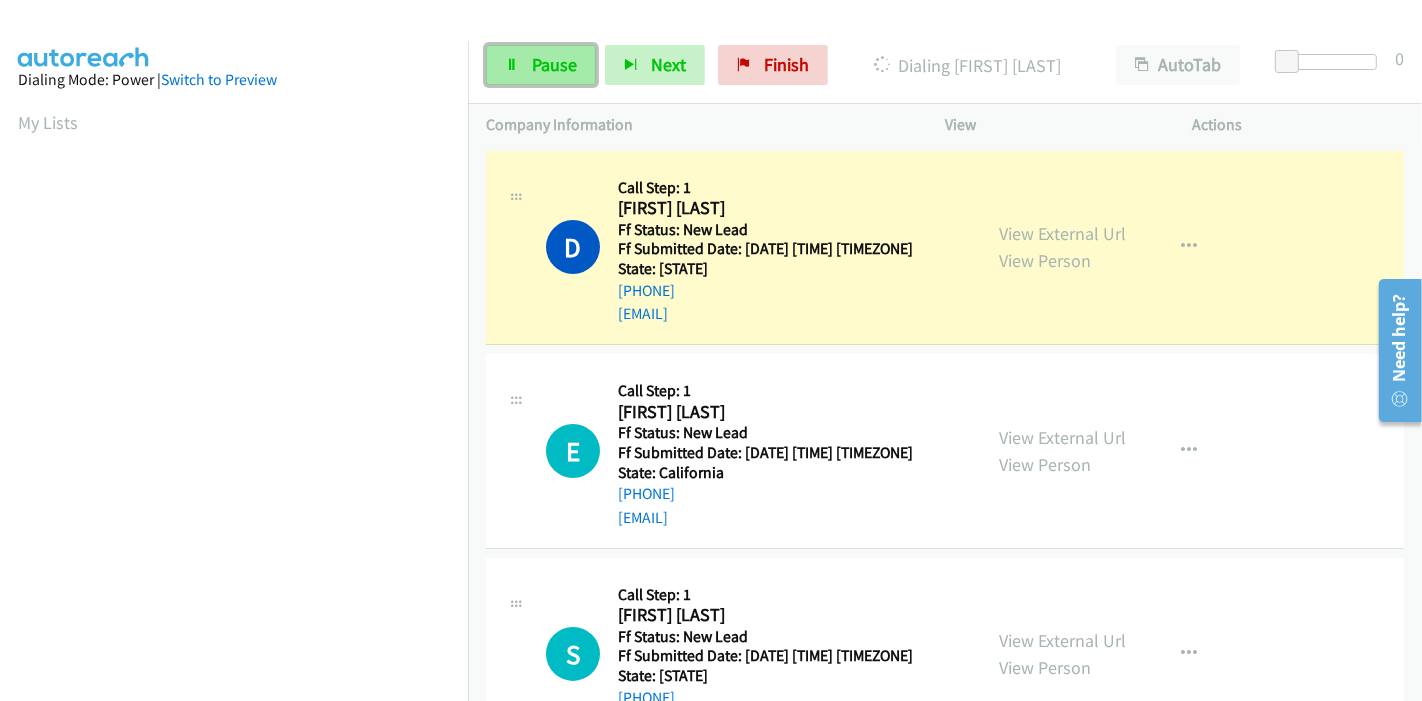 click on "Pause" at bounding box center [541, 65] 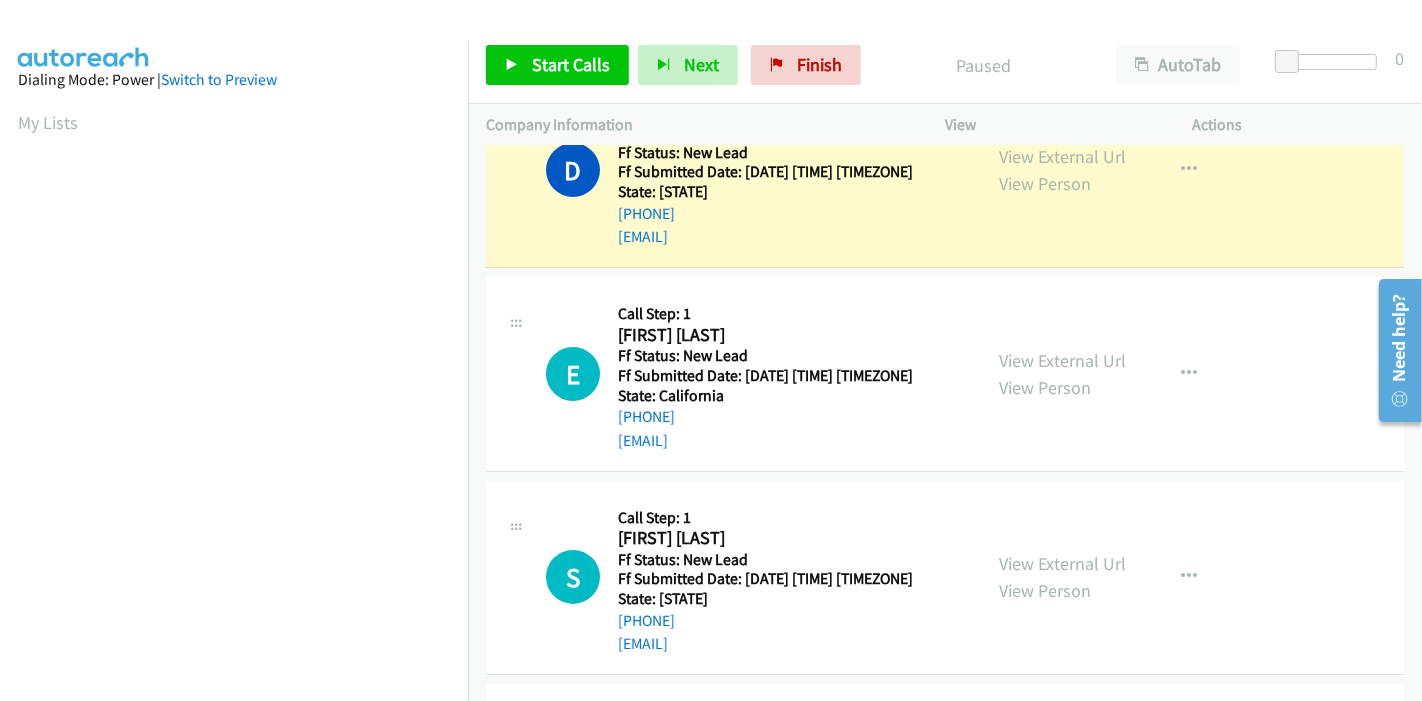 scroll, scrollTop: 111, scrollLeft: 0, axis: vertical 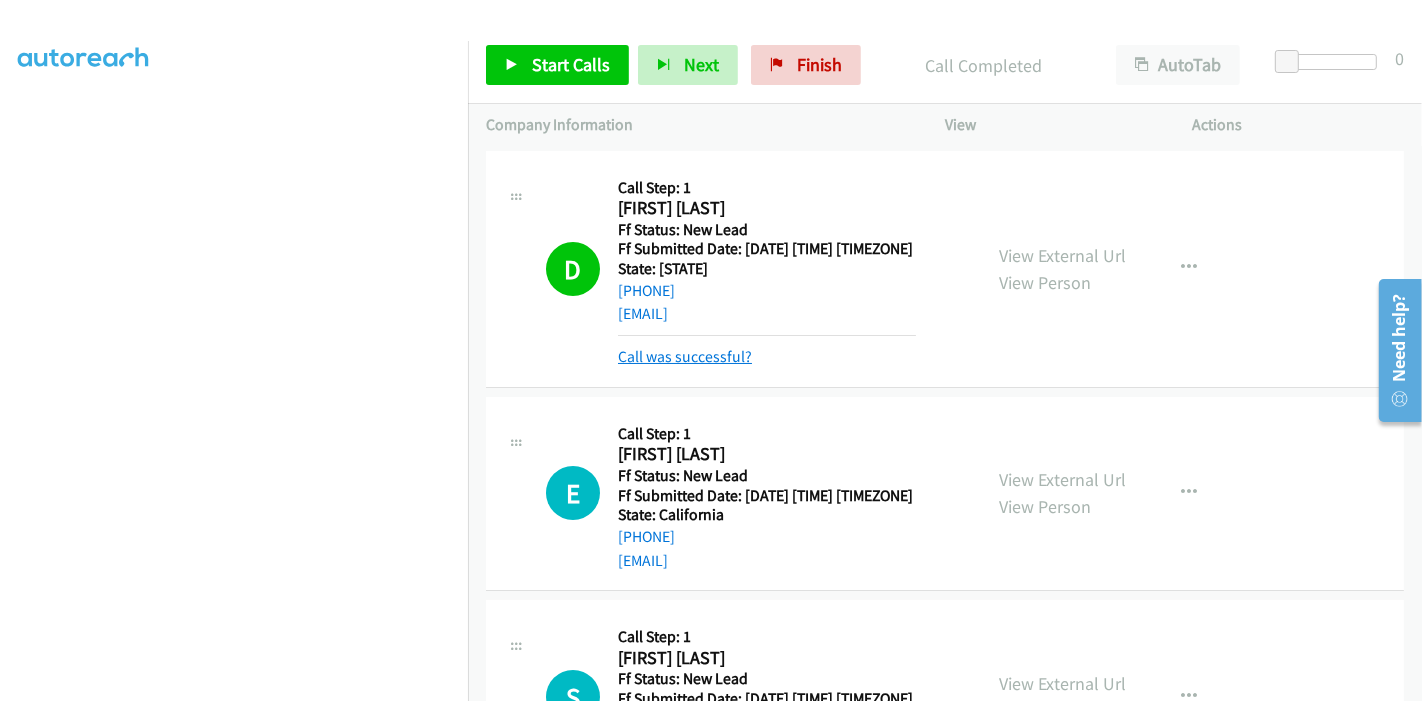 click on "Call was successful?" at bounding box center [685, 356] 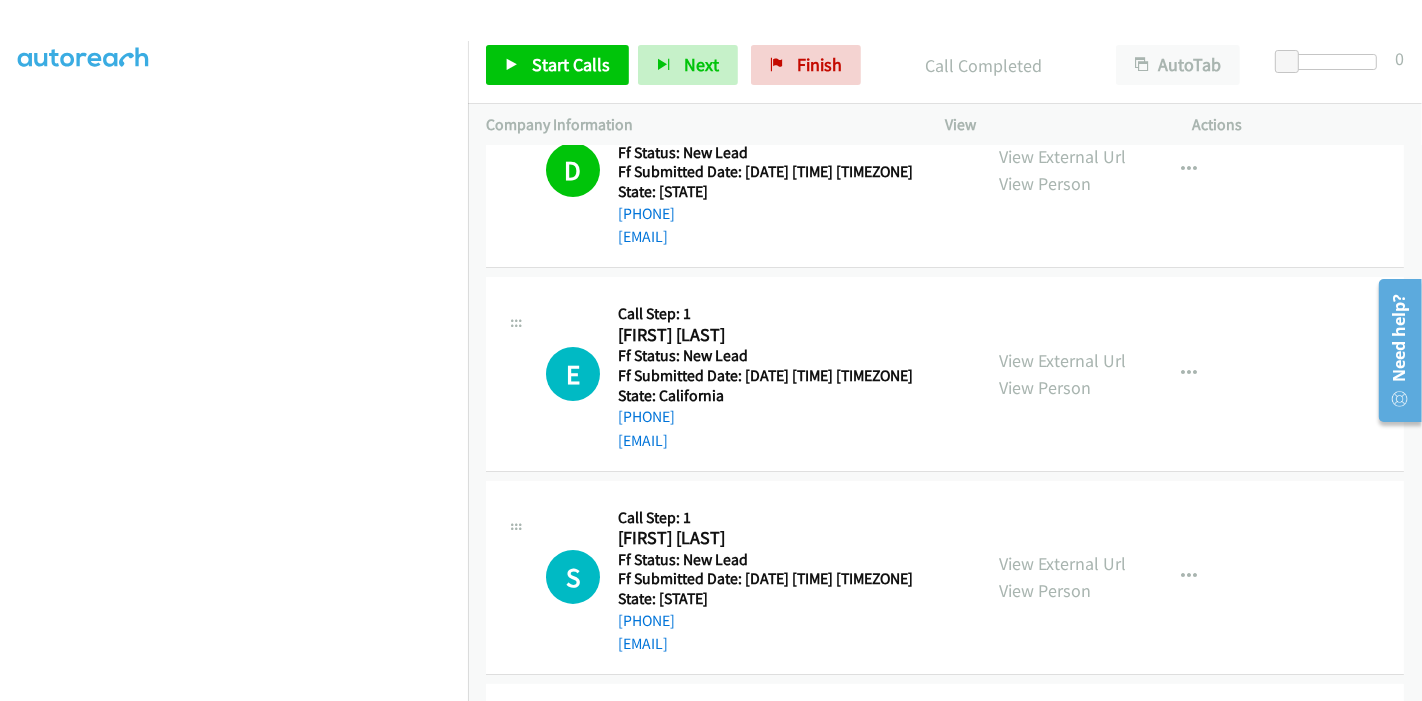 scroll, scrollTop: 111, scrollLeft: 0, axis: vertical 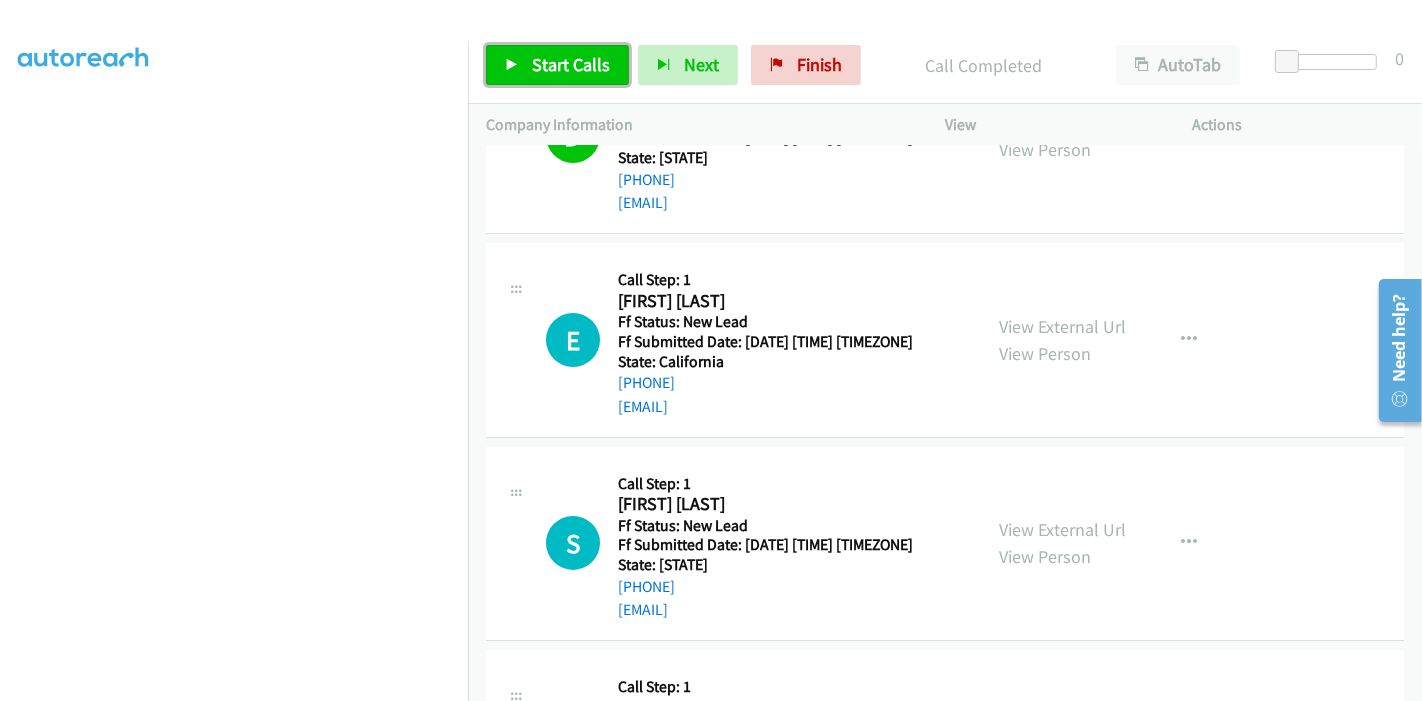 click on "Start Calls" at bounding box center [571, 64] 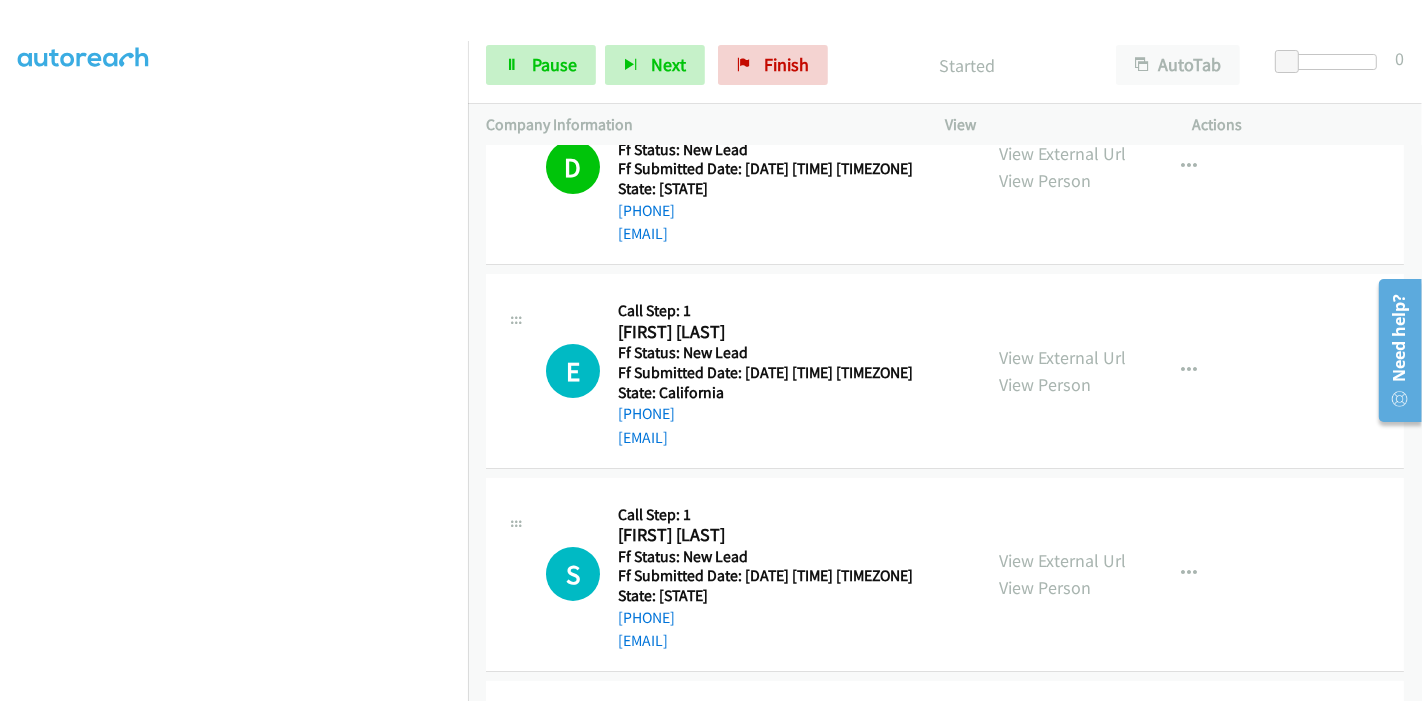 scroll, scrollTop: 111, scrollLeft: 0, axis: vertical 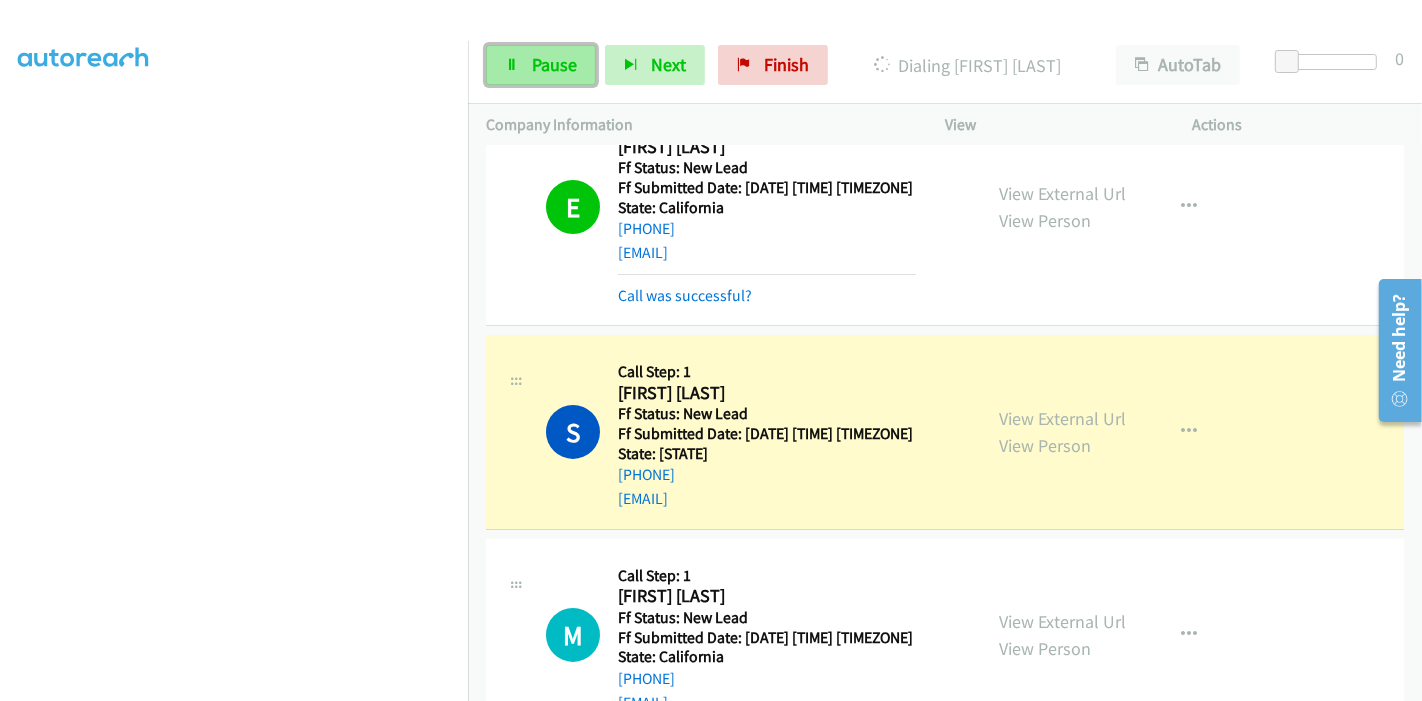 click at bounding box center (512, 66) 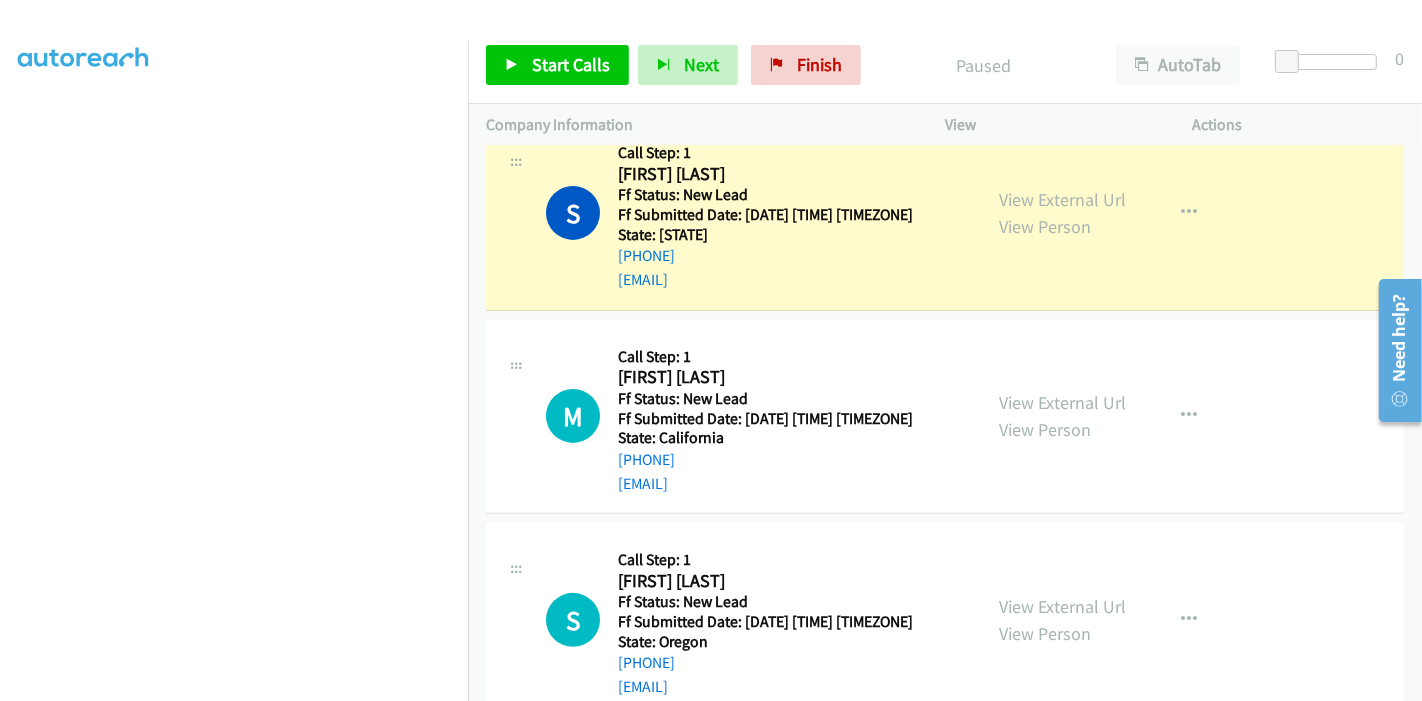 scroll, scrollTop: 487, scrollLeft: 0, axis: vertical 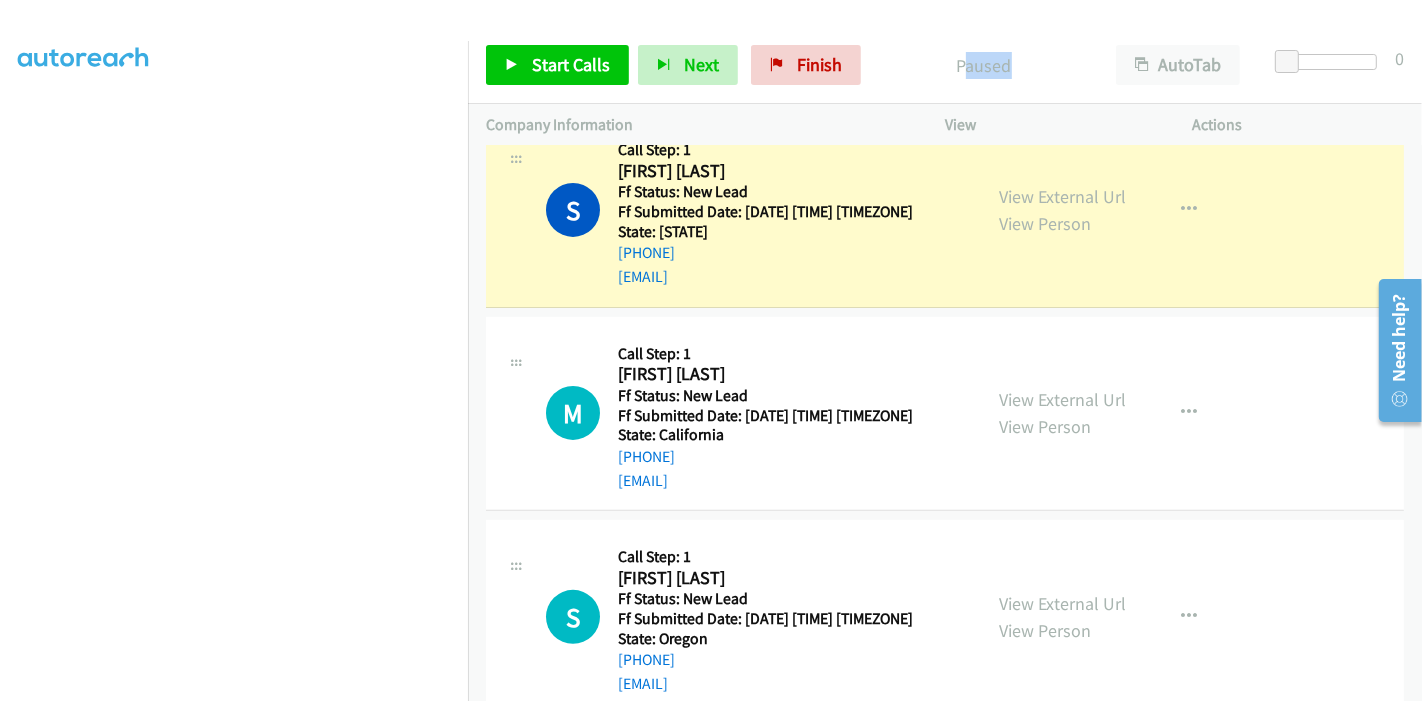 drag, startPoint x: 1005, startPoint y: 61, endPoint x: 961, endPoint y: 77, distance: 46.818798 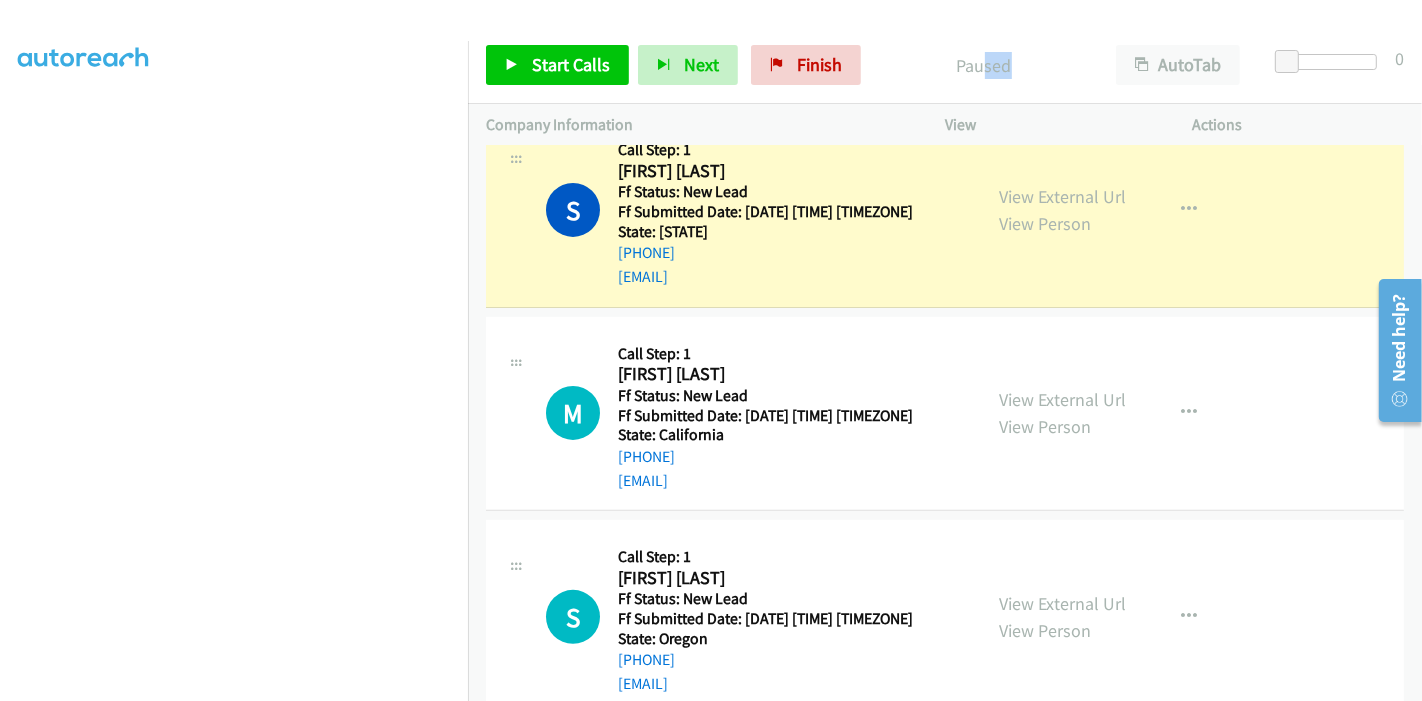 drag, startPoint x: 1005, startPoint y: 65, endPoint x: 982, endPoint y: 67, distance: 23.086792 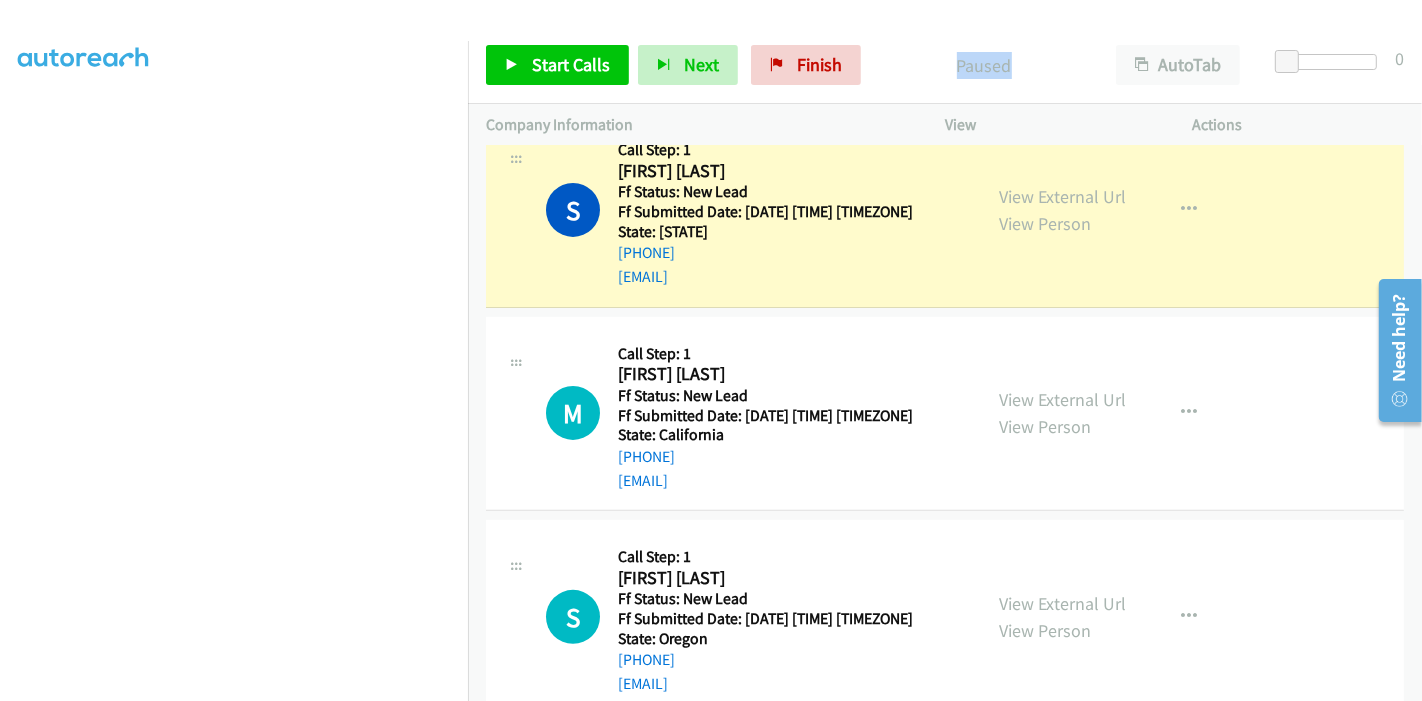 drag, startPoint x: 1008, startPoint y: 67, endPoint x: 954, endPoint y: 66, distance: 54.00926 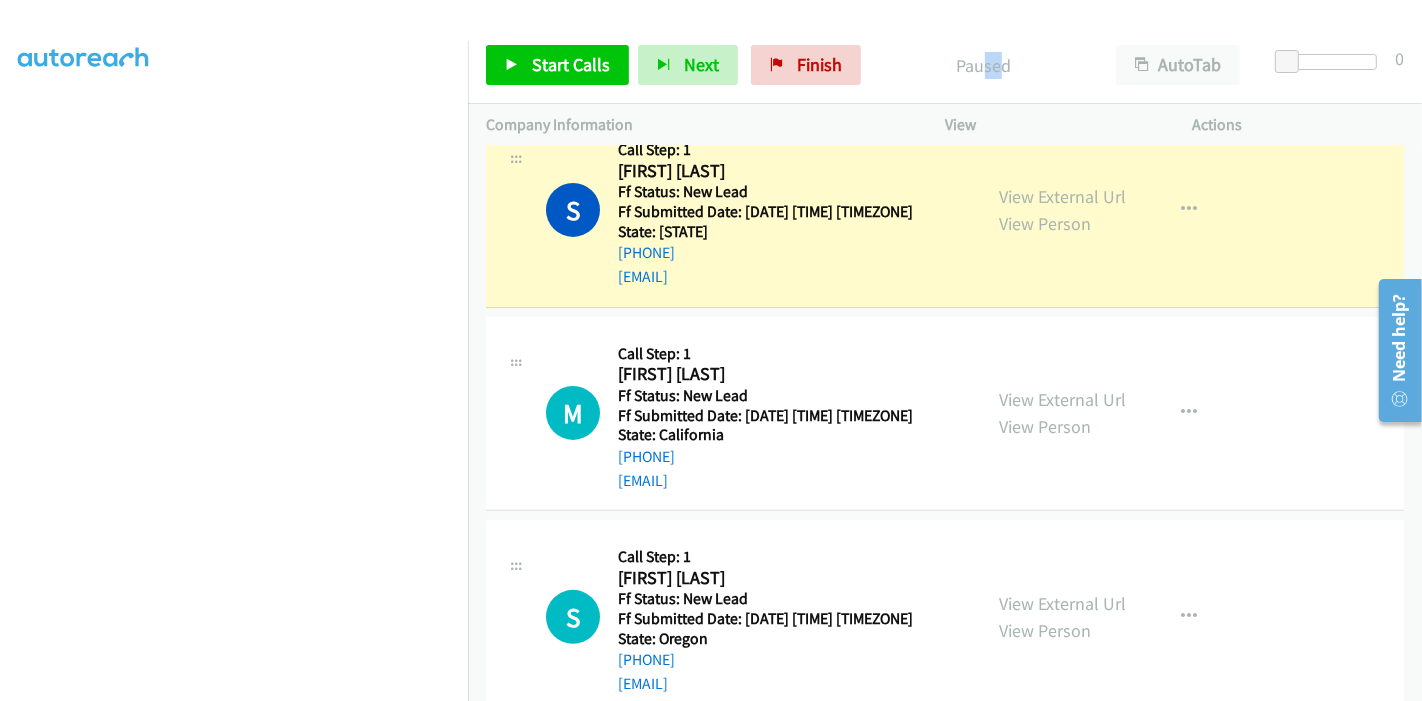 drag, startPoint x: 994, startPoint y: 63, endPoint x: 982, endPoint y: 73, distance: 15.6205 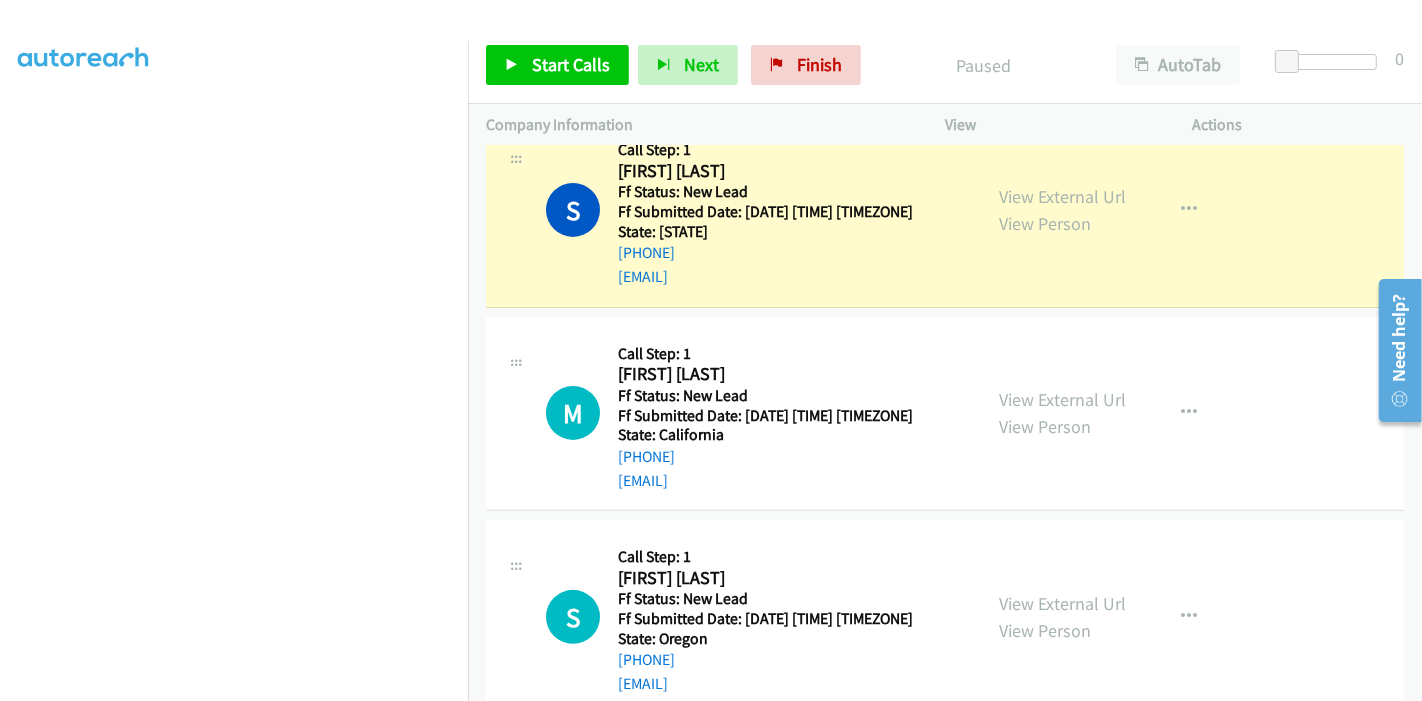 click on "Paused" at bounding box center (984, 65) 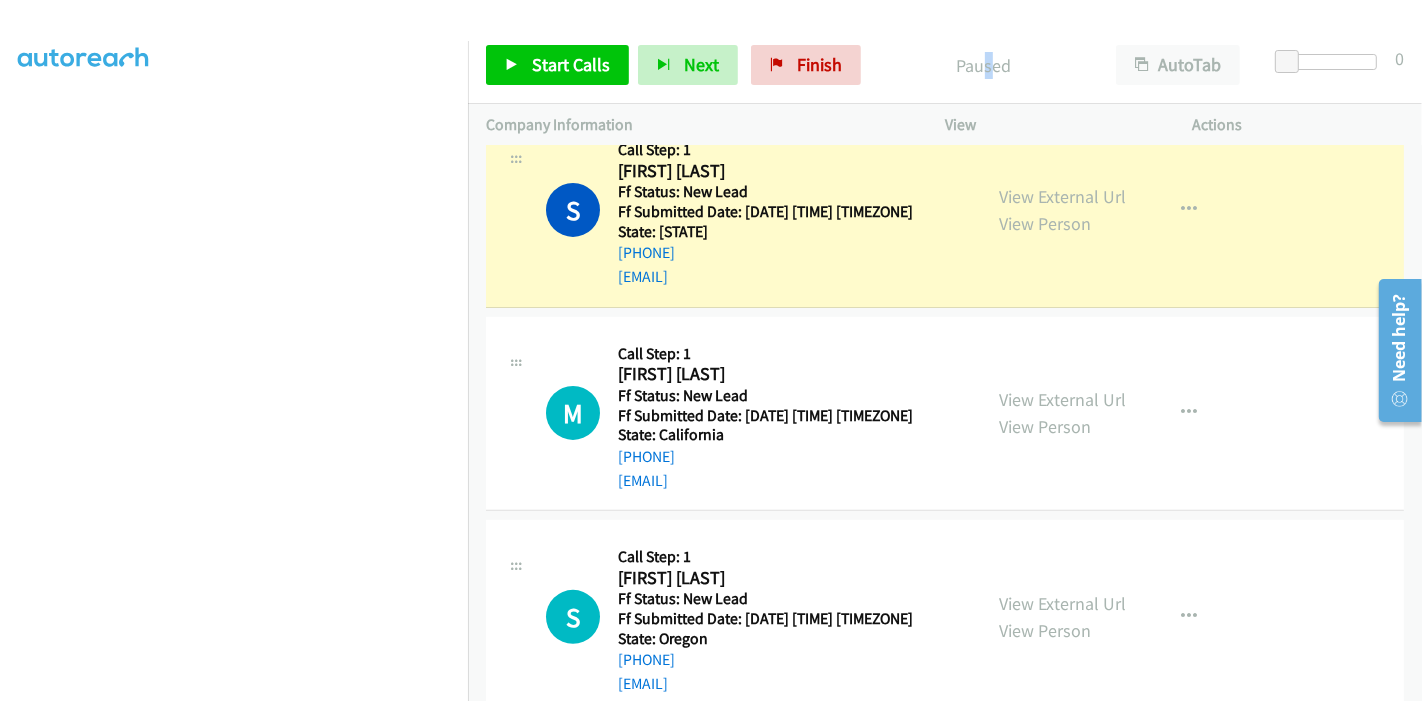 drag, startPoint x: 977, startPoint y: 69, endPoint x: 992, endPoint y: 67, distance: 15.132746 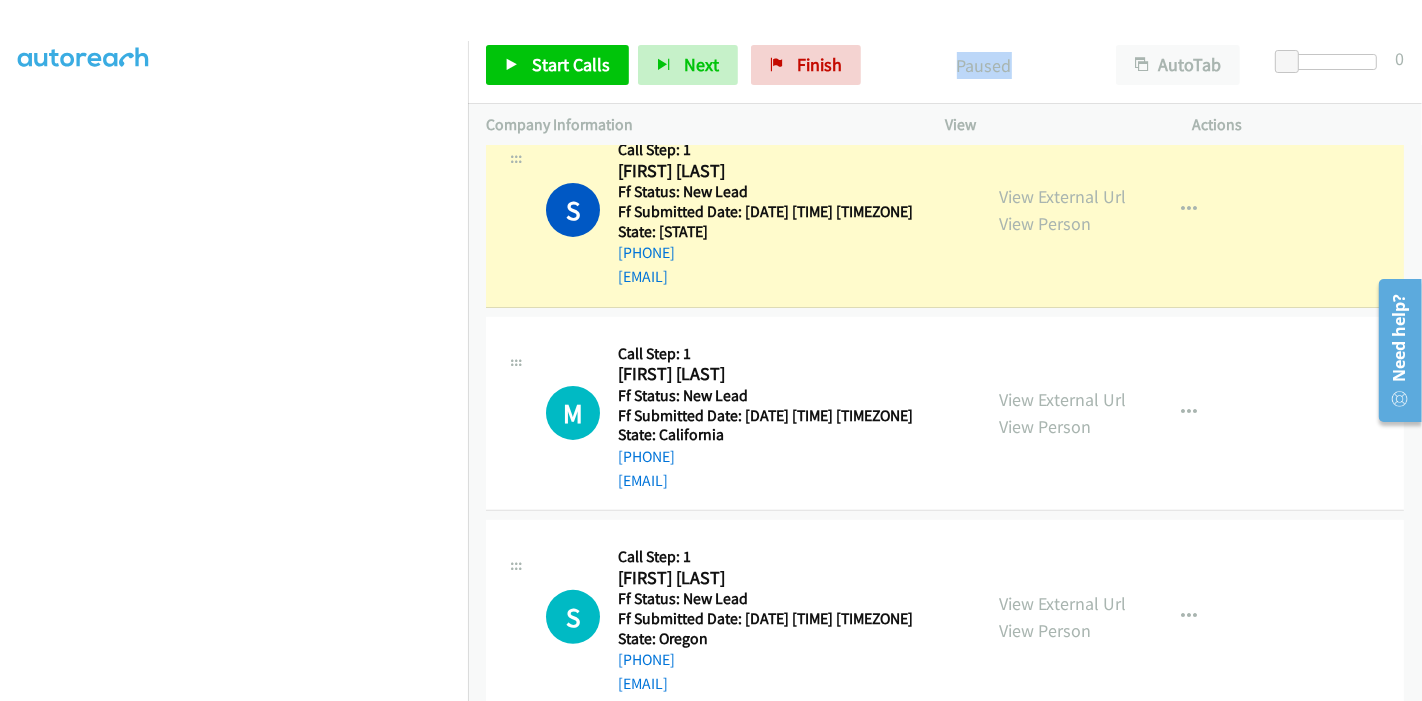 click on "Paused" at bounding box center (984, 65) 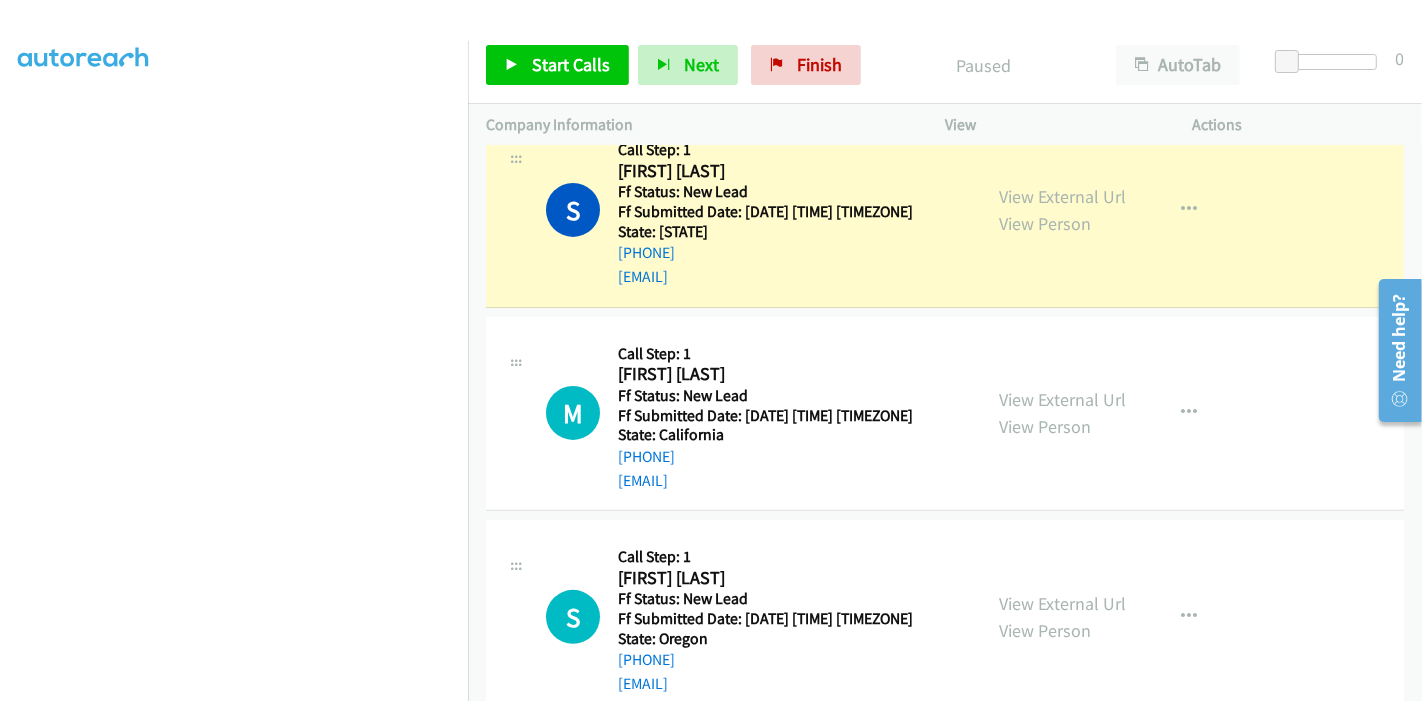 click on "Paused" at bounding box center (984, 65) 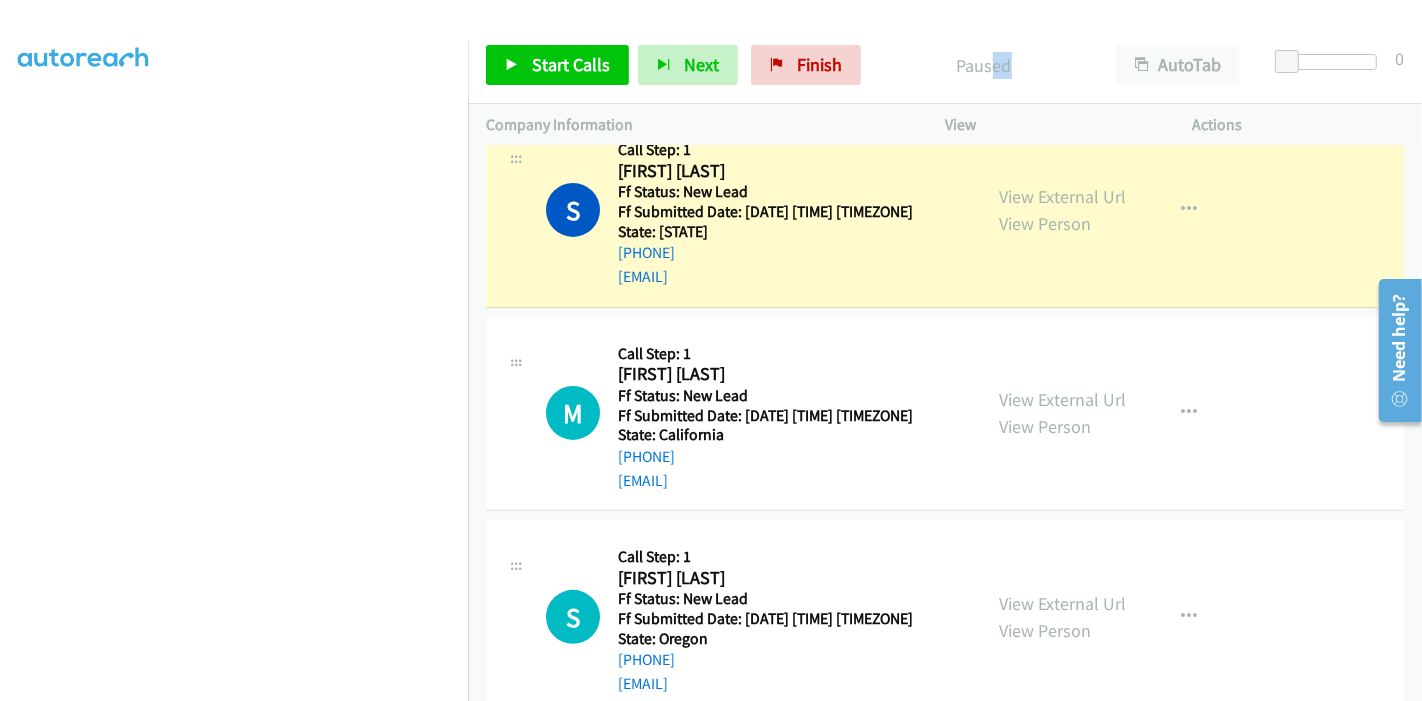 drag, startPoint x: 1005, startPoint y: 62, endPoint x: 992, endPoint y: 62, distance: 13 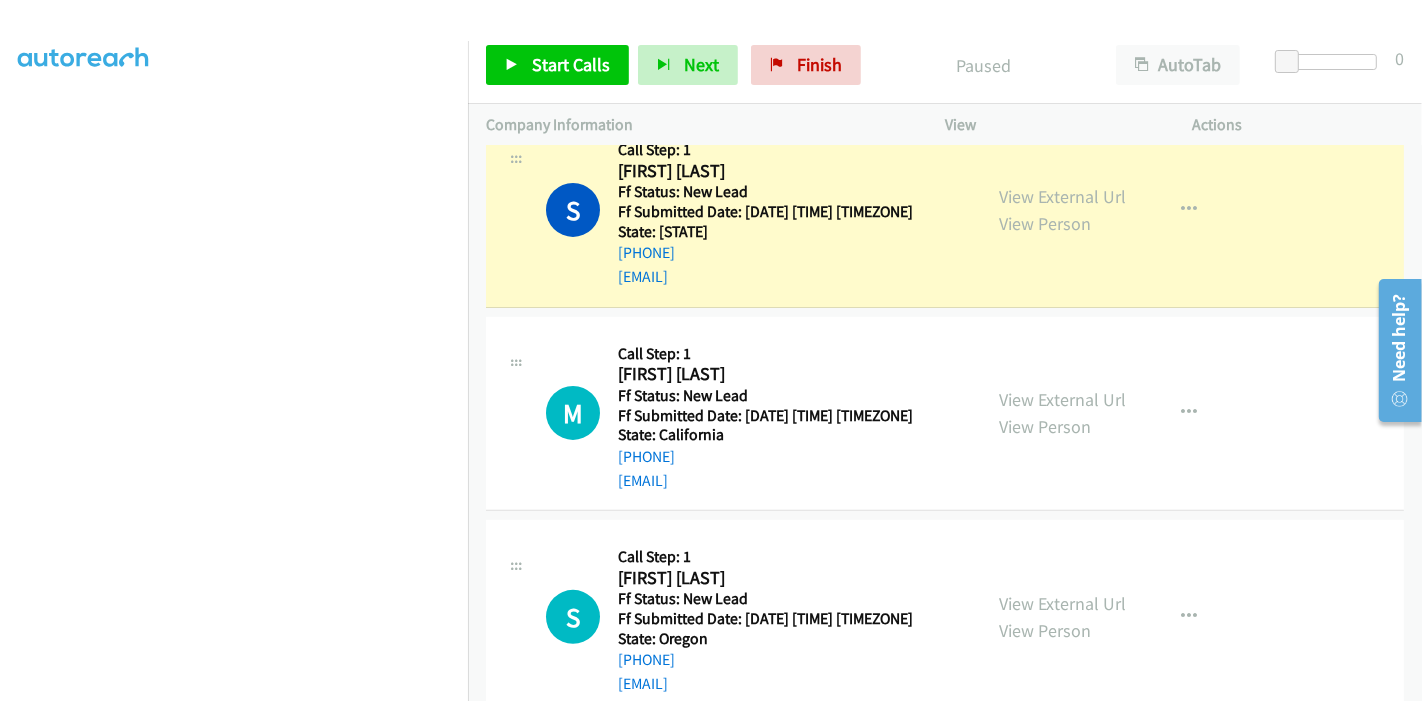 click on "Paused" at bounding box center (984, 65) 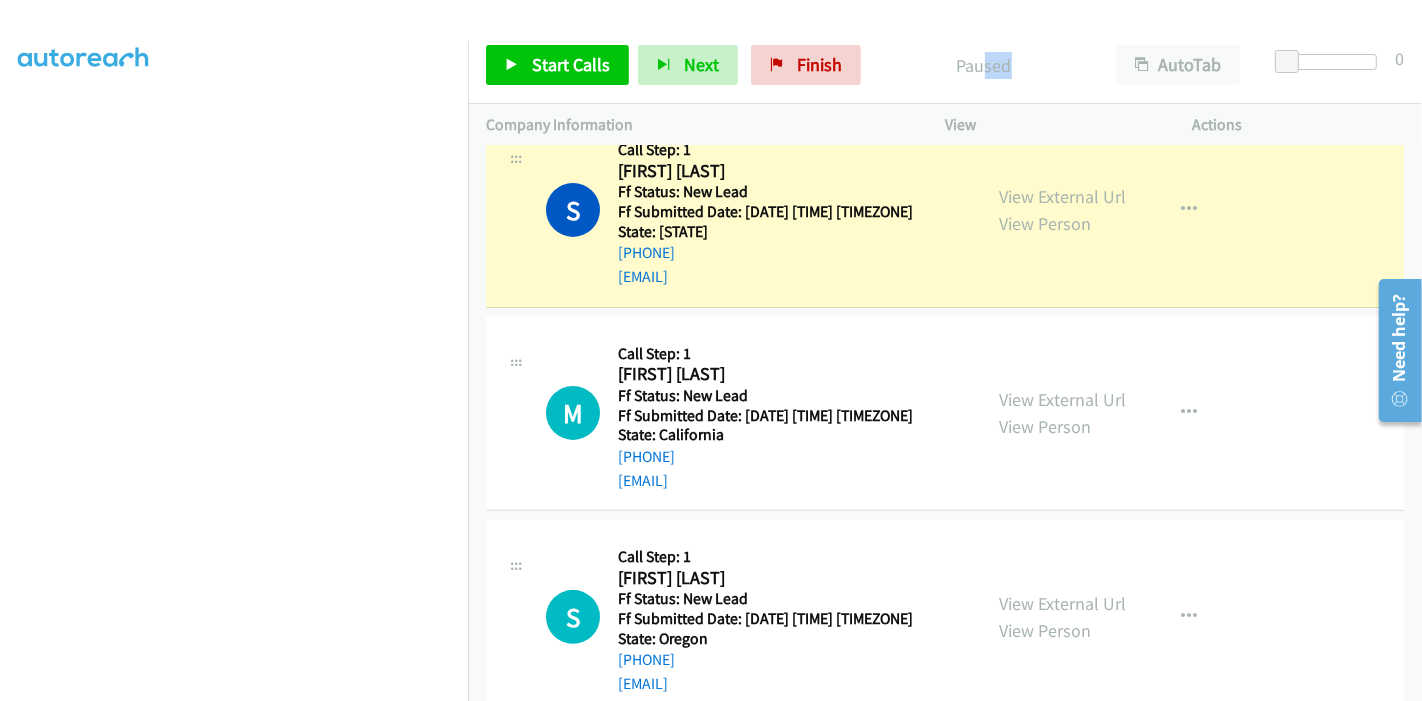 drag, startPoint x: 1005, startPoint y: 62, endPoint x: 977, endPoint y: 70, distance: 29.12044 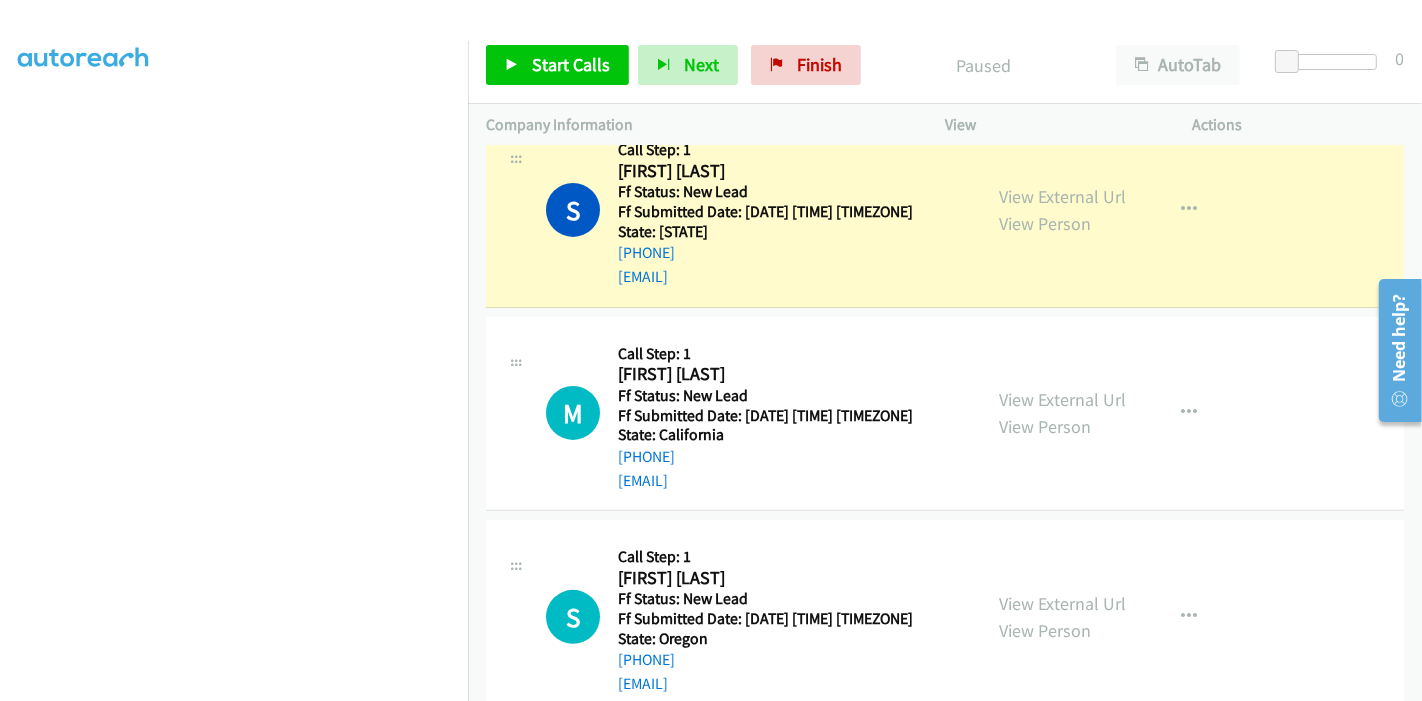 click on "Paused" at bounding box center (984, 65) 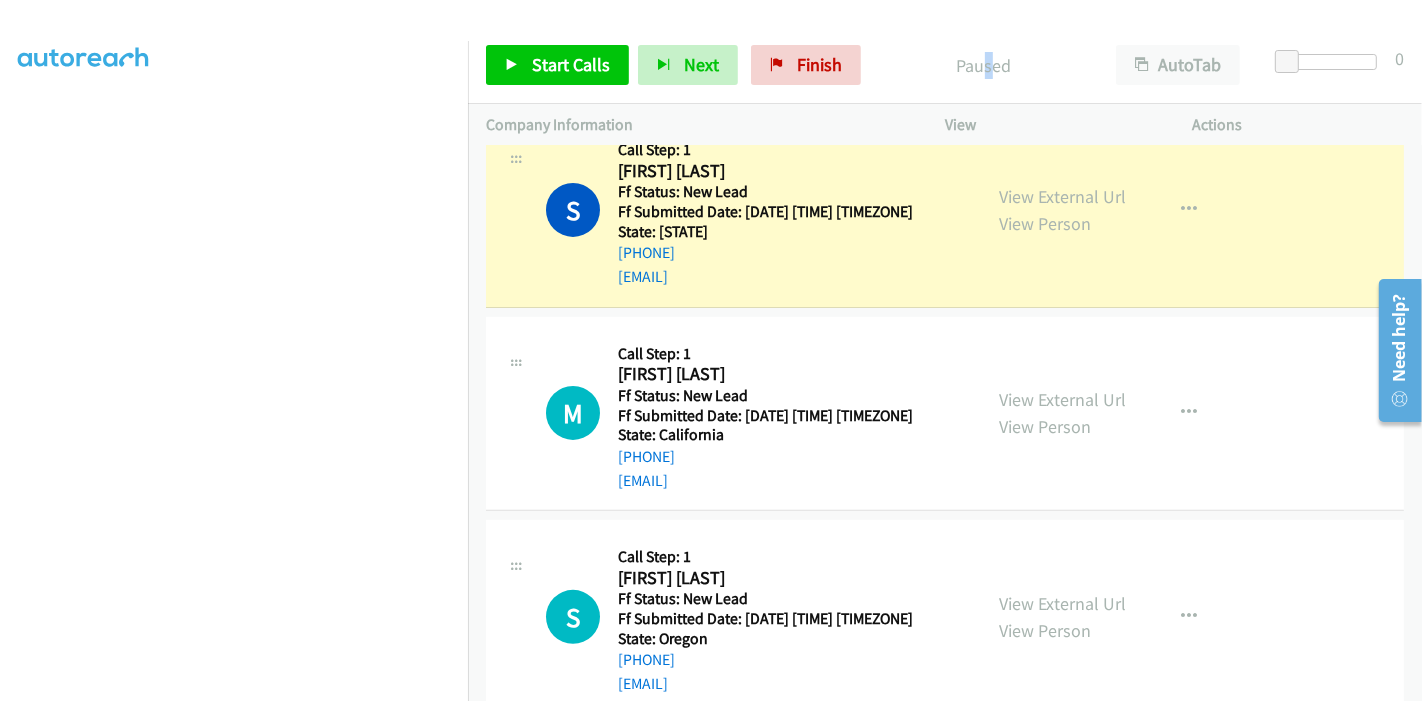 click on "Paused" at bounding box center [984, 65] 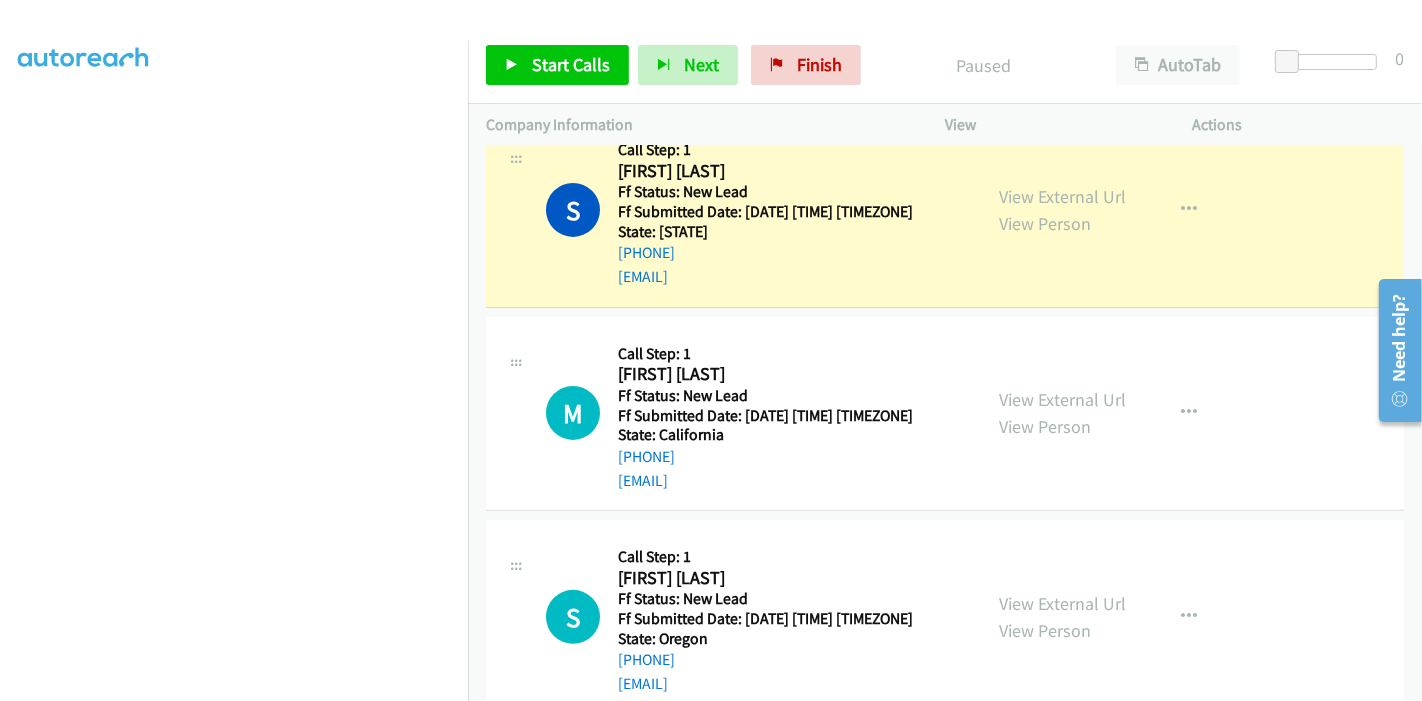scroll, scrollTop: 225, scrollLeft: 0, axis: vertical 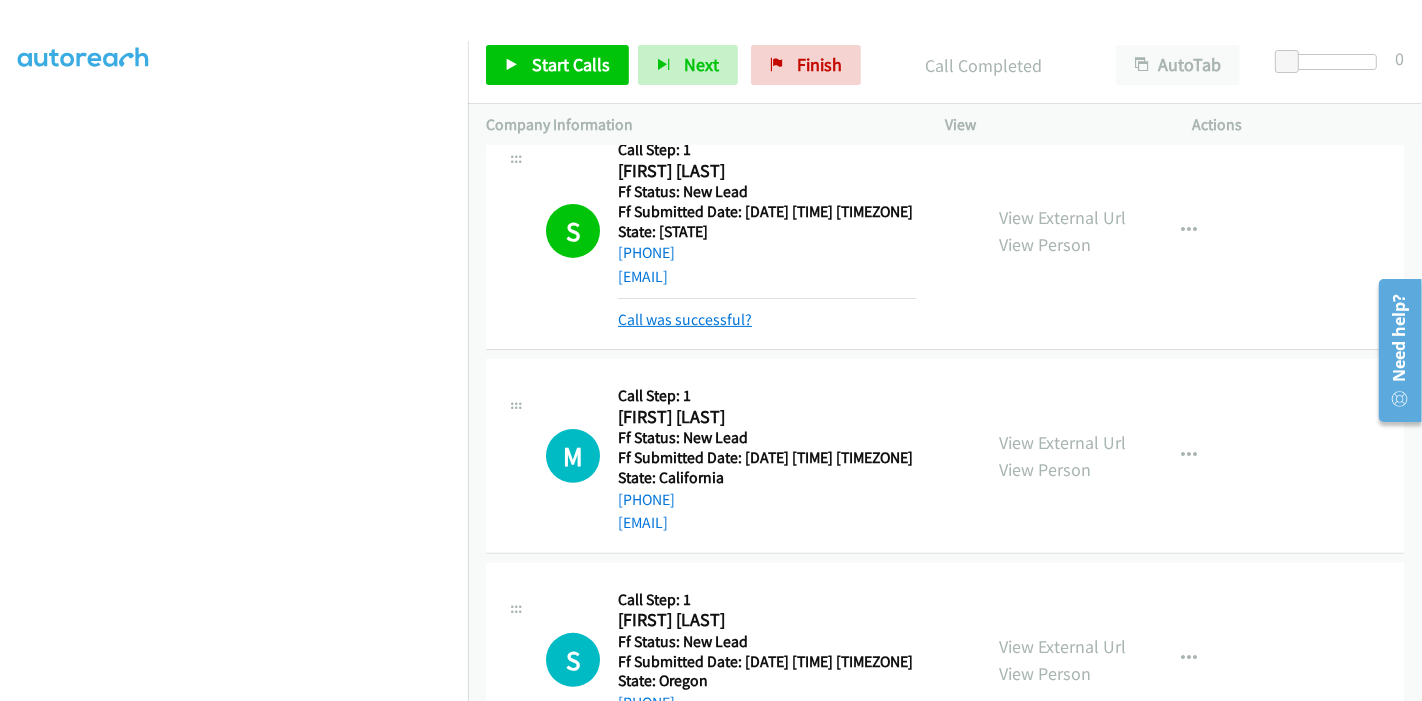 click on "Call was successful?" at bounding box center [685, 319] 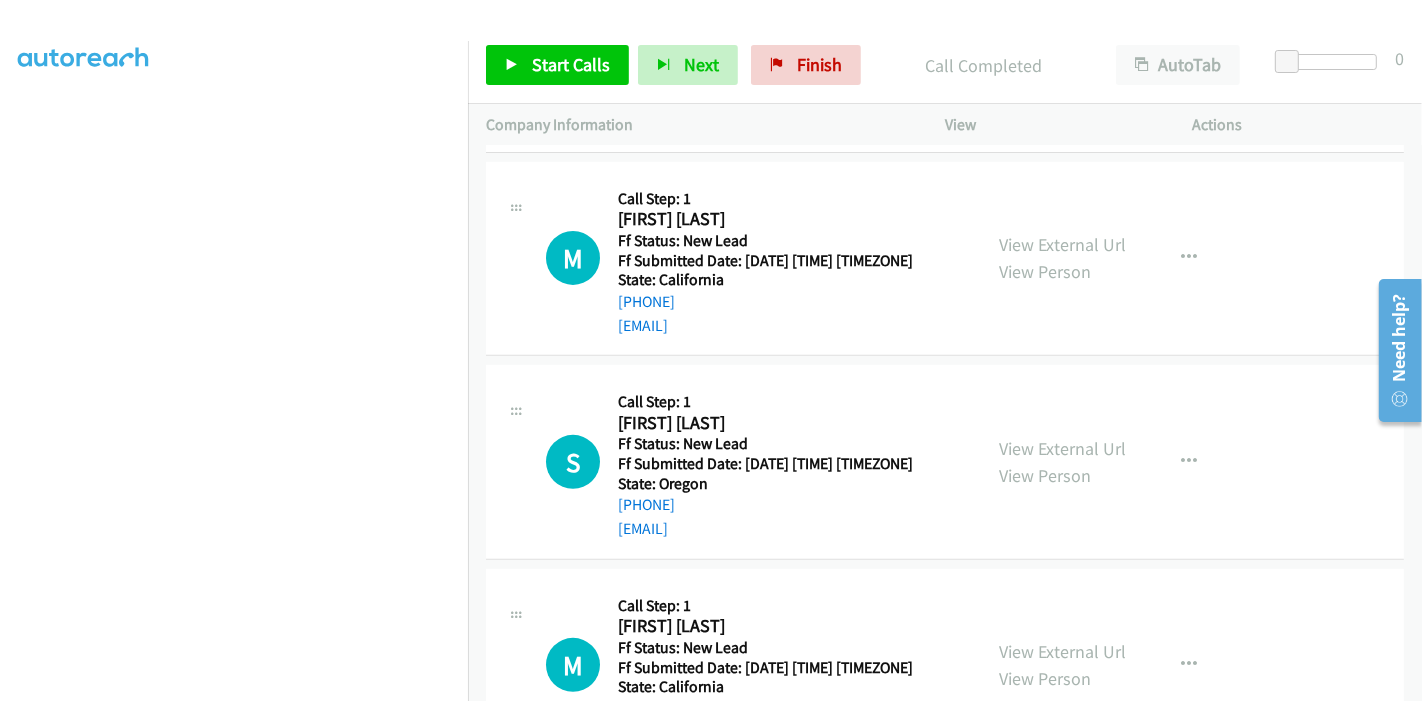 scroll, scrollTop: 583, scrollLeft: 0, axis: vertical 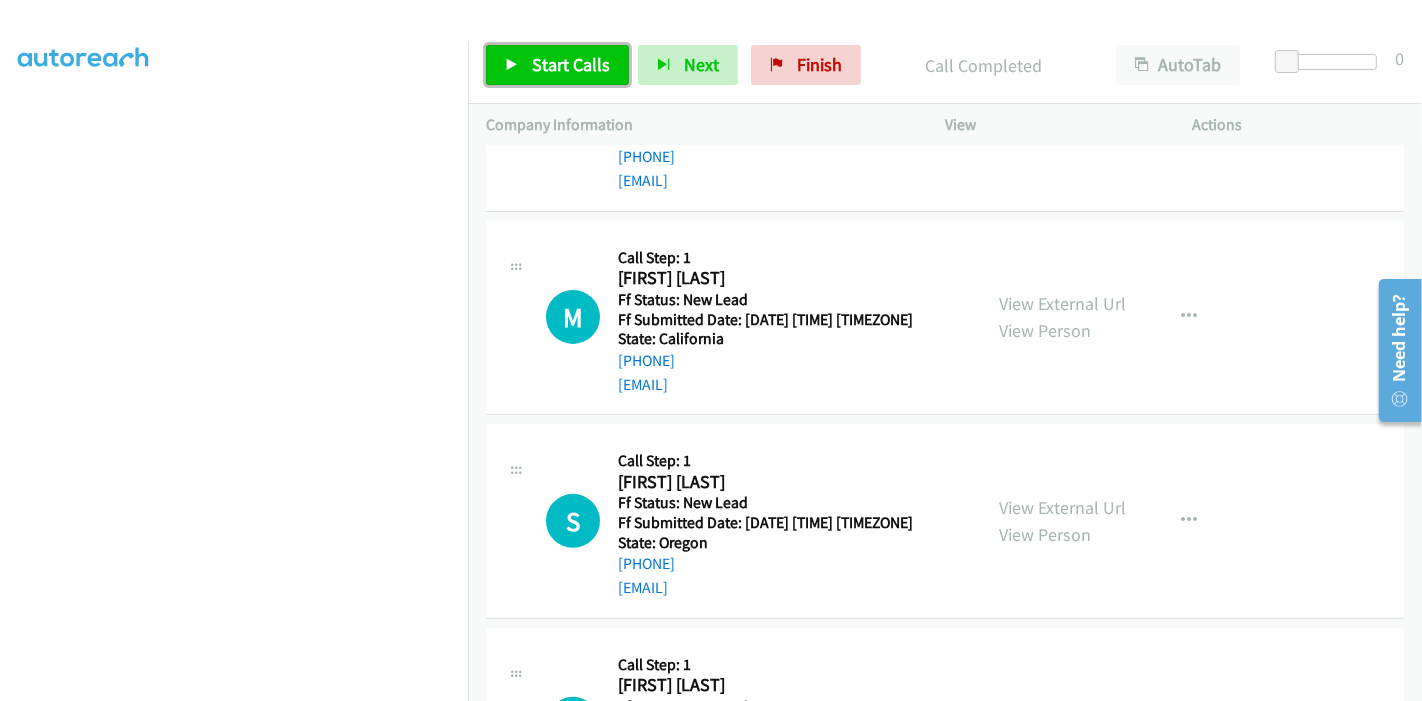 click on "Start Calls" at bounding box center [571, 64] 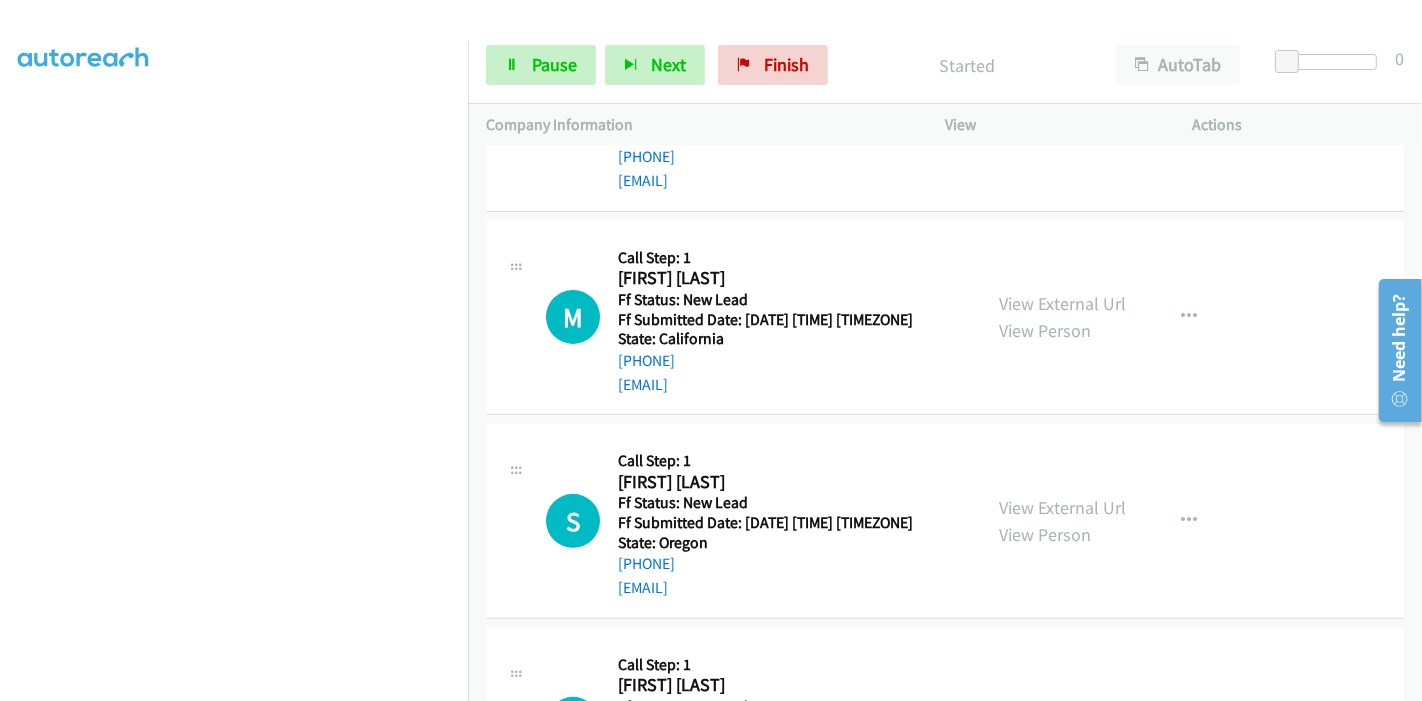 scroll, scrollTop: 472, scrollLeft: 0, axis: vertical 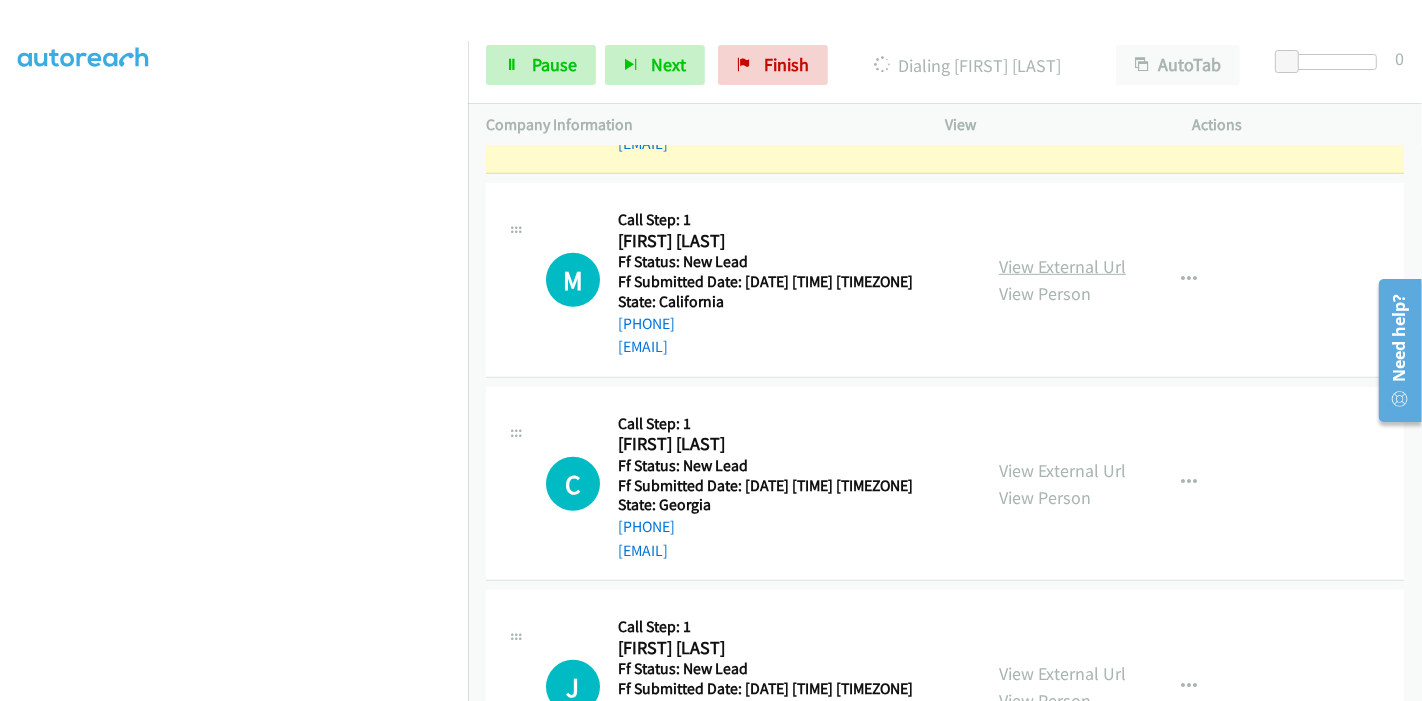 click on "View External Url" at bounding box center [1062, 266] 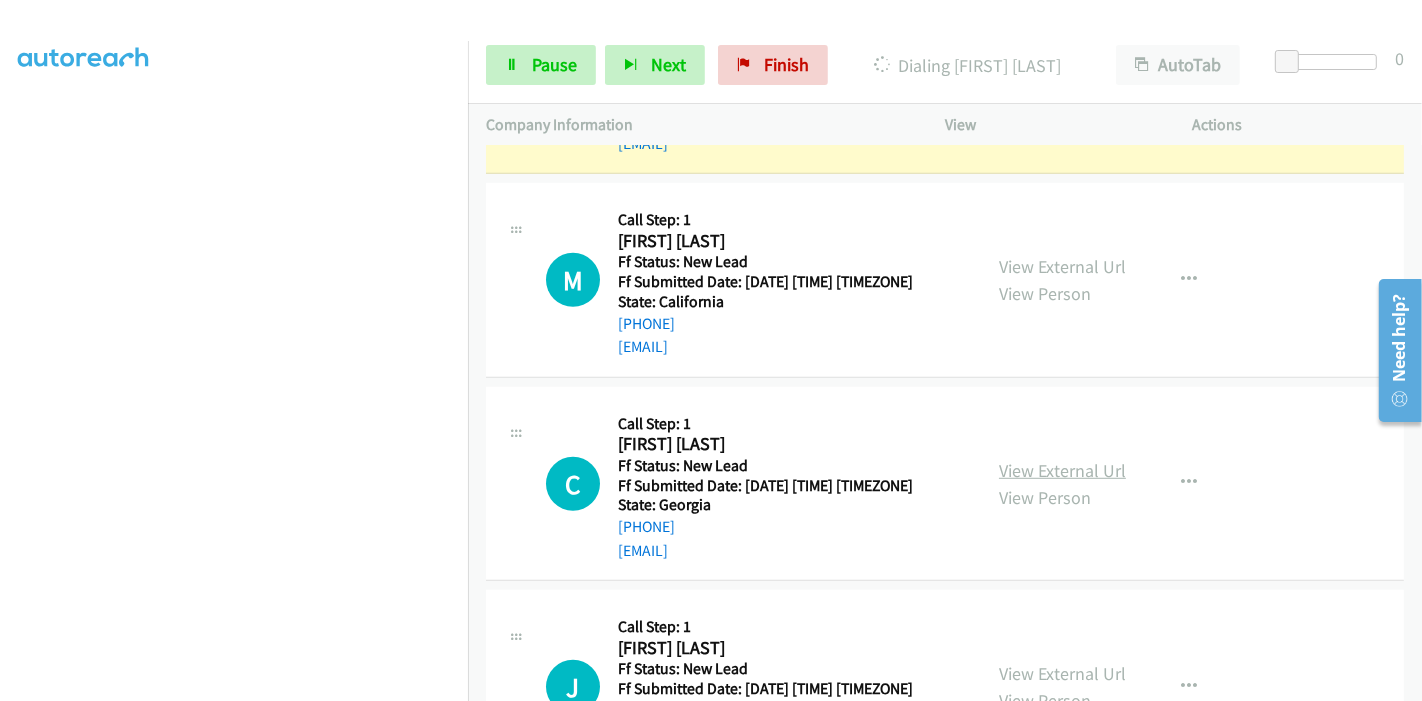 click on "View External Url" at bounding box center [1062, 470] 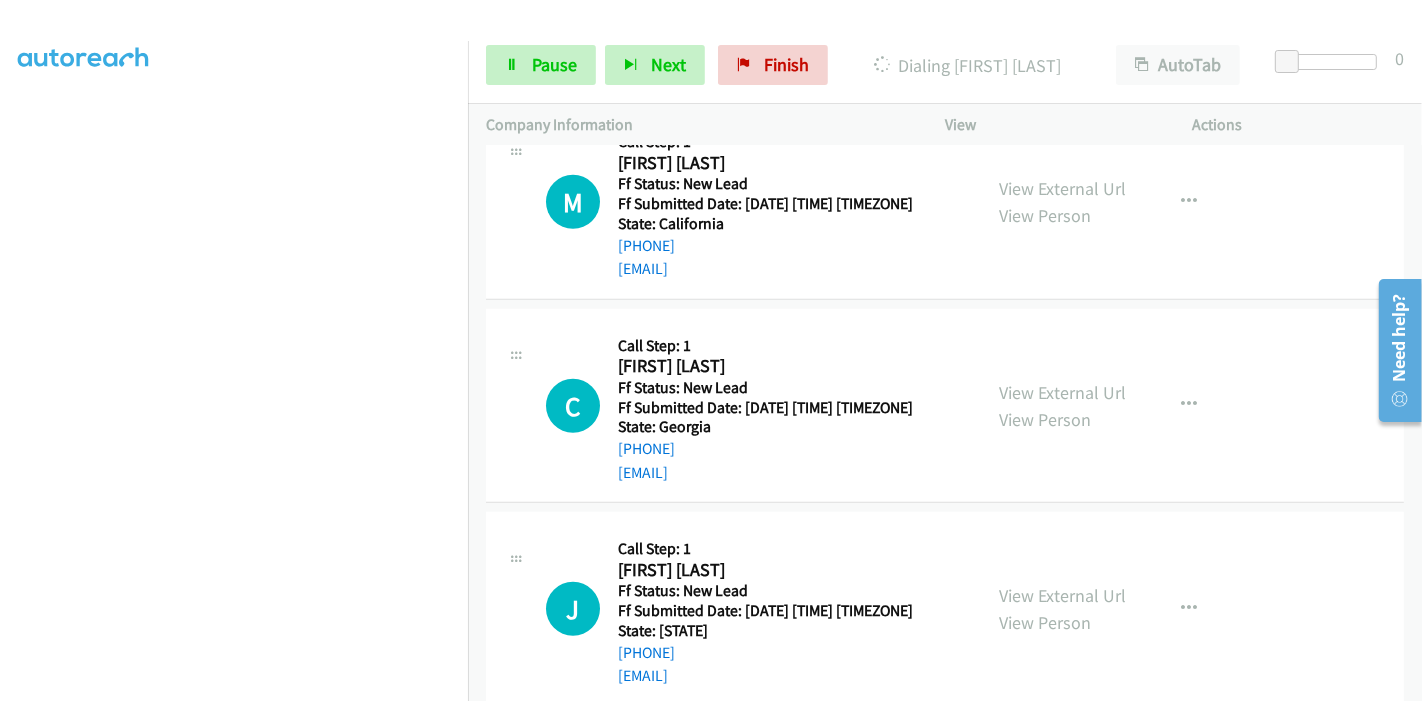 scroll, scrollTop: 1181, scrollLeft: 0, axis: vertical 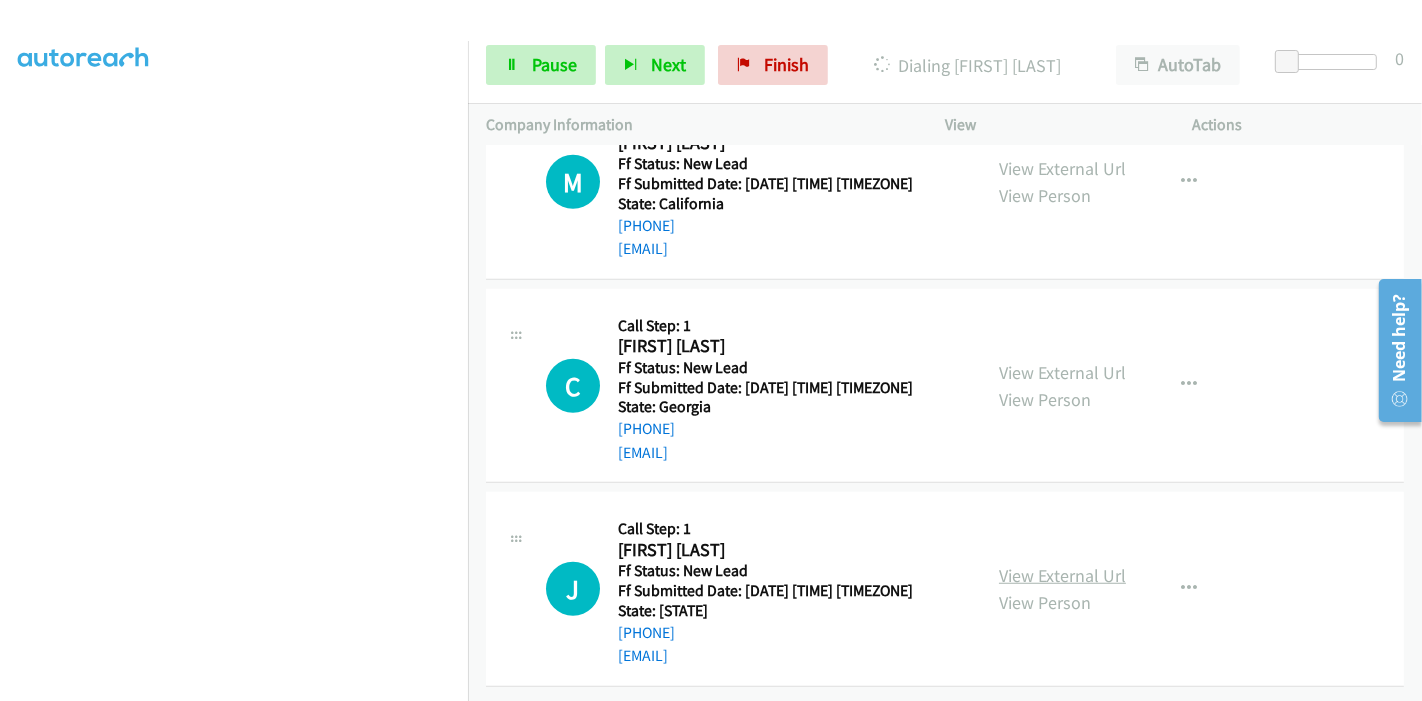 click on "View External Url" at bounding box center (1062, 575) 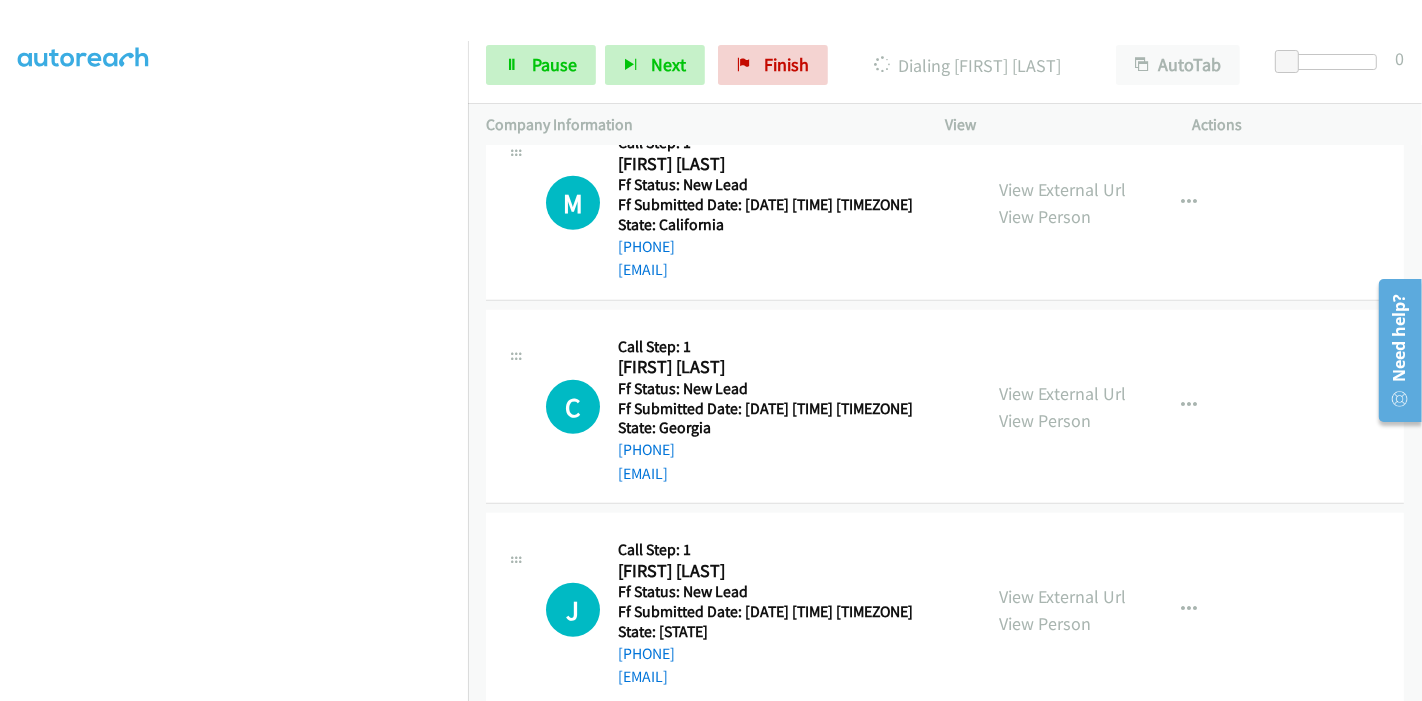 scroll, scrollTop: 1181, scrollLeft: 0, axis: vertical 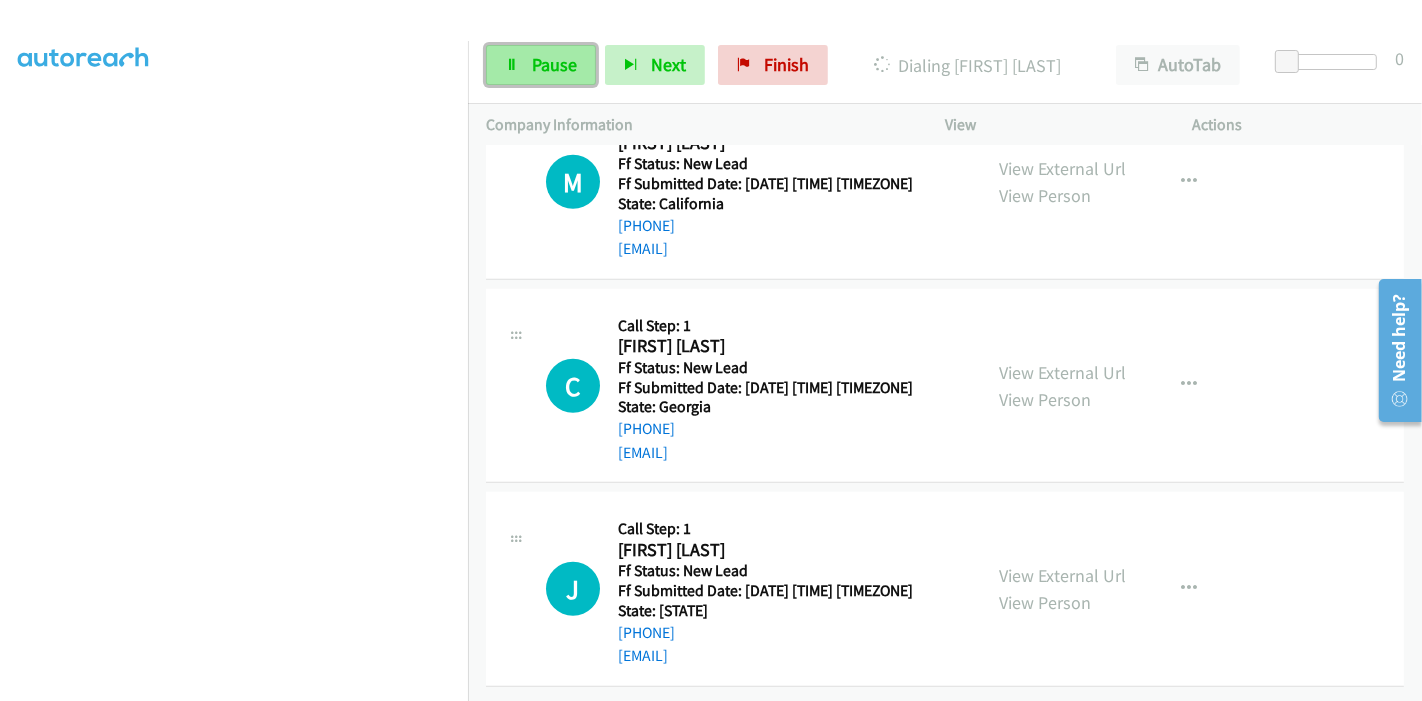 click on "Pause" at bounding box center (541, 65) 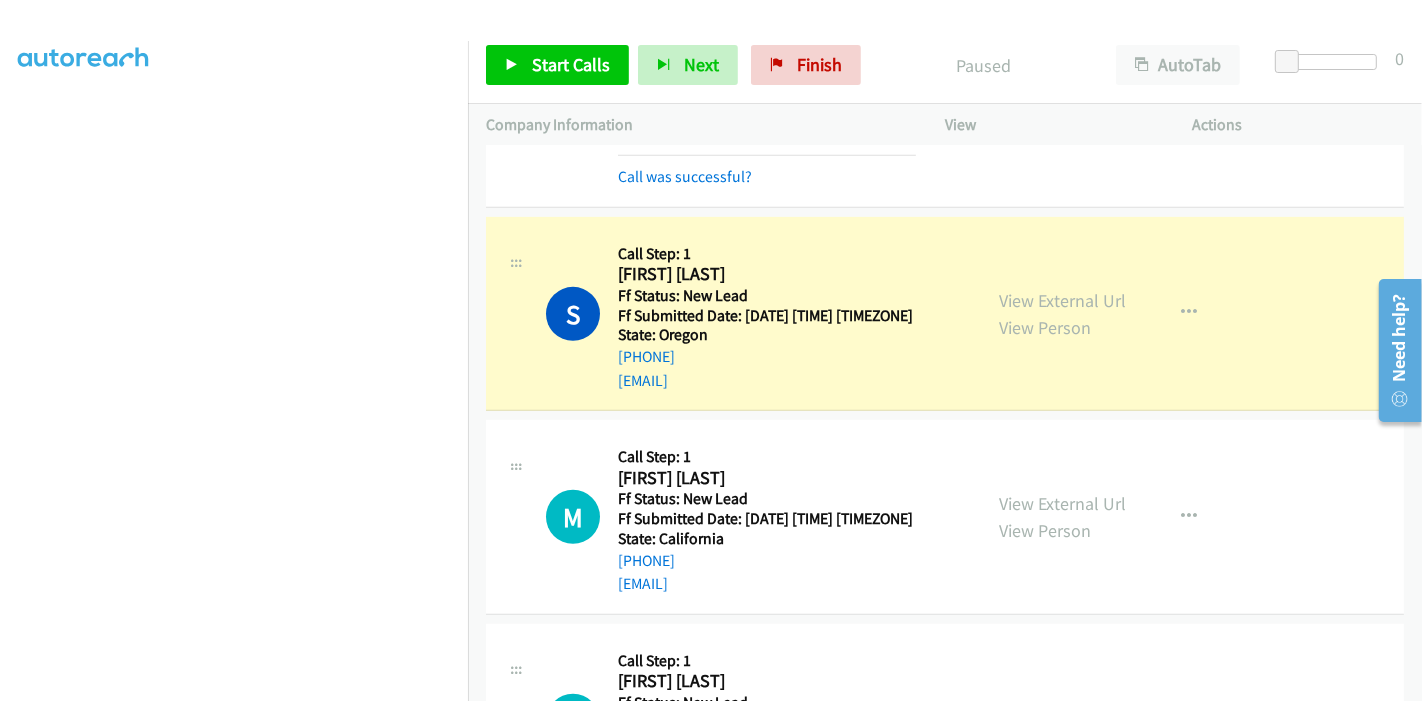 scroll, scrollTop: 959, scrollLeft: 0, axis: vertical 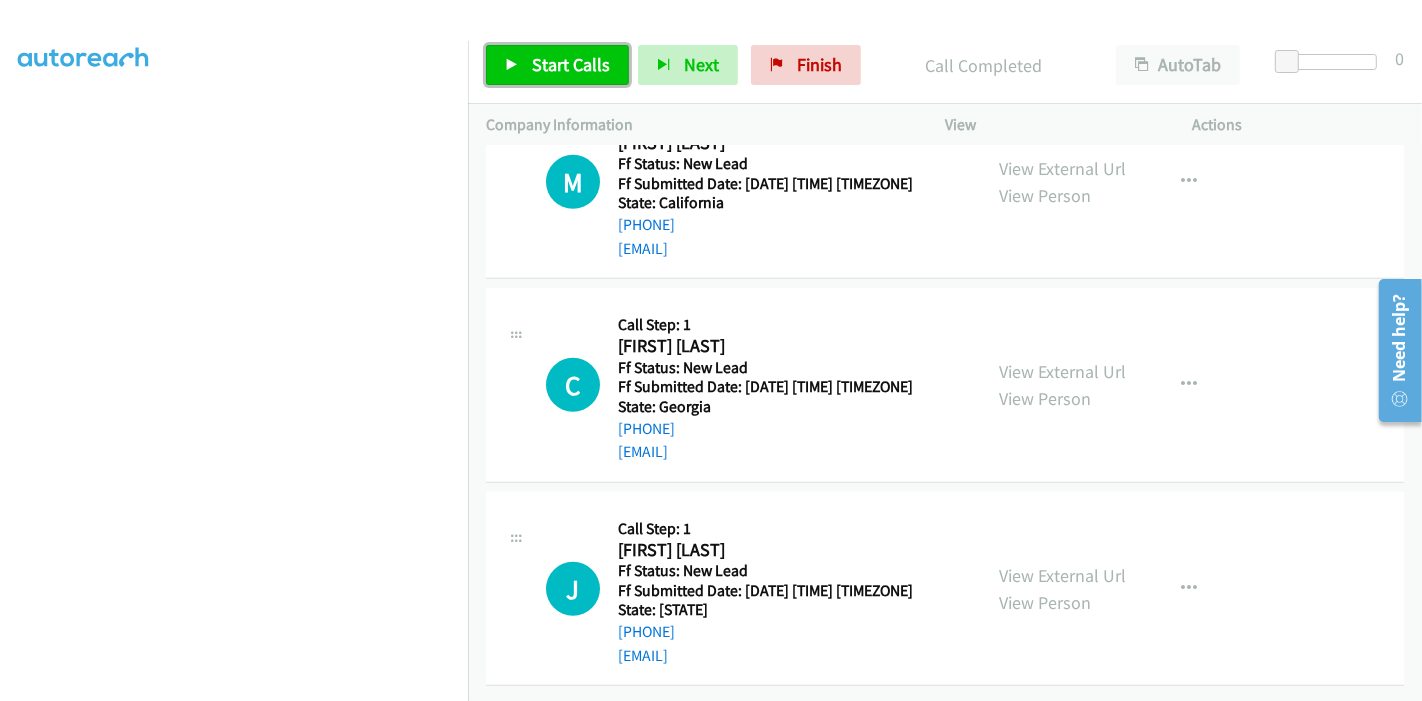 click on "Start Calls" at bounding box center (571, 64) 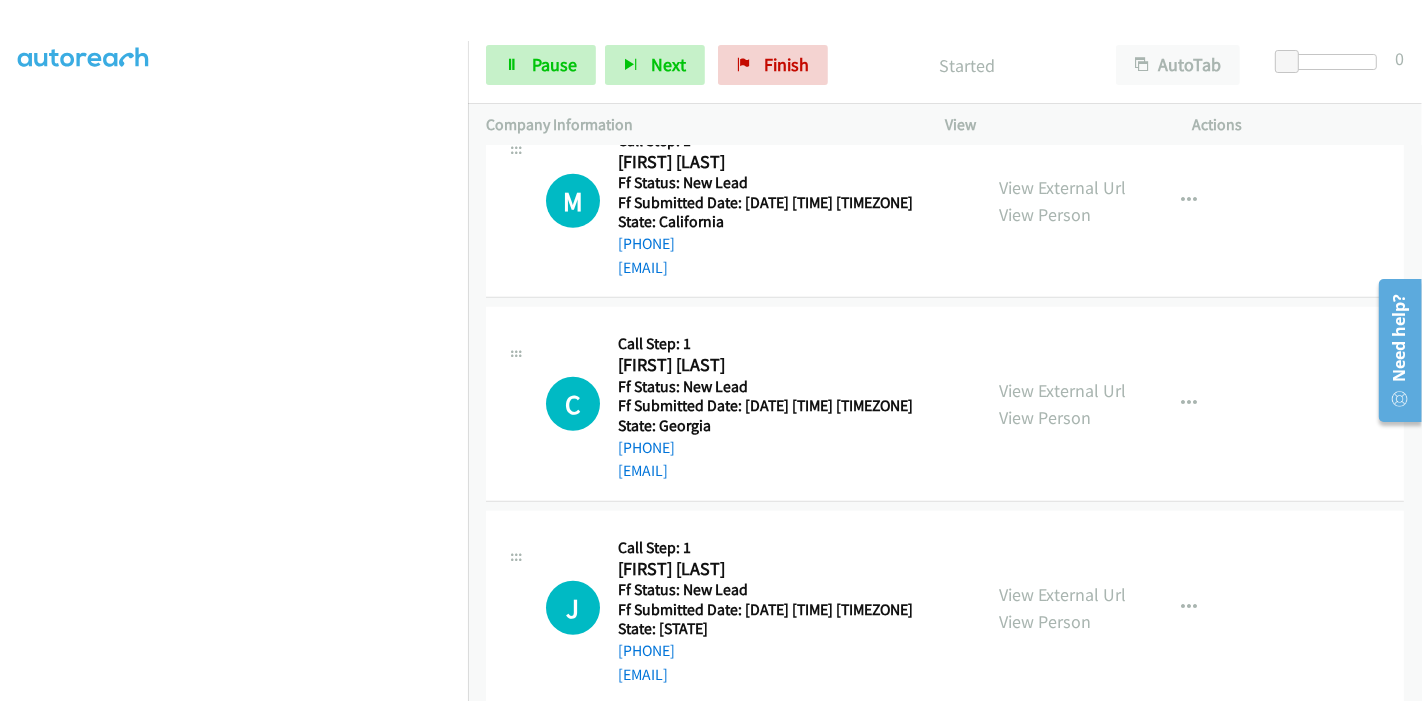 scroll, scrollTop: 1224, scrollLeft: 0, axis: vertical 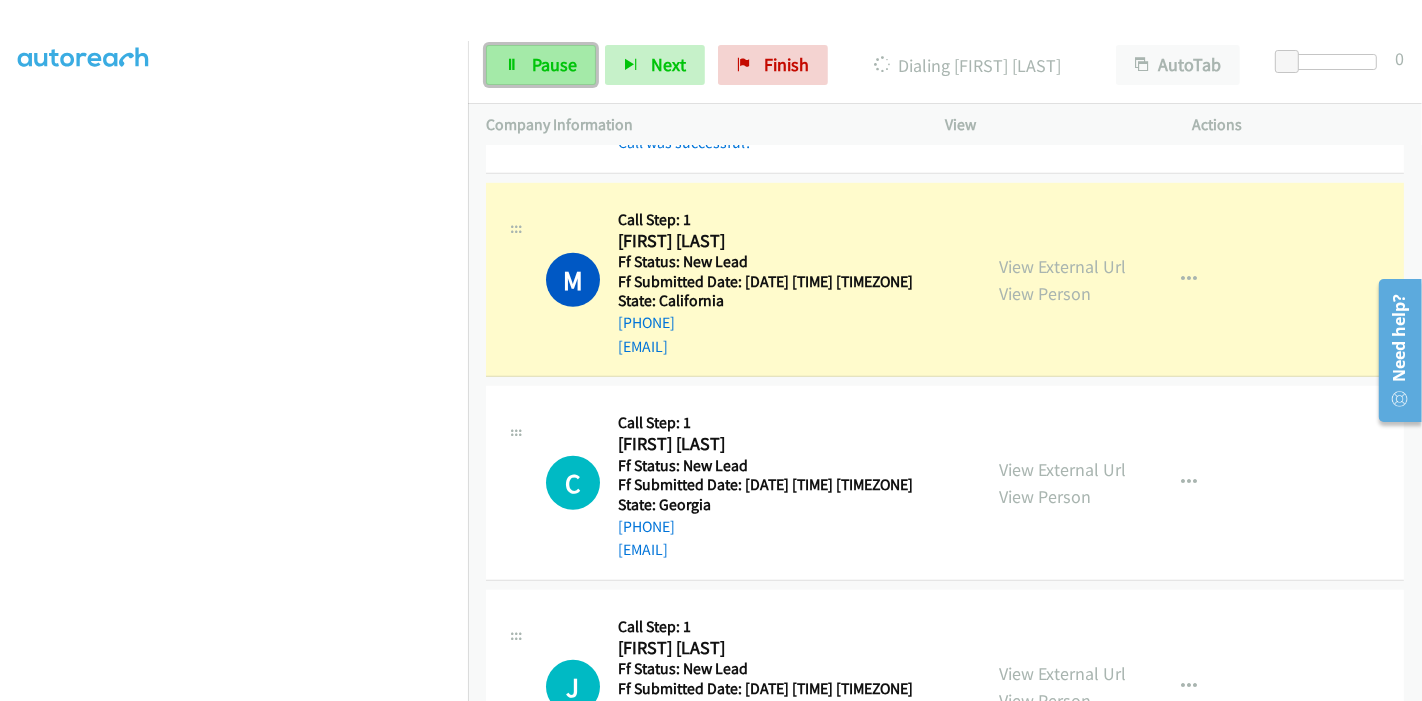 click on "Pause" at bounding box center (554, 64) 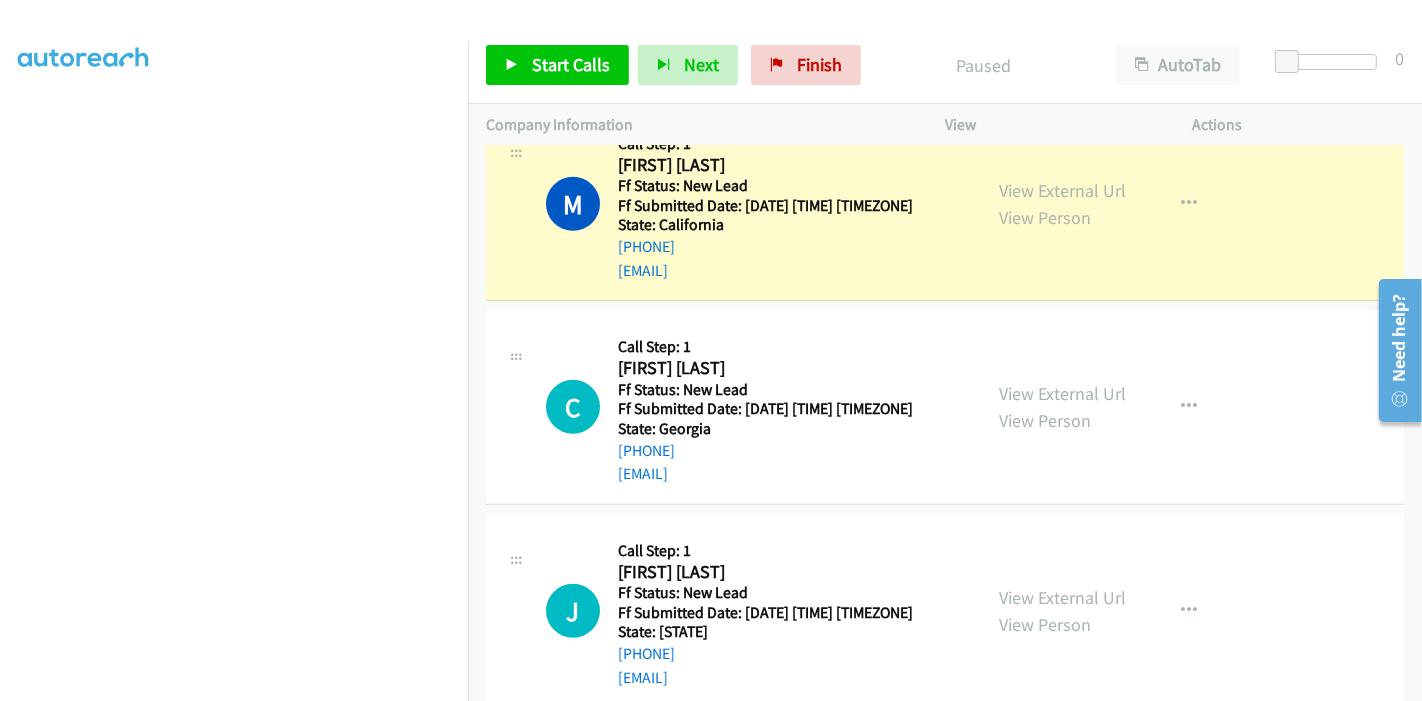 scroll, scrollTop: 1224, scrollLeft: 0, axis: vertical 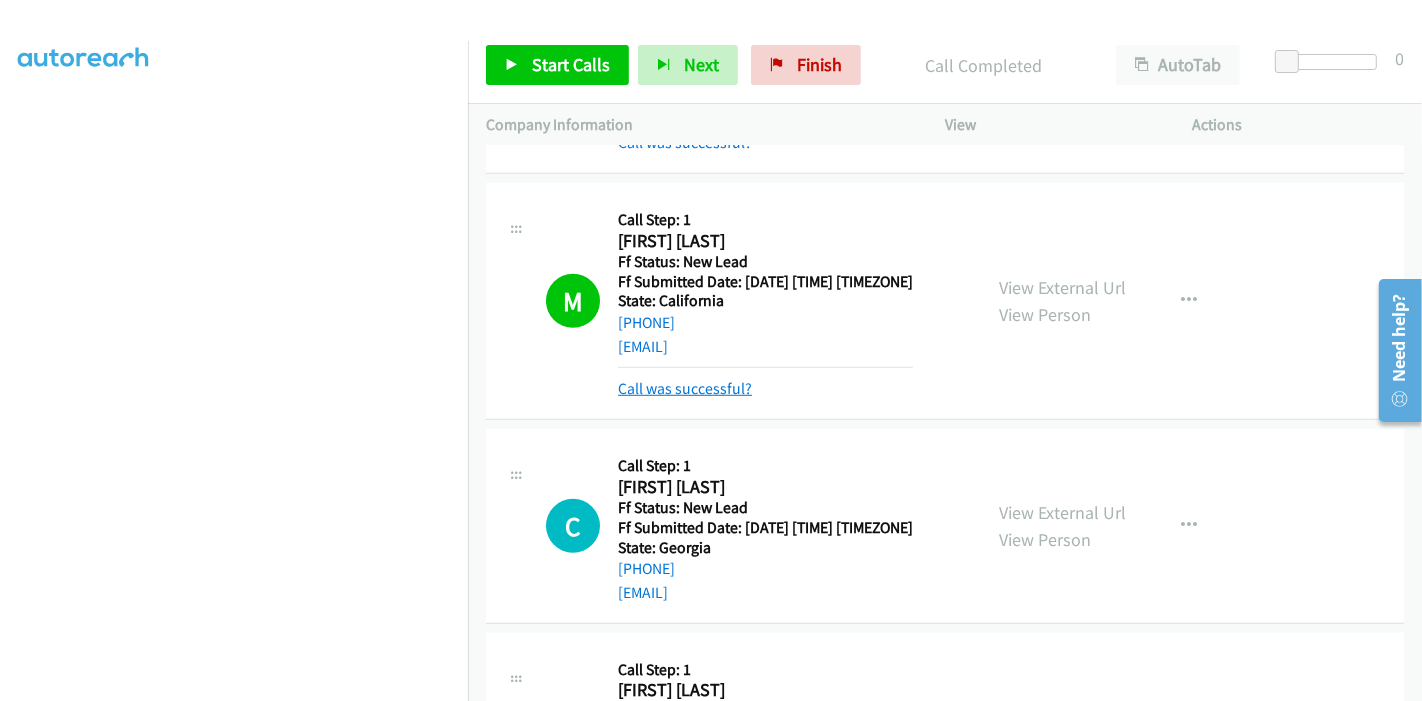 click on "Call was successful?" at bounding box center [685, 388] 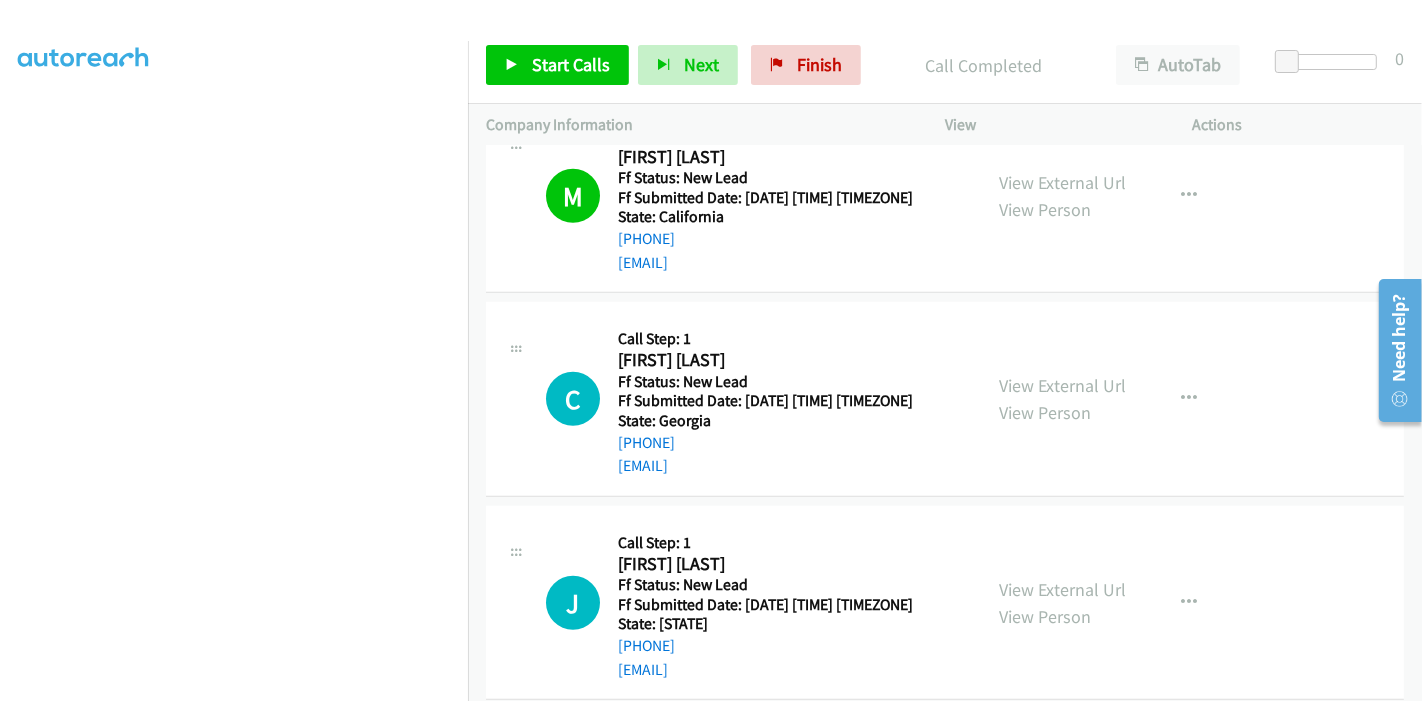 scroll, scrollTop: 1166, scrollLeft: 0, axis: vertical 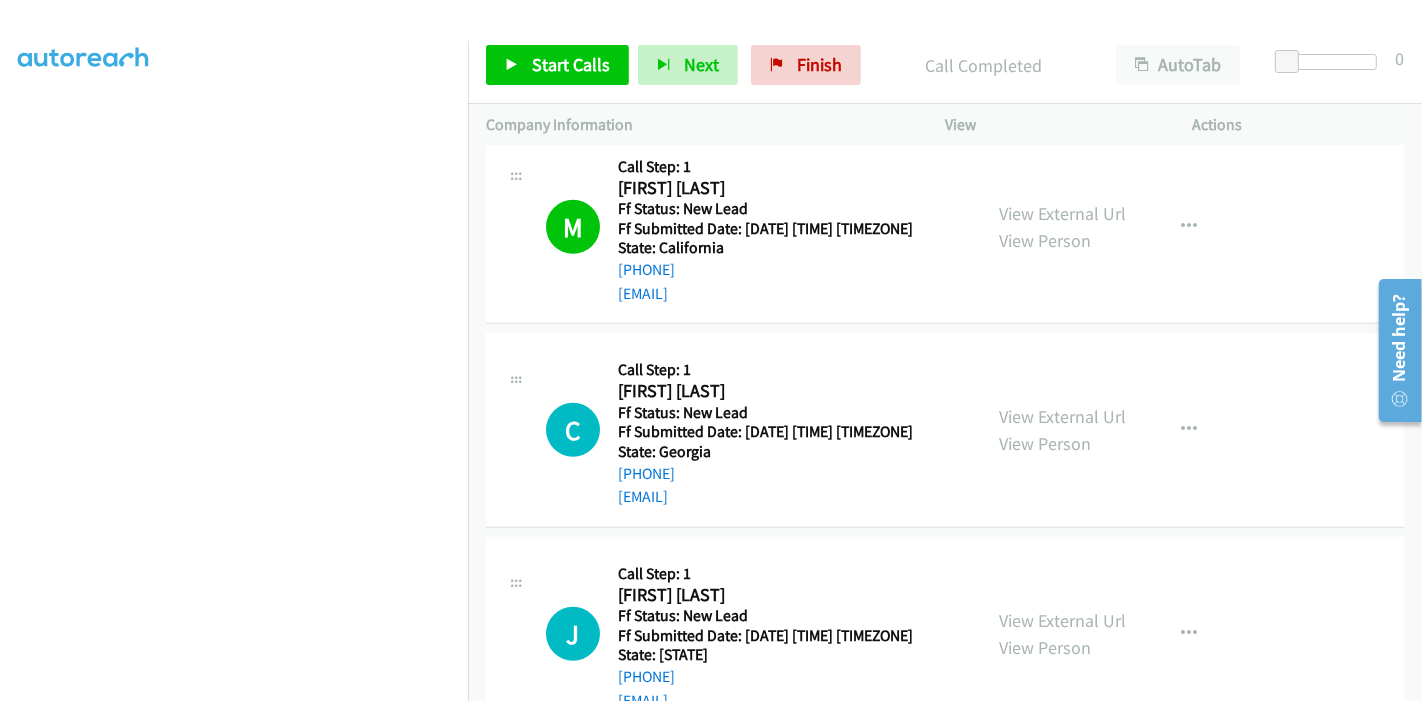 click on "Start Calls
Pause
Next
Finish
Call Completed
AutoTab
AutoTab
0" at bounding box center (945, 65) 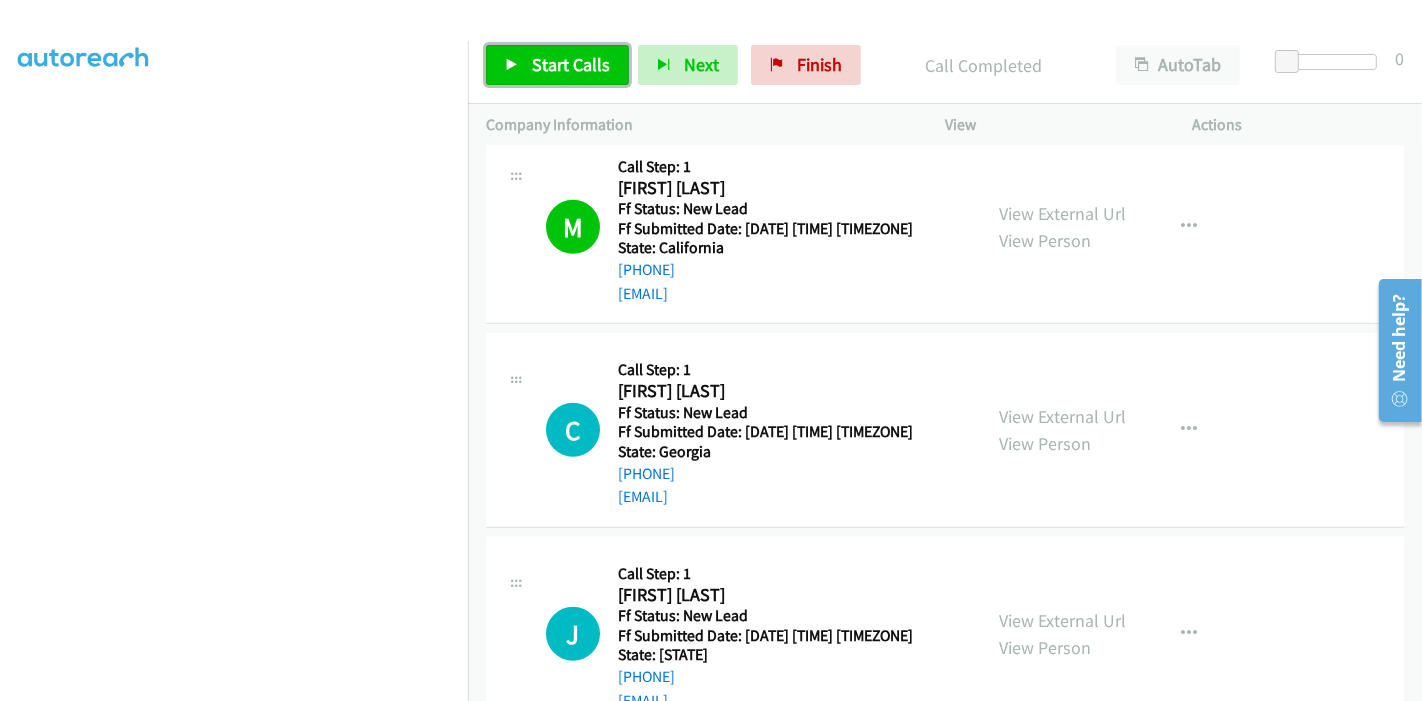 click on "Start Calls" at bounding box center [557, 65] 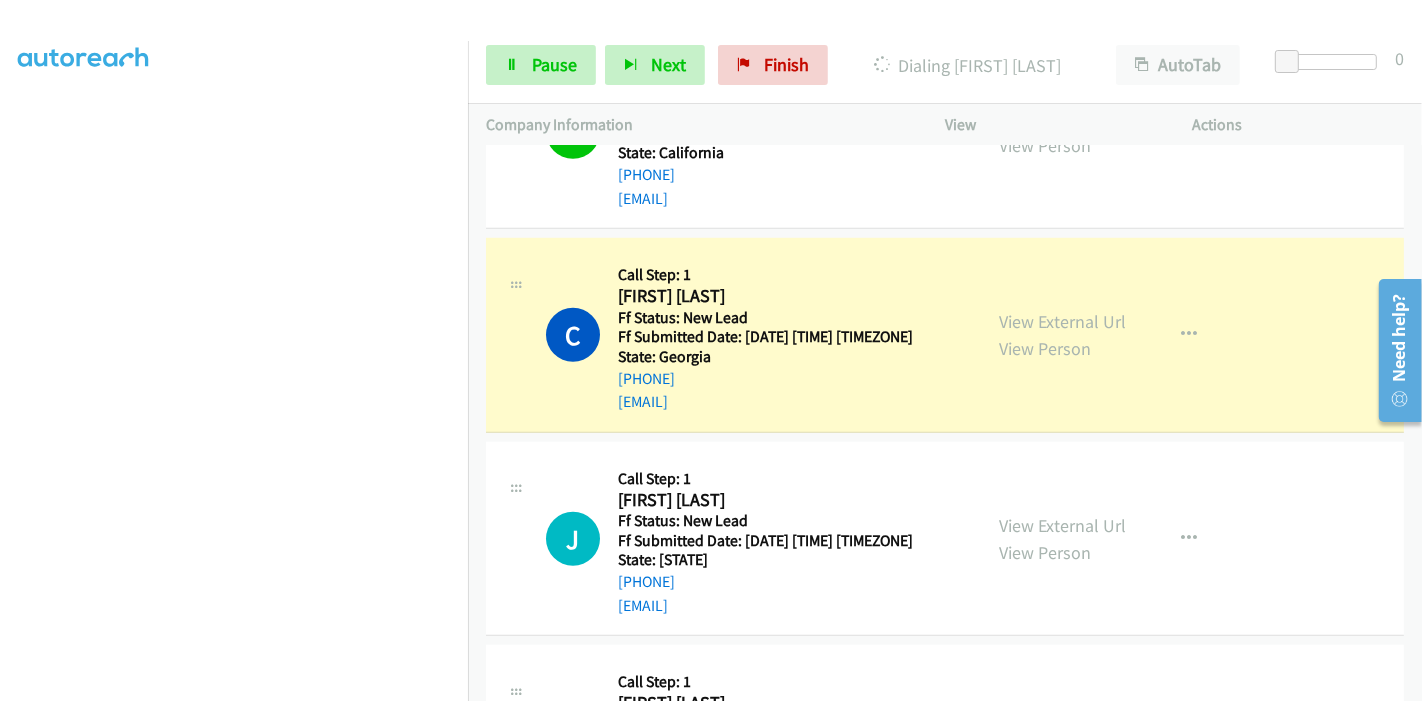 scroll, scrollTop: 1388, scrollLeft: 0, axis: vertical 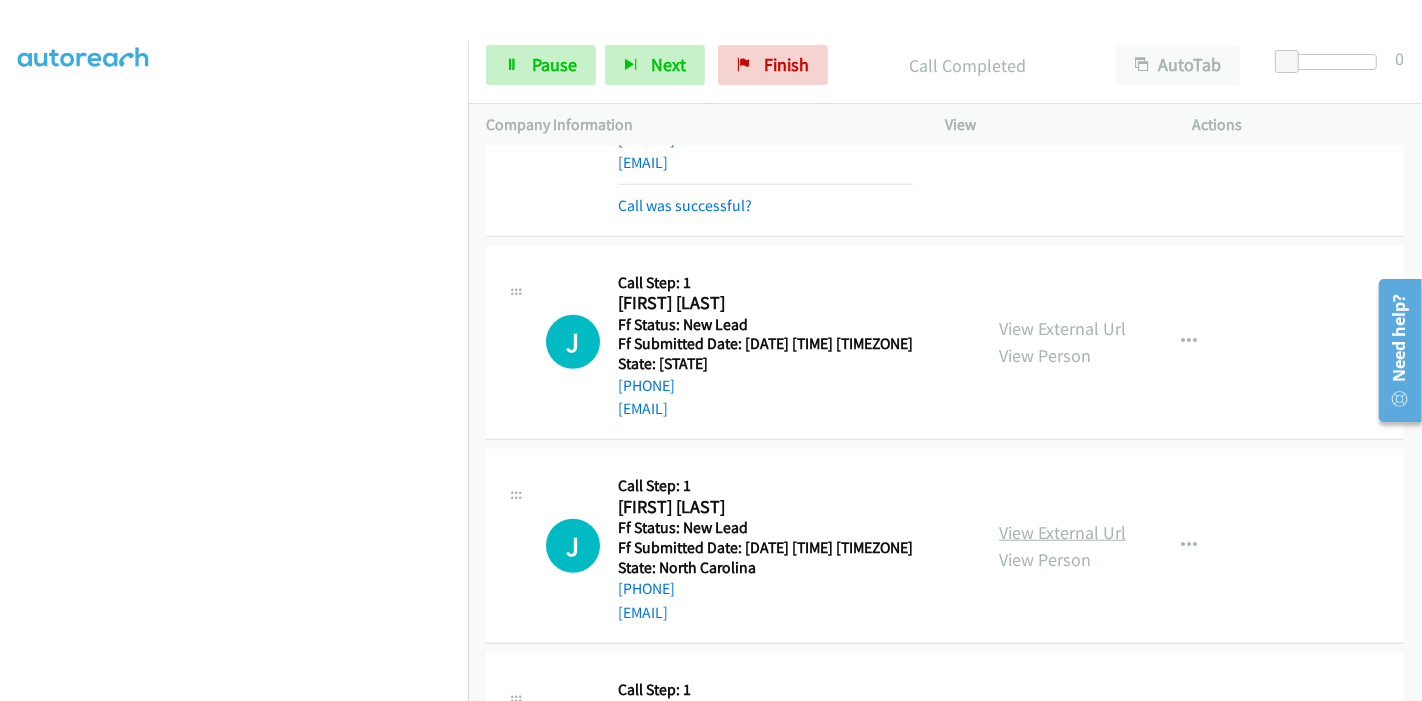 click on "View External Url" at bounding box center (1062, 532) 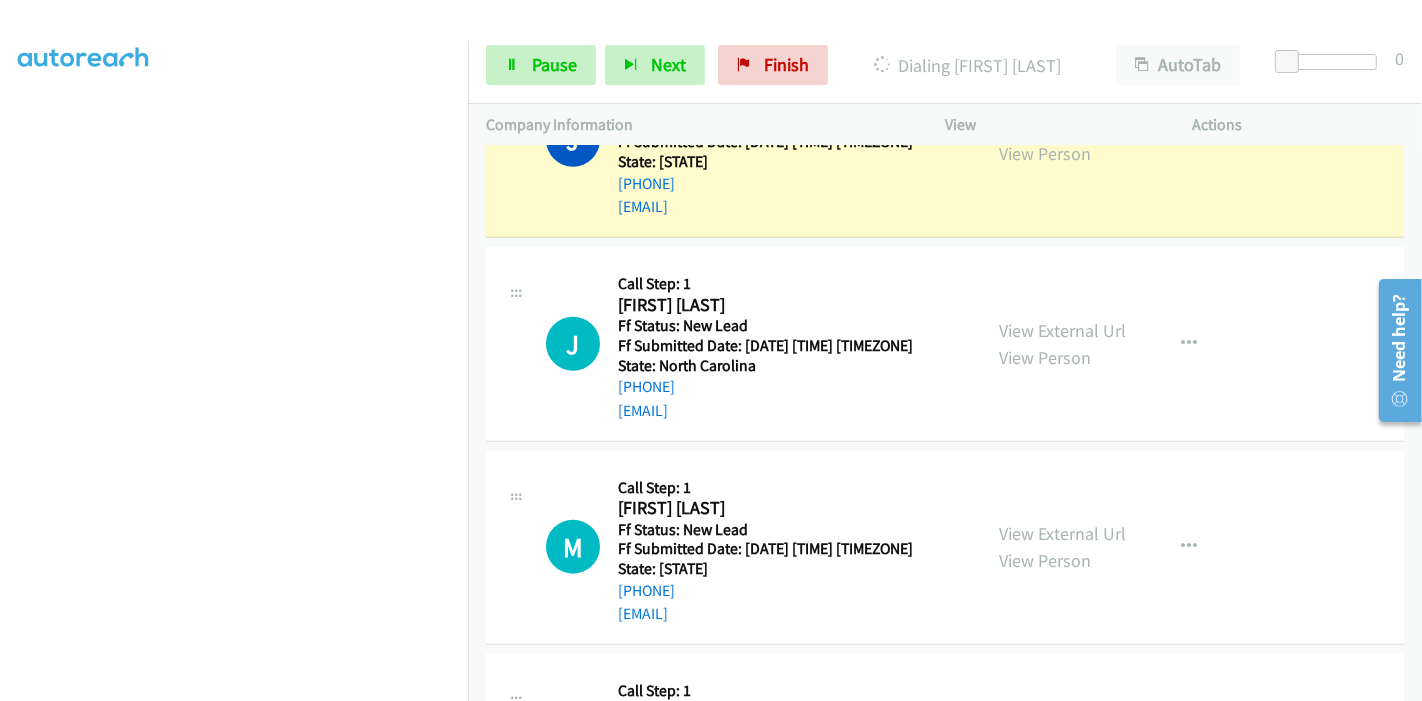 scroll, scrollTop: 1722, scrollLeft: 0, axis: vertical 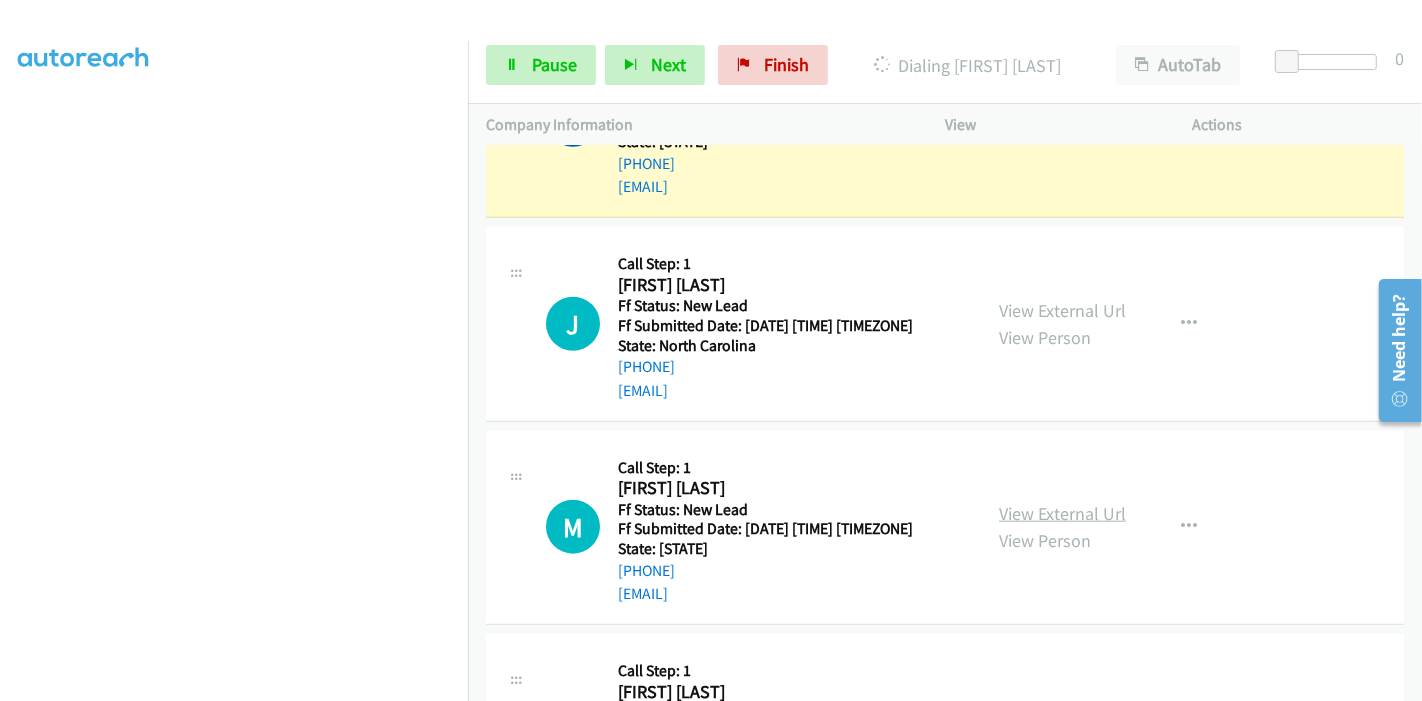 click on "View External Url" at bounding box center [1062, 513] 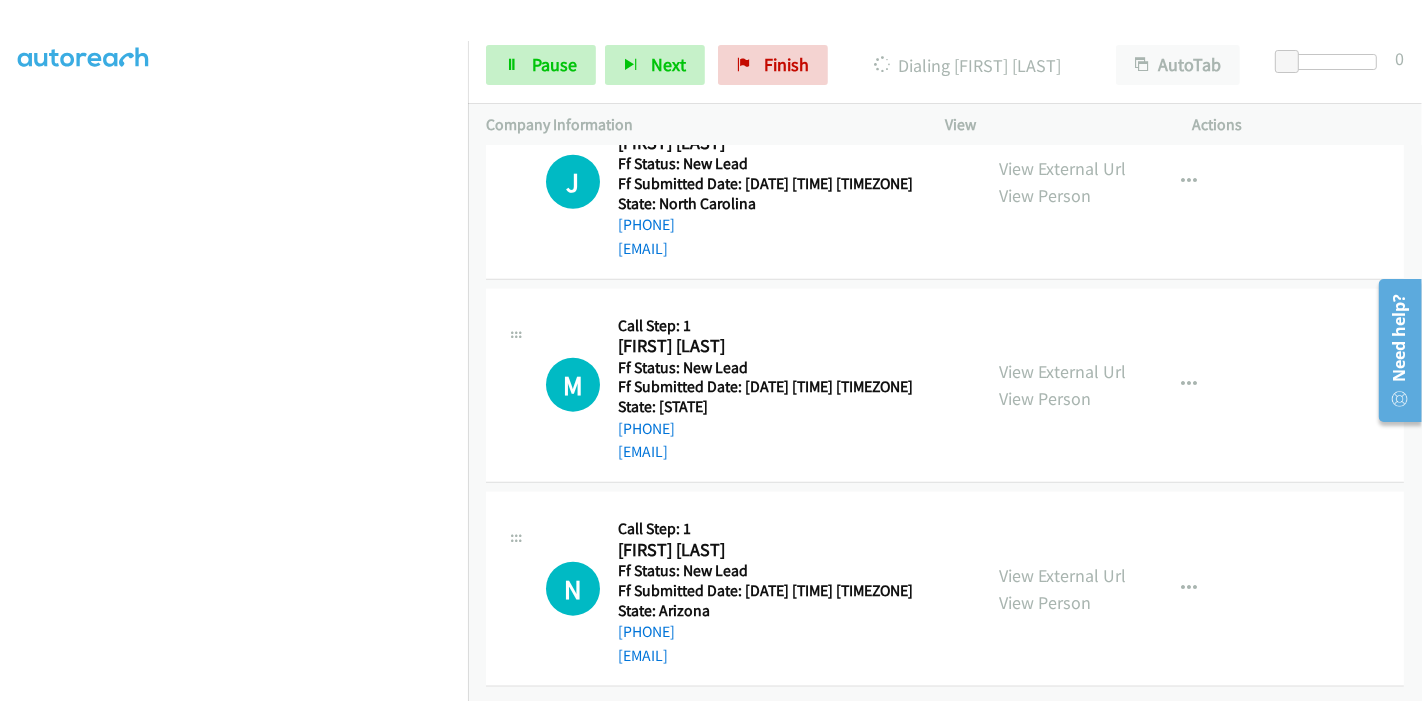 scroll, scrollTop: 1876, scrollLeft: 0, axis: vertical 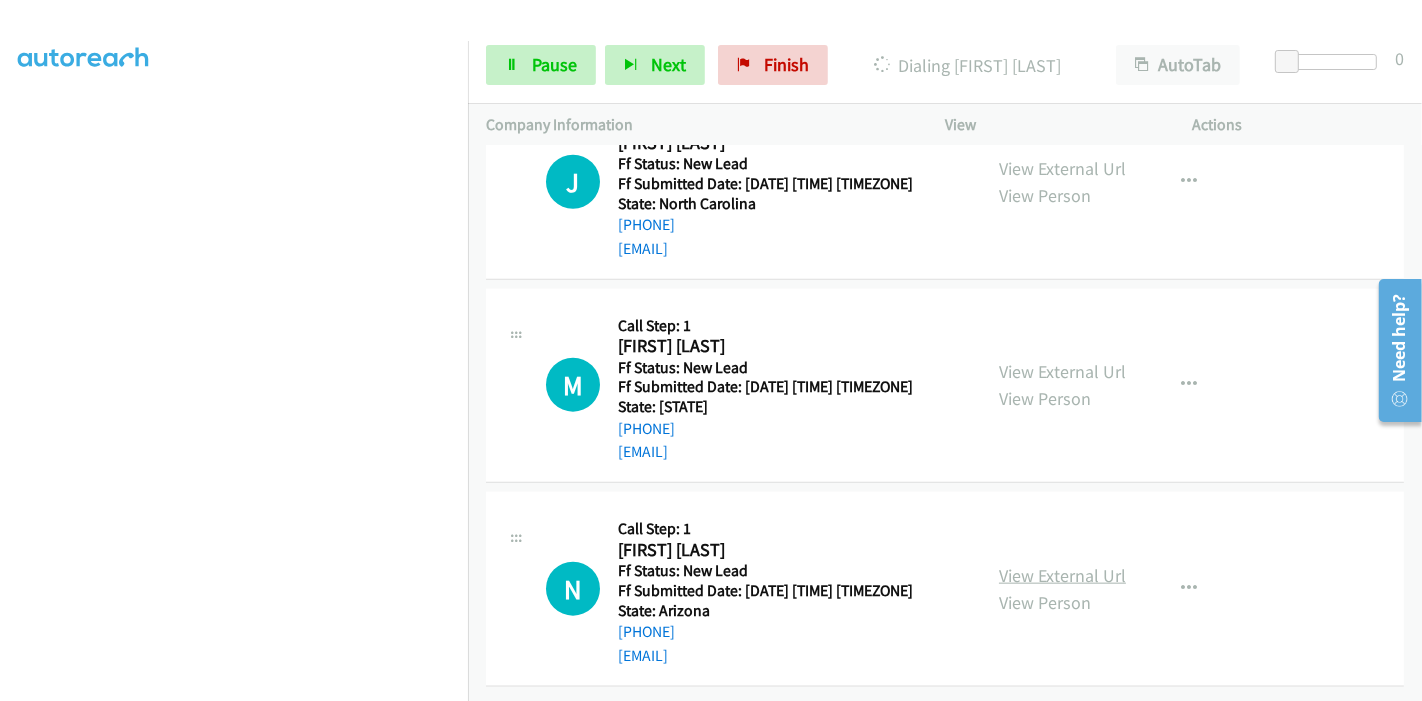 click on "View External Url" at bounding box center (1062, 575) 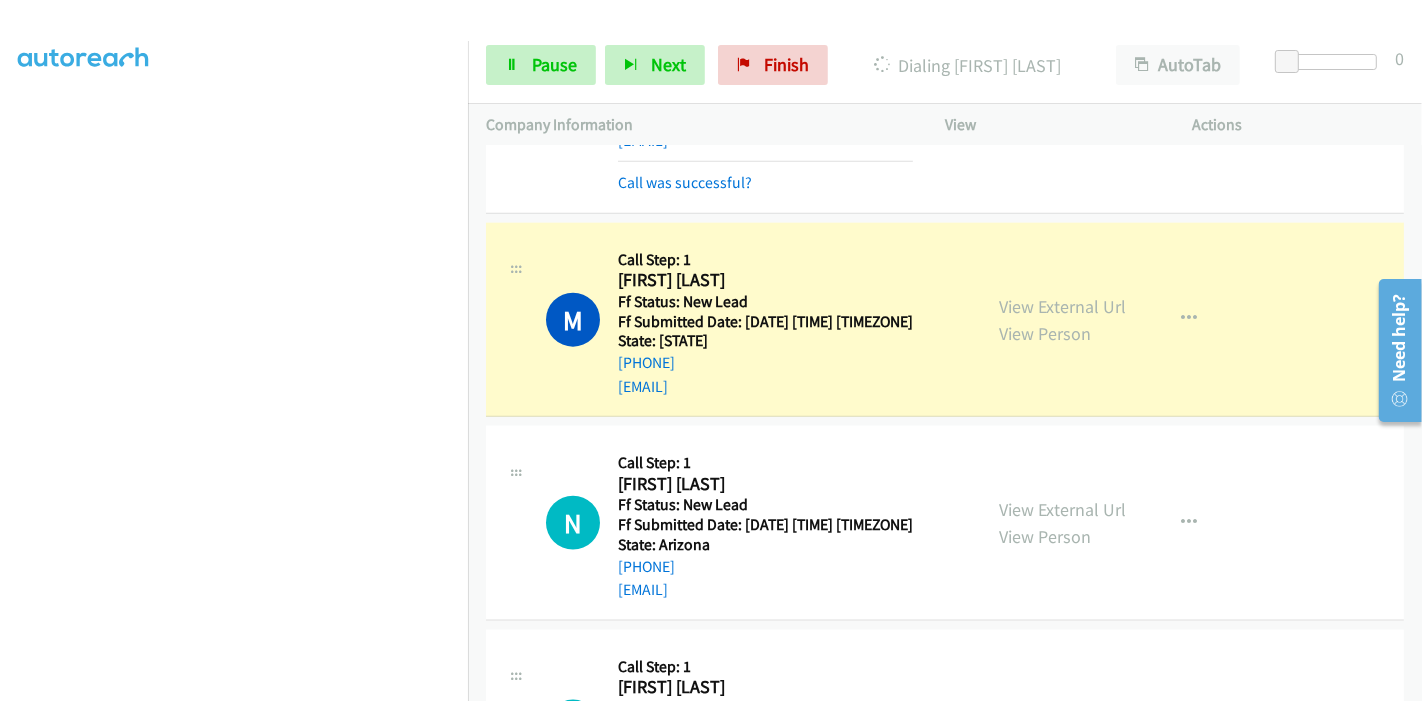 scroll, scrollTop: 2050, scrollLeft: 0, axis: vertical 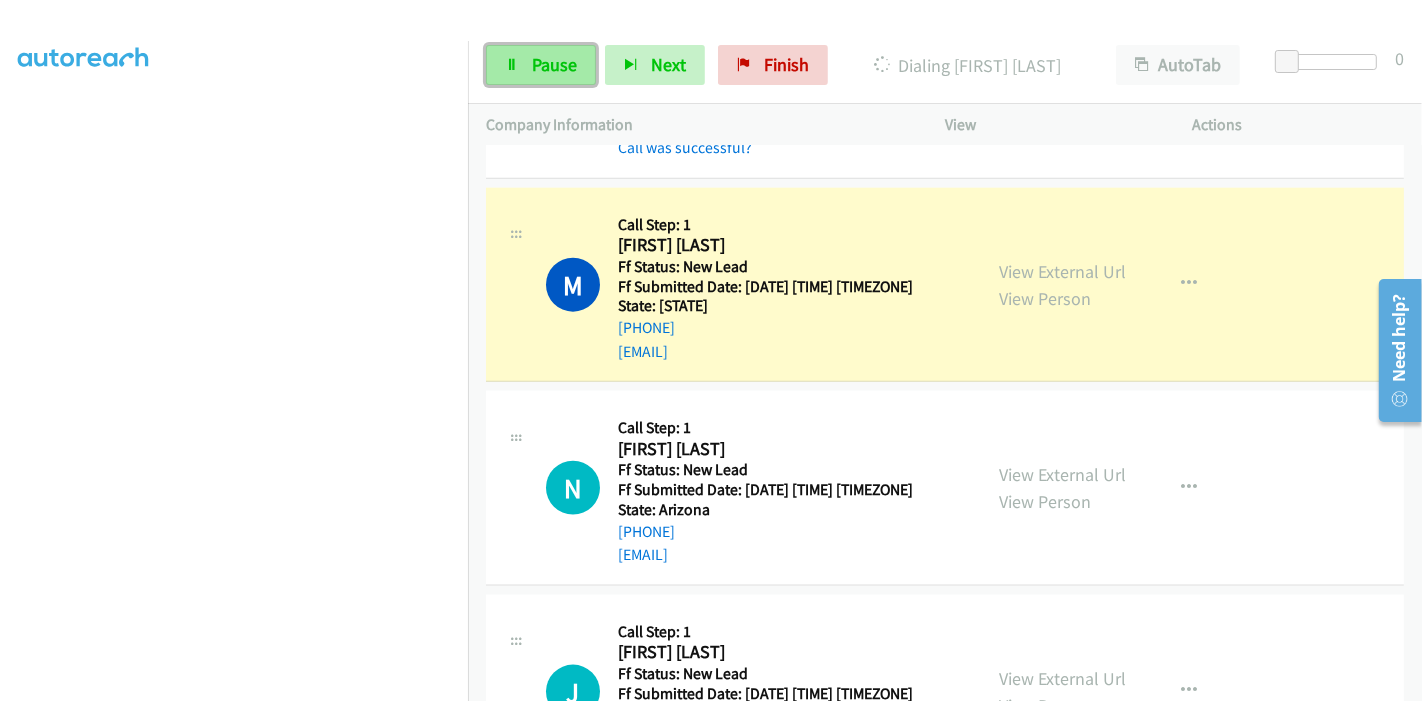 click on "Pause" at bounding box center (554, 64) 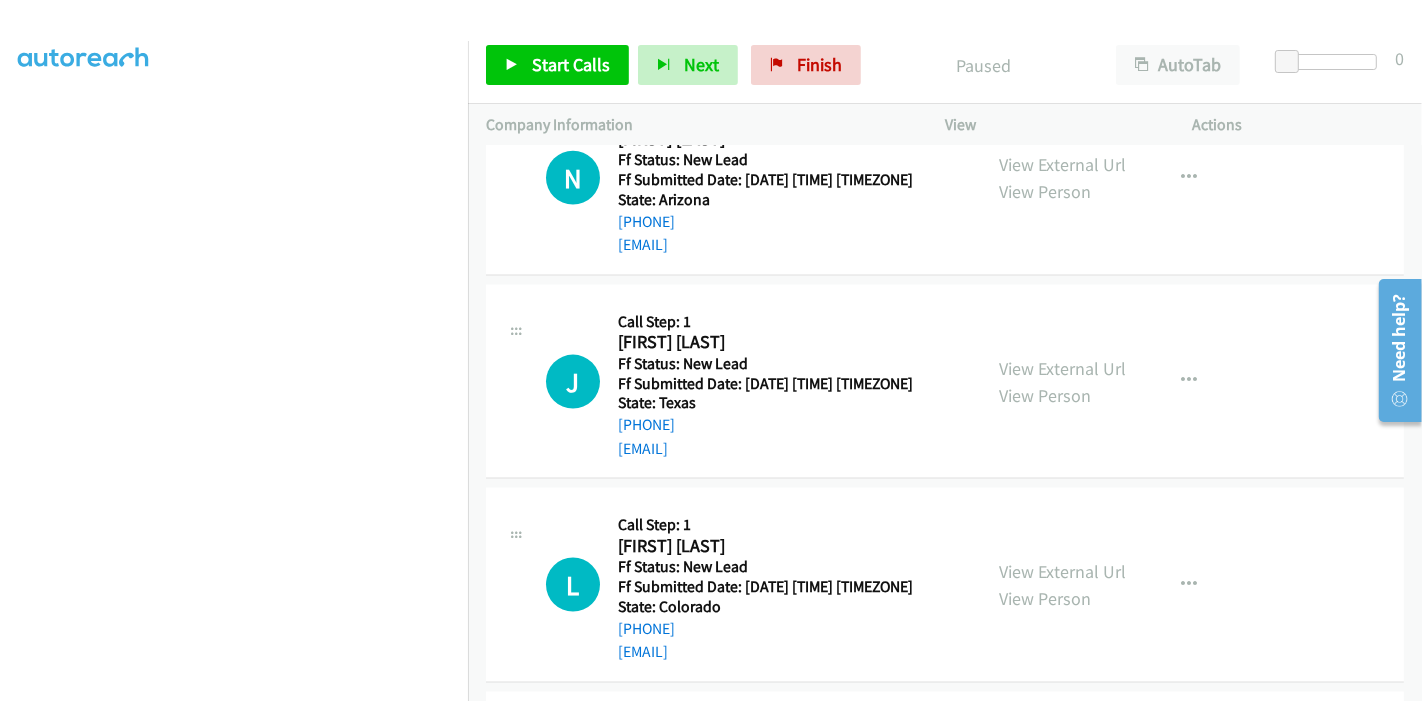 scroll, scrollTop: 2494, scrollLeft: 0, axis: vertical 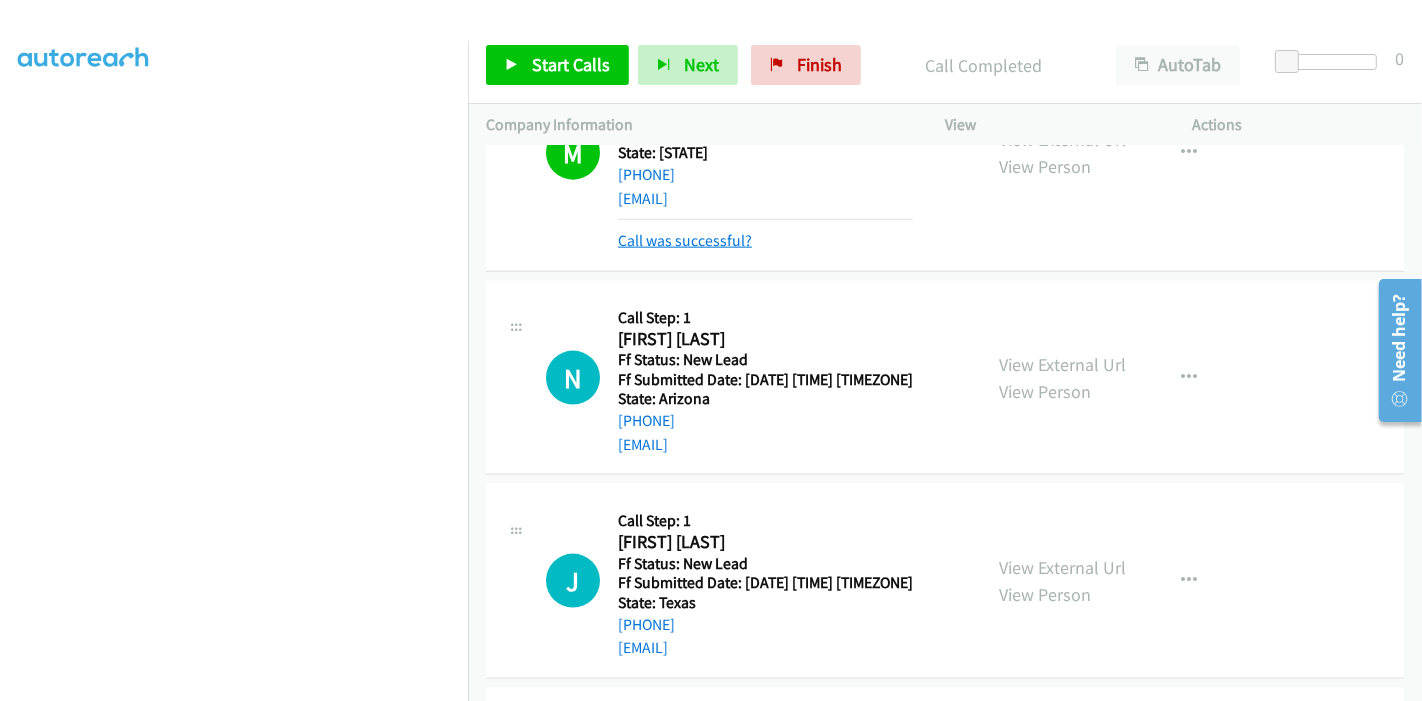 click on "Call was successful?" at bounding box center [685, 240] 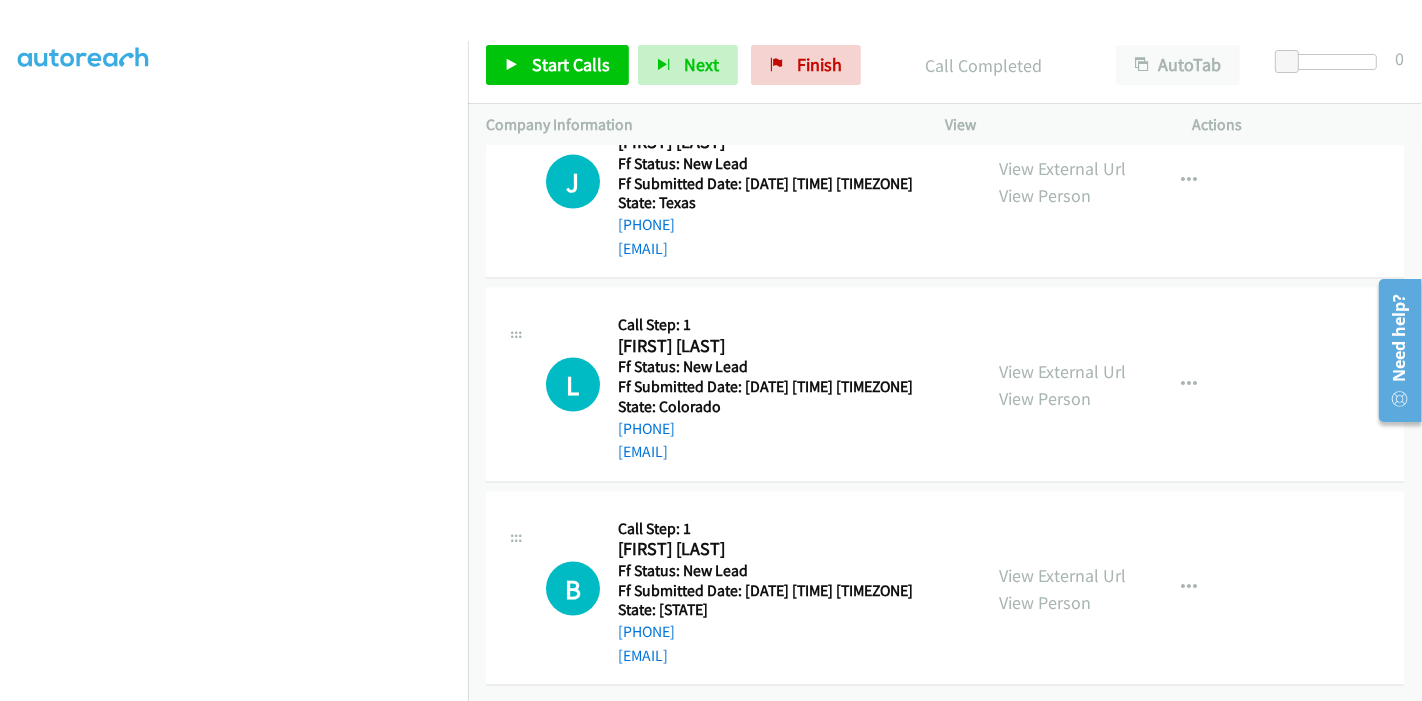 scroll, scrollTop: 2459, scrollLeft: 0, axis: vertical 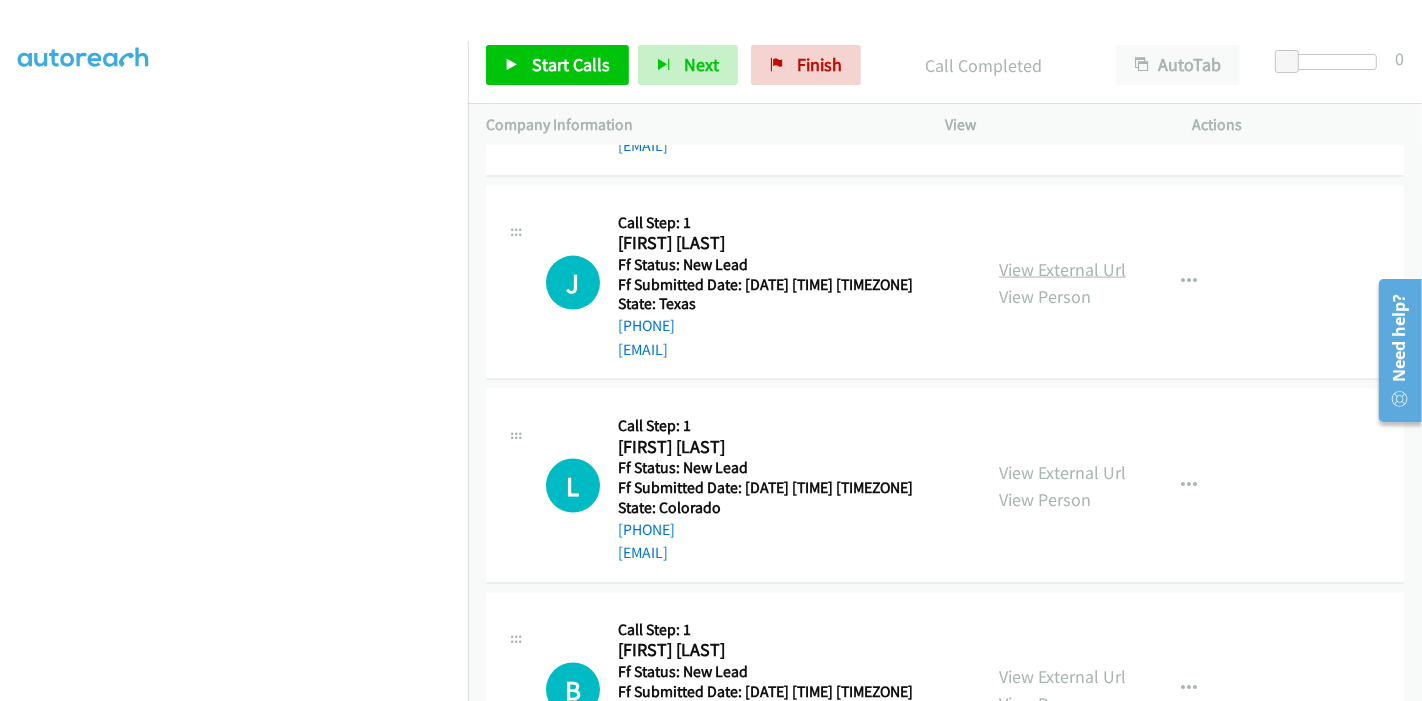 click on "View External Url" at bounding box center [1062, 269] 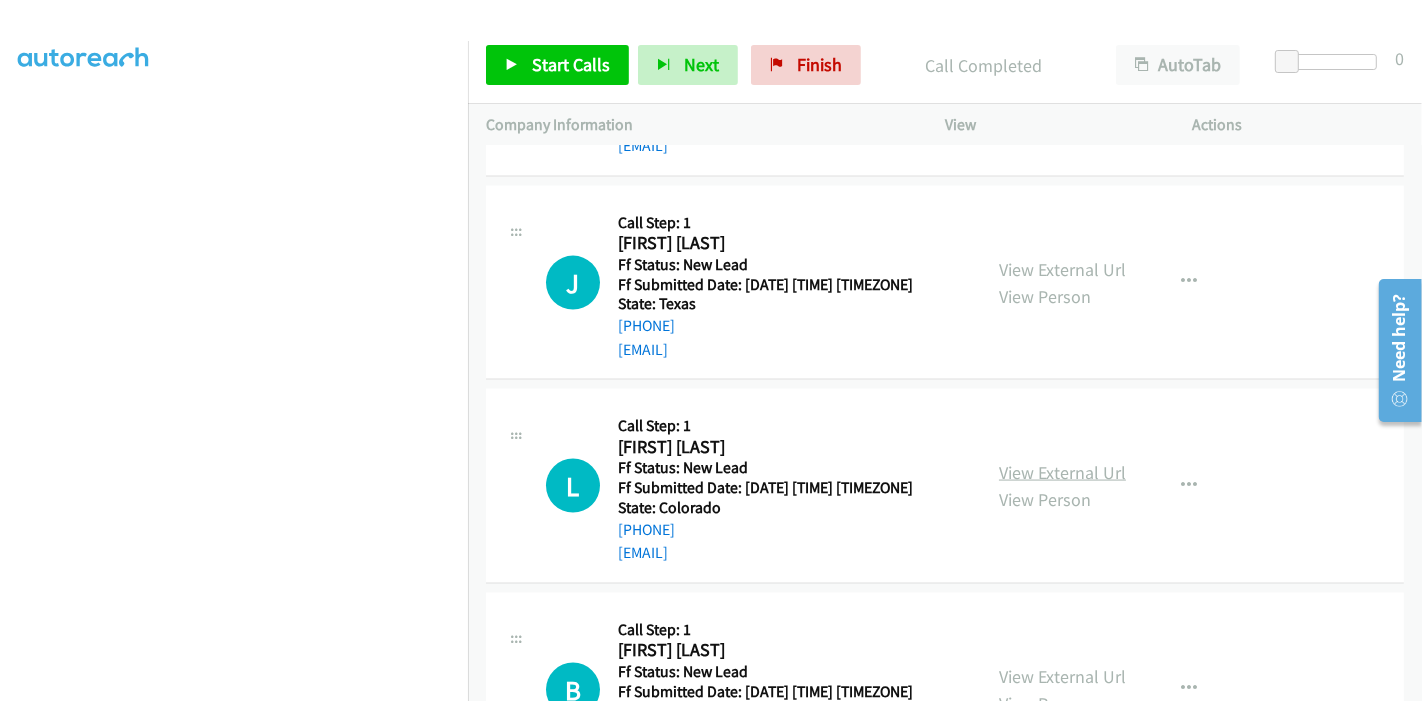 click on "View External Url" at bounding box center (1062, 472) 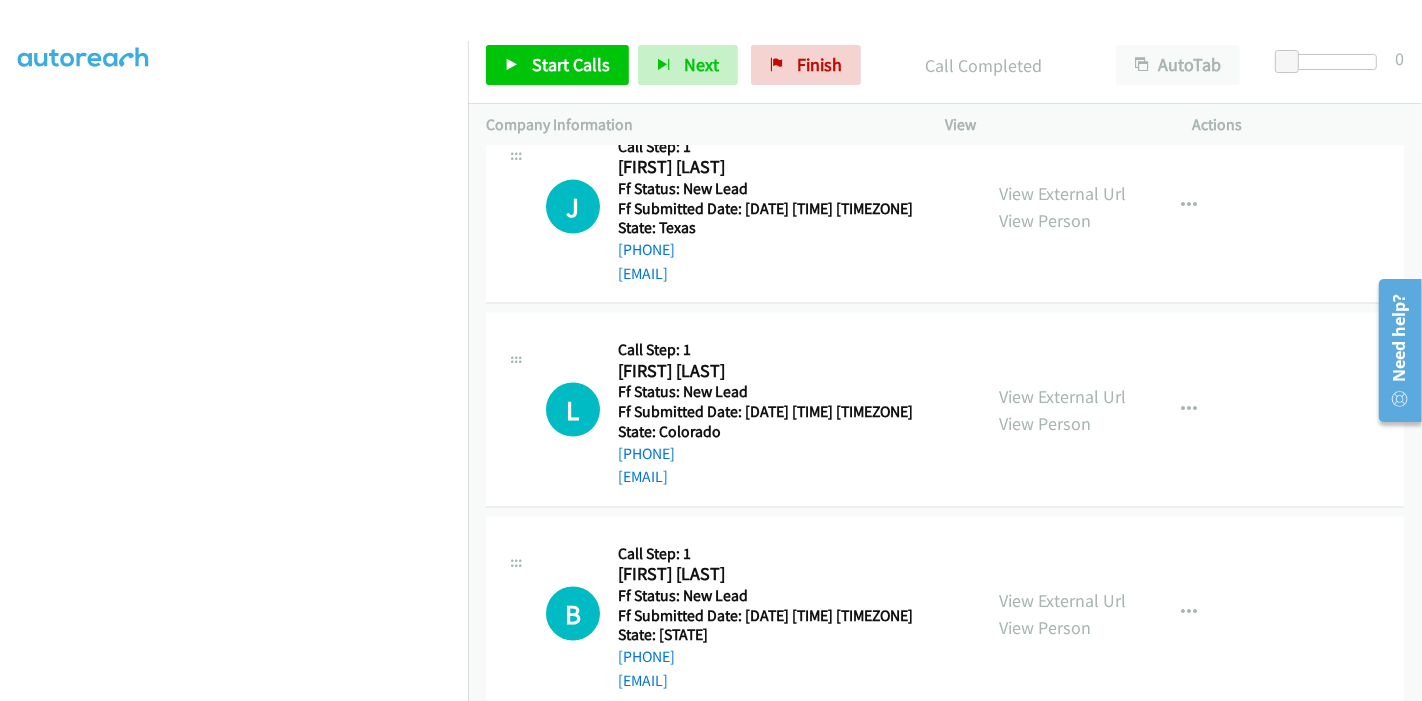 scroll, scrollTop: 2570, scrollLeft: 0, axis: vertical 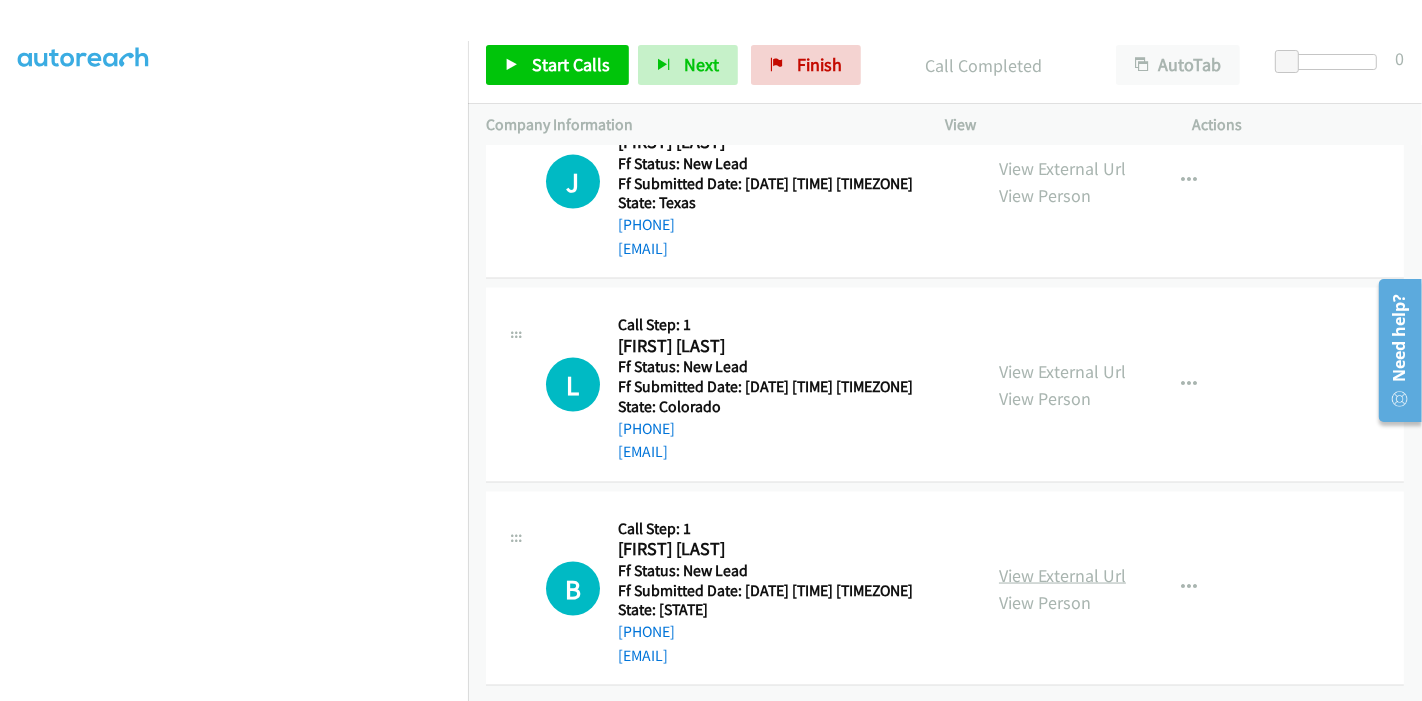 click on "View External Url" at bounding box center [1062, 575] 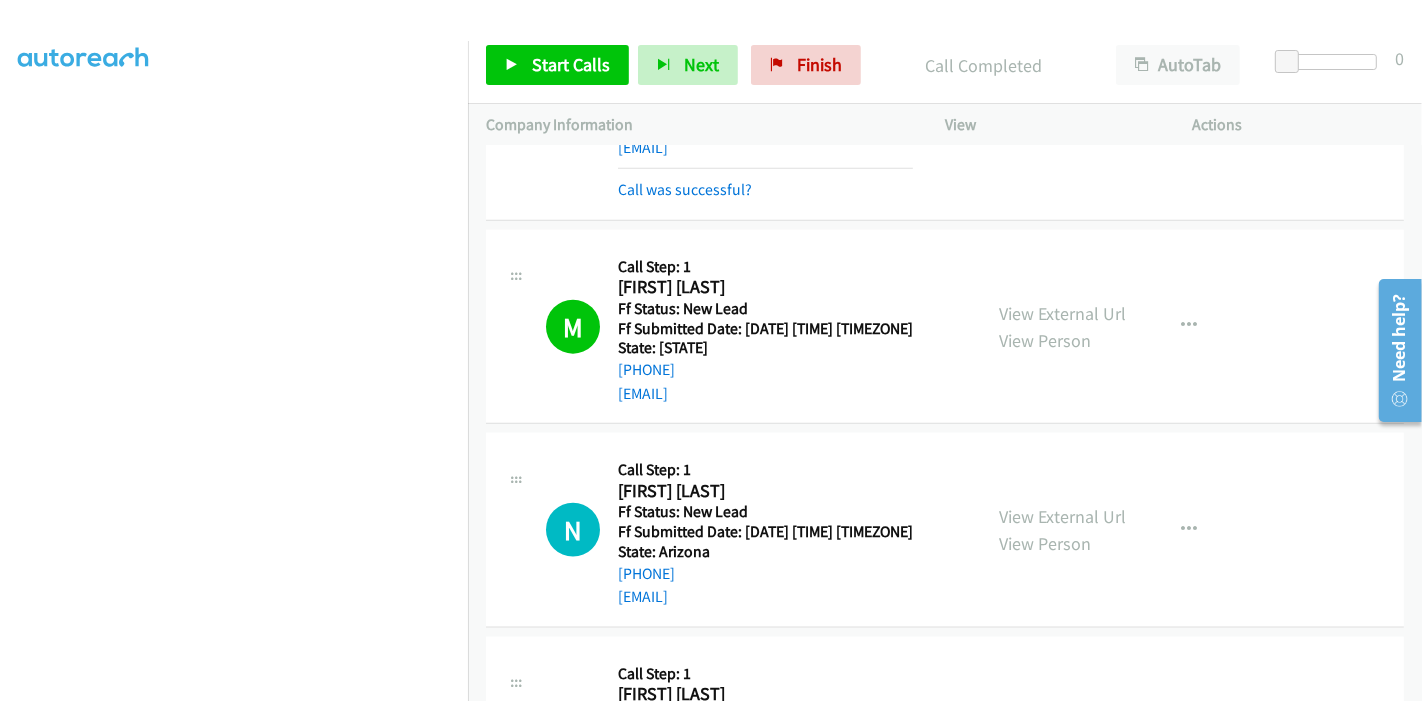 scroll, scrollTop: 2125, scrollLeft: 0, axis: vertical 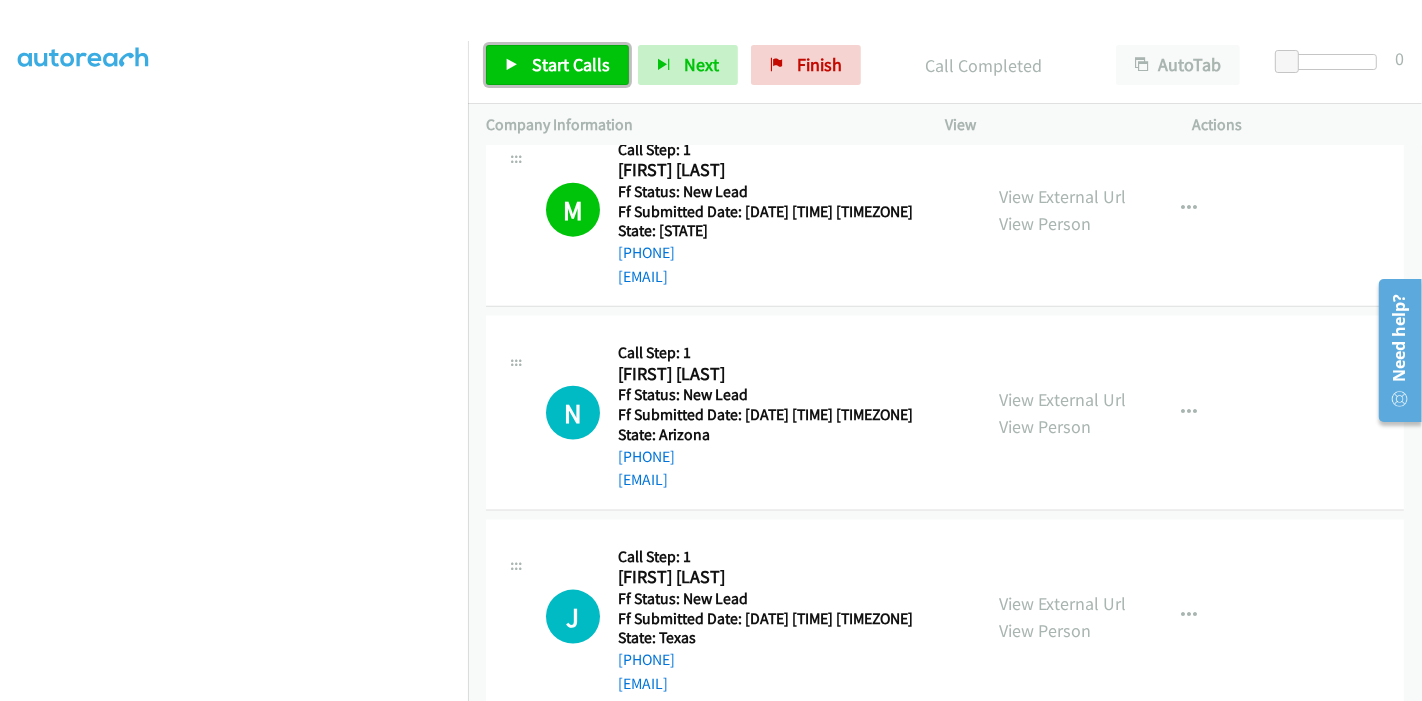click on "Start Calls" at bounding box center [557, 65] 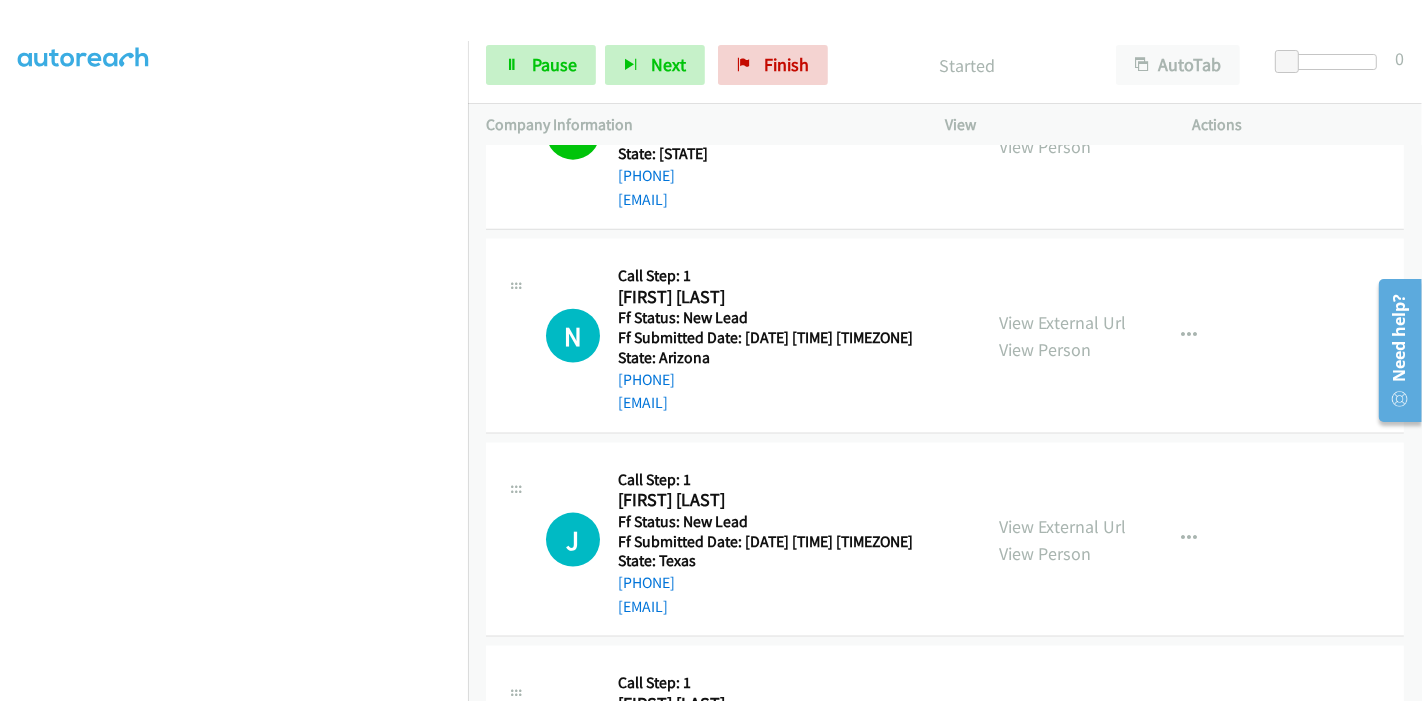 scroll, scrollTop: 2237, scrollLeft: 0, axis: vertical 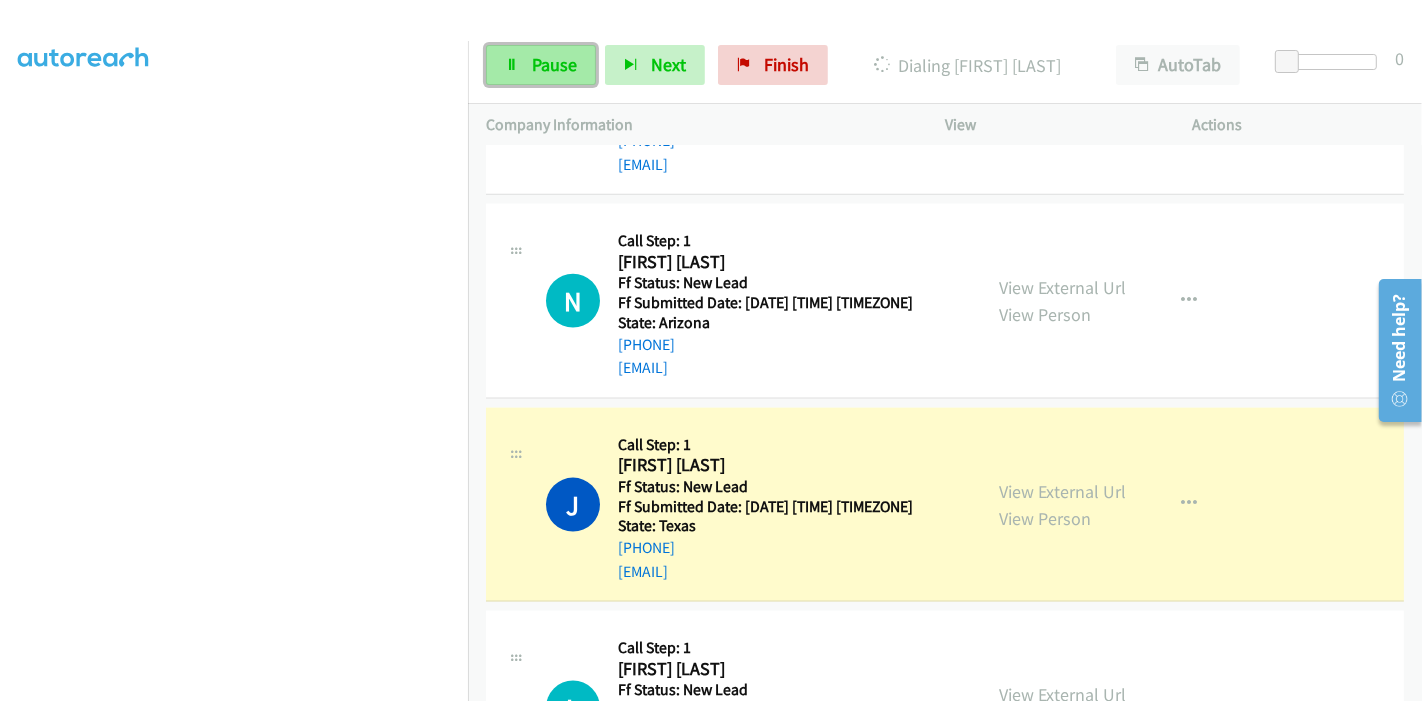 click on "Pause" at bounding box center (554, 64) 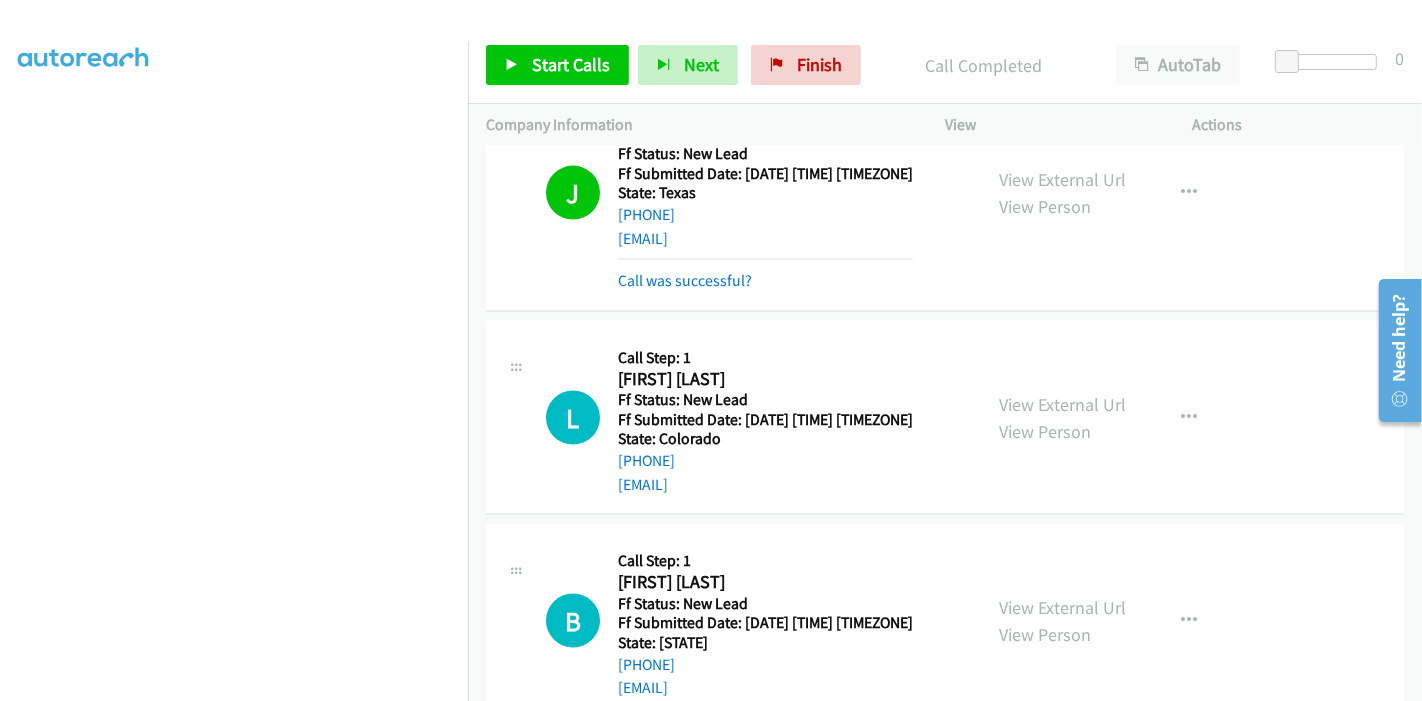 scroll, scrollTop: 2591, scrollLeft: 0, axis: vertical 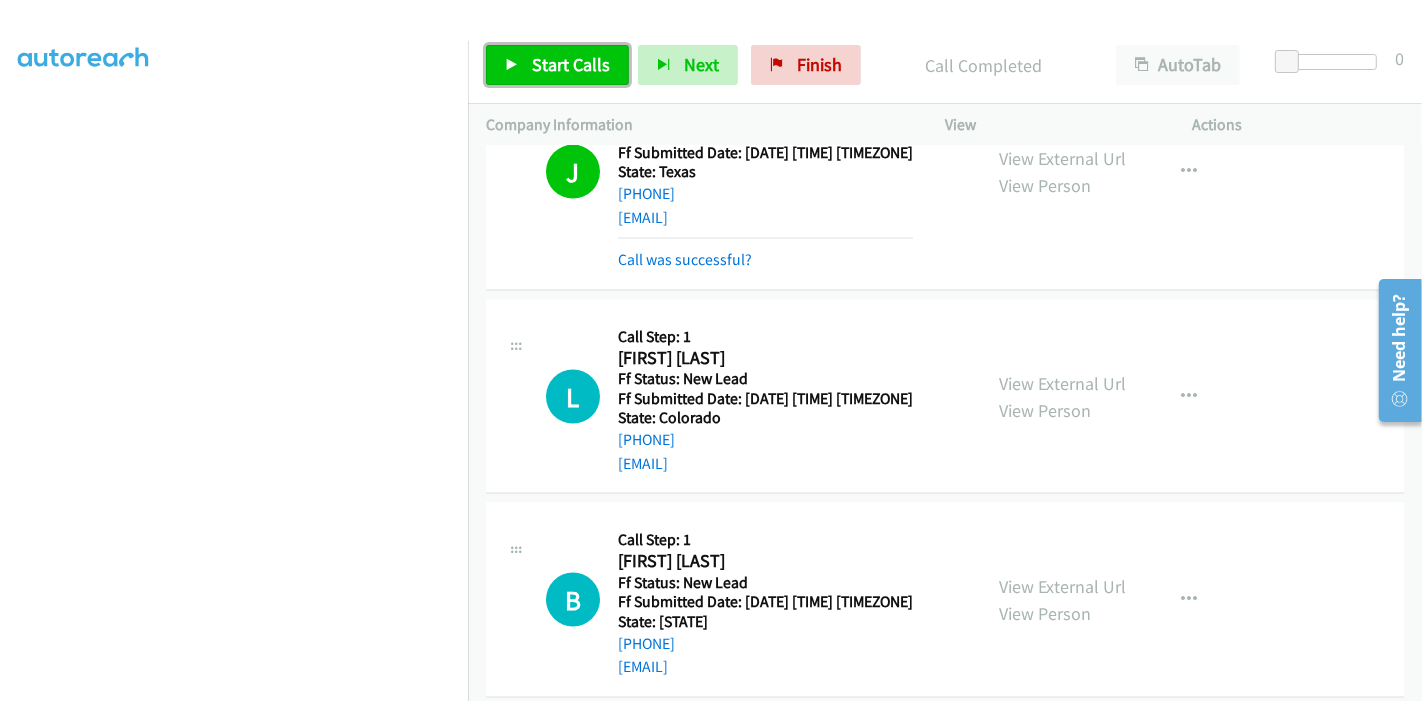 click on "Start Calls" at bounding box center (571, 64) 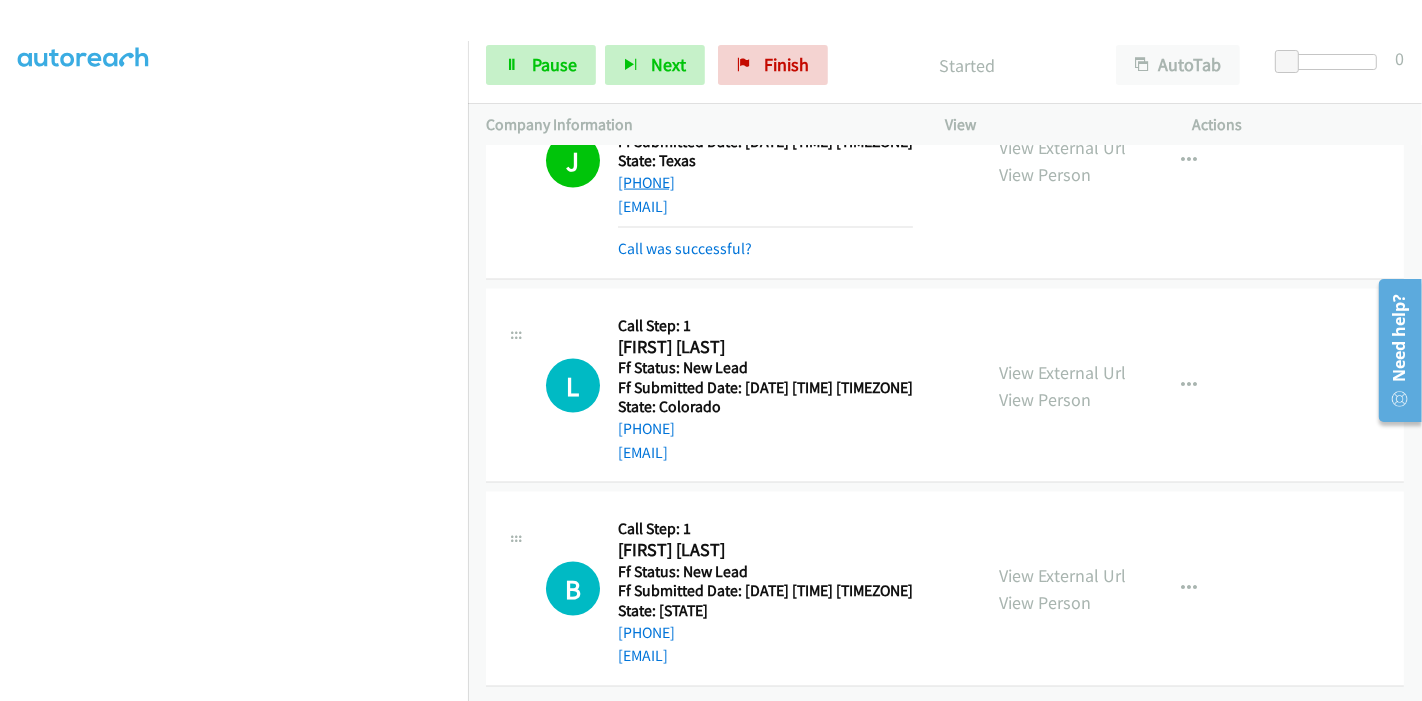 scroll, scrollTop: 2612, scrollLeft: 0, axis: vertical 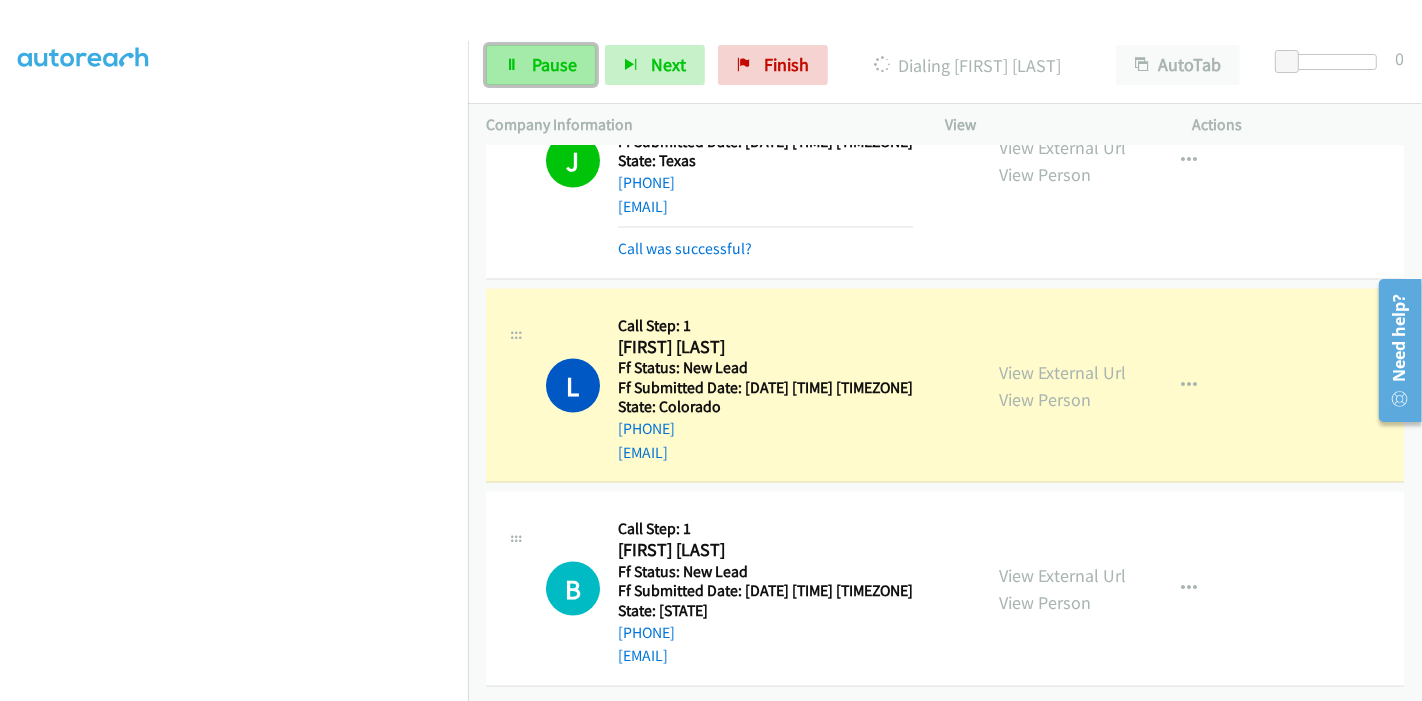 click on "Pause" at bounding box center (554, 64) 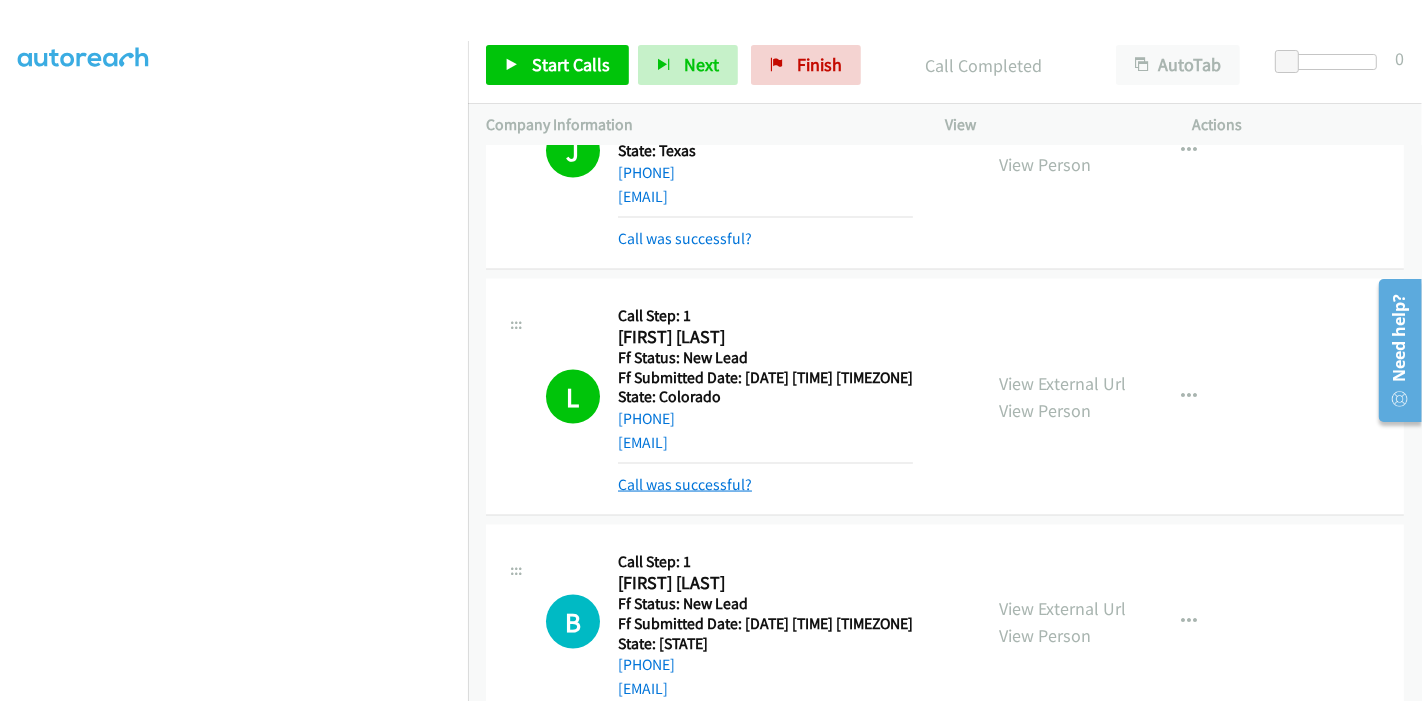 click on "Call was successful?" at bounding box center (685, 484) 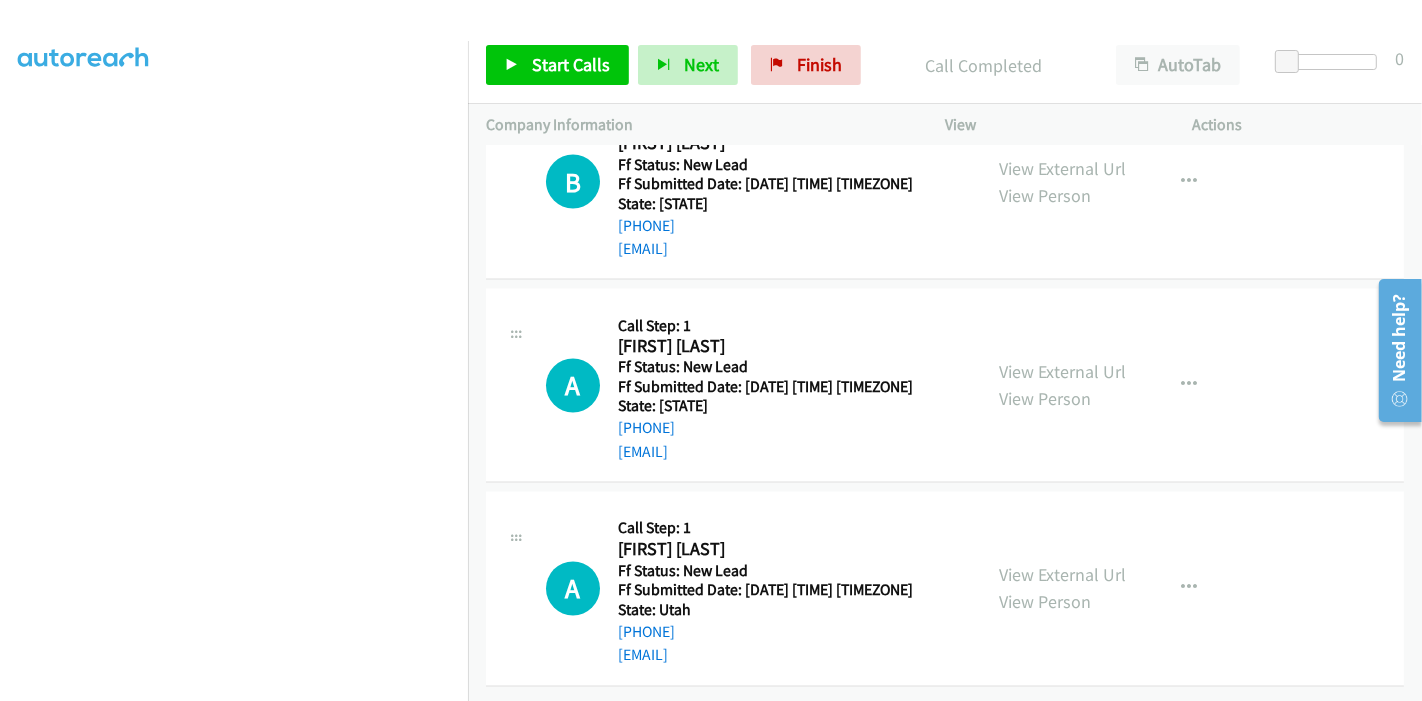 scroll, scrollTop: 2908, scrollLeft: 0, axis: vertical 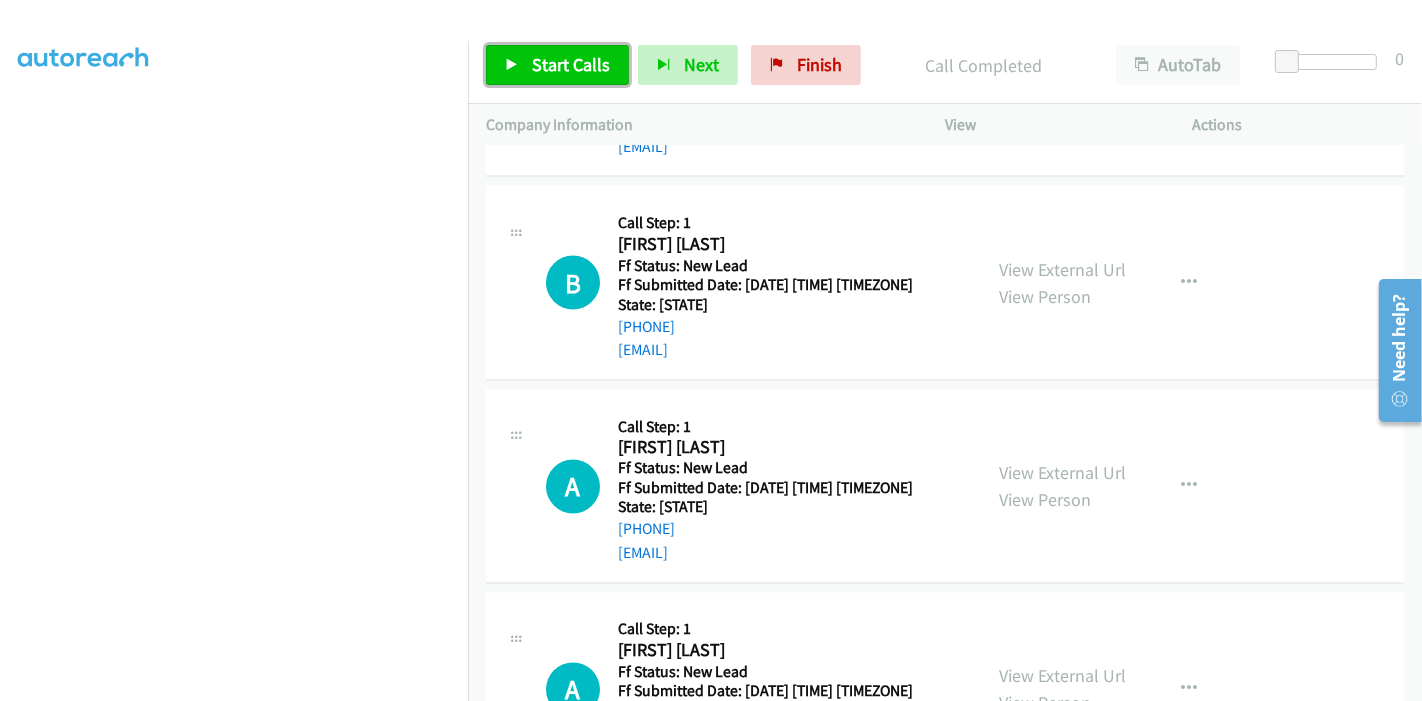 click on "Start Calls" at bounding box center (571, 64) 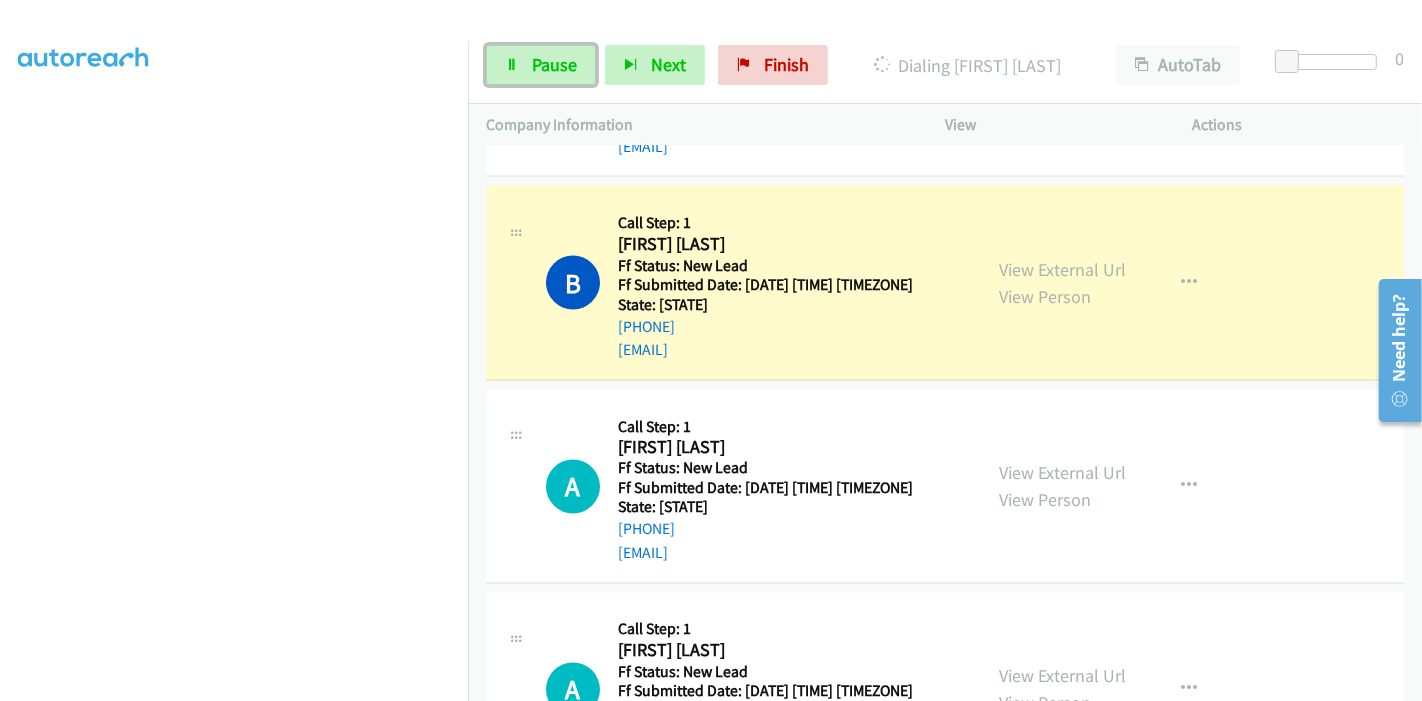 click on "Pause" at bounding box center (554, 64) 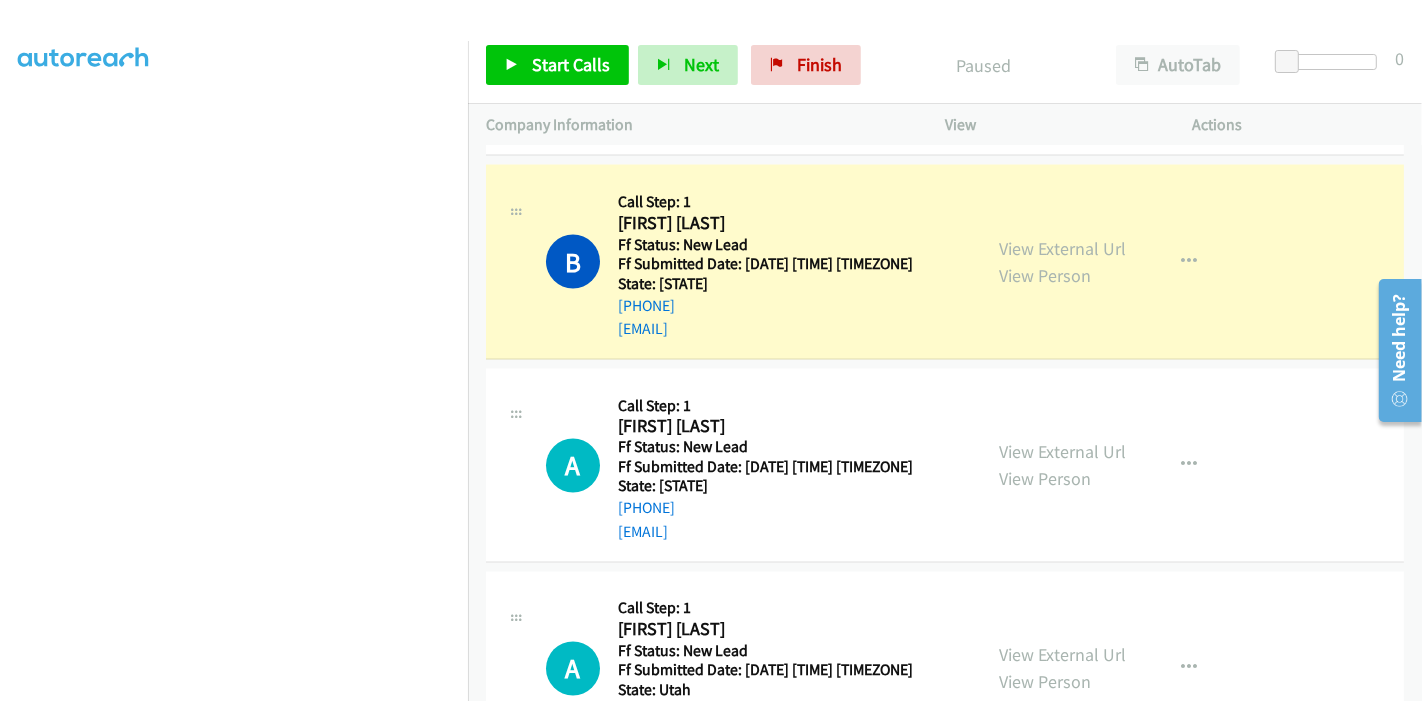 scroll, scrollTop: 2797, scrollLeft: 0, axis: vertical 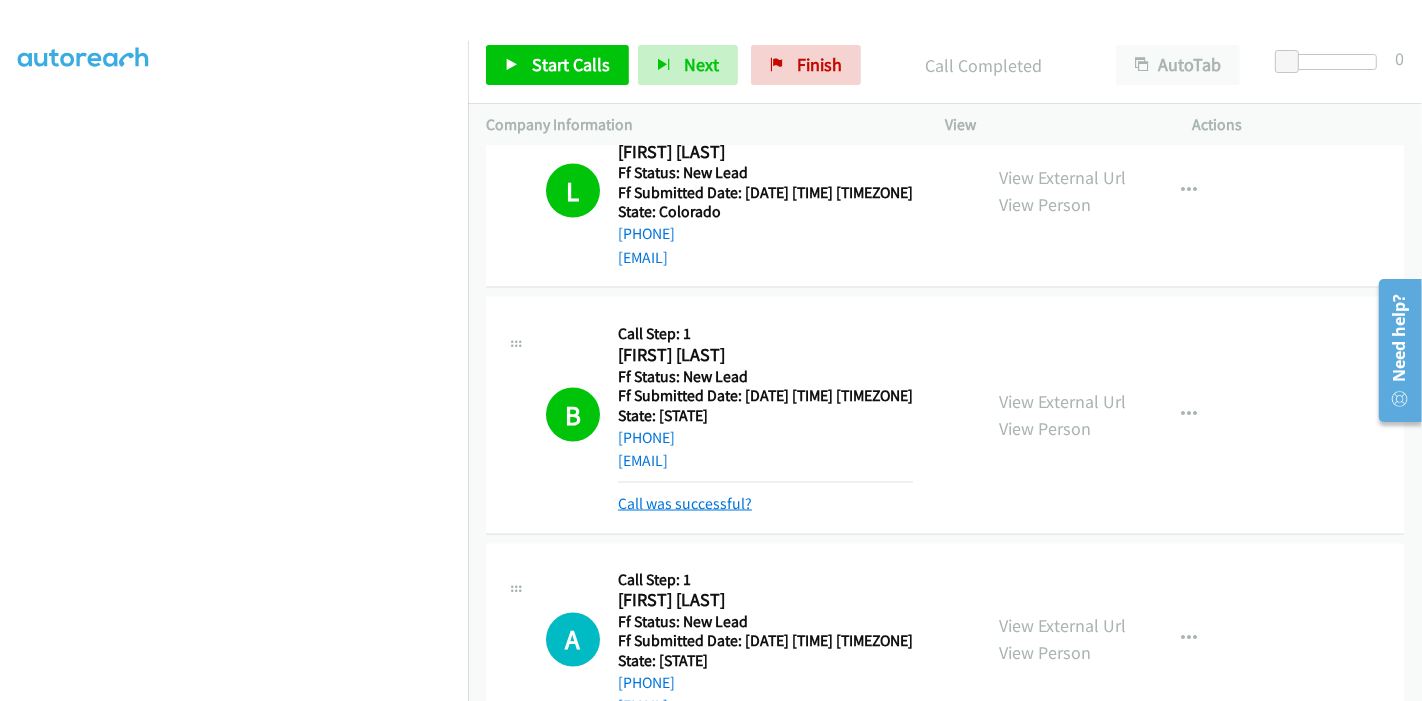 click on "Call was successful?" at bounding box center (685, 503) 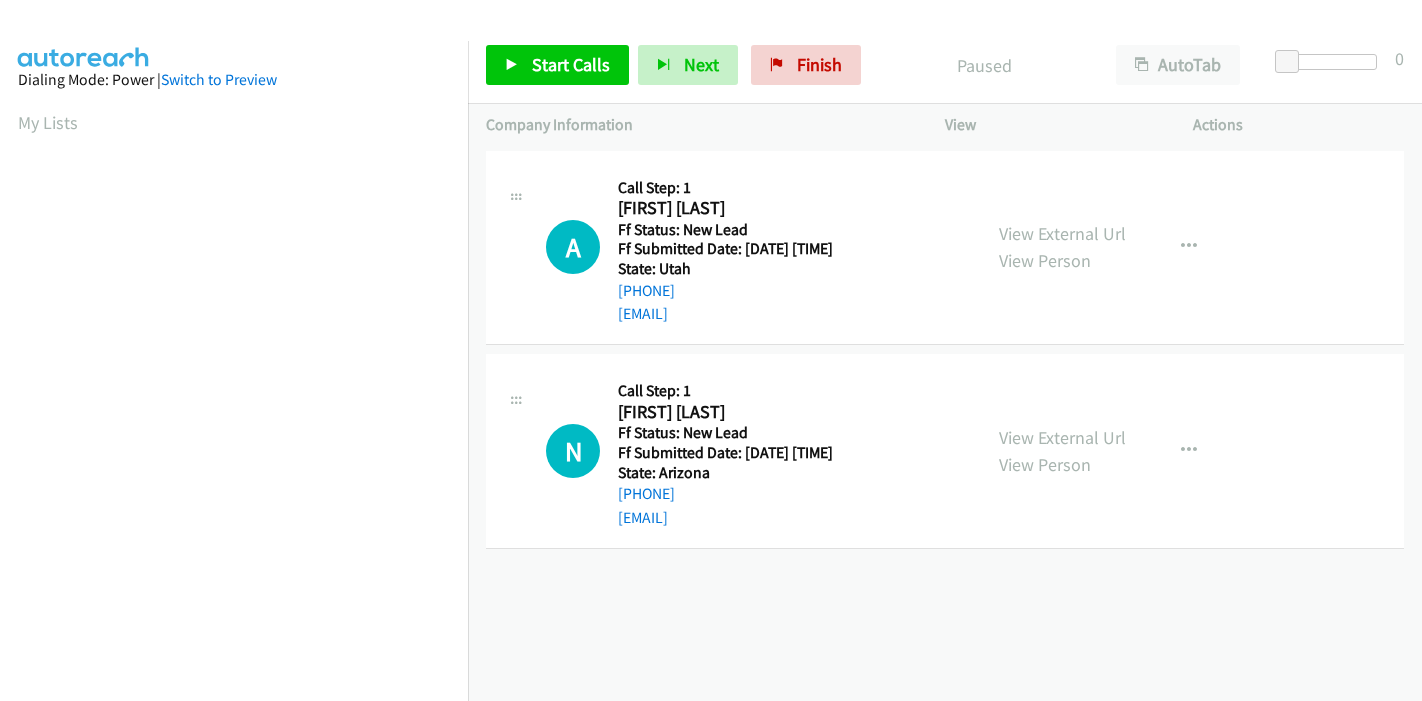 scroll, scrollTop: 0, scrollLeft: 0, axis: both 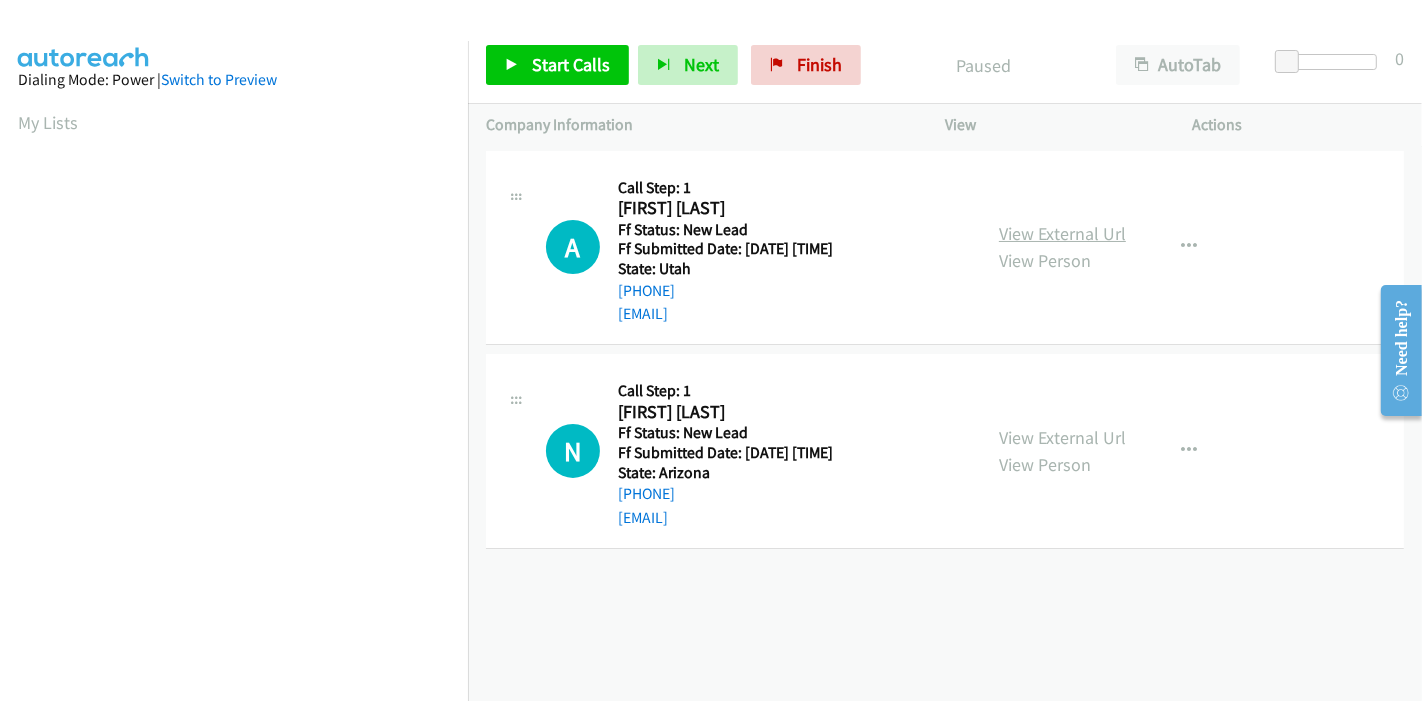click on "View External Url" at bounding box center (1062, 233) 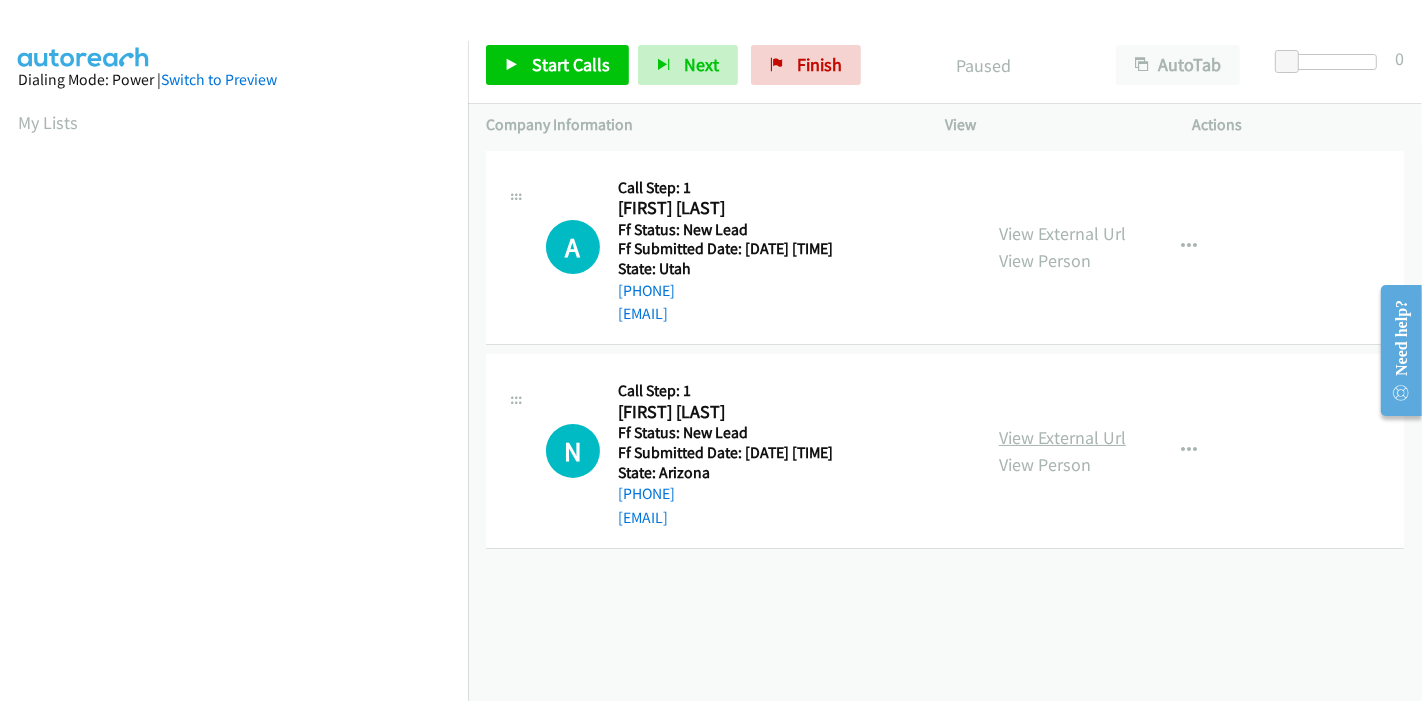 click on "View External Url" at bounding box center [1062, 437] 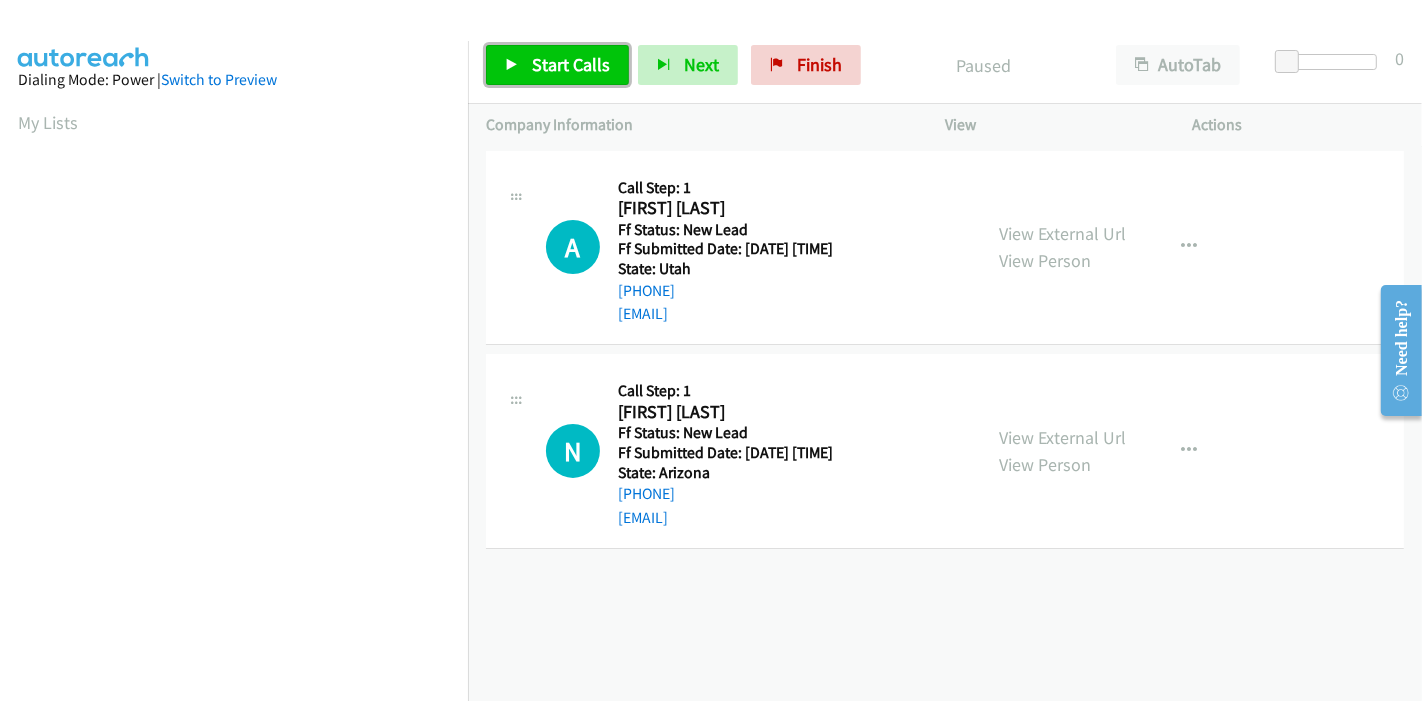 click on "Start Calls" at bounding box center [571, 64] 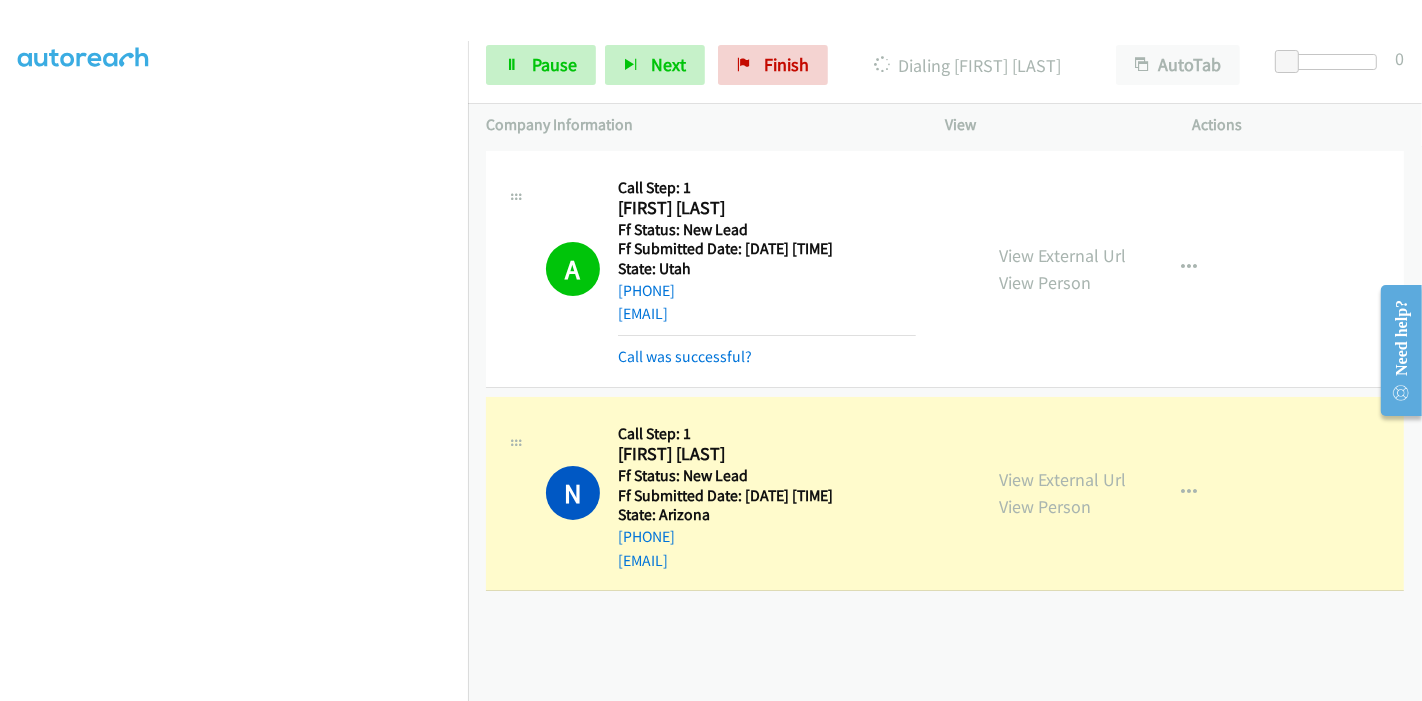 scroll, scrollTop: 422, scrollLeft: 0, axis: vertical 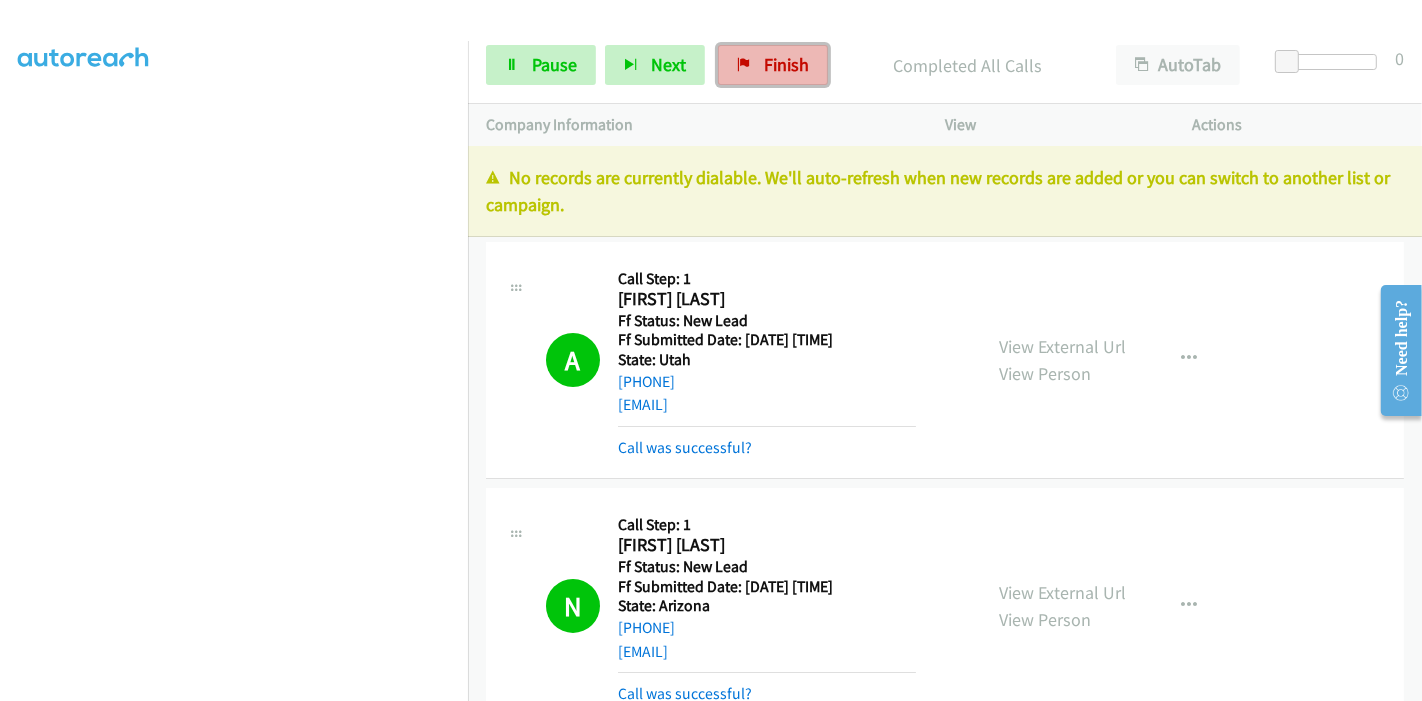 click on "Finish" at bounding box center [786, 64] 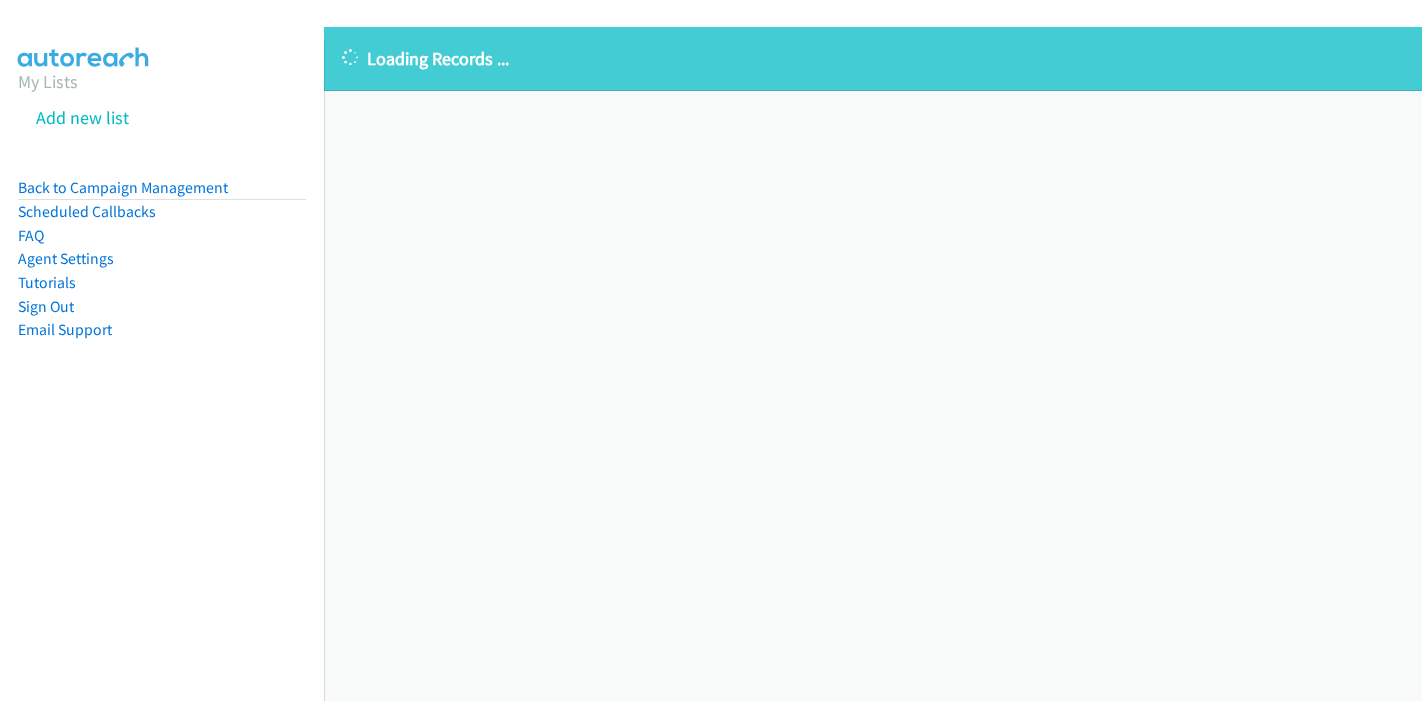 scroll, scrollTop: 0, scrollLeft: 0, axis: both 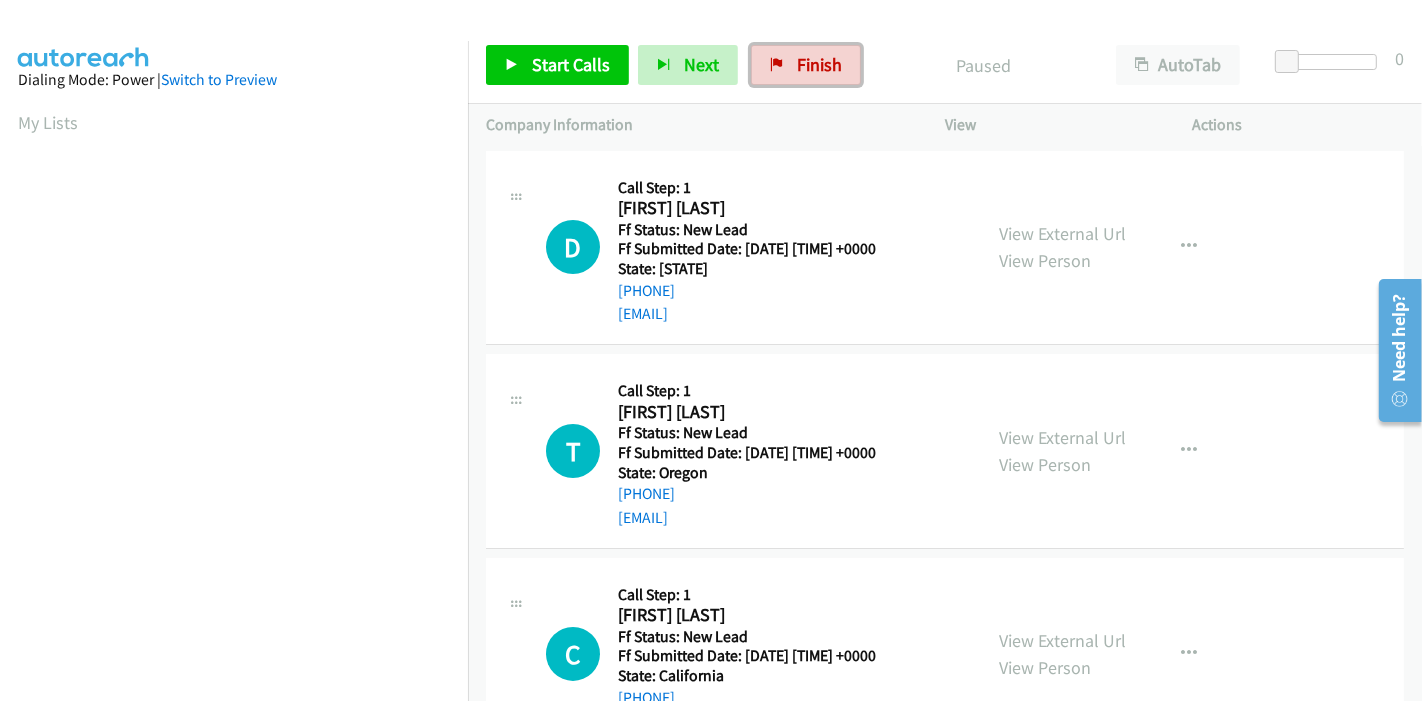 drag, startPoint x: 802, startPoint y: 64, endPoint x: 925, endPoint y: 260, distance: 231.39792 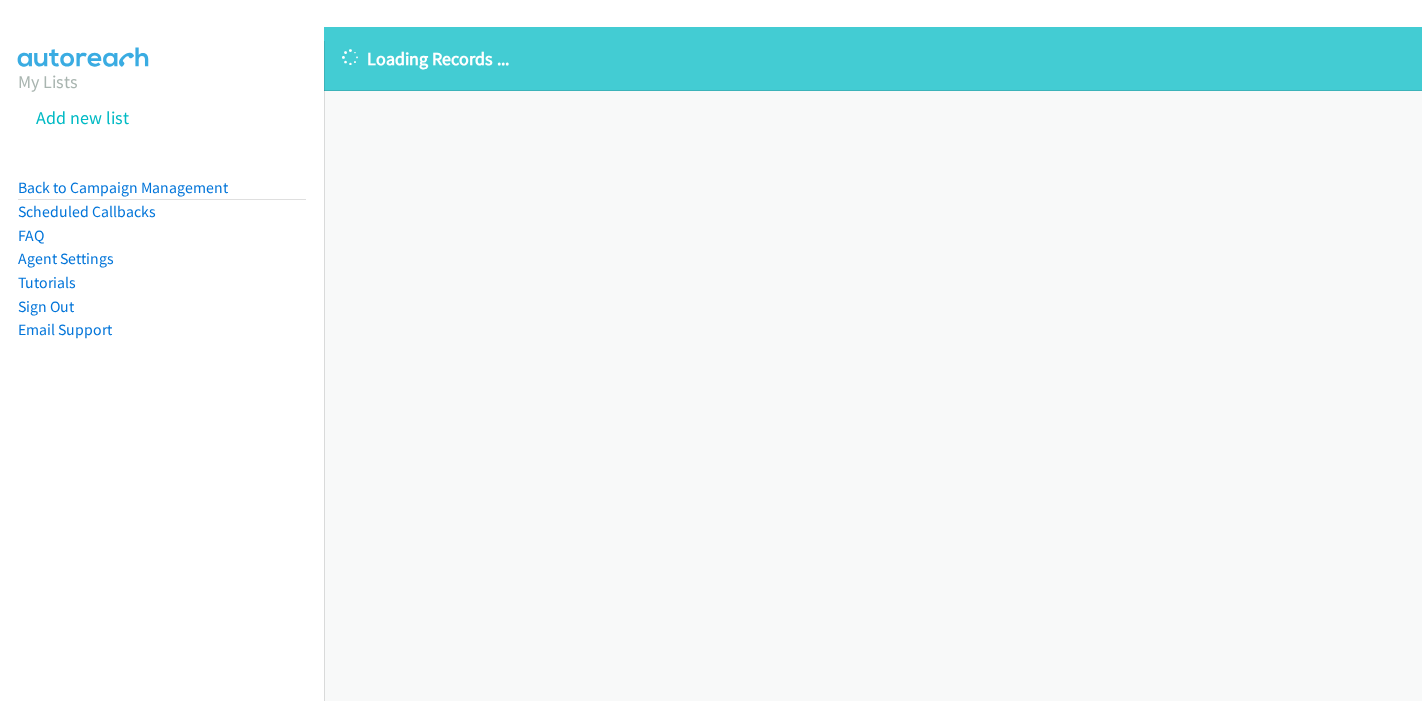 scroll, scrollTop: 0, scrollLeft: 0, axis: both 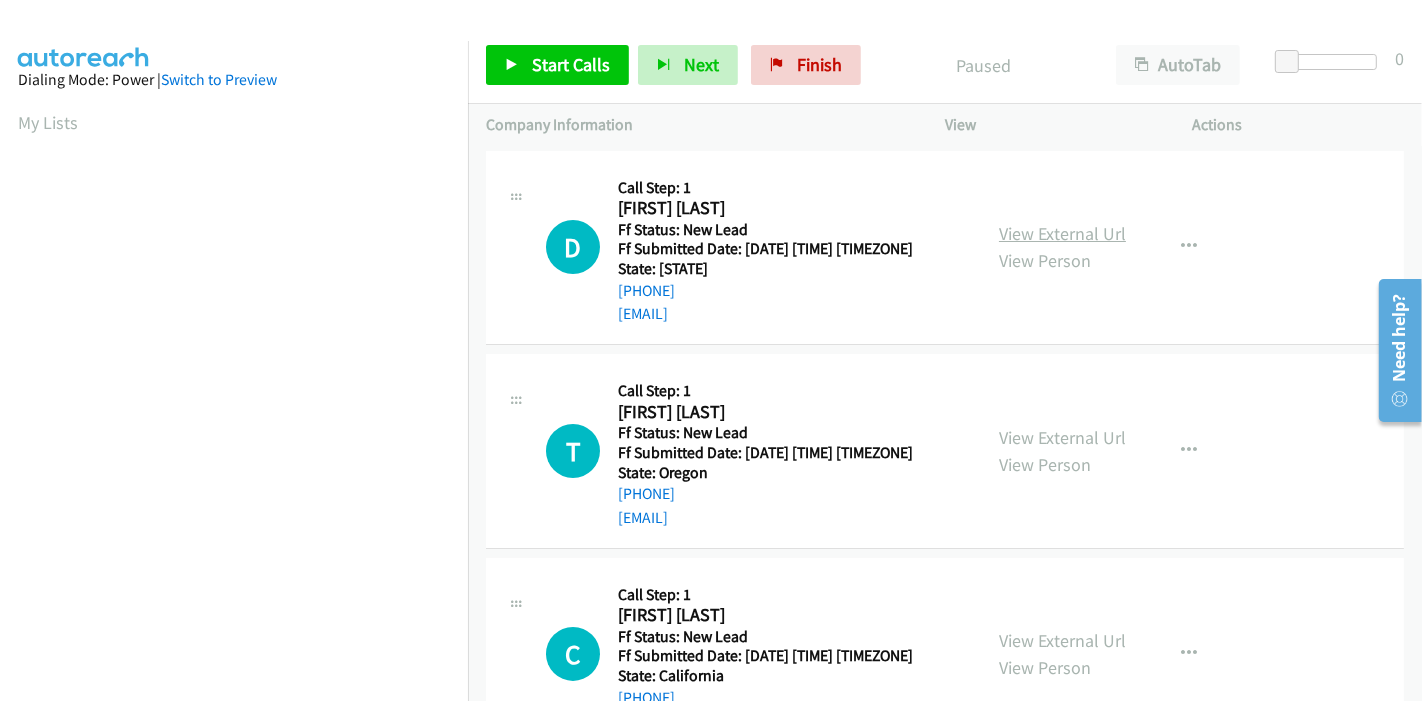 click on "View External Url" at bounding box center [1062, 233] 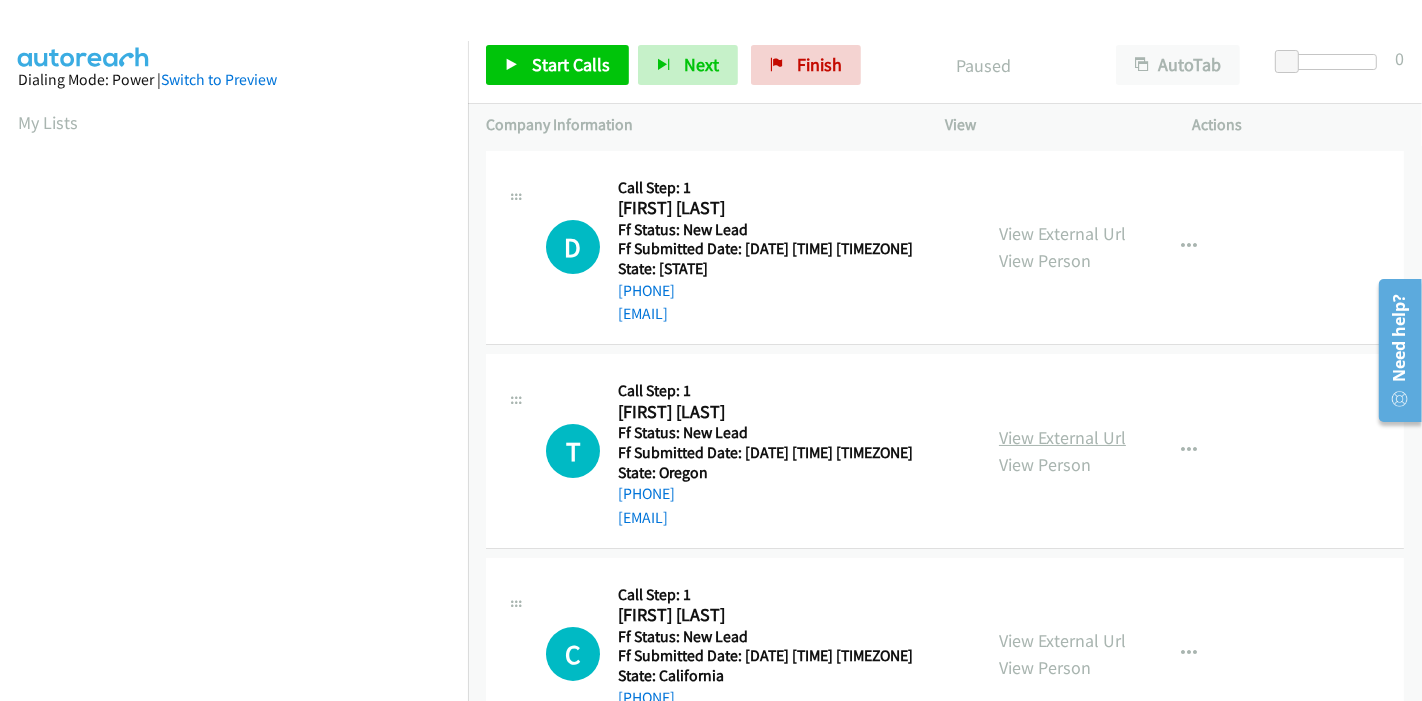 click on "View External Url" at bounding box center [1062, 437] 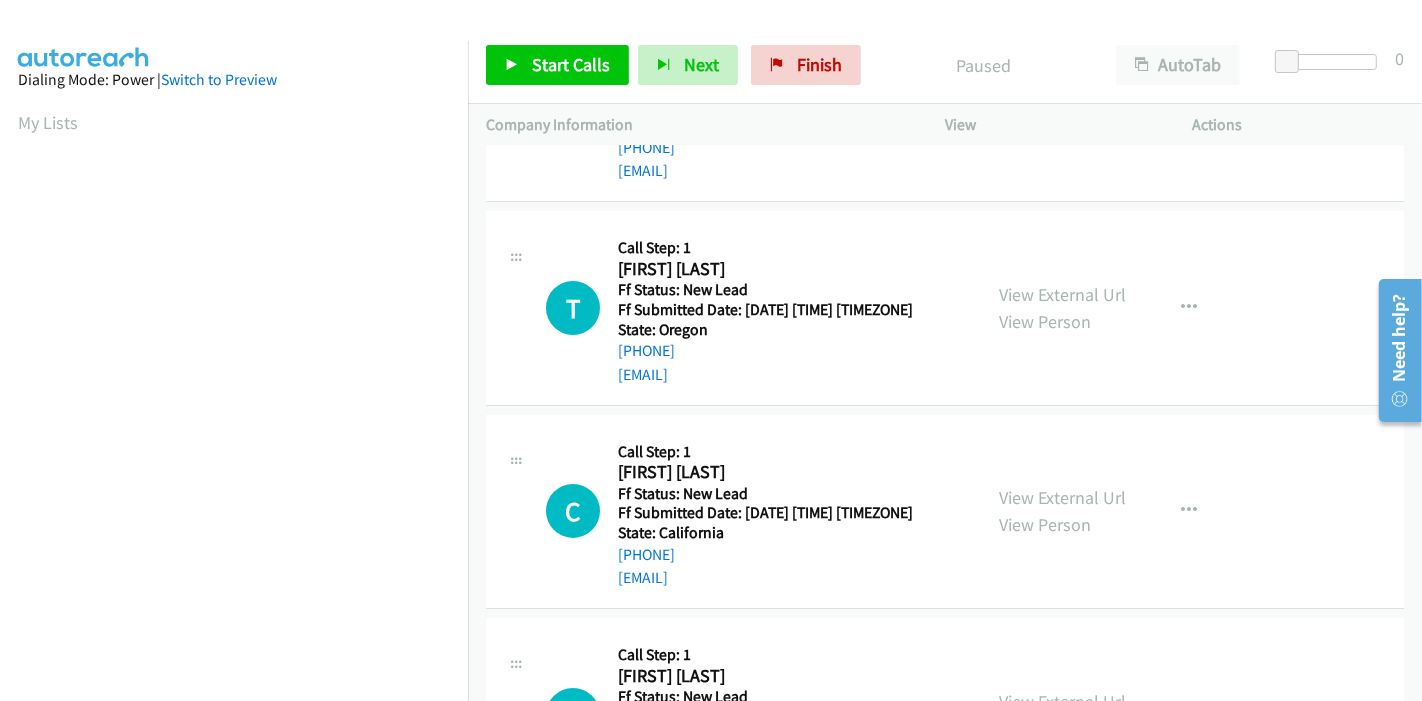 scroll, scrollTop: 222, scrollLeft: 0, axis: vertical 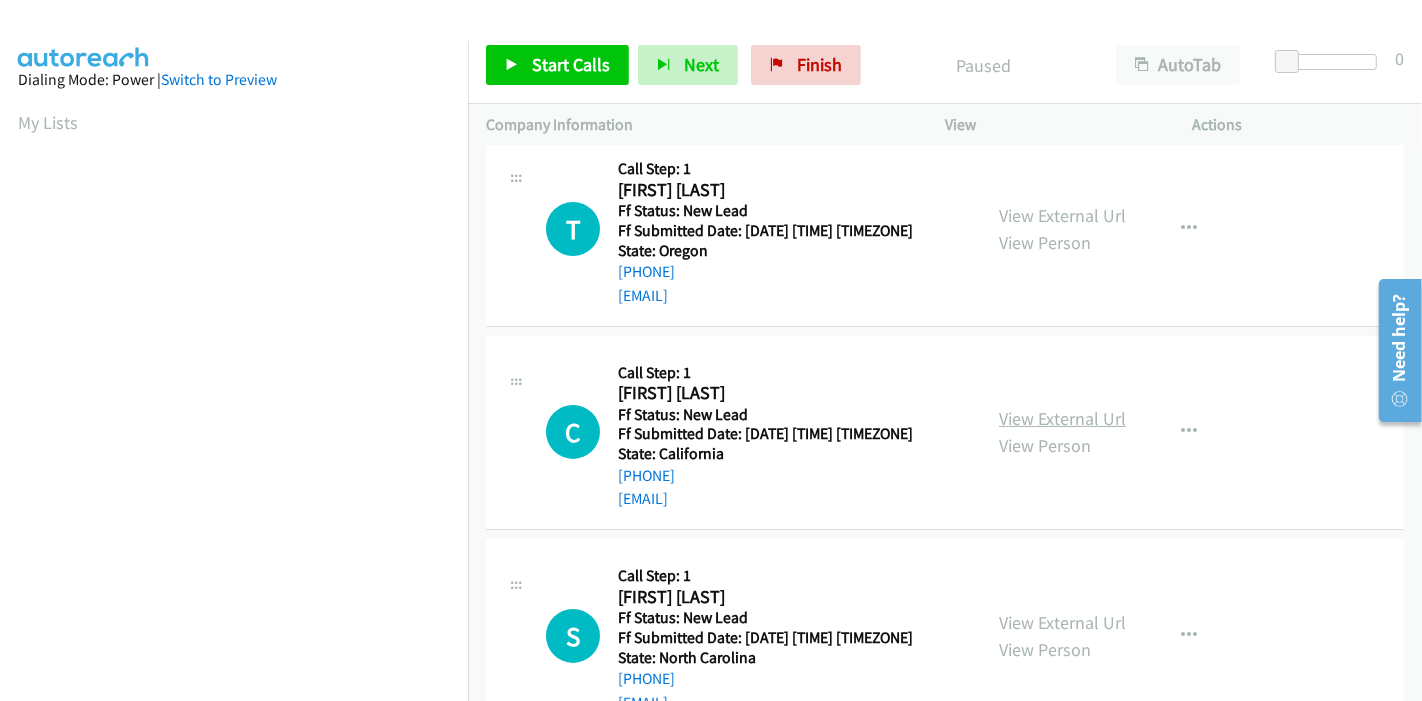 click on "View External Url" at bounding box center (1062, 418) 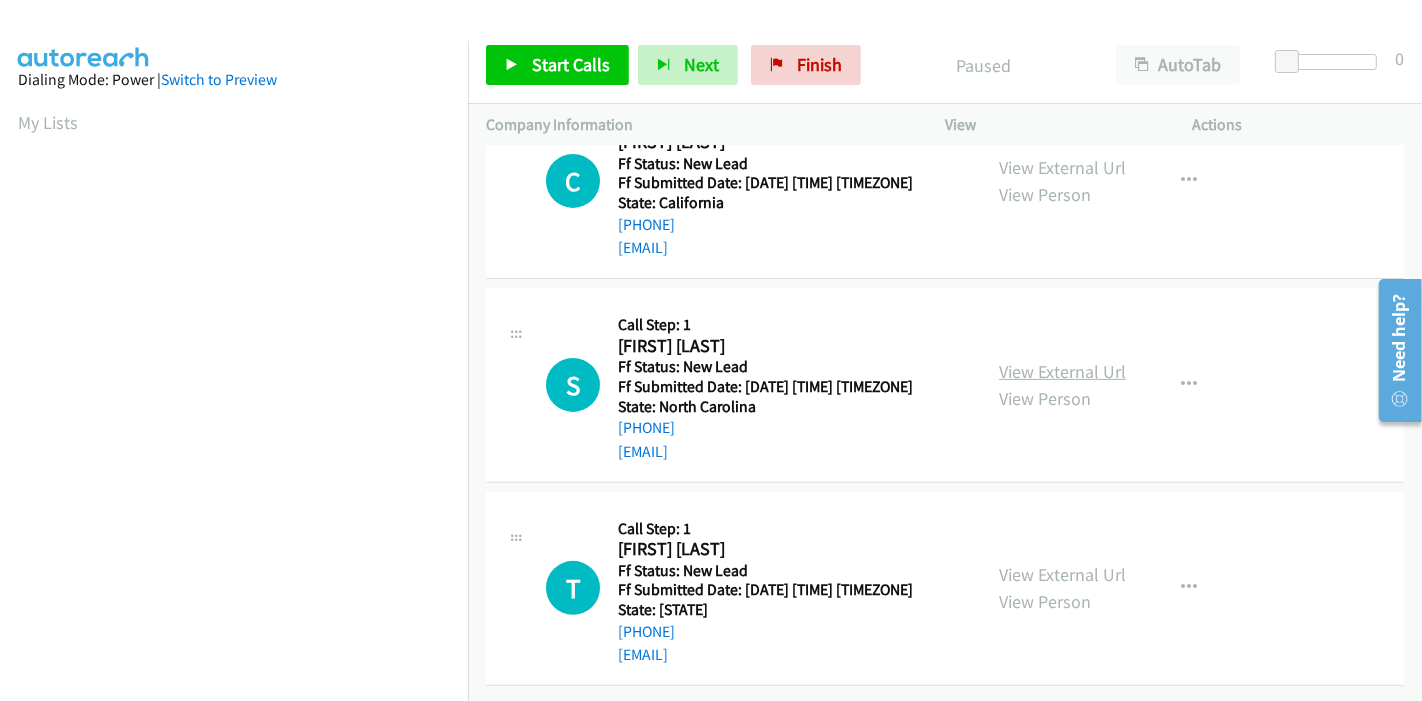 scroll, scrollTop: 487, scrollLeft: 0, axis: vertical 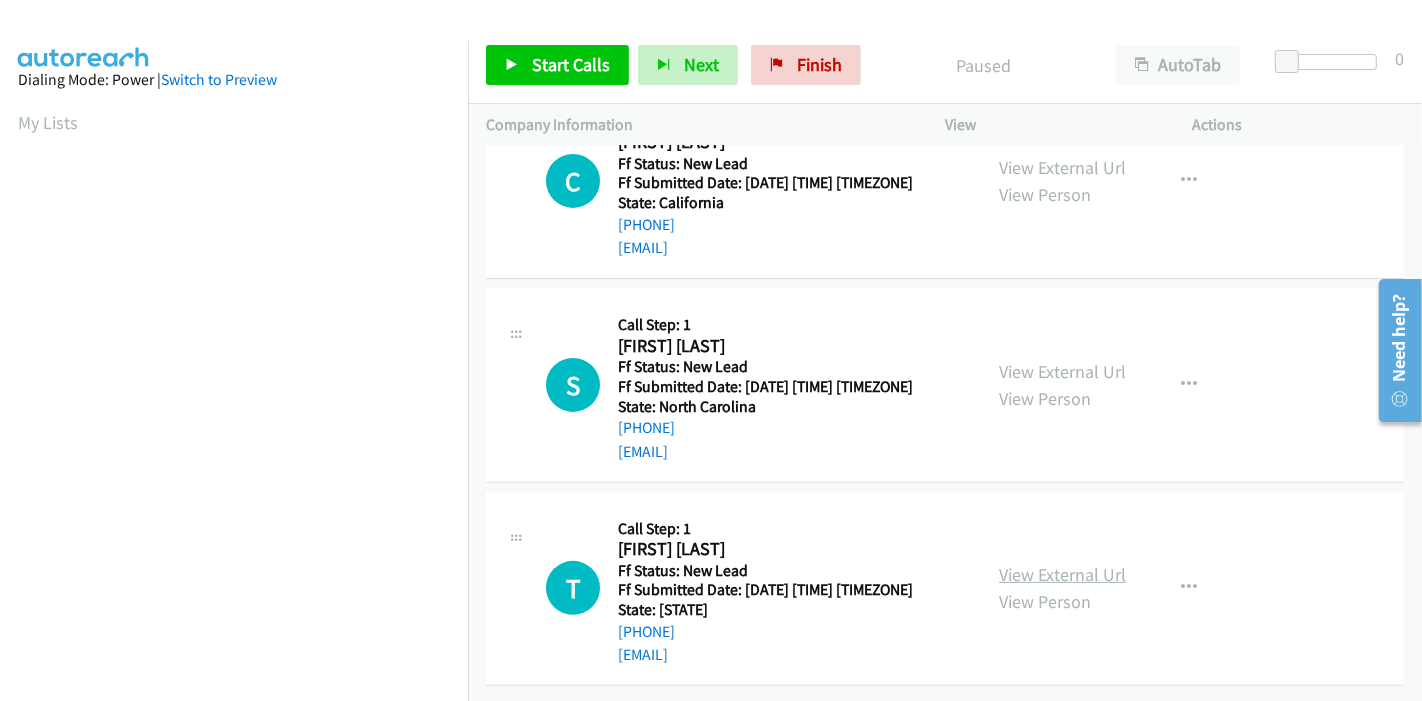 click on "View External Url" at bounding box center [1062, 574] 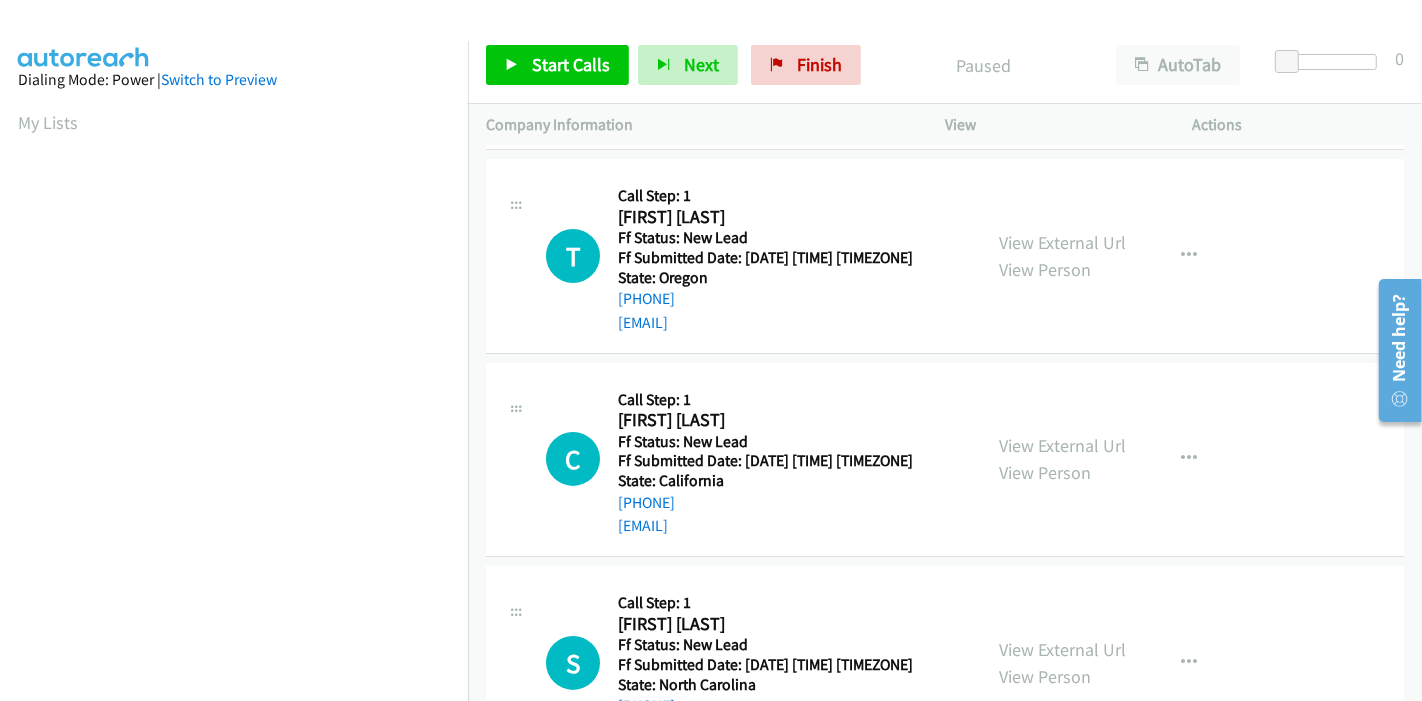 scroll, scrollTop: 0, scrollLeft: 0, axis: both 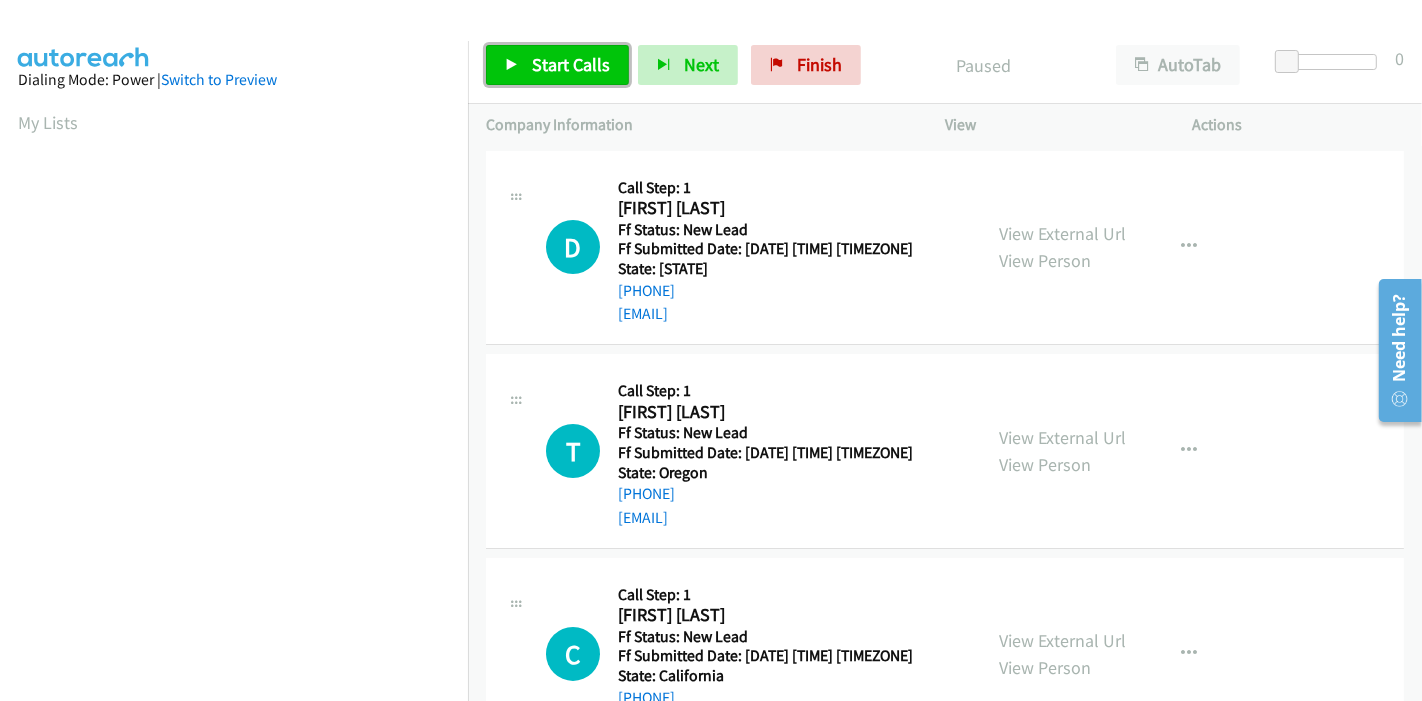 click on "Start Calls" at bounding box center (571, 64) 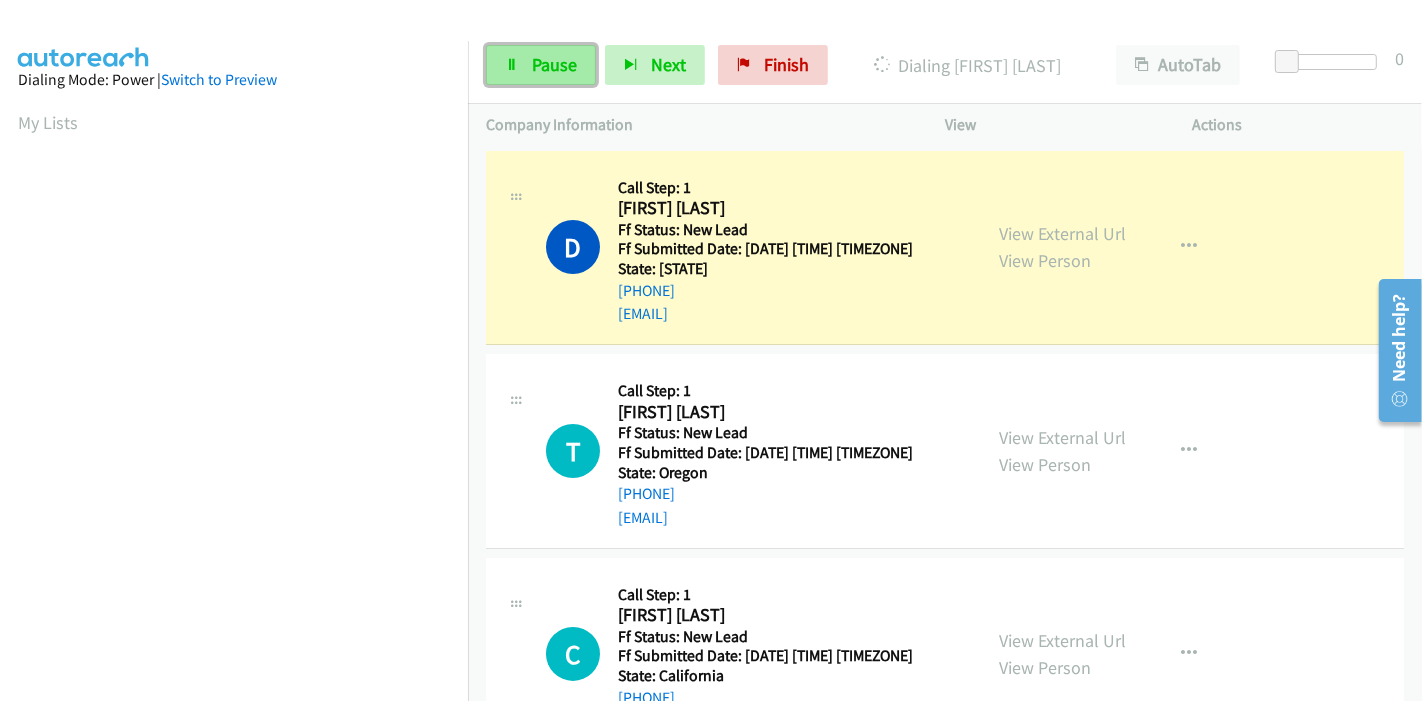 click on "Pause" at bounding box center (541, 65) 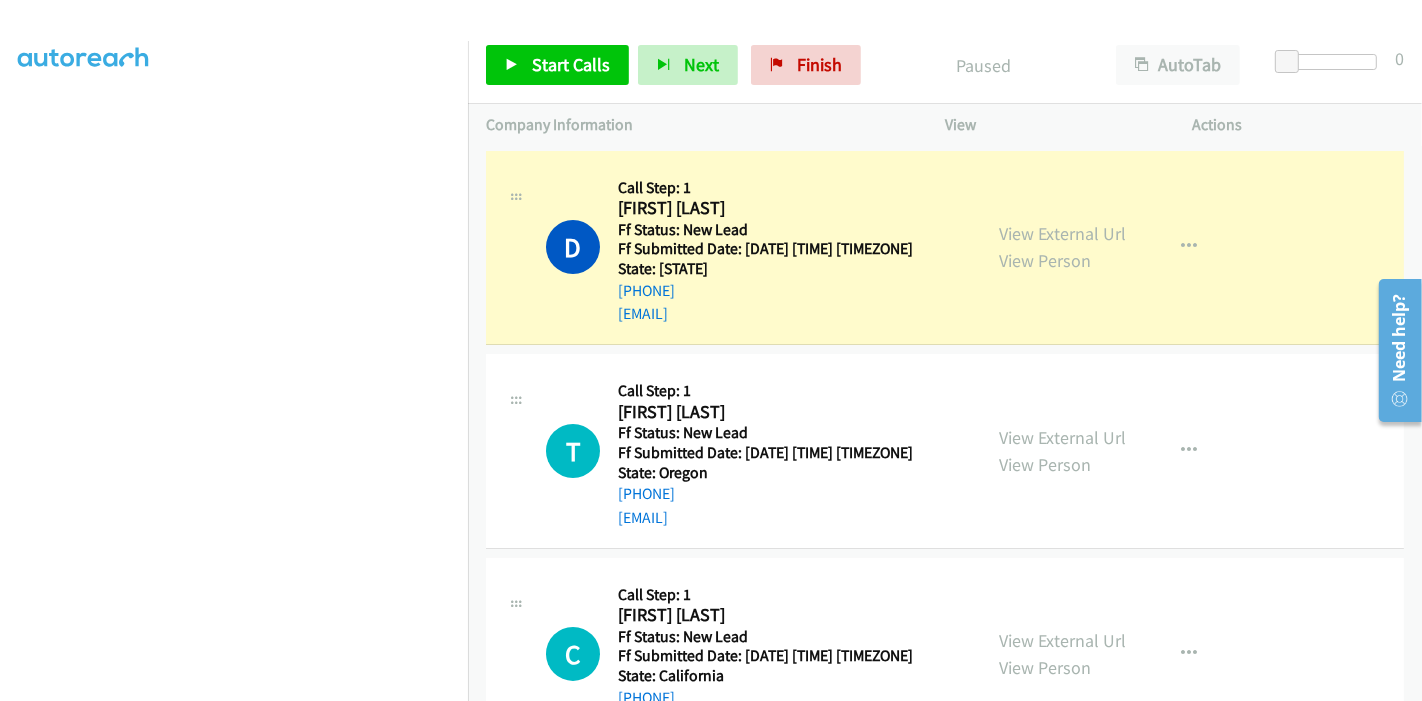 scroll, scrollTop: 422, scrollLeft: 0, axis: vertical 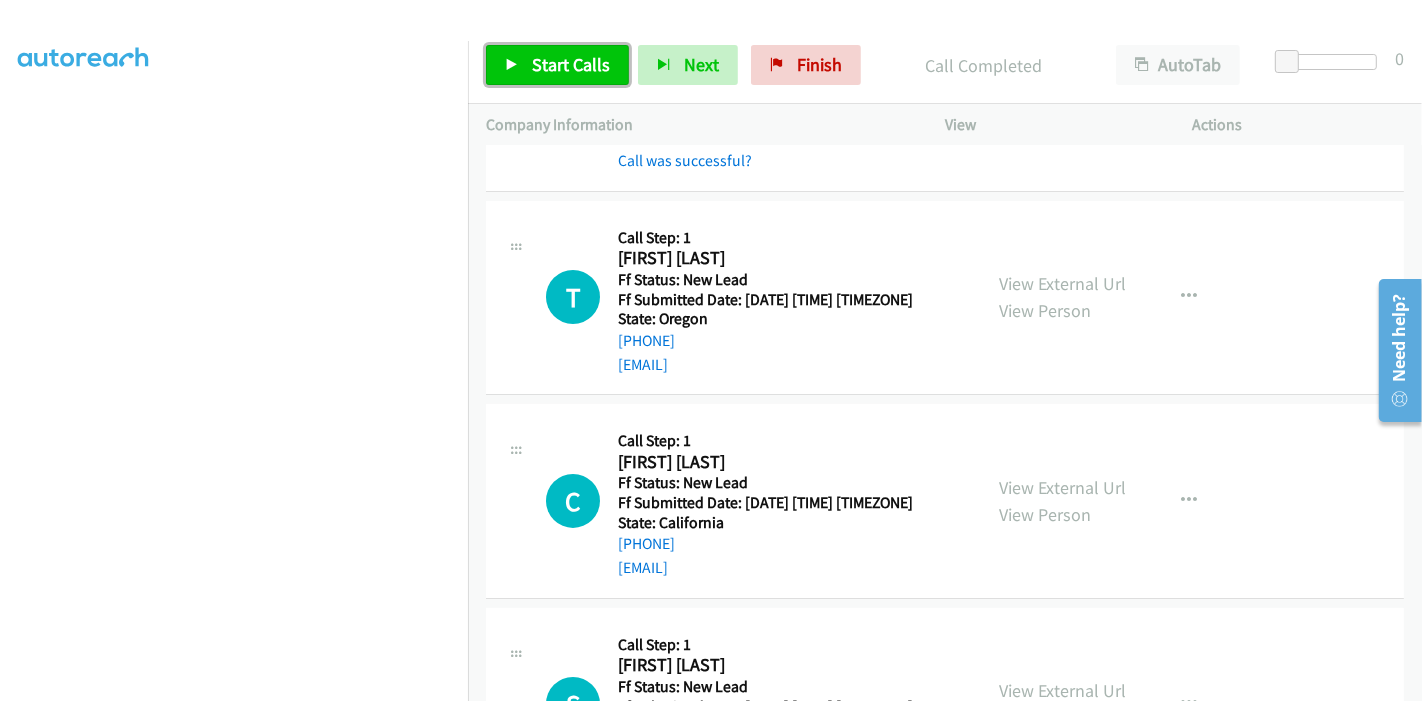 click on "Start Calls" at bounding box center (571, 64) 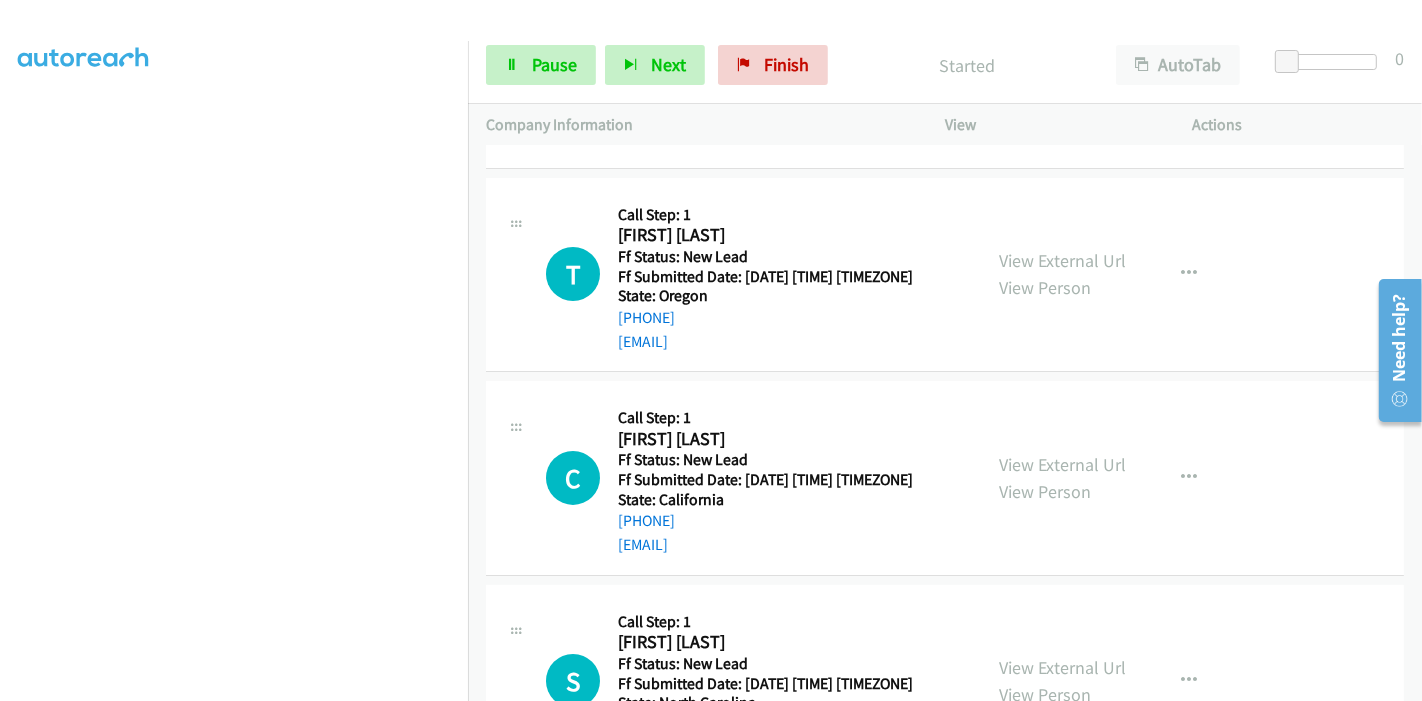 scroll, scrollTop: 222, scrollLeft: 0, axis: vertical 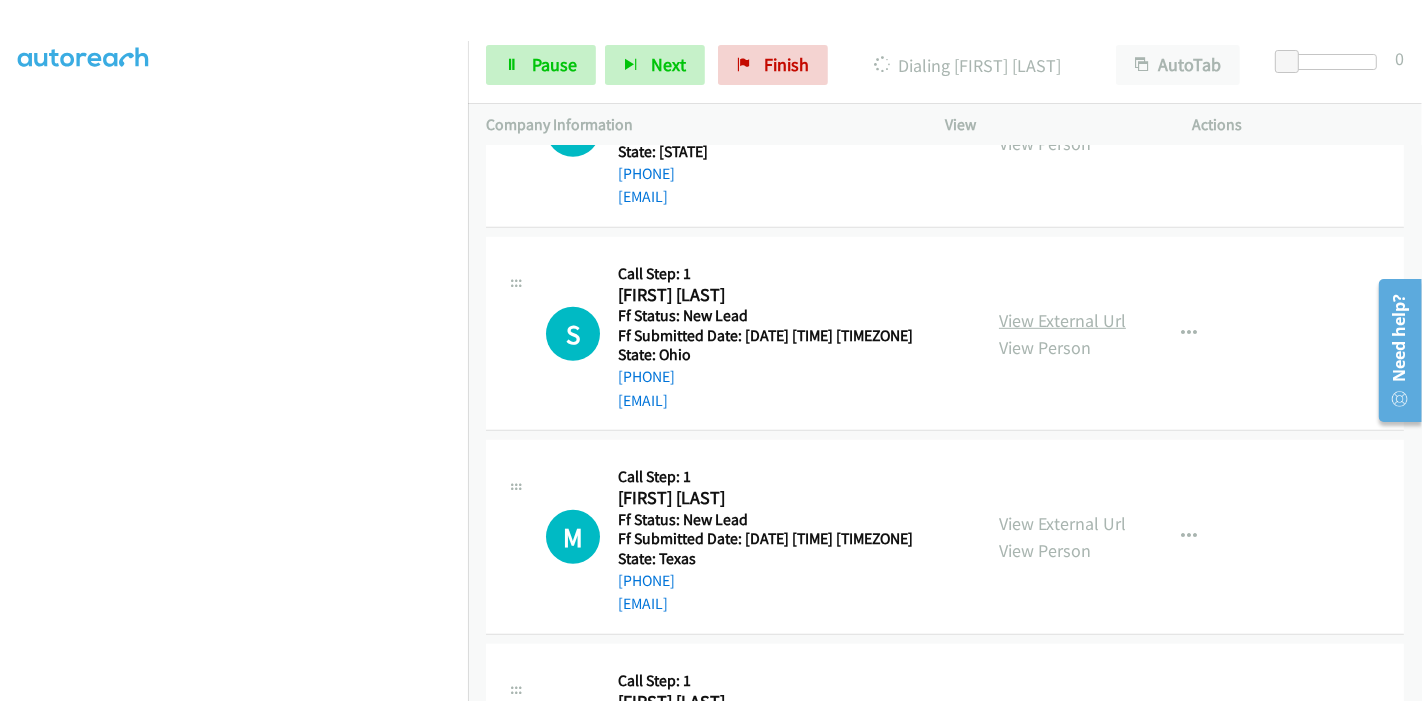 click on "View External Url" at bounding box center [1062, 320] 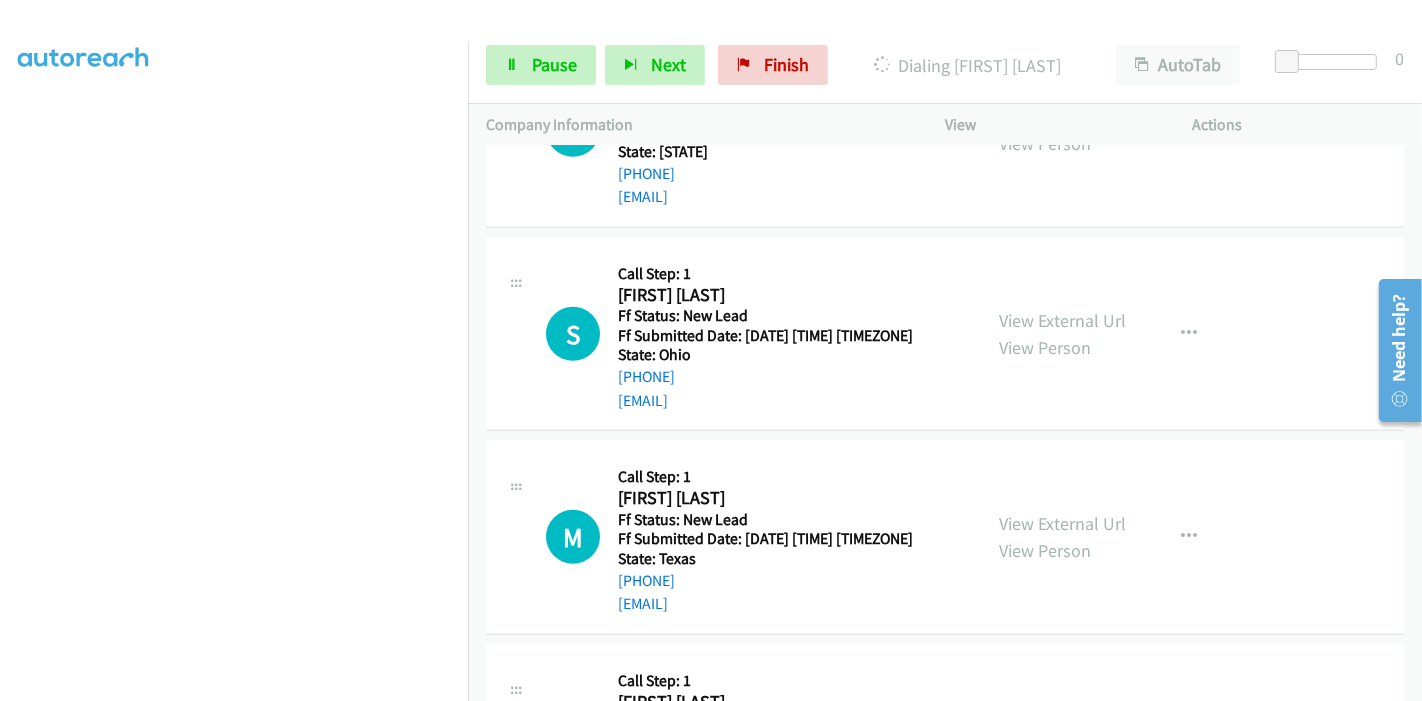 scroll, scrollTop: 1170, scrollLeft: 0, axis: vertical 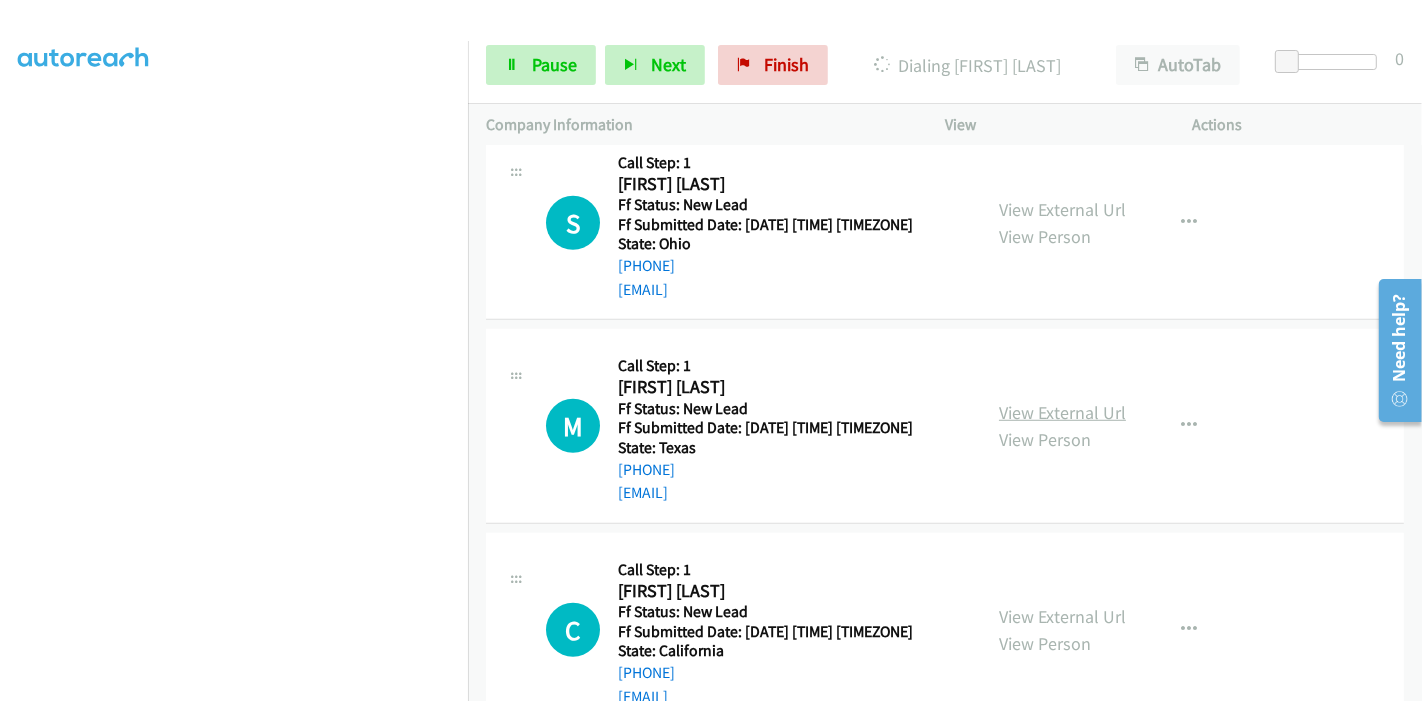 click on "View External Url" at bounding box center (1062, 412) 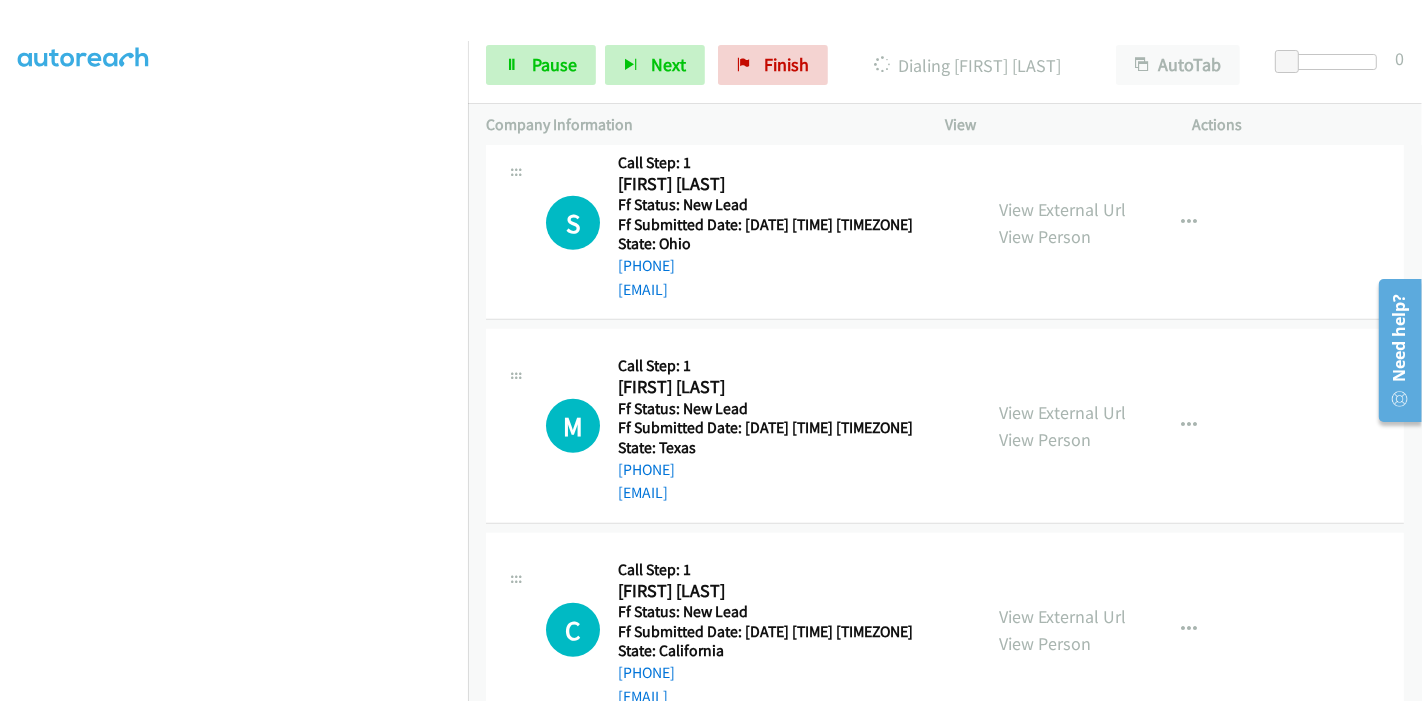 scroll, scrollTop: 1224, scrollLeft: 0, axis: vertical 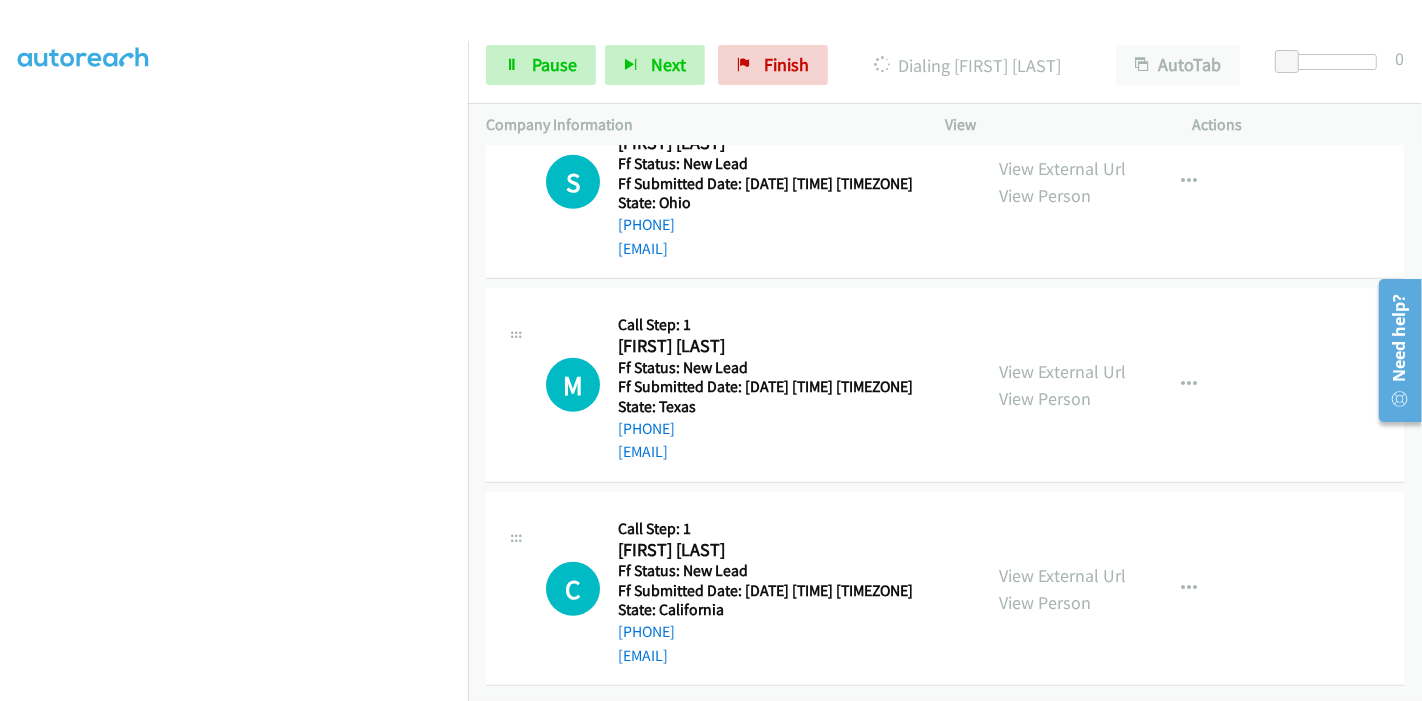click on "View External Url
View Person
View External Url
Email
Schedule/Manage Callback
Skip Call
Add to do not call list" at bounding box center [1114, 589] 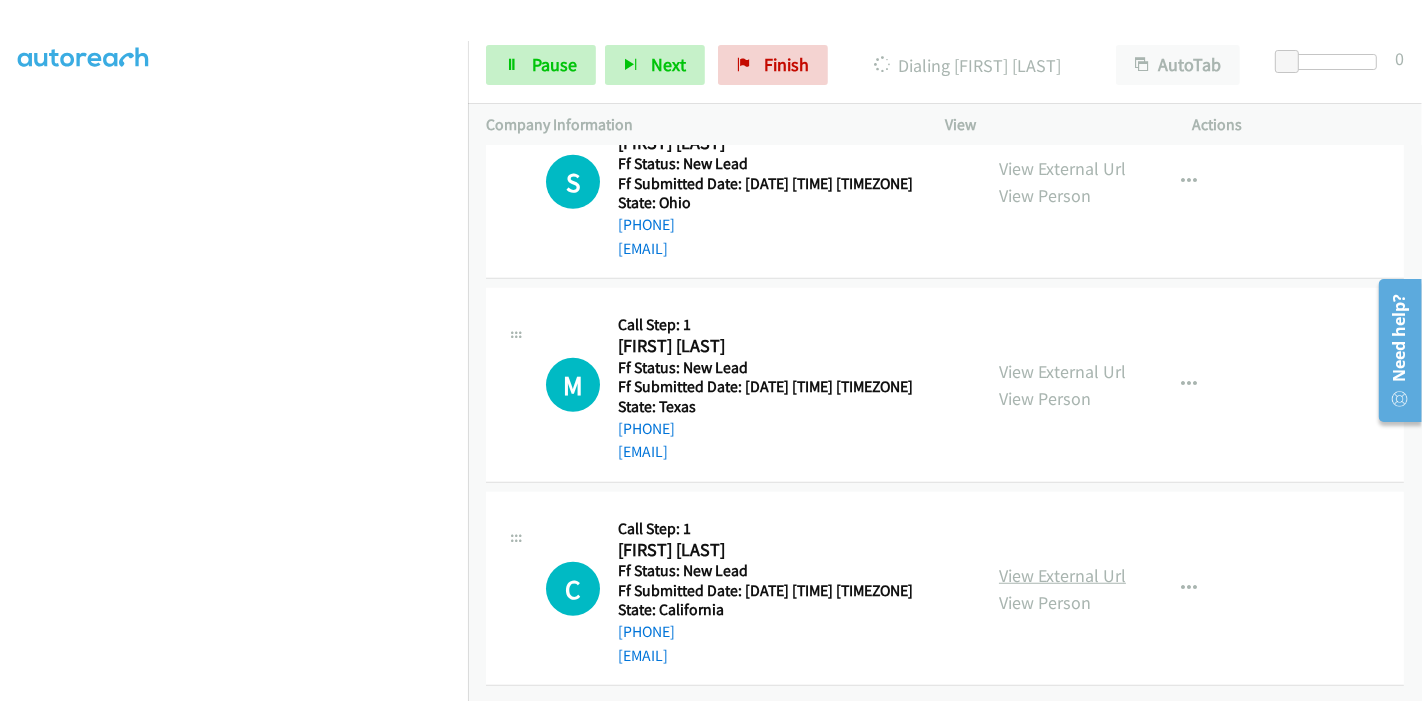 click on "View External Url" at bounding box center [1062, 575] 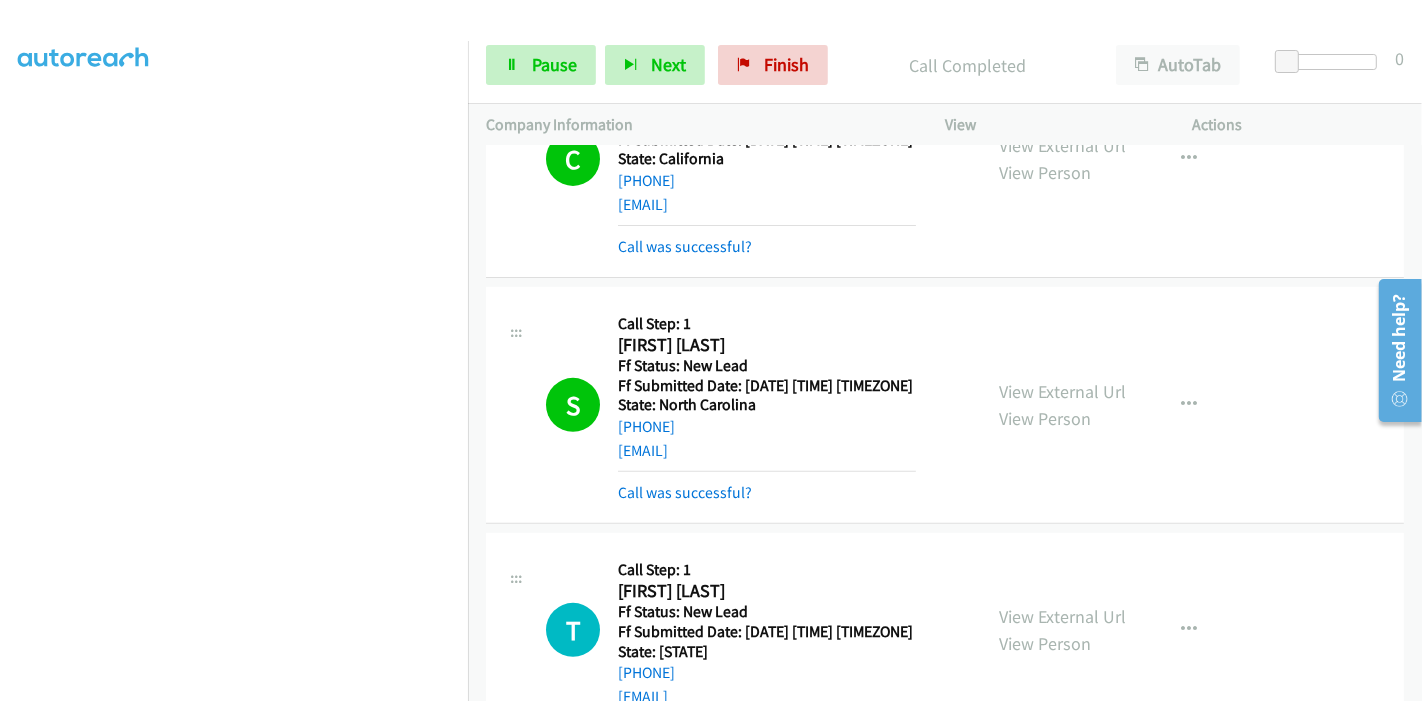scroll, scrollTop: 488, scrollLeft: 0, axis: vertical 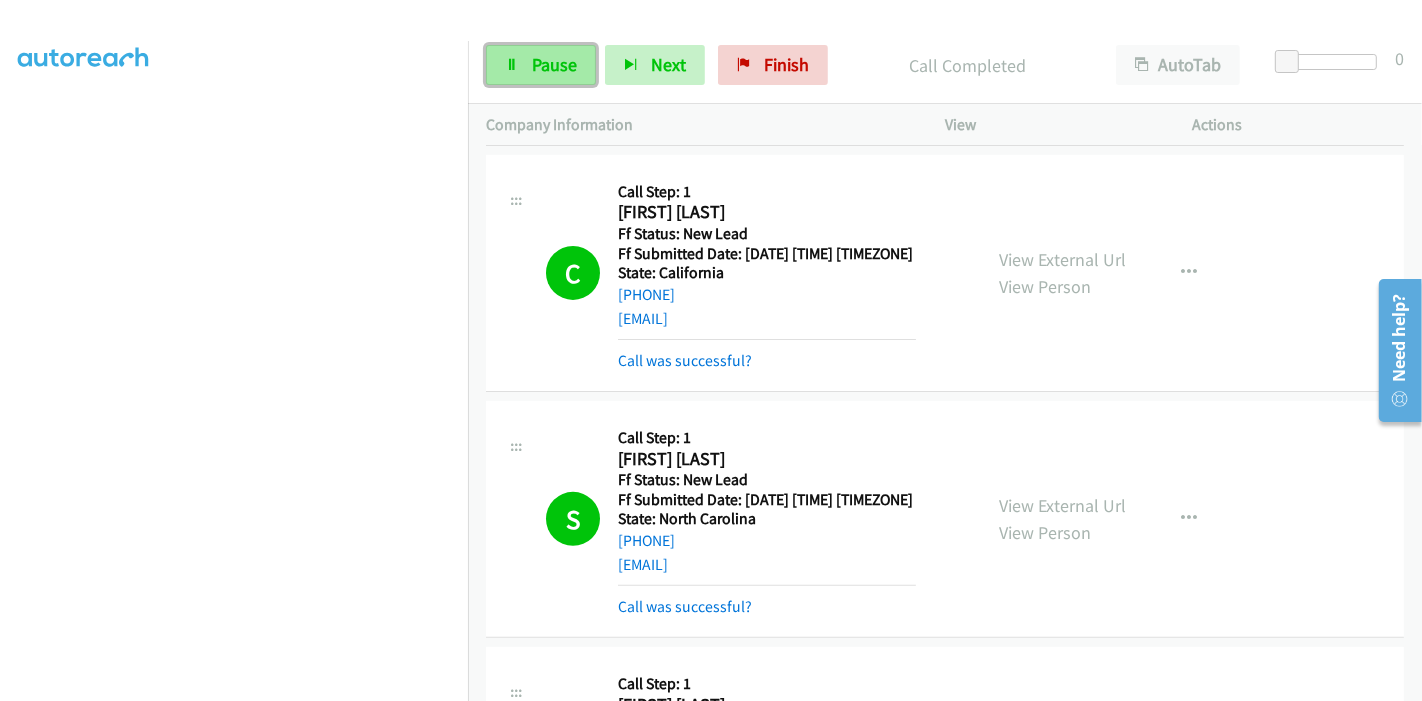 click on "Pause" at bounding box center (554, 64) 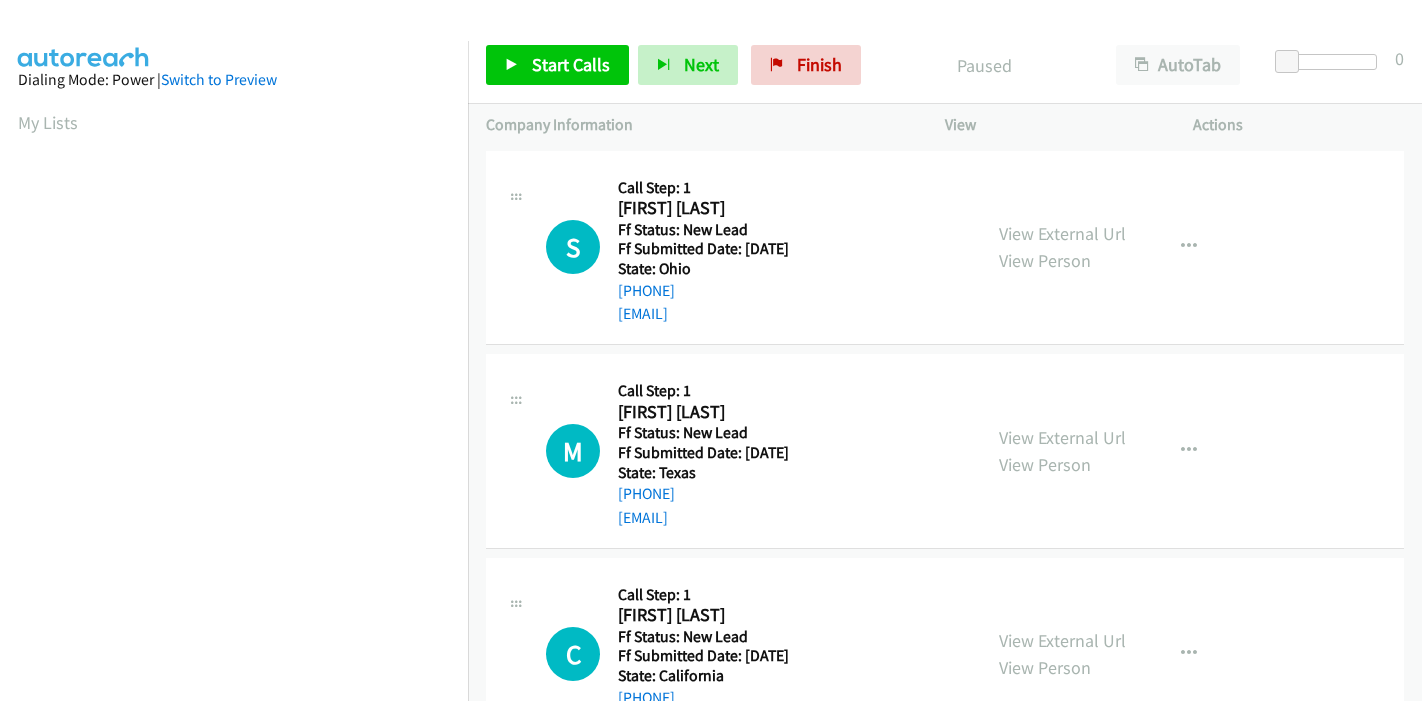 scroll, scrollTop: 0, scrollLeft: 0, axis: both 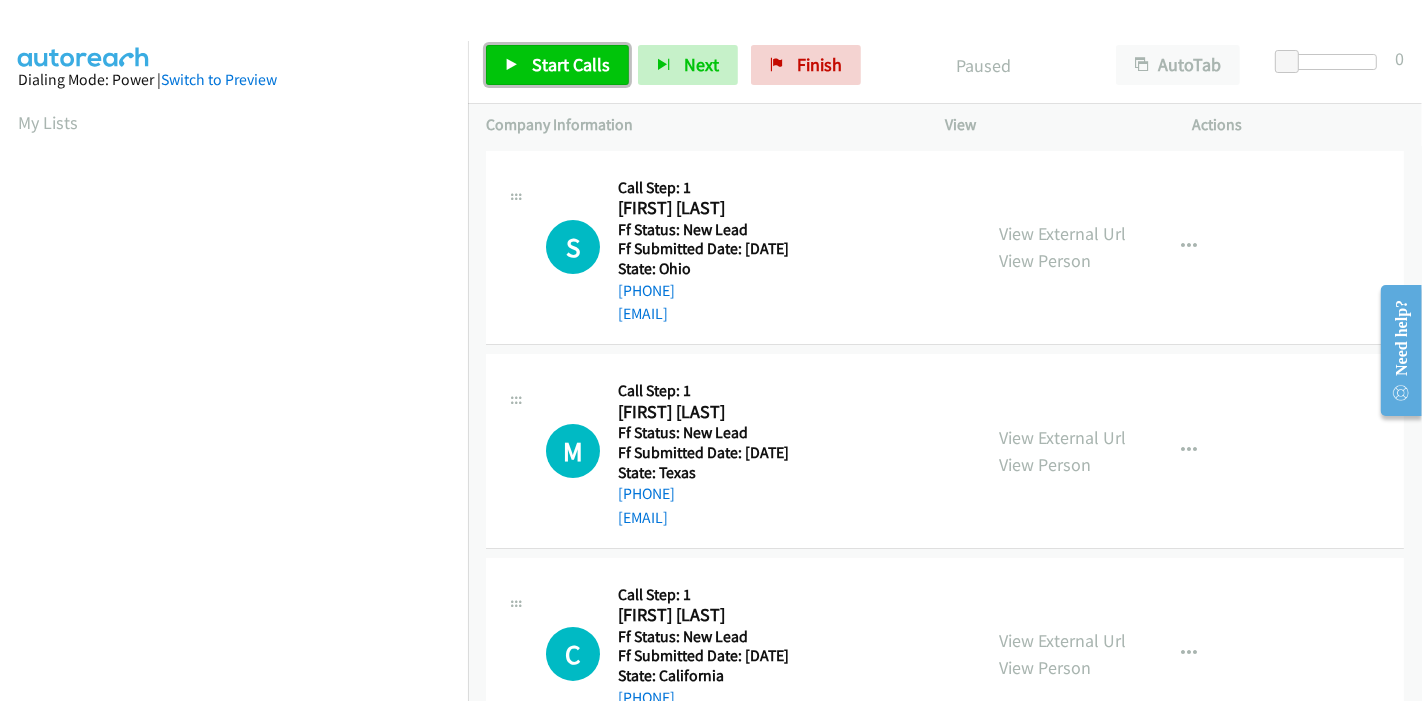 click on "Start Calls" at bounding box center (557, 65) 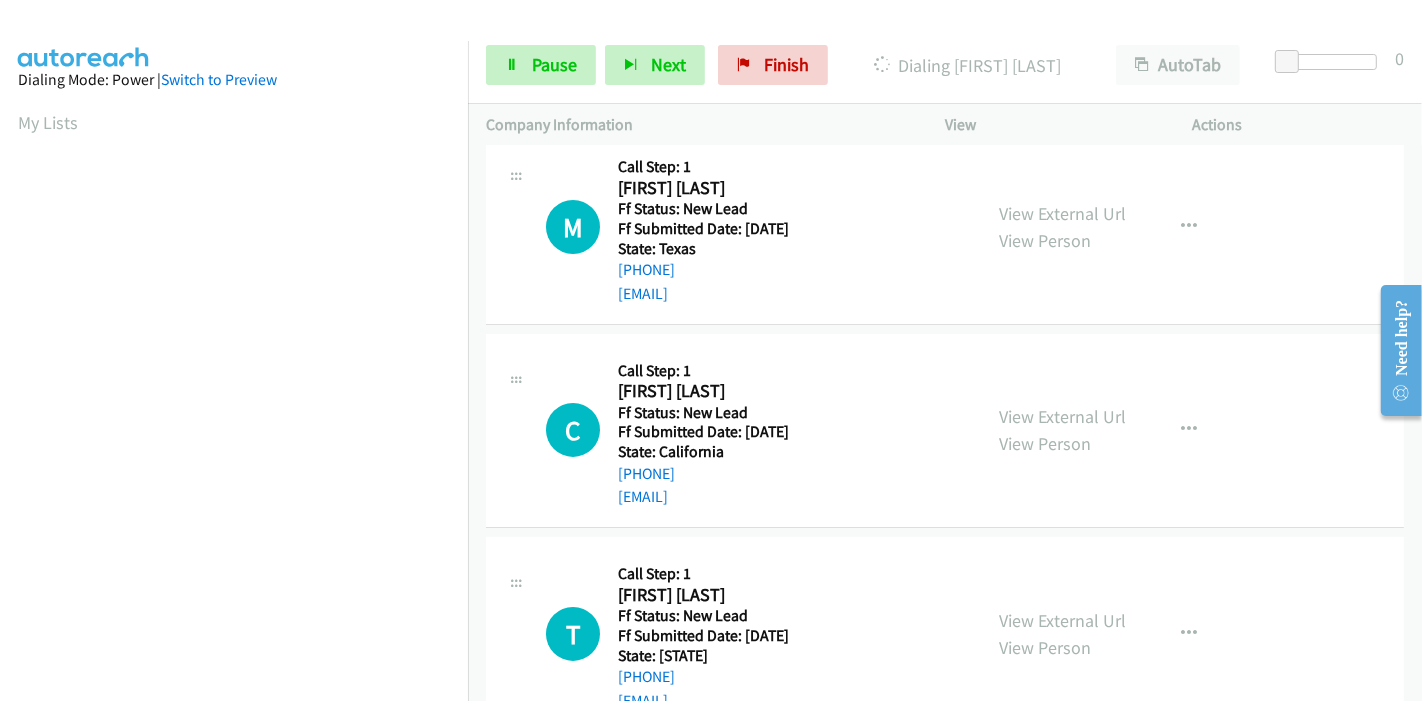 scroll, scrollTop: 284, scrollLeft: 0, axis: vertical 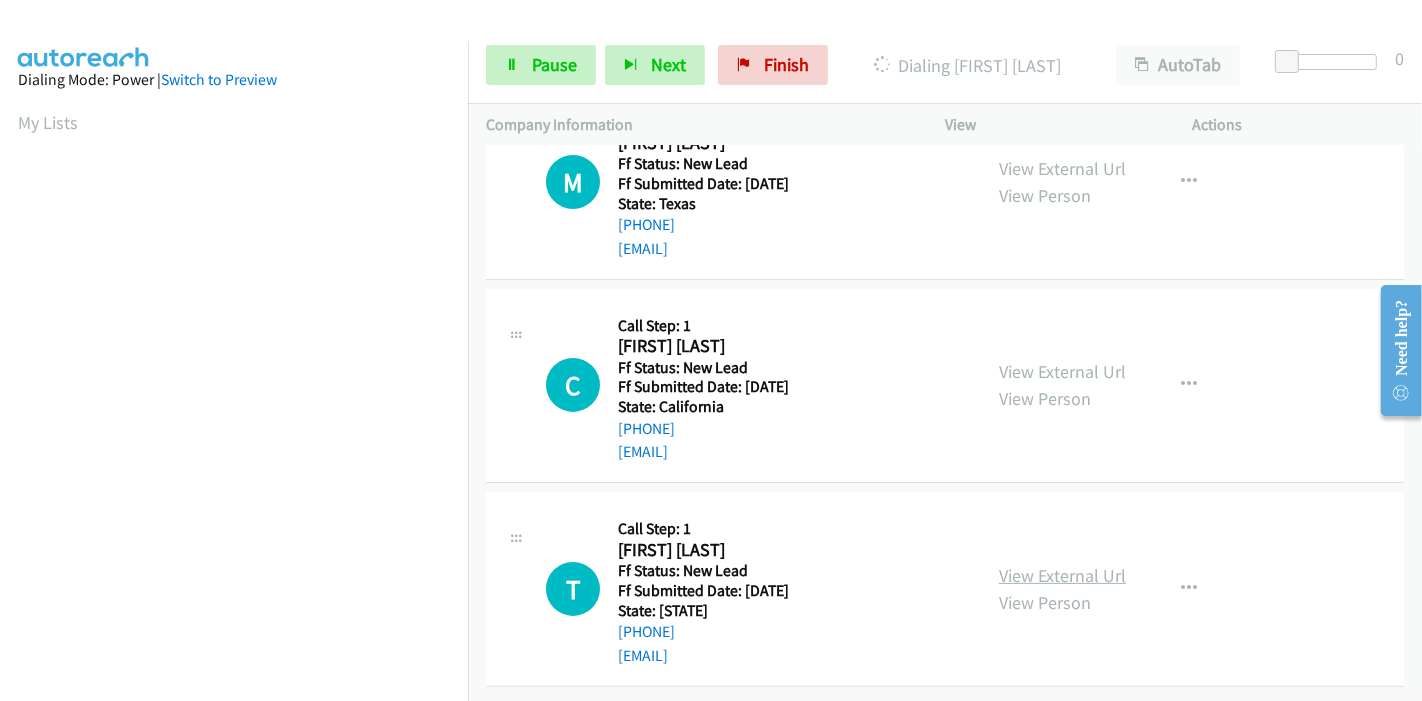 click on "View External Url" at bounding box center [1062, 575] 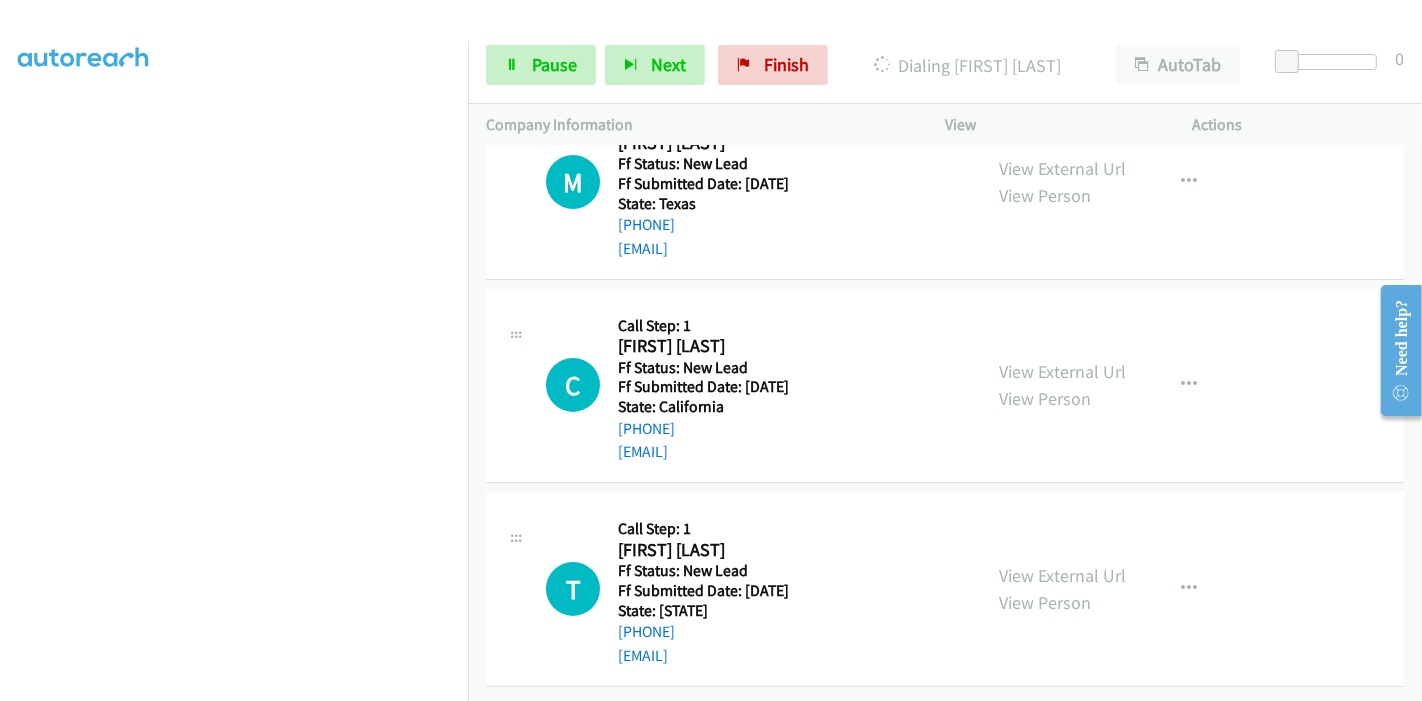 scroll, scrollTop: 422, scrollLeft: 0, axis: vertical 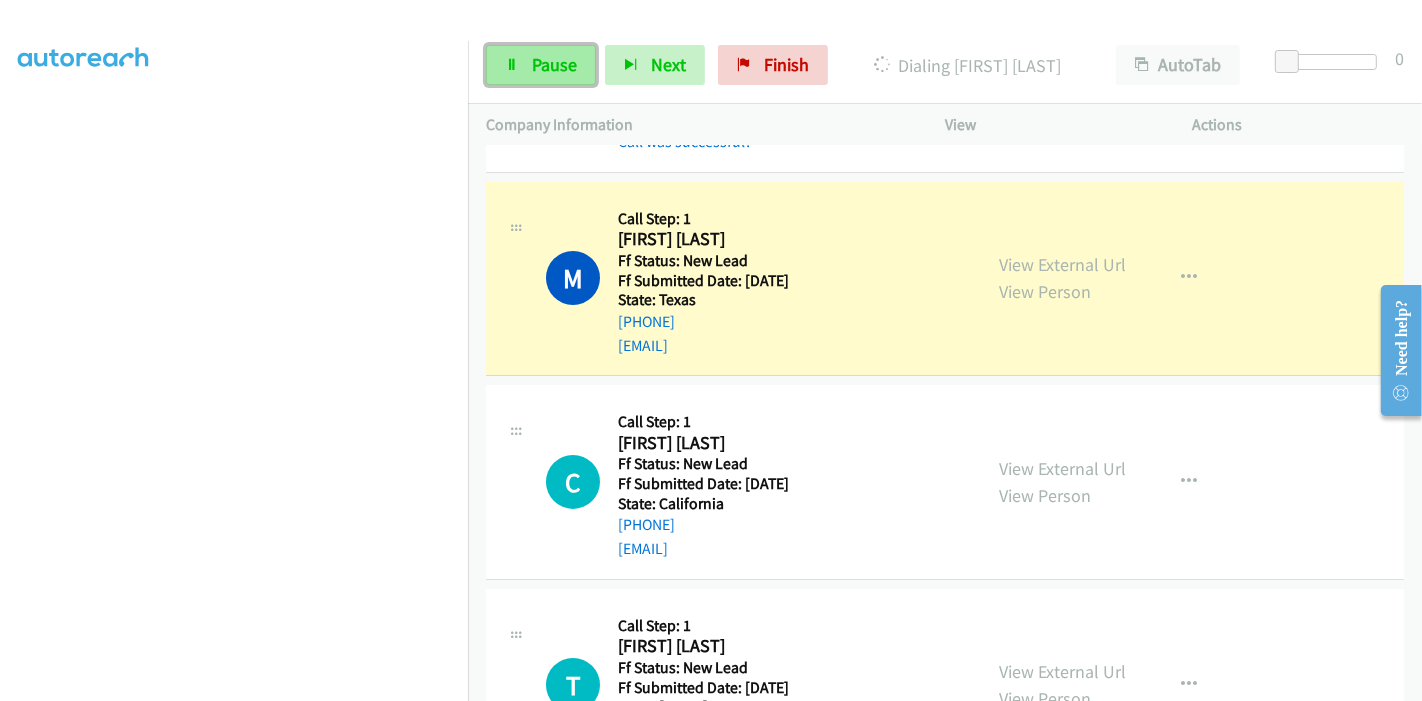 click on "Pause" at bounding box center (541, 65) 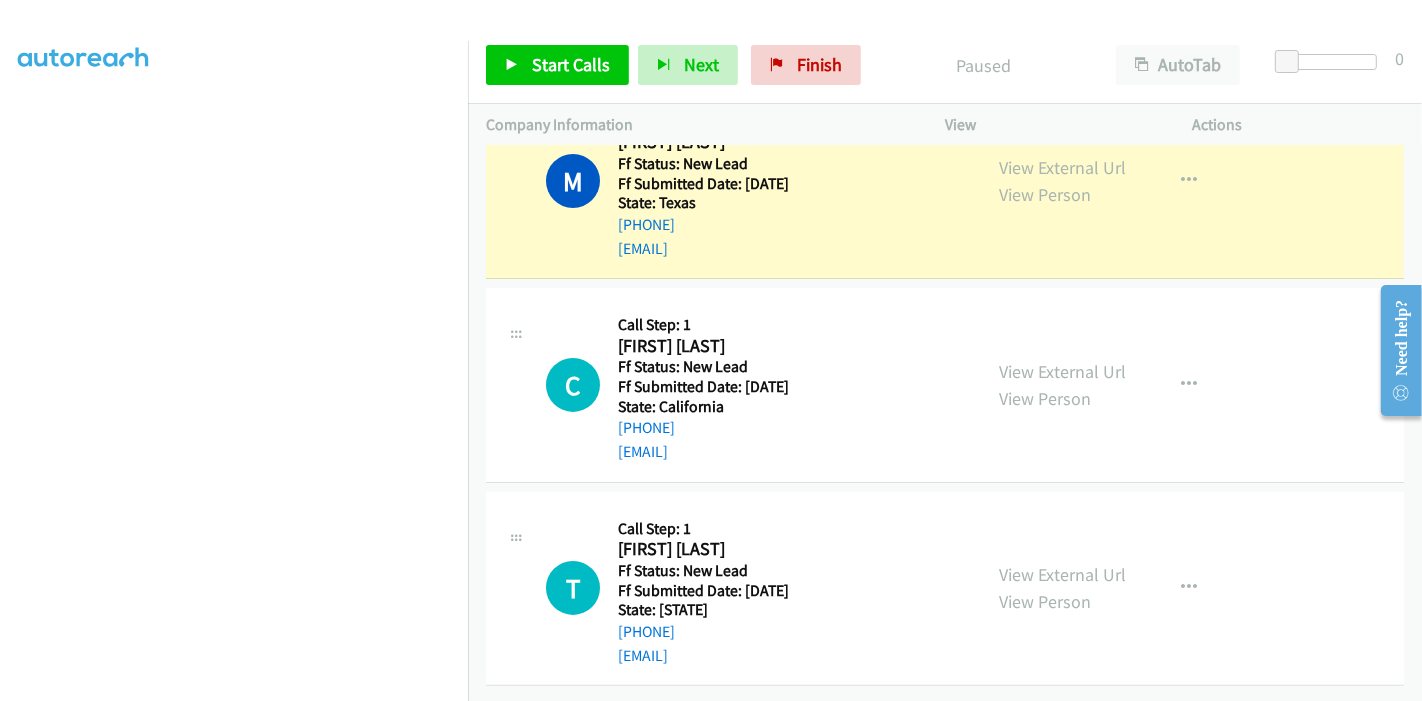 scroll, scrollTop: 104, scrollLeft: 0, axis: vertical 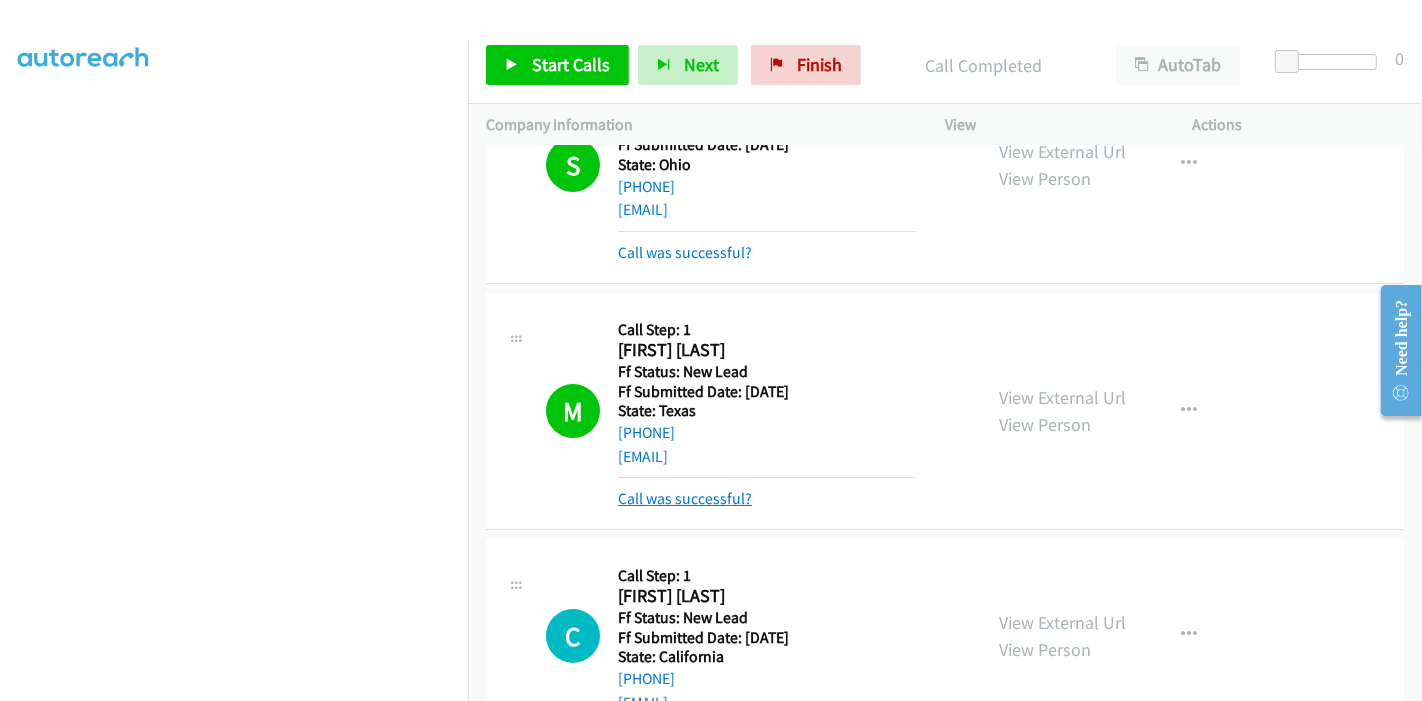 click on "Call was successful?" at bounding box center [685, 498] 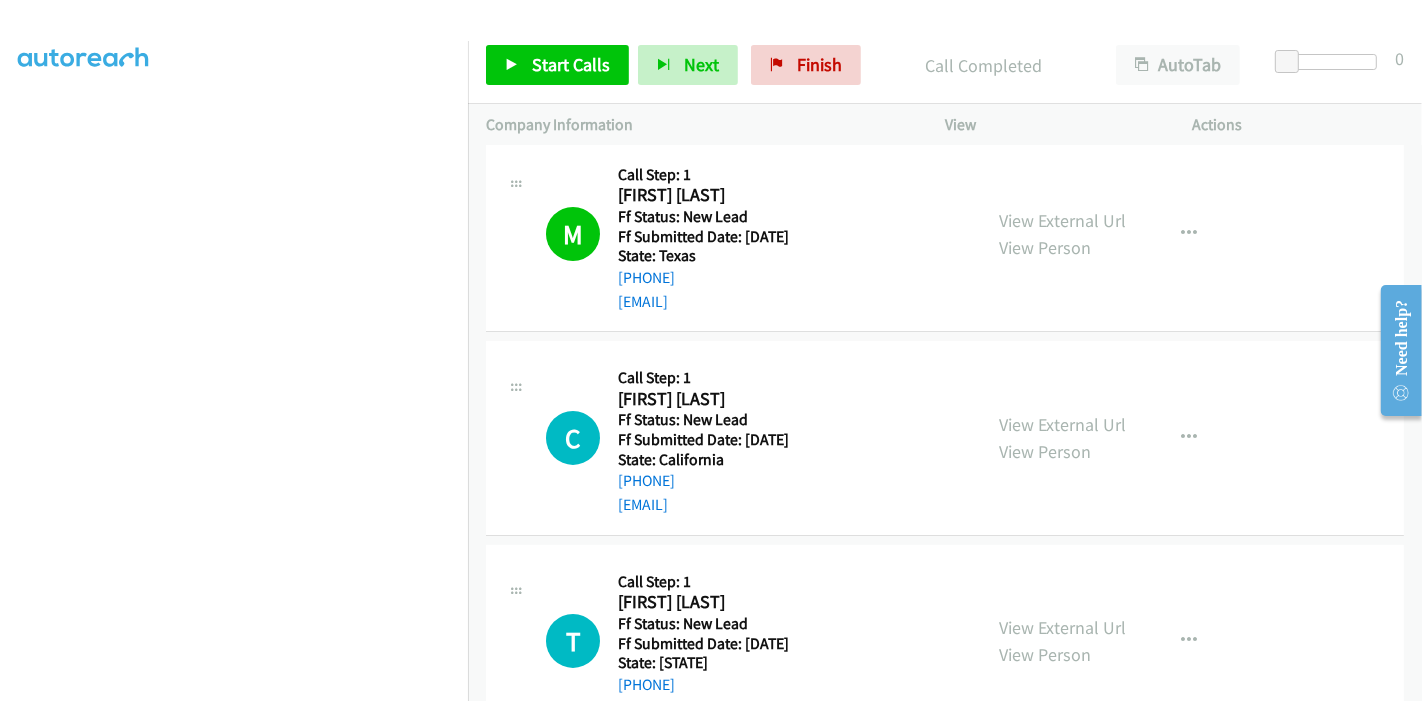 scroll, scrollTop: 380, scrollLeft: 0, axis: vertical 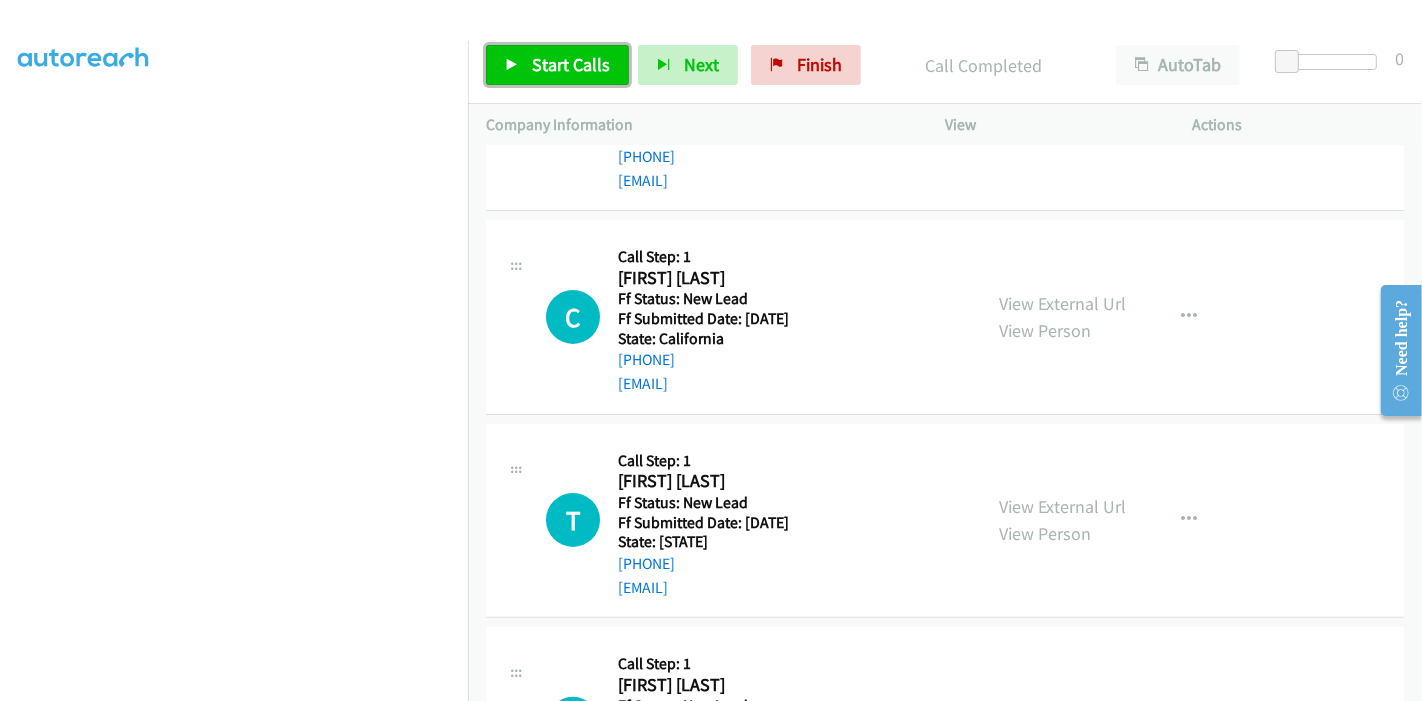 click on "Start Calls" at bounding box center (571, 64) 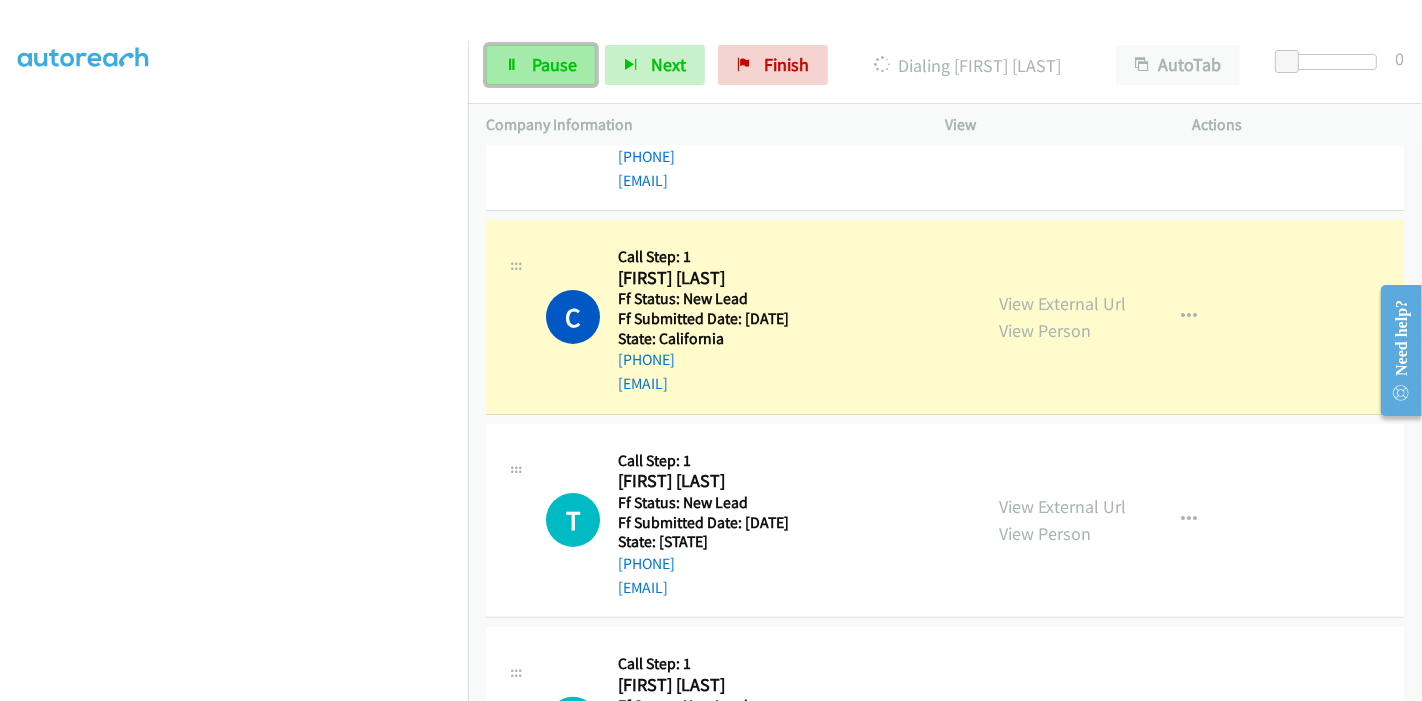click on "Pause" at bounding box center (541, 65) 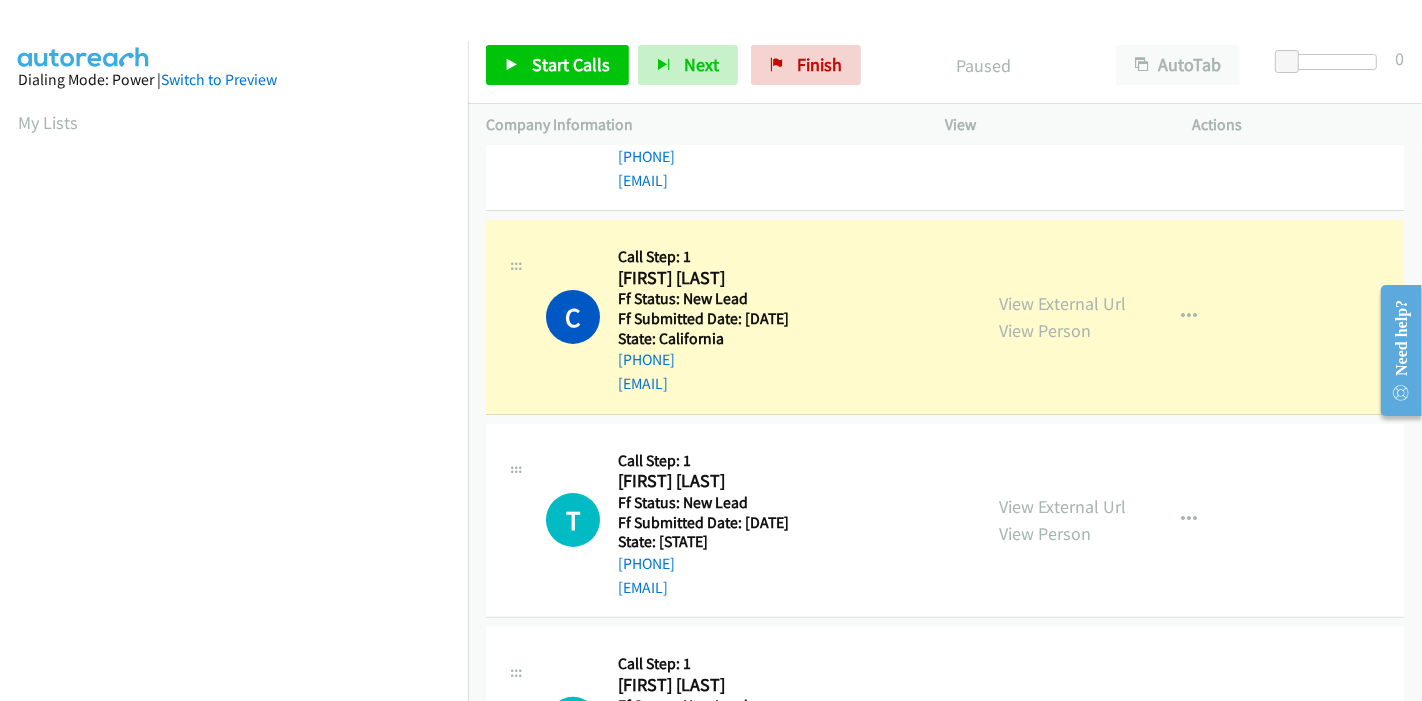 scroll, scrollTop: 422, scrollLeft: 0, axis: vertical 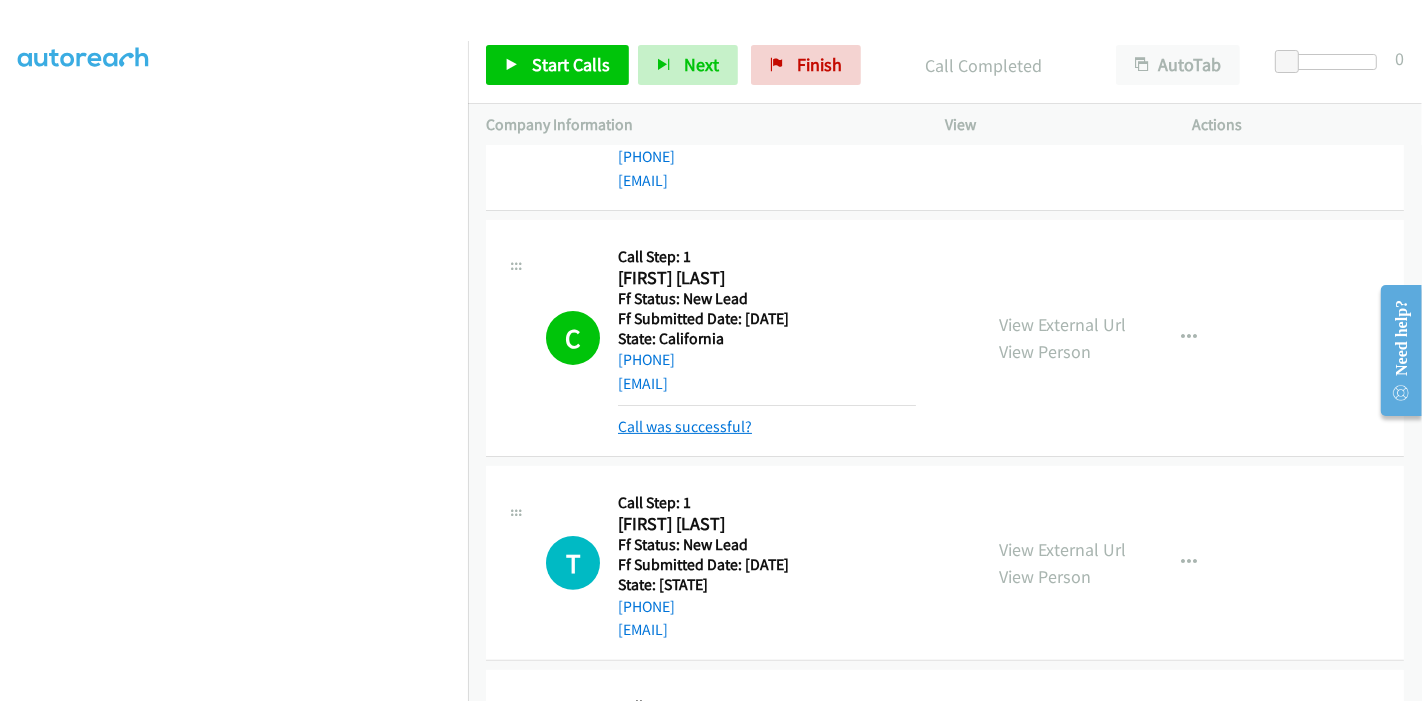 click on "Call was successful?" at bounding box center [685, 426] 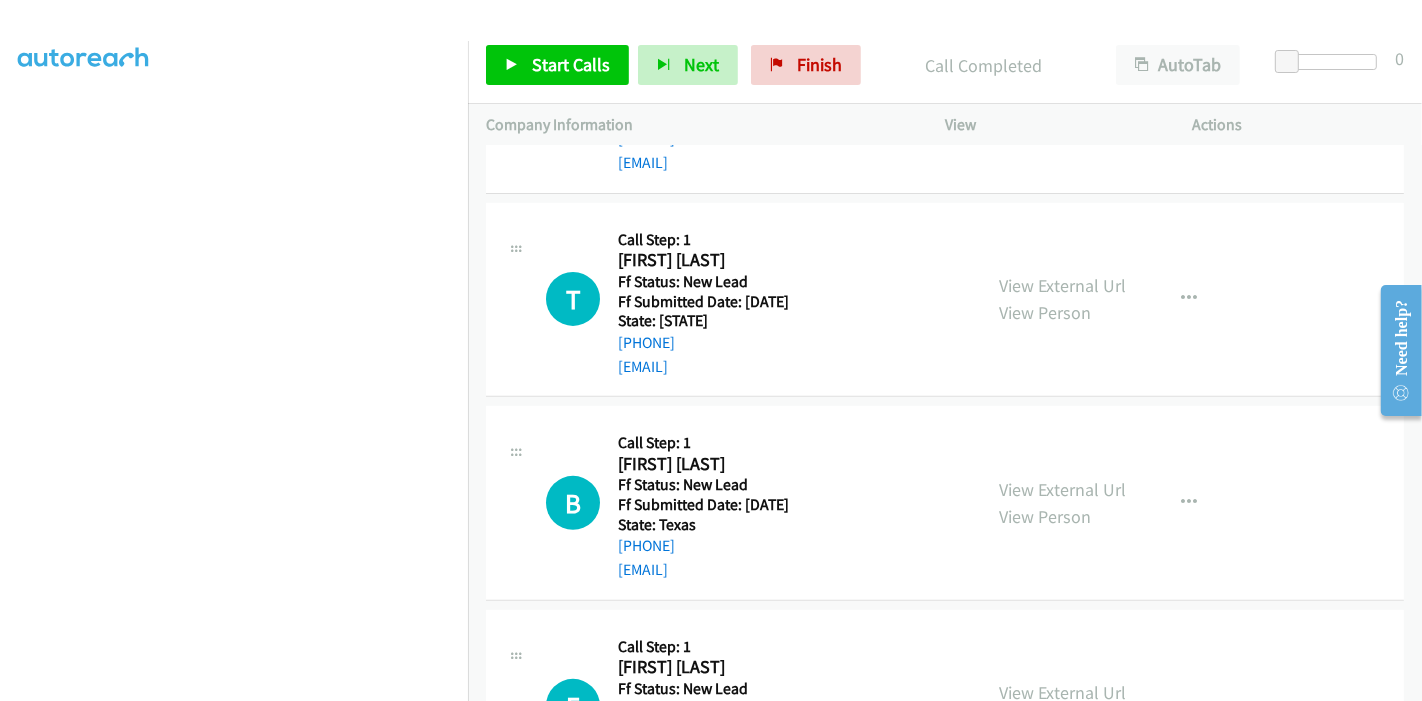 scroll, scrollTop: 602, scrollLeft: 0, axis: vertical 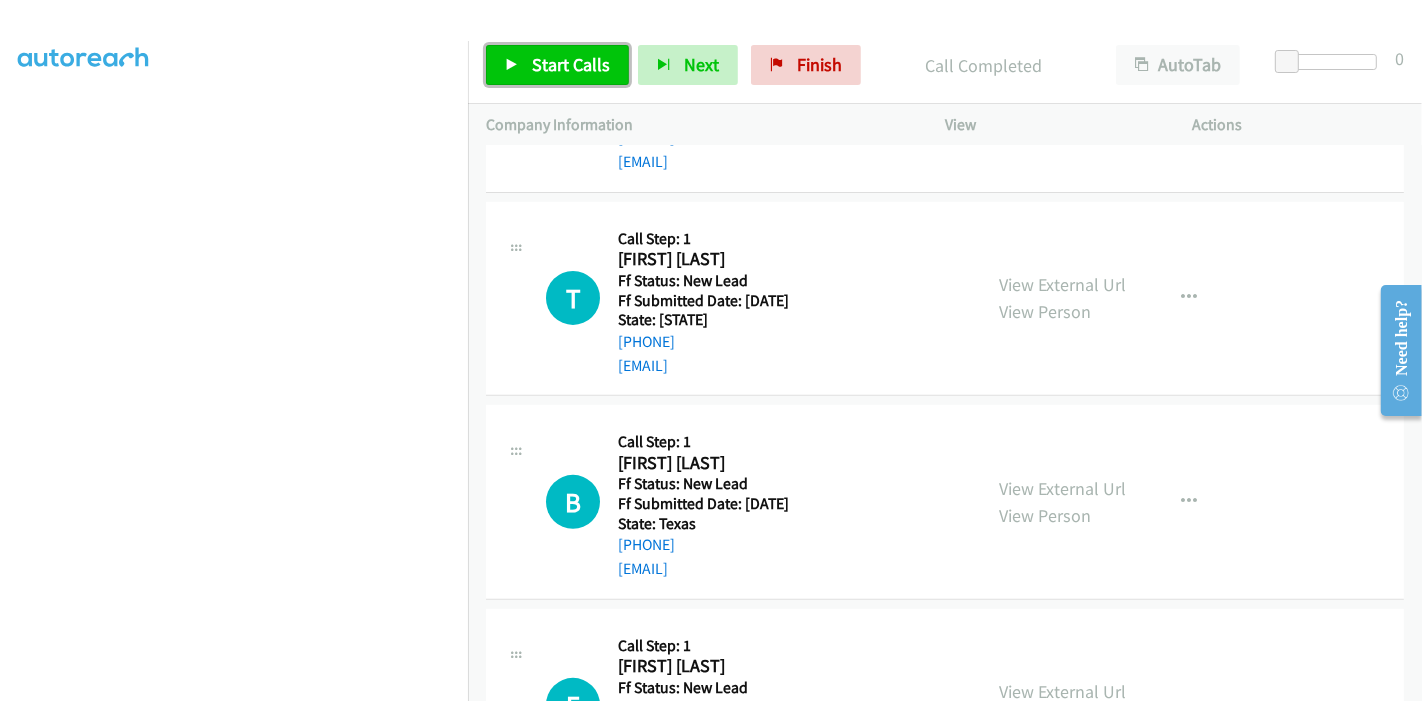 click on "Start Calls" at bounding box center [557, 65] 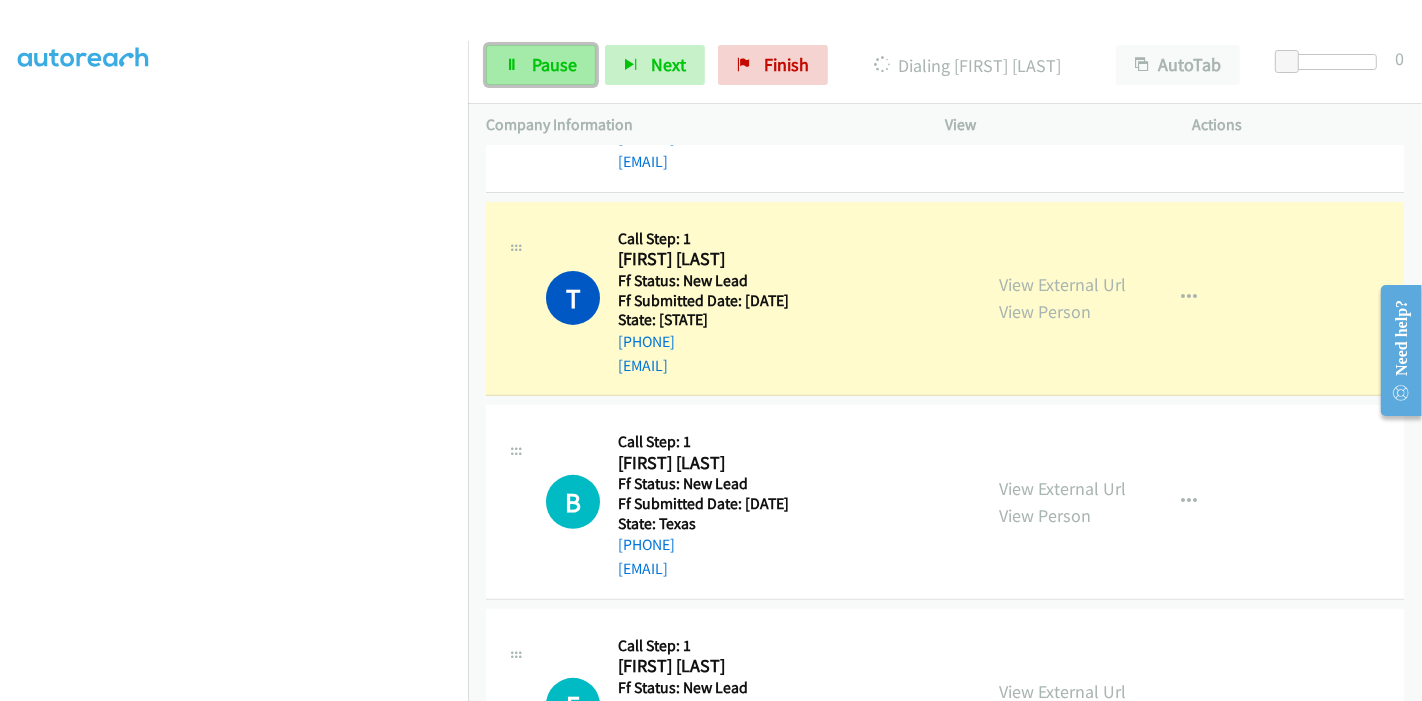 click on "Pause" at bounding box center (554, 64) 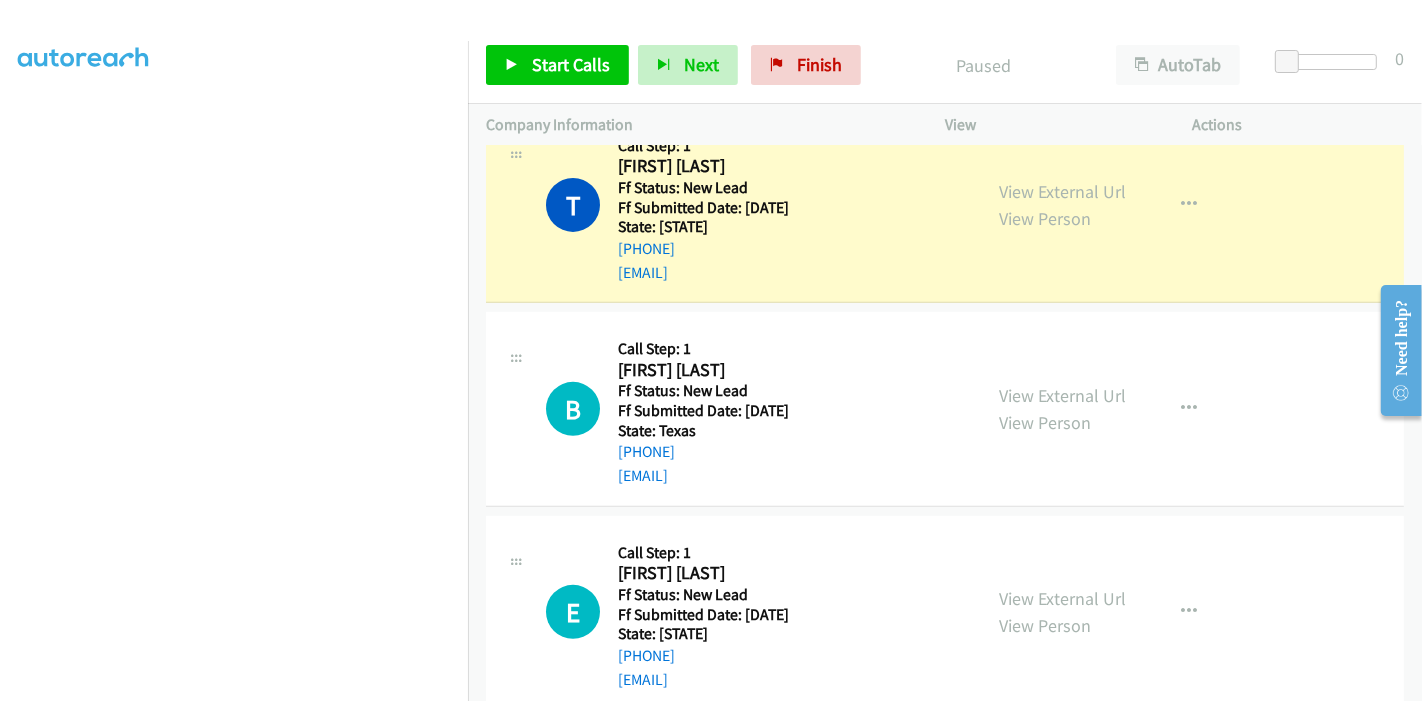 scroll, scrollTop: 825, scrollLeft: 0, axis: vertical 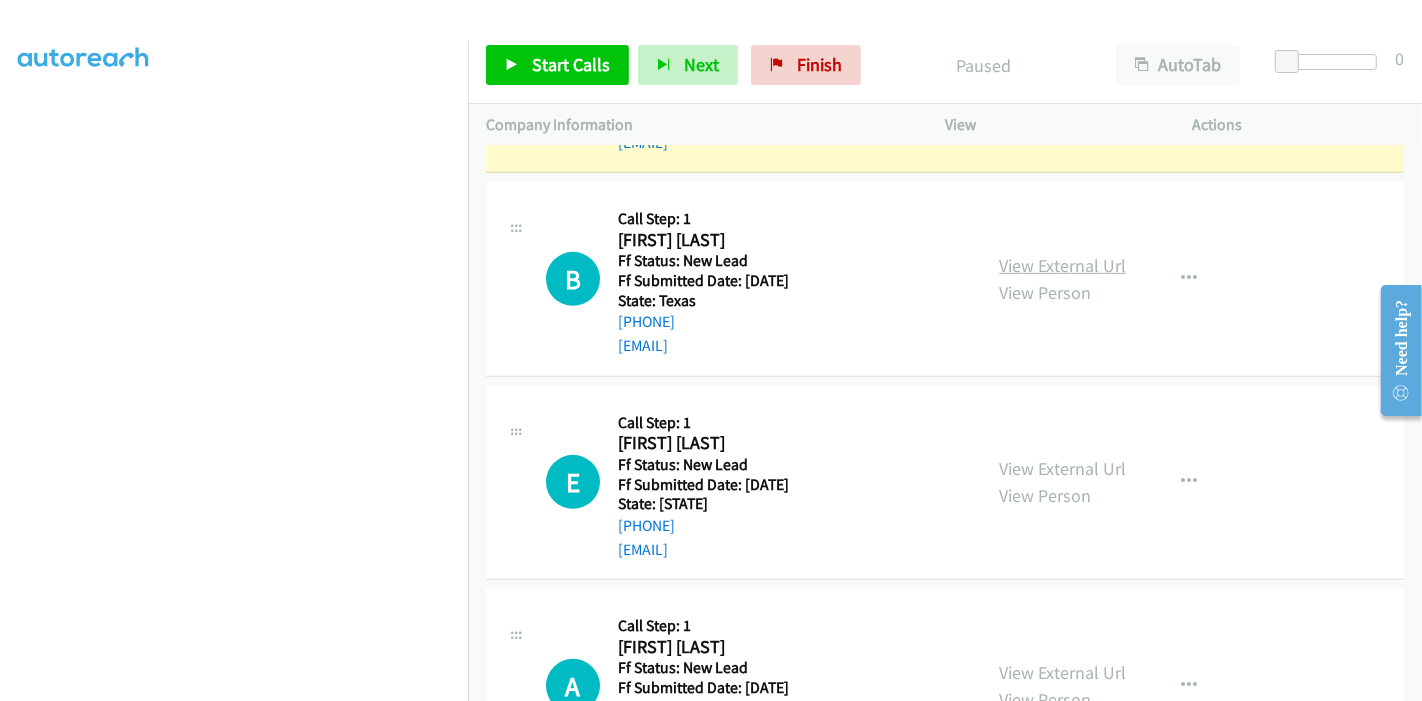 click on "View External Url" at bounding box center [1062, 265] 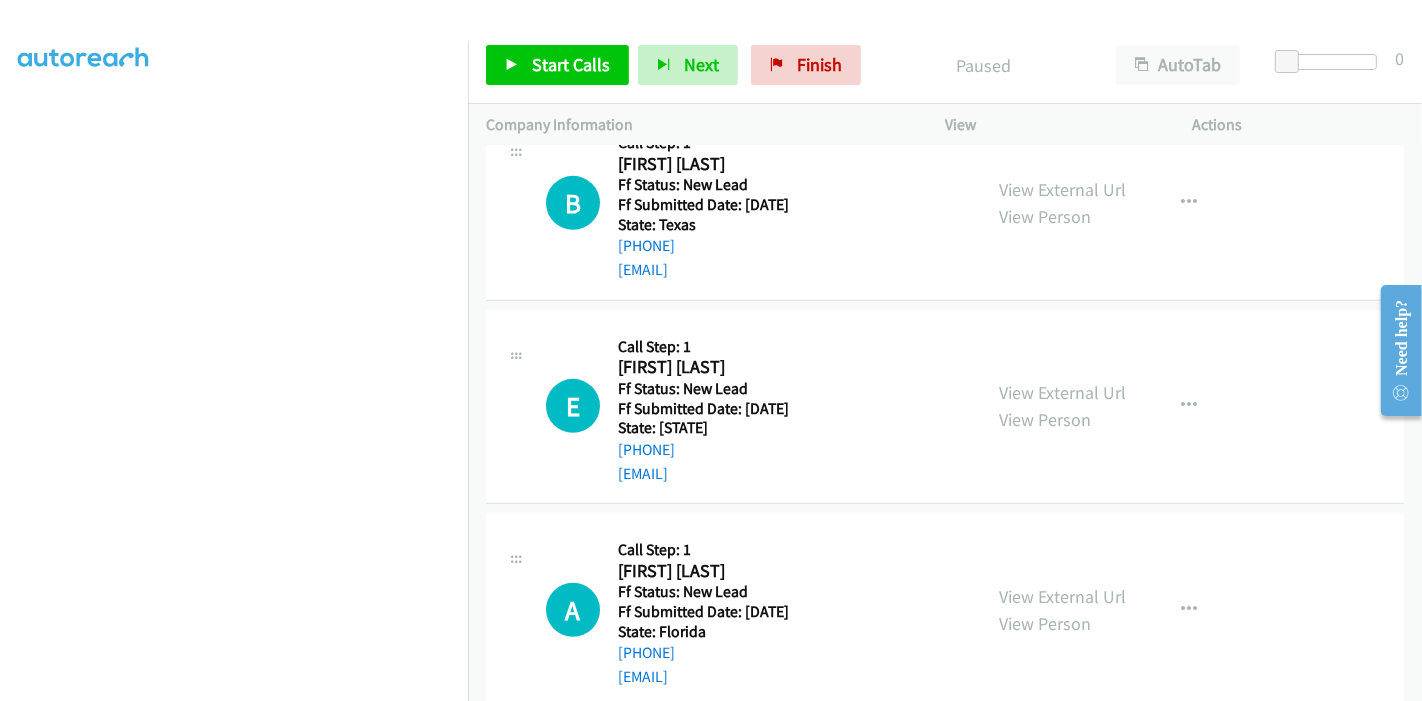 scroll, scrollTop: 936, scrollLeft: 0, axis: vertical 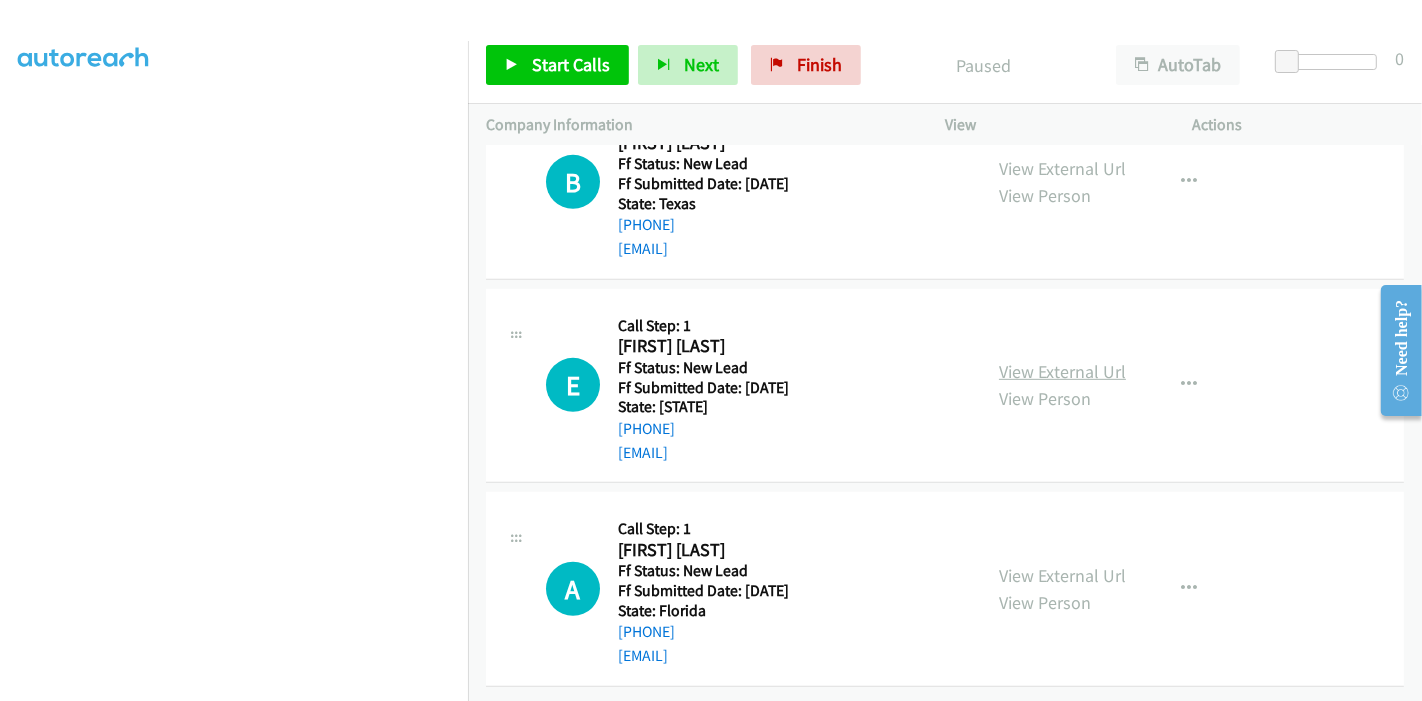 click on "View External Url" at bounding box center [1062, 371] 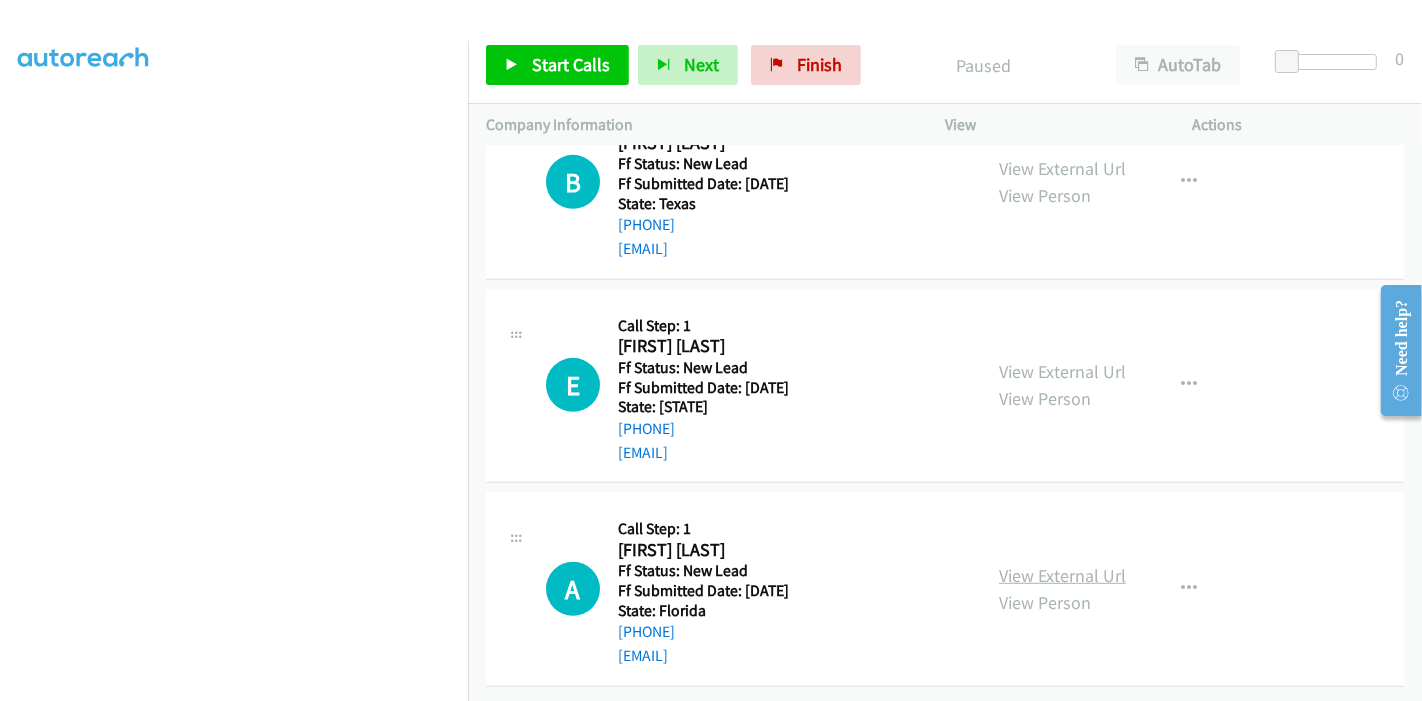 click on "View External Url" at bounding box center [1062, 575] 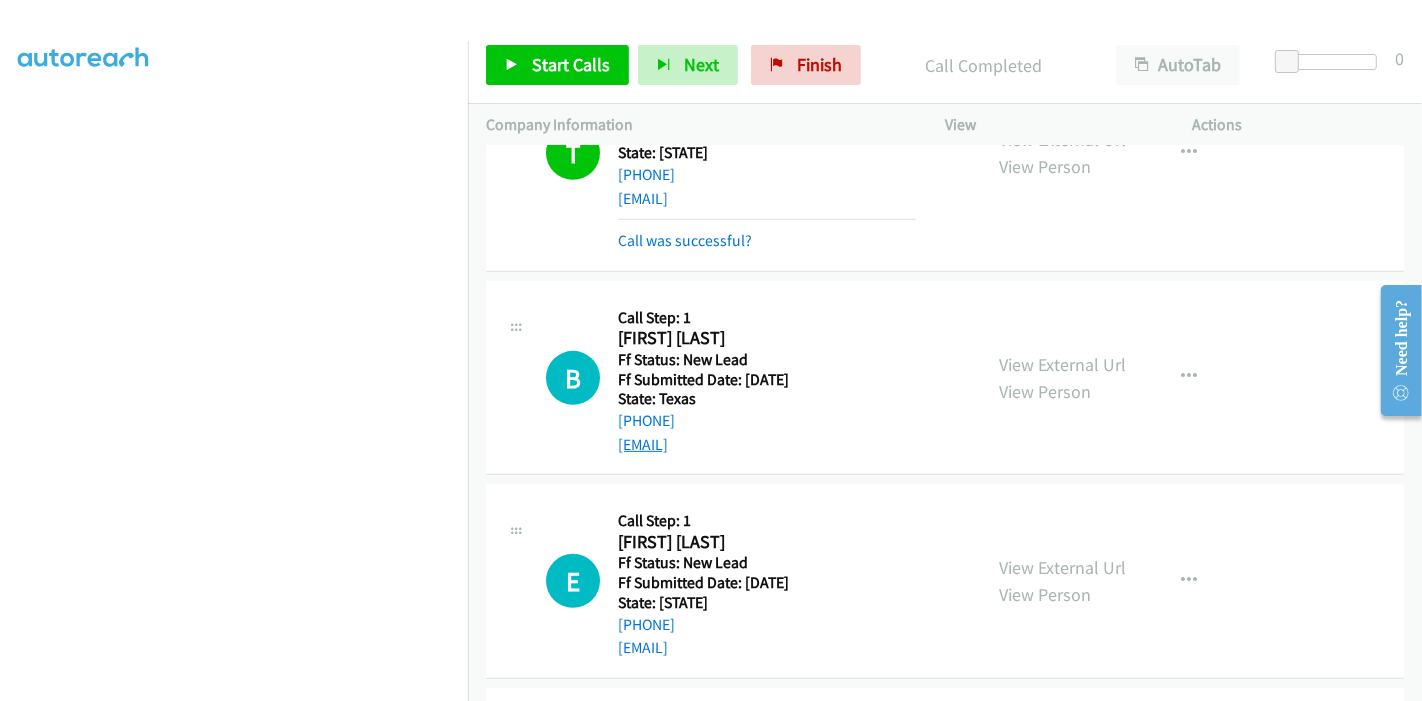 scroll, scrollTop: 756, scrollLeft: 0, axis: vertical 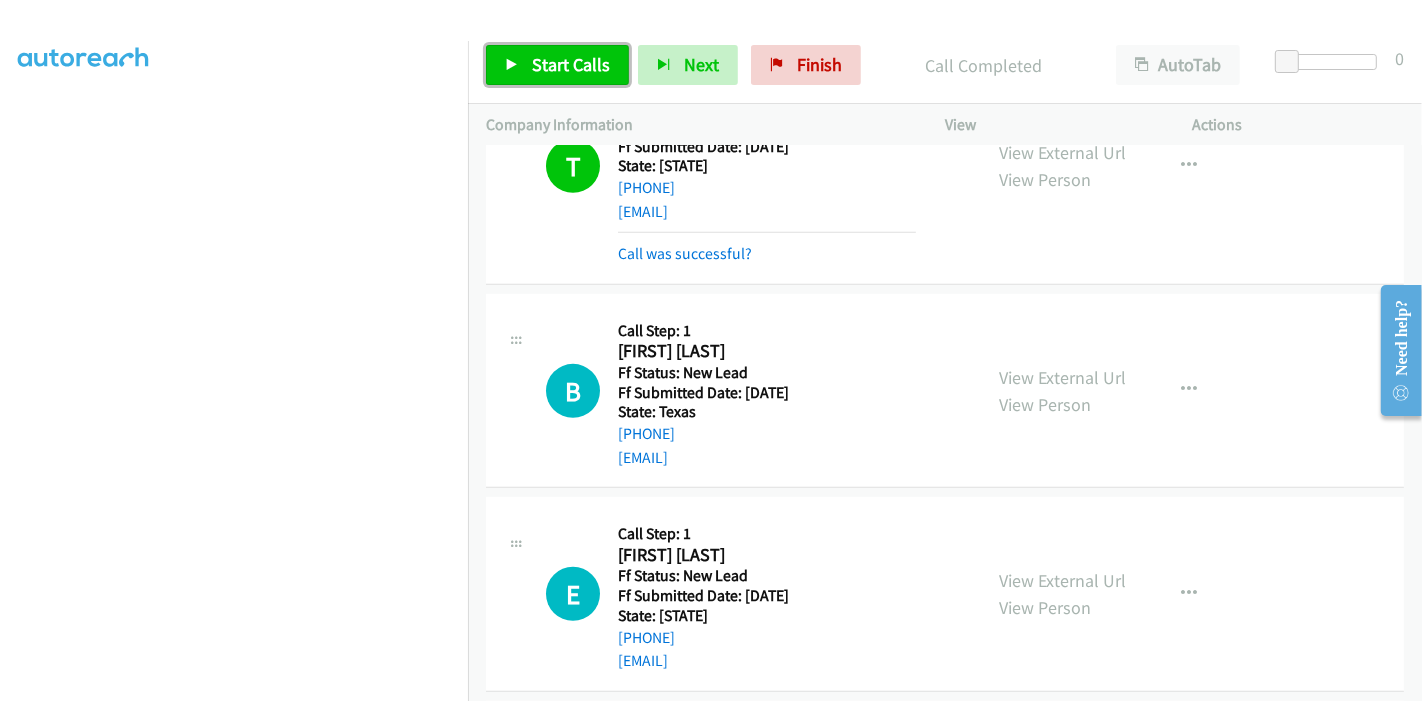 click on "Start Calls" at bounding box center [571, 64] 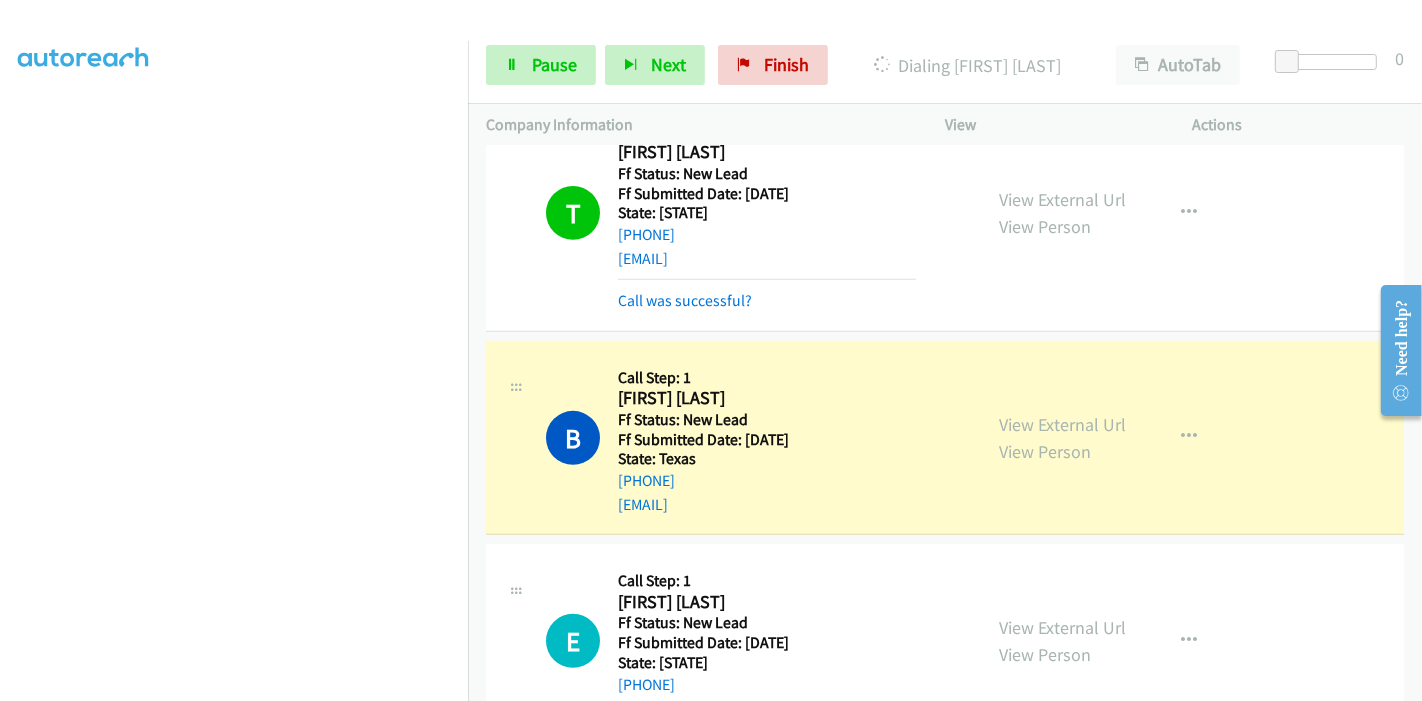 scroll, scrollTop: 645, scrollLeft: 0, axis: vertical 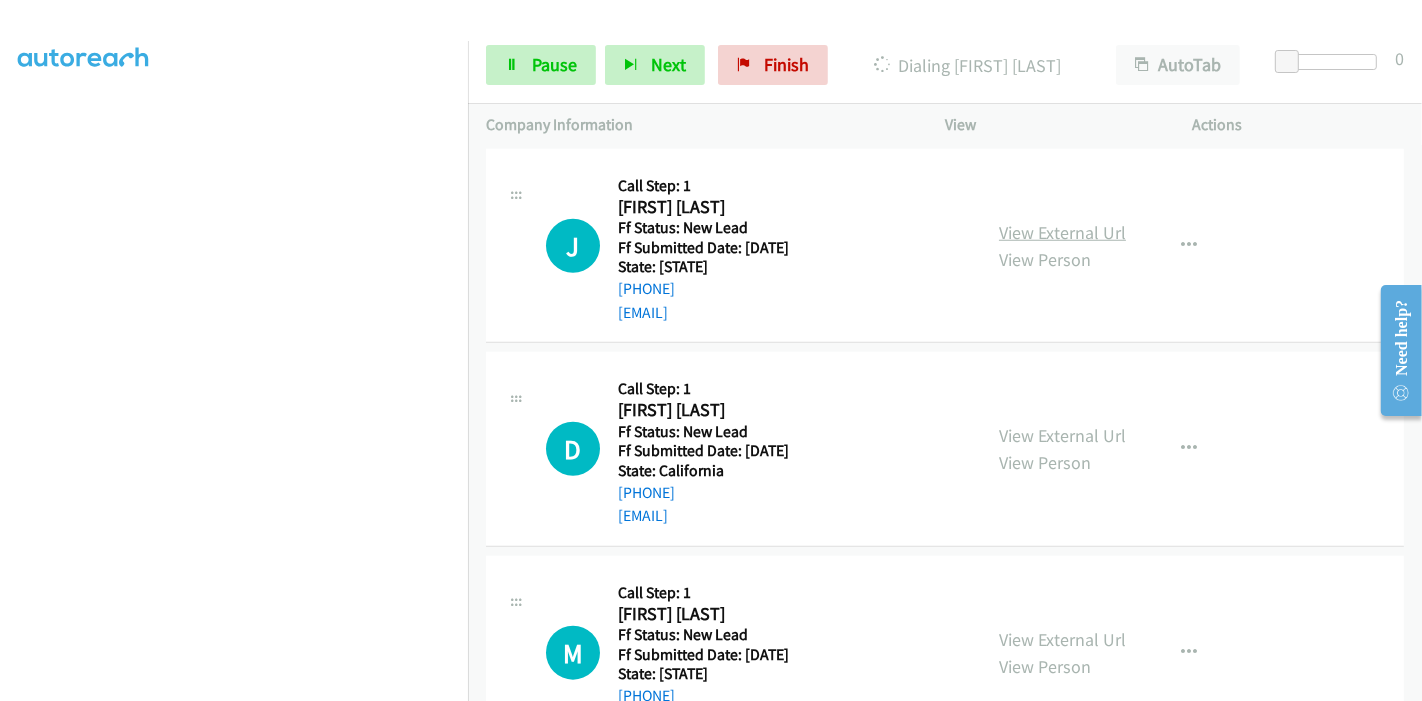 click on "View External Url" at bounding box center [1062, 232] 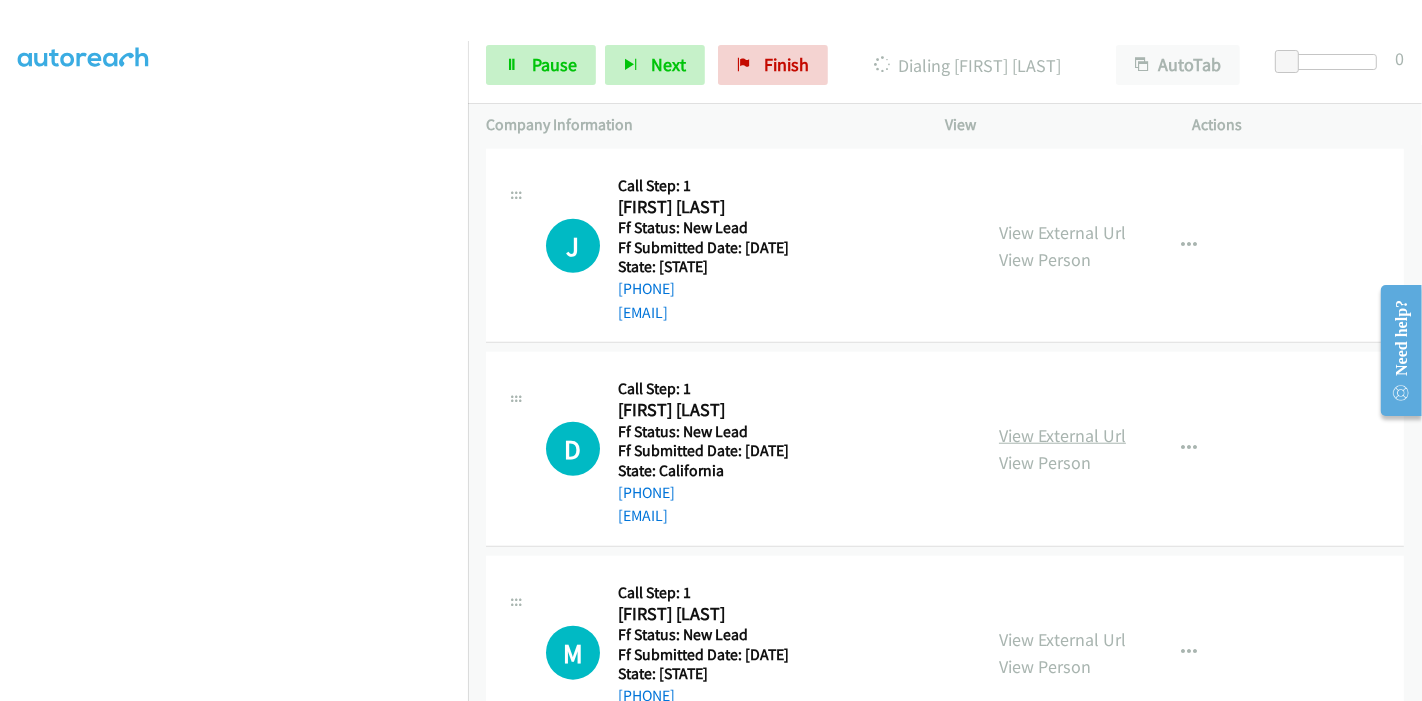 click on "View External Url" at bounding box center (1062, 435) 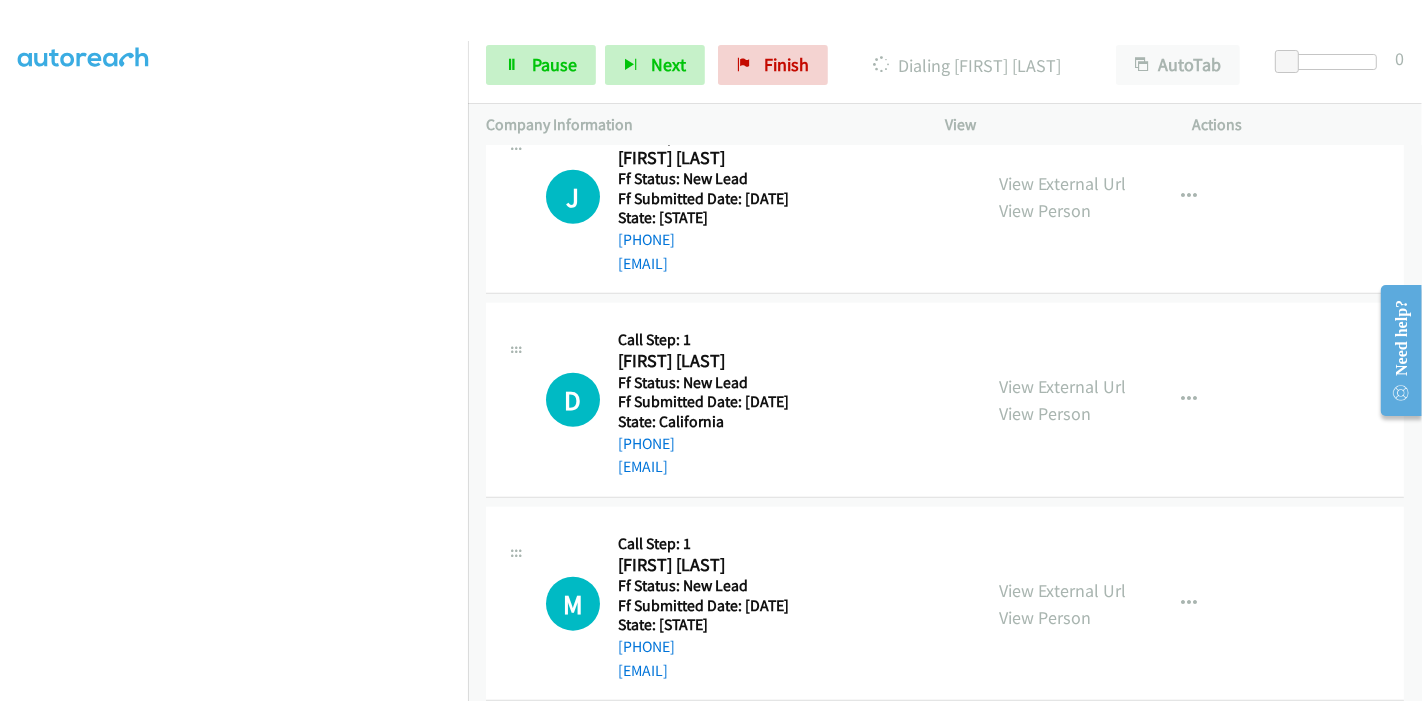 scroll, scrollTop: 1630, scrollLeft: 0, axis: vertical 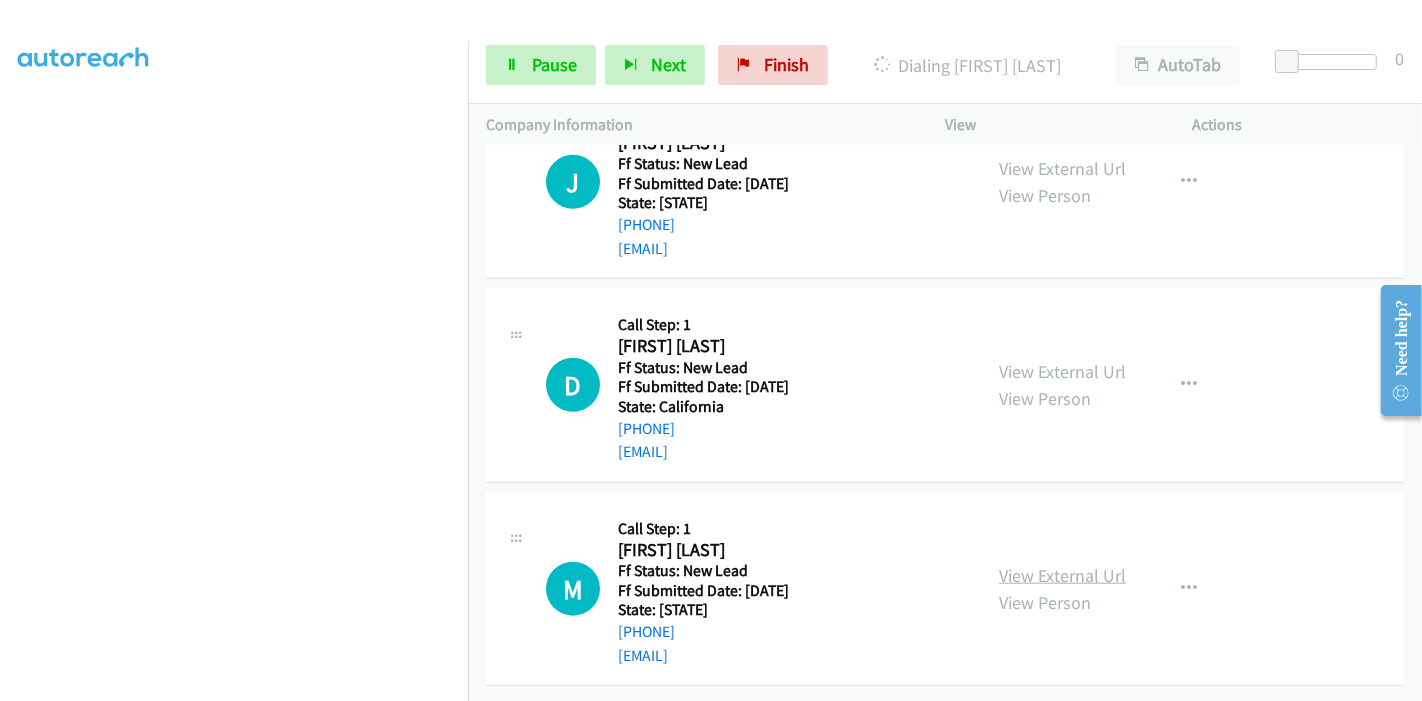 click on "View External Url" at bounding box center [1062, 575] 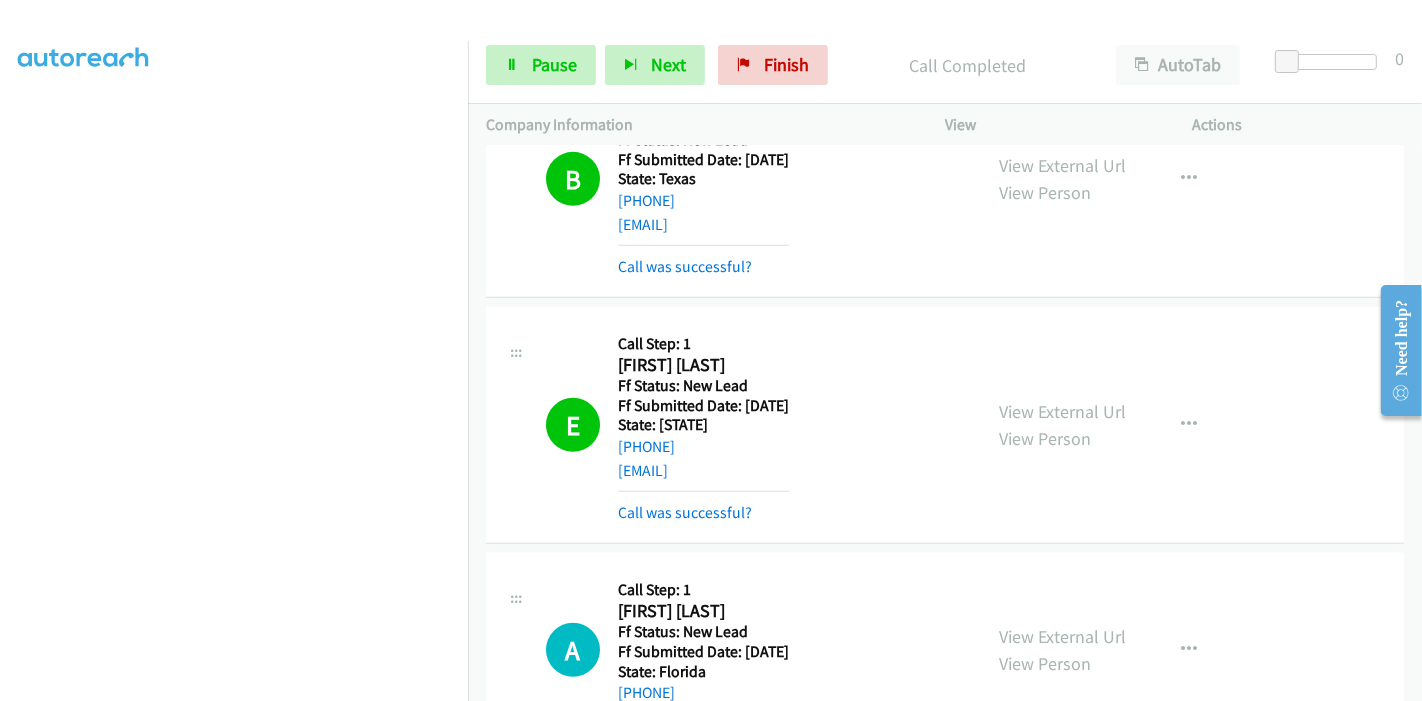 scroll, scrollTop: 1117, scrollLeft: 0, axis: vertical 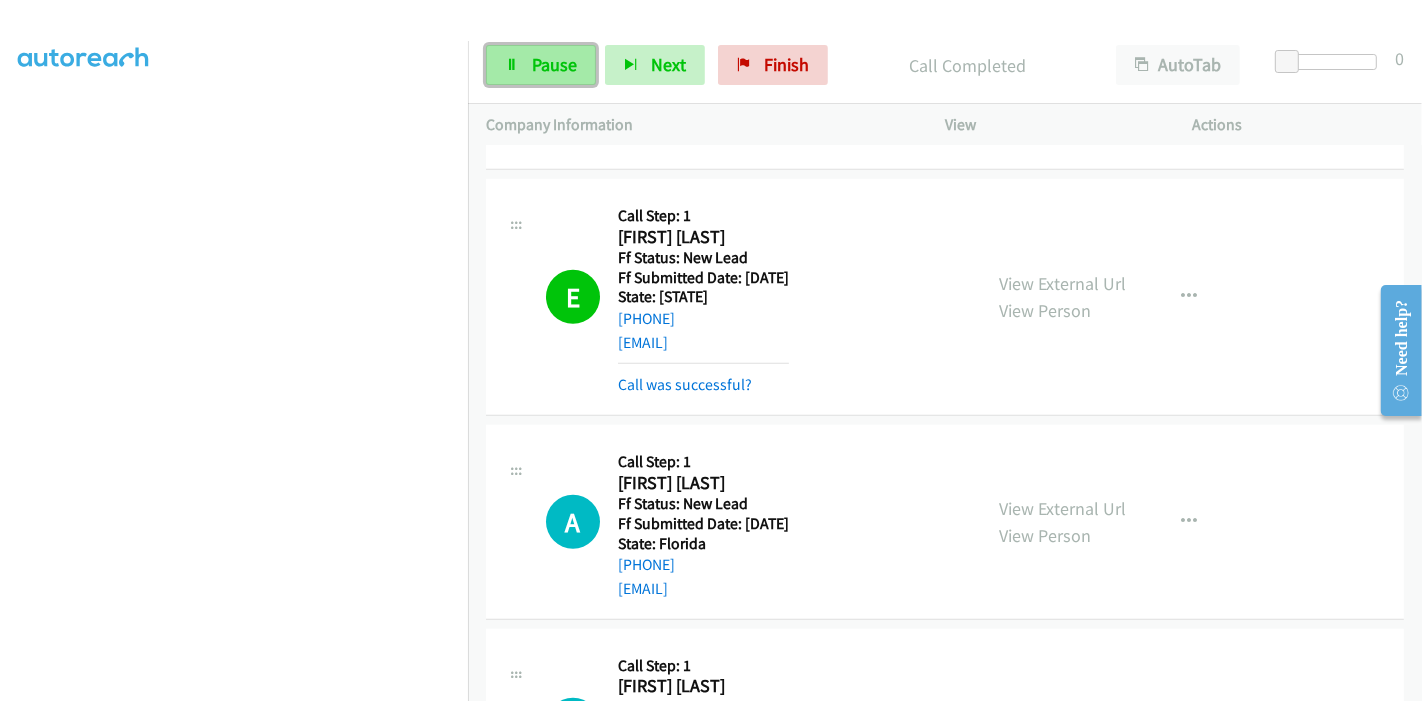click on "Pause" at bounding box center [541, 65] 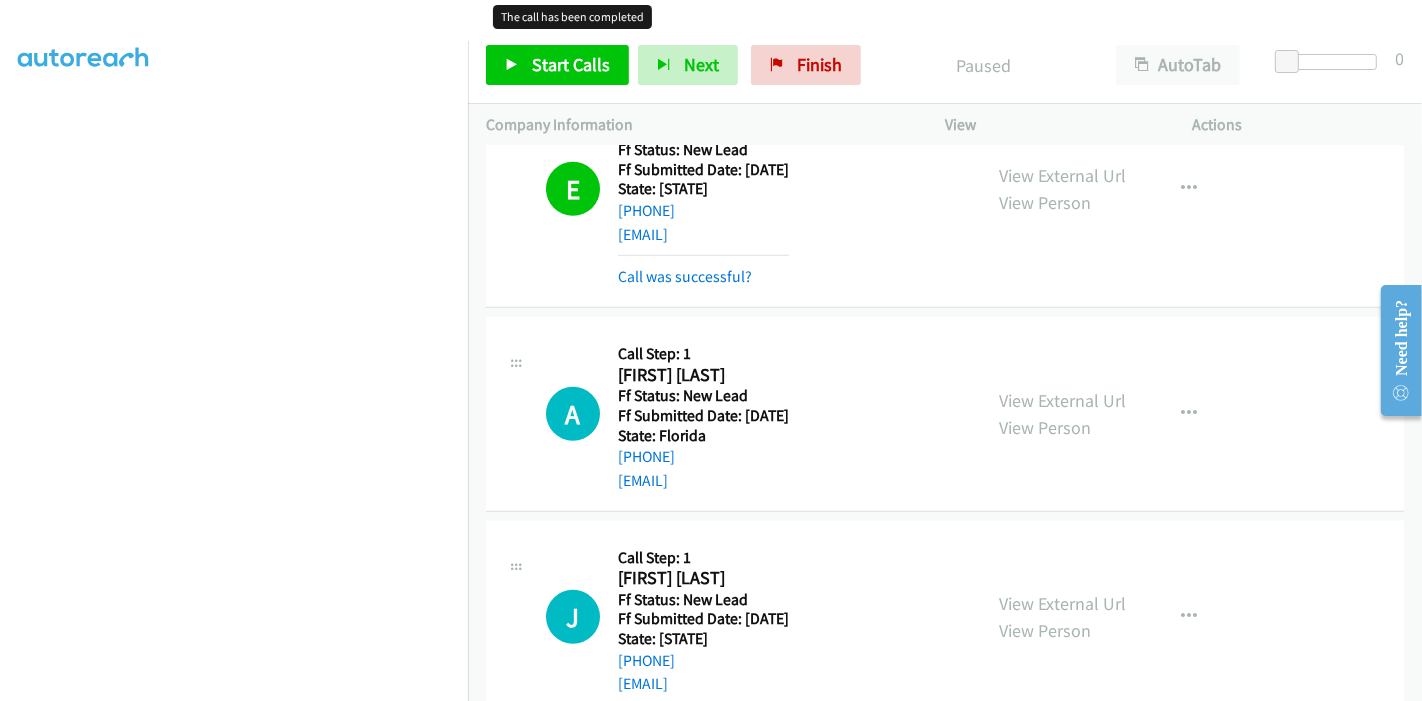 scroll, scrollTop: 1228, scrollLeft: 0, axis: vertical 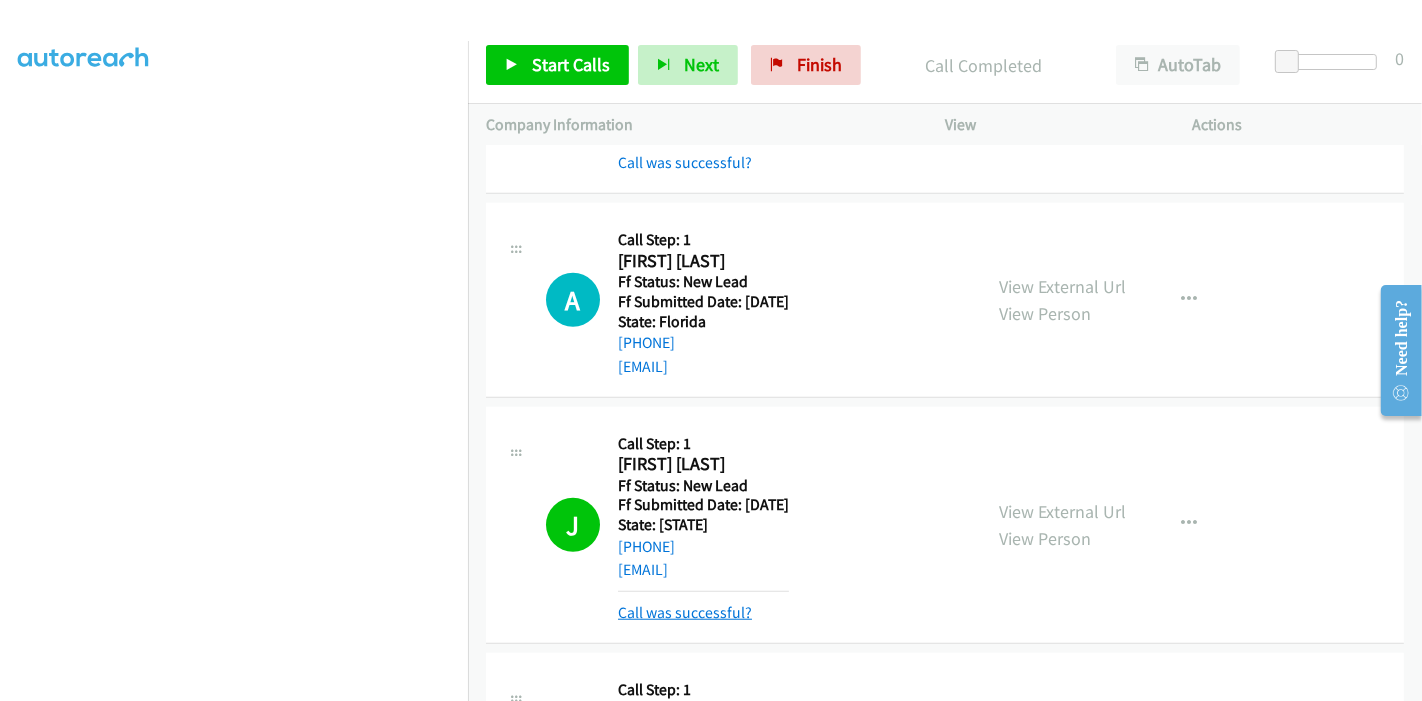 click on "Call was successful?" at bounding box center [685, 612] 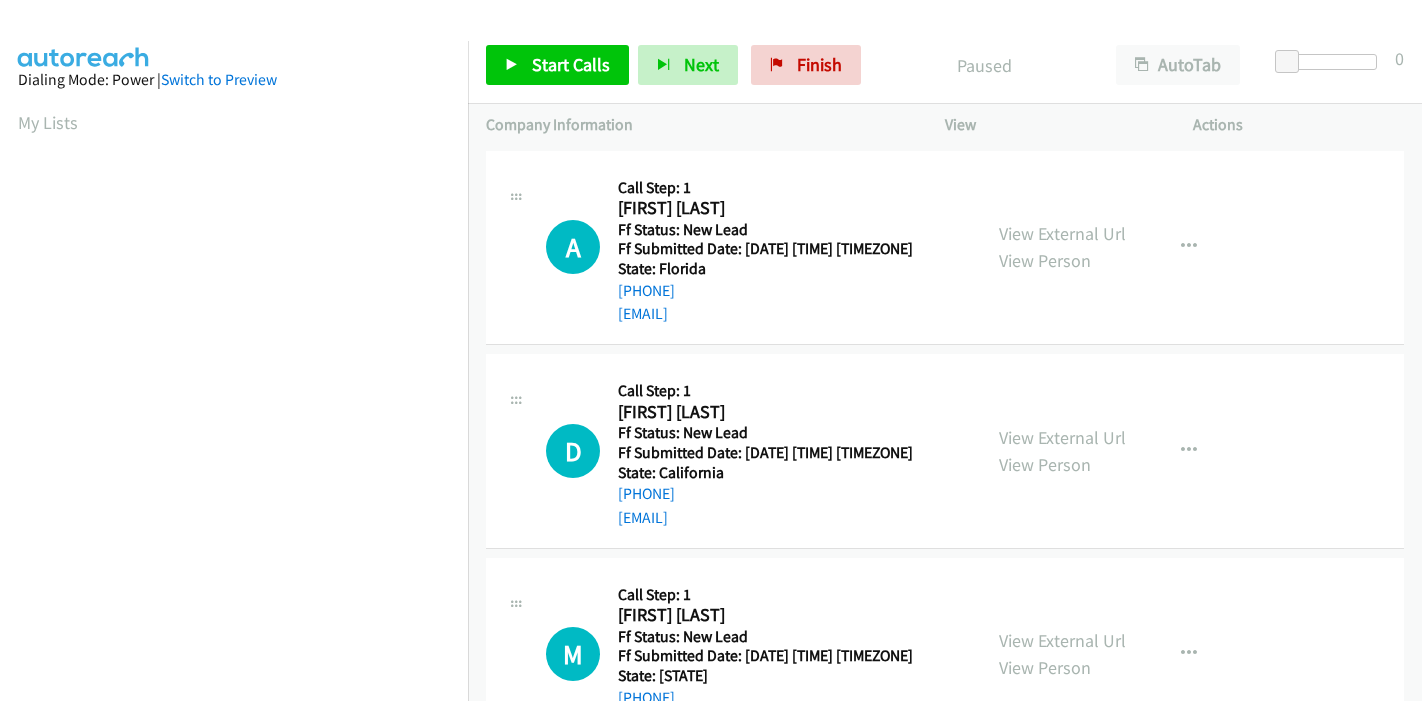 scroll, scrollTop: 0, scrollLeft: 0, axis: both 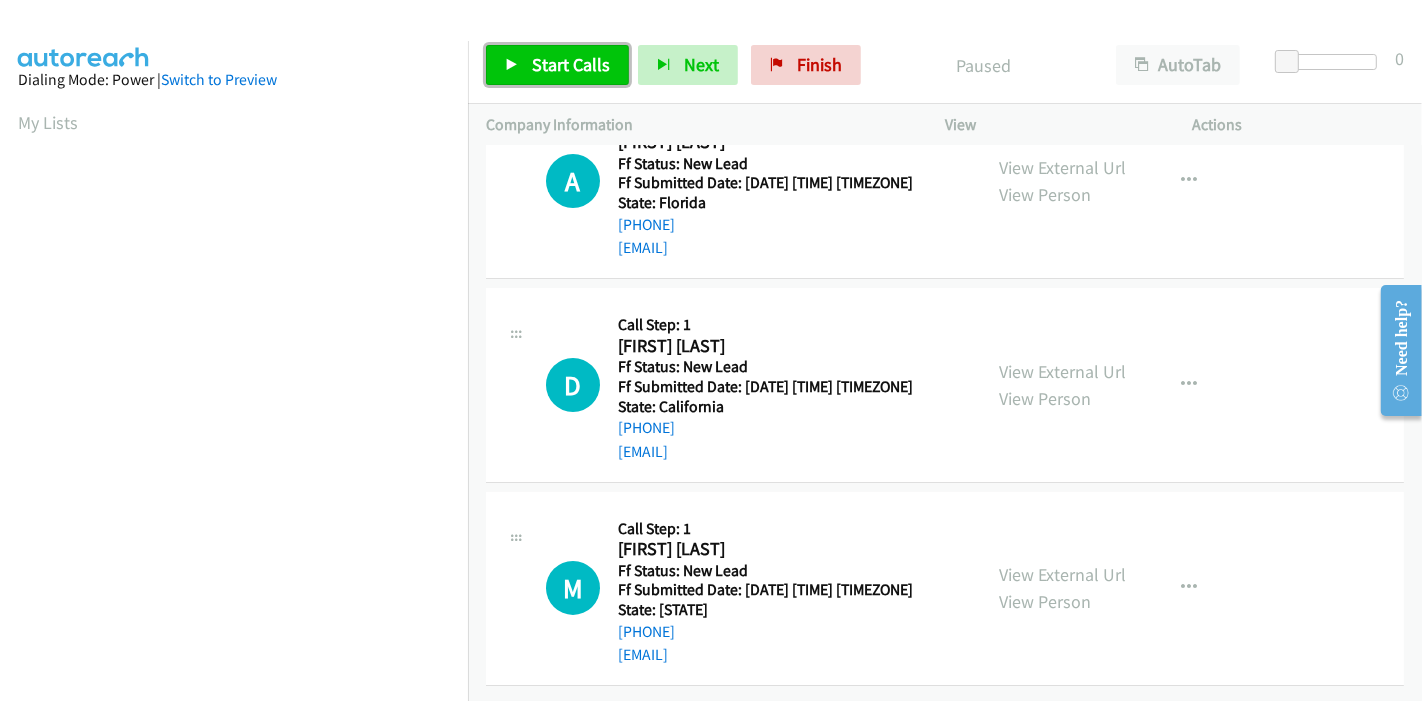 click on "Start Calls" at bounding box center (557, 65) 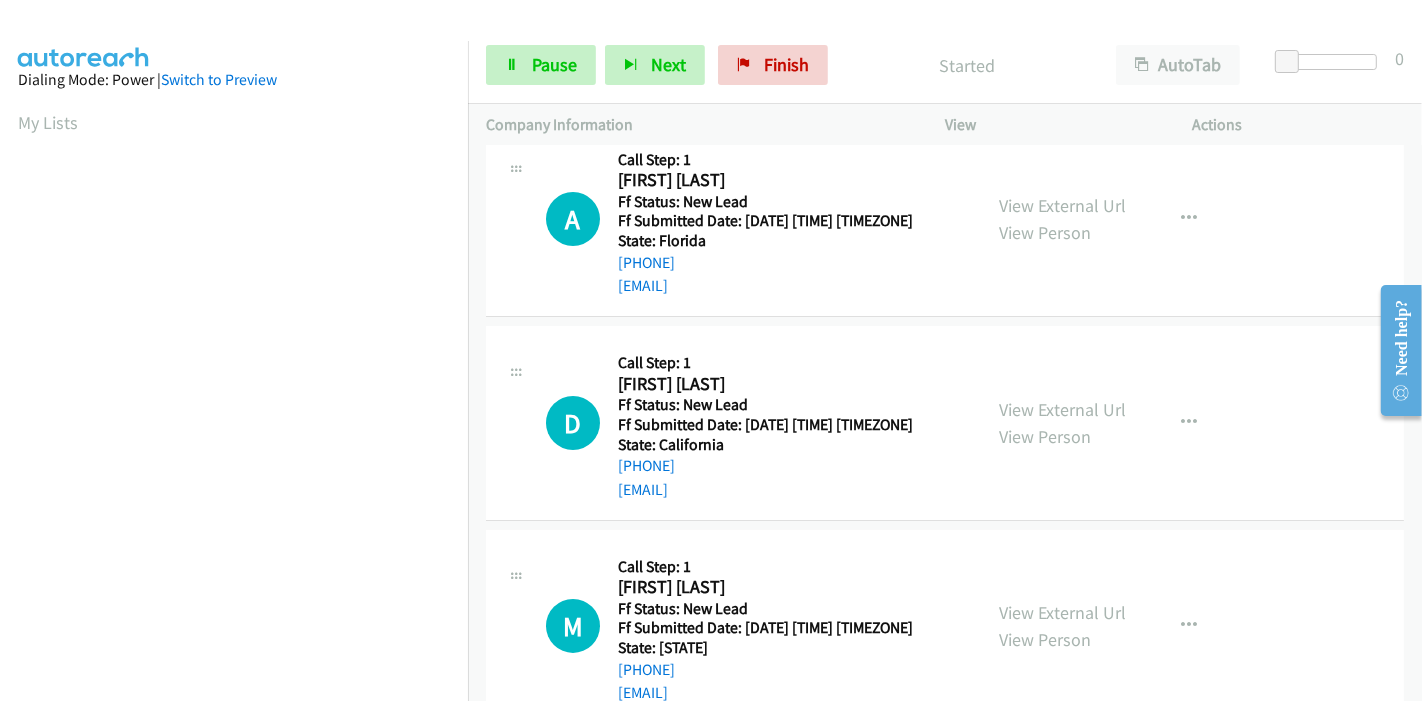 scroll, scrollTop: 0, scrollLeft: 0, axis: both 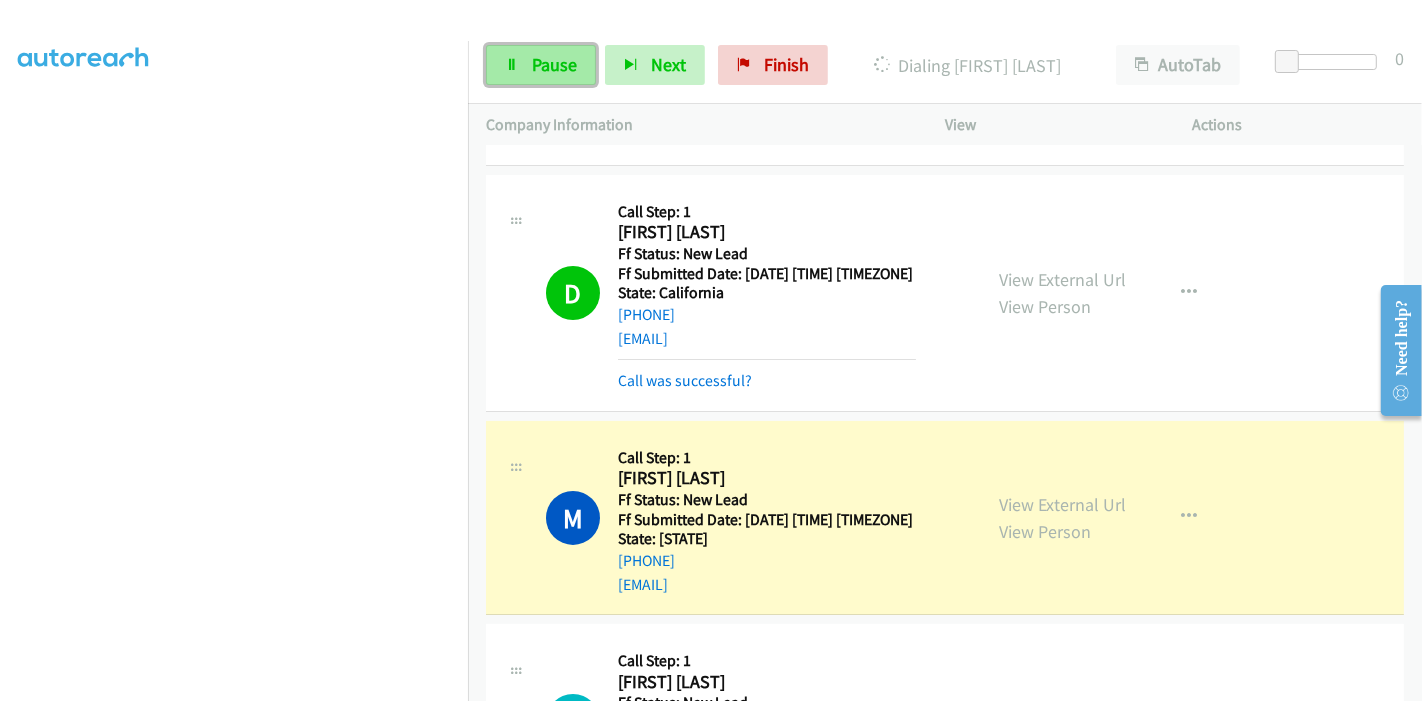 click on "Pause" at bounding box center (554, 64) 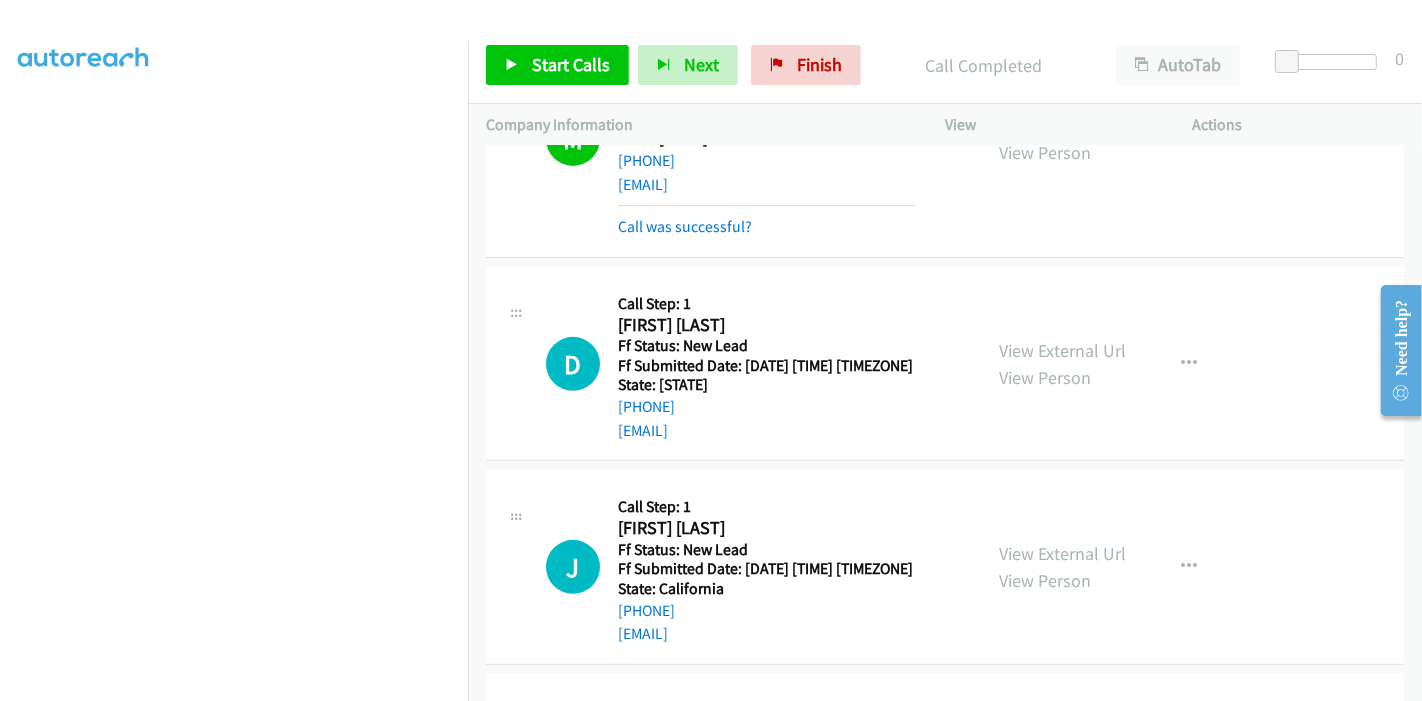 scroll, scrollTop: 484, scrollLeft: 0, axis: vertical 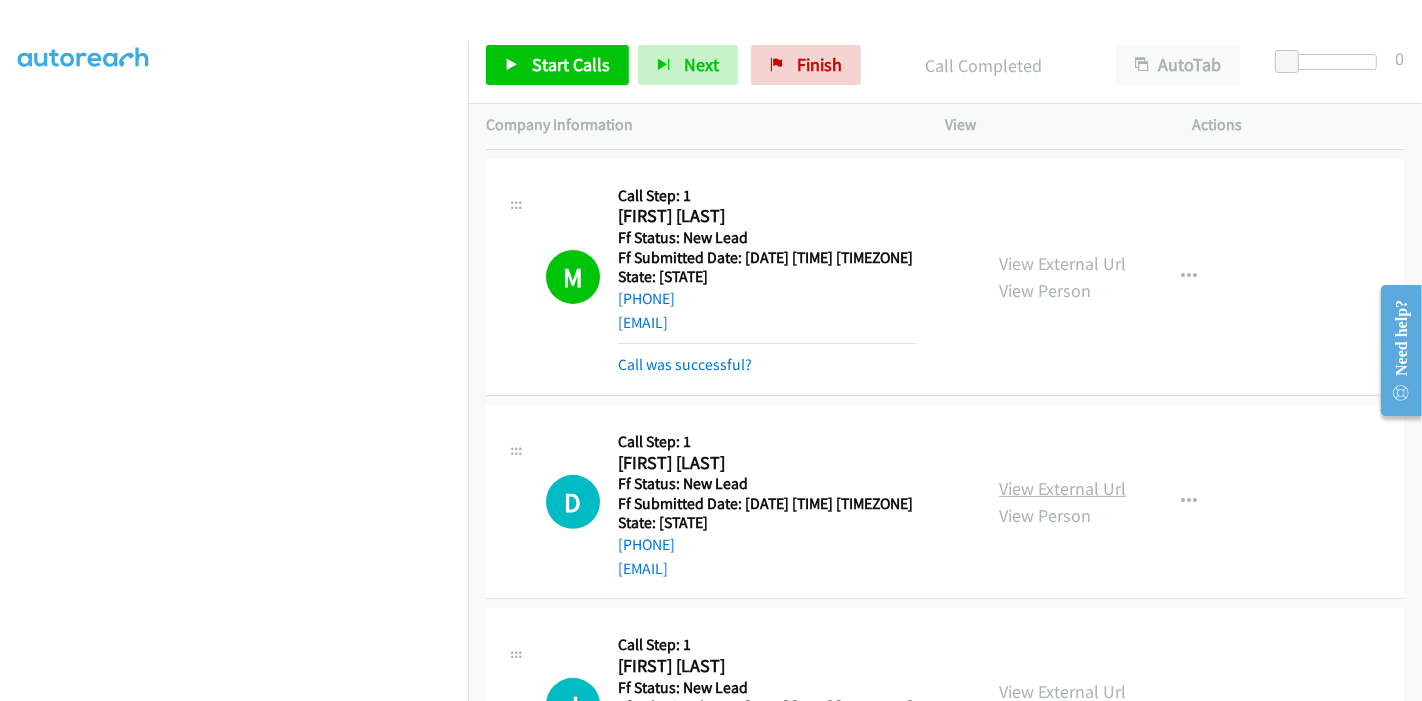 click on "View External Url" at bounding box center (1062, 488) 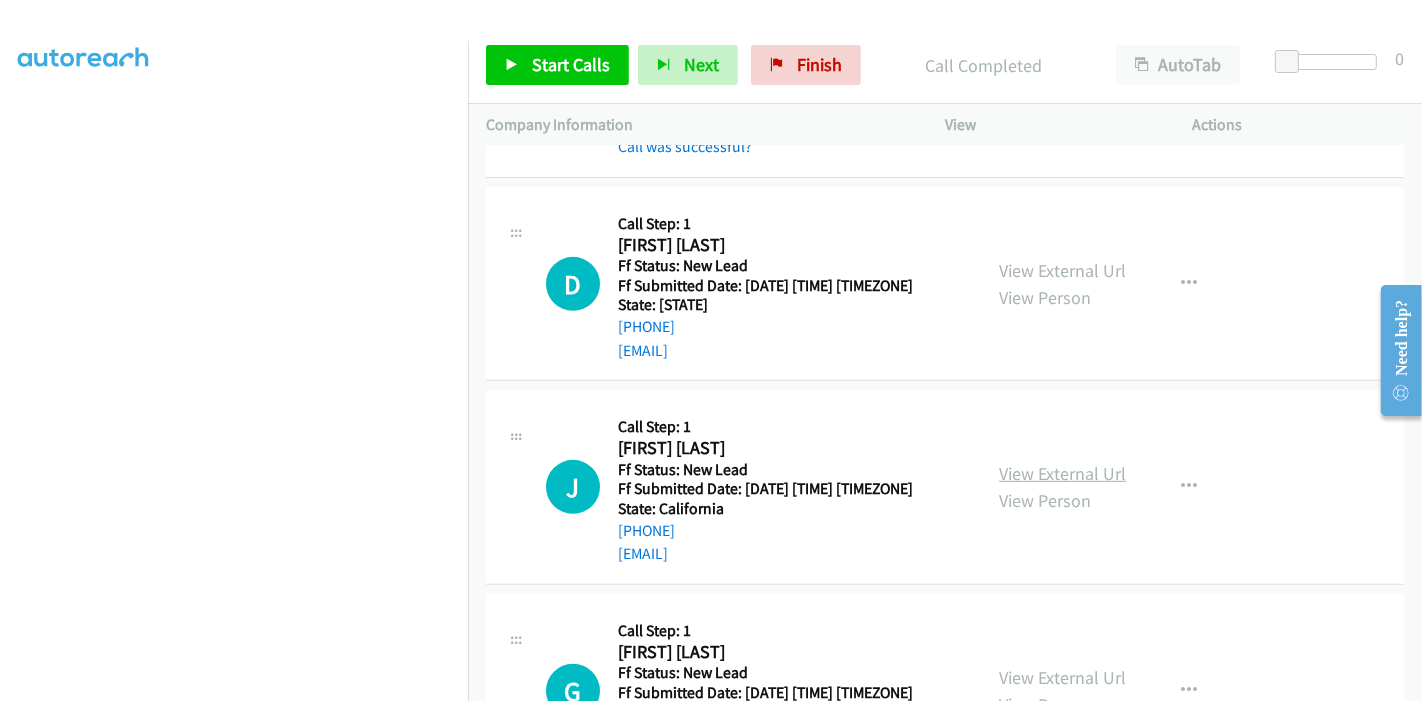 scroll, scrollTop: 706, scrollLeft: 0, axis: vertical 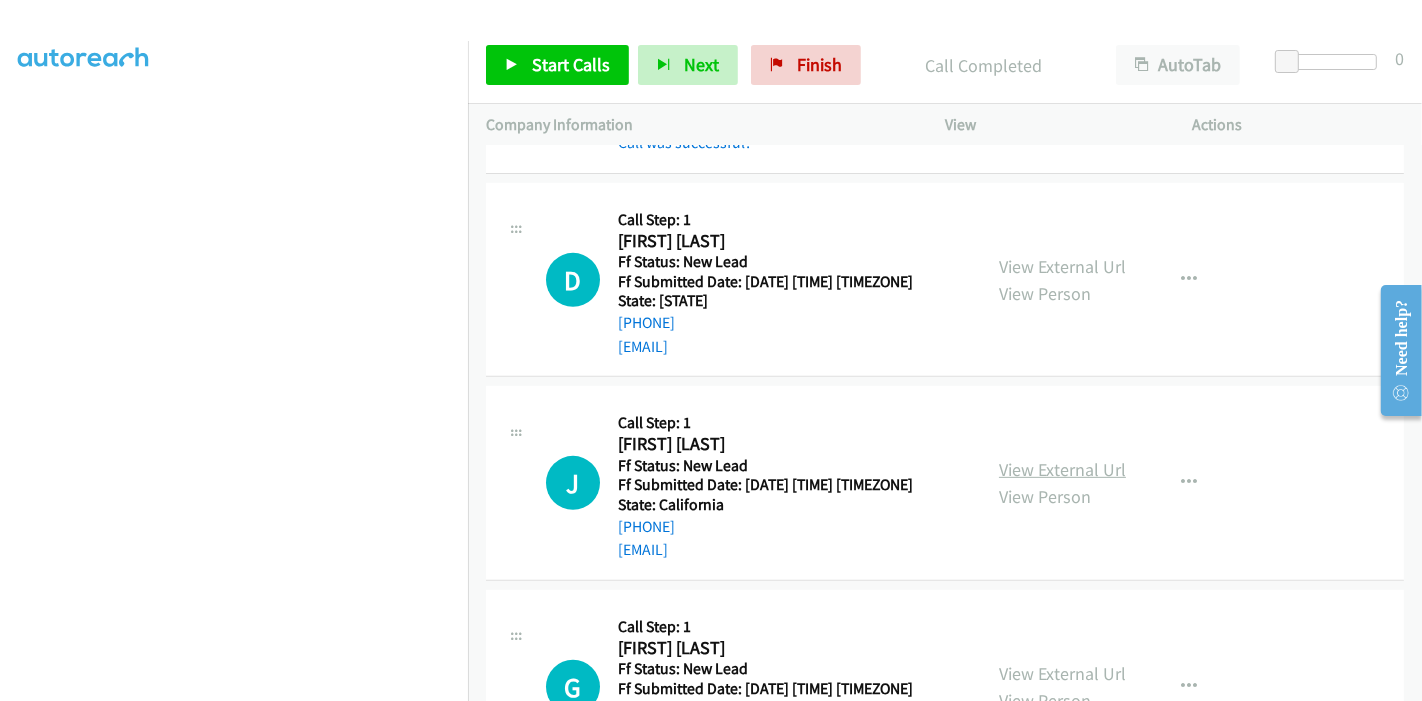 click on "View External Url" at bounding box center (1062, 469) 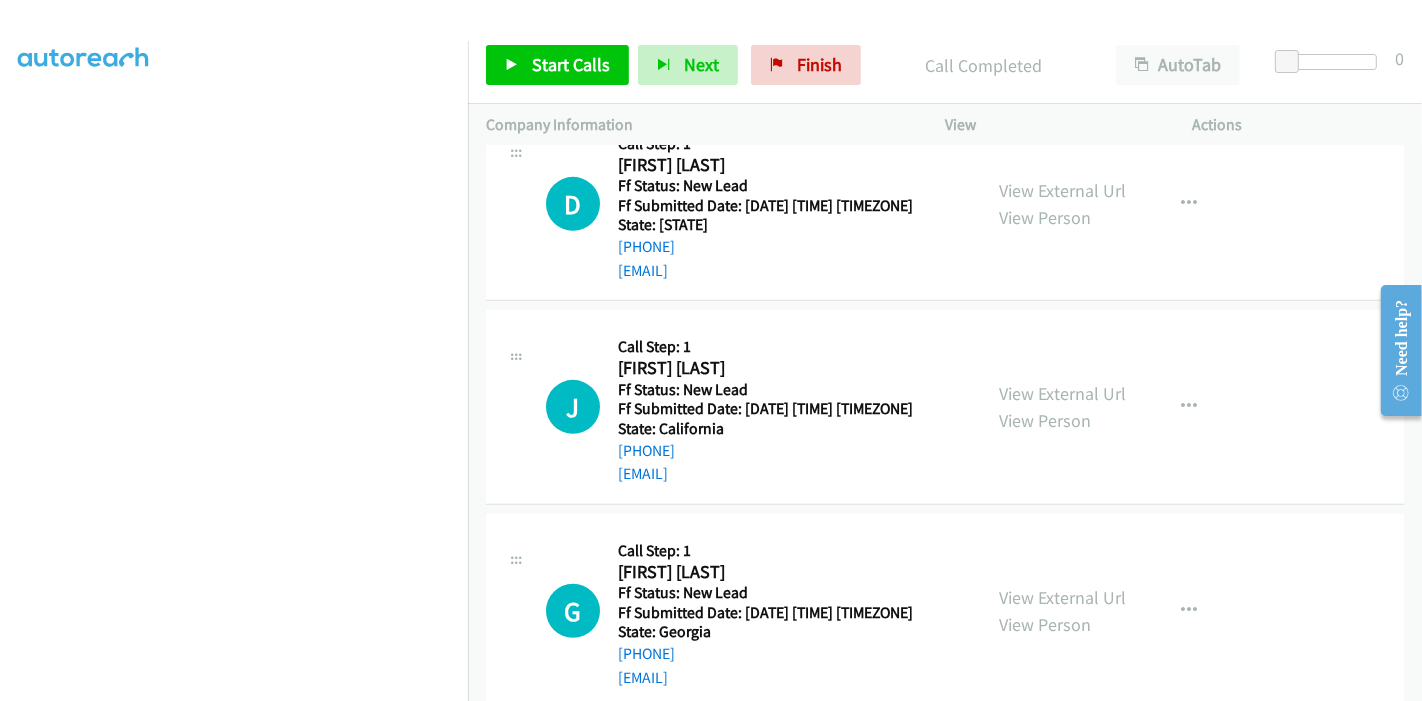 scroll, scrollTop: 817, scrollLeft: 0, axis: vertical 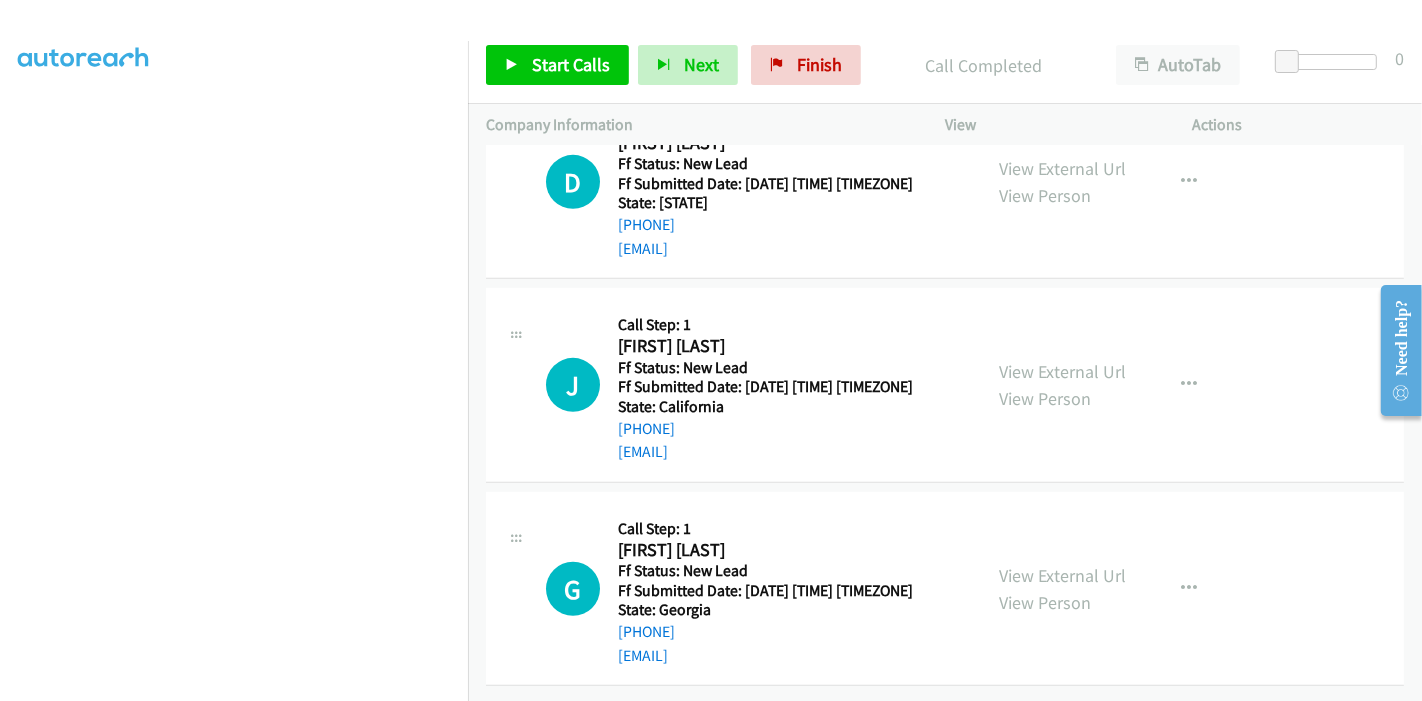 click on "View External Url" at bounding box center [1062, 575] 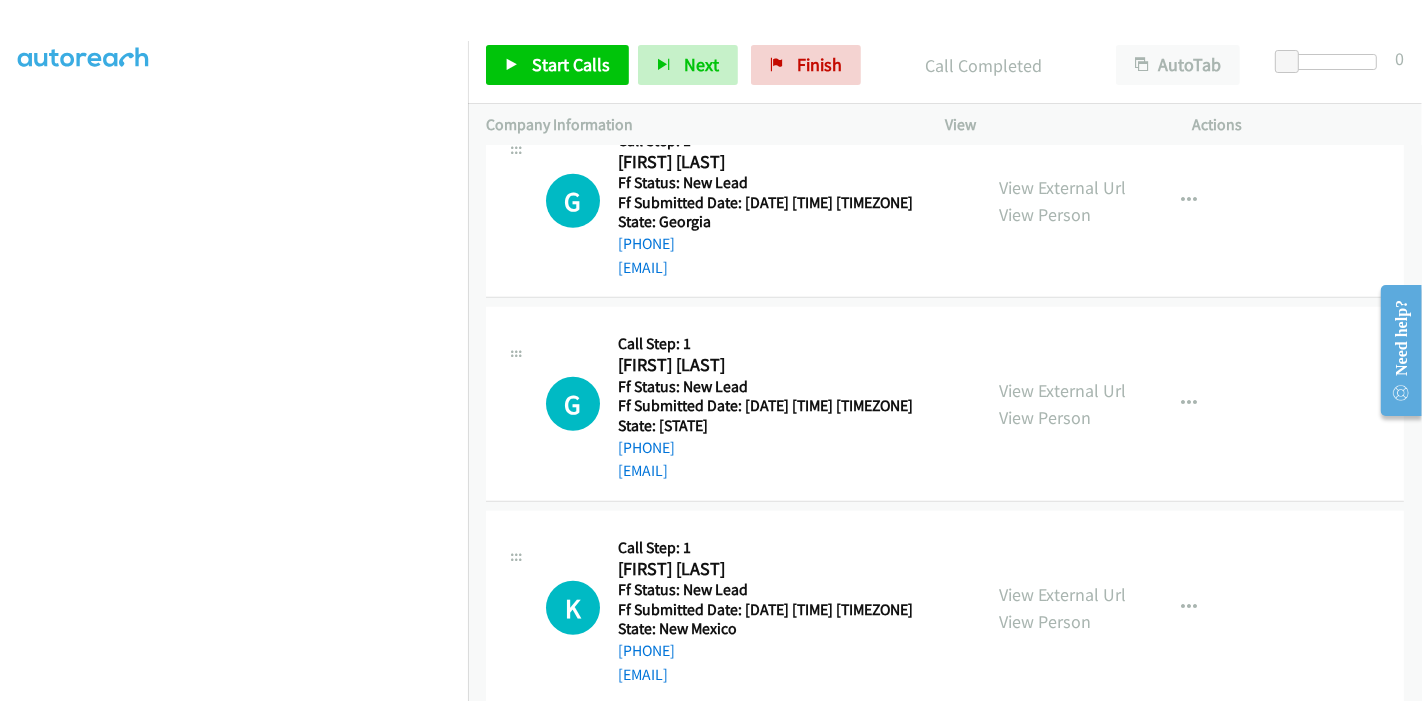 scroll, scrollTop: 1224, scrollLeft: 0, axis: vertical 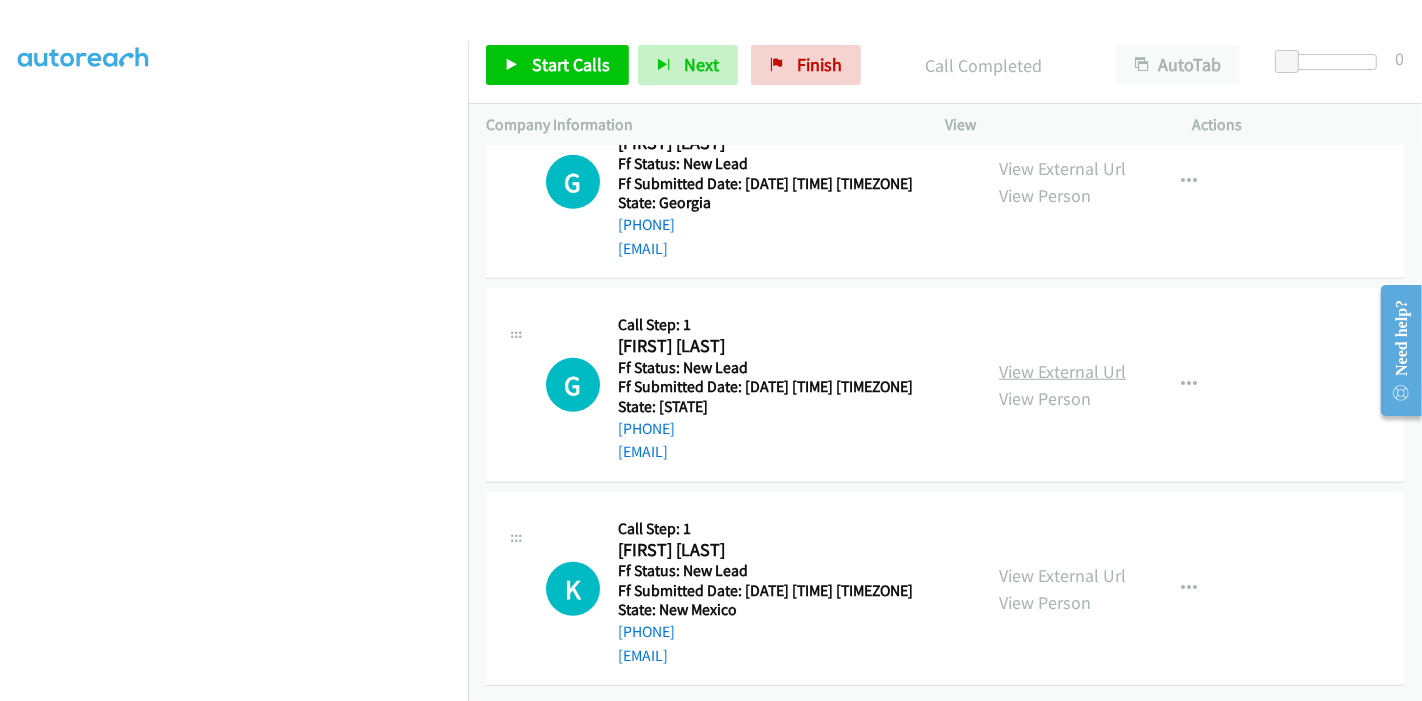 click on "View External Url" at bounding box center [1062, 371] 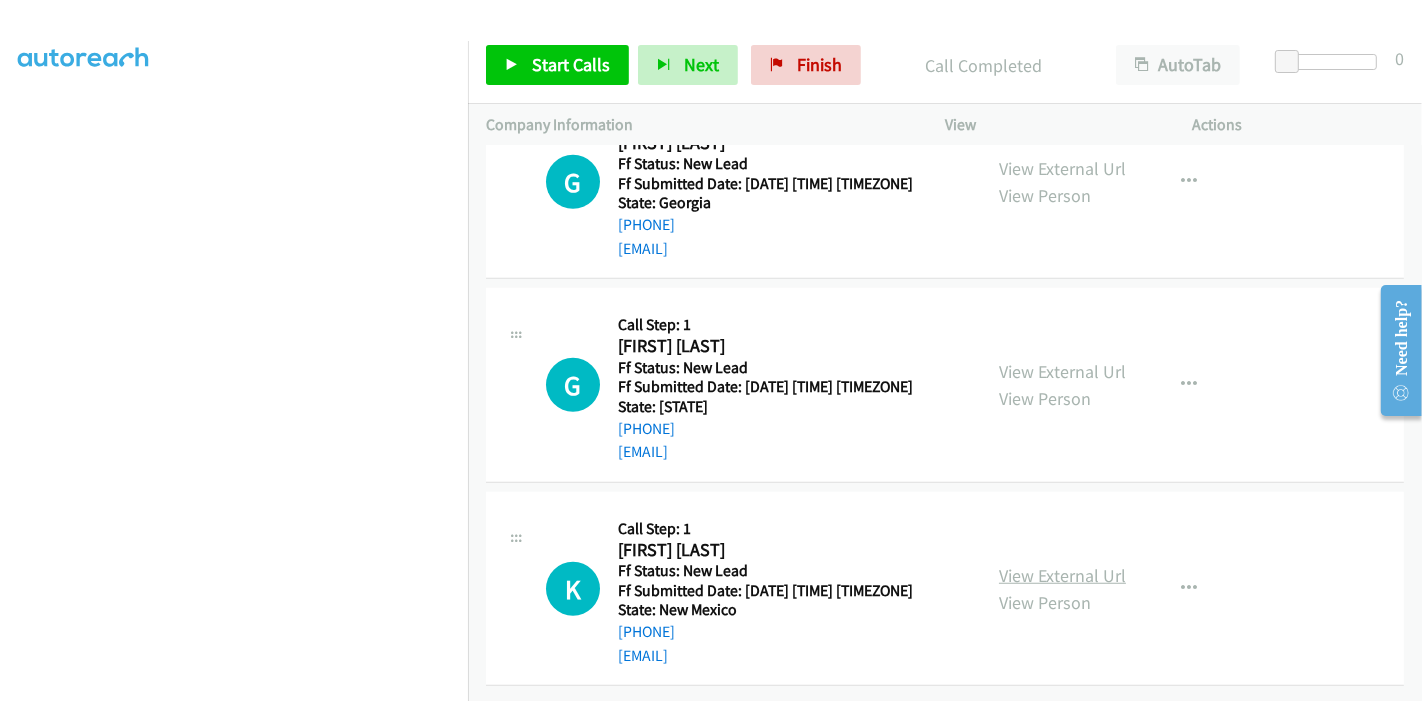 click on "View External Url" at bounding box center (1062, 575) 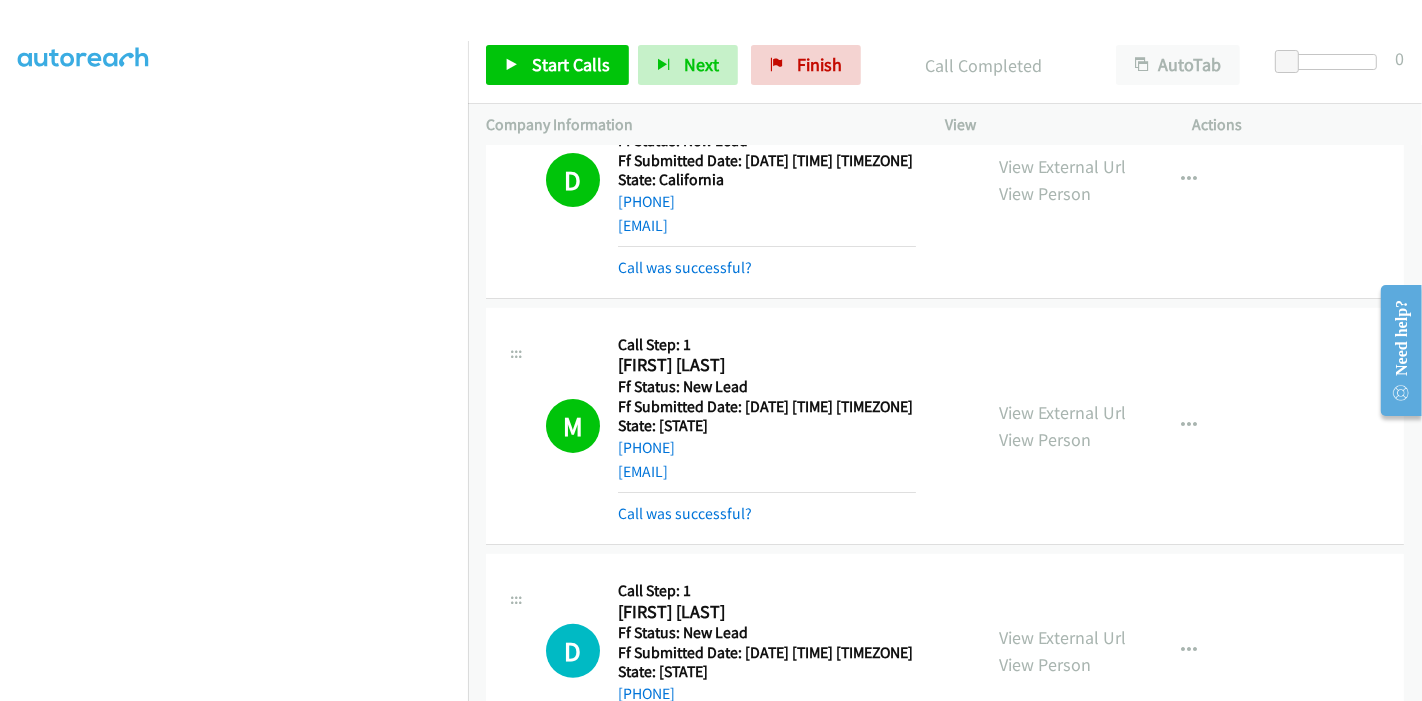 scroll, scrollTop: 668, scrollLeft: 0, axis: vertical 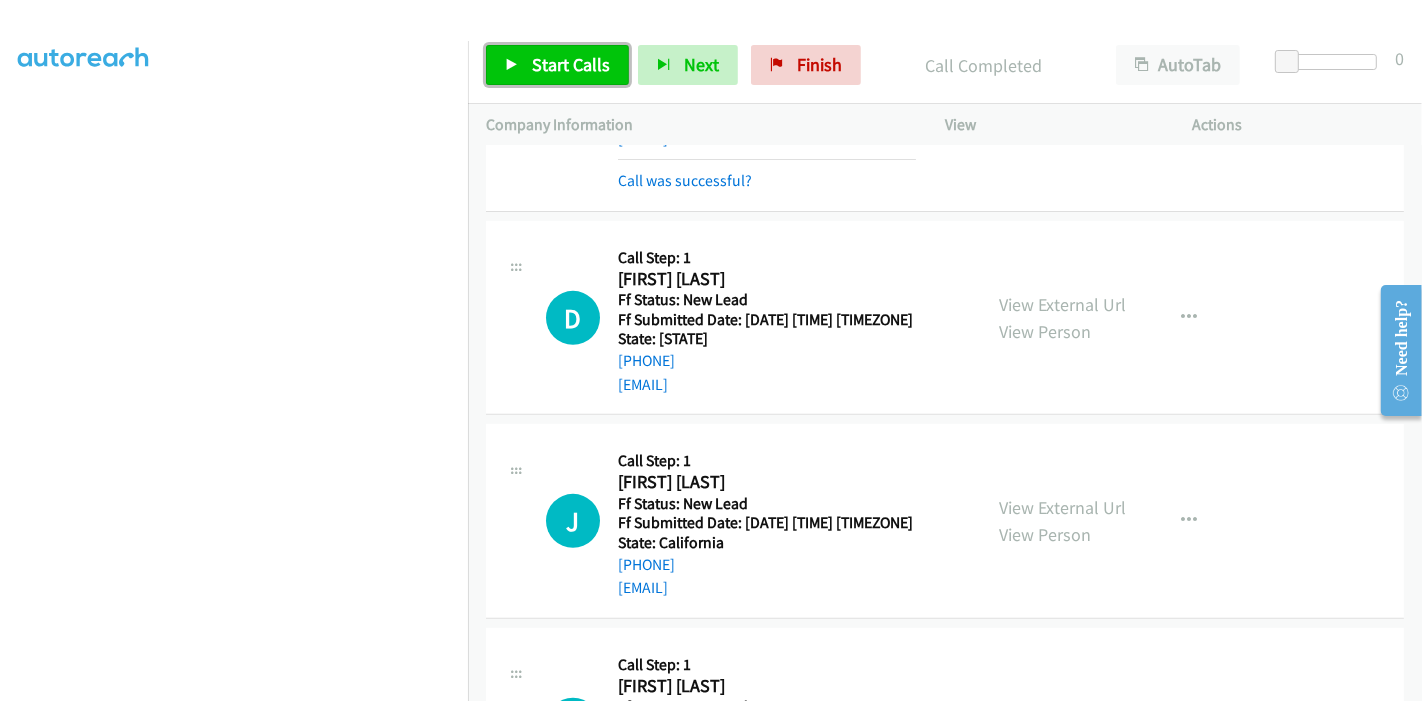 click on "Start Calls" at bounding box center [571, 64] 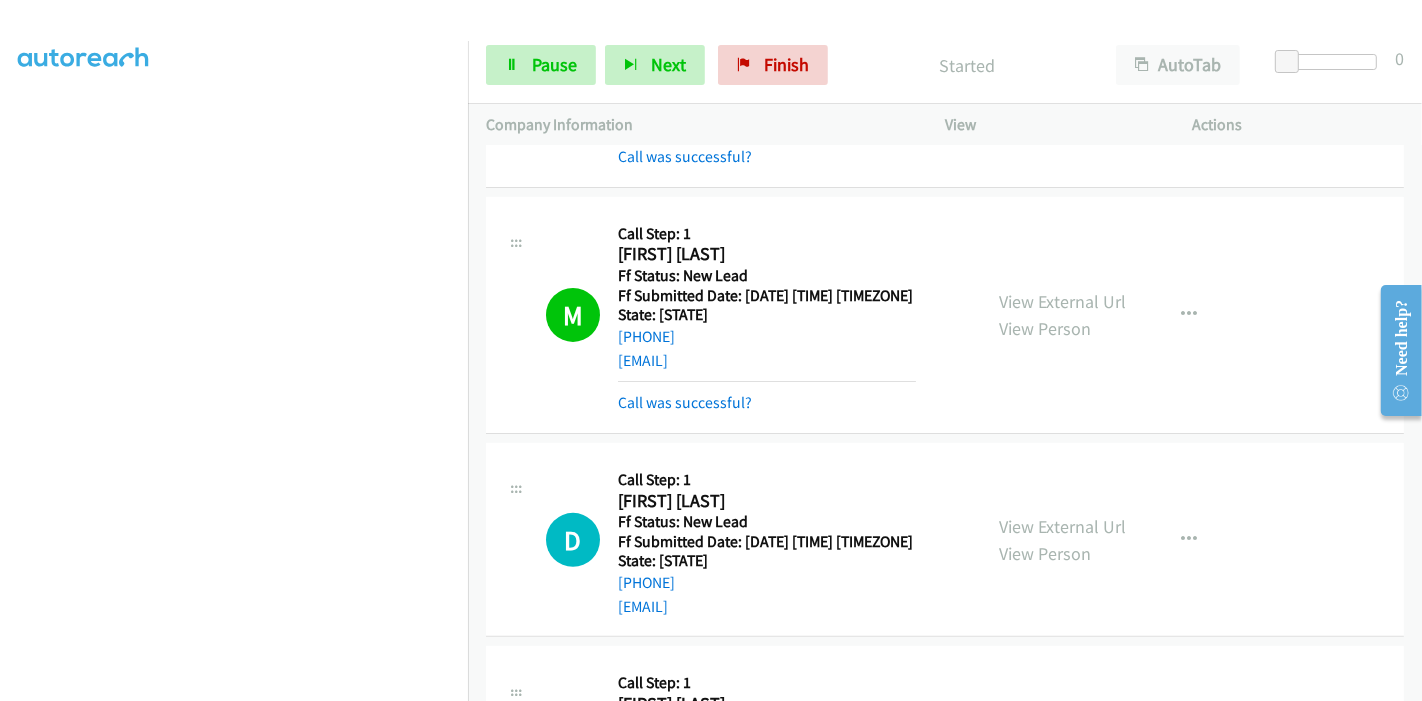 scroll, scrollTop: 557, scrollLeft: 0, axis: vertical 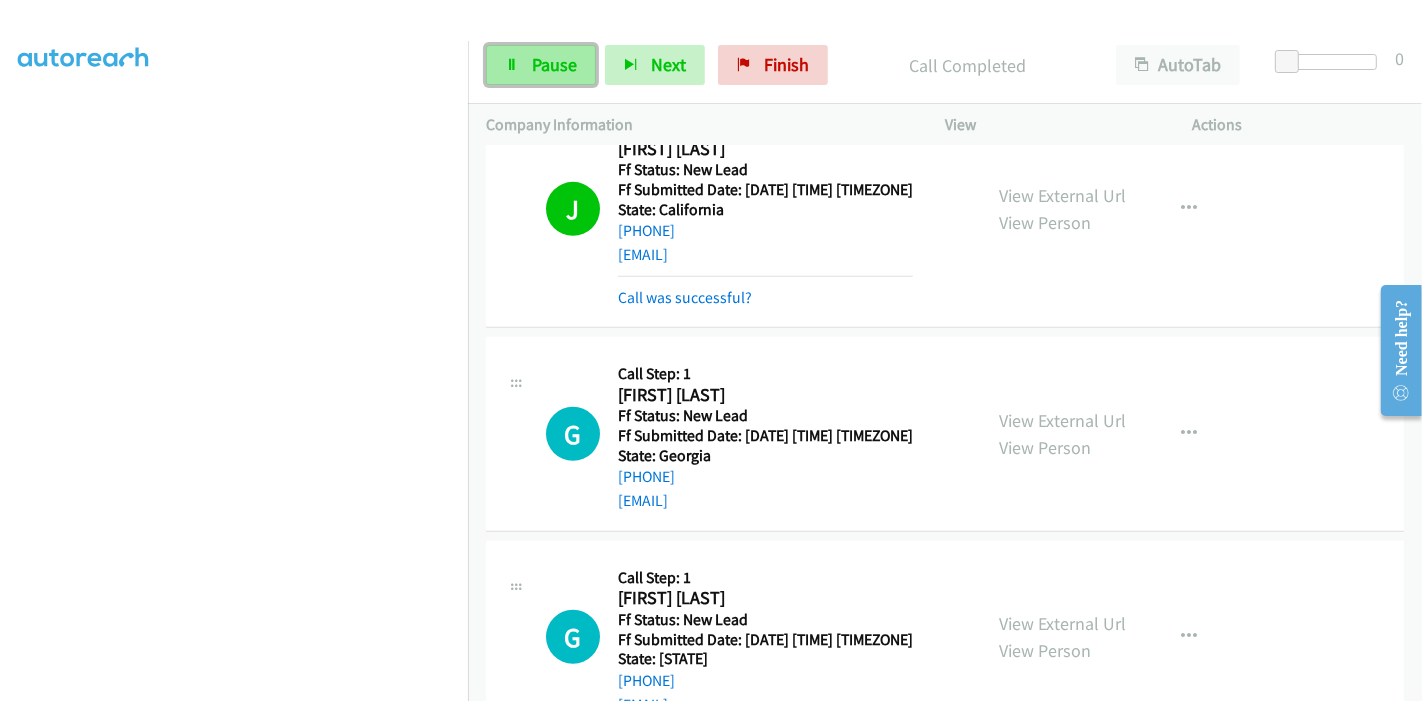 click on "Pause" at bounding box center (541, 65) 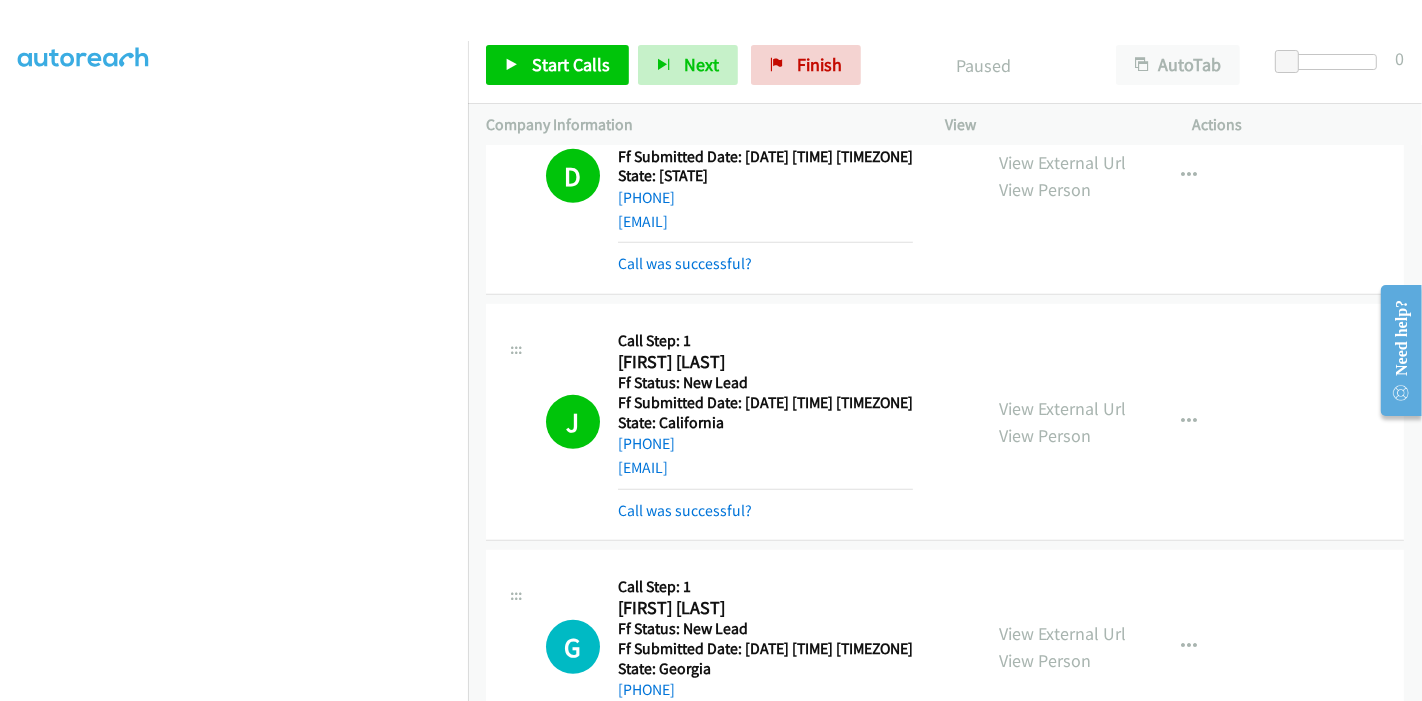 scroll, scrollTop: 822, scrollLeft: 0, axis: vertical 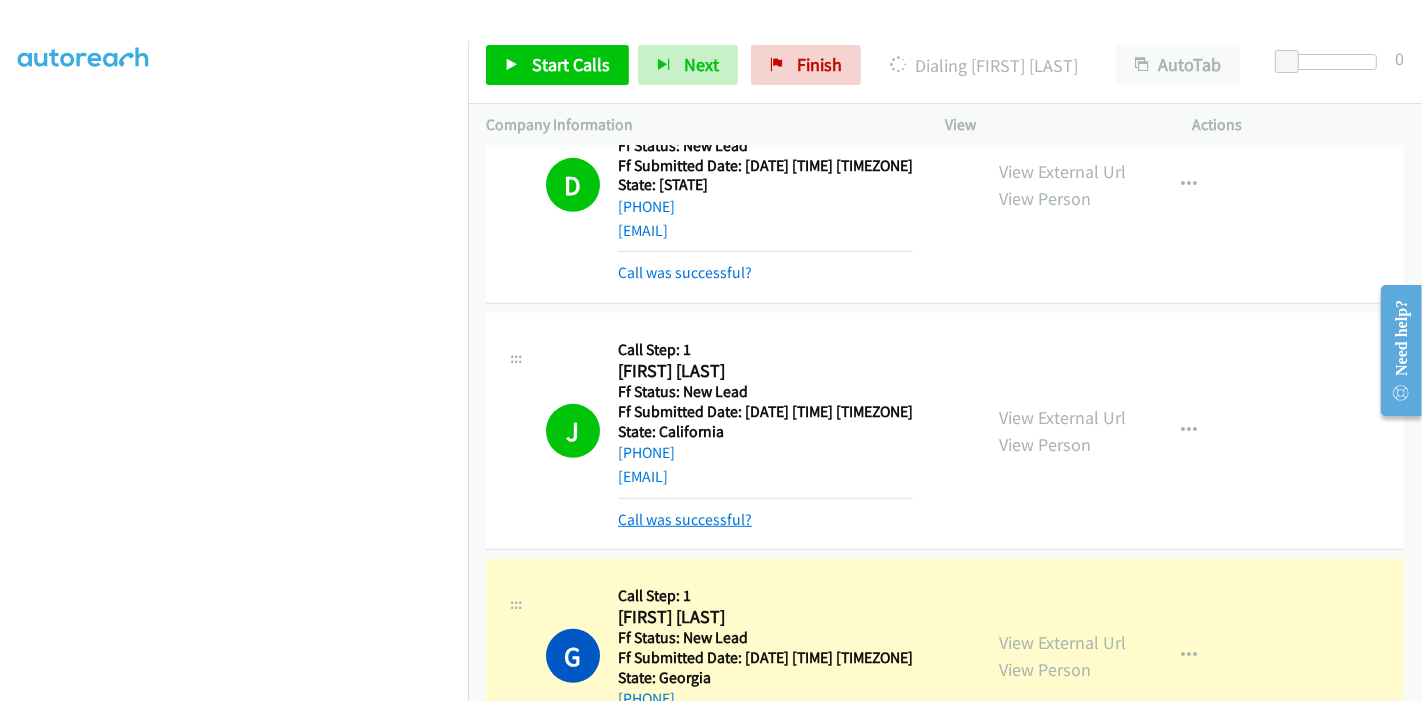 click on "Call was successful?" at bounding box center (685, 519) 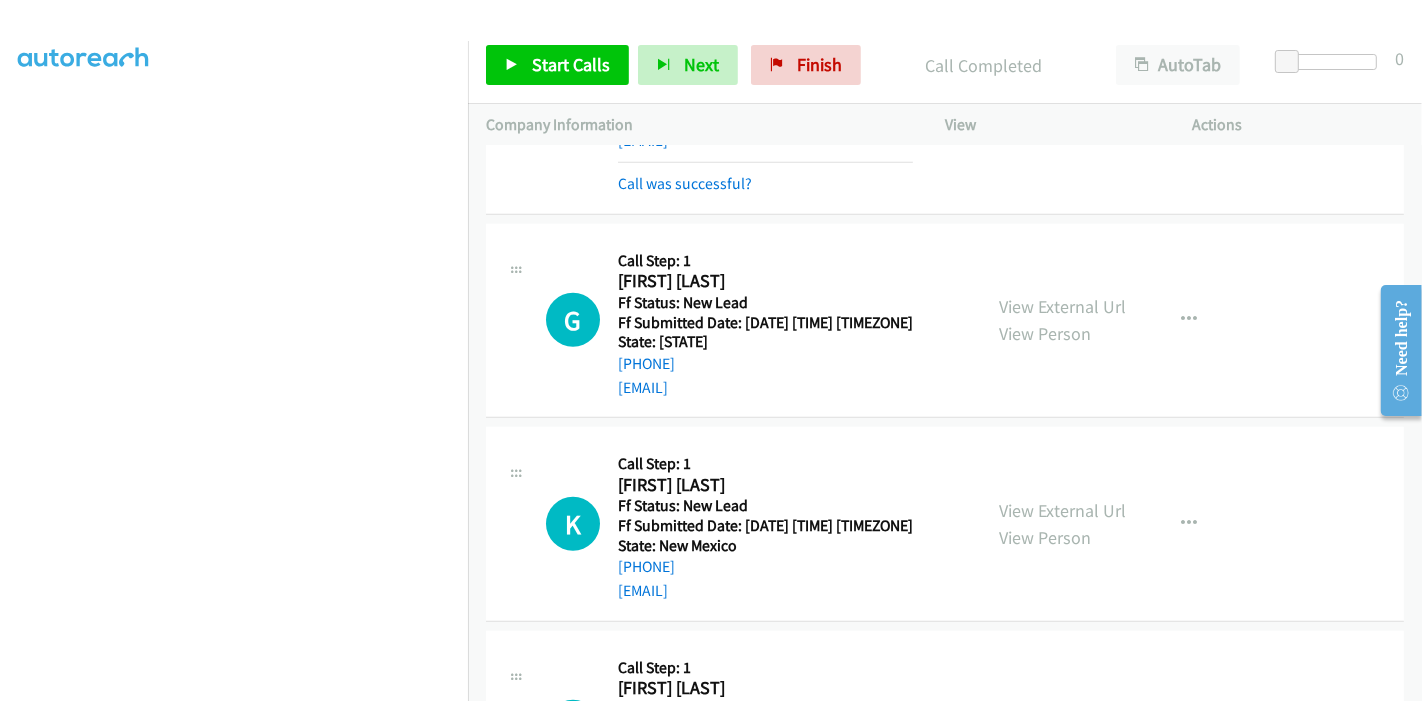 scroll, scrollTop: 1377, scrollLeft: 0, axis: vertical 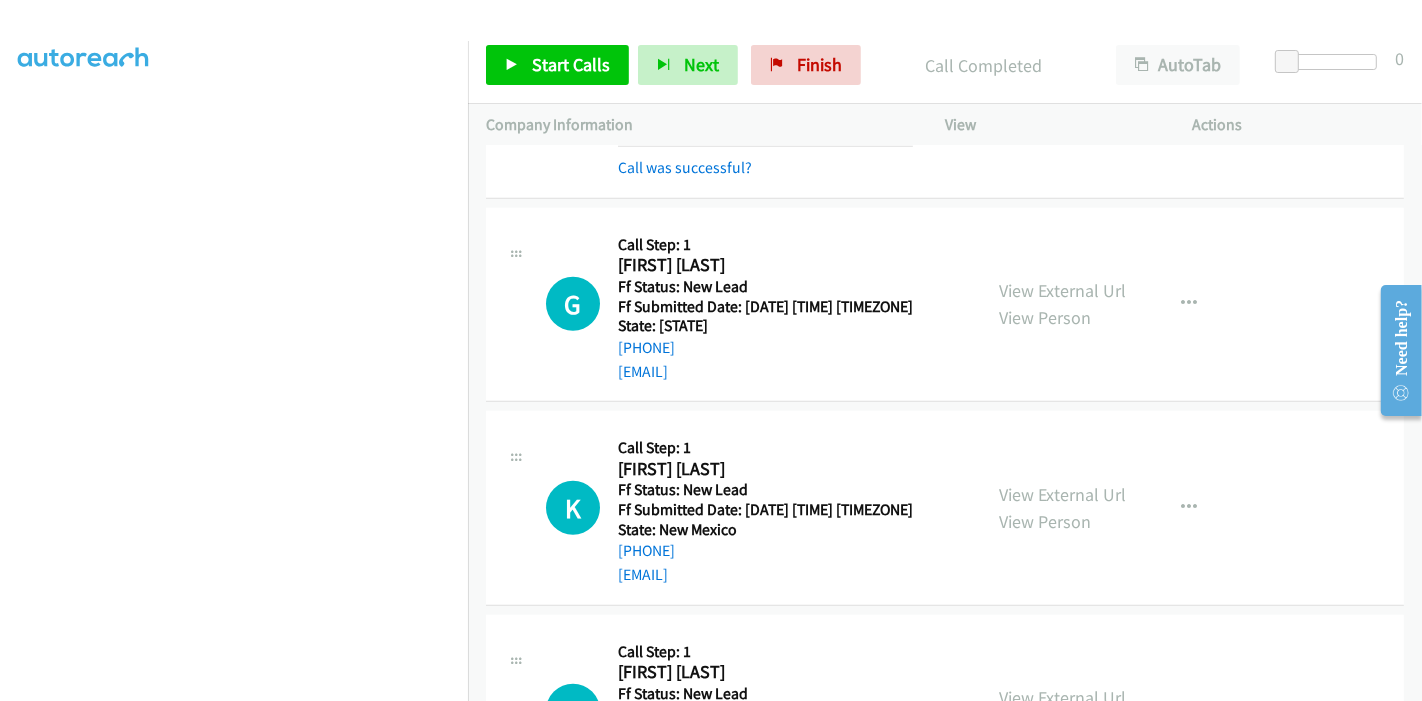 click on "Start Calls
Pause
Next
Finish
Call Completed
AutoTab
AutoTab
0" at bounding box center (945, 65) 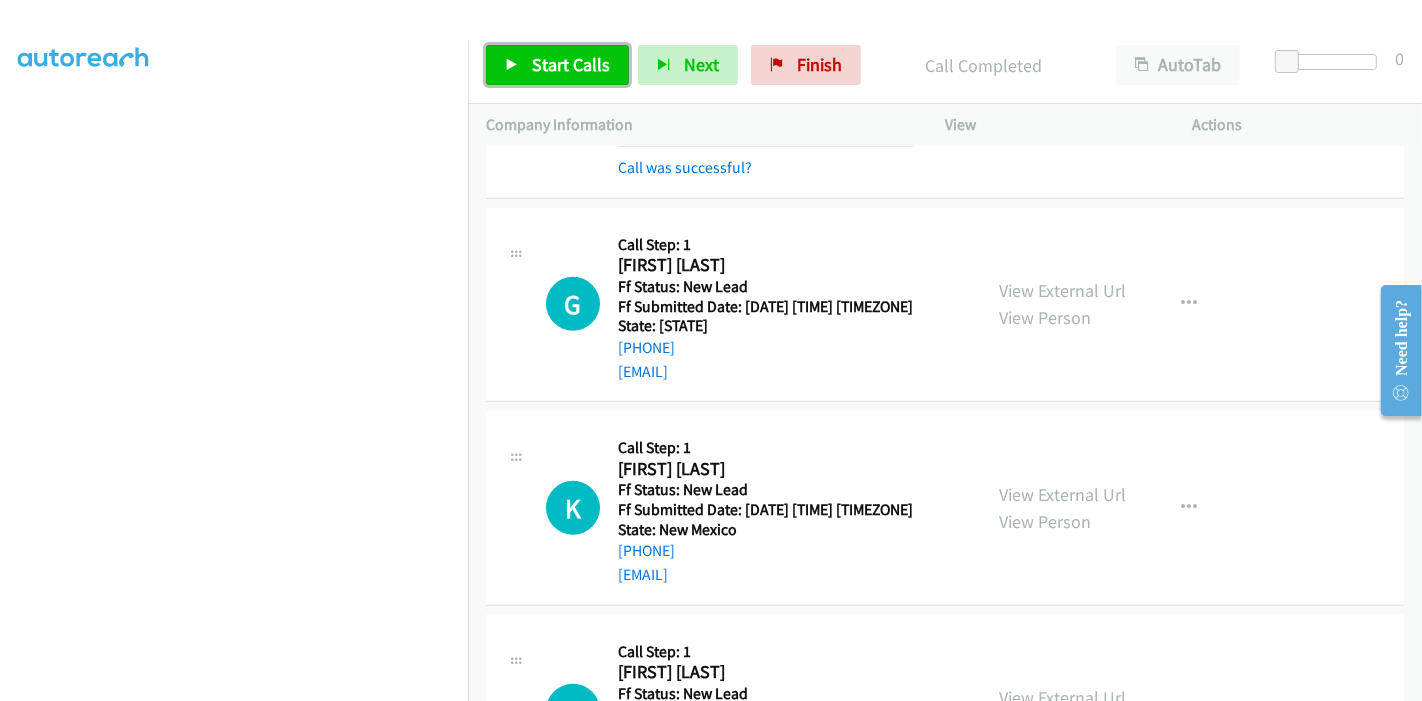 click on "Start Calls" at bounding box center (557, 65) 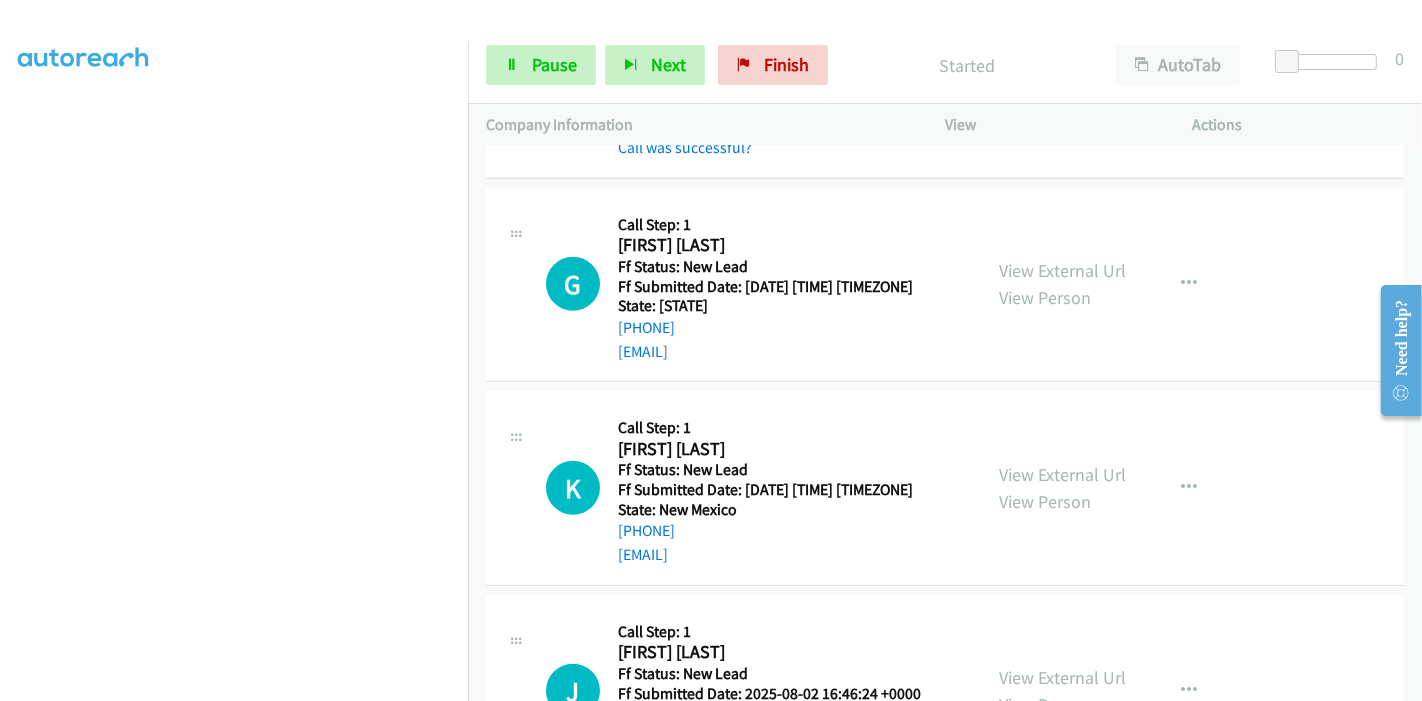 scroll, scrollTop: 1362, scrollLeft: 0, axis: vertical 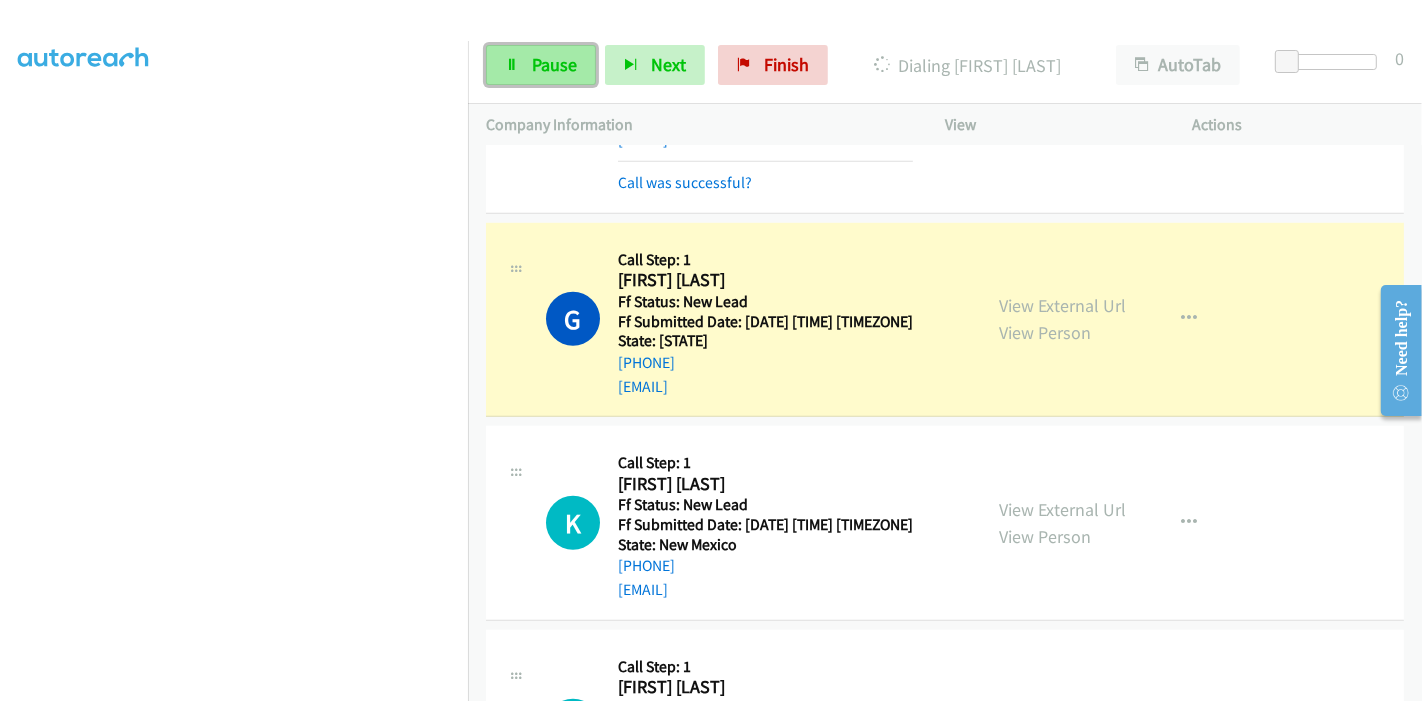 click on "Pause" at bounding box center (554, 64) 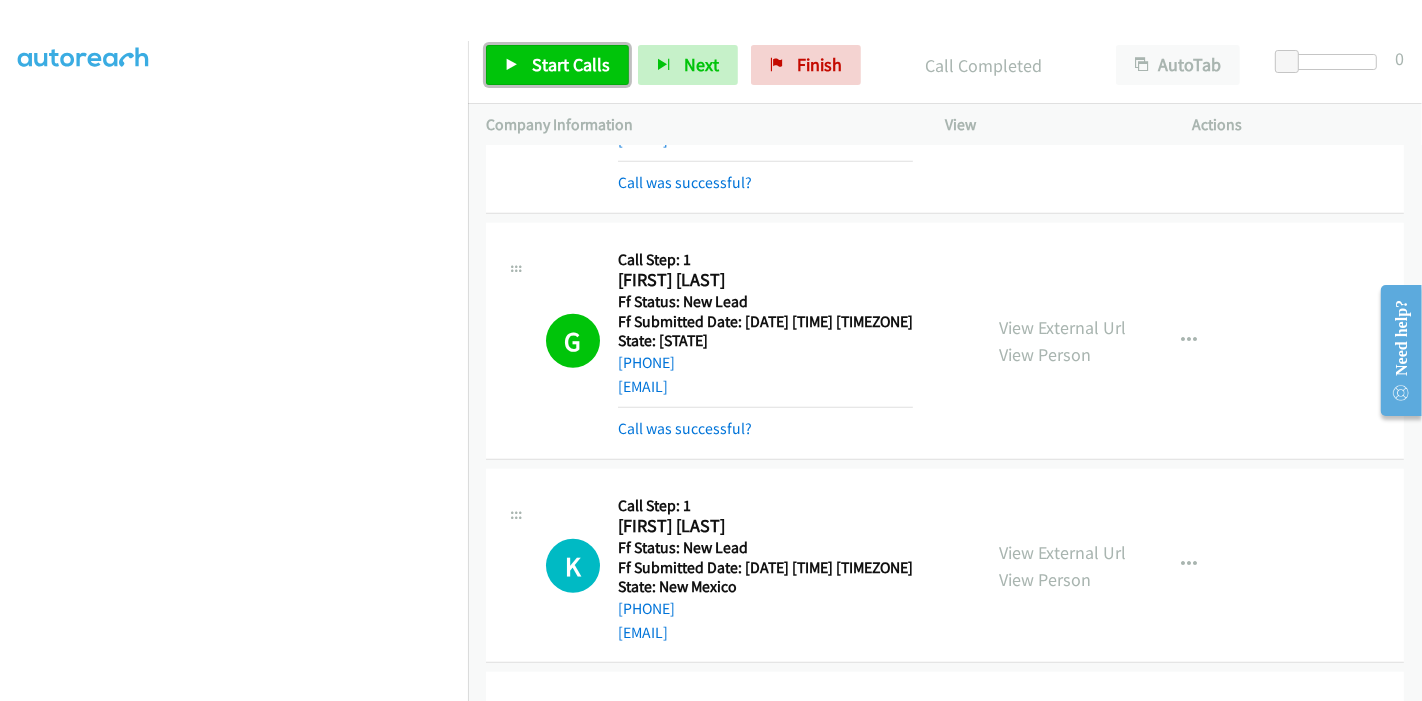 click at bounding box center [512, 66] 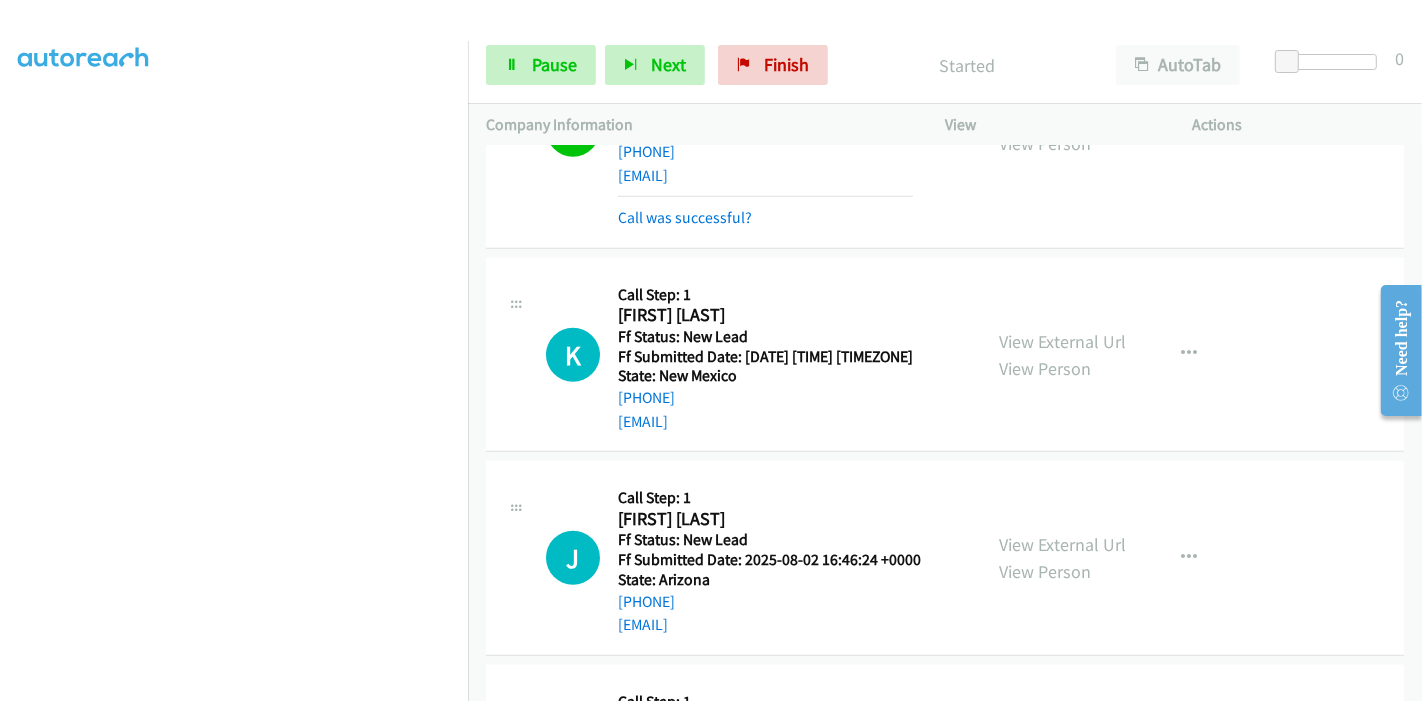 scroll, scrollTop: 1585, scrollLeft: 0, axis: vertical 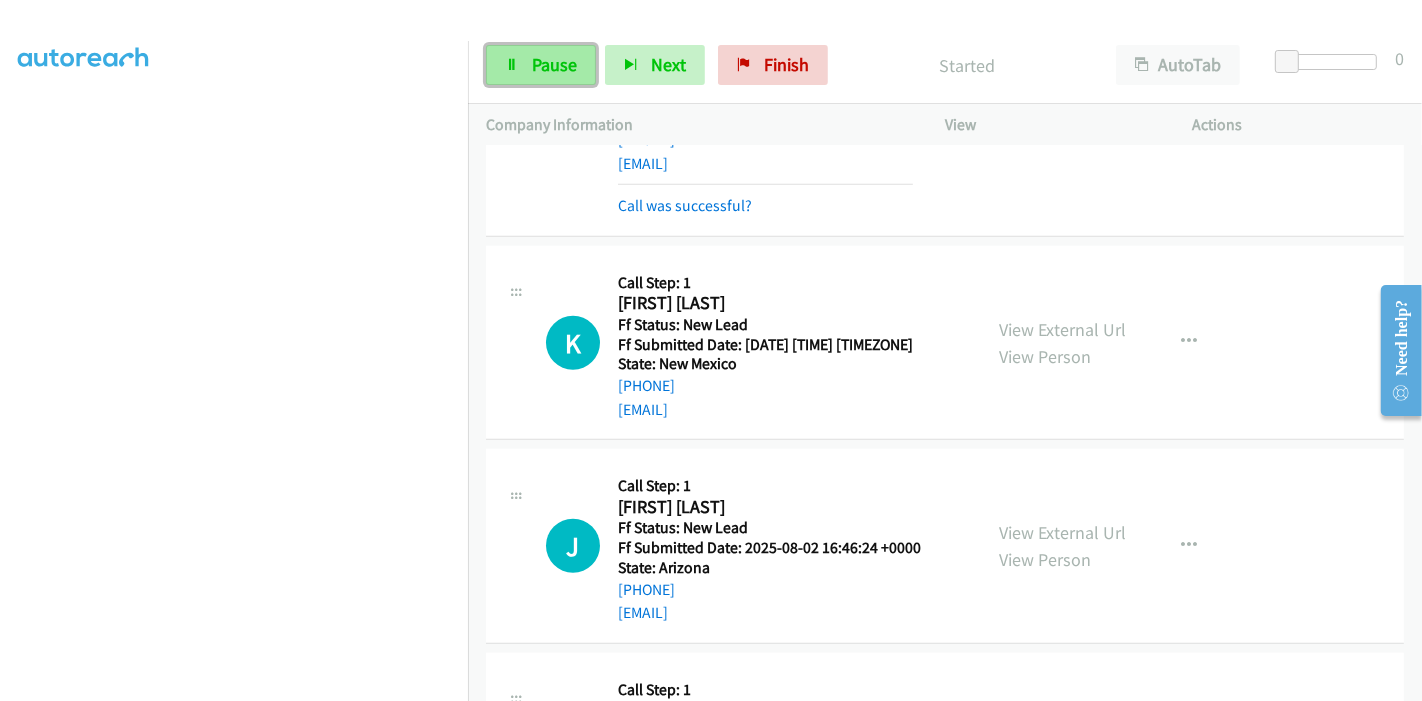 click at bounding box center (512, 66) 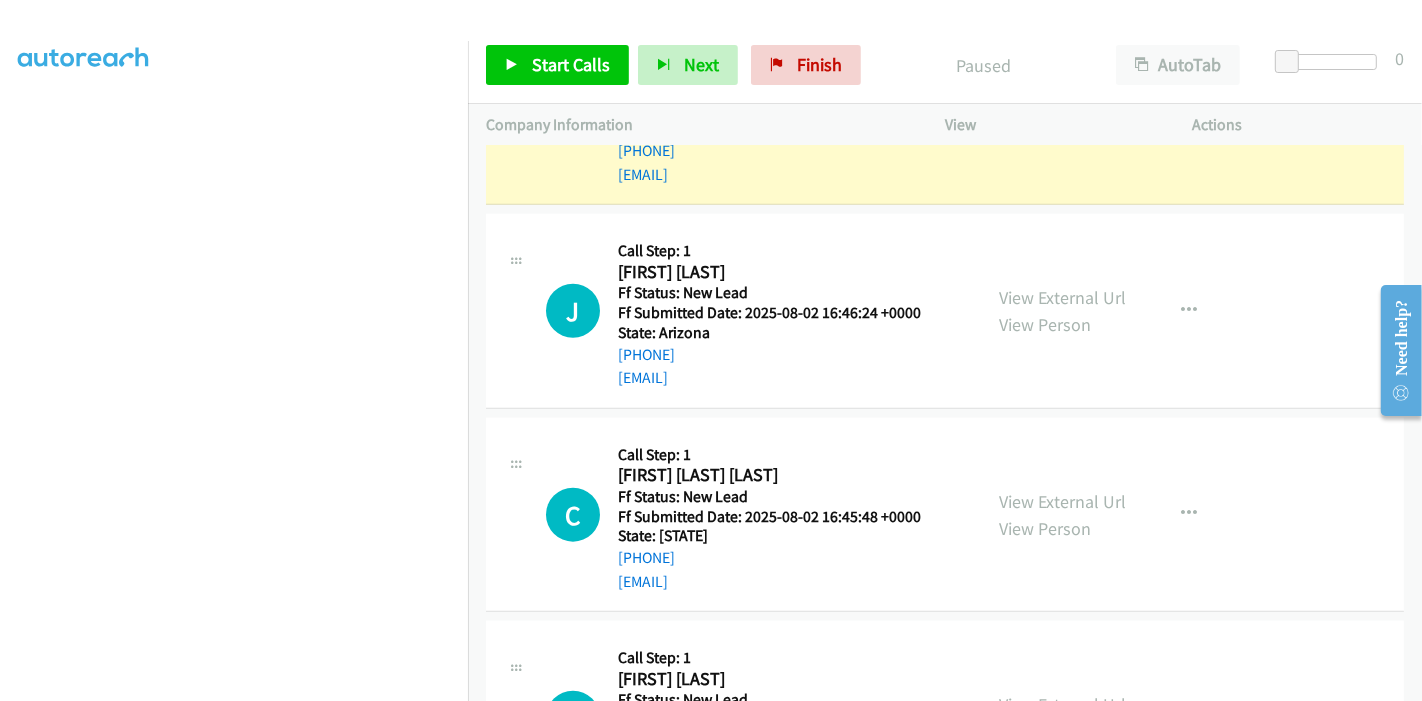 scroll, scrollTop: 1405, scrollLeft: 0, axis: vertical 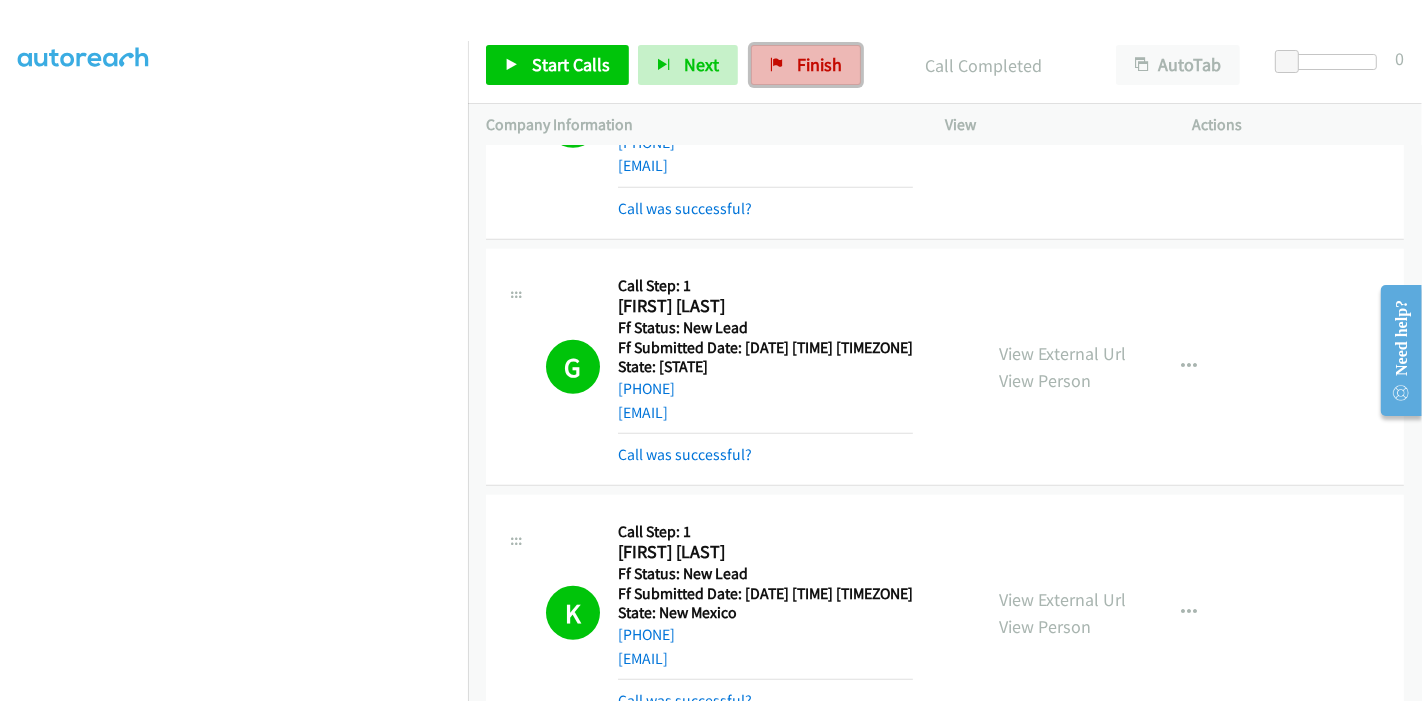 click on "Finish" at bounding box center [819, 64] 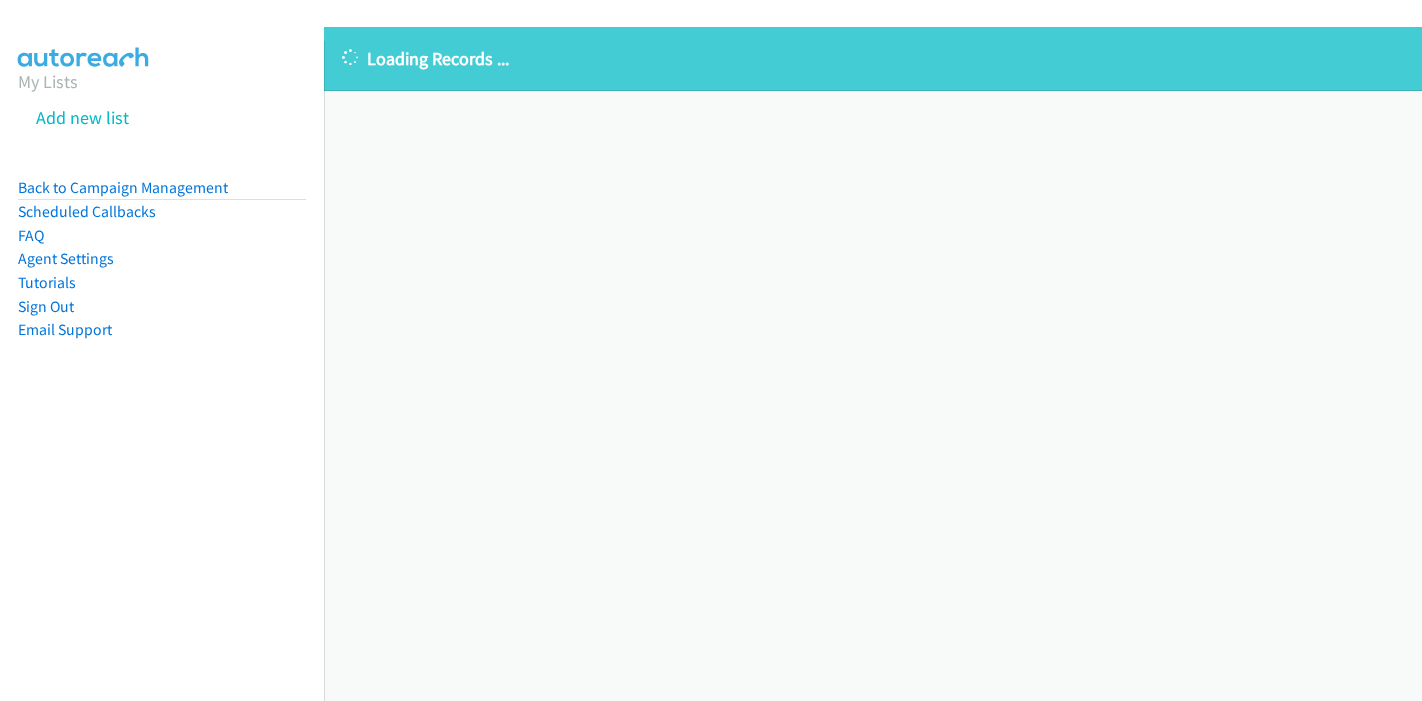 scroll, scrollTop: 0, scrollLeft: 0, axis: both 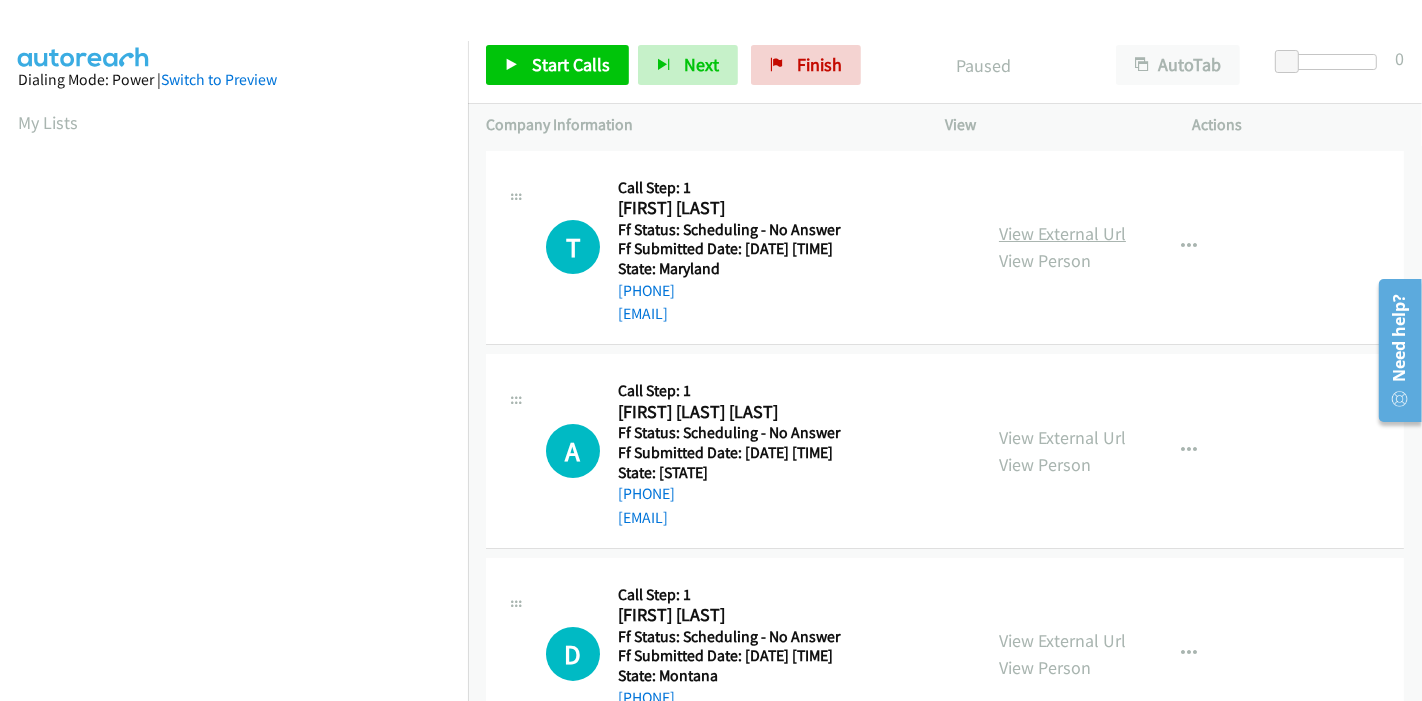 click on "View External Url" at bounding box center [1062, 233] 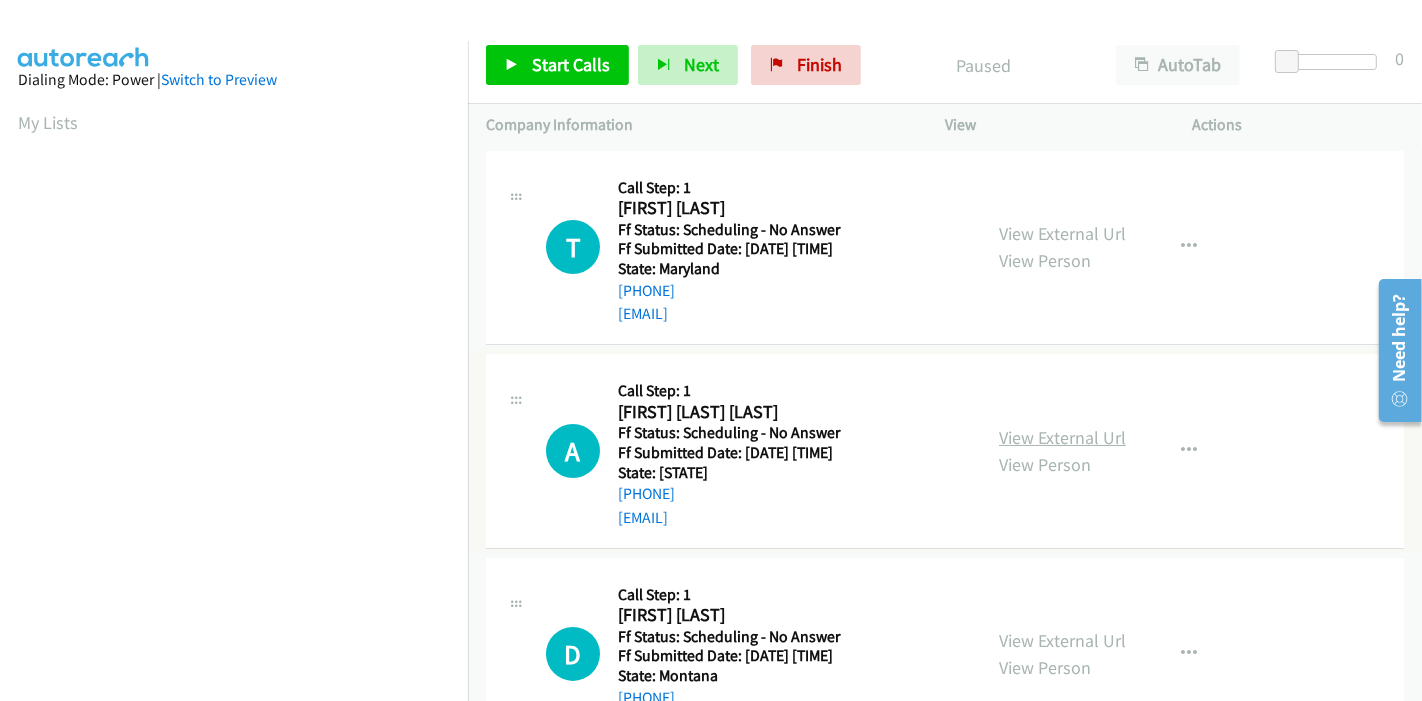 click on "View External Url" at bounding box center [1062, 437] 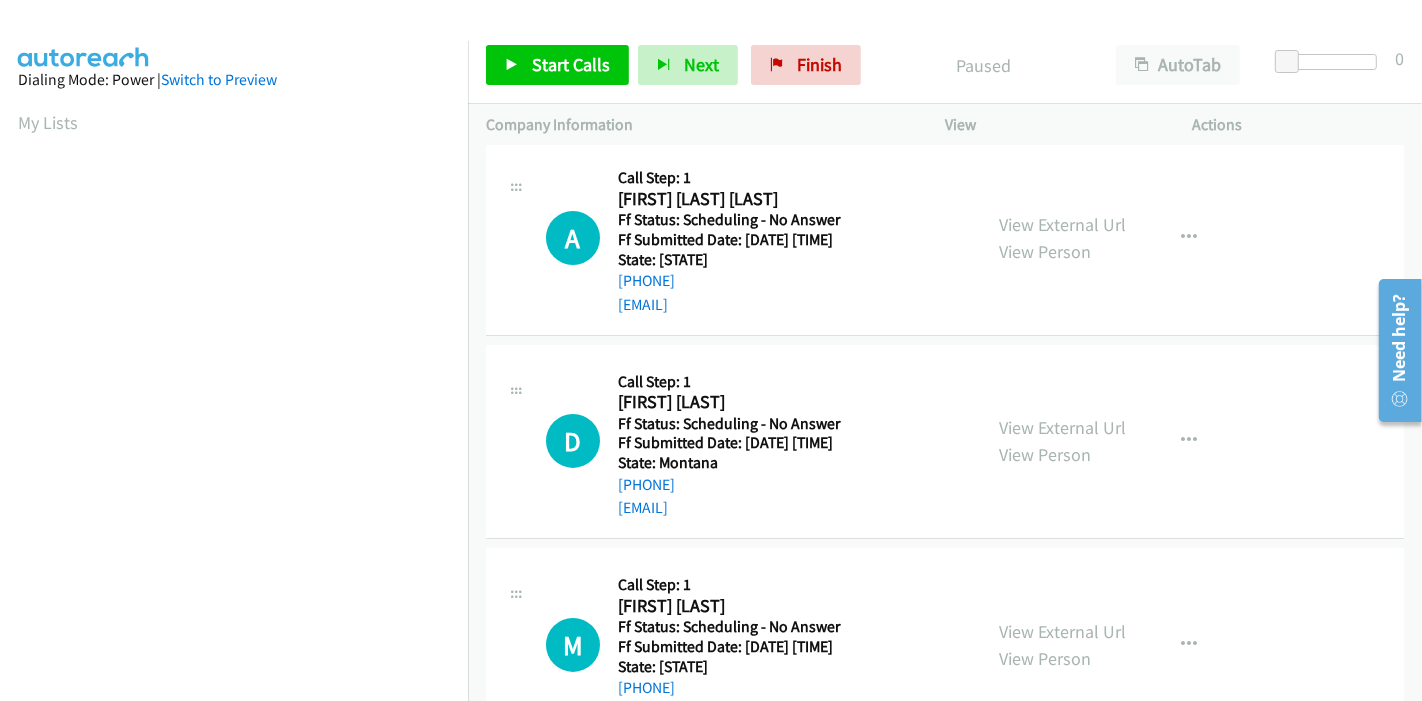 scroll, scrollTop: 222, scrollLeft: 0, axis: vertical 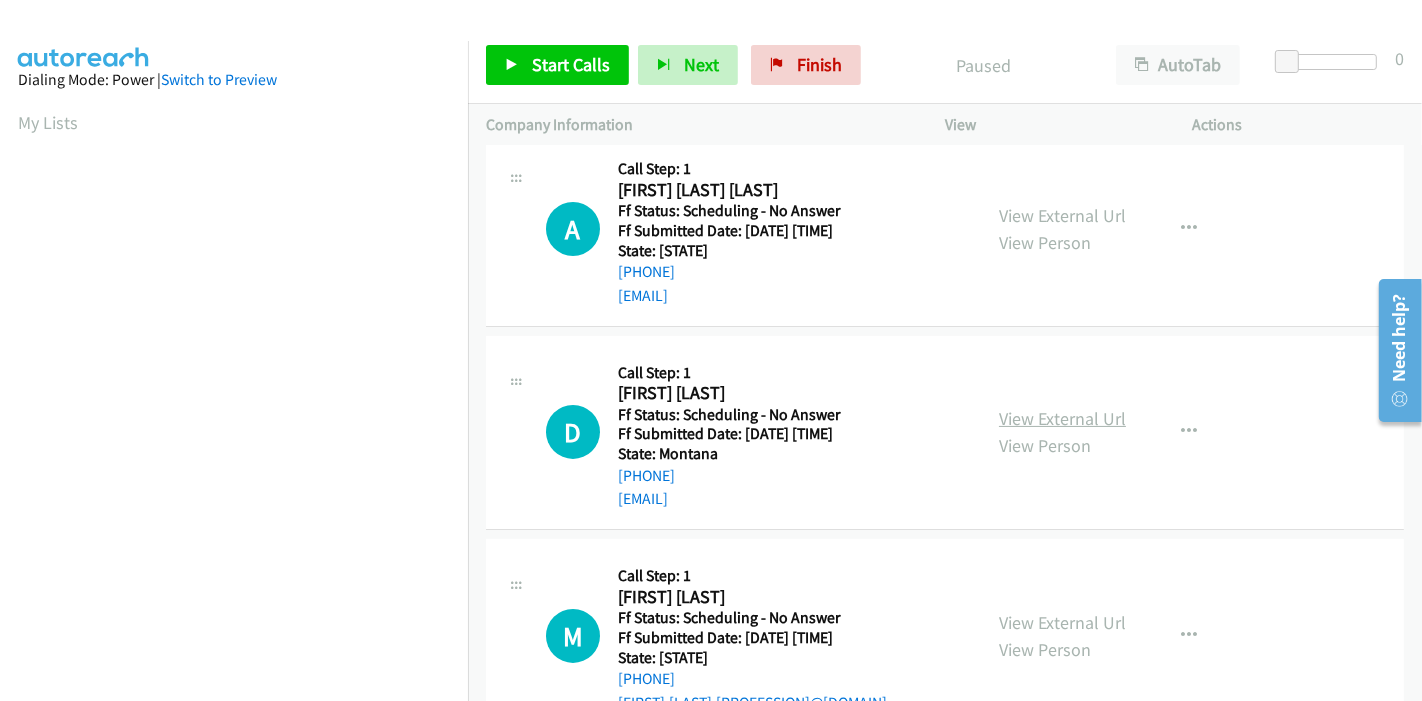 click on "View External Url" at bounding box center [1062, 418] 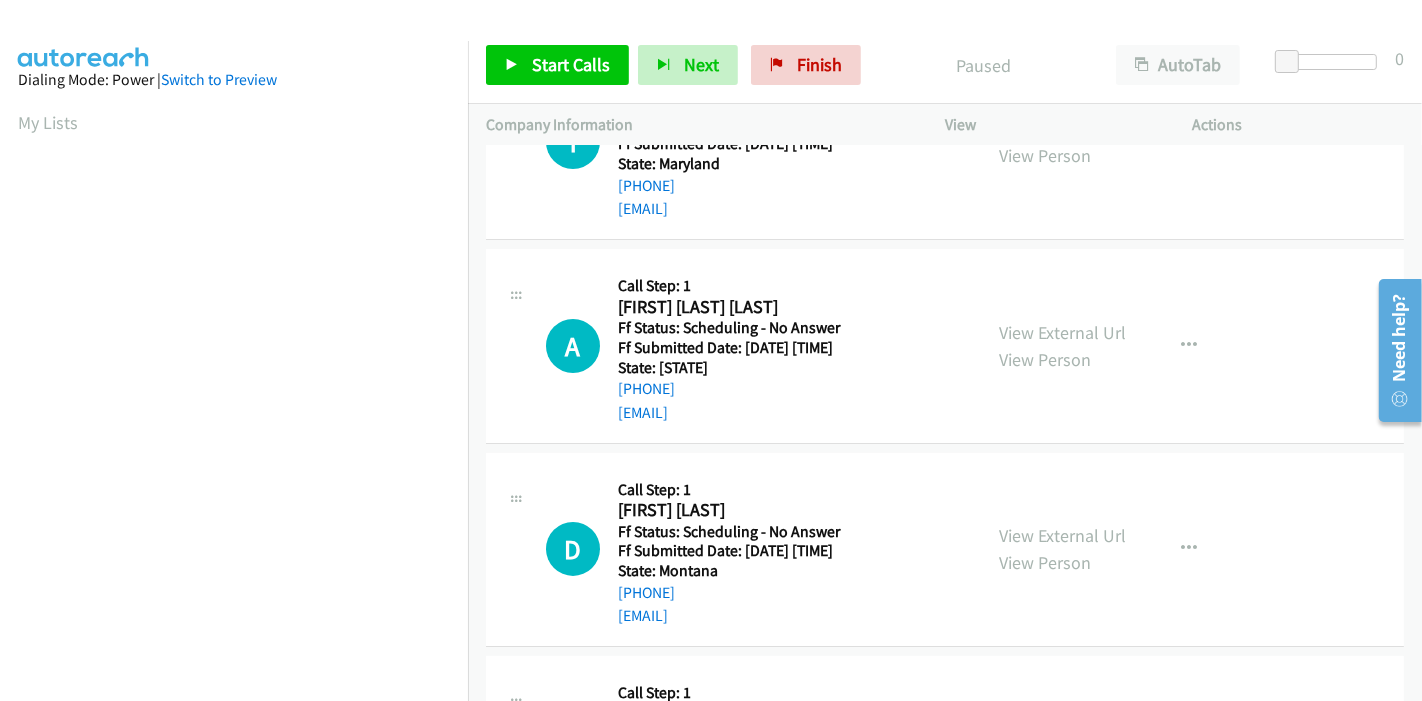 scroll, scrollTop: 0, scrollLeft: 0, axis: both 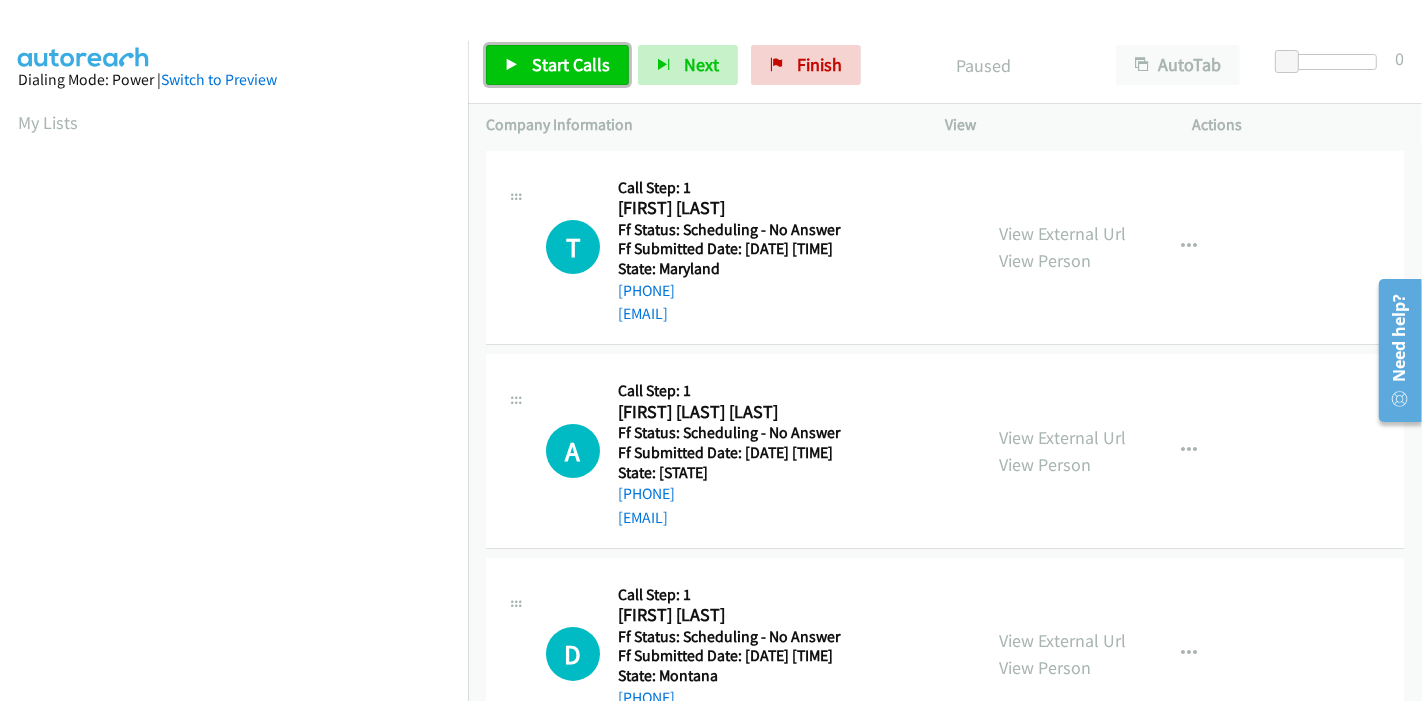click on "Start Calls" at bounding box center (557, 65) 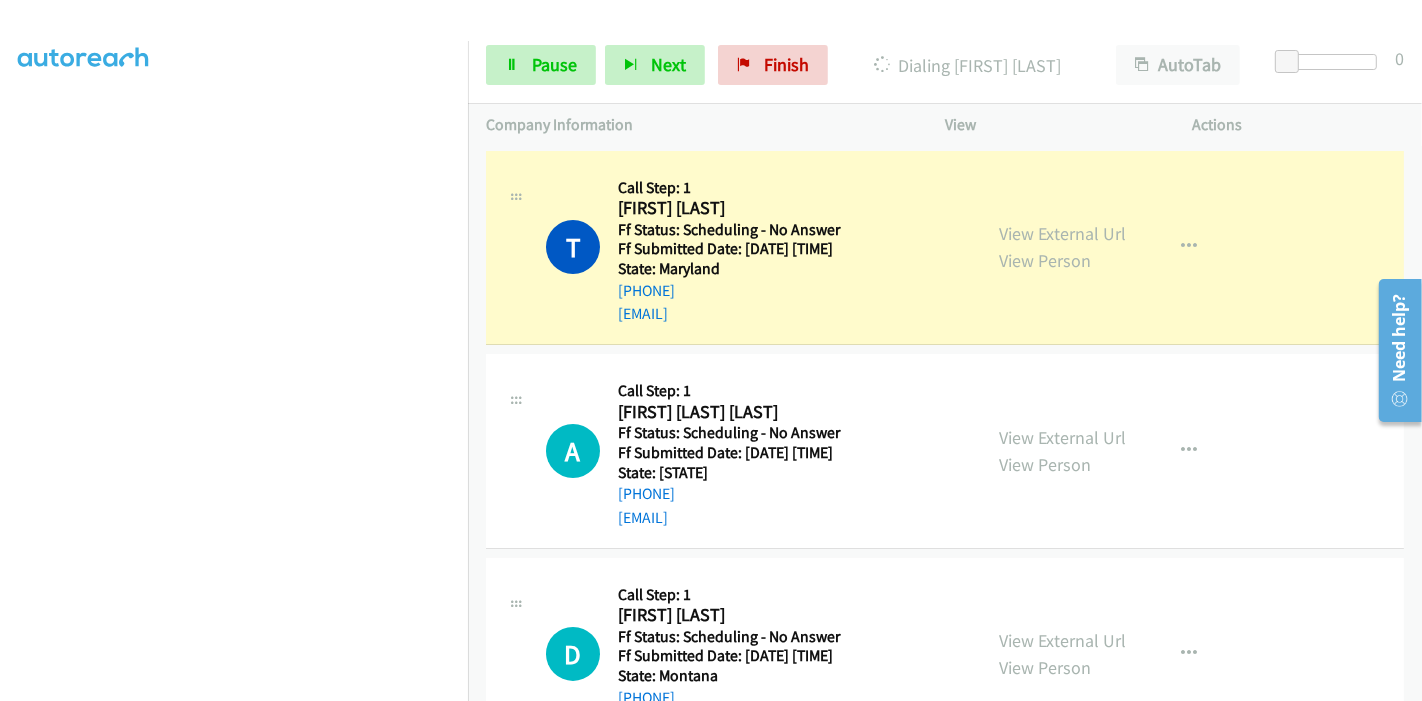 scroll, scrollTop: 422, scrollLeft: 0, axis: vertical 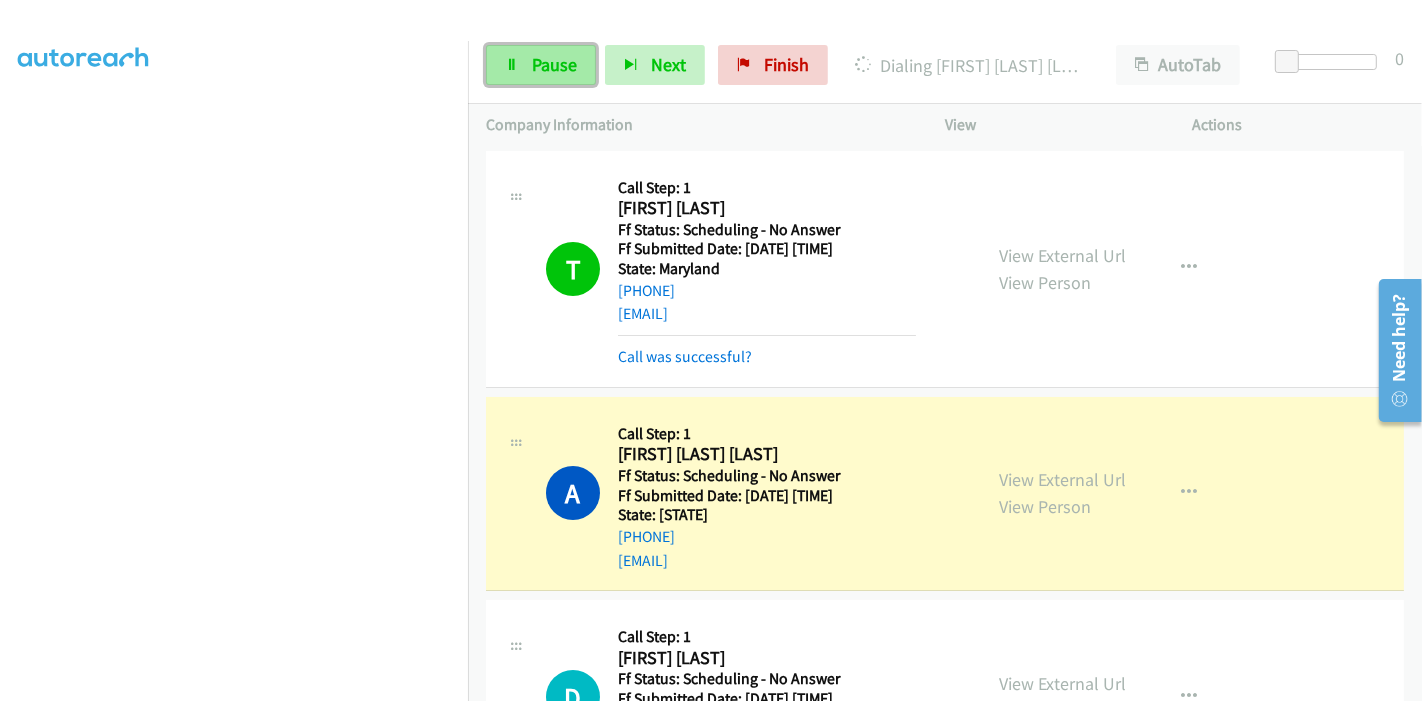 click on "Pause" at bounding box center (554, 64) 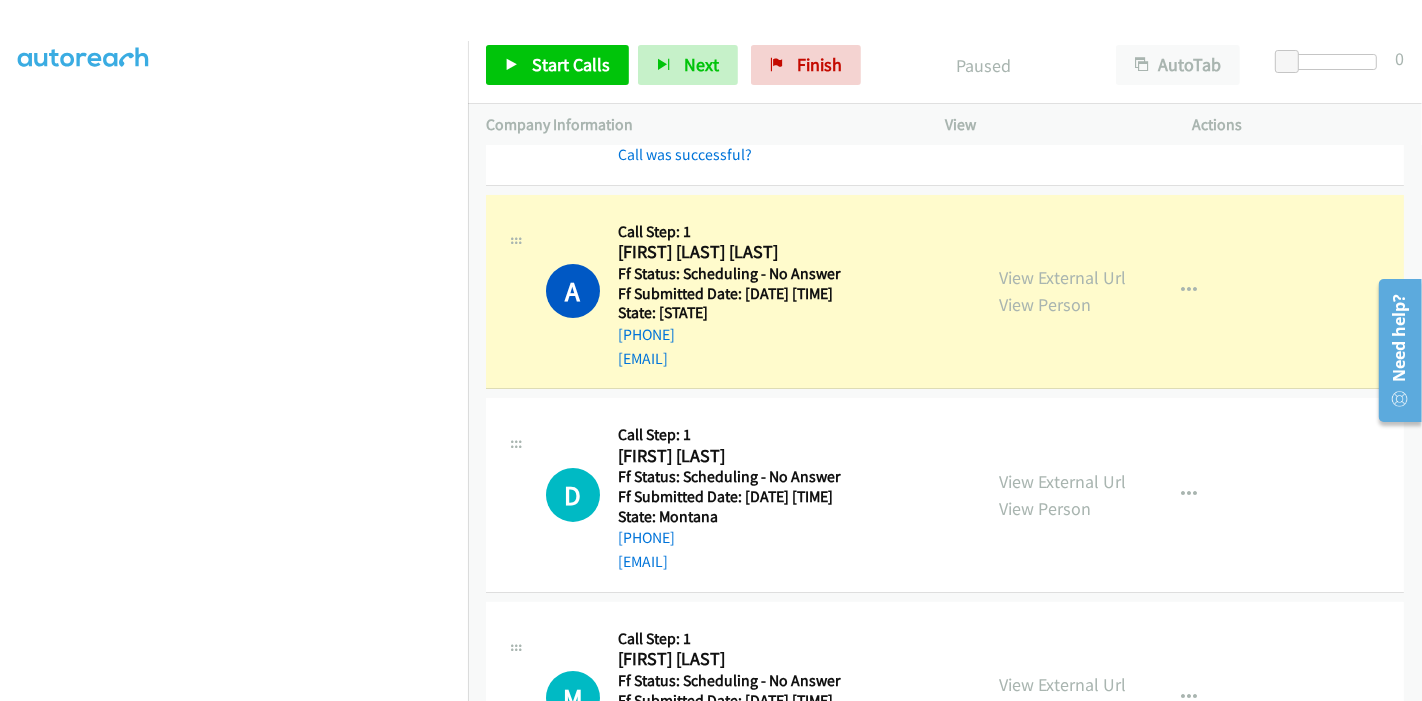 scroll, scrollTop: 222, scrollLeft: 0, axis: vertical 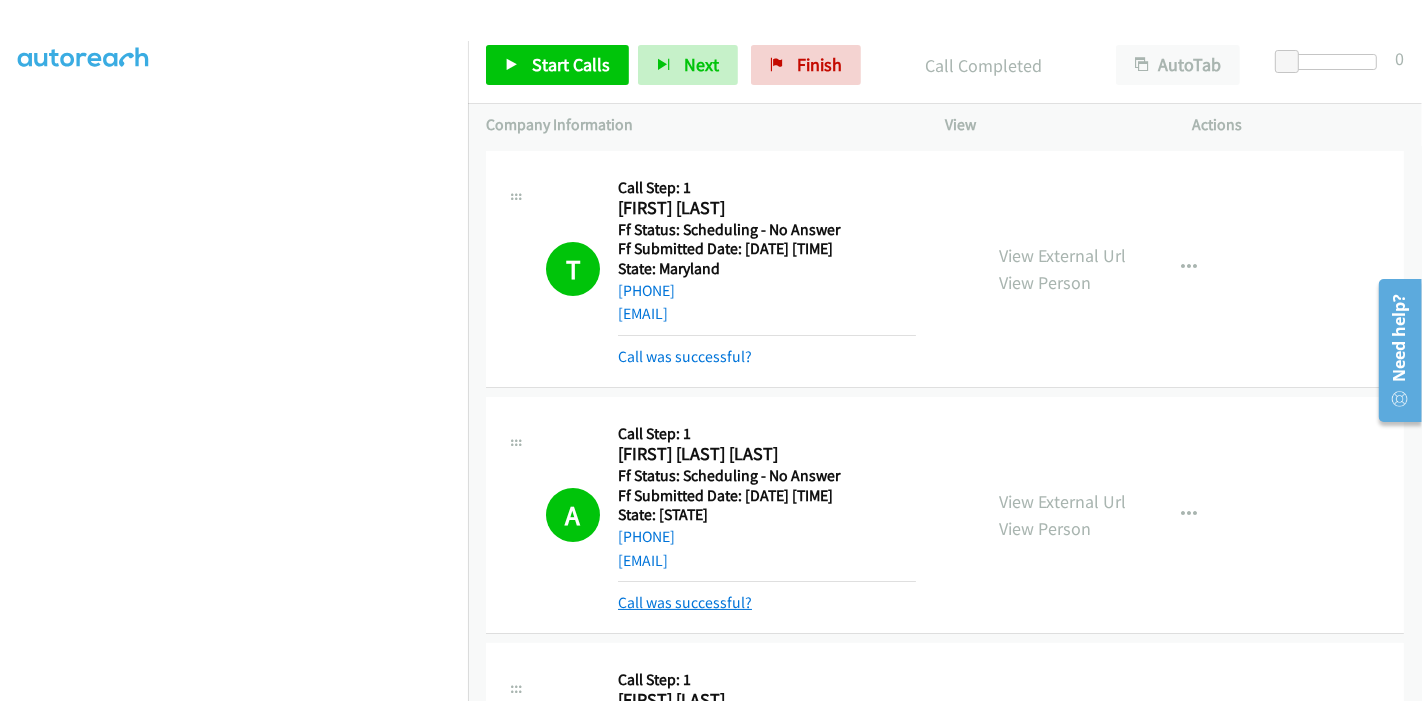 click on "Call was successful?" at bounding box center [685, 602] 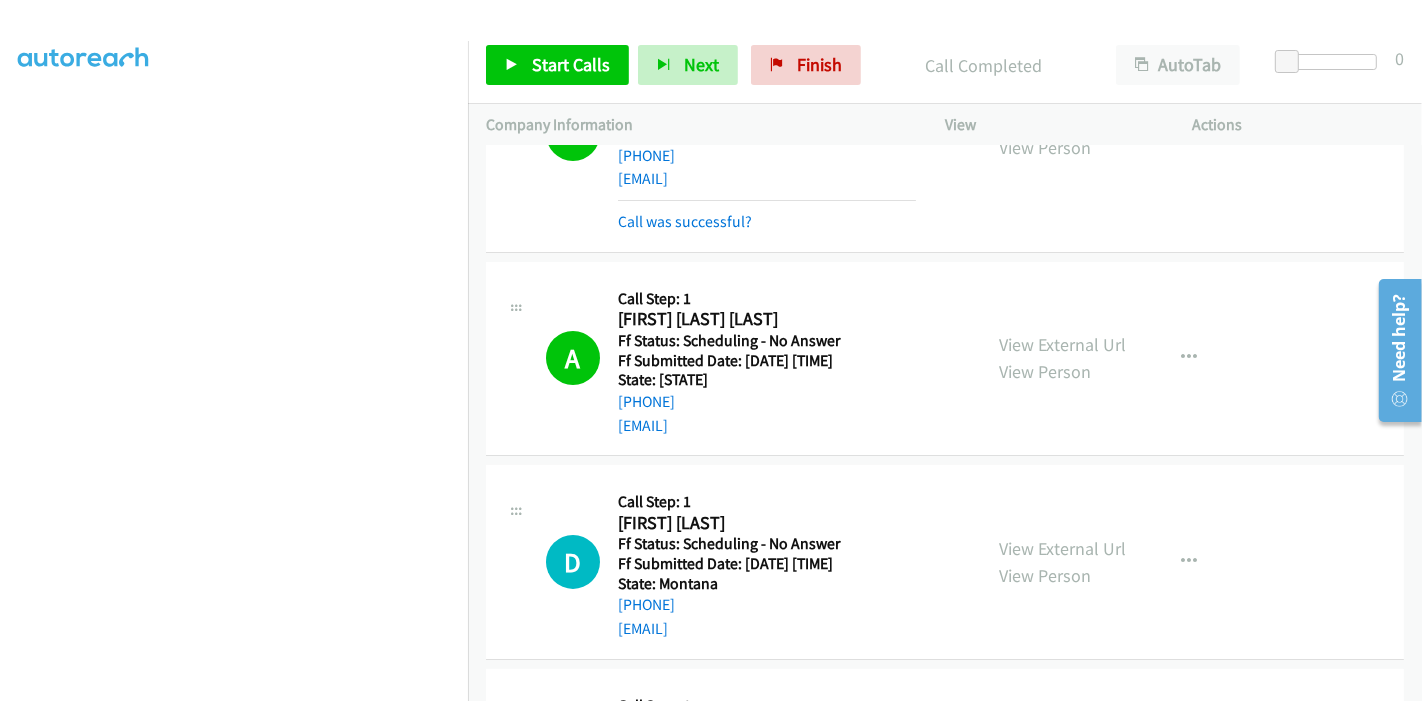 scroll, scrollTop: 222, scrollLeft: 0, axis: vertical 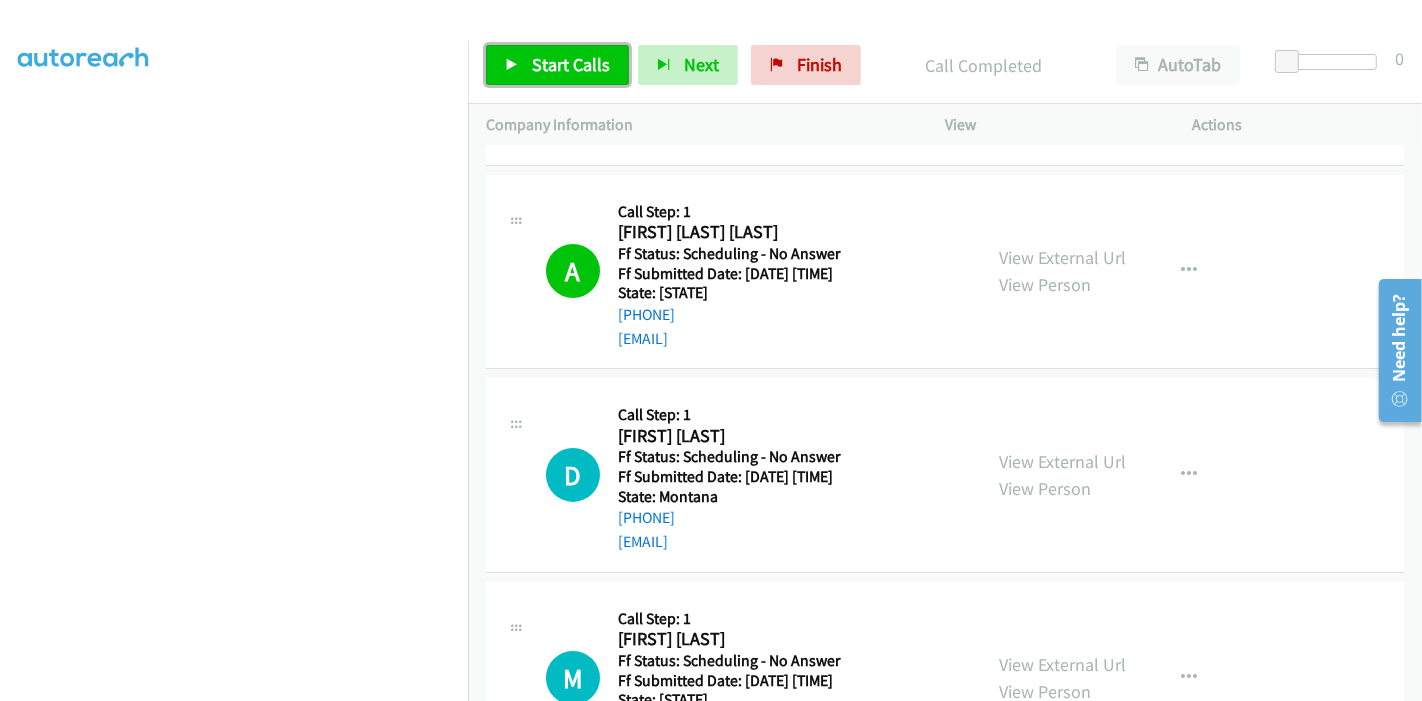 click on "Start Calls" at bounding box center [571, 64] 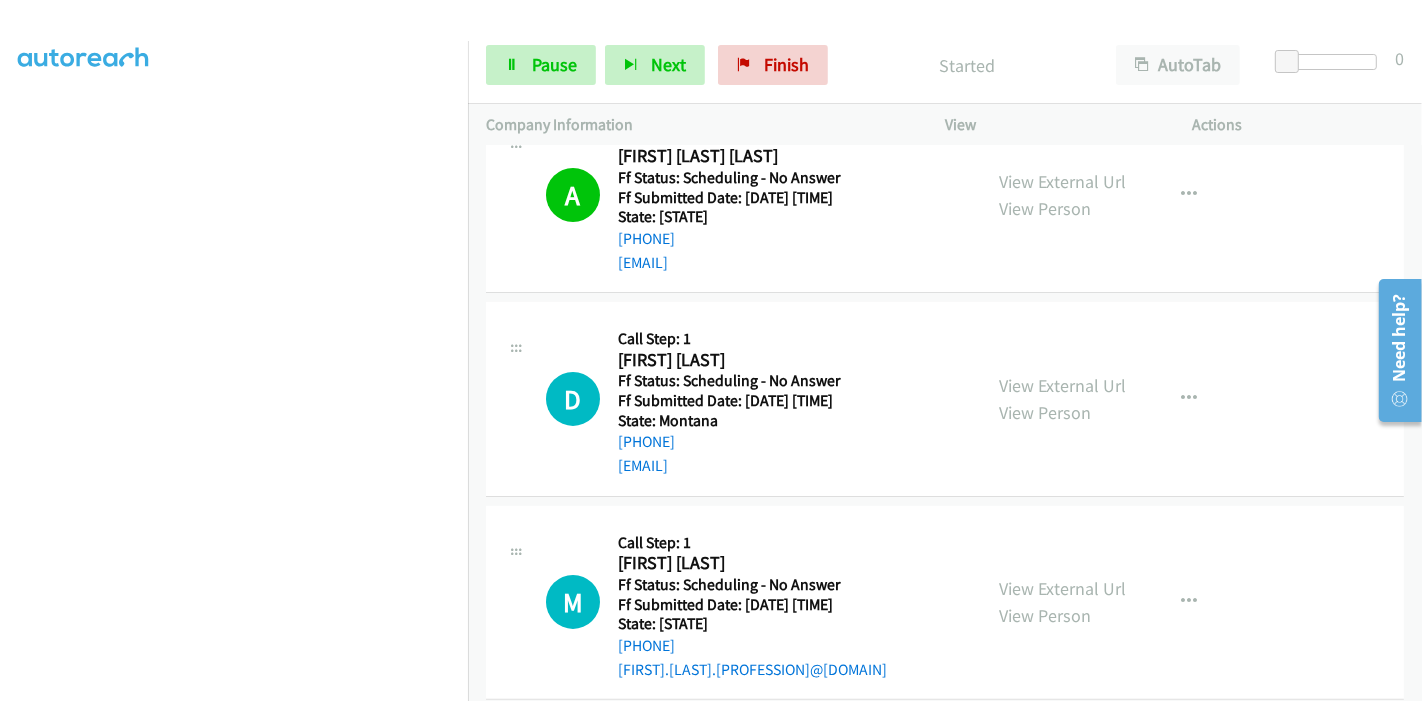 scroll, scrollTop: 333, scrollLeft: 0, axis: vertical 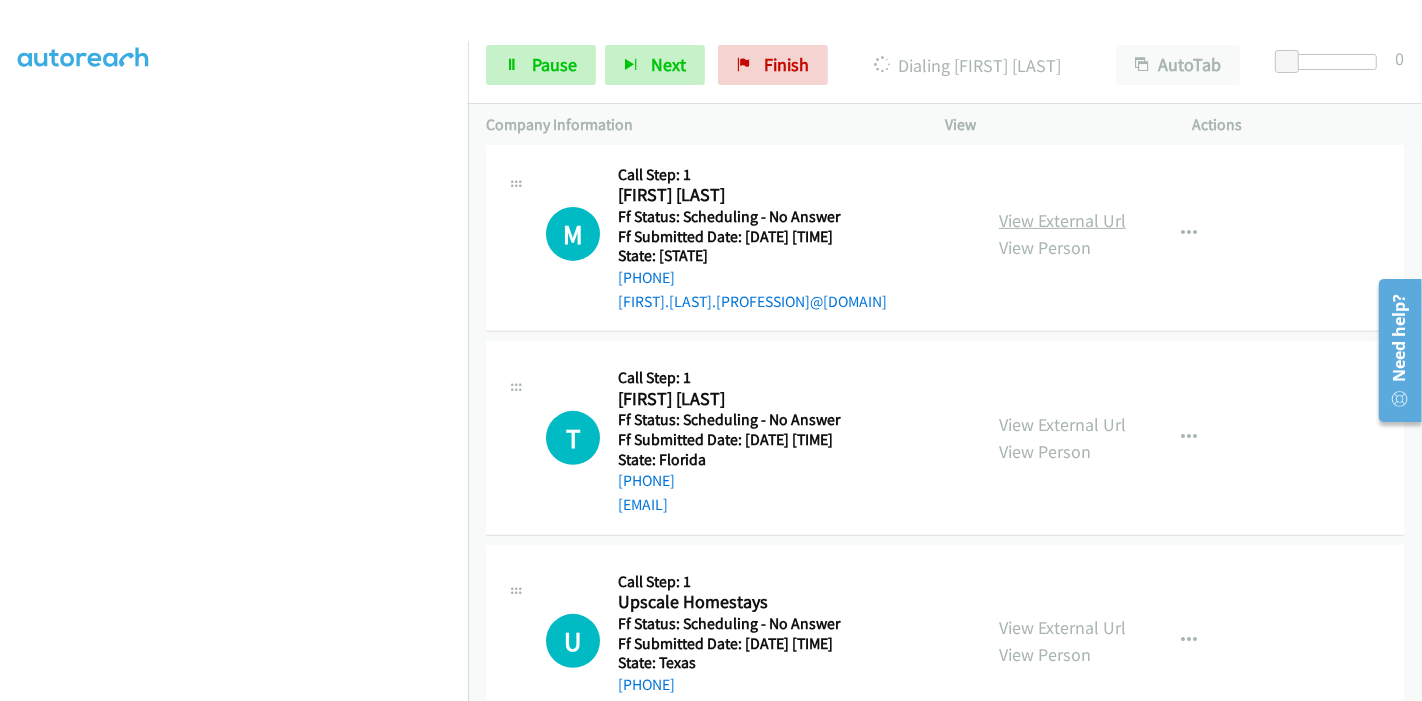 click on "View External Url" at bounding box center [1062, 220] 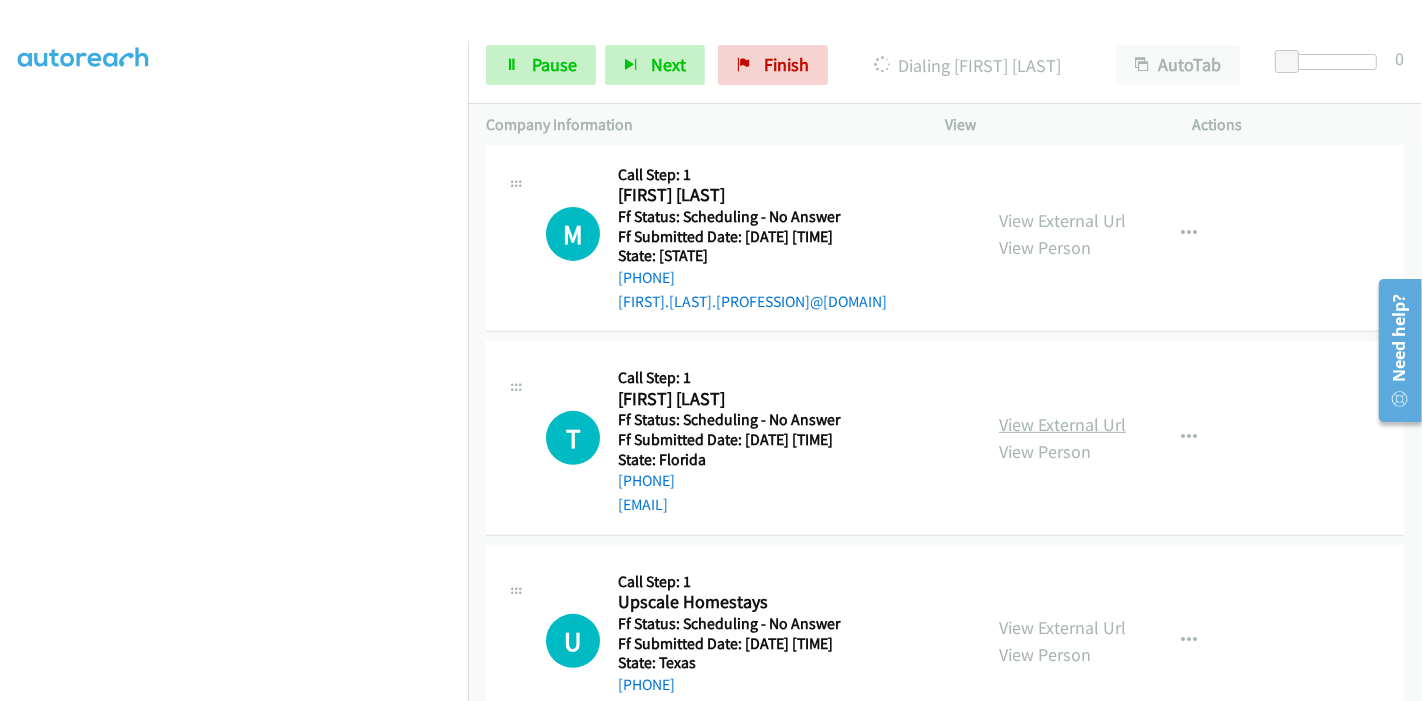 click on "View External Url" at bounding box center [1062, 424] 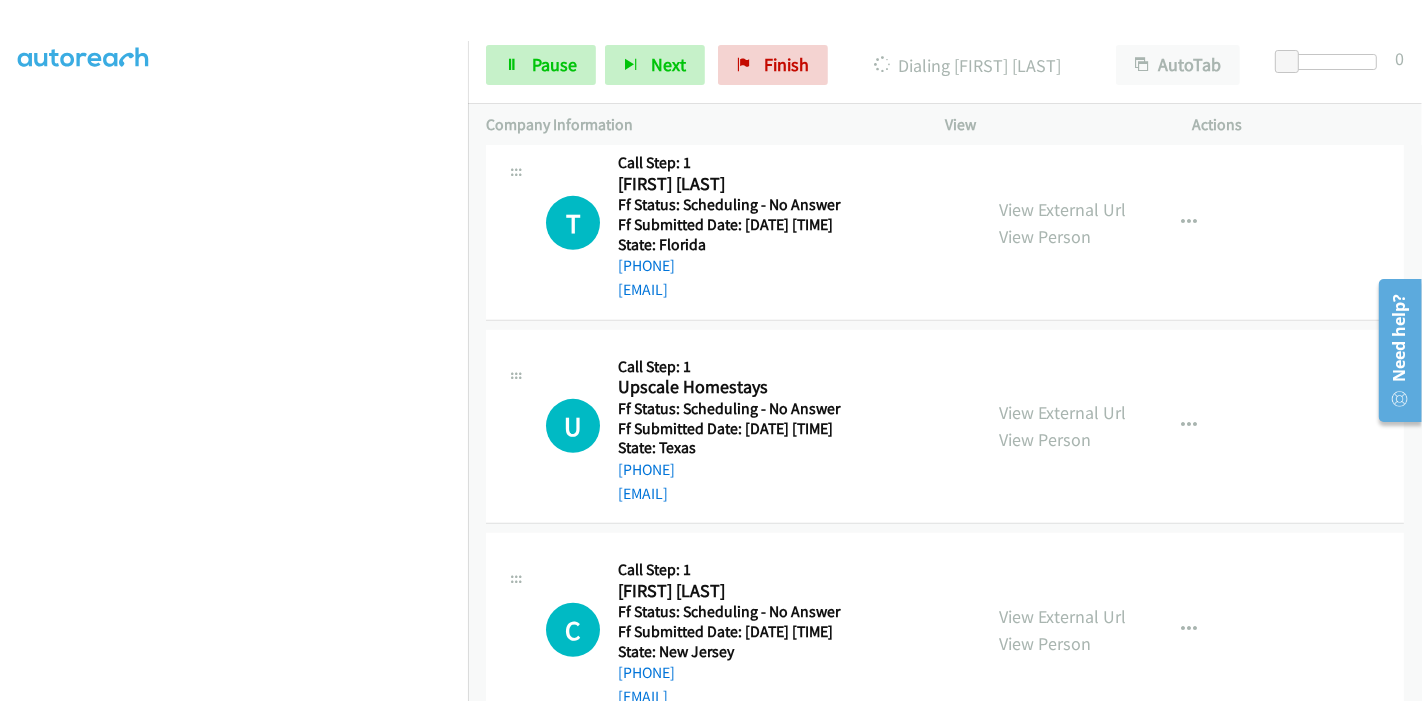 scroll, scrollTop: 888, scrollLeft: 0, axis: vertical 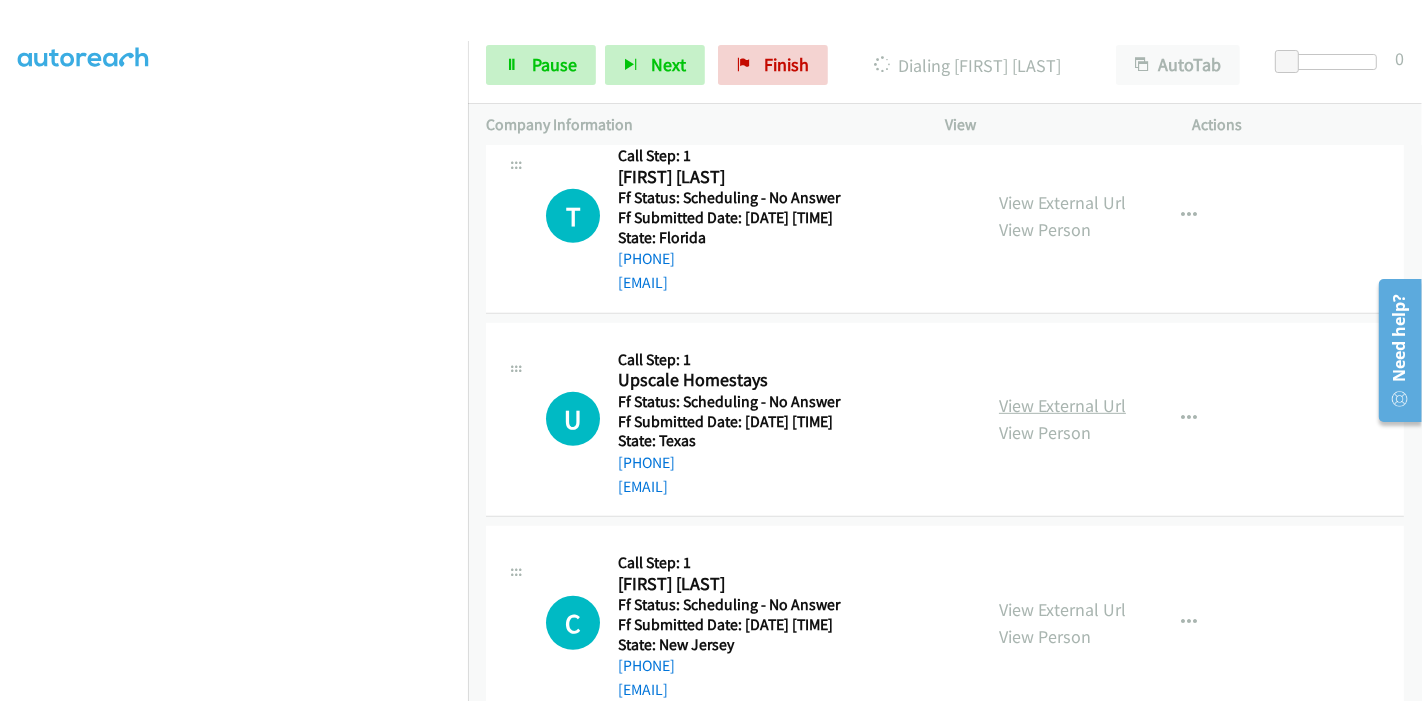 click on "View External Url" at bounding box center [1062, 405] 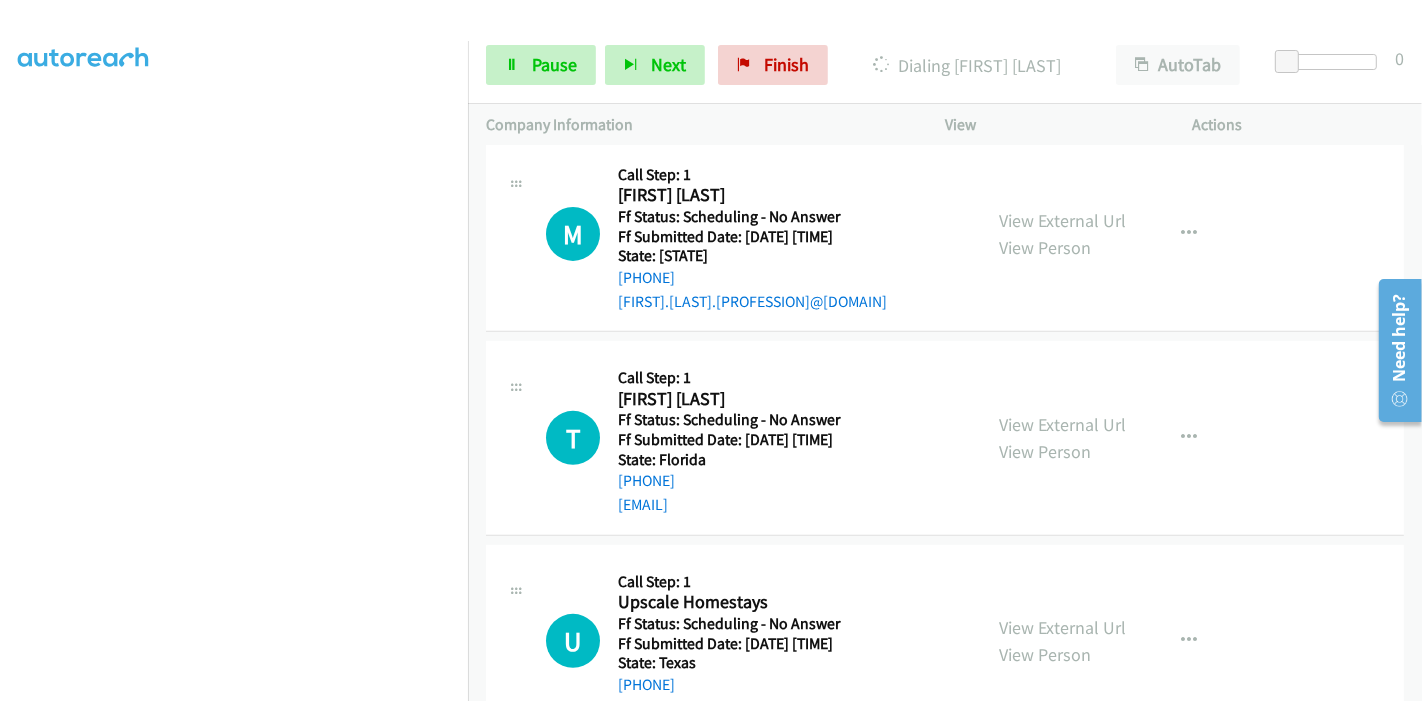 scroll, scrollTop: 444, scrollLeft: 0, axis: vertical 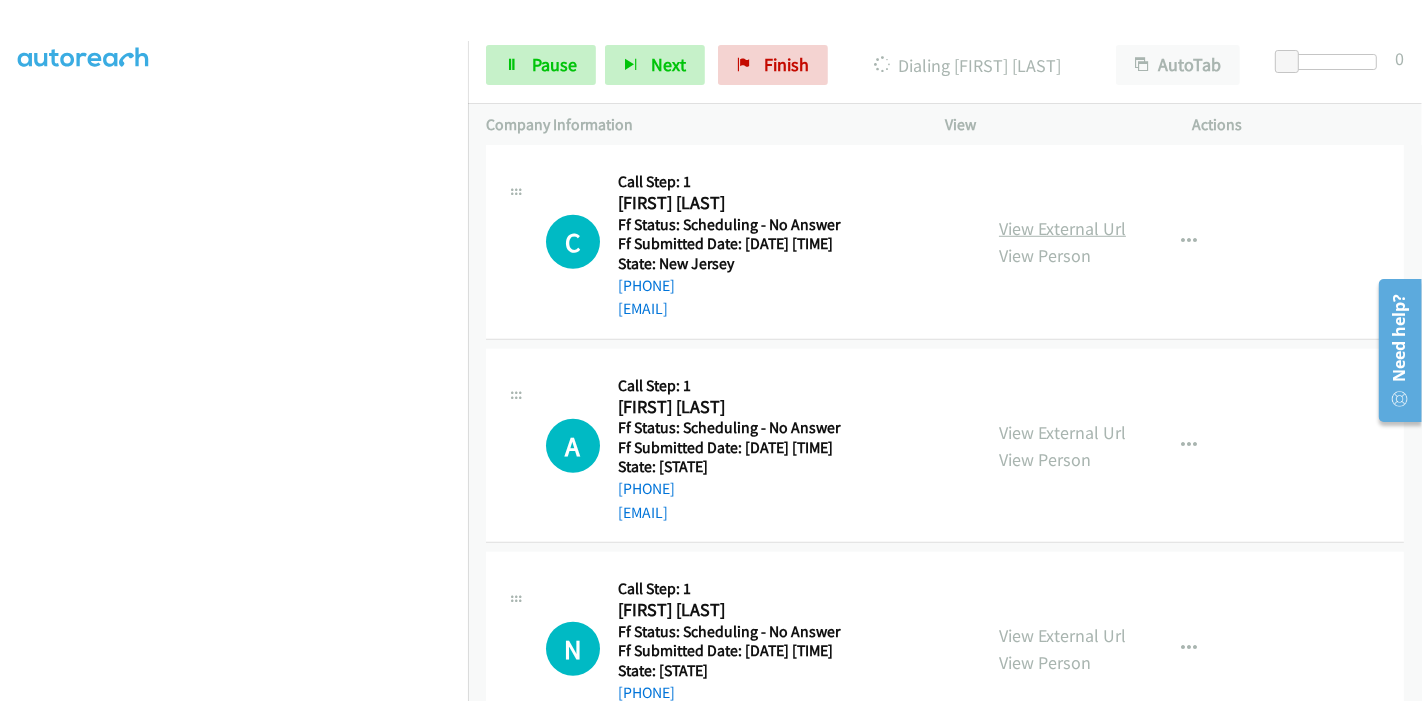 click on "View External Url" at bounding box center (1062, 228) 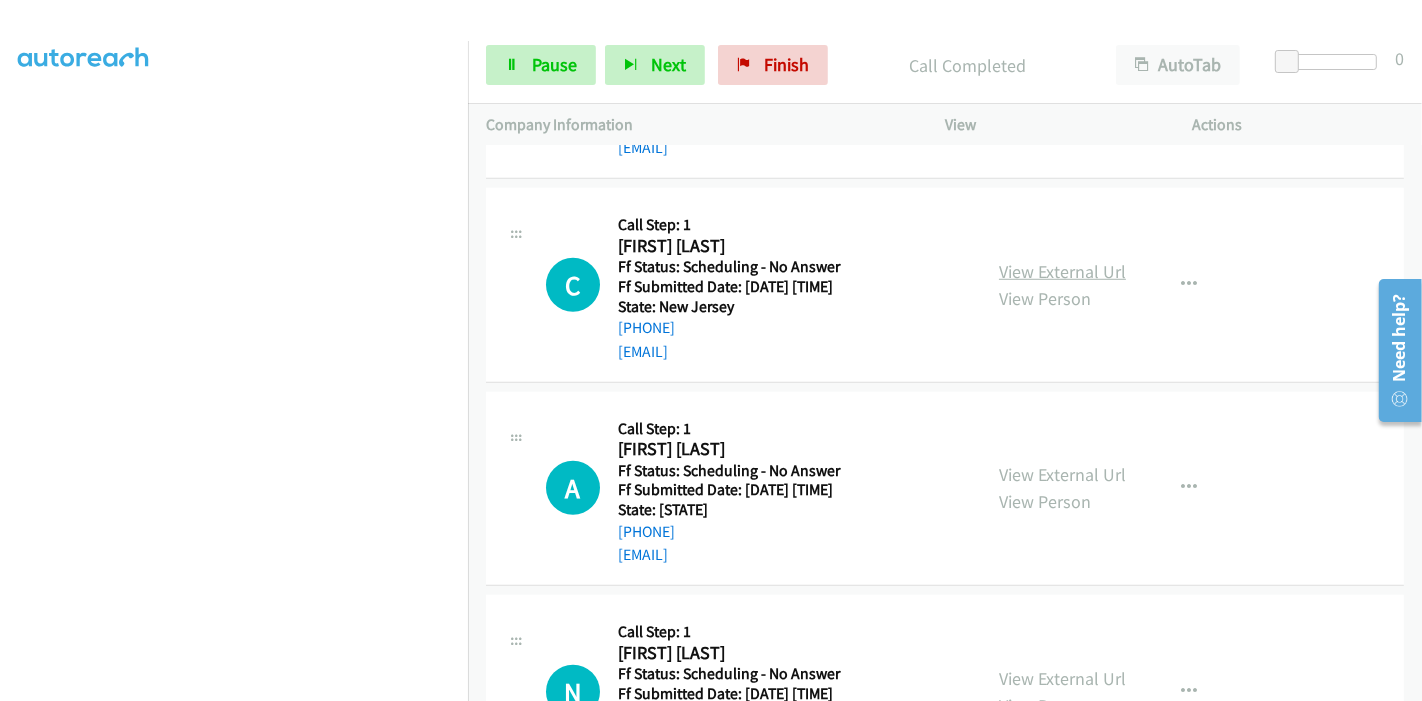 scroll, scrollTop: 1397, scrollLeft: 0, axis: vertical 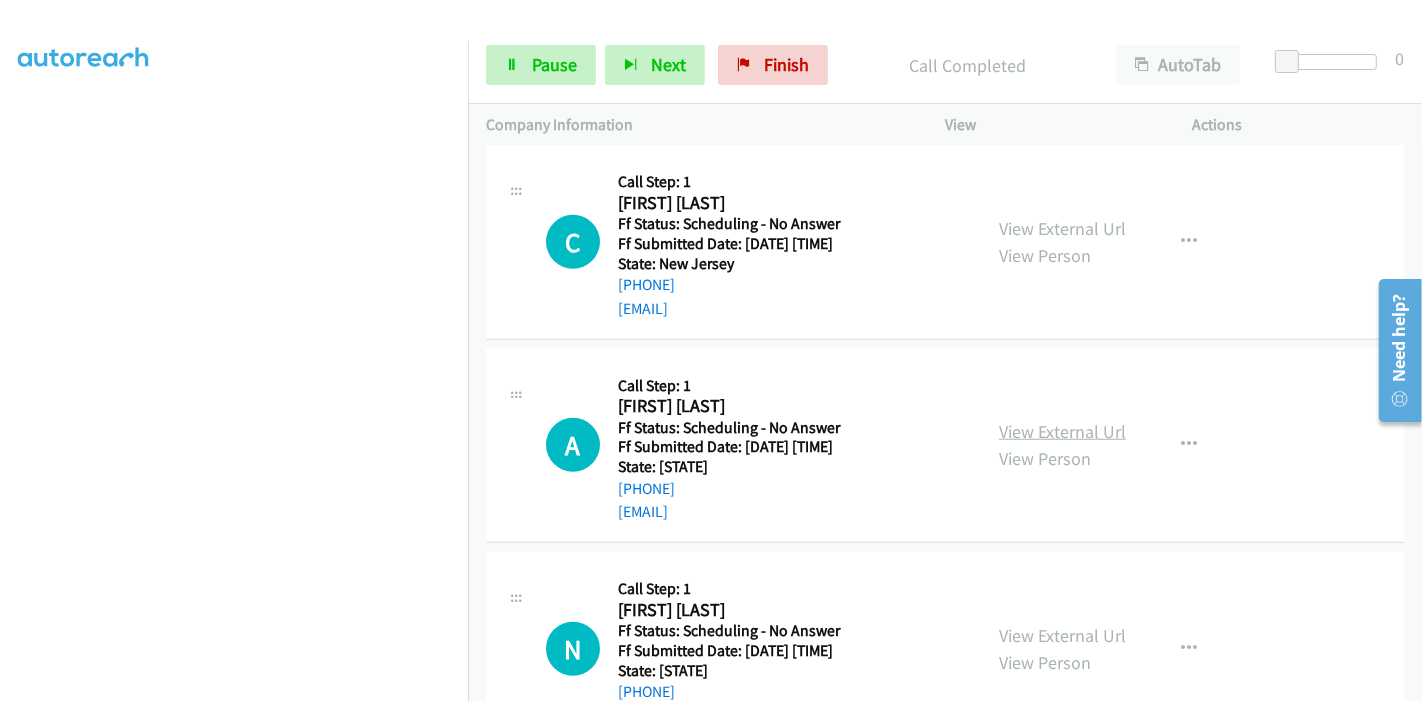 click on "View External Url" at bounding box center [1062, 431] 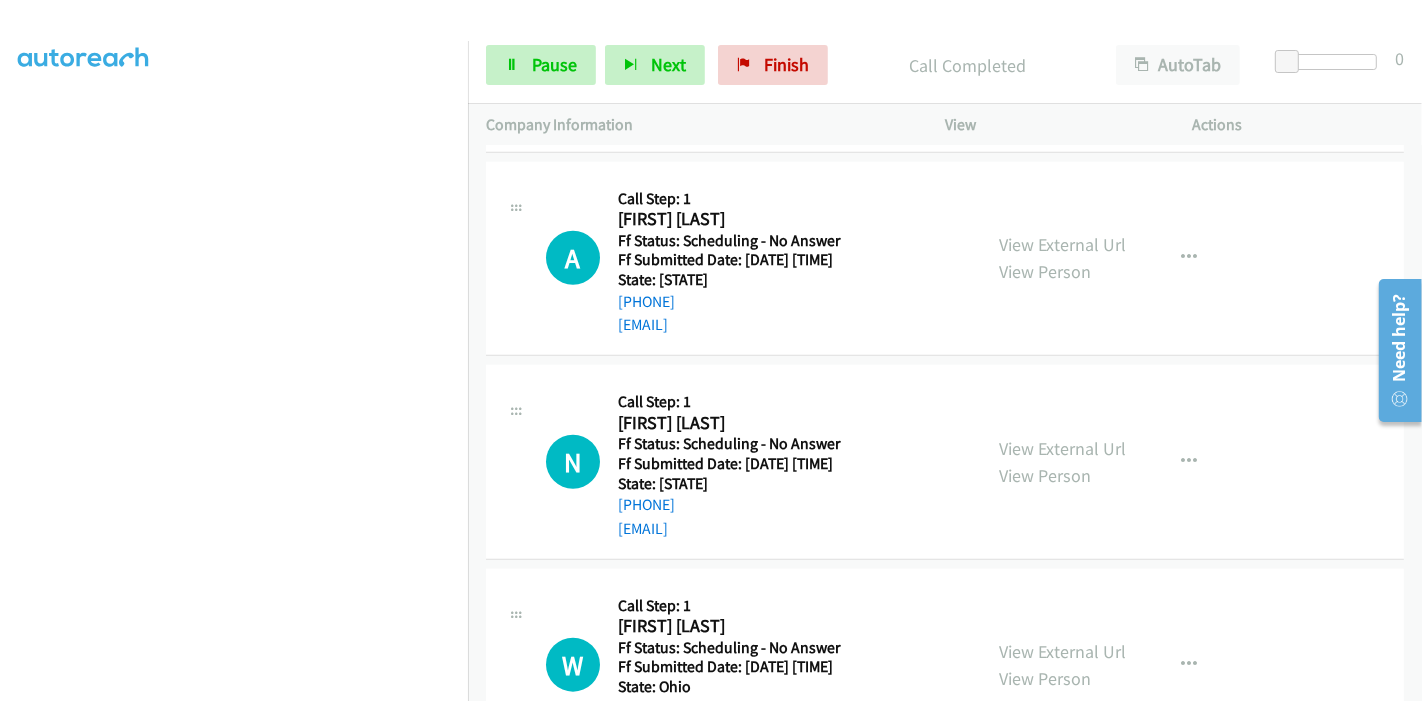 scroll, scrollTop: 1619, scrollLeft: 0, axis: vertical 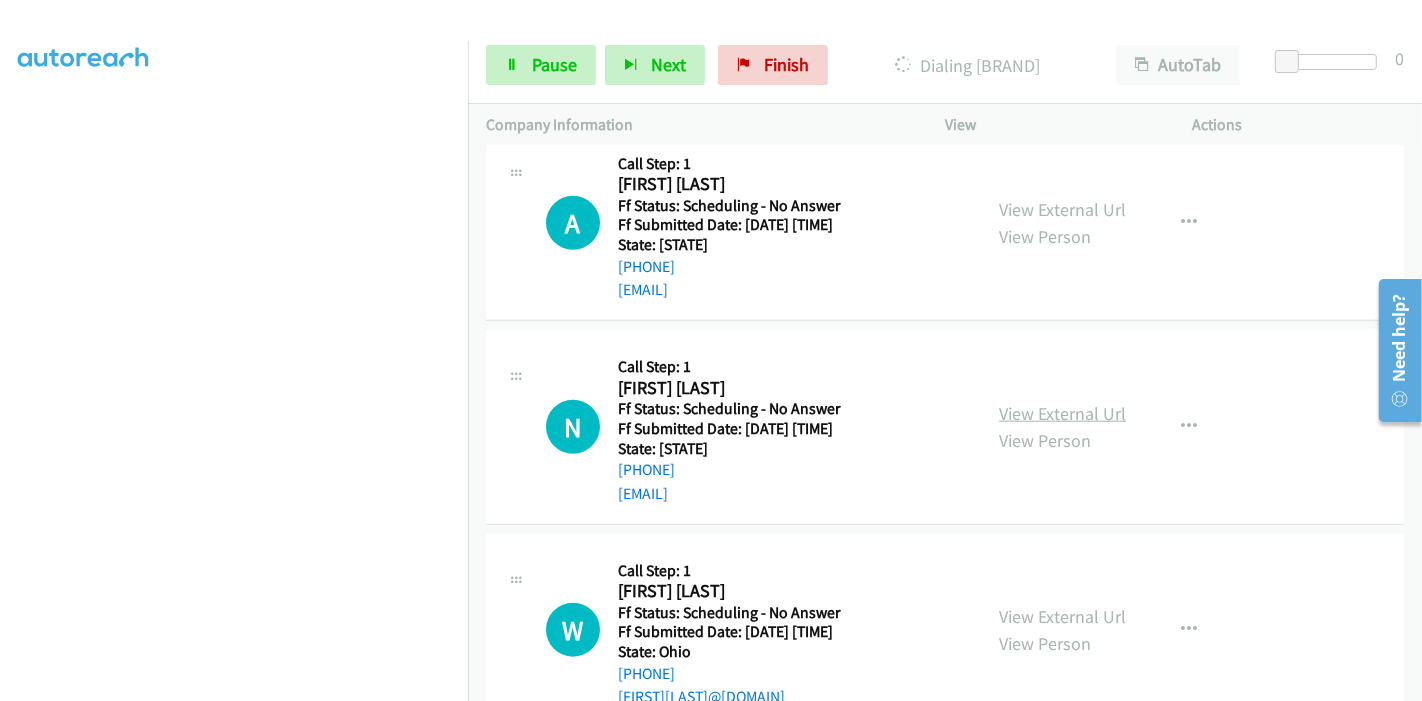click on "View External Url" at bounding box center [1062, 413] 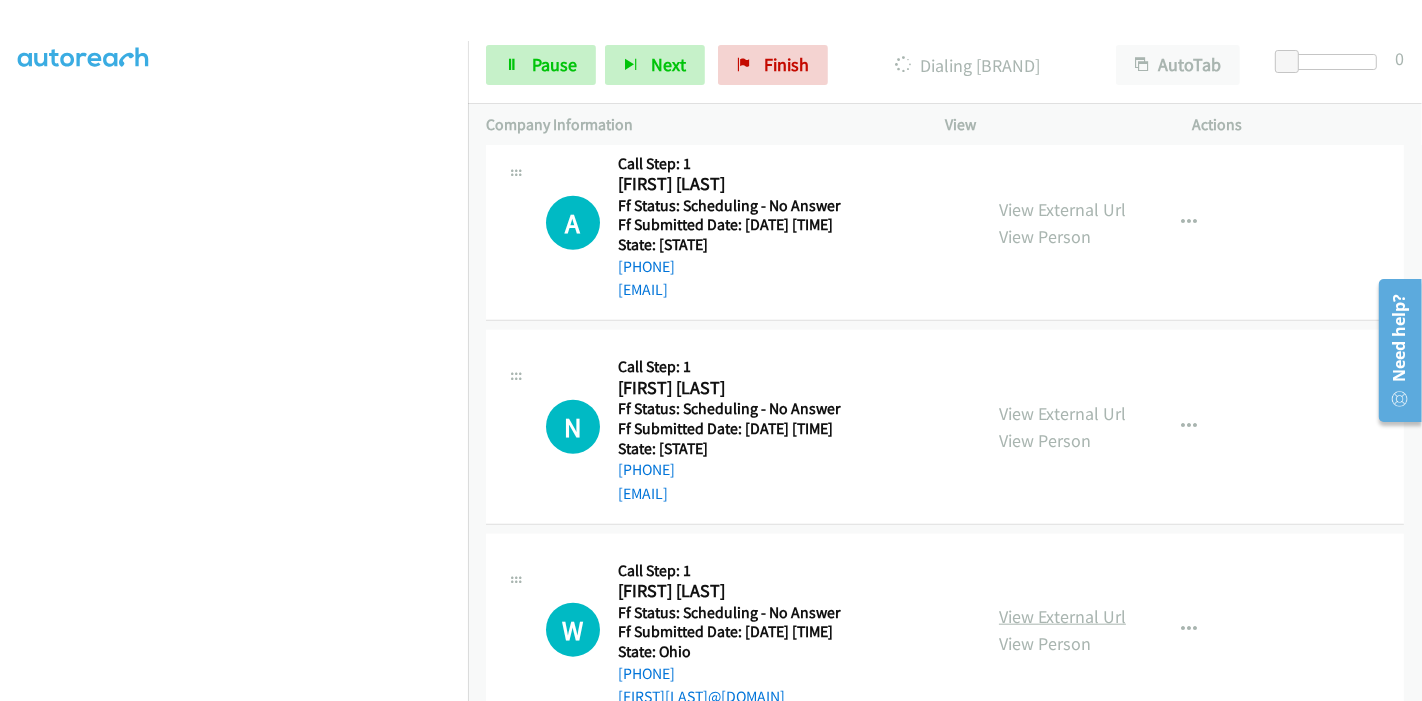 click on "View External Url" at bounding box center [1062, 616] 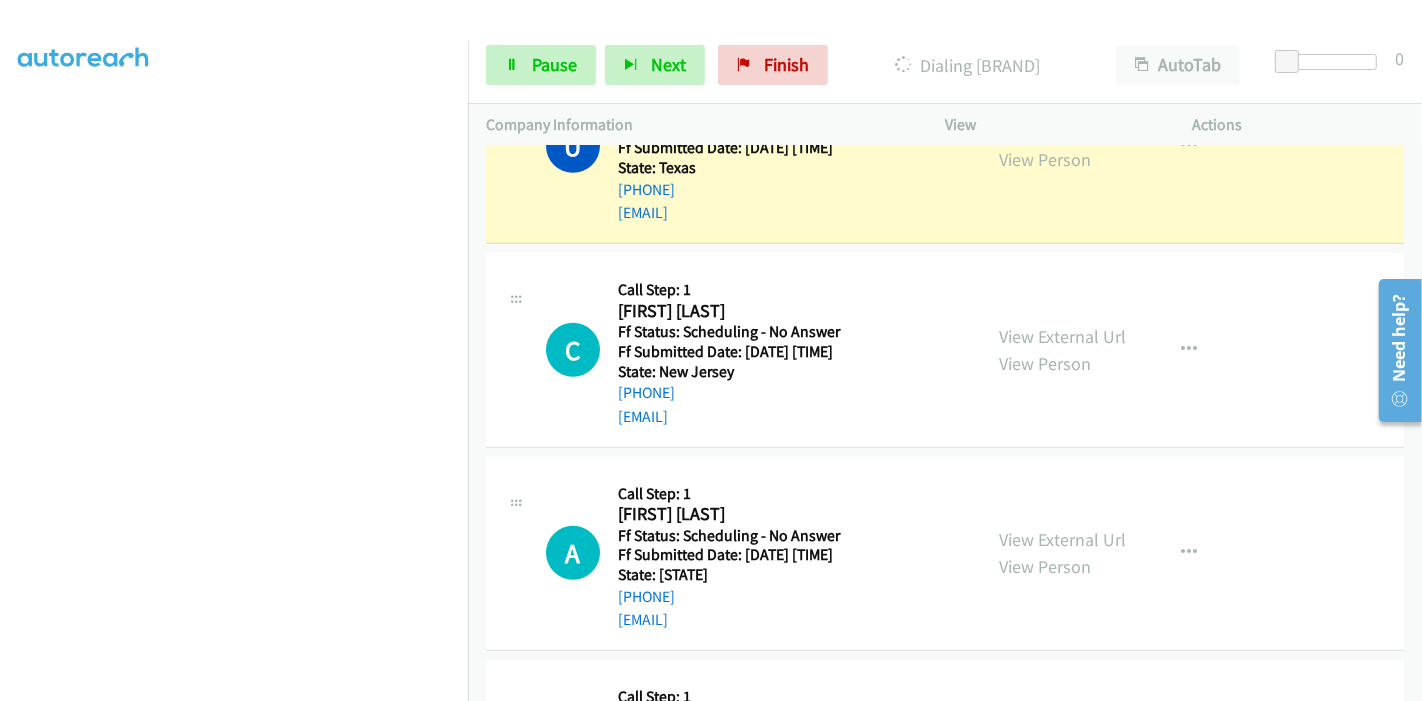 scroll, scrollTop: 1174, scrollLeft: 0, axis: vertical 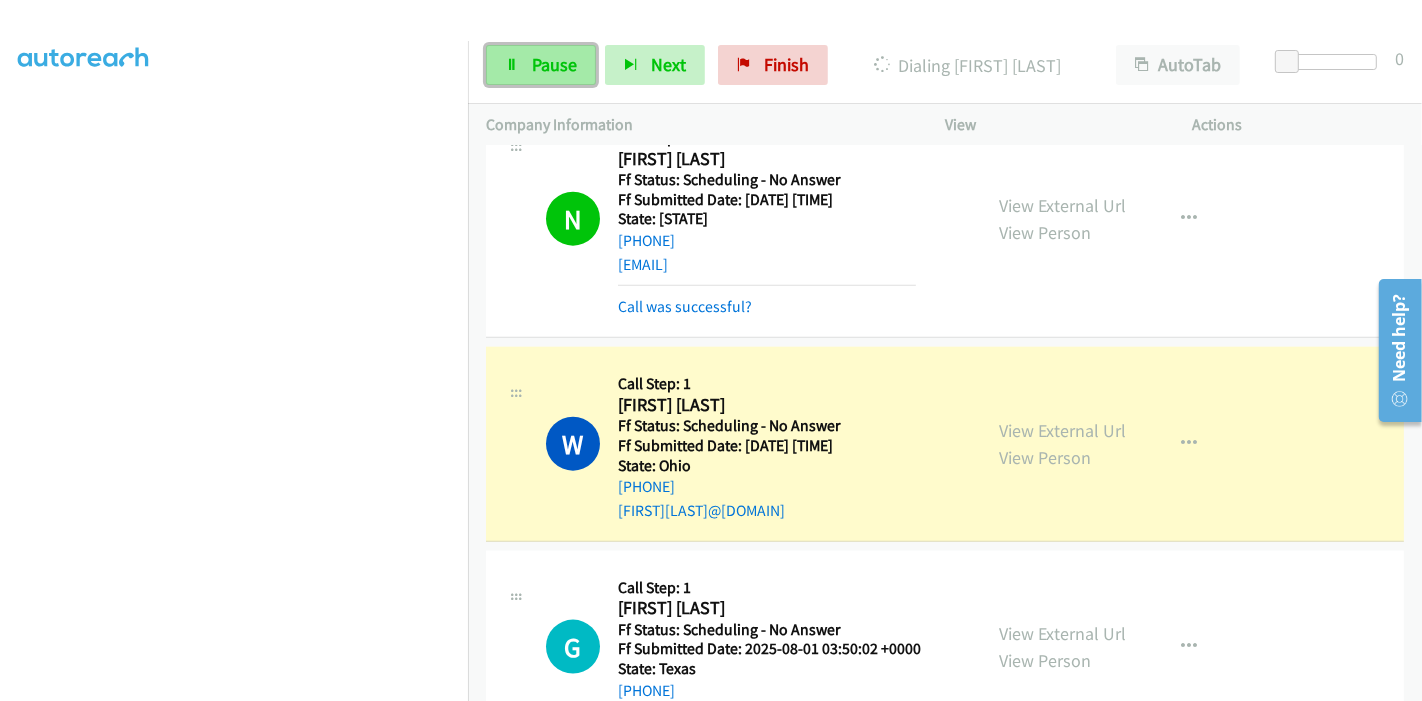 click on "Pause" at bounding box center [554, 64] 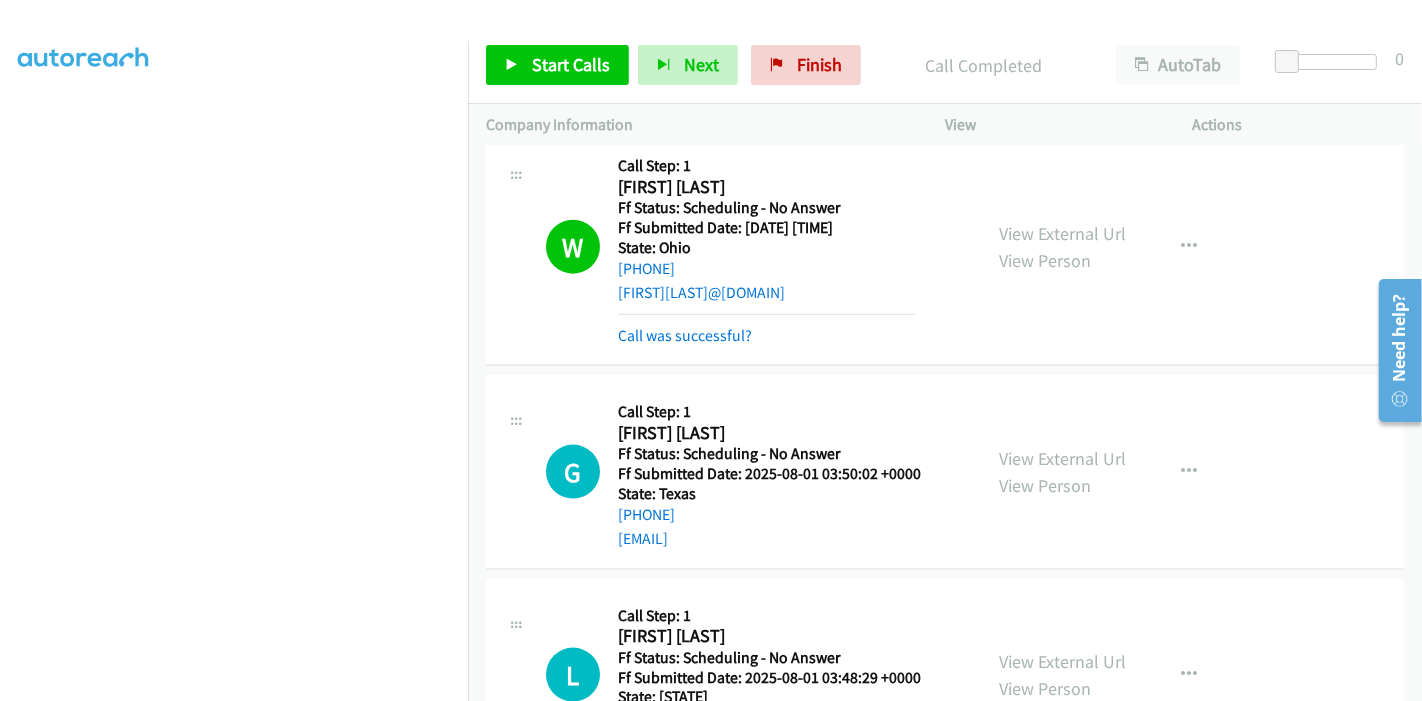 scroll, scrollTop: 2198, scrollLeft: 0, axis: vertical 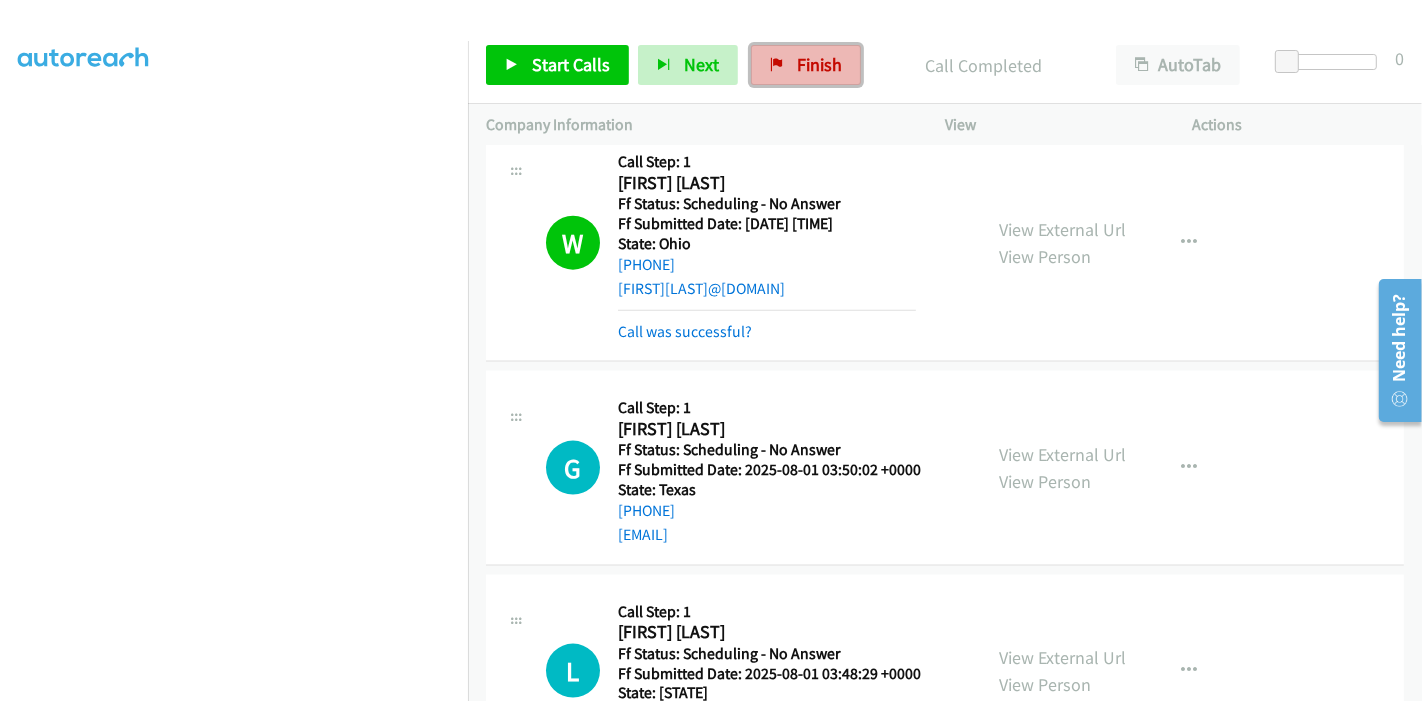 click on "Finish" at bounding box center [806, 65] 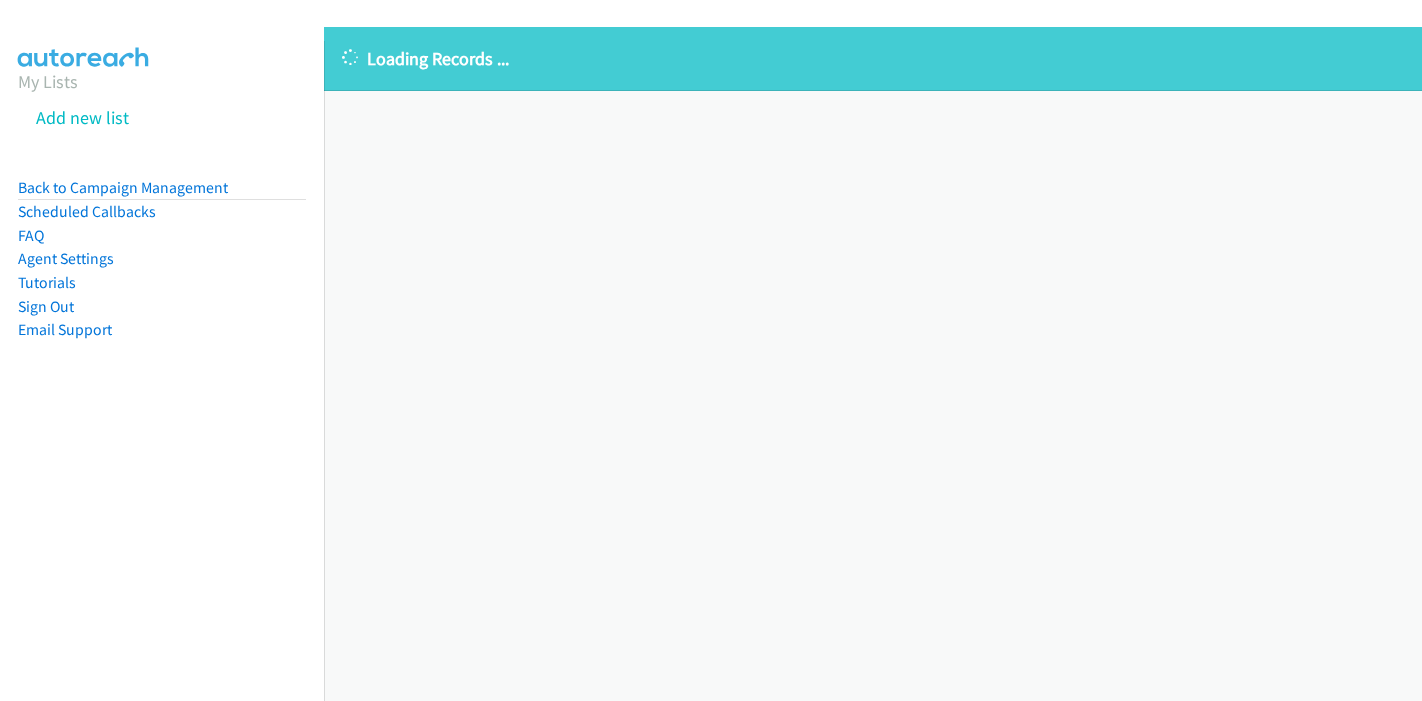 scroll, scrollTop: 0, scrollLeft: 0, axis: both 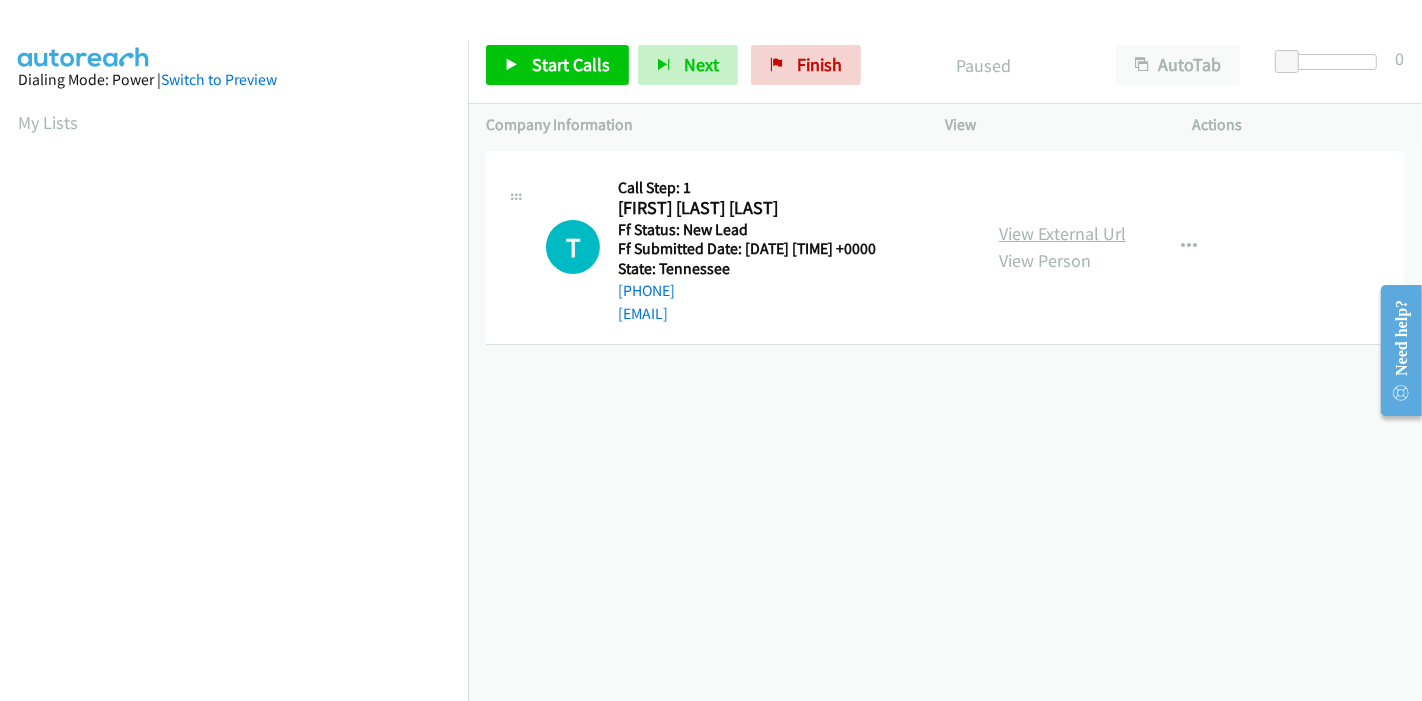 click on "View External Url" at bounding box center (1062, 233) 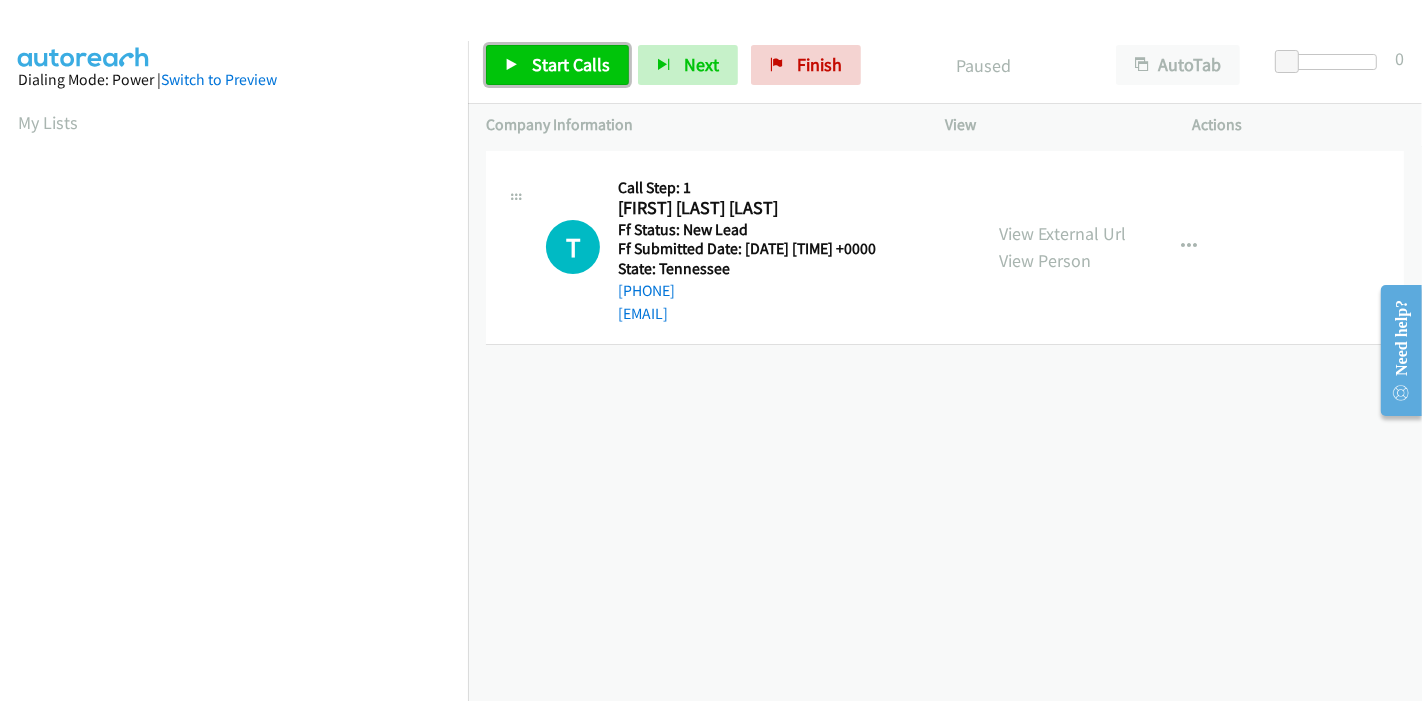click on "Start Calls" at bounding box center [557, 65] 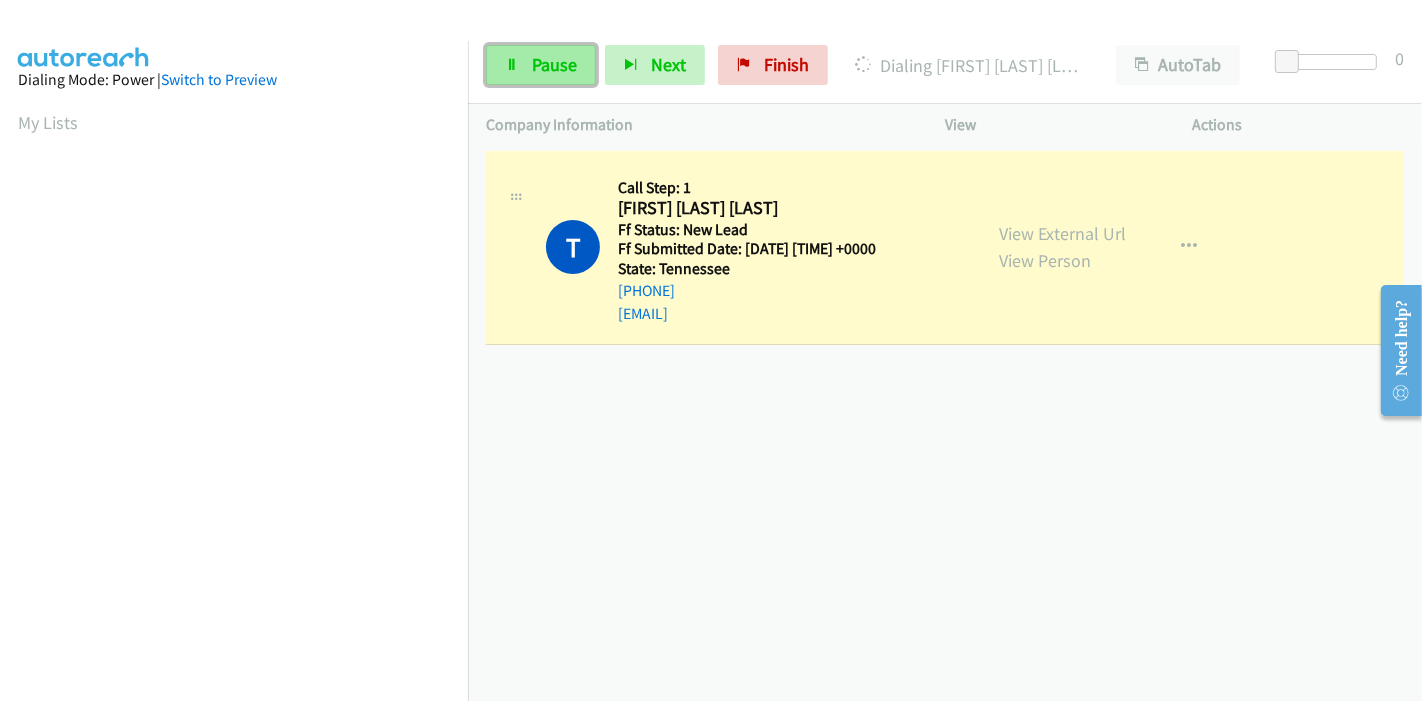 click on "Pause" at bounding box center [554, 64] 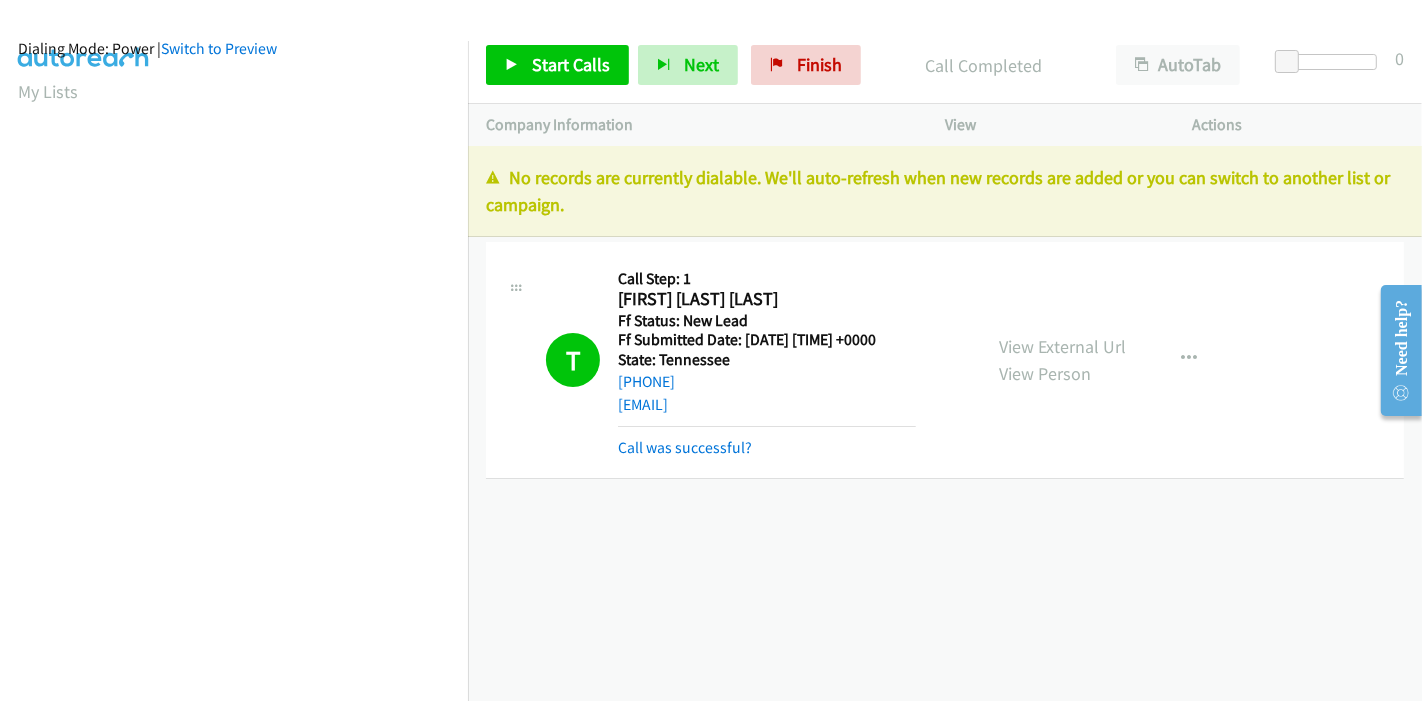 scroll, scrollTop: 0, scrollLeft: 0, axis: both 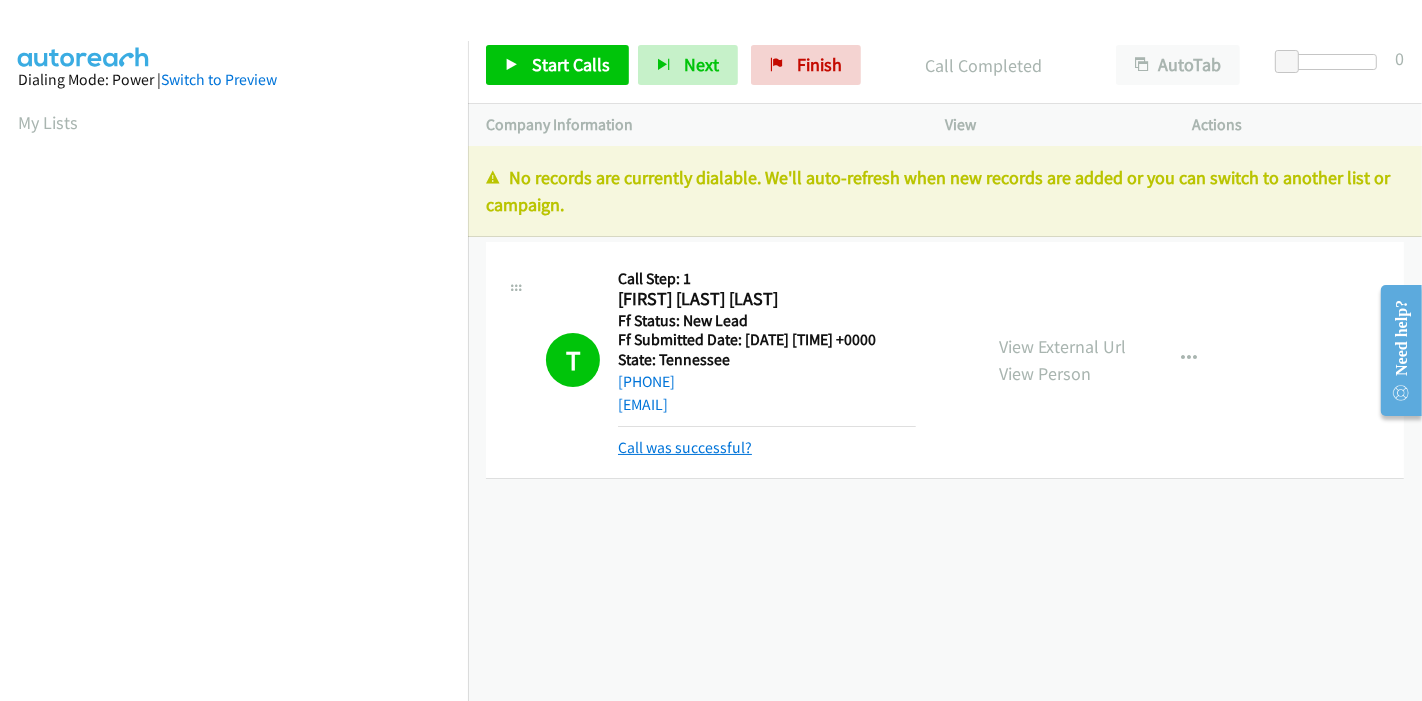click on "Call was successful?" at bounding box center [685, 447] 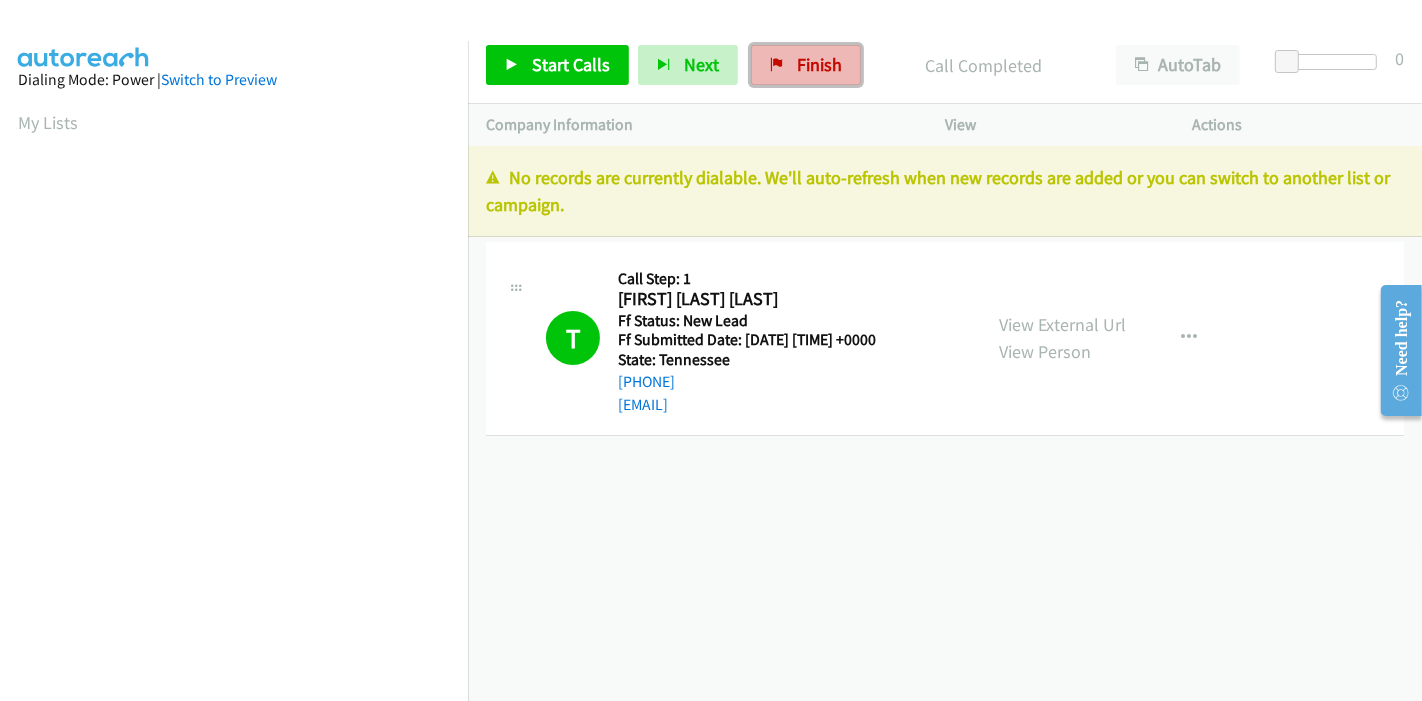 click on "Finish" at bounding box center (819, 64) 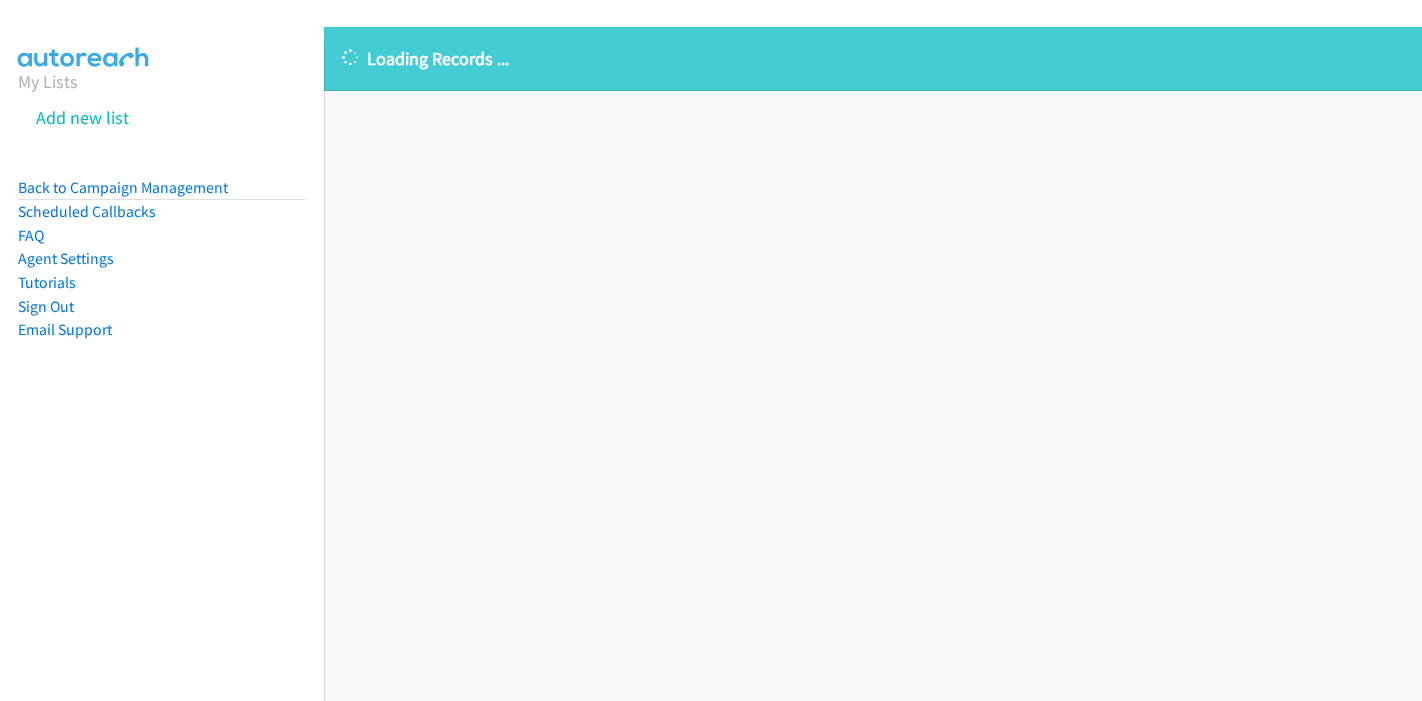 scroll, scrollTop: 0, scrollLeft: 0, axis: both 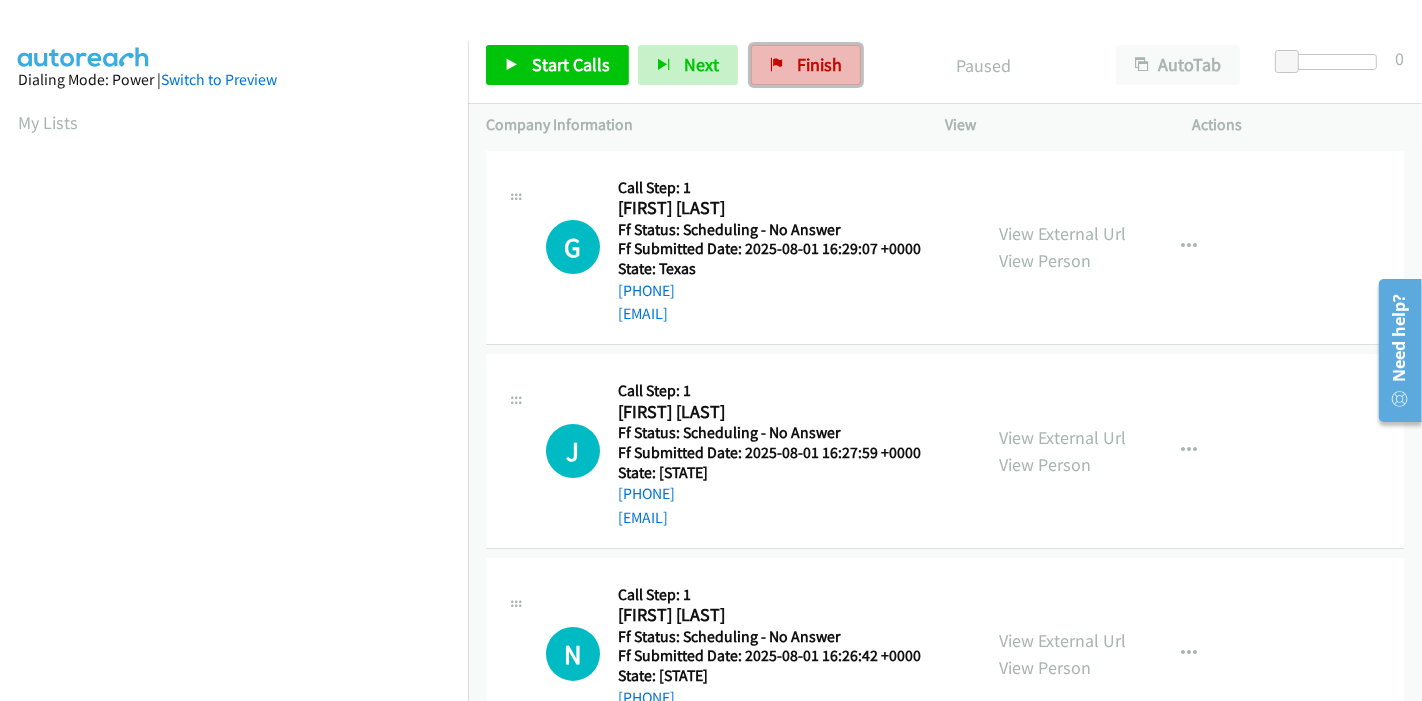 click on "Finish" at bounding box center (819, 64) 